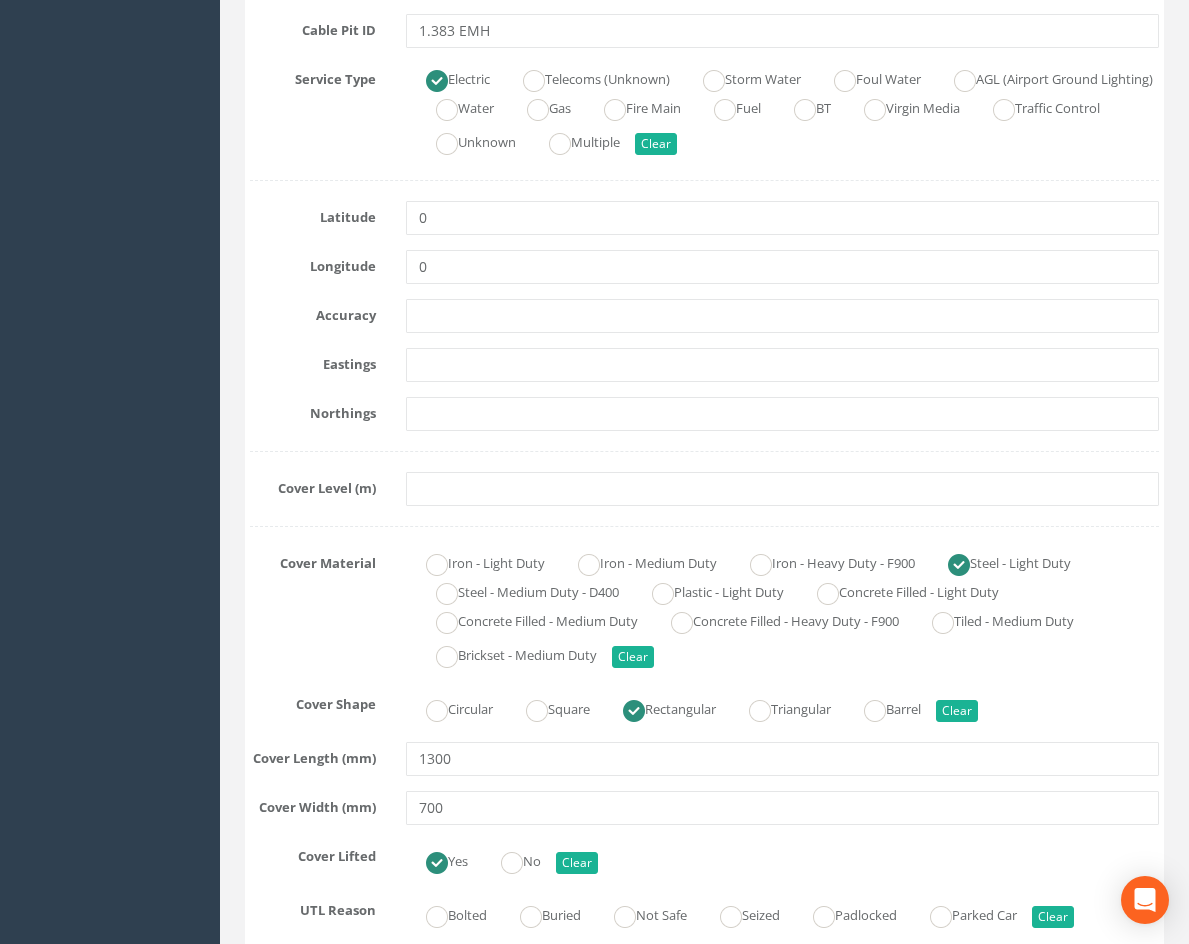 scroll, scrollTop: 500, scrollLeft: 0, axis: vertical 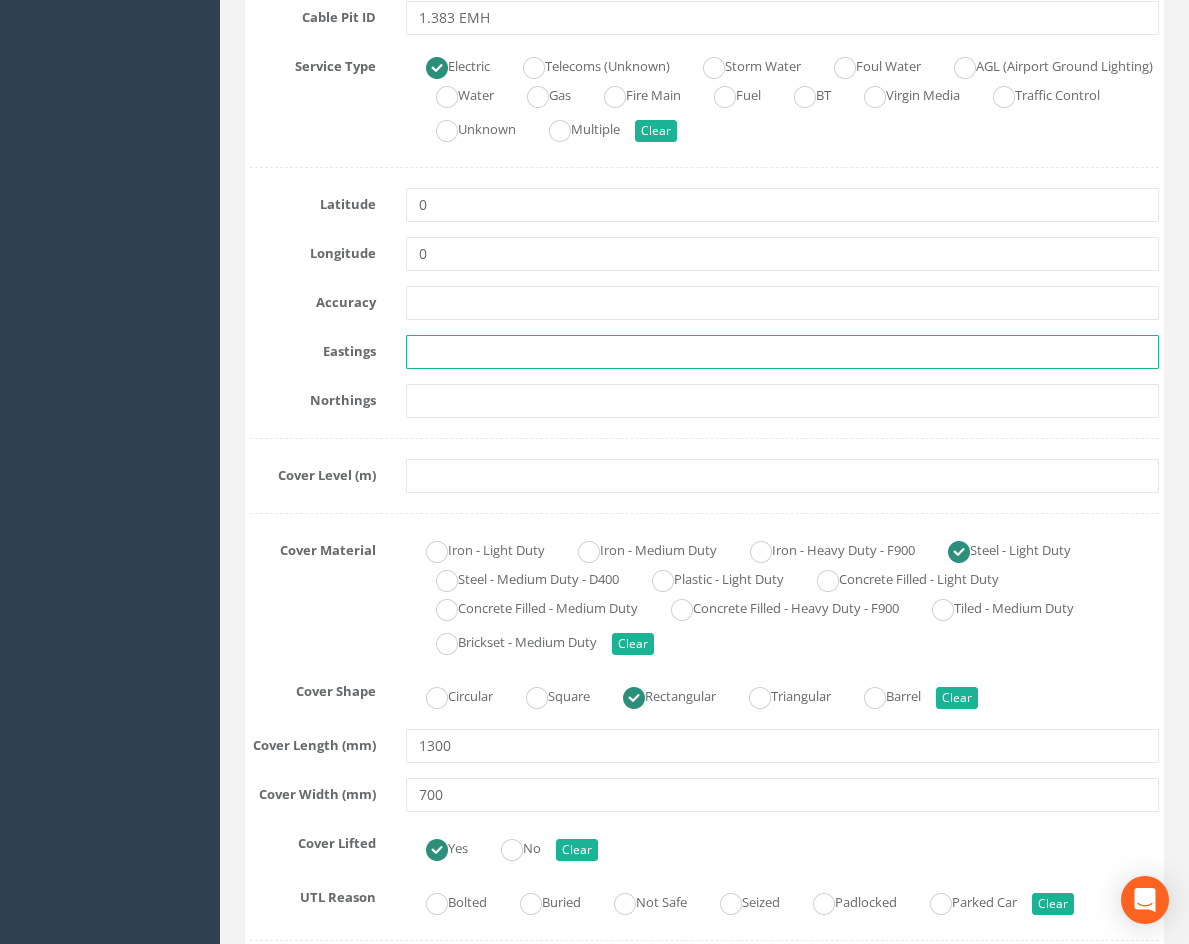 click at bounding box center (782, 352) 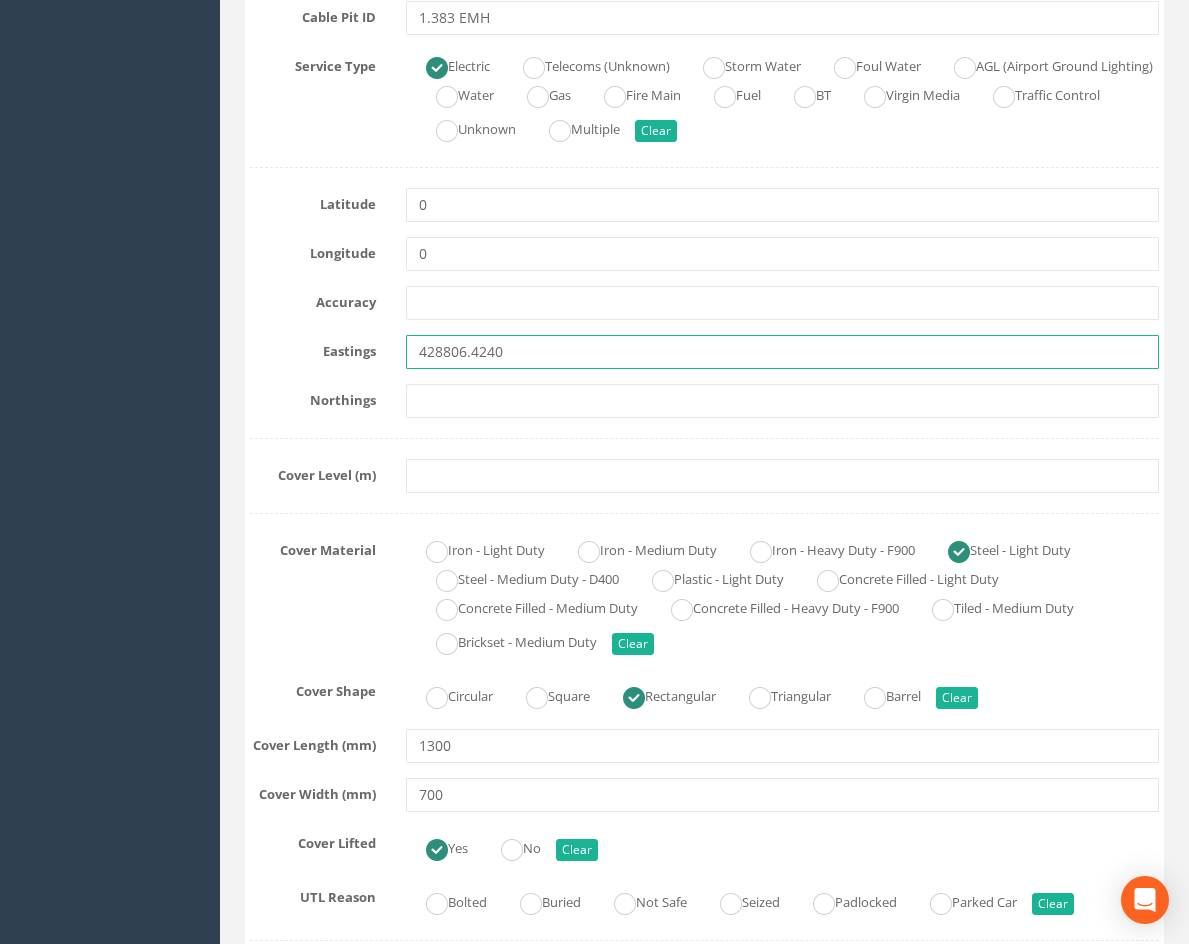 type on "428806.4240" 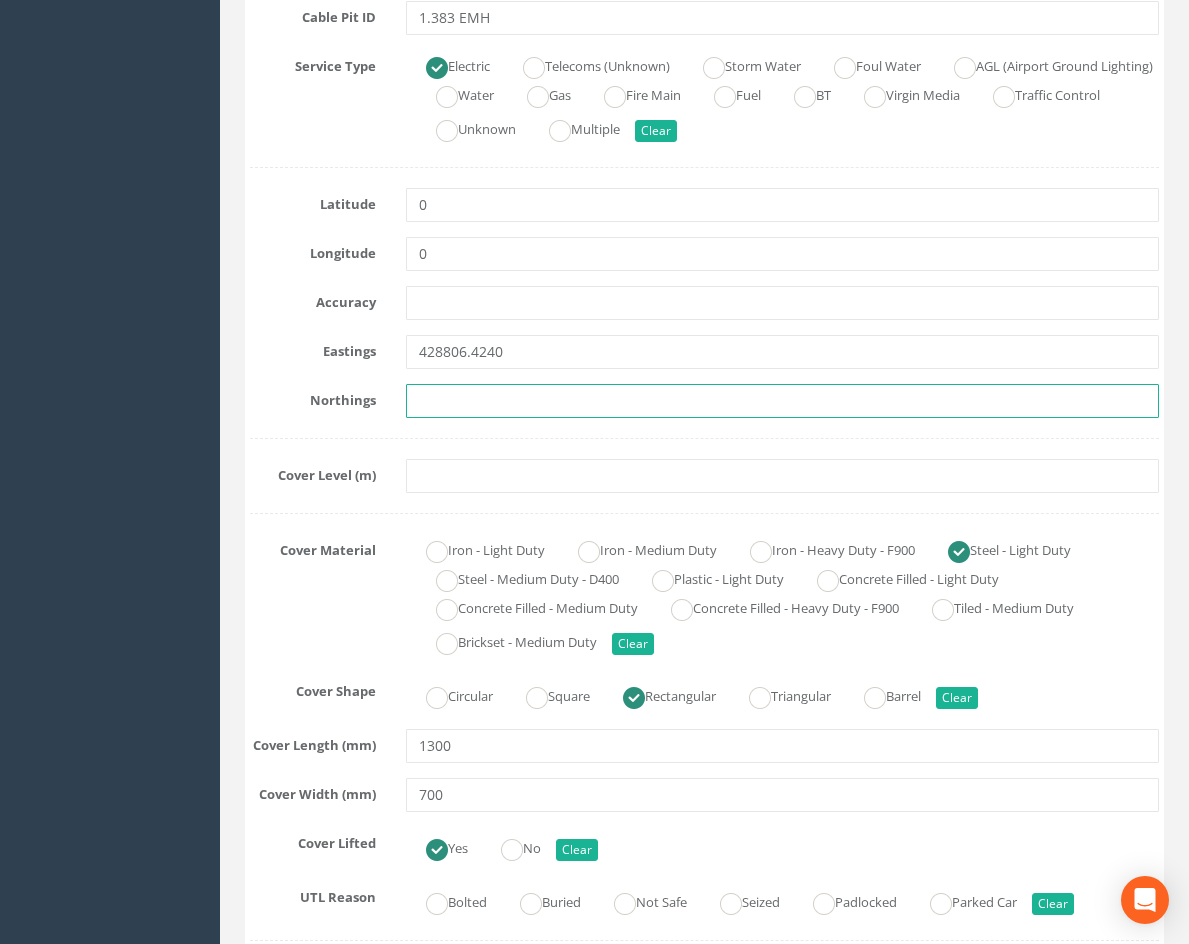 click at bounding box center (782, 401) 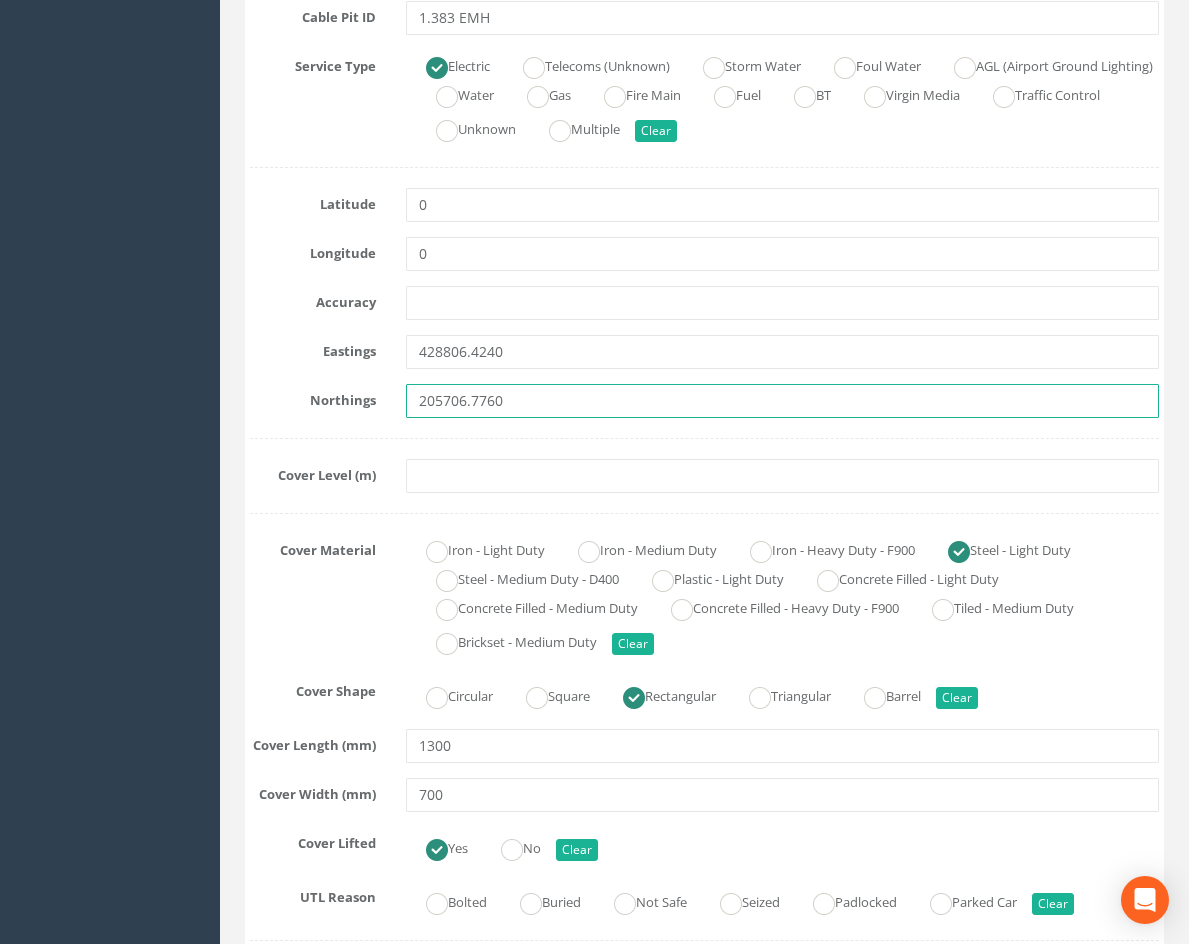 type on "205706.7760" 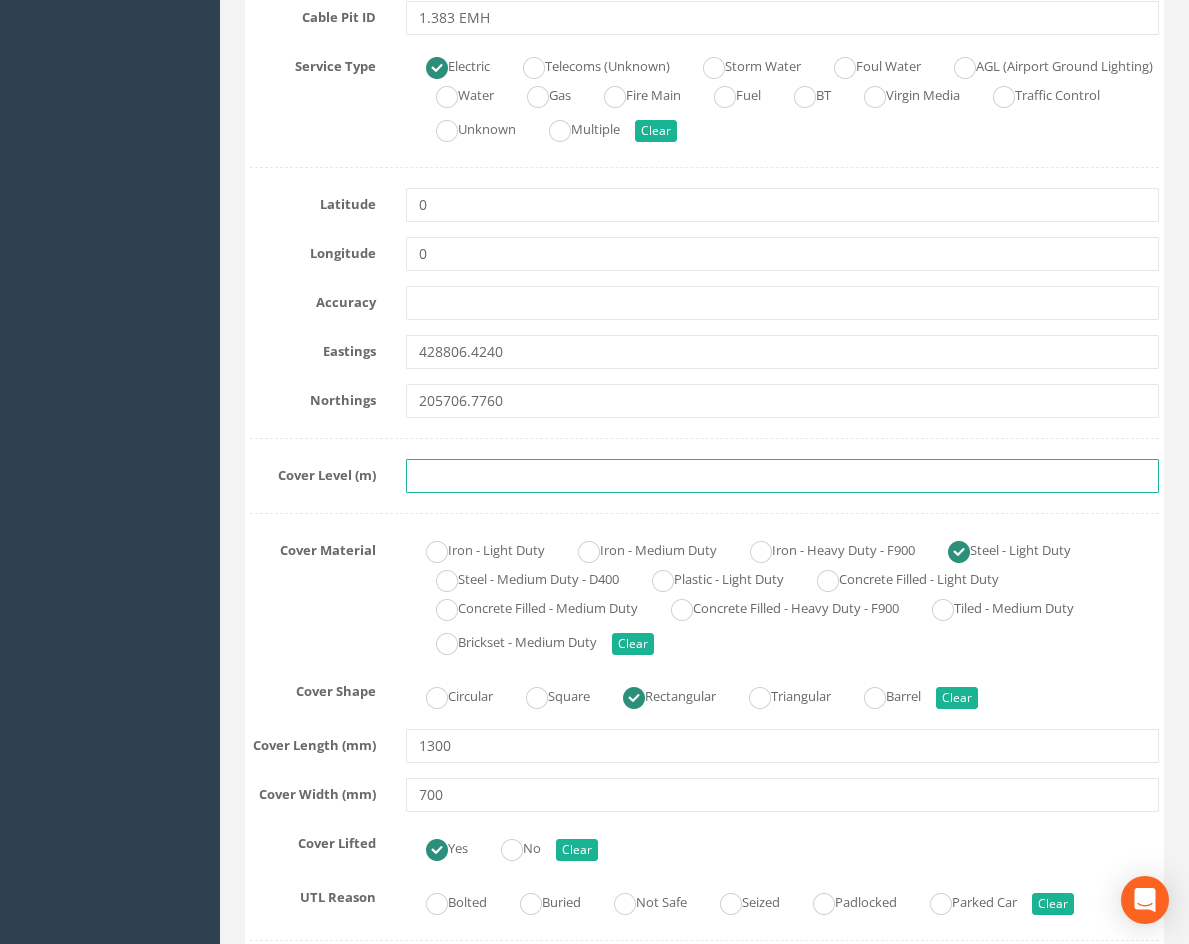 click at bounding box center [782, 476] 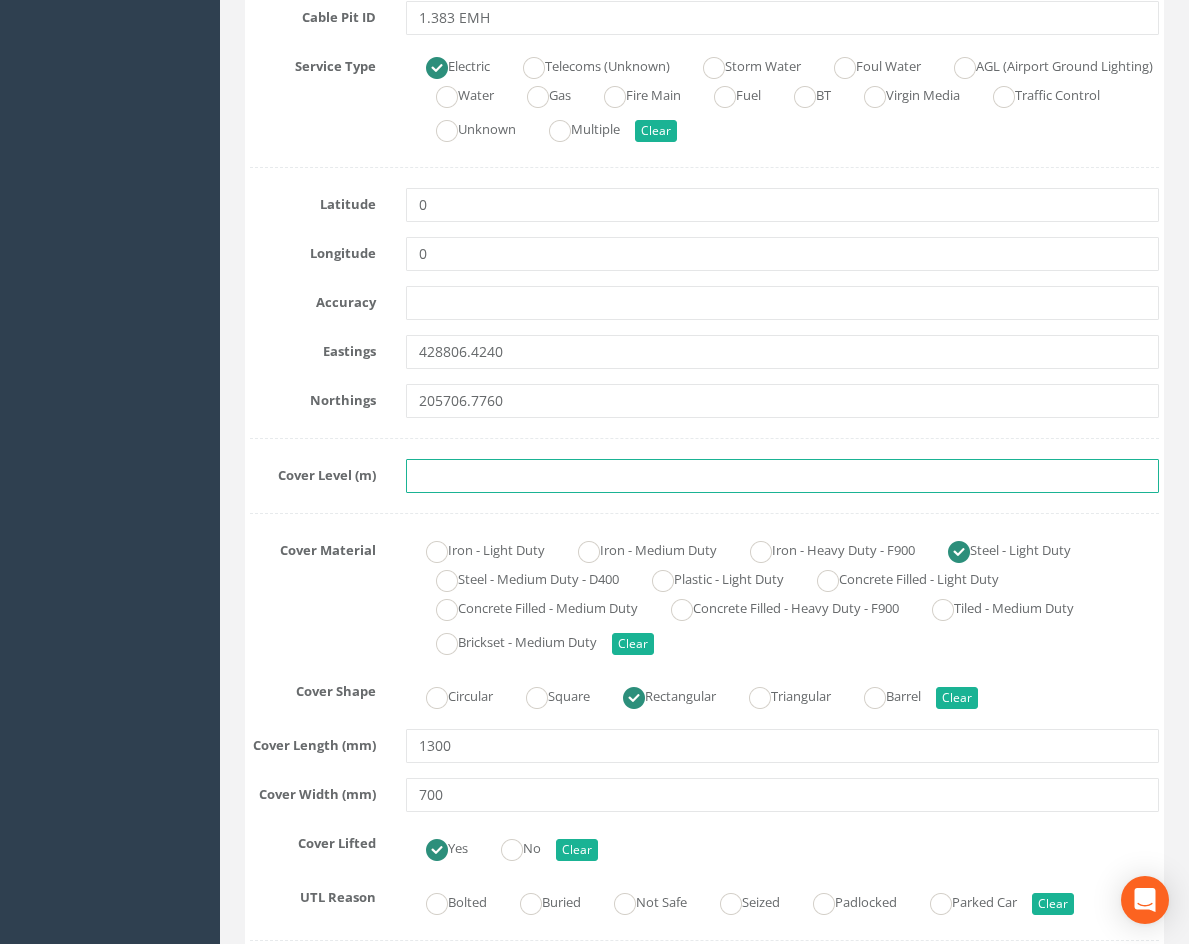 paste on "82.8660" 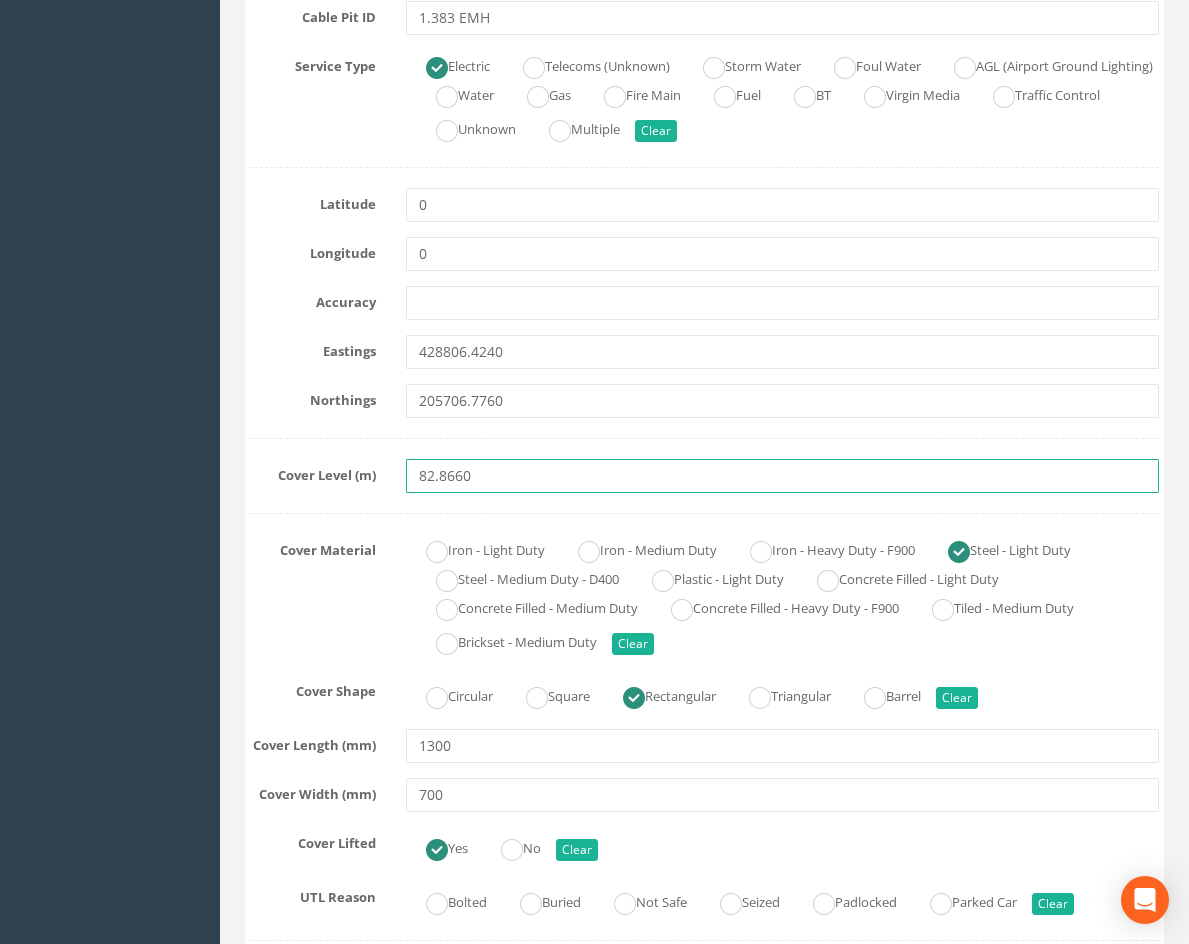 type on "82.8660" 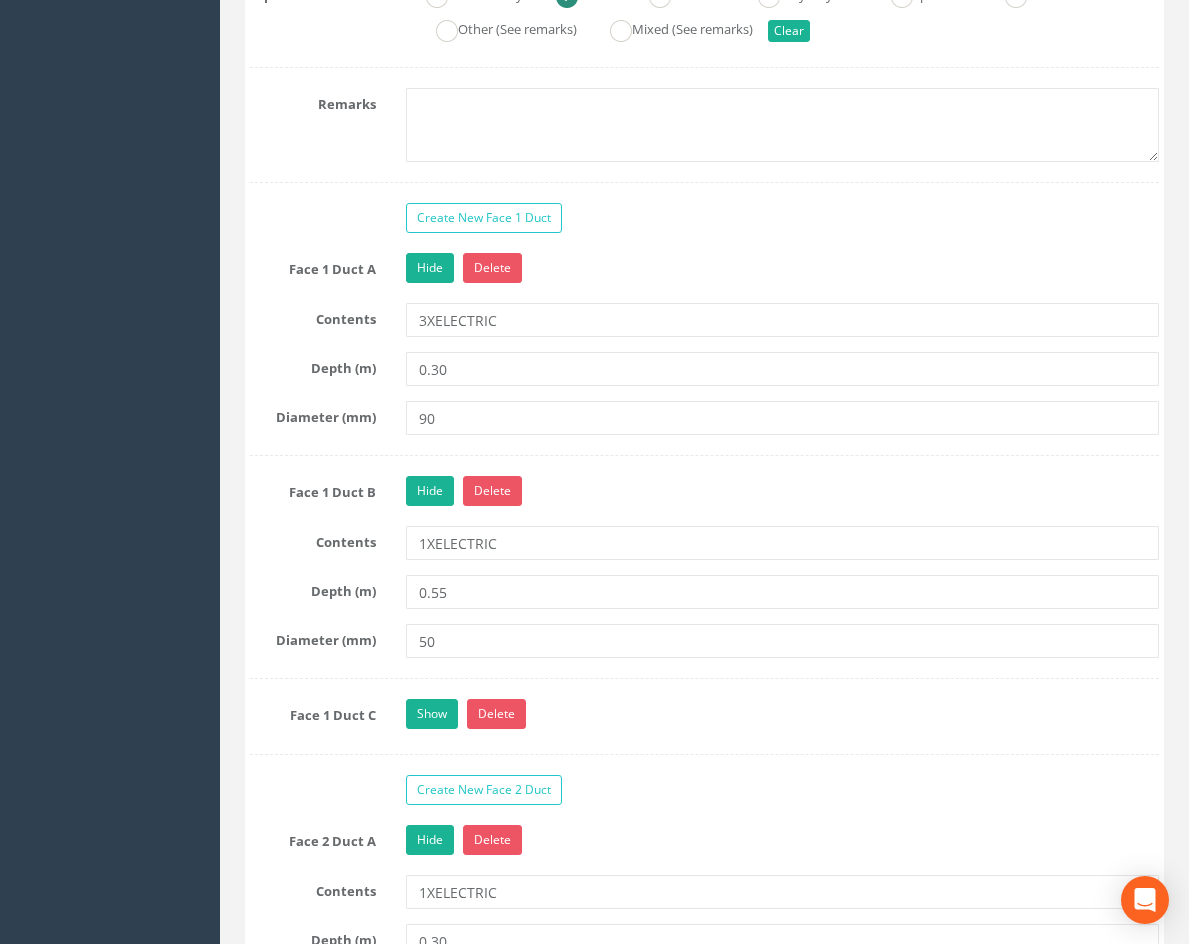 scroll, scrollTop: 2000, scrollLeft: 0, axis: vertical 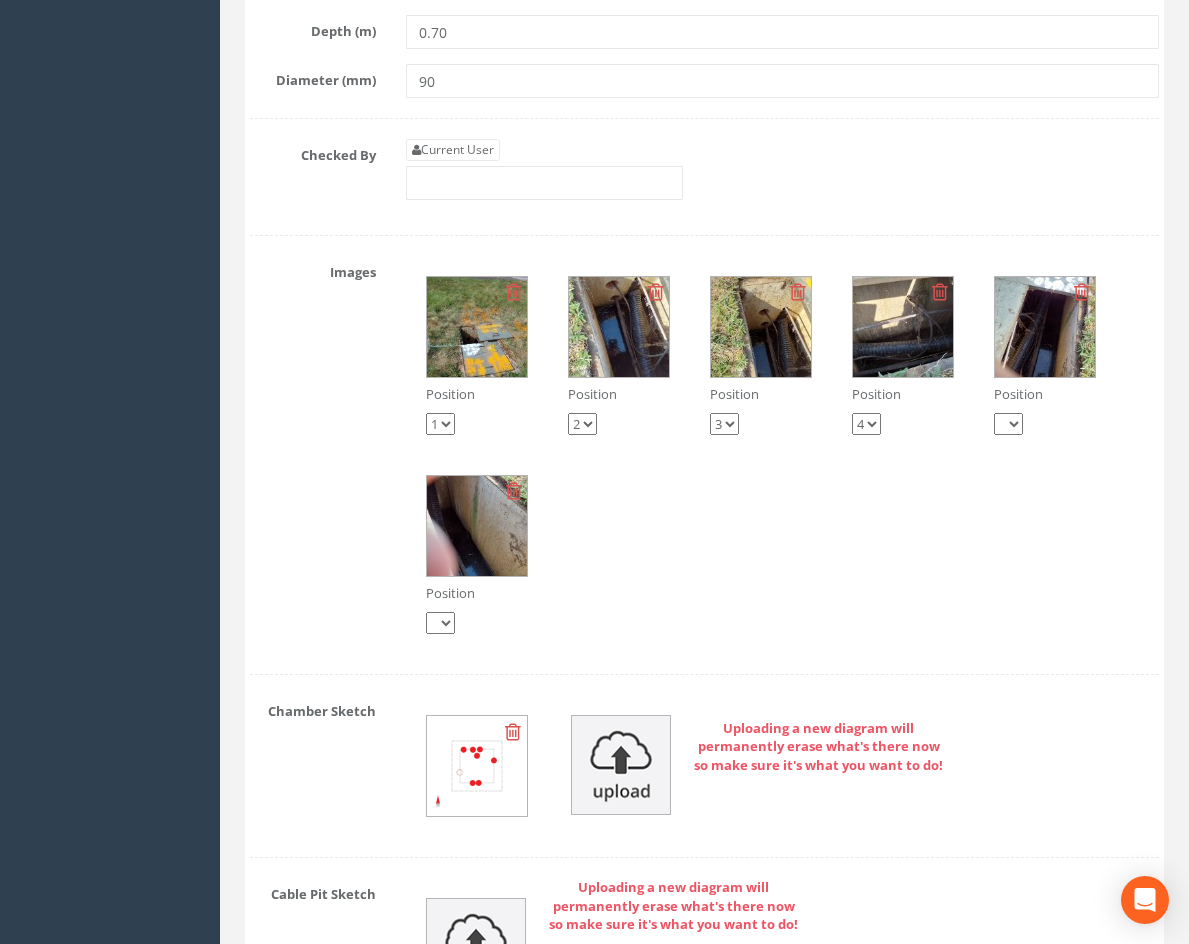 click at bounding box center [477, 327] 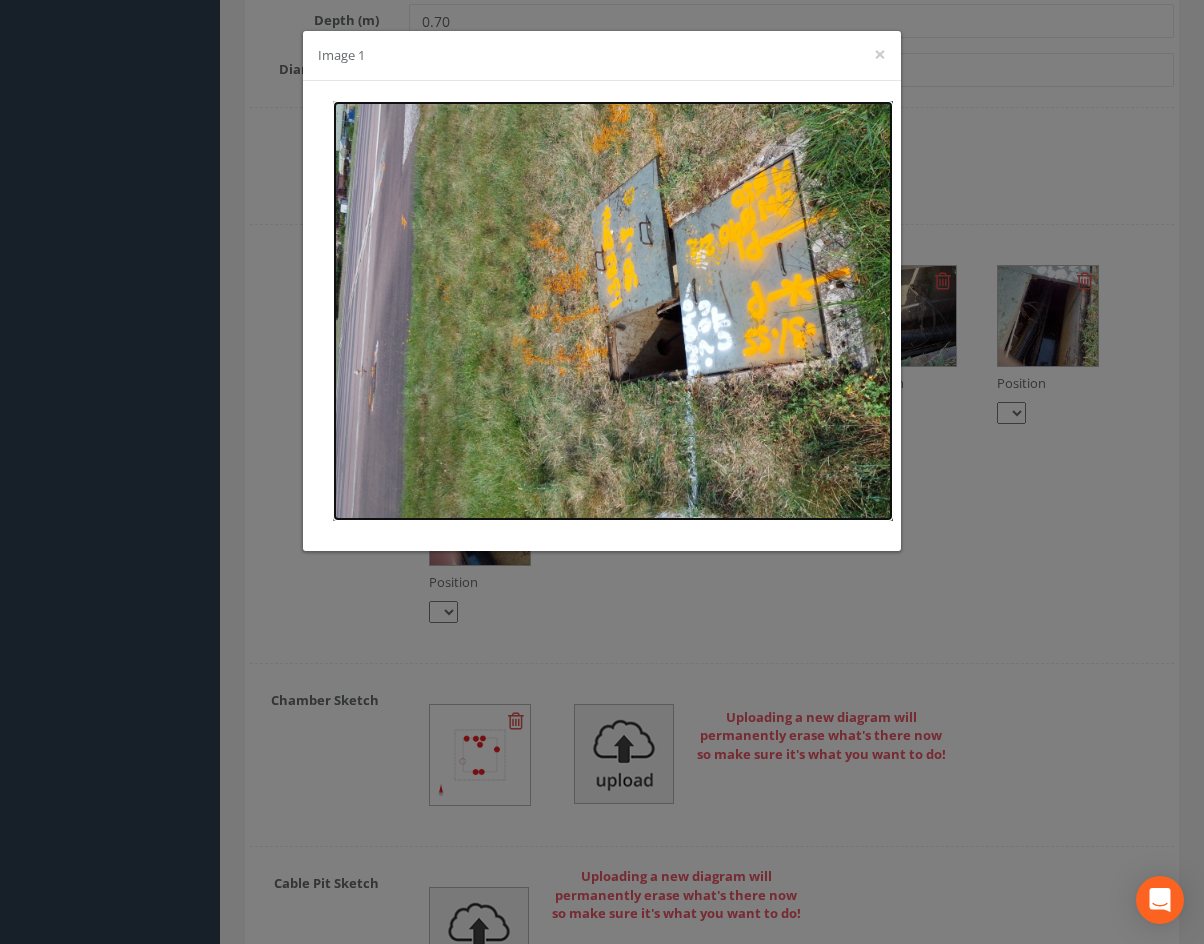 click at bounding box center [613, 311] 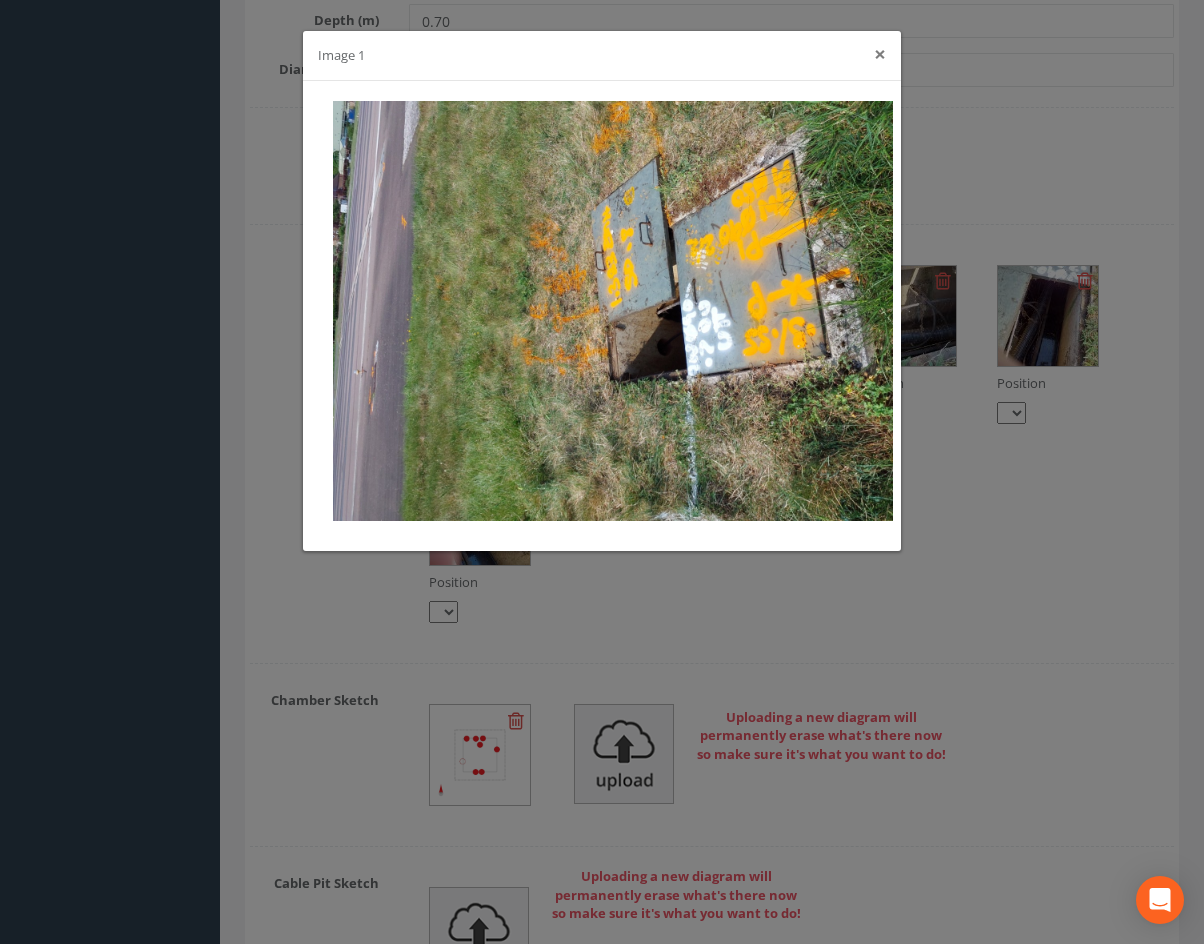 click on "×" at bounding box center (880, 54) 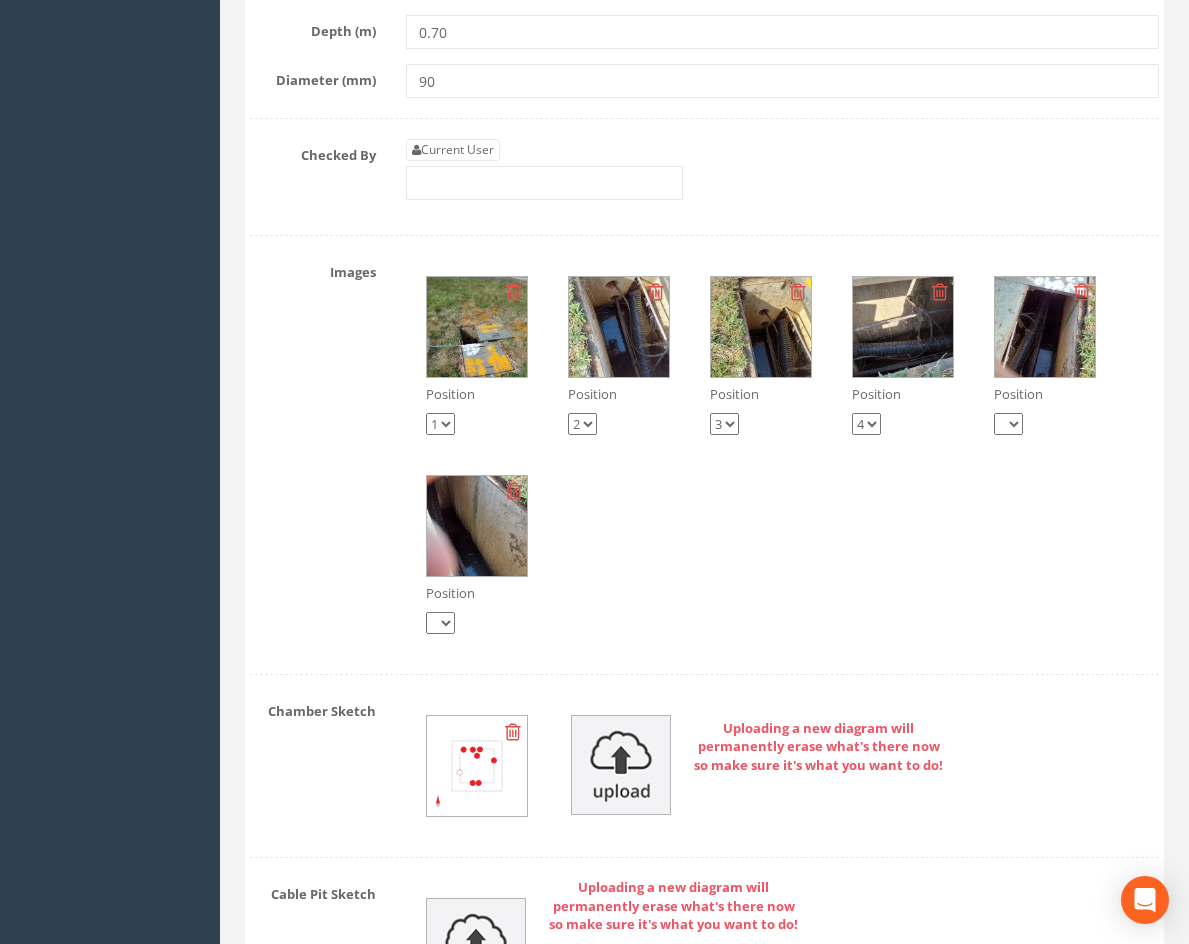 click at bounding box center (619, 327) 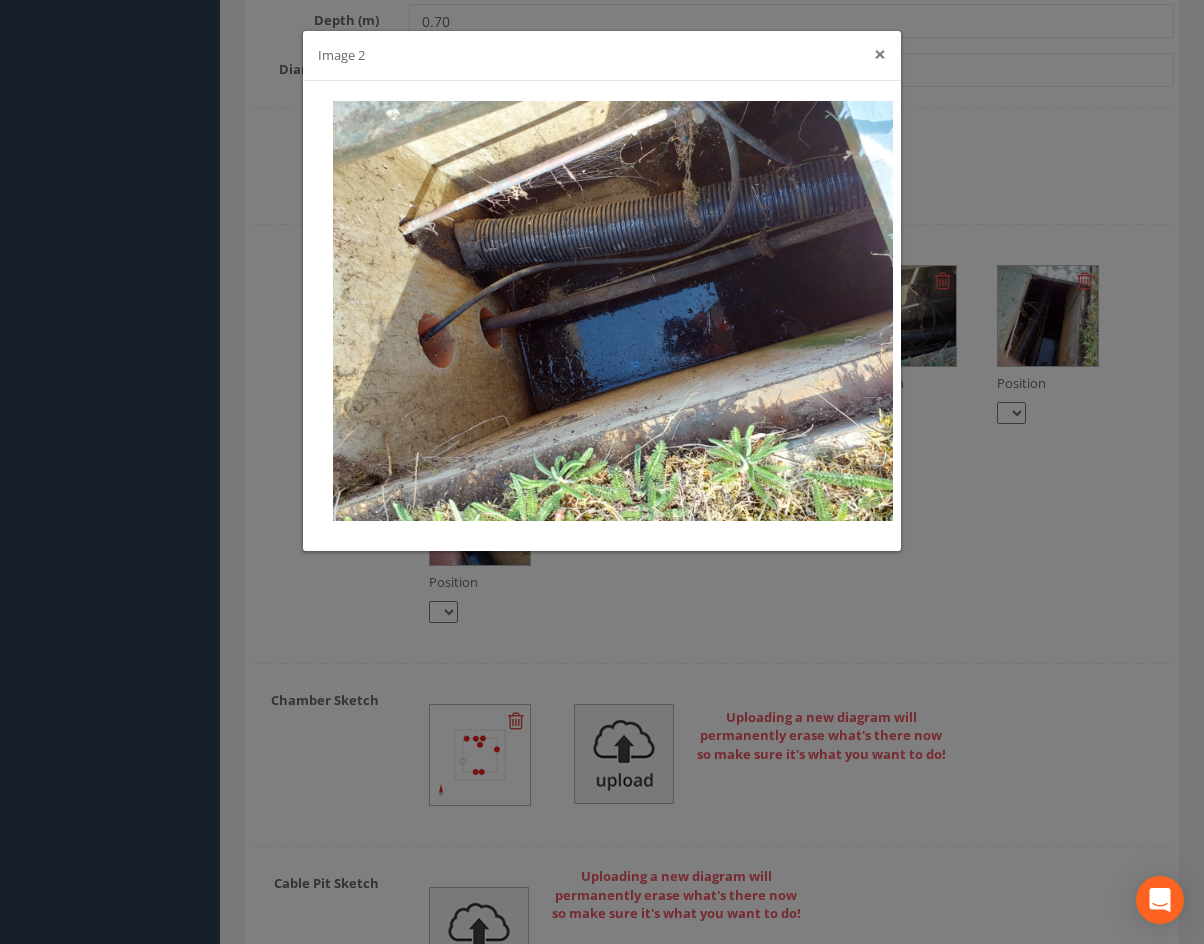 click on "×" at bounding box center [880, 54] 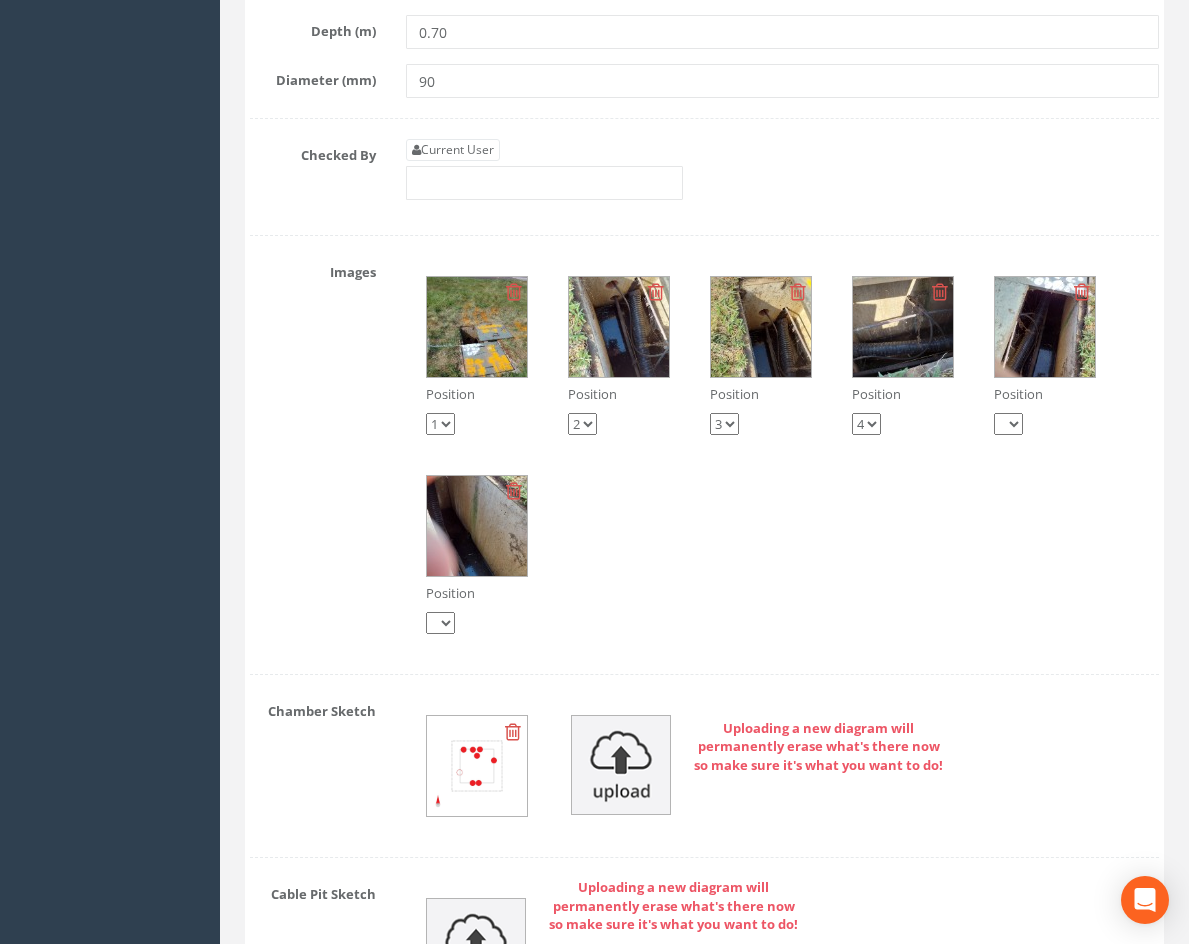 click at bounding box center [761, 327] 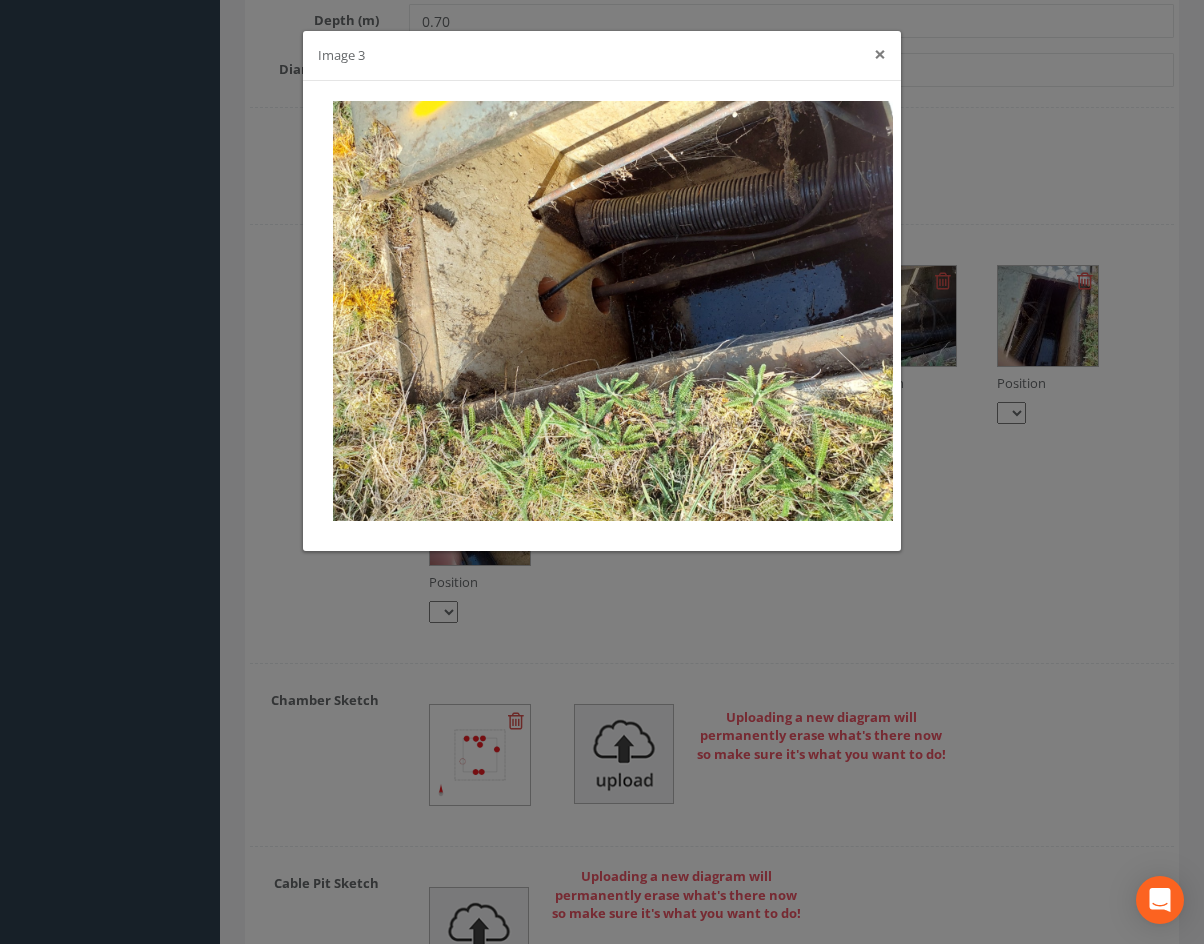 click on "×" at bounding box center [880, 54] 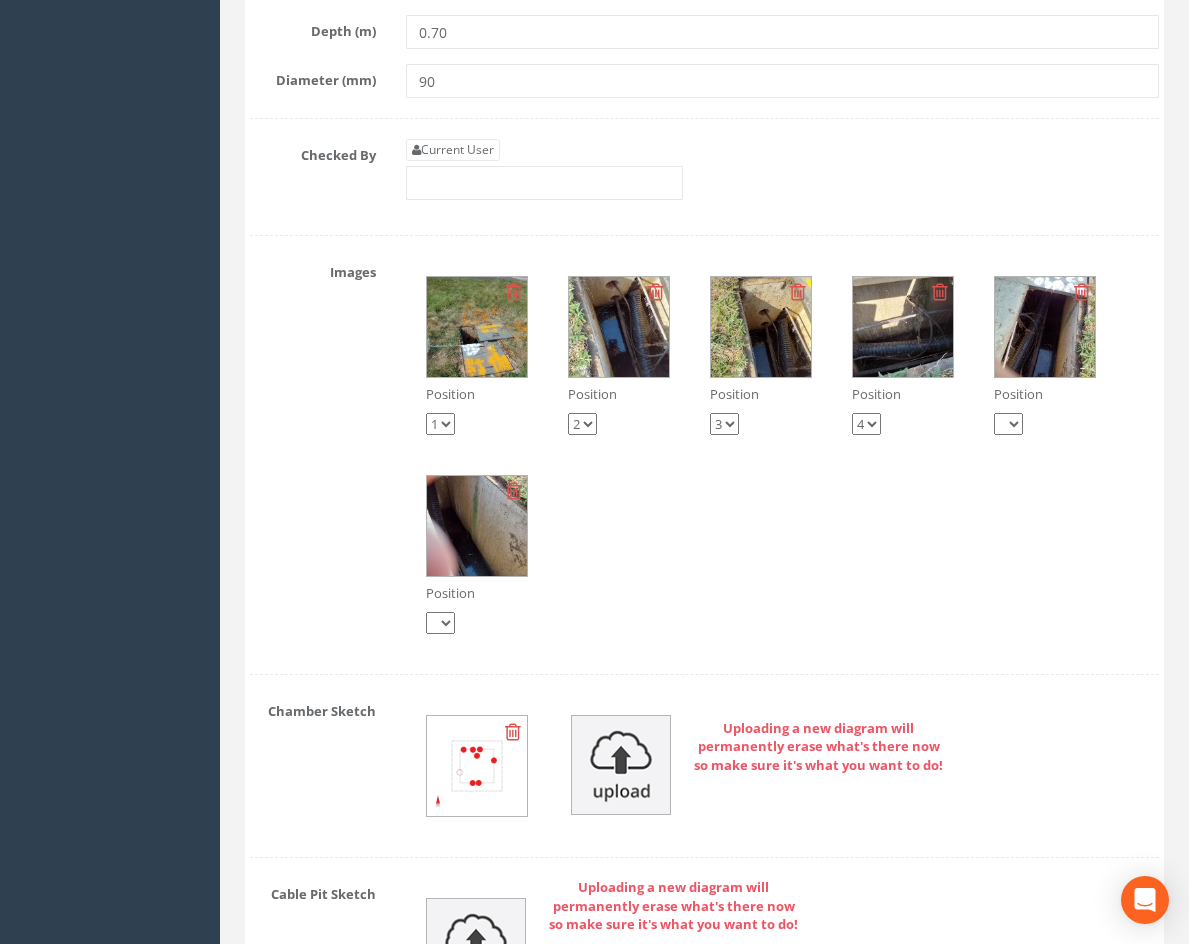 click at bounding box center [477, 526] 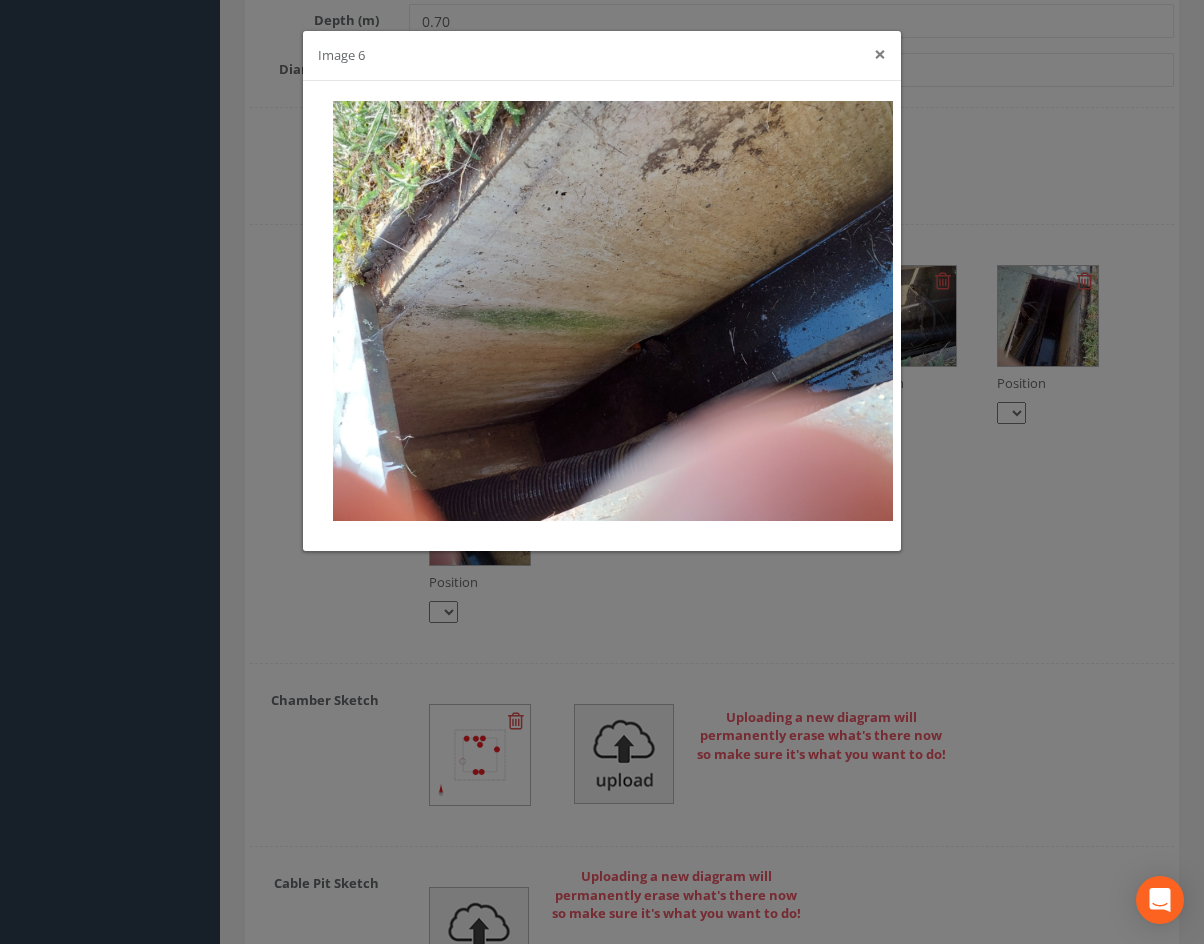click on "×" at bounding box center [880, 54] 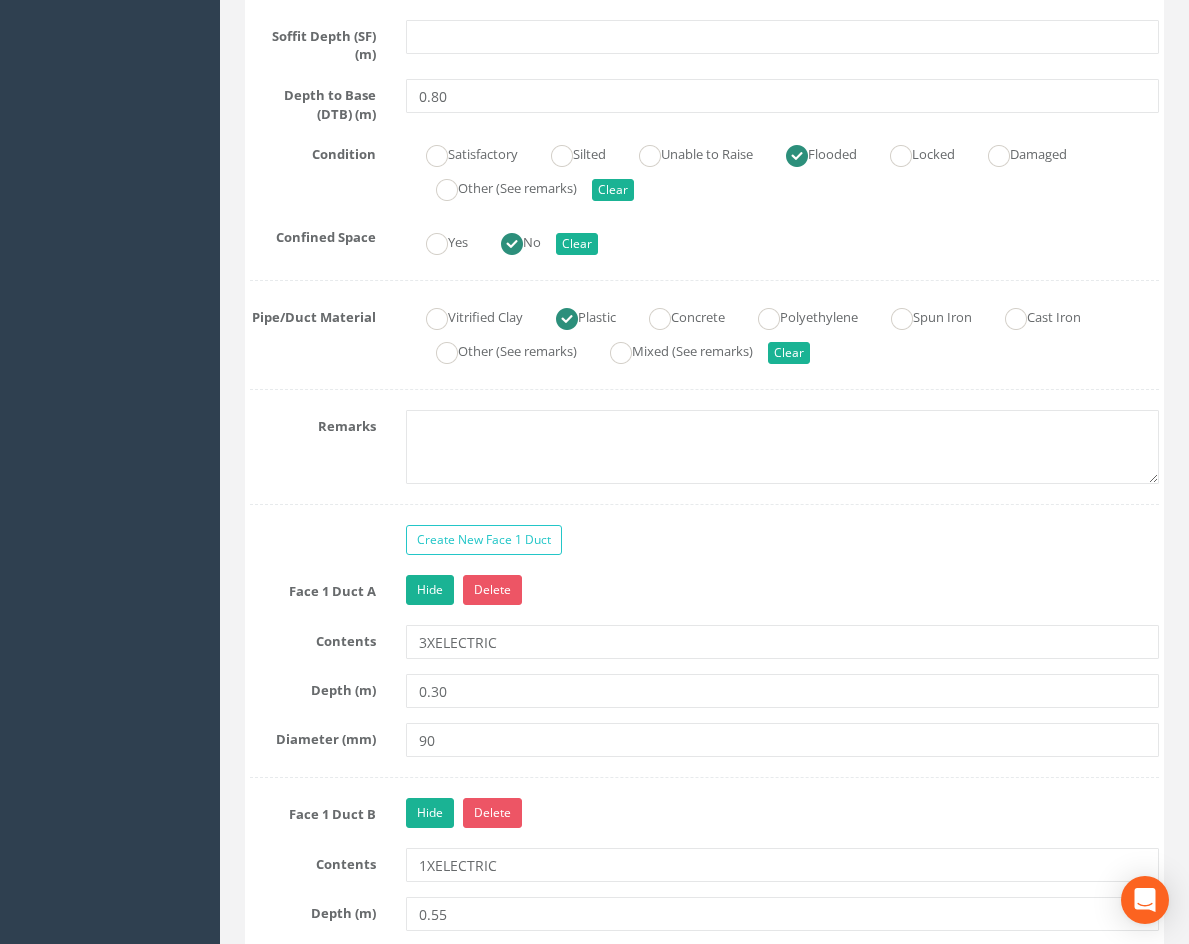 scroll, scrollTop: 1400, scrollLeft: 0, axis: vertical 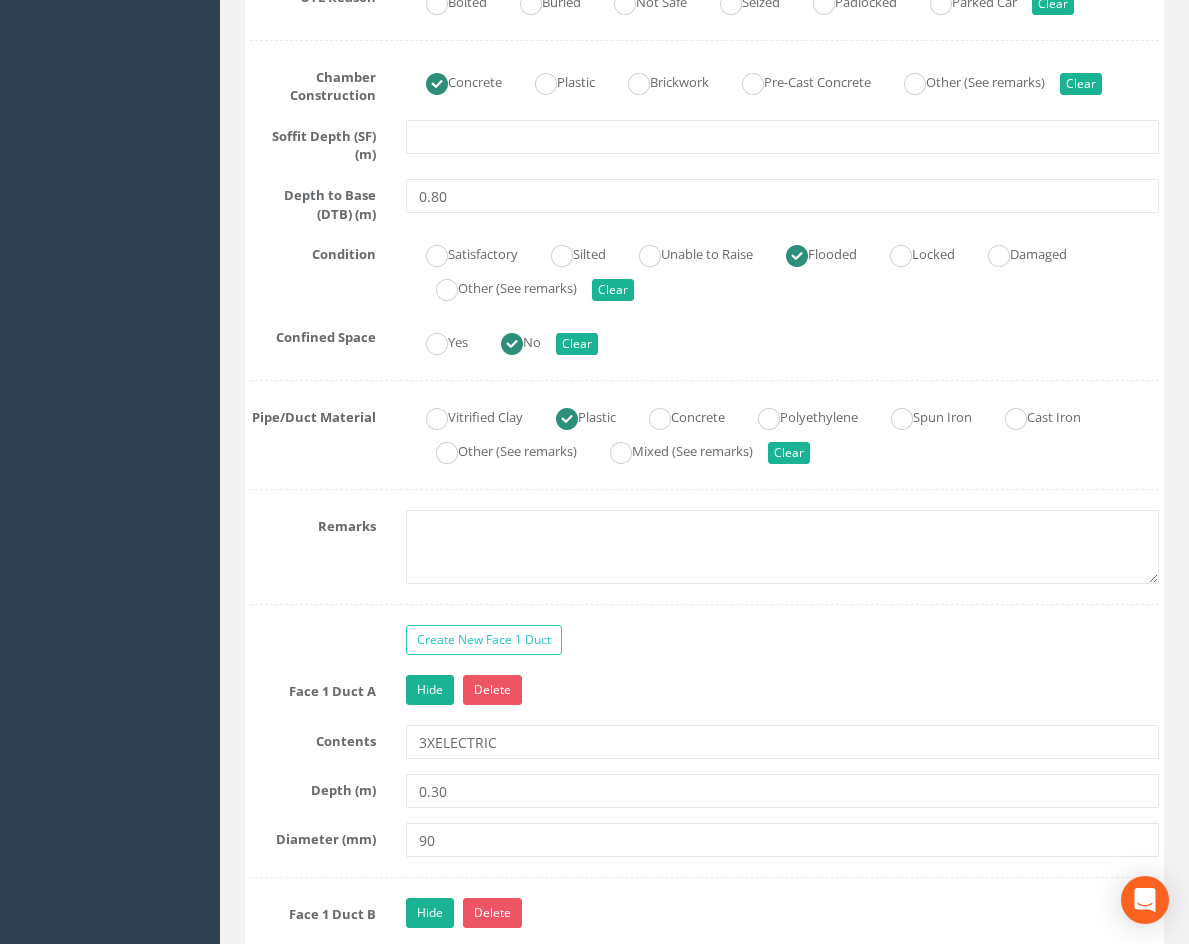 click on "Create New Face 1 Duct
Face 1 Duct A
Hide
Delete
Contents
3XELECTRIC
Depth (m)
0.30
Diameter (mm)
90
Face 1 Duct B
Hide
Delete
Contents
1XELECTRIC
Depth (m)
0.55
Diameter (mm)
50
Face 1 Duct C
Show
Delete
Contents
1XELECTRIC
Depth (m)
0.35" at bounding box center (704, 1480) 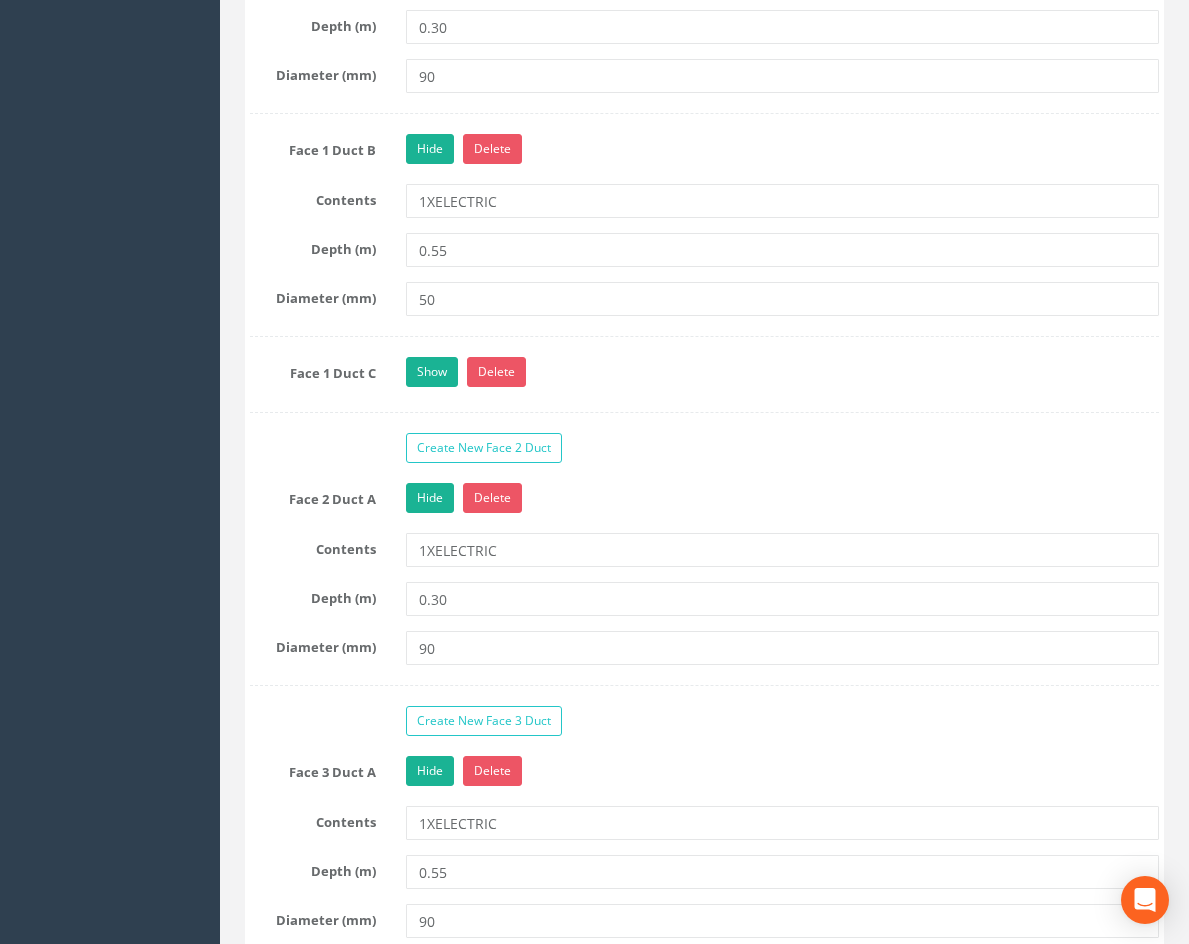 scroll, scrollTop: 2200, scrollLeft: 0, axis: vertical 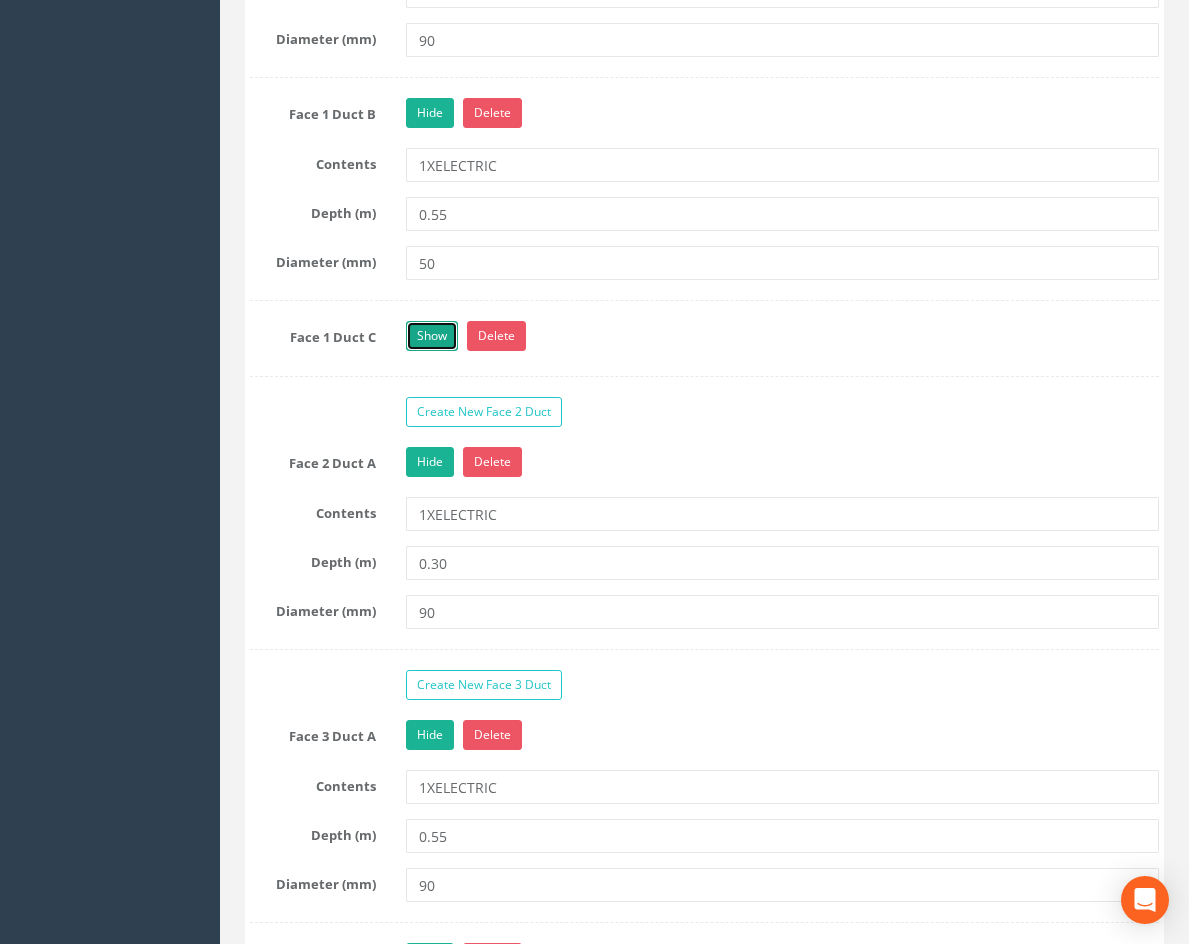 click on "Show" at bounding box center [432, 336] 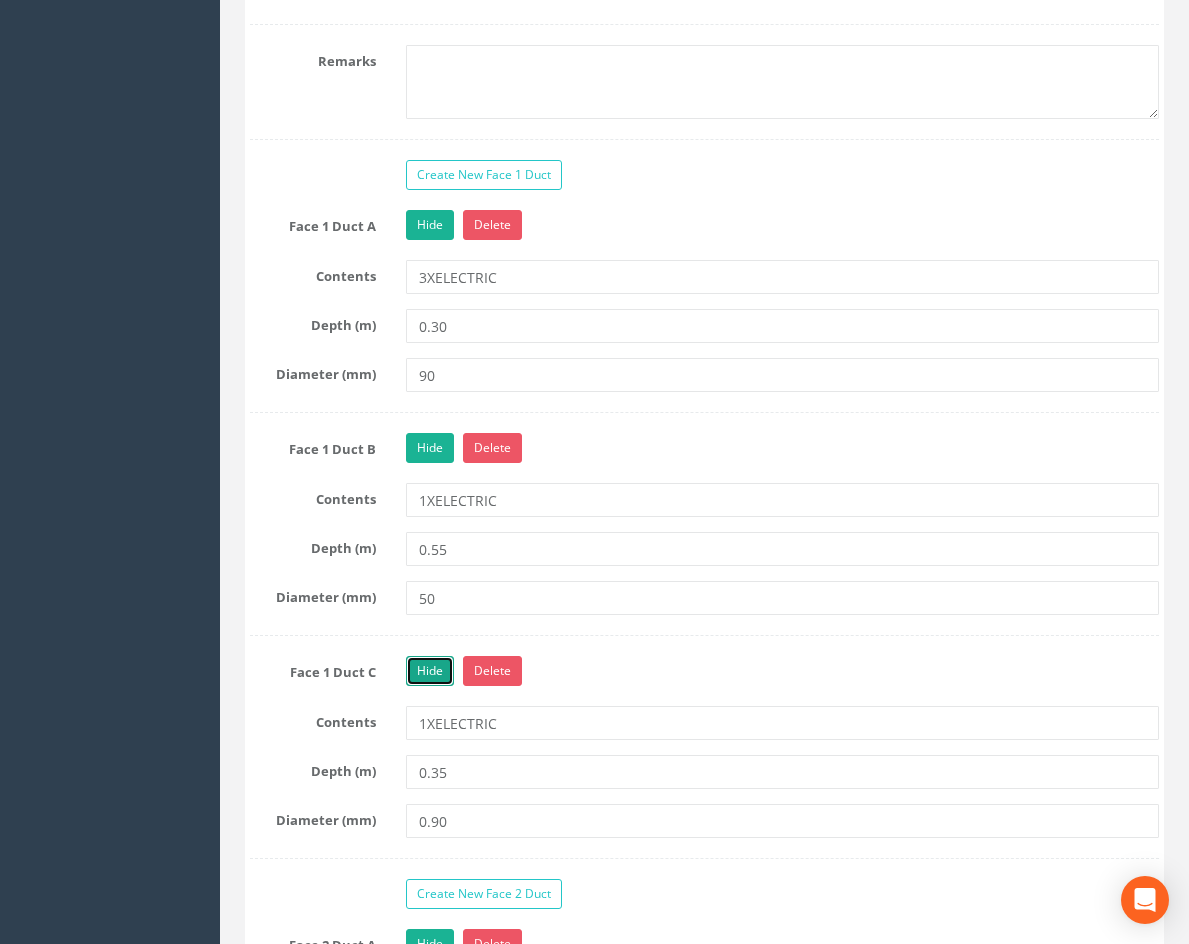 scroll, scrollTop: 1900, scrollLeft: 0, axis: vertical 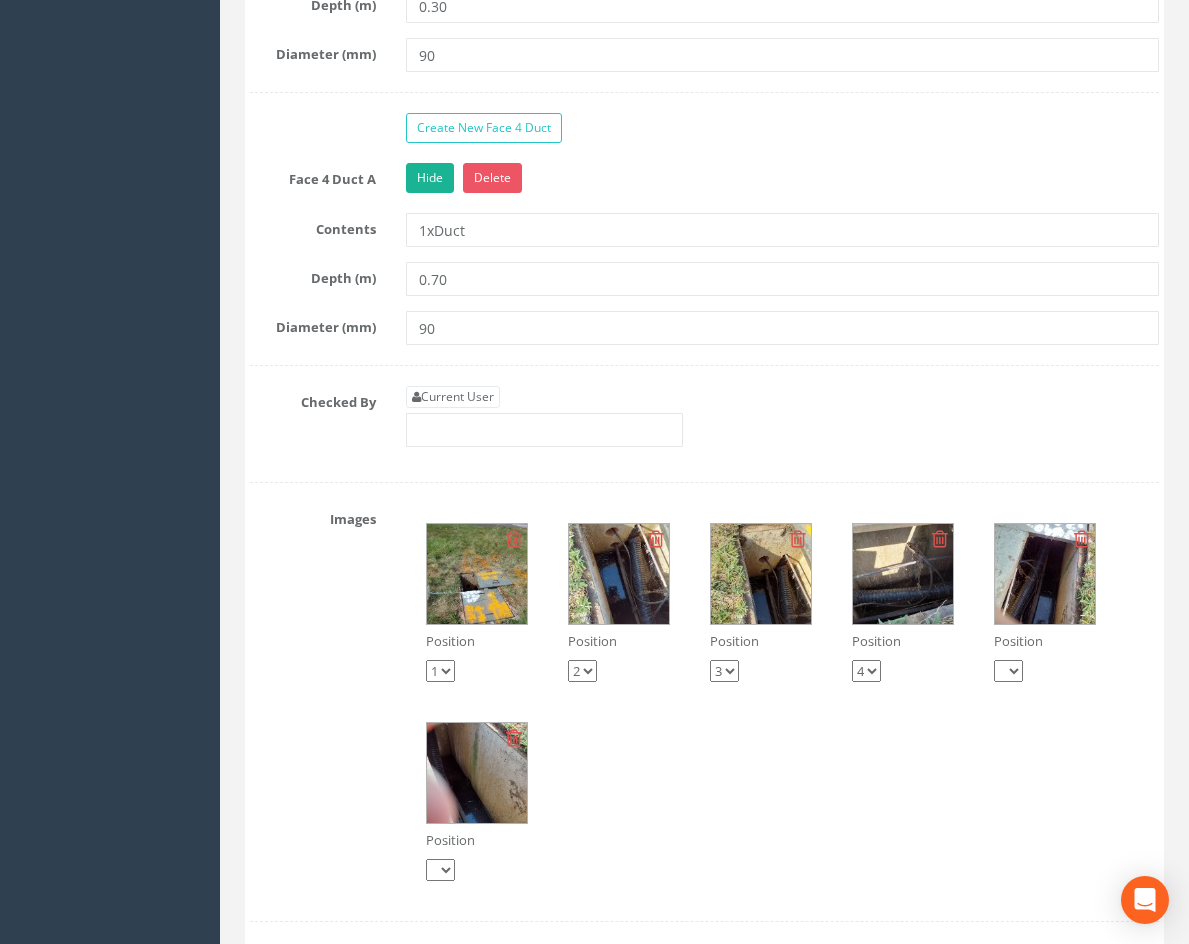 click at bounding box center [619, 574] 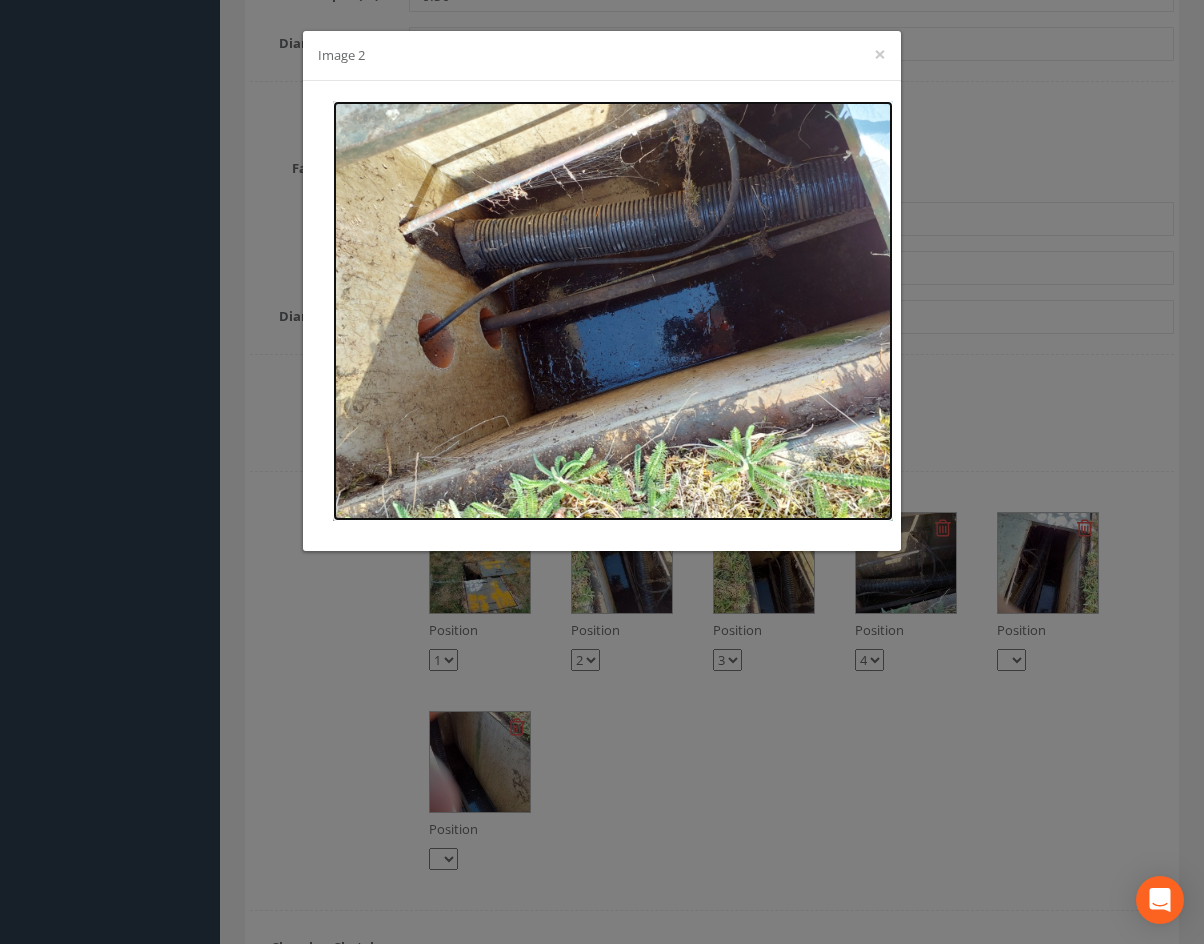 click at bounding box center (613, 311) 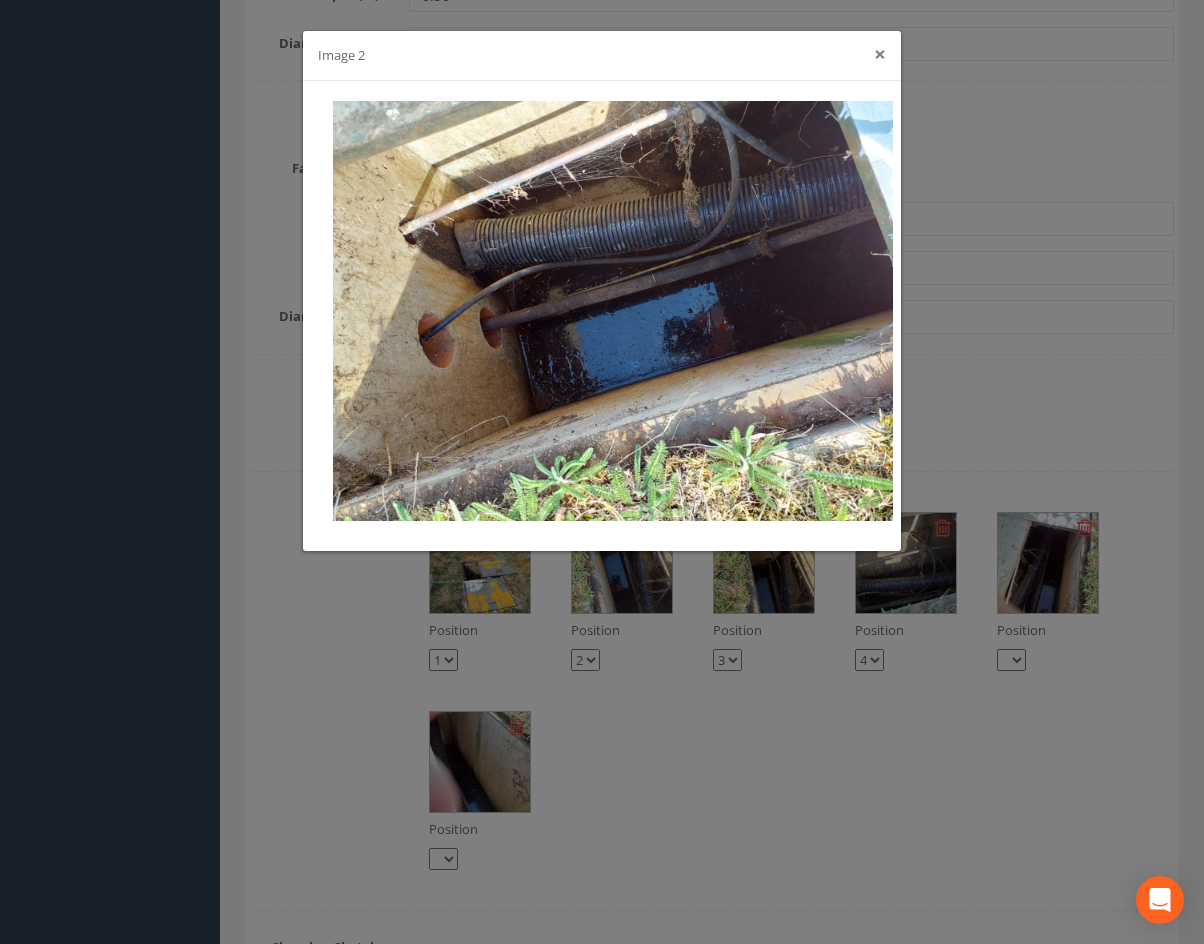 click on "×" at bounding box center [880, 54] 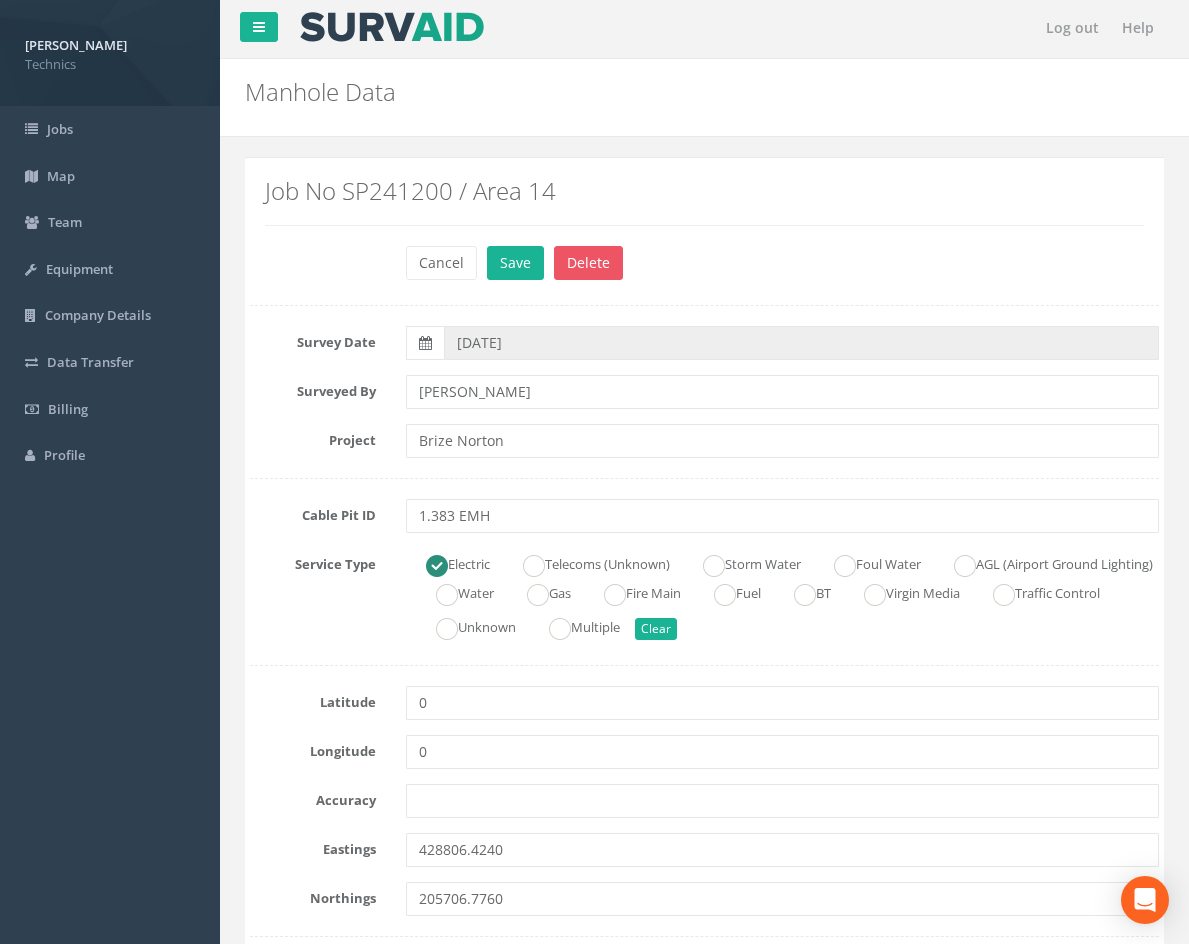 scroll, scrollTop: 0, scrollLeft: 0, axis: both 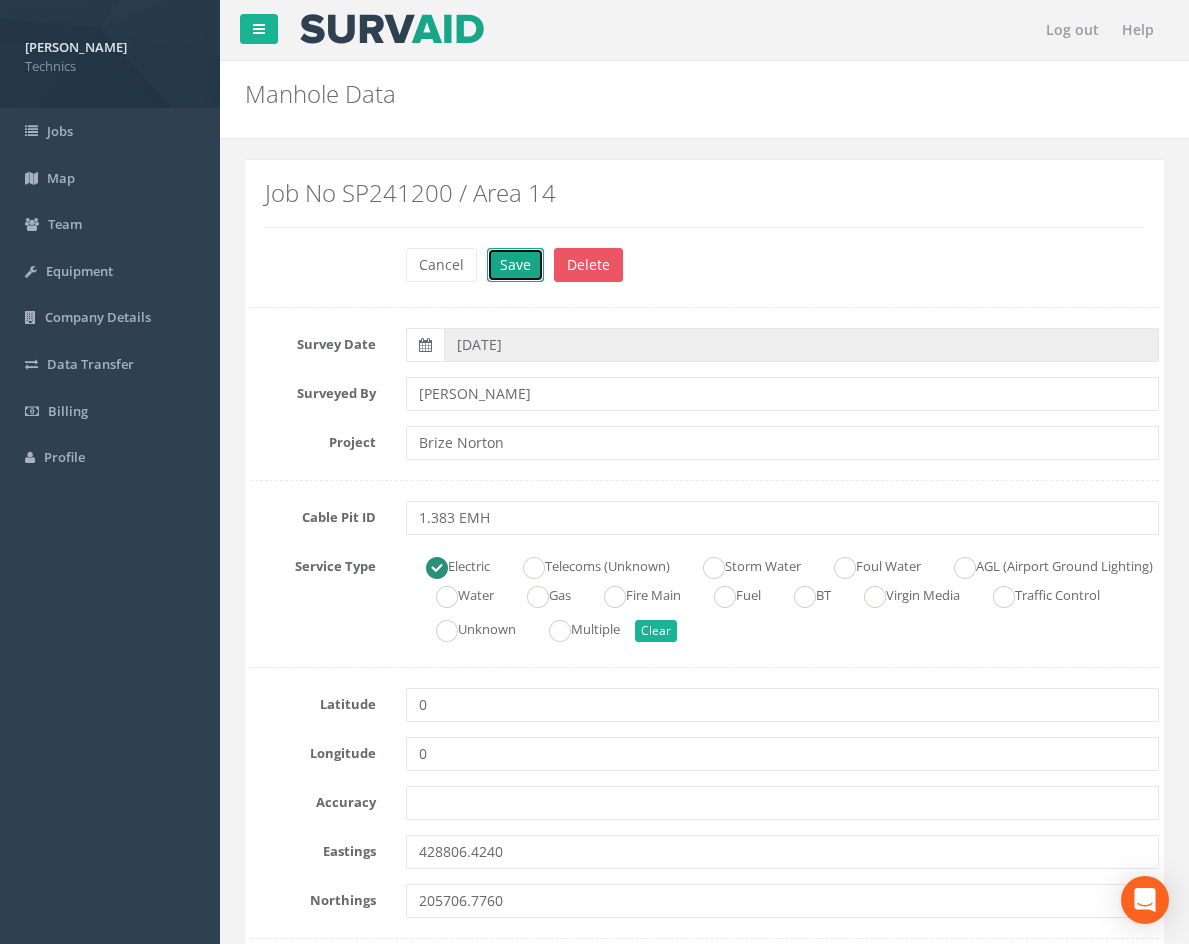 click on "Save" at bounding box center (515, 265) 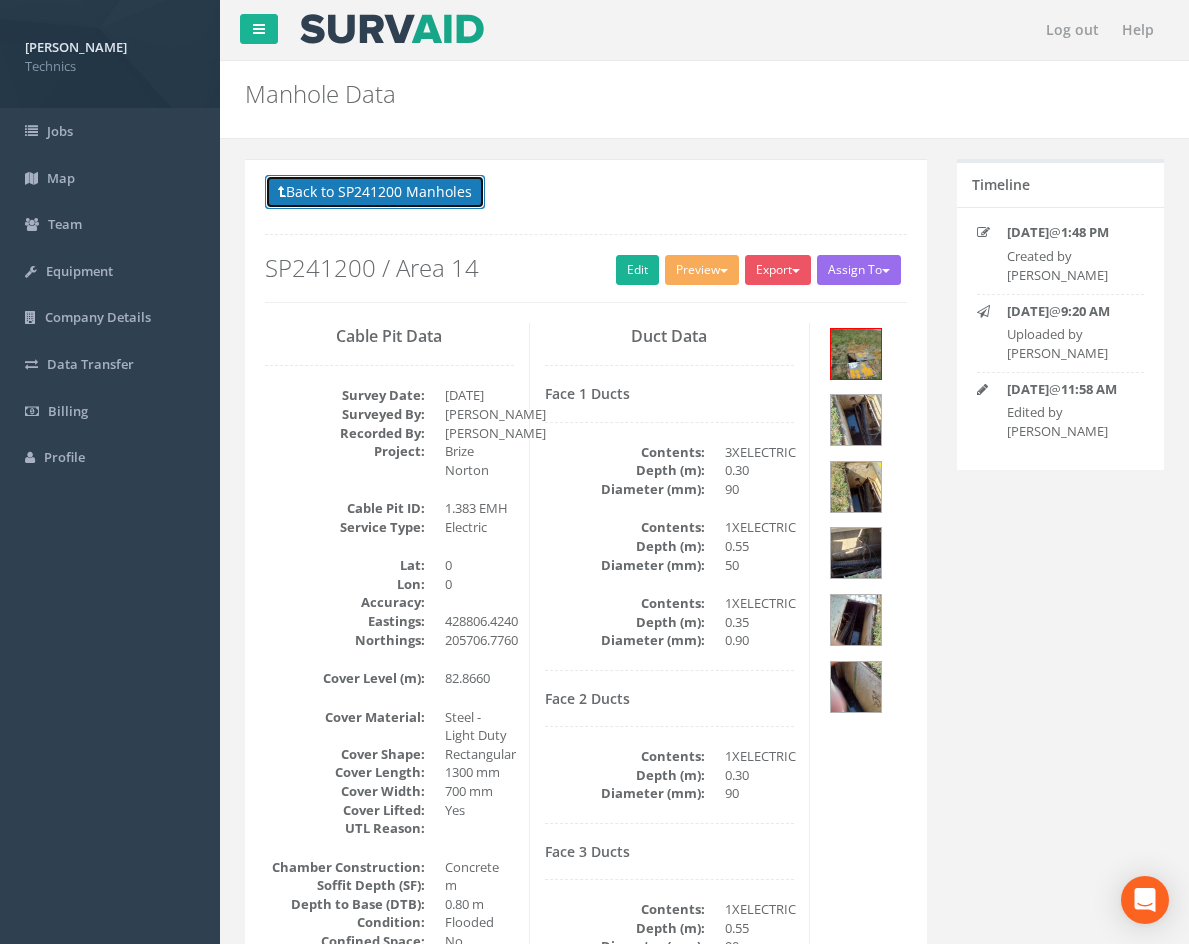 click on "Back to SP241200 Manholes" at bounding box center (375, 192) 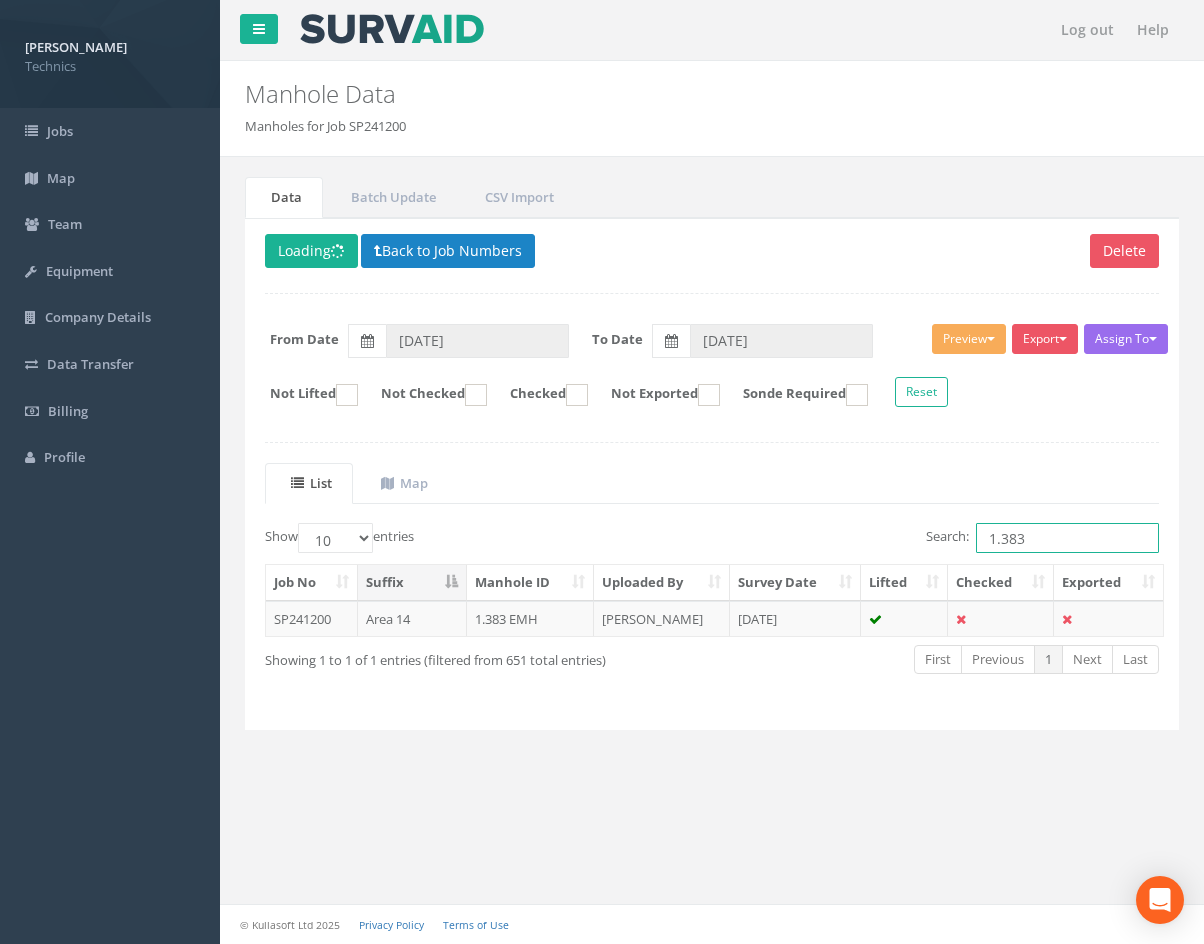 click on "1.383" at bounding box center (1067, 538) 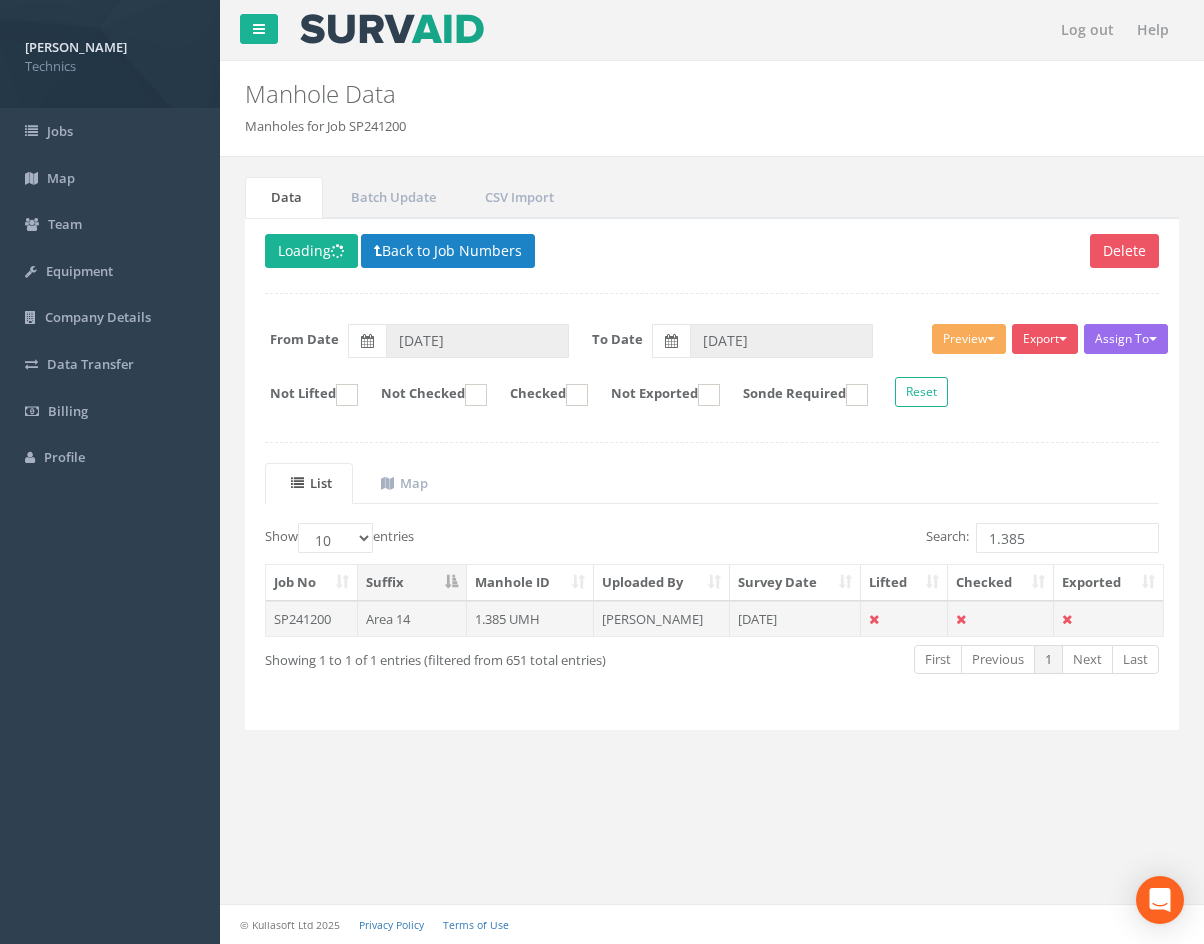 click on "[PERSON_NAME]" at bounding box center [662, 619] 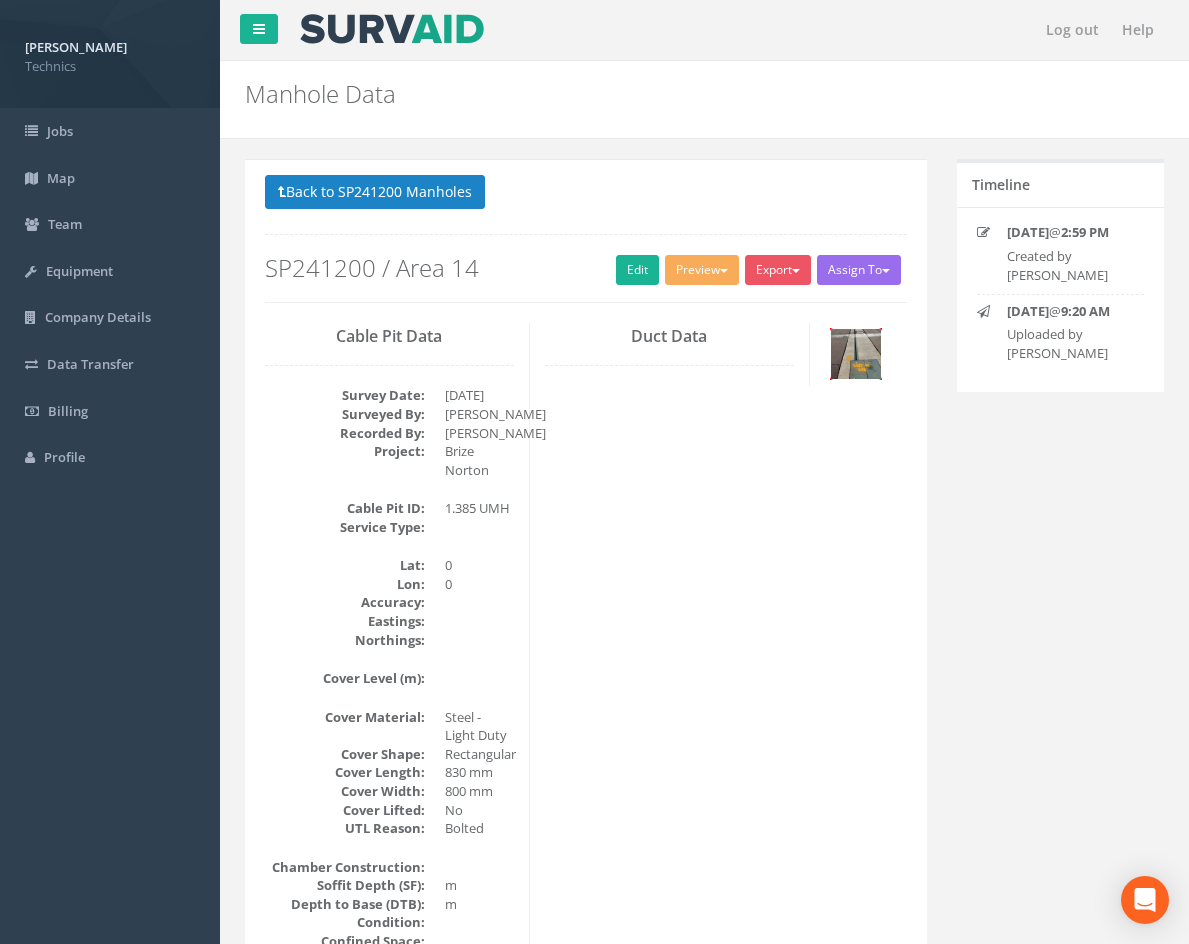 click at bounding box center [856, 354] 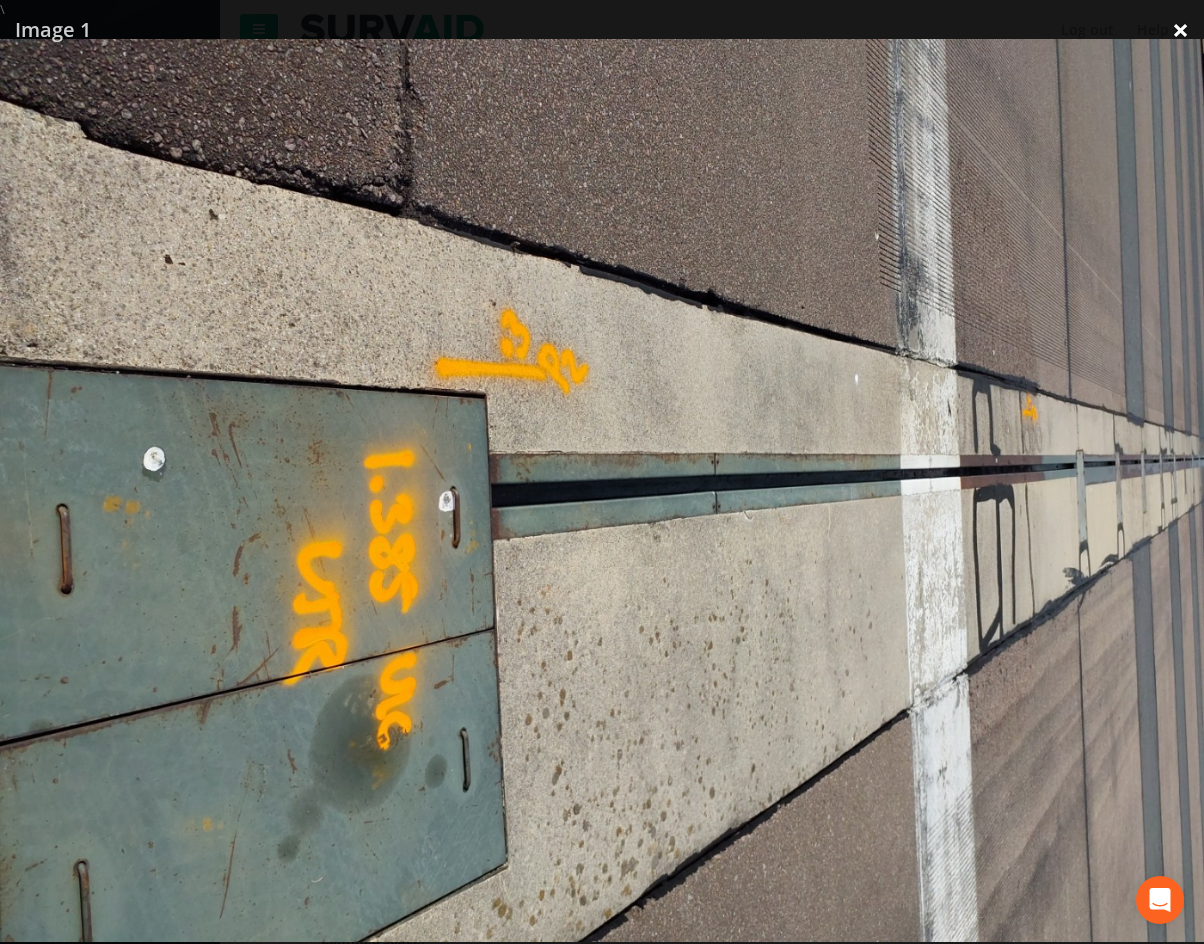 click on "×" at bounding box center [1180, 30] 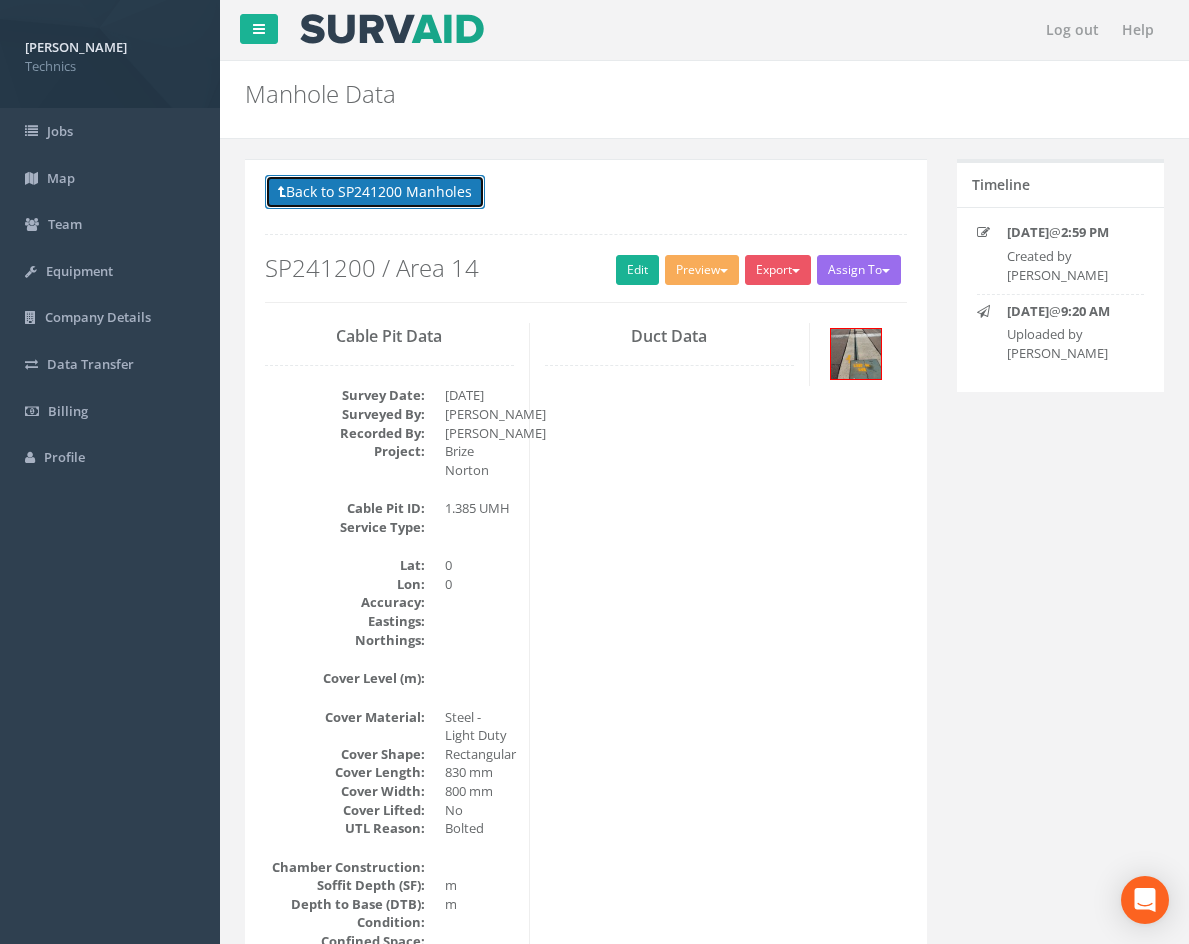 click on "Back to SP241200 Manholes" at bounding box center [375, 192] 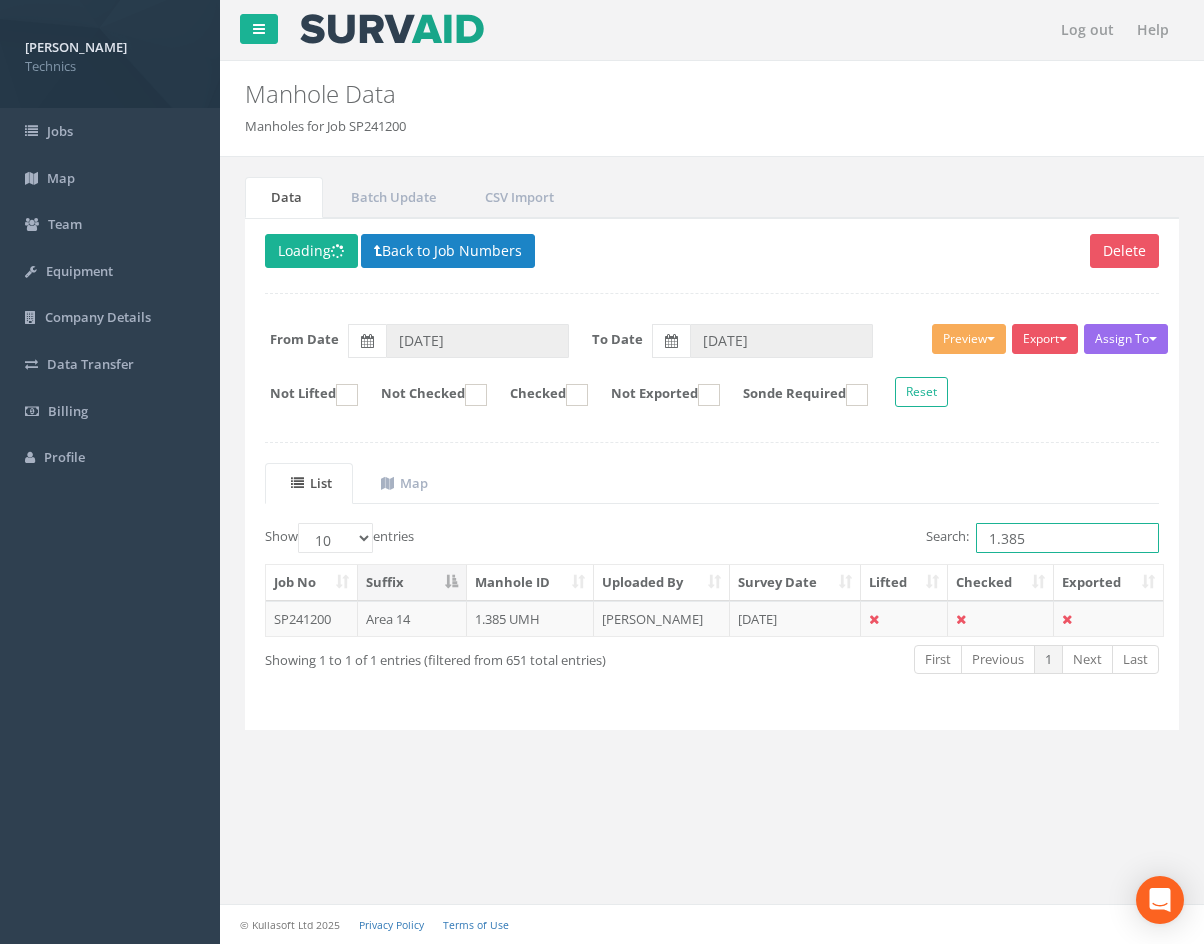 click on "1.385" at bounding box center (1067, 538) 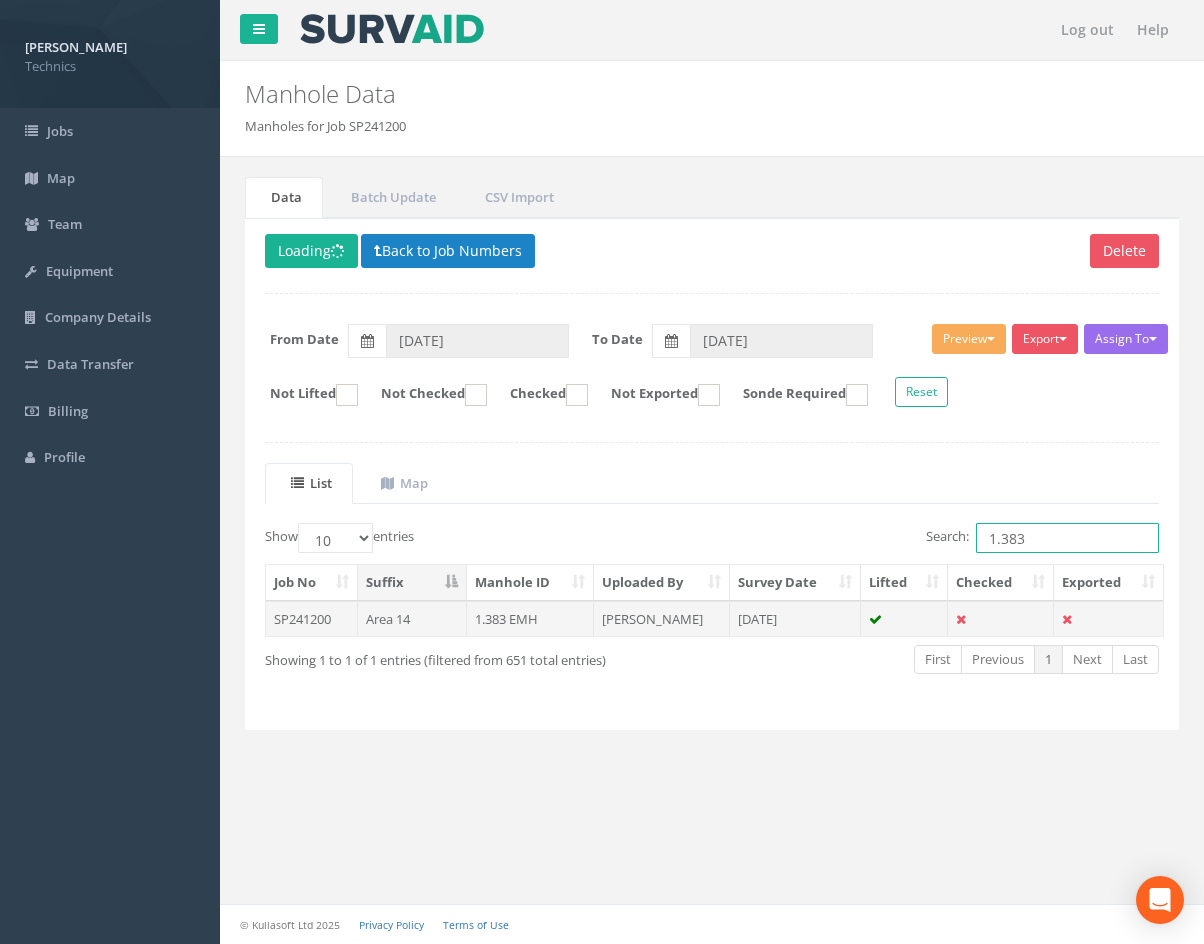 type on "1.383" 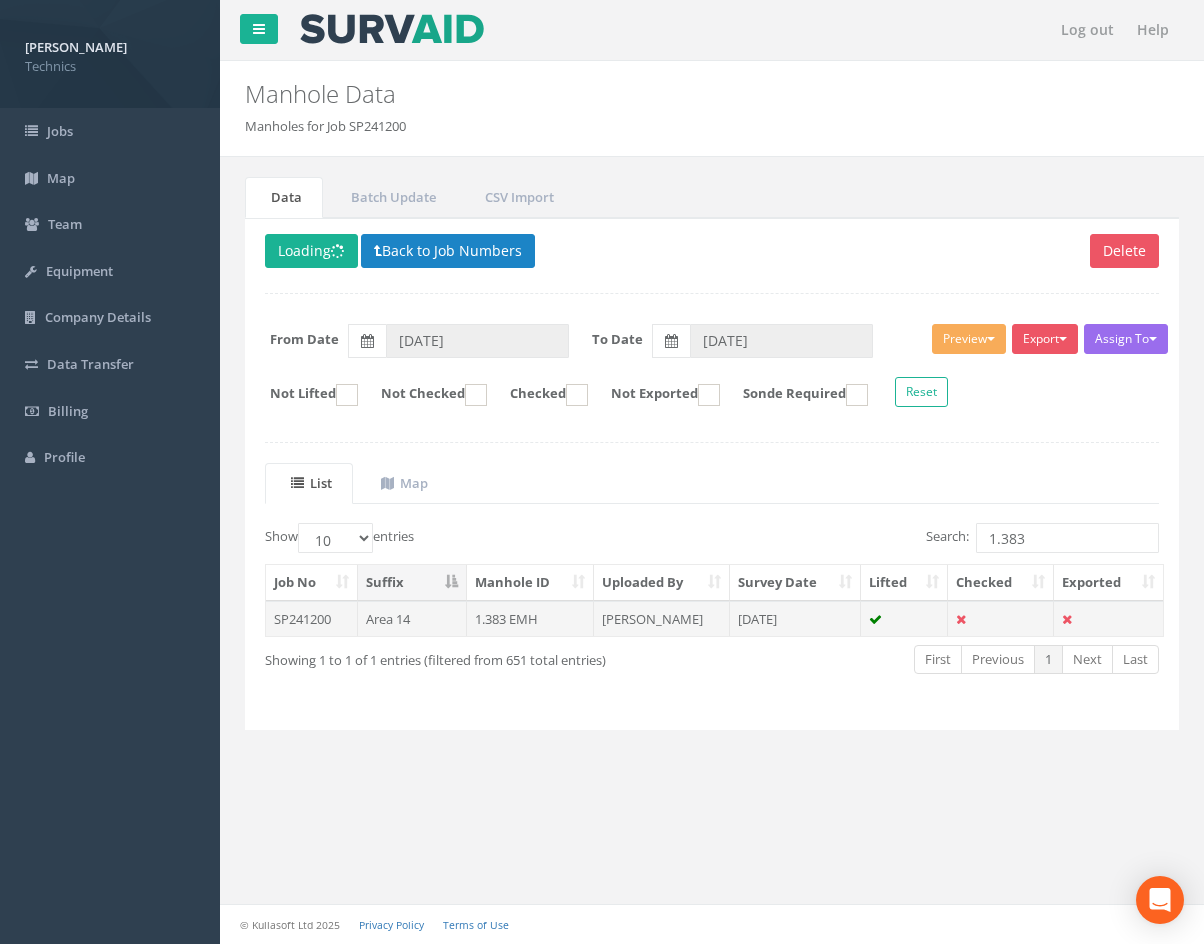 click on "[DATE]" at bounding box center [795, 619] 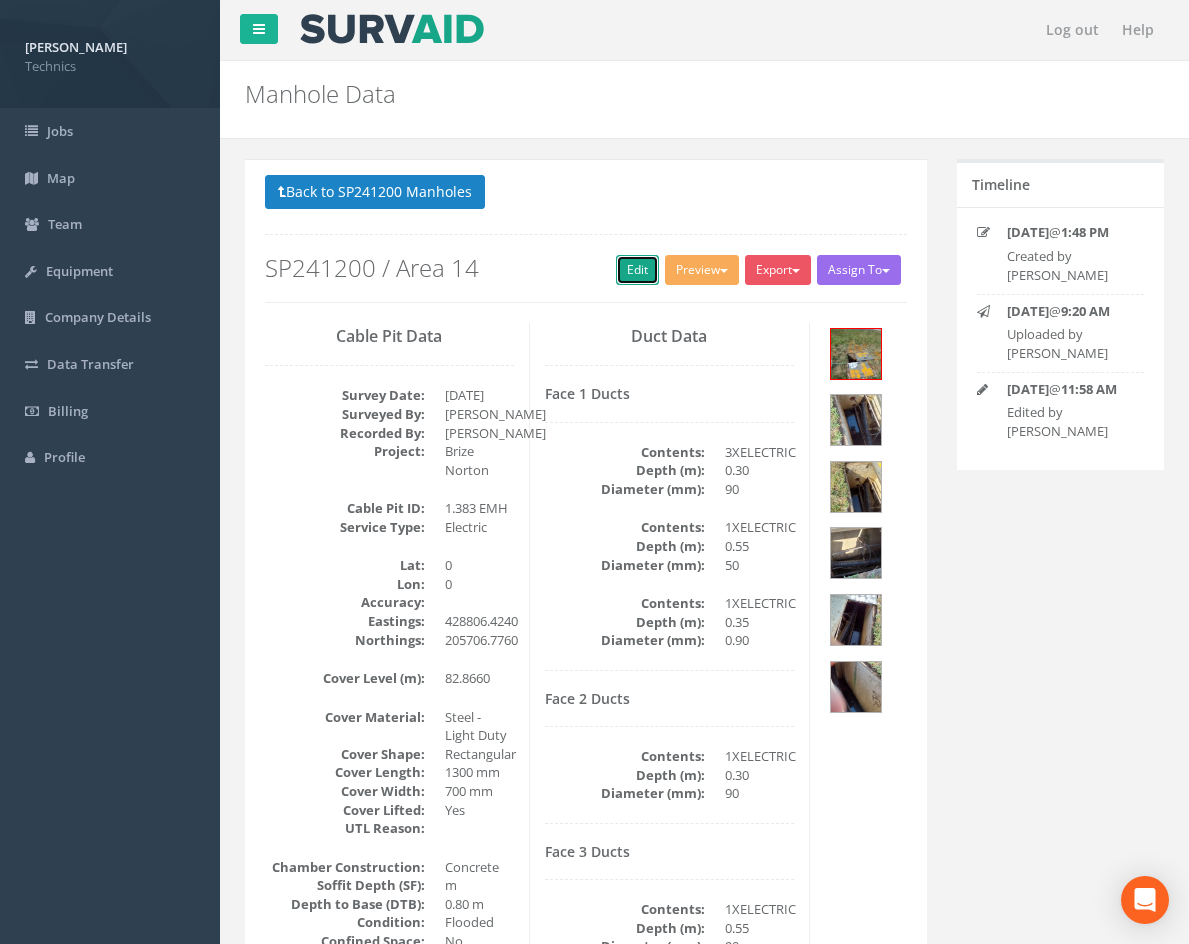 click on "Edit" at bounding box center (637, 270) 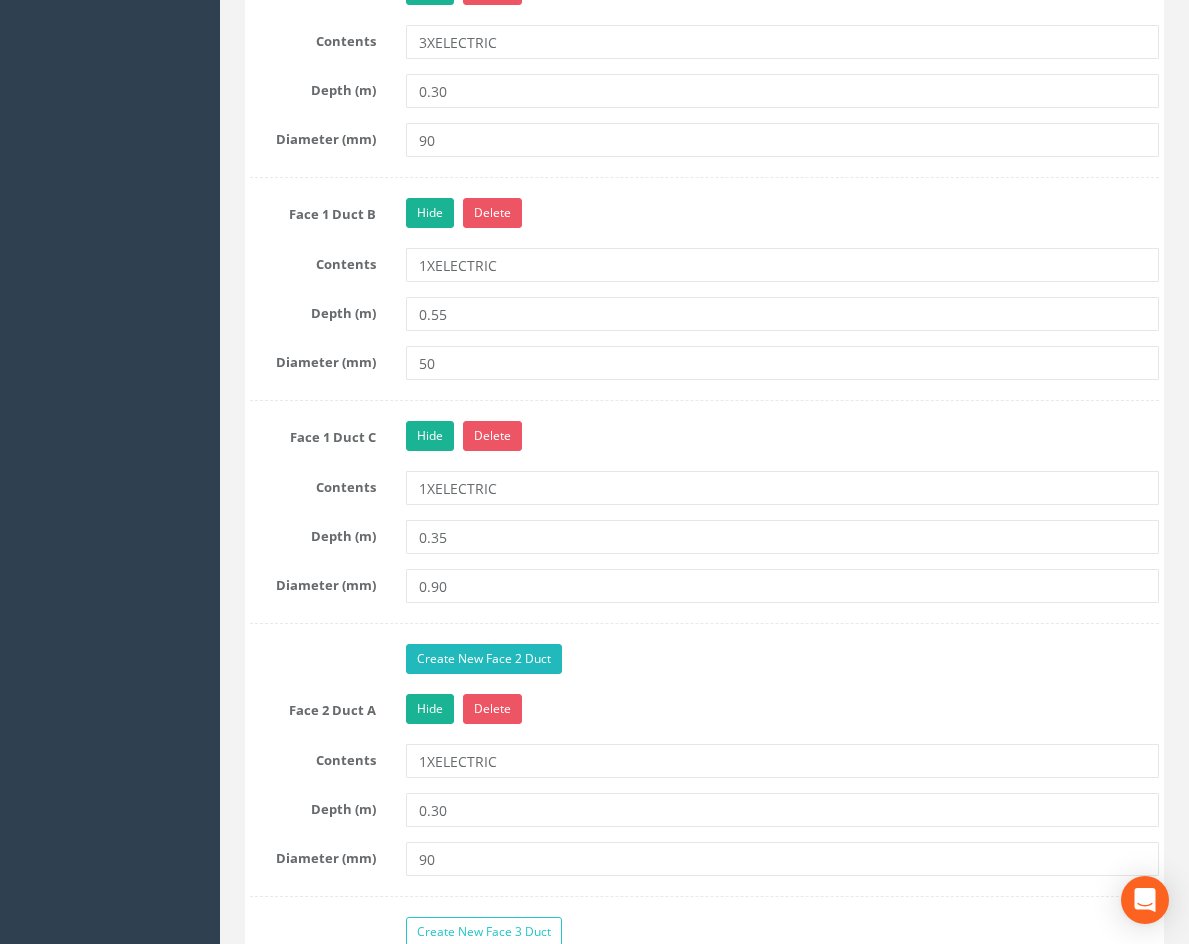 scroll, scrollTop: 2000, scrollLeft: 0, axis: vertical 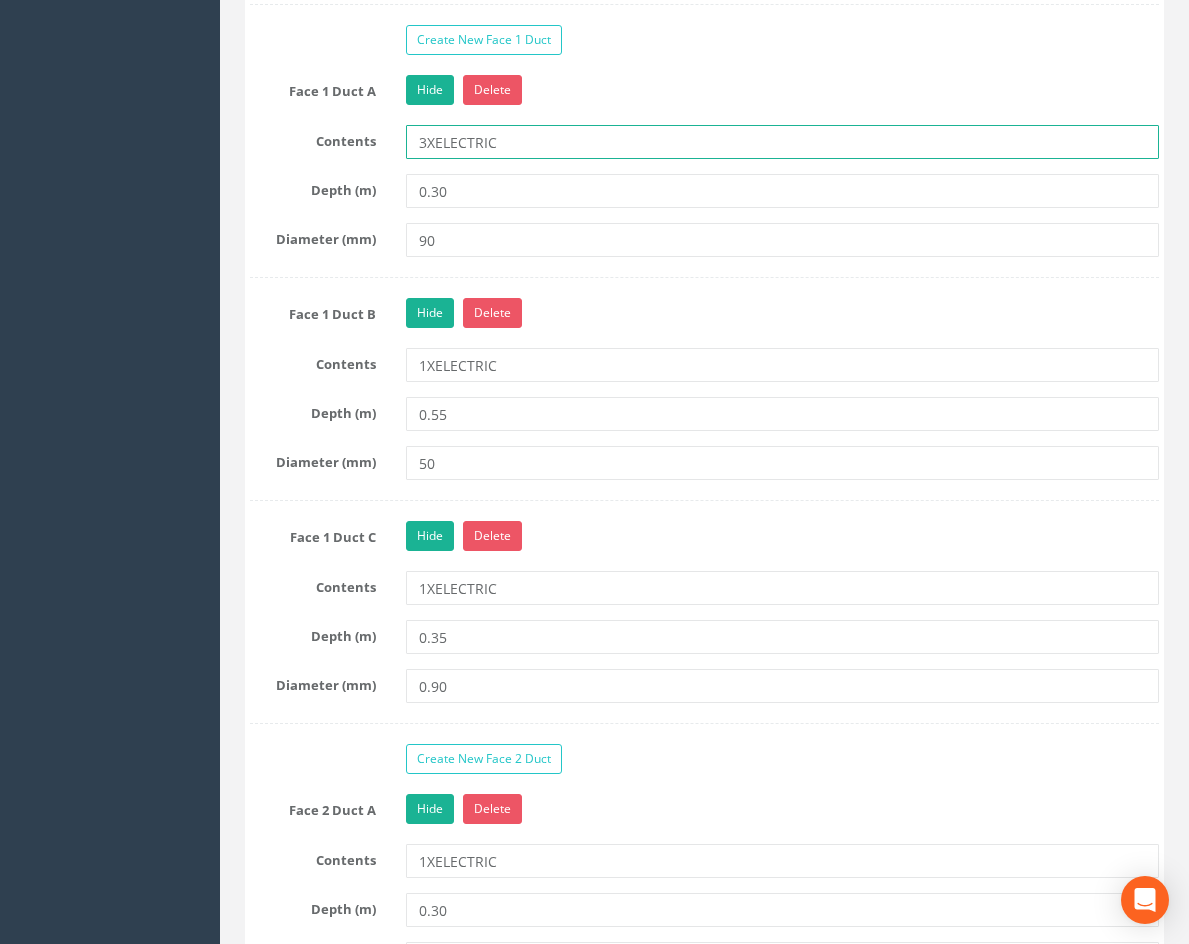 click on "3XELECTRIC" at bounding box center (782, 142) 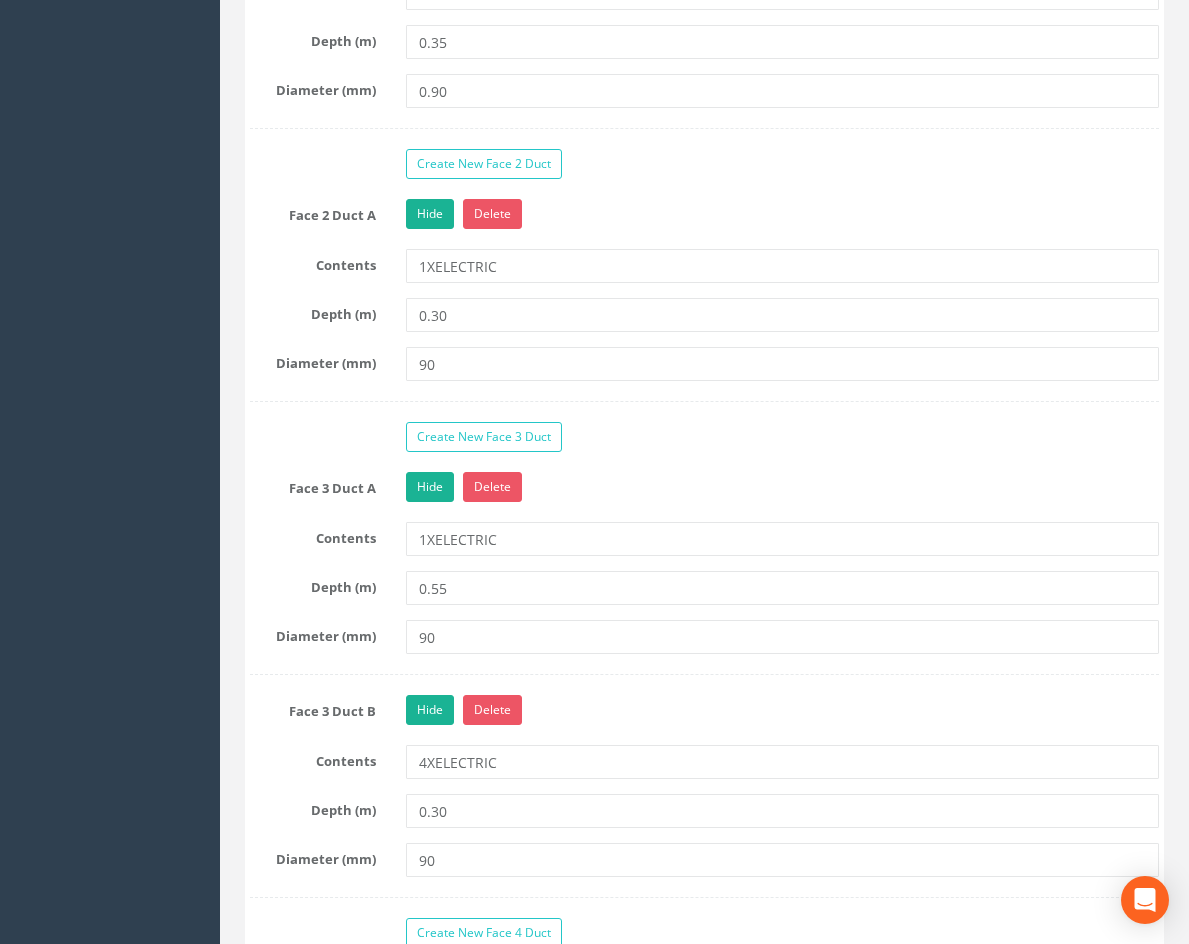scroll, scrollTop: 2800, scrollLeft: 0, axis: vertical 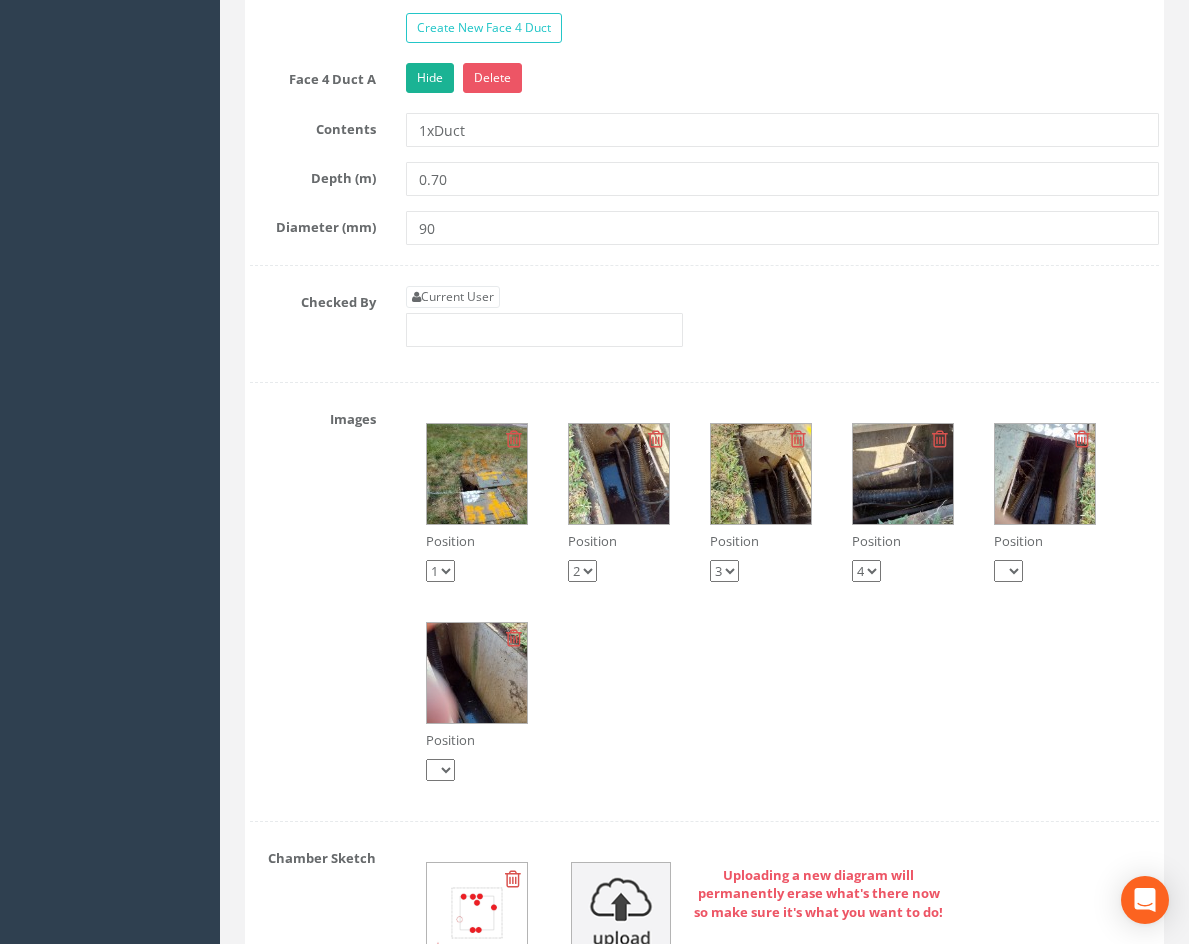 click at bounding box center (477, 474) 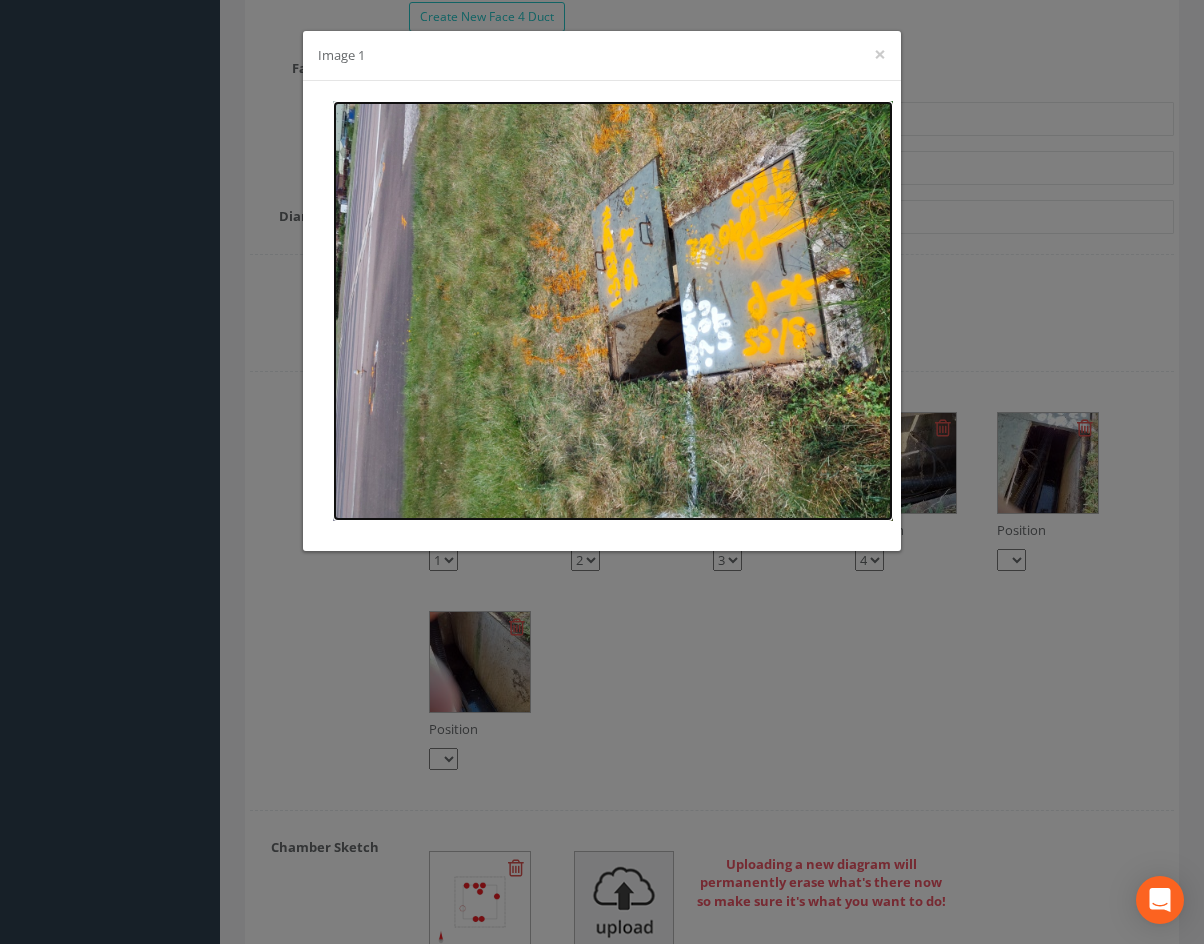 click at bounding box center [613, 311] 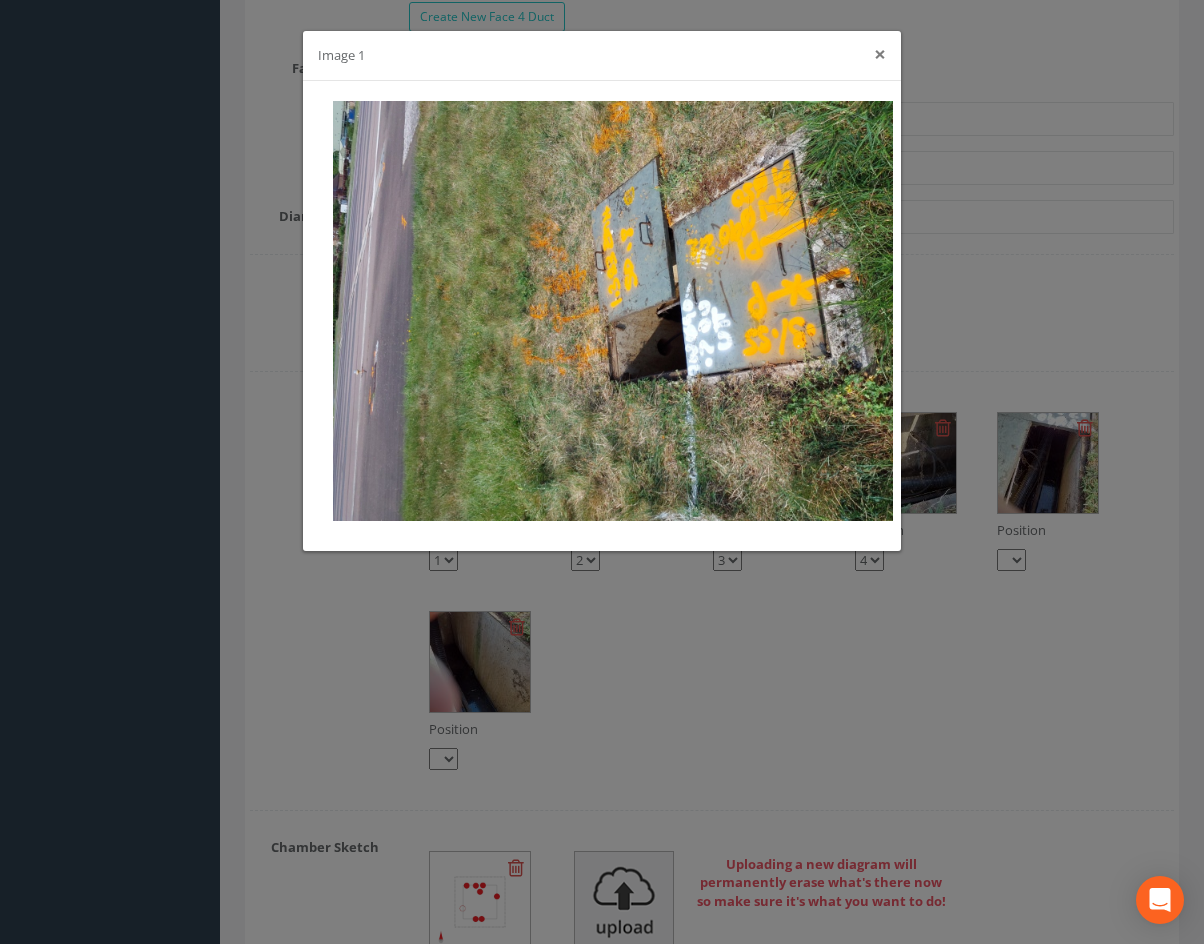 click on "×" at bounding box center (880, 54) 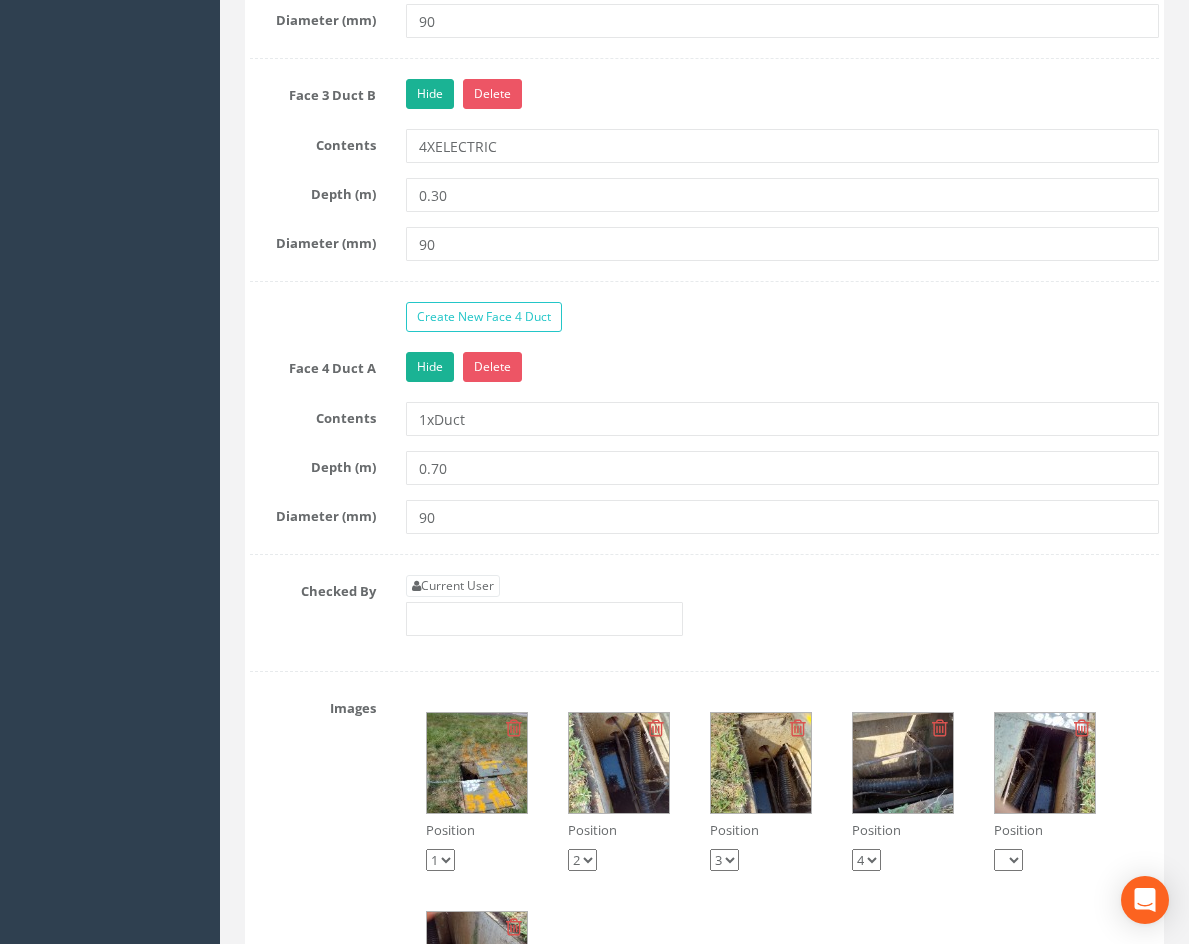 scroll, scrollTop: 3300, scrollLeft: 0, axis: vertical 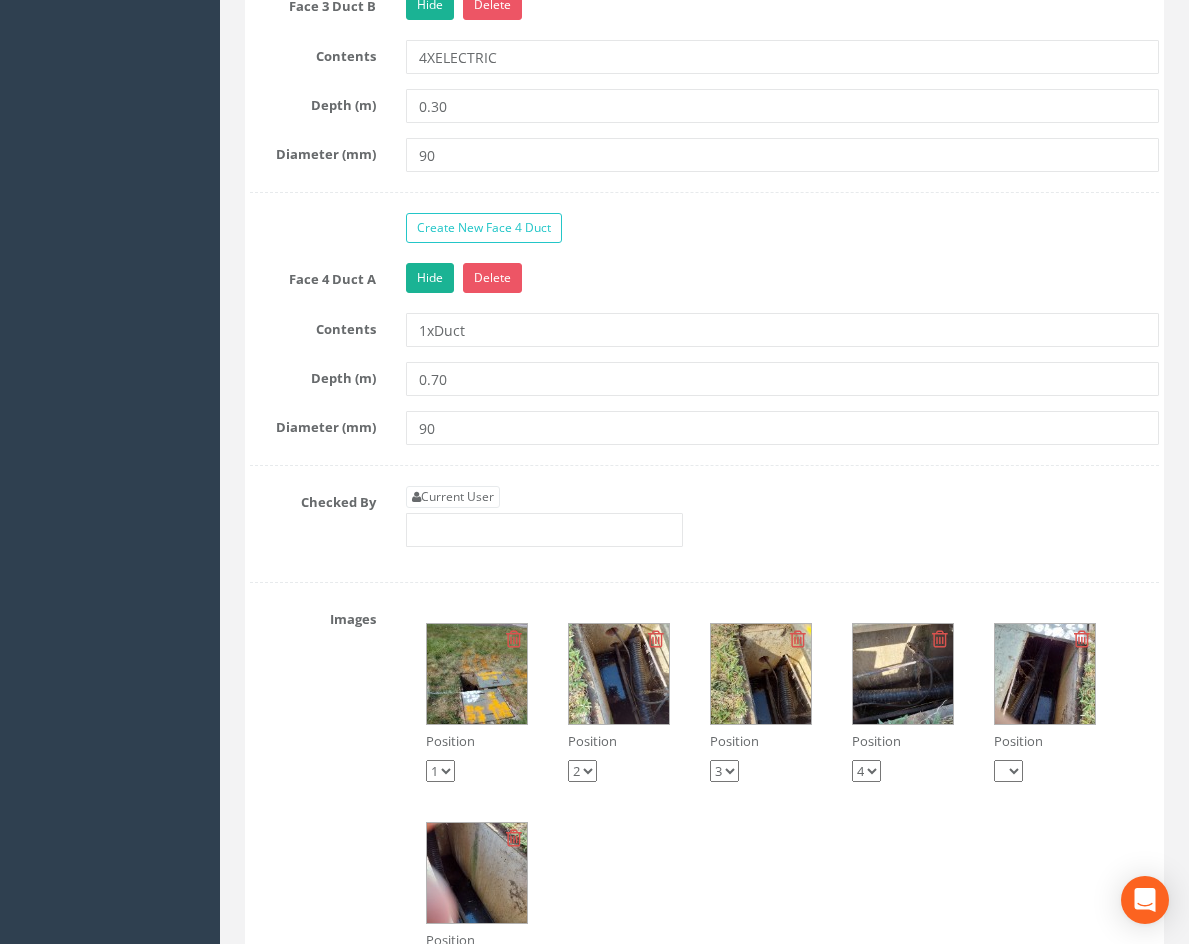 click at bounding box center [761, 674] 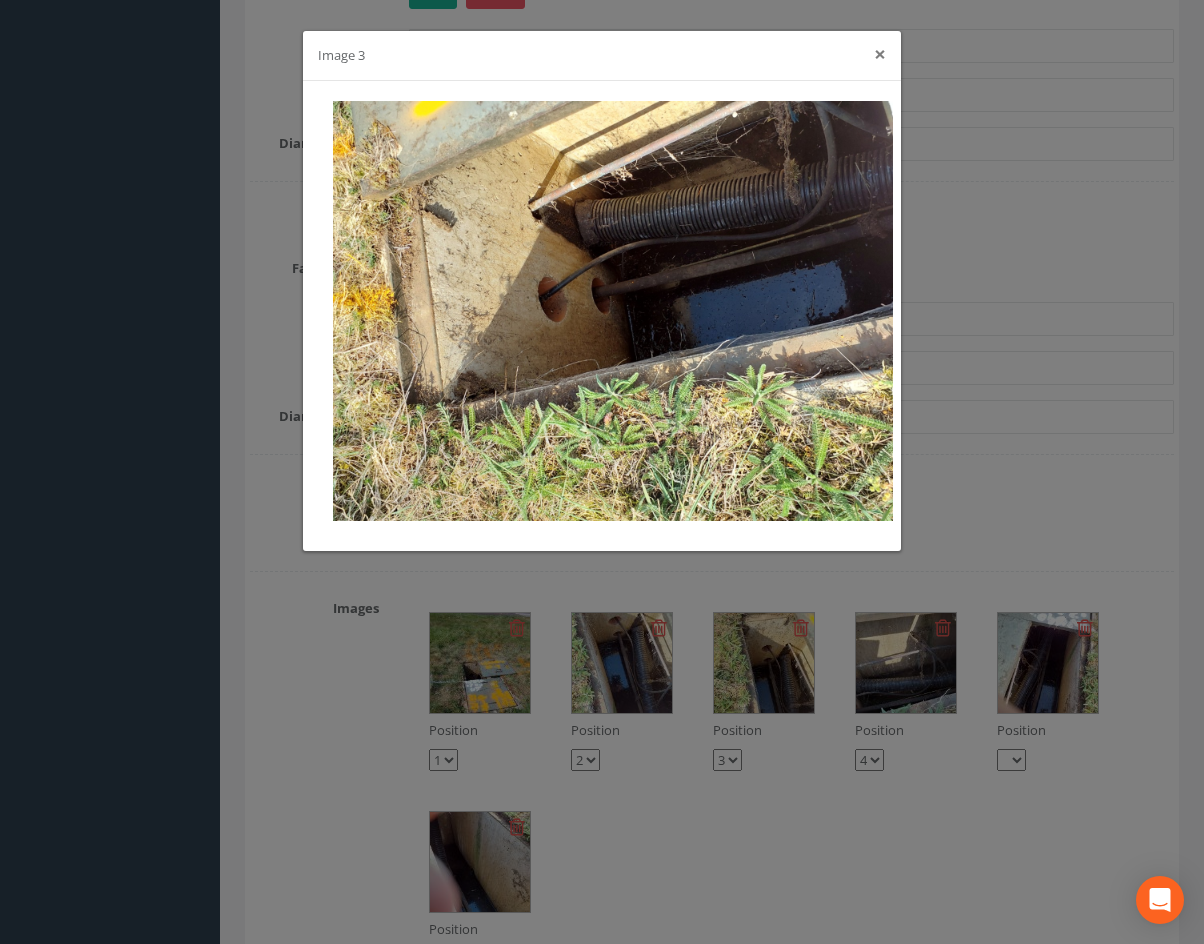 click on "×" at bounding box center (880, 54) 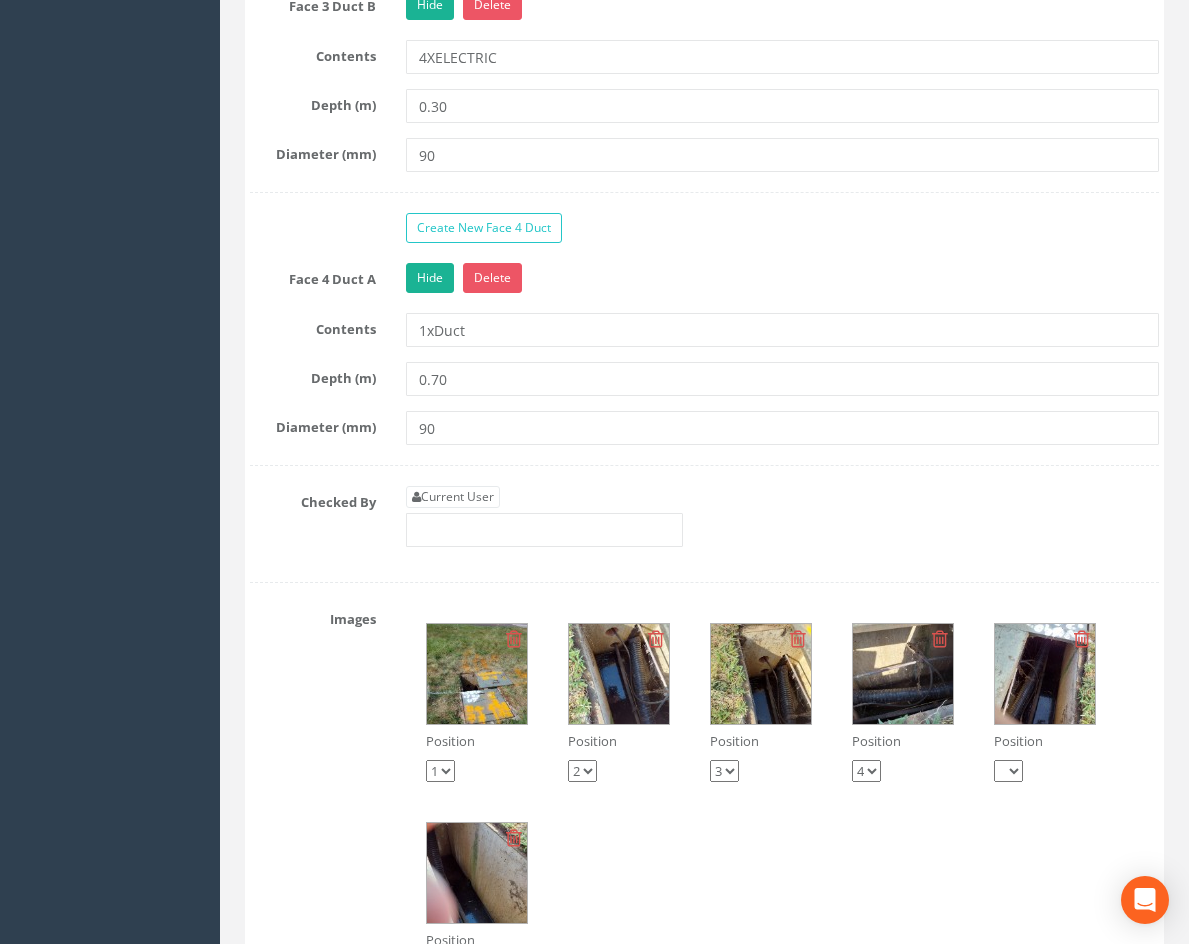 click at bounding box center [619, 674] 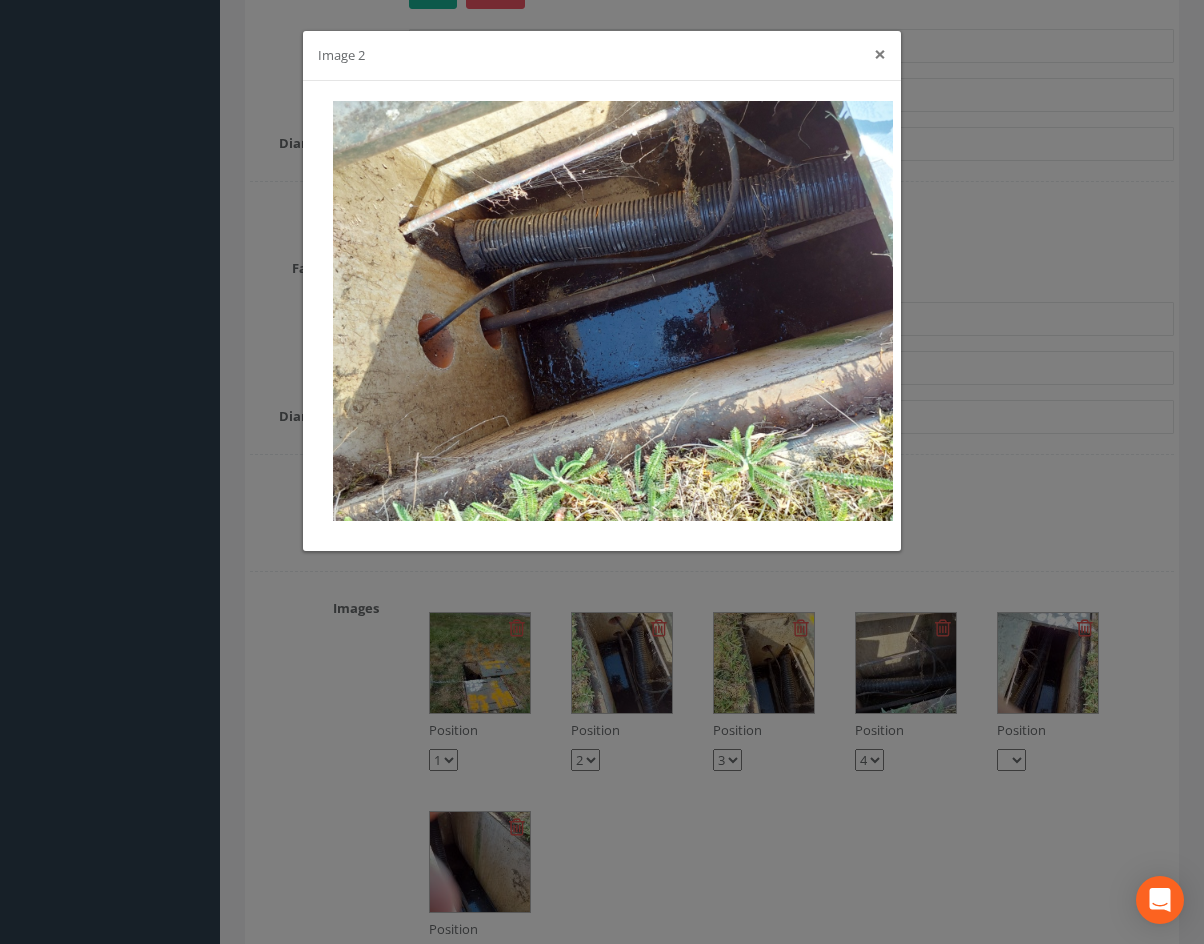 click on "×" at bounding box center (880, 54) 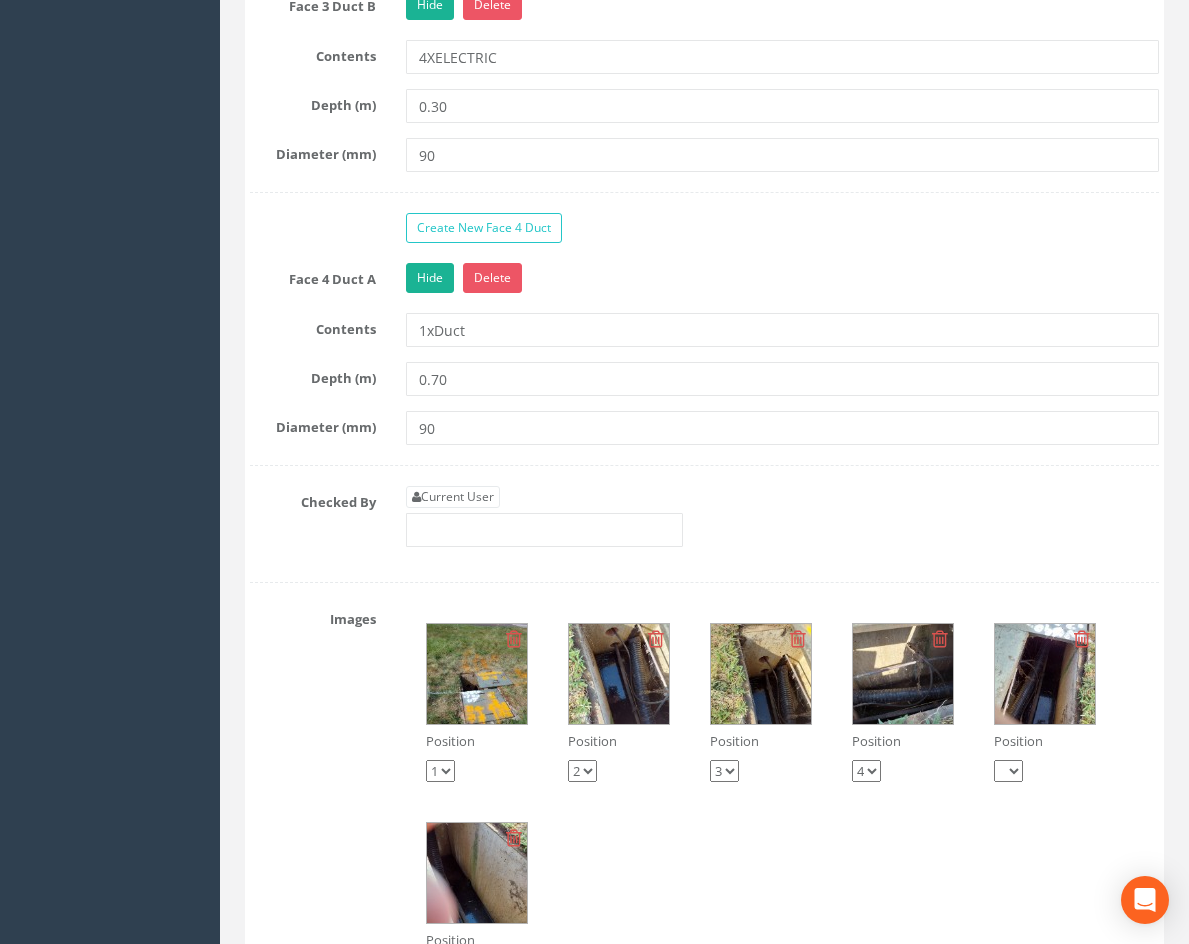 click at bounding box center [761, 674] 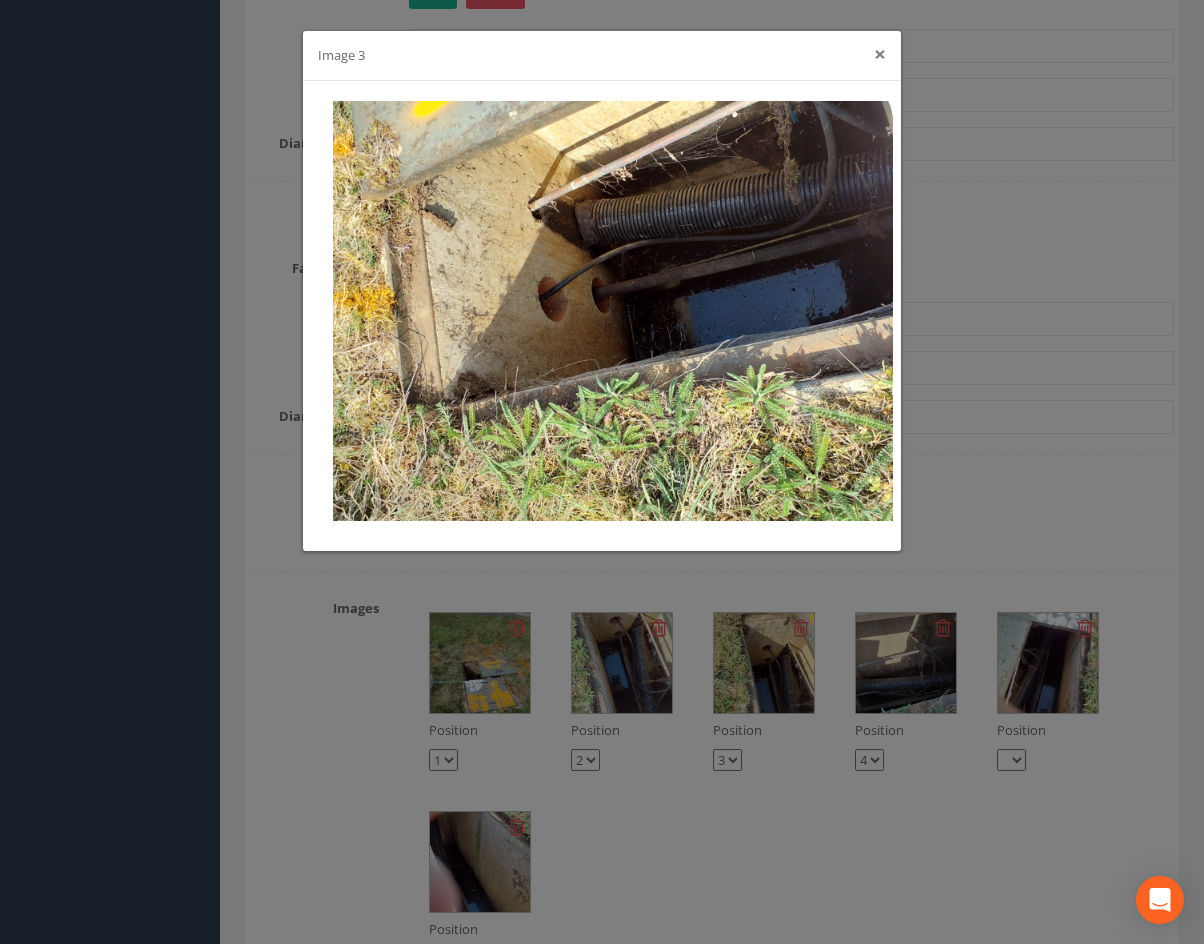 click on "×" at bounding box center (880, 54) 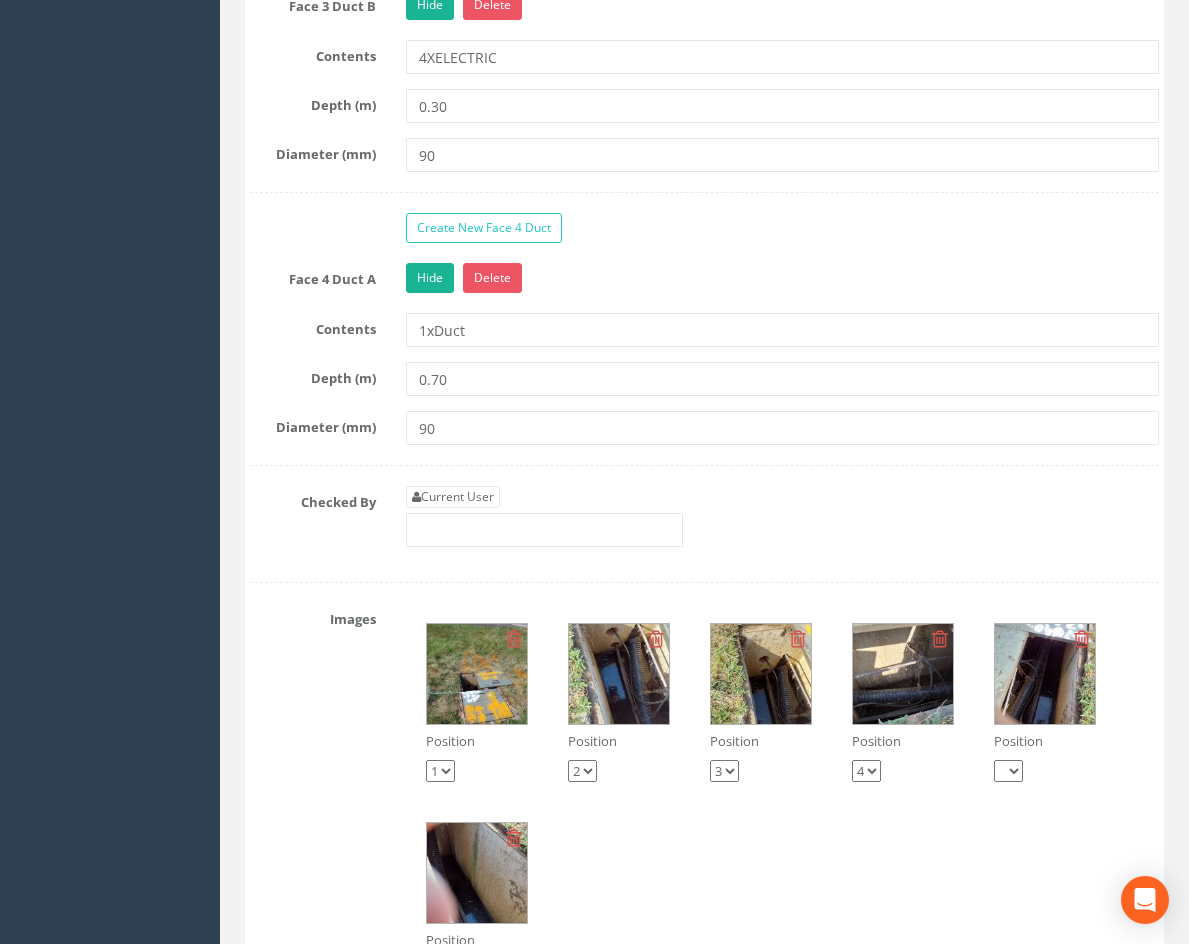 click at bounding box center [619, 674] 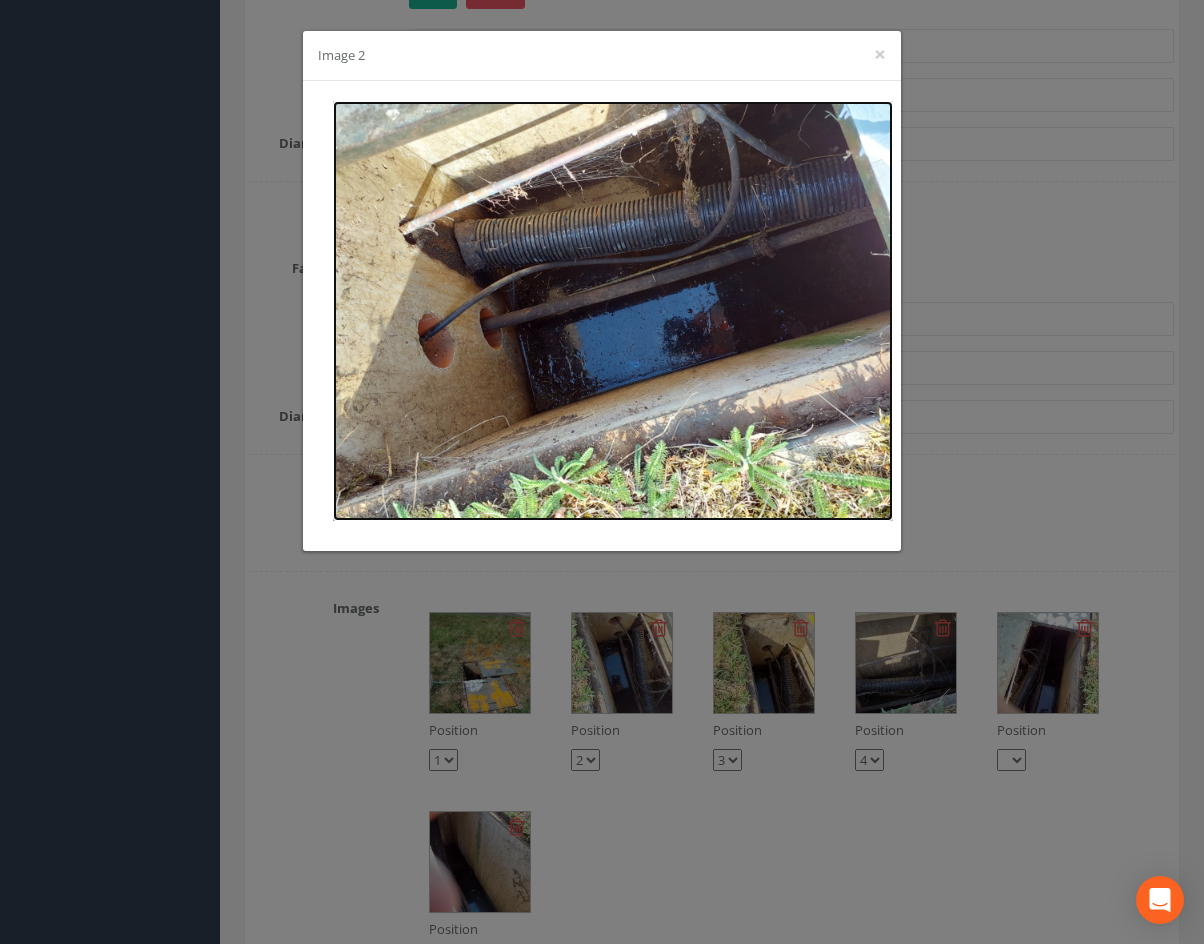 click at bounding box center [613, 311] 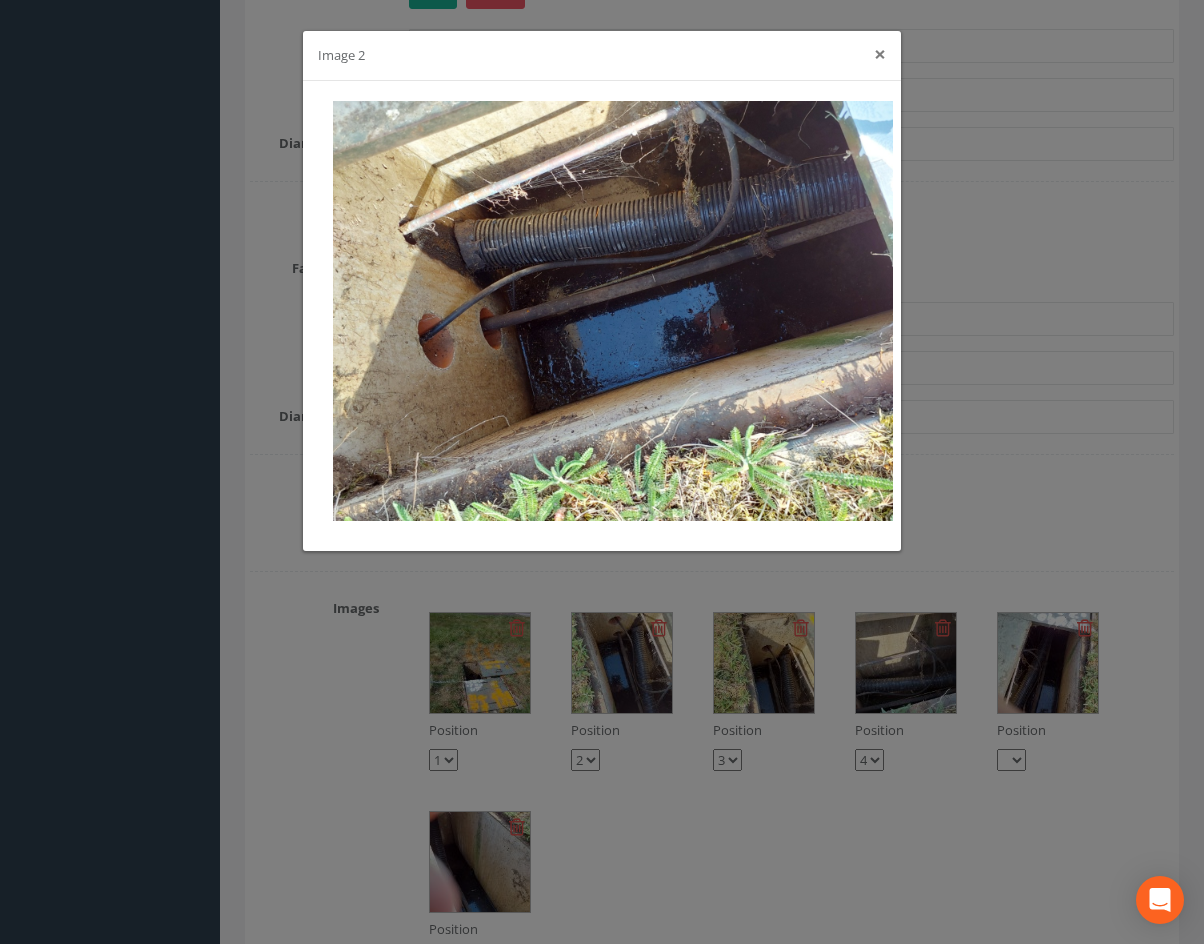 click on "×" at bounding box center (880, 54) 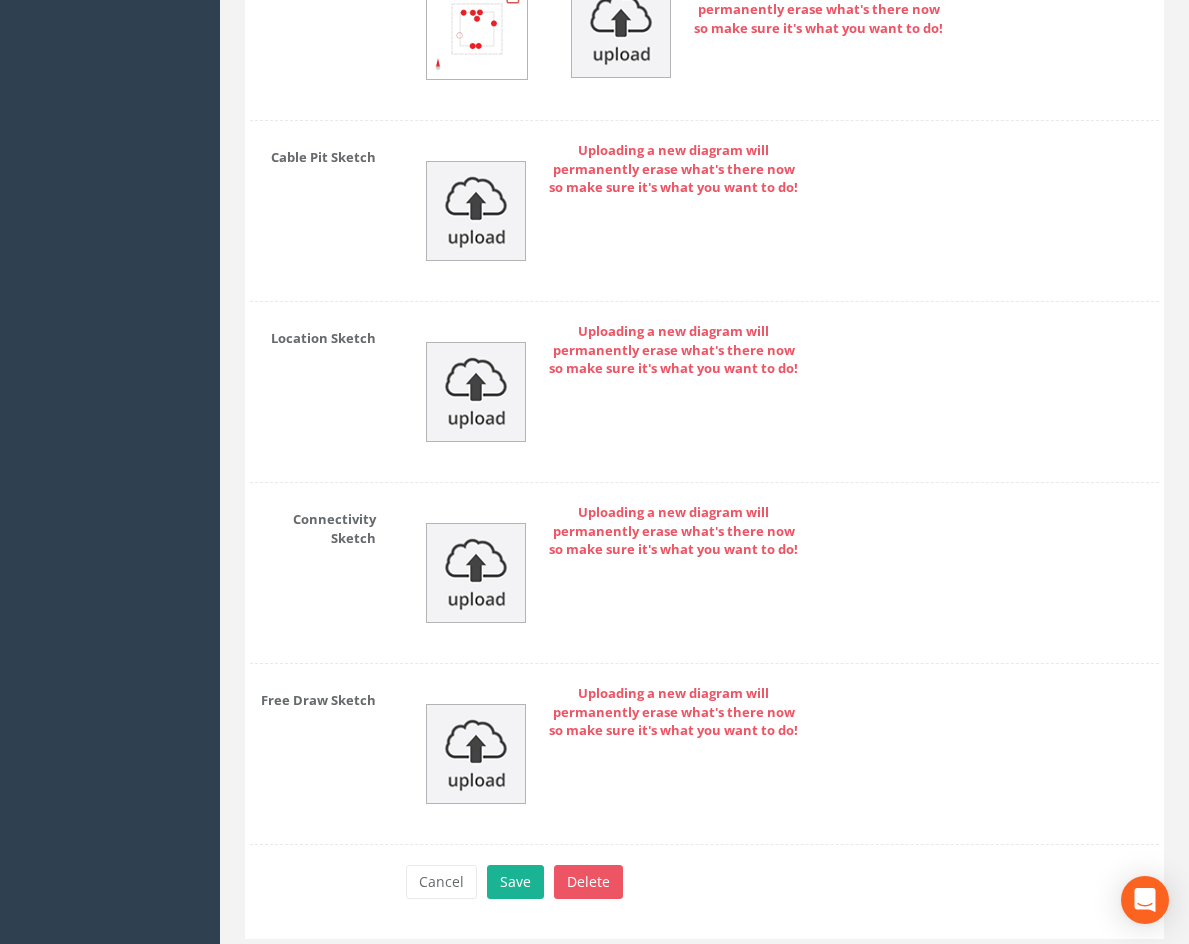 scroll, scrollTop: 4443, scrollLeft: 0, axis: vertical 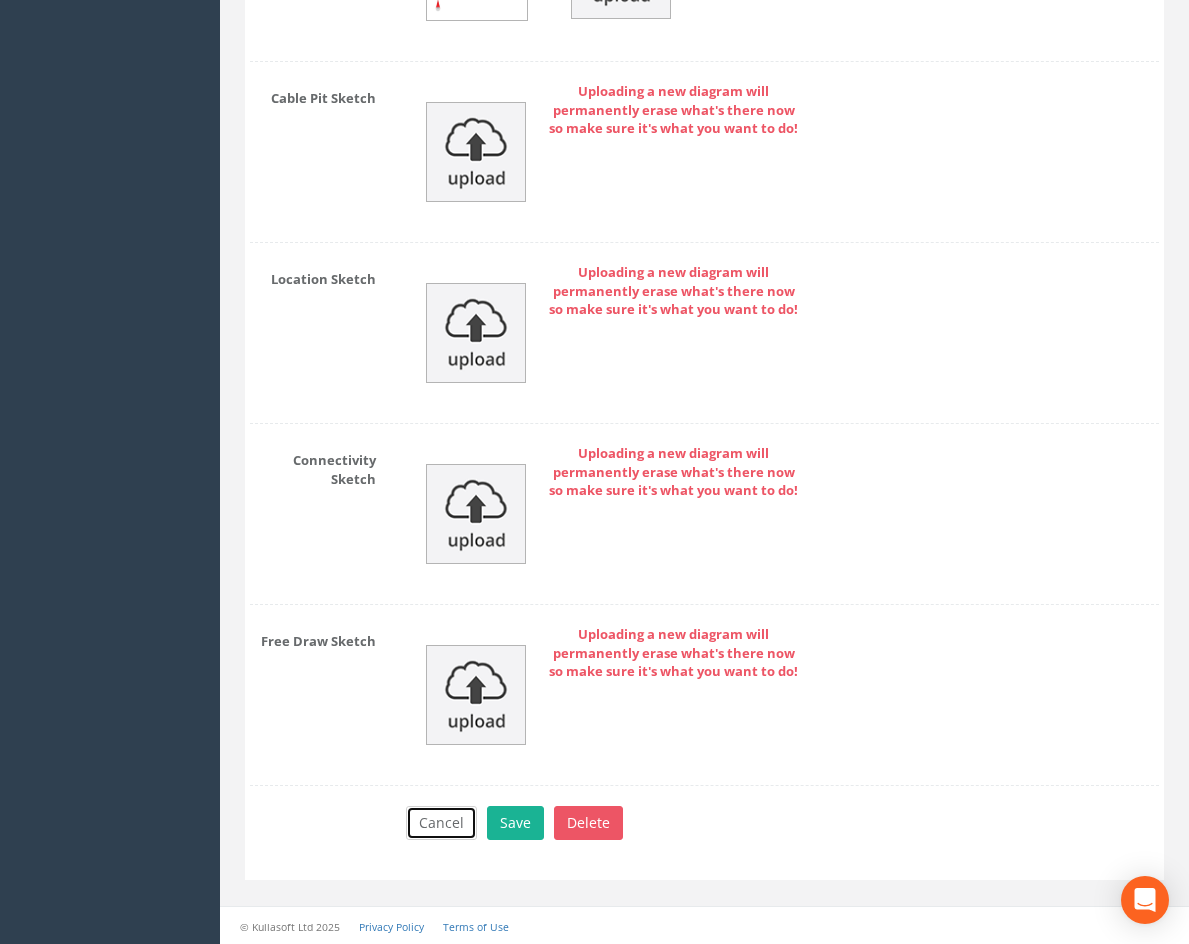 click on "Cancel" at bounding box center (441, 823) 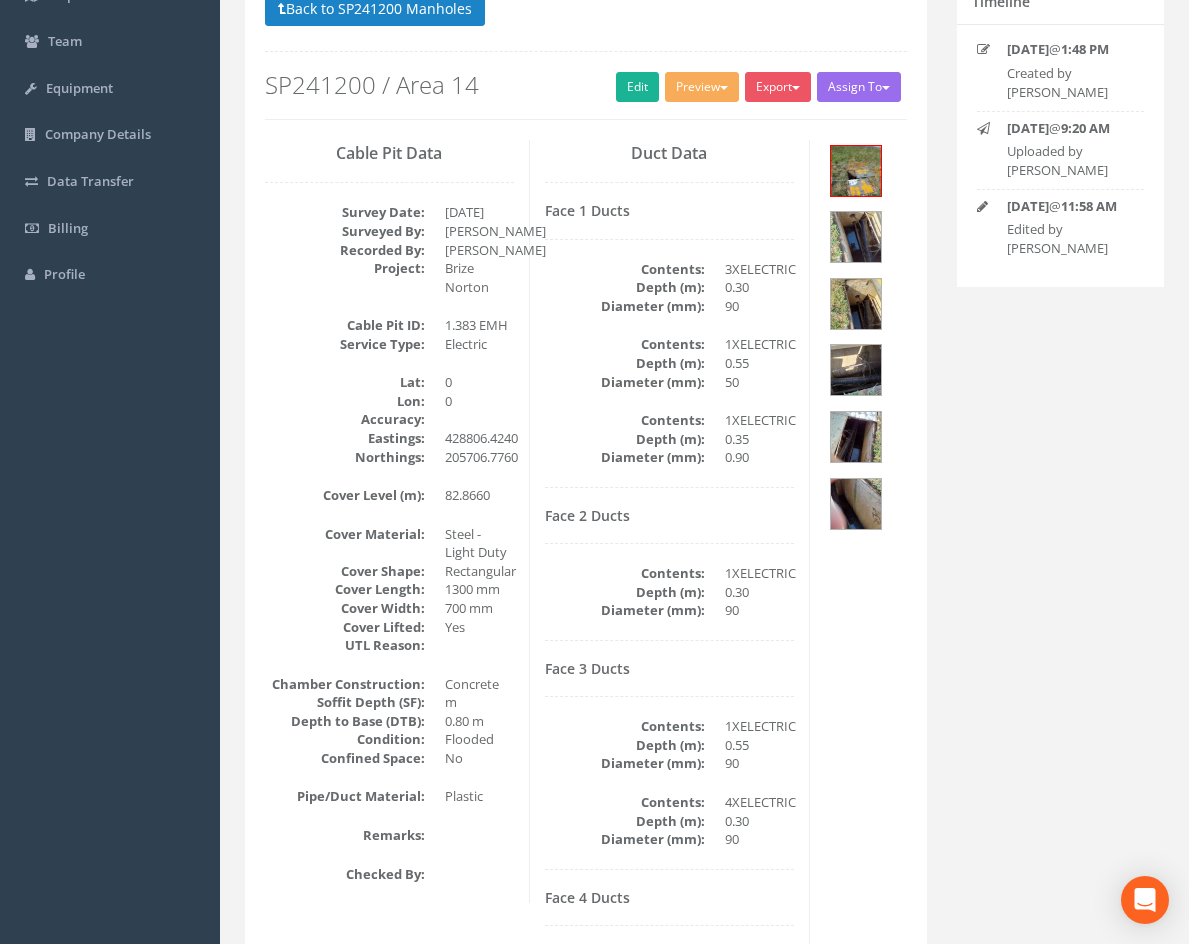 scroll, scrollTop: 177, scrollLeft: 0, axis: vertical 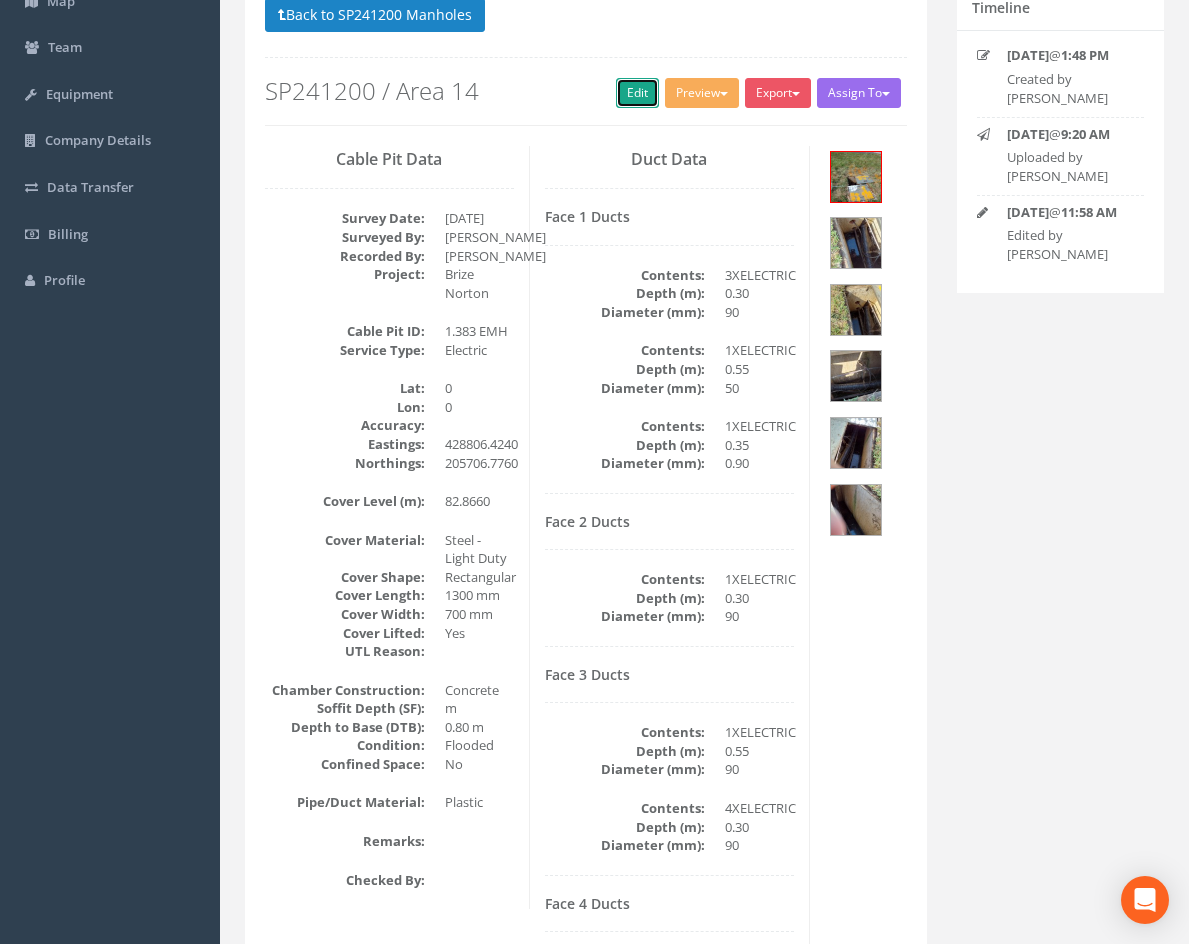 click on "Edit" at bounding box center [637, 93] 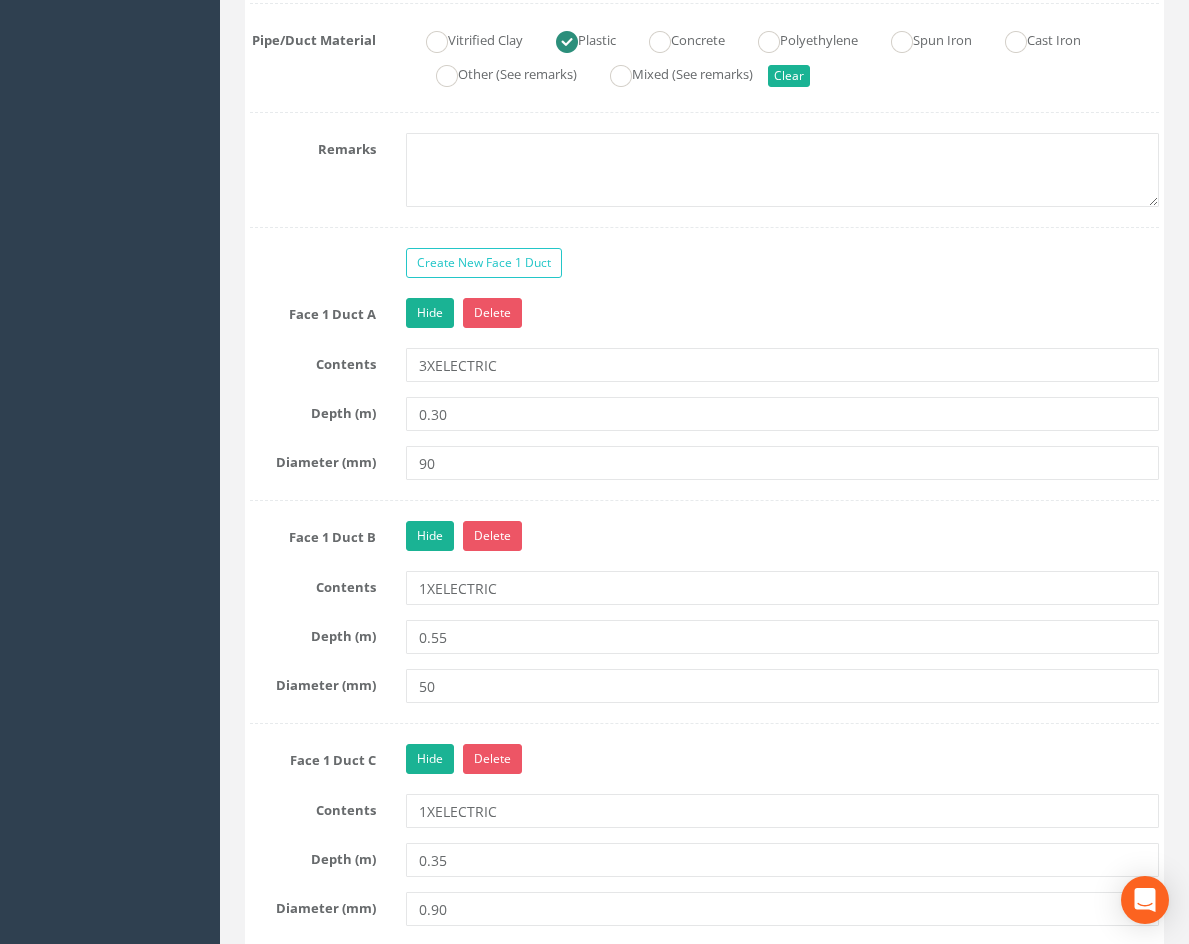 scroll, scrollTop: 1877, scrollLeft: 0, axis: vertical 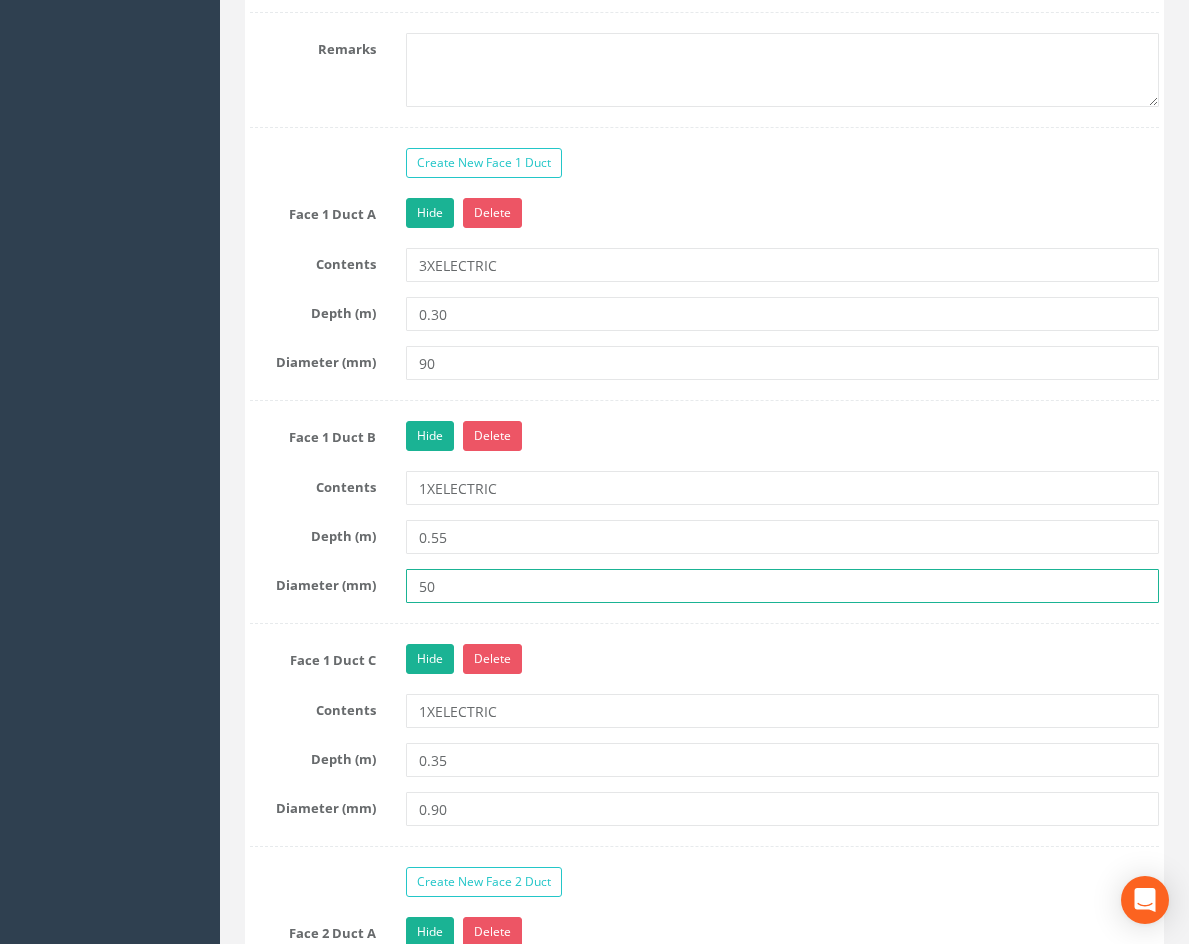 click on "50" at bounding box center [782, 586] 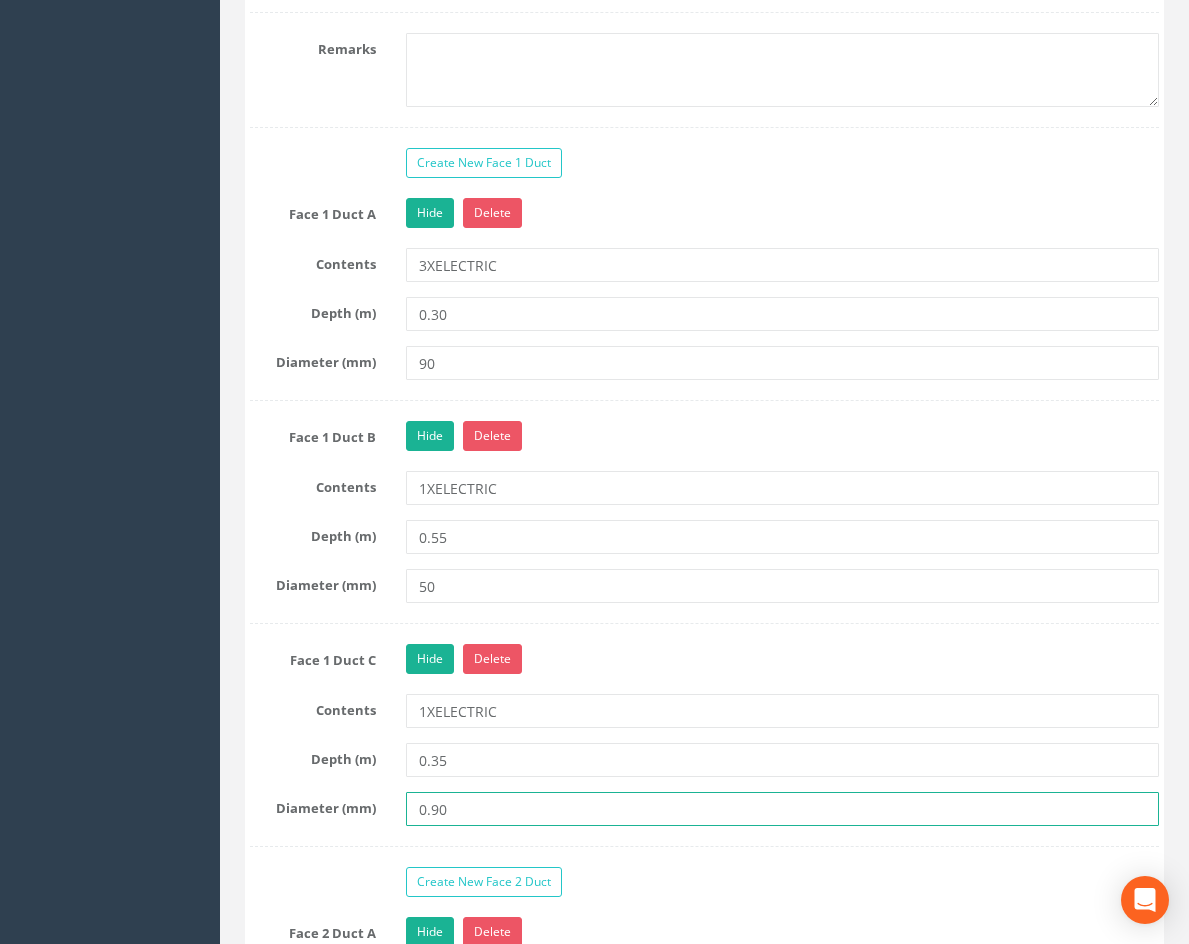 drag, startPoint x: 454, startPoint y: 812, endPoint x: 401, endPoint y: 814, distance: 53.037724 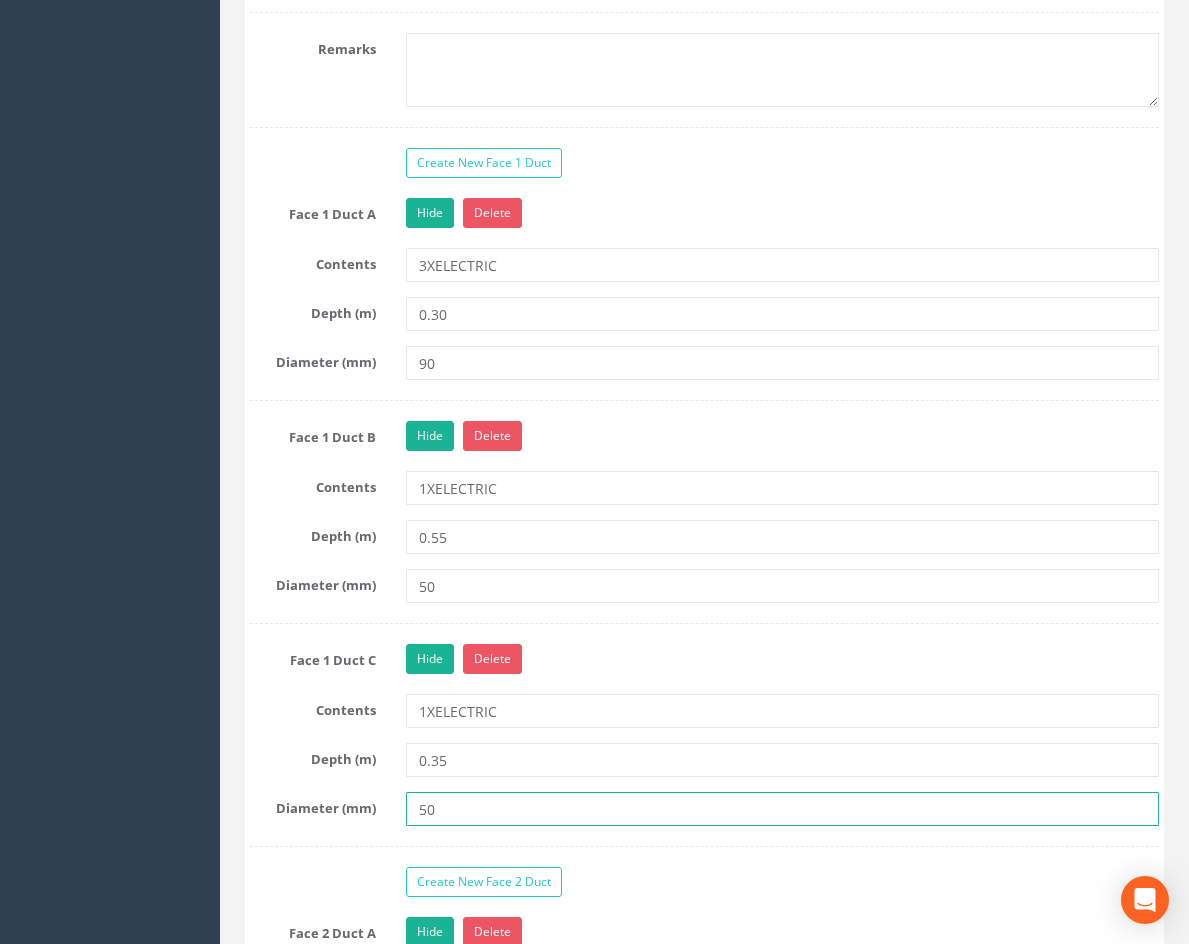 type on "50" 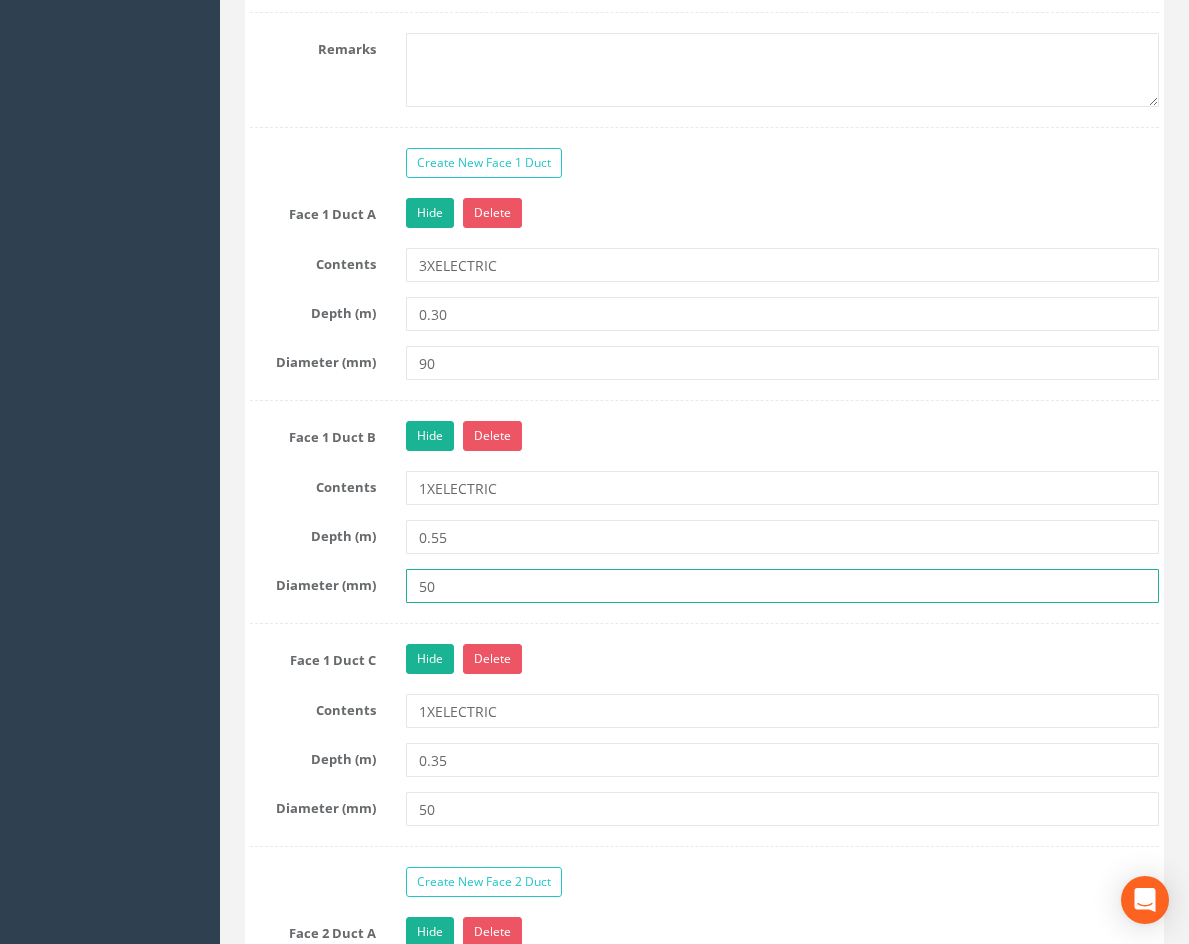 click on "50" at bounding box center (782, 586) 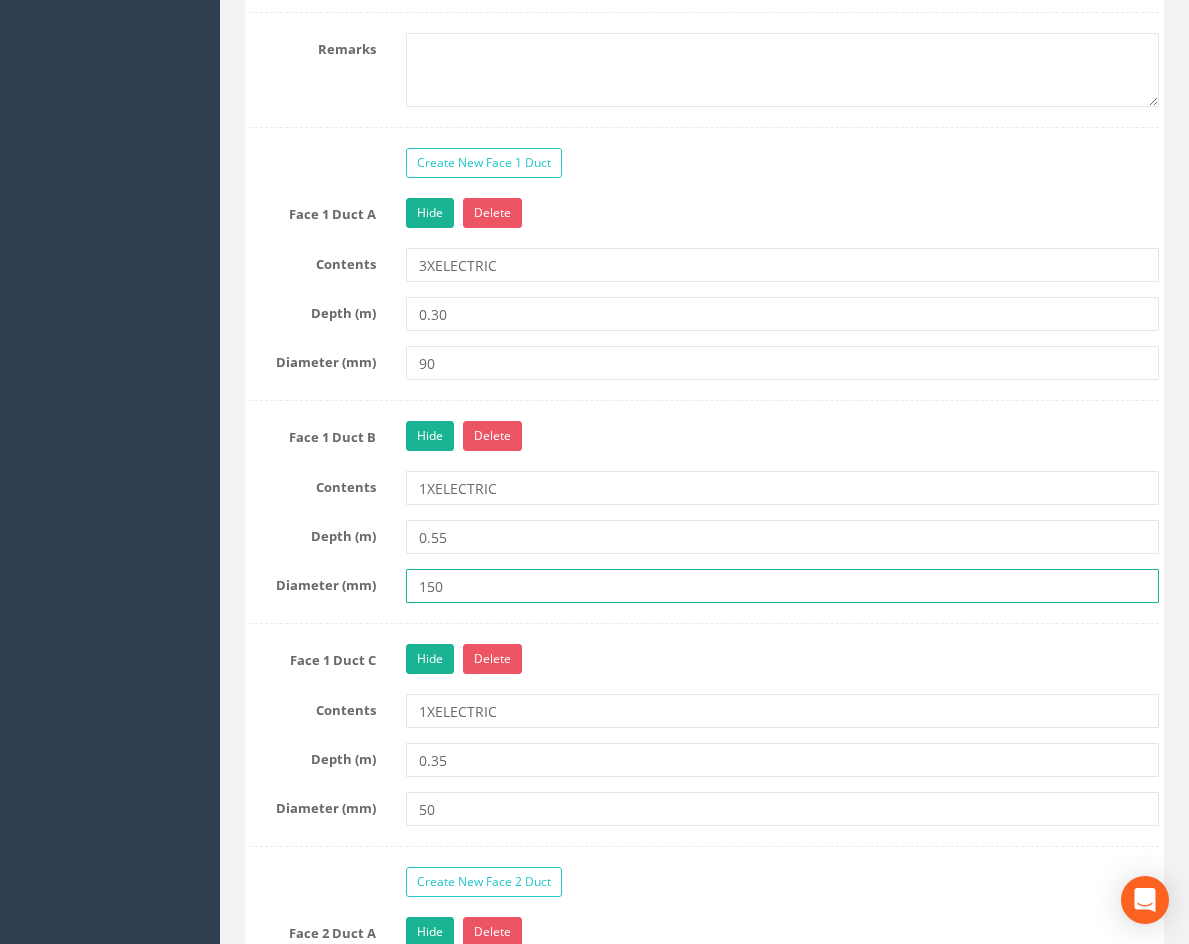 type on "150" 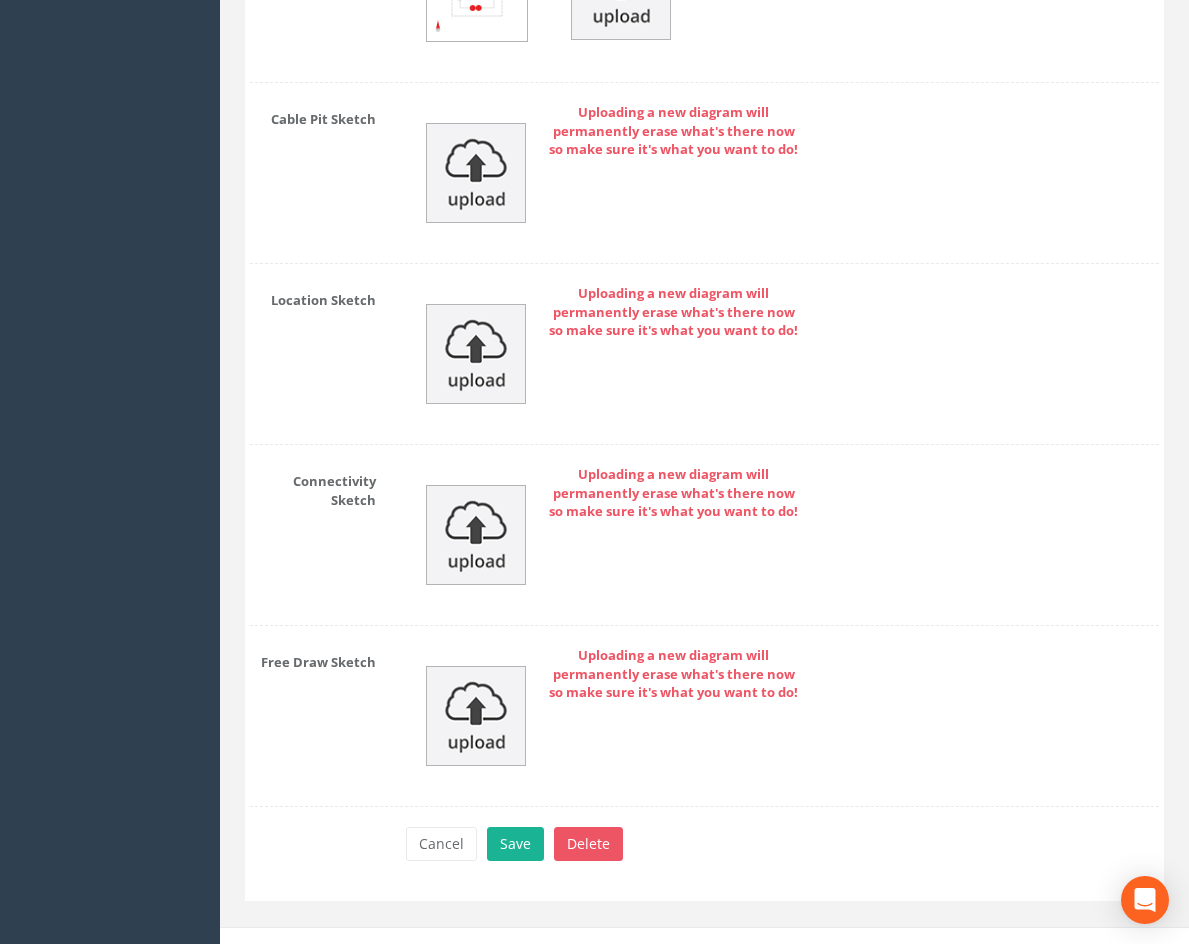 scroll, scrollTop: 4443, scrollLeft: 0, axis: vertical 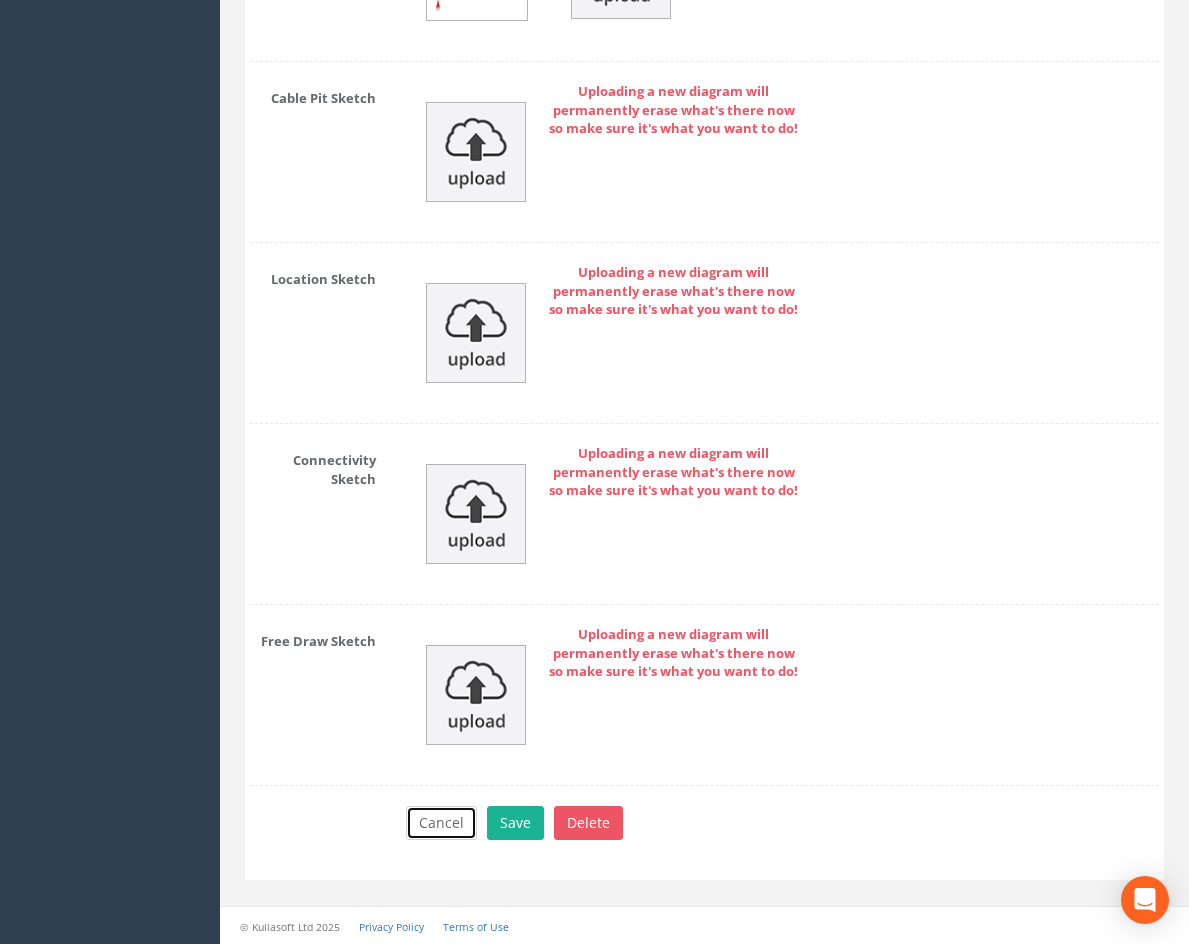 click on "Cancel" at bounding box center (441, 823) 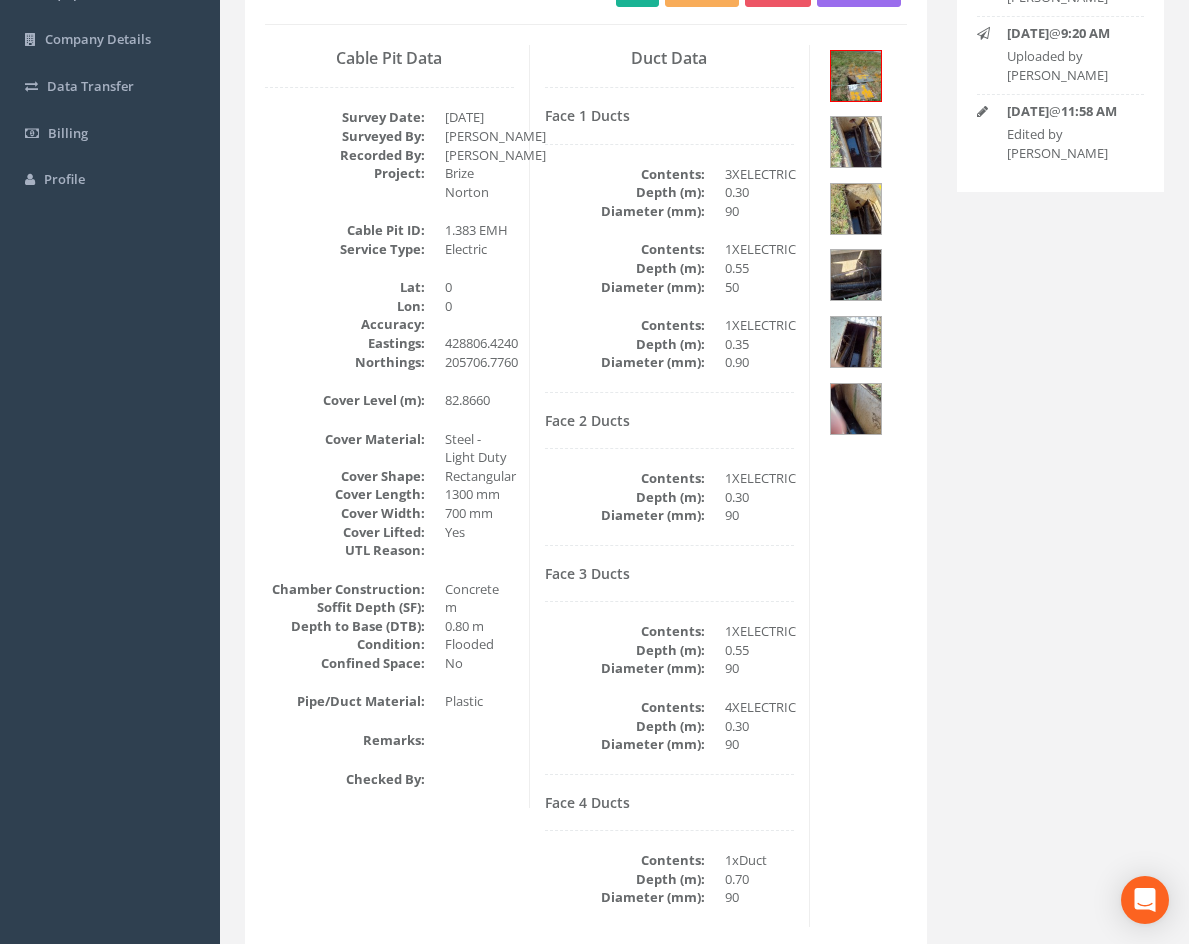 scroll, scrollTop: 277, scrollLeft: 0, axis: vertical 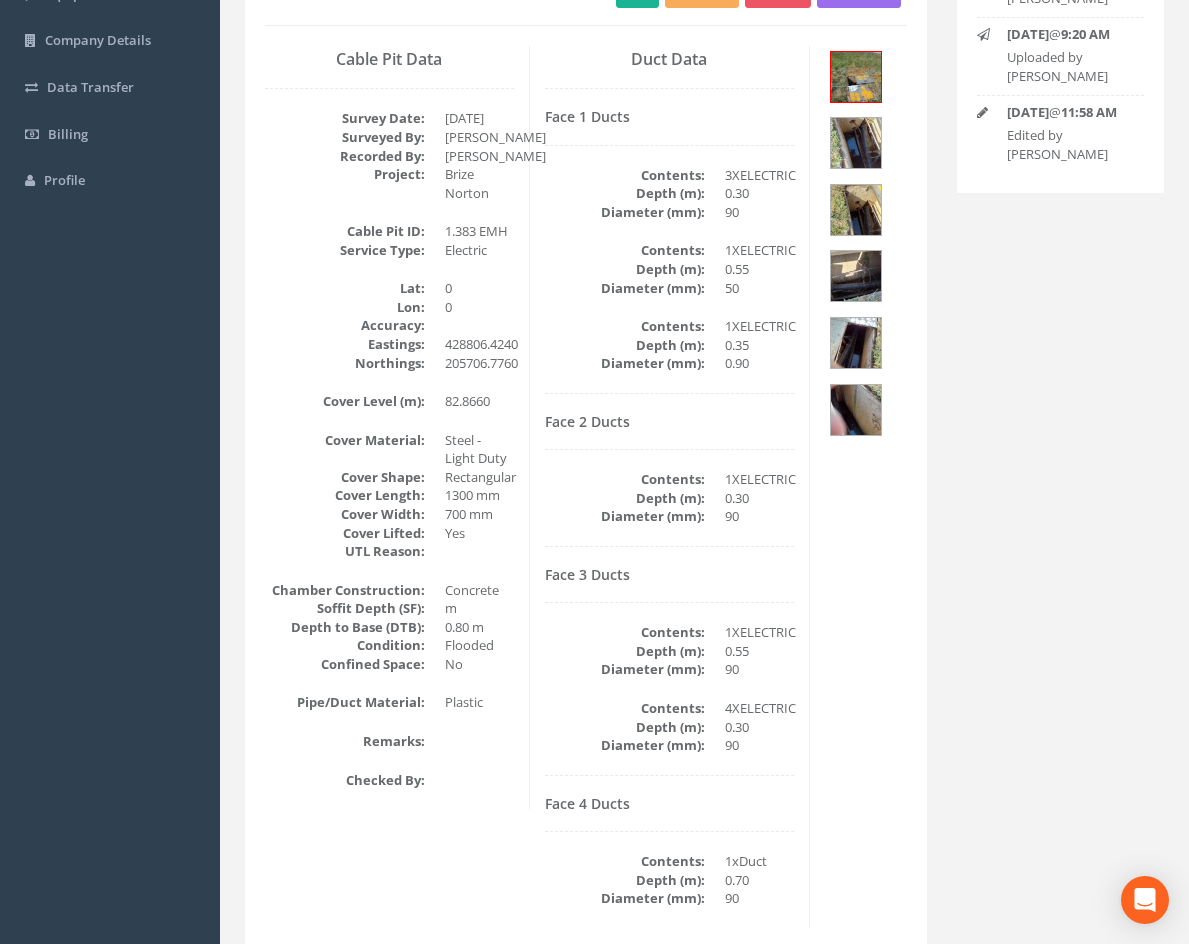 click on "Back to SP241200 Manholes       Back to Map           Assign To            No Companies Added          Export        Technics Brize Norton   Technics Heathrow   Technics IC   Technics Manhole   Technics Unbranded       Heathrow   United Utilities       SurvAid IC   SurvAid Manhole            Preview        Technics Brize Norton   Technics Heathrow   Technics IC   Technics Manhole   Technics Unbranded       Heathrow   United Utilities       SurvAid IC   SurvAid Manhole         Edit   SP241200 / Area 14" at bounding box center [586, -39] 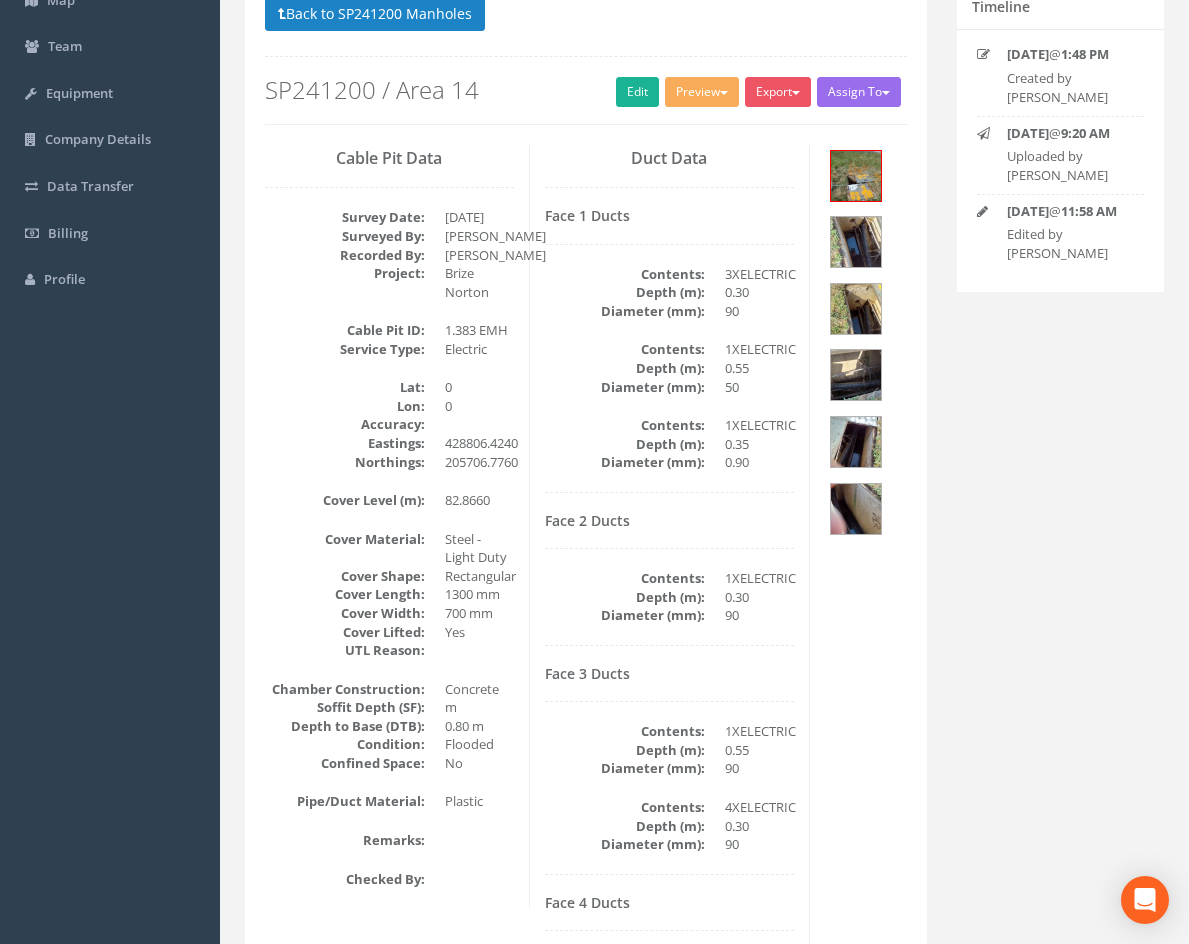 scroll, scrollTop: 177, scrollLeft: 0, axis: vertical 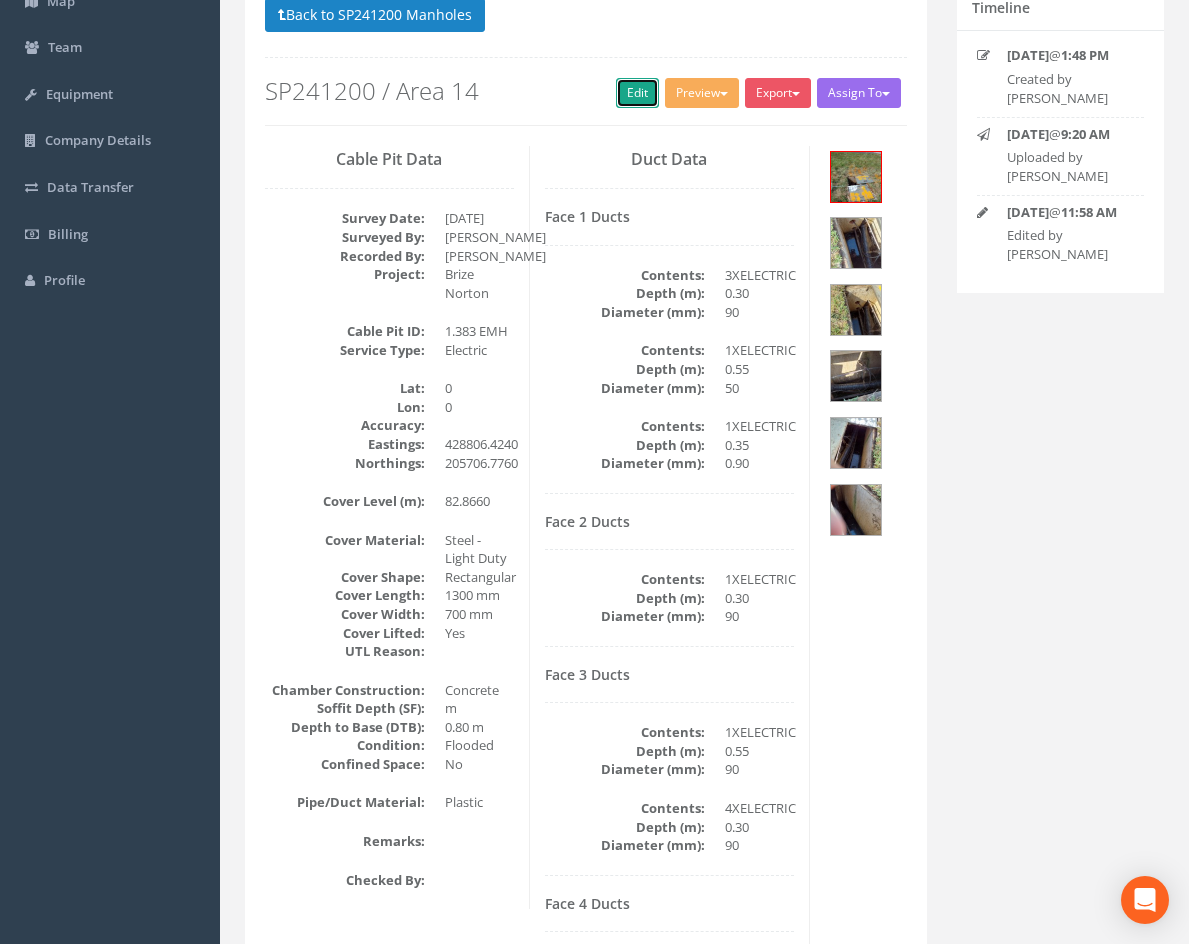 click on "Edit" at bounding box center (637, 93) 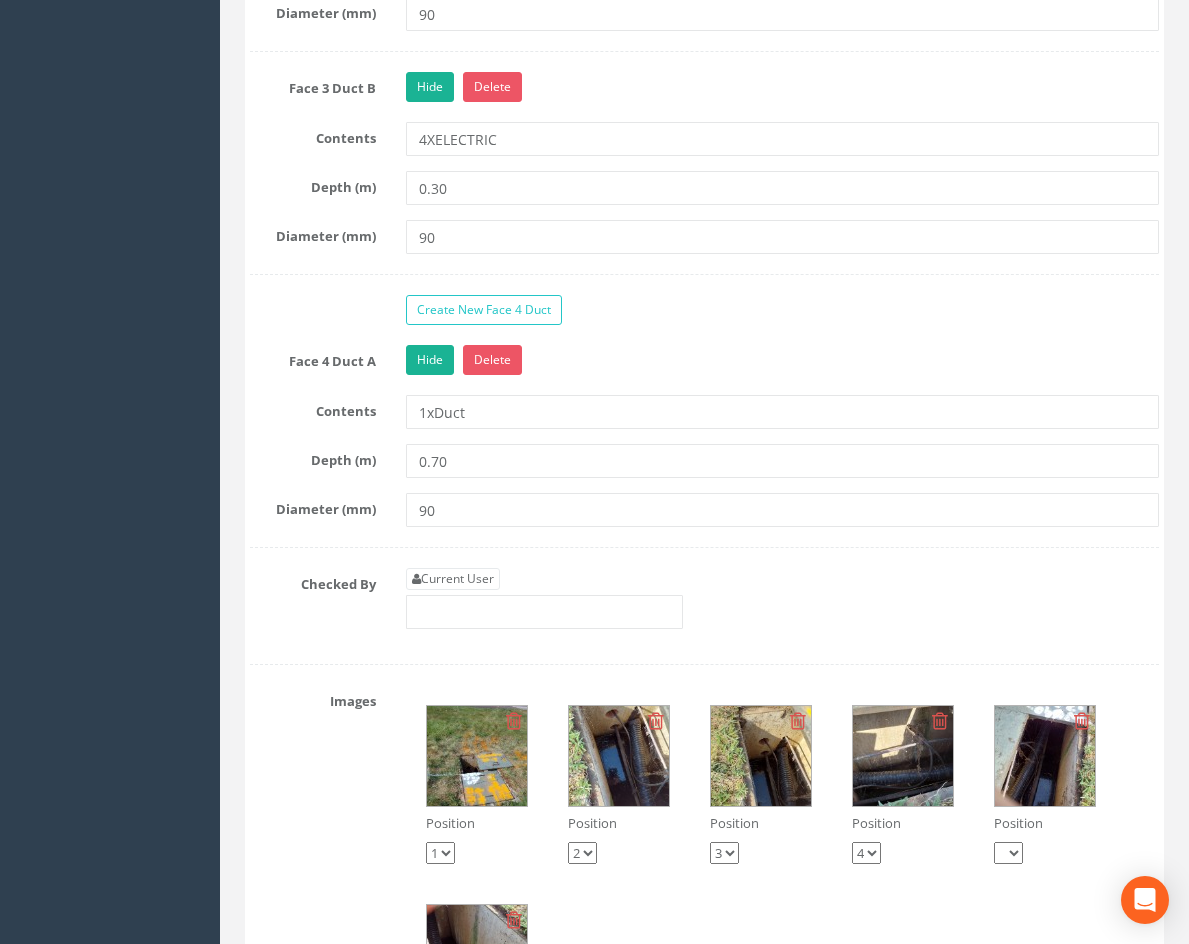 scroll, scrollTop: 3277, scrollLeft: 0, axis: vertical 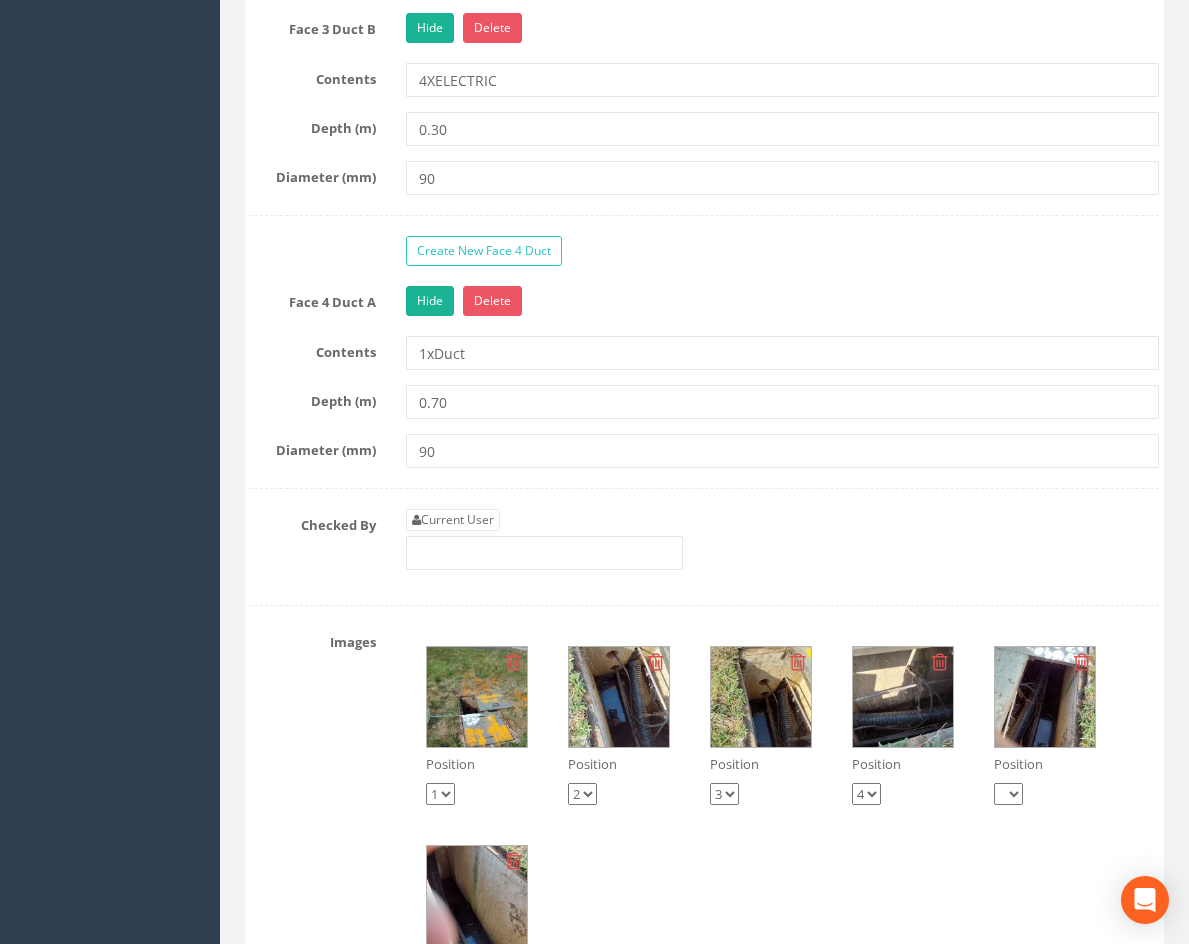 click at bounding box center [1045, 697] 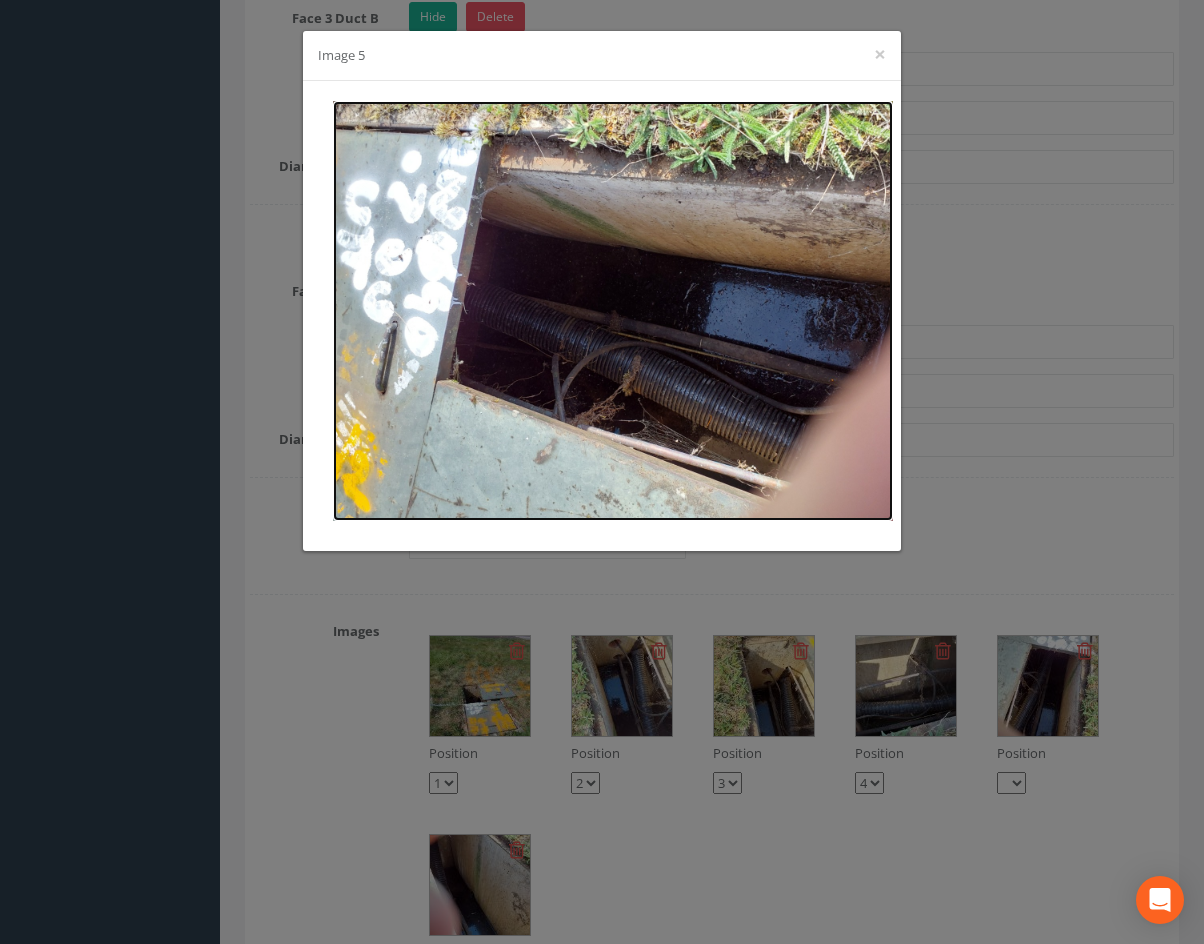 click at bounding box center (613, 311) 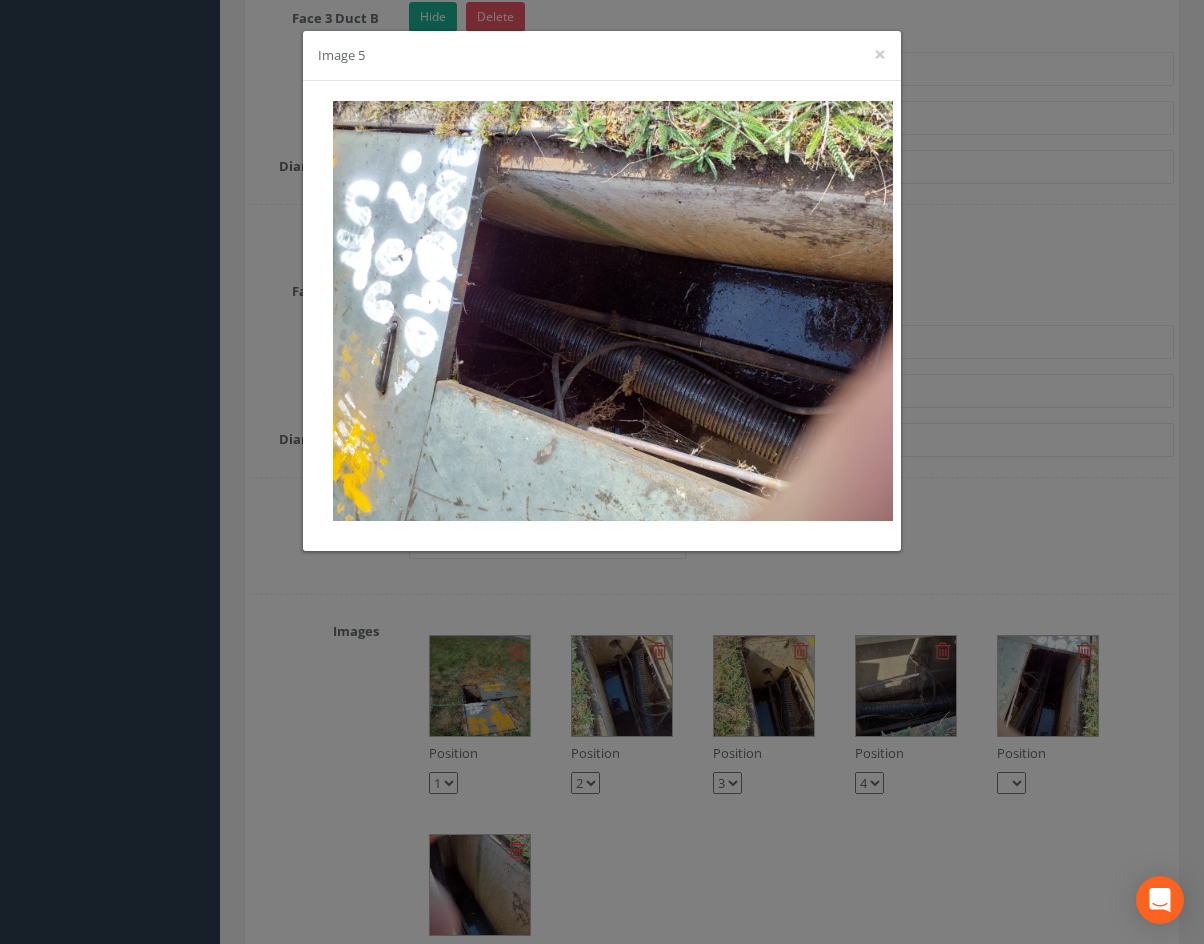 click on "Image 5  ×" at bounding box center [602, 472] 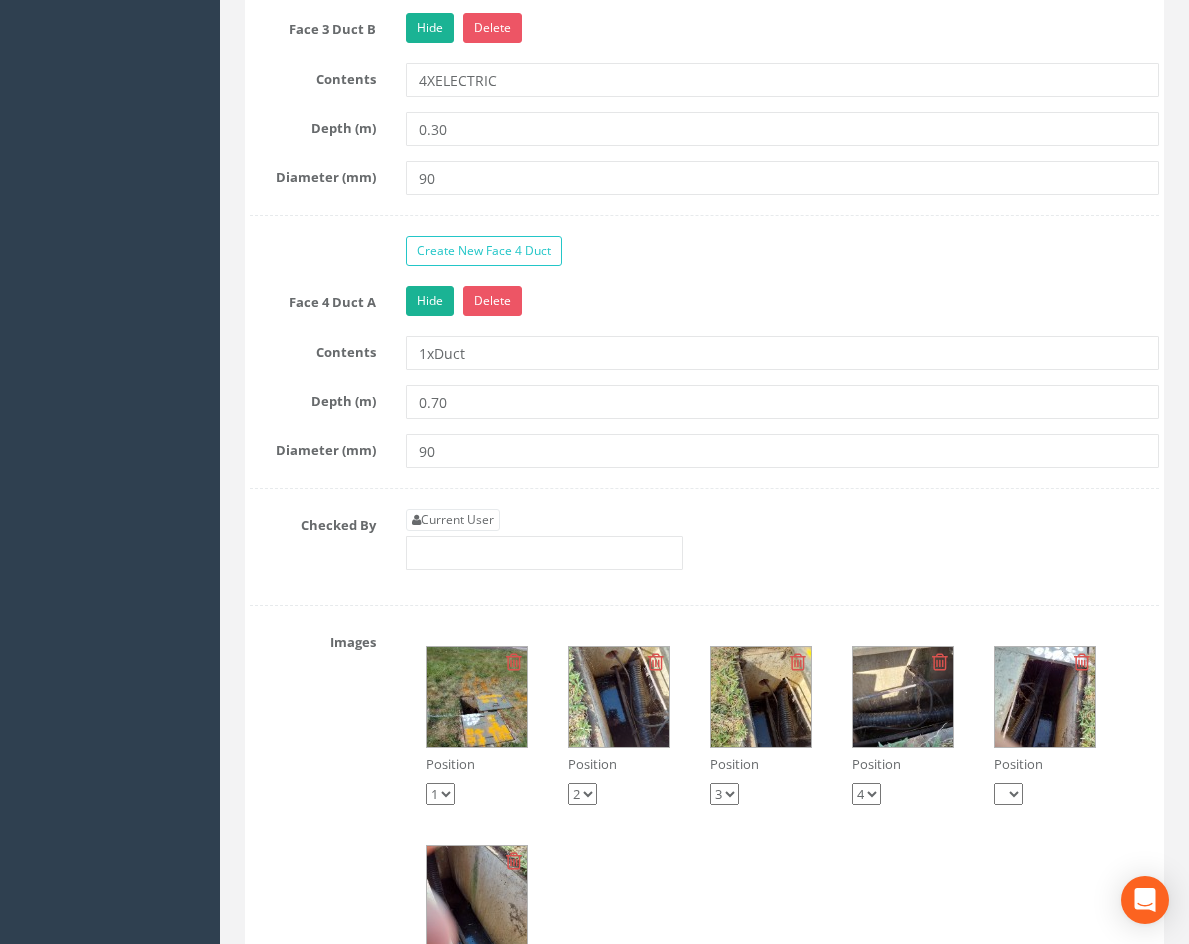 click at bounding box center [477, 896] 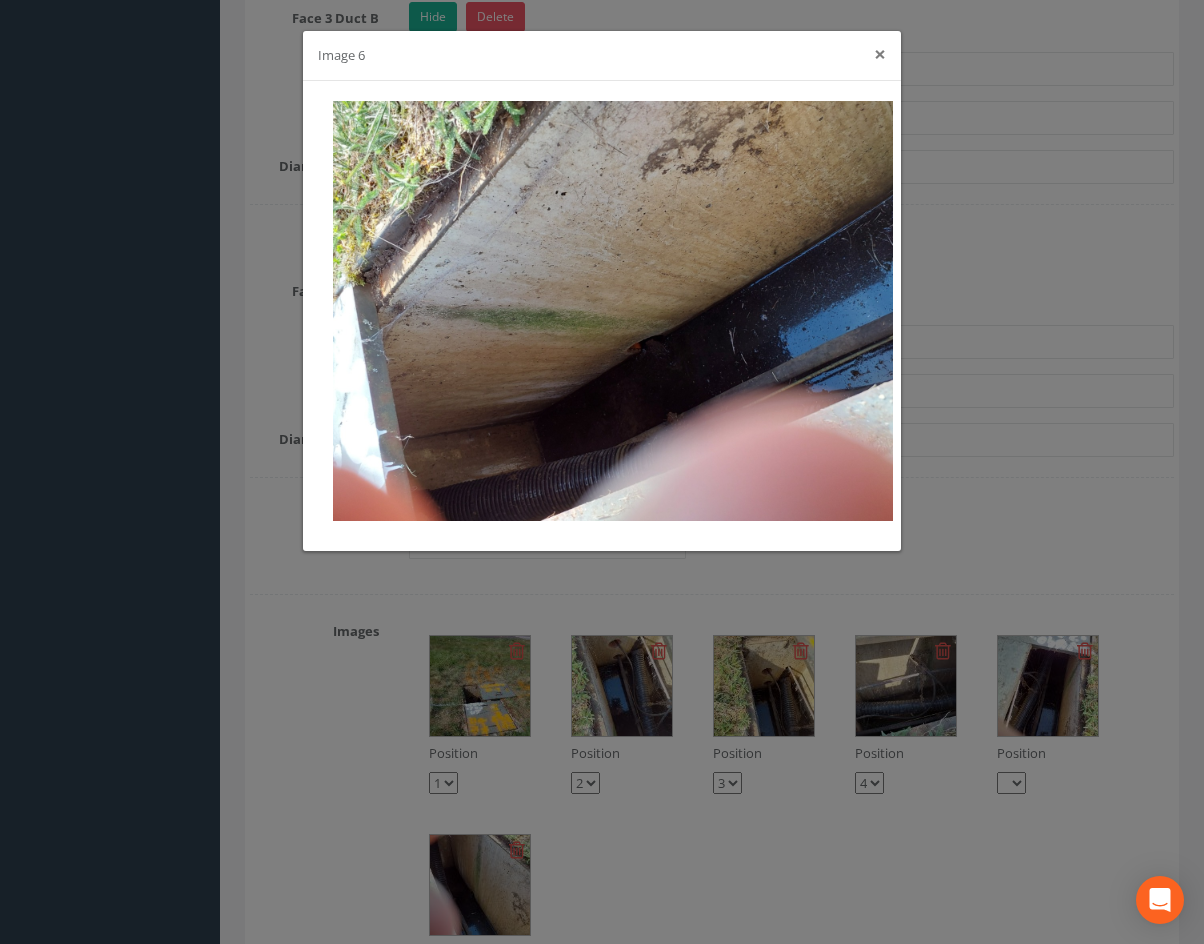 click on "×" at bounding box center (880, 54) 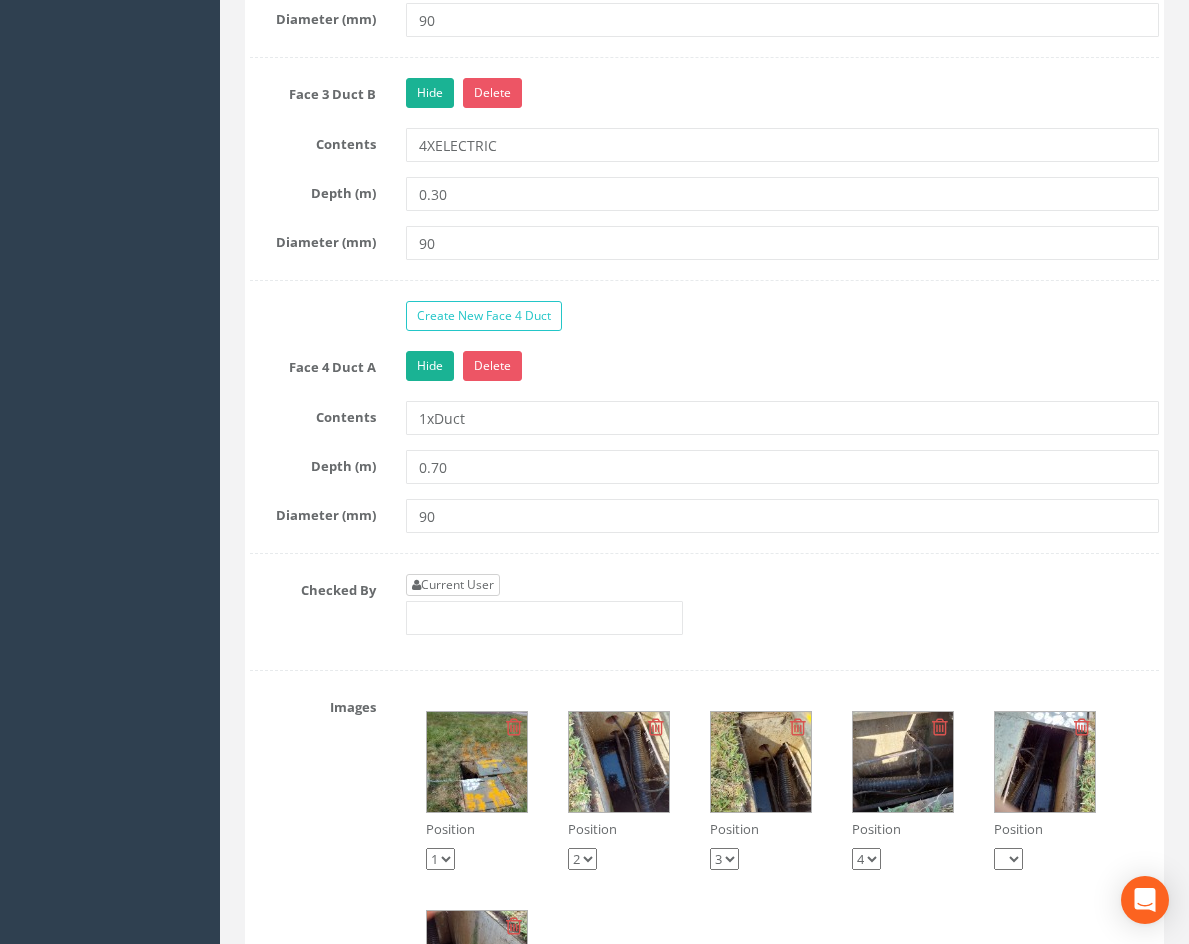scroll, scrollTop: 3377, scrollLeft: 0, axis: vertical 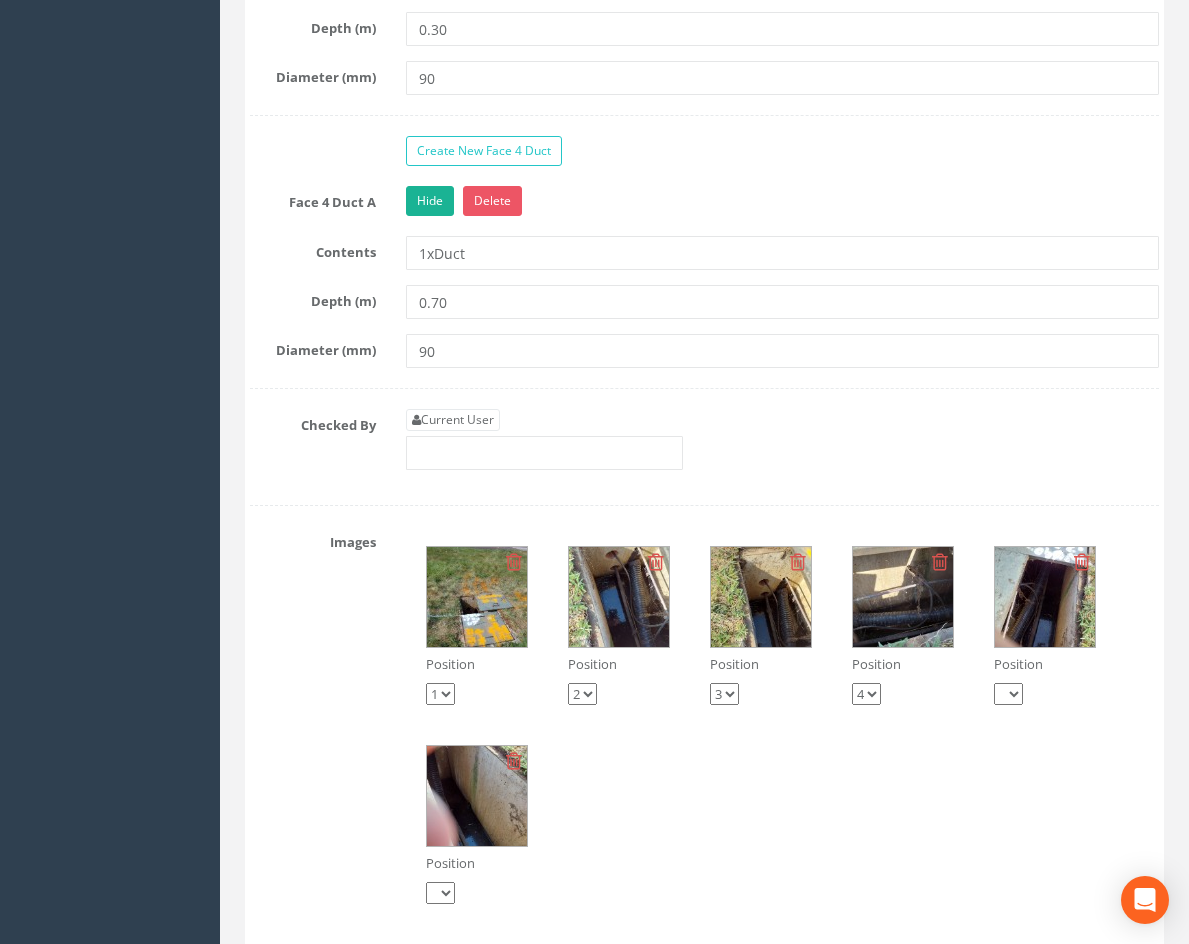 click at bounding box center [903, 597] 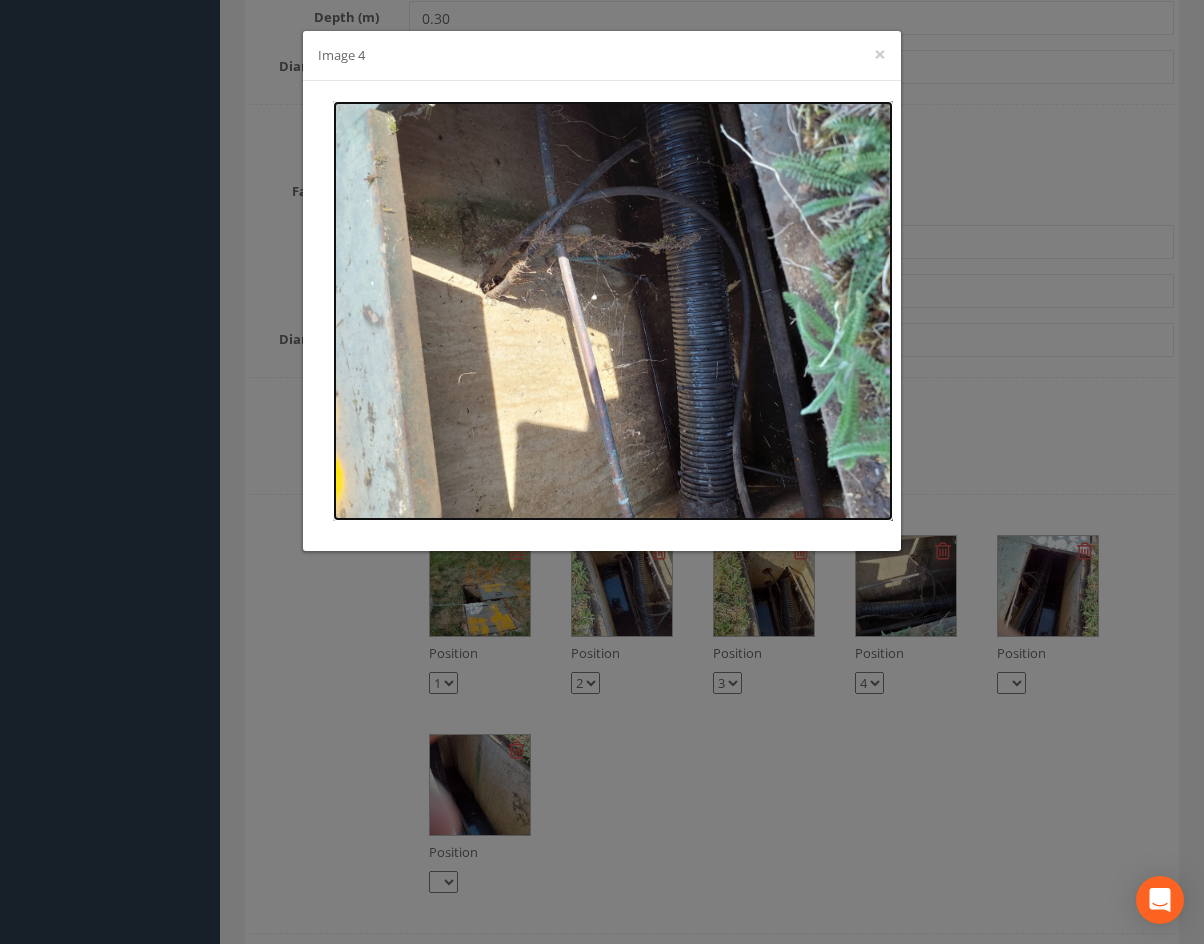 click at bounding box center (613, 311) 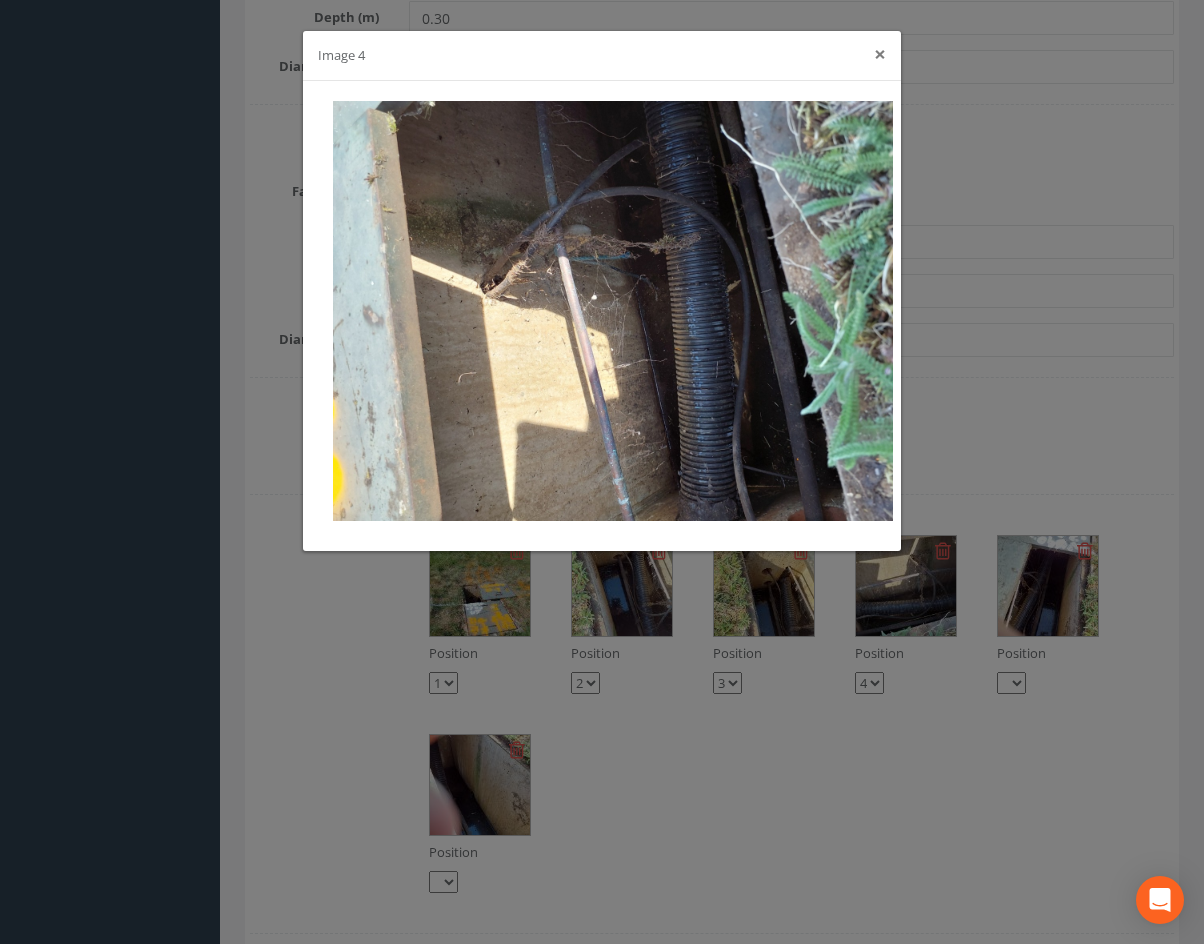 click on "×" at bounding box center (880, 54) 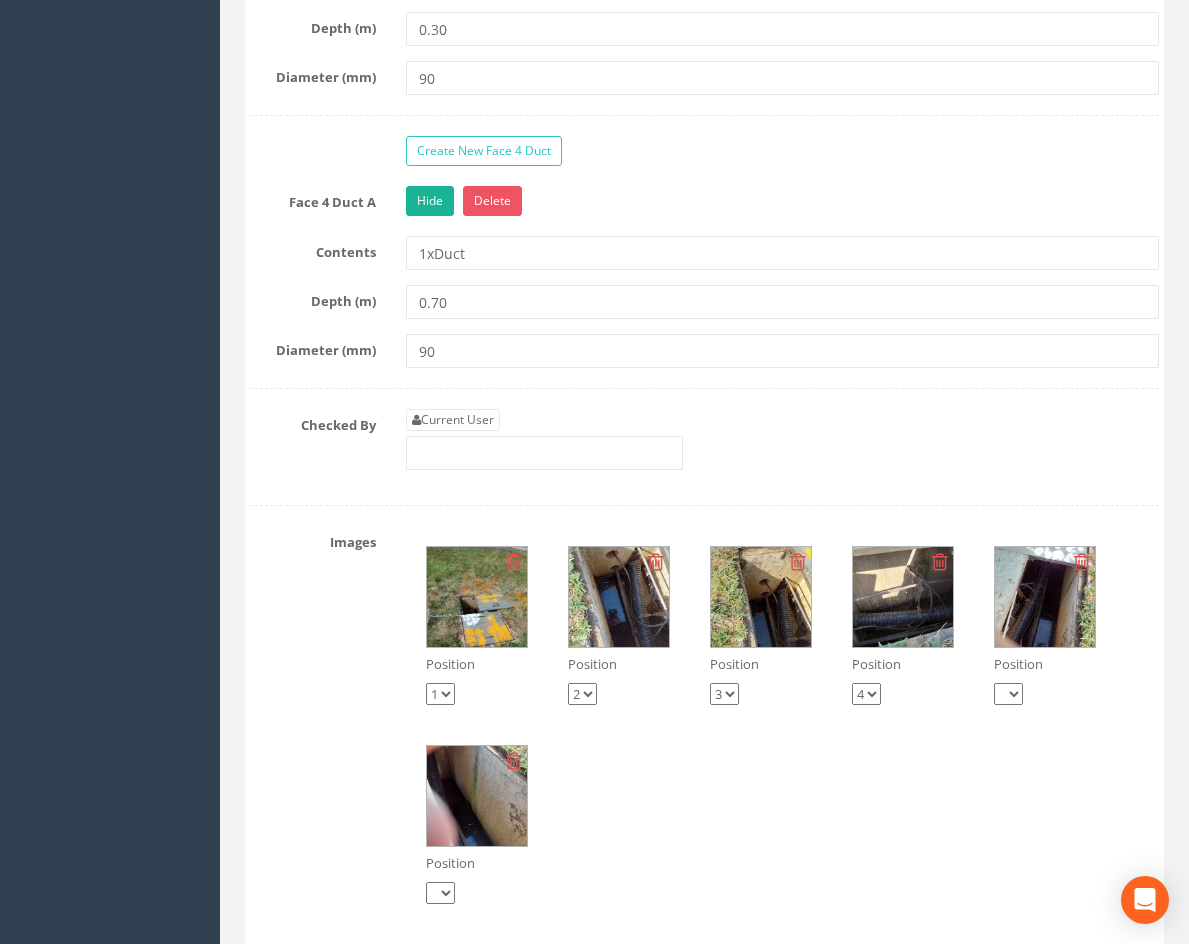click at bounding box center (619, 597) 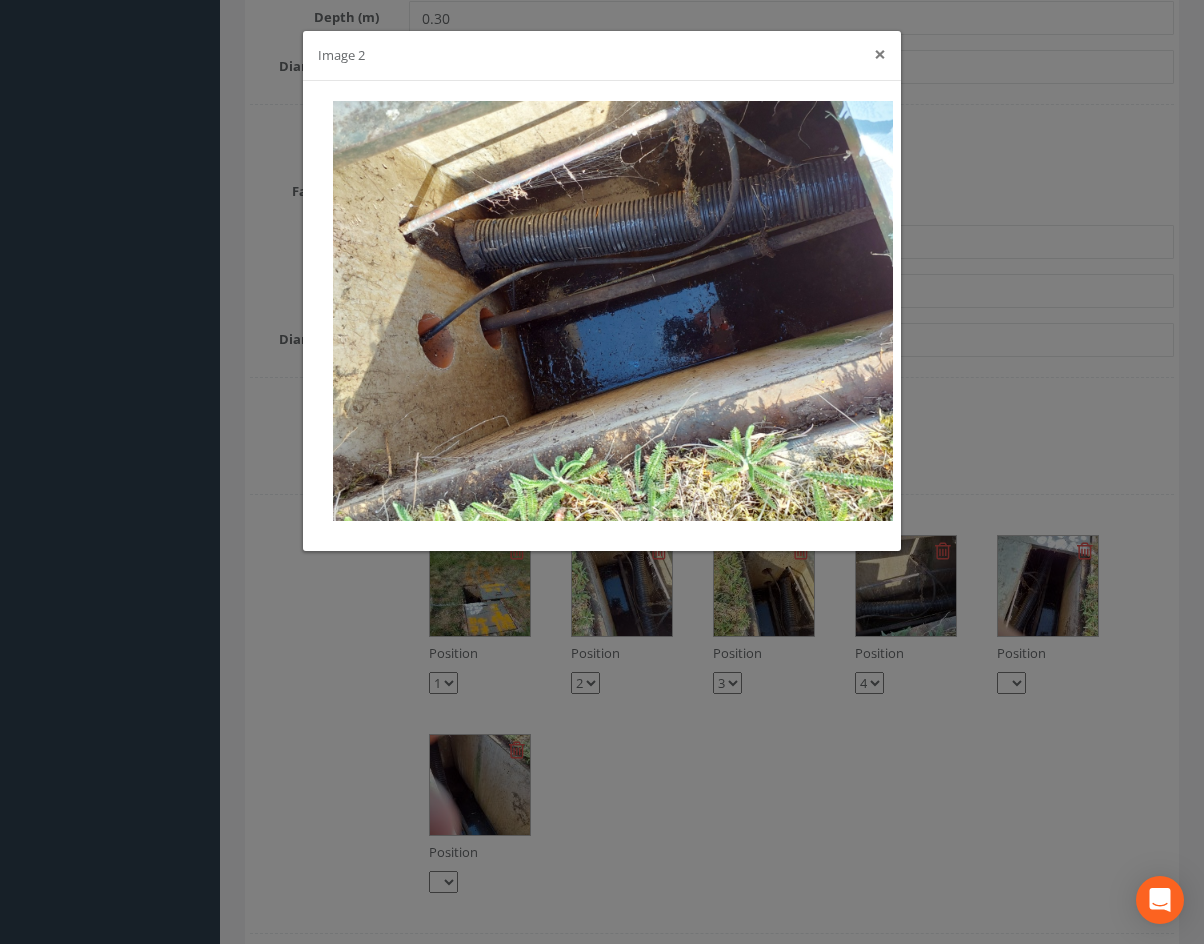 click on "×" at bounding box center (880, 54) 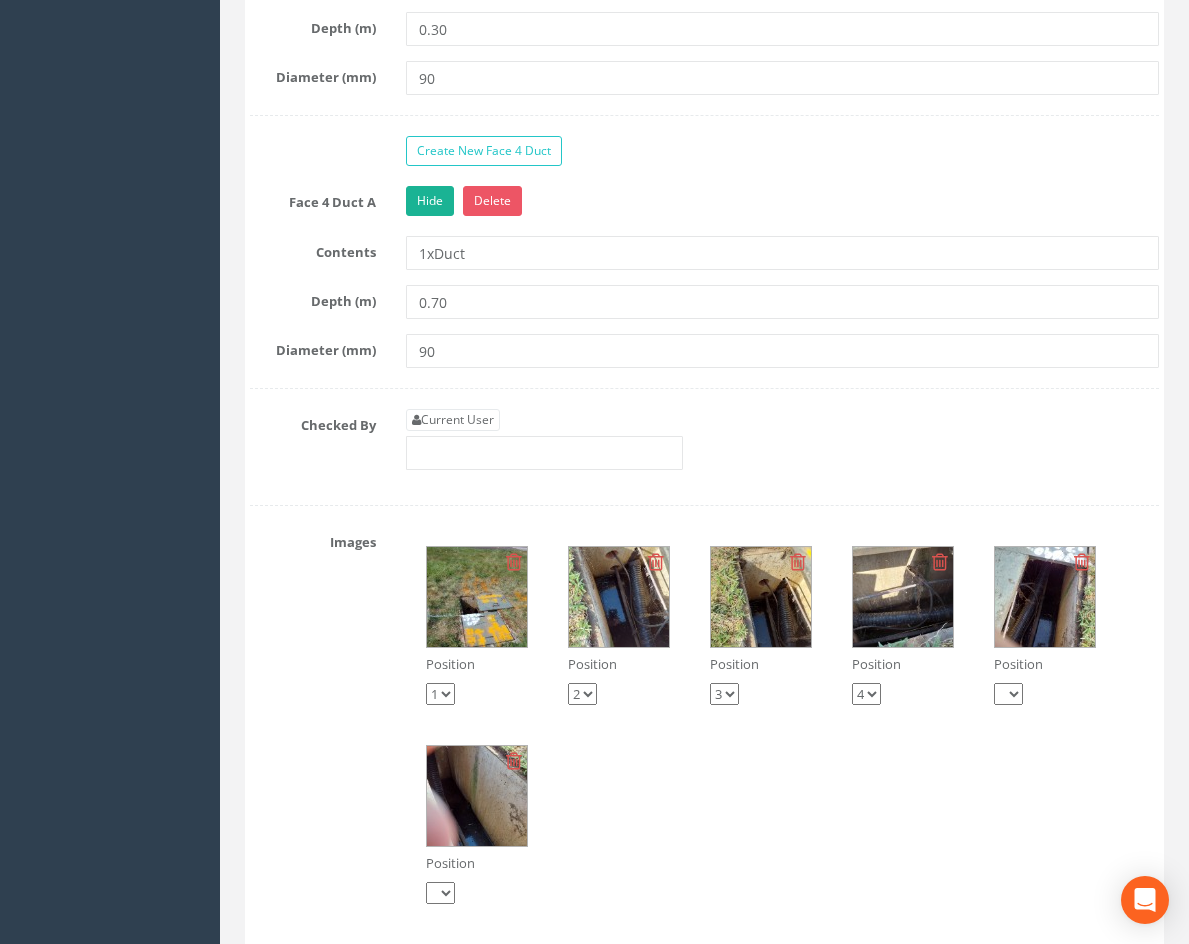 click at bounding box center (477, 796) 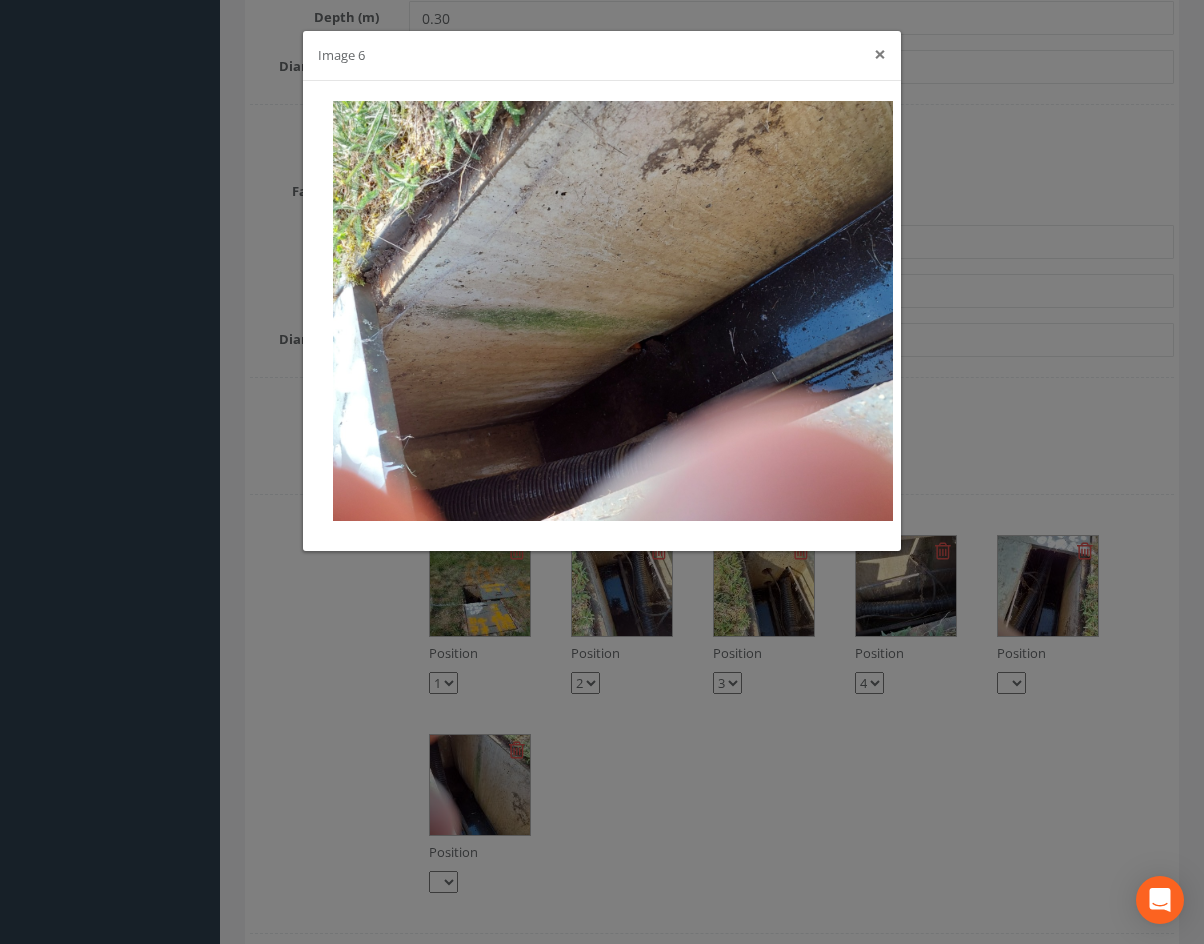 click on "×" at bounding box center [880, 54] 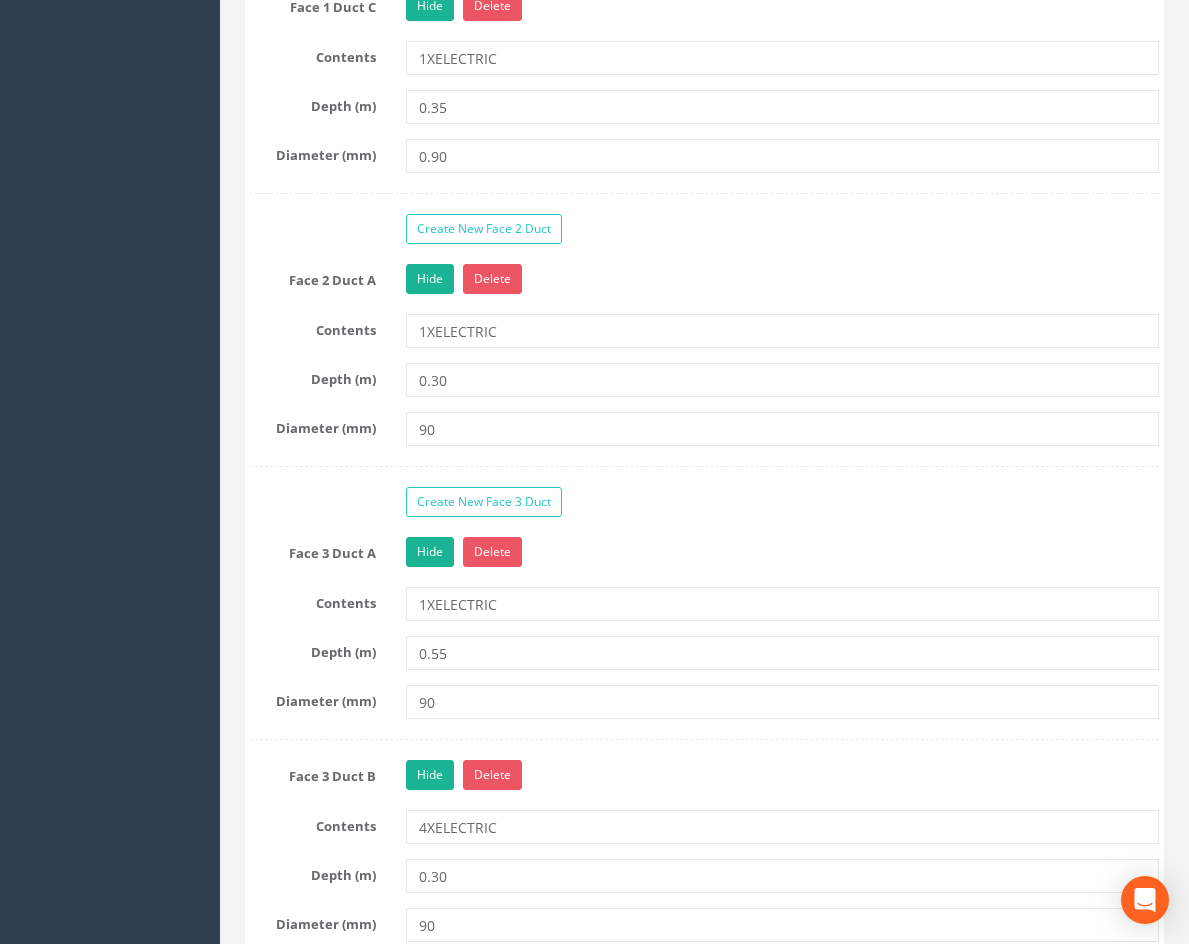 scroll, scrollTop: 2477, scrollLeft: 0, axis: vertical 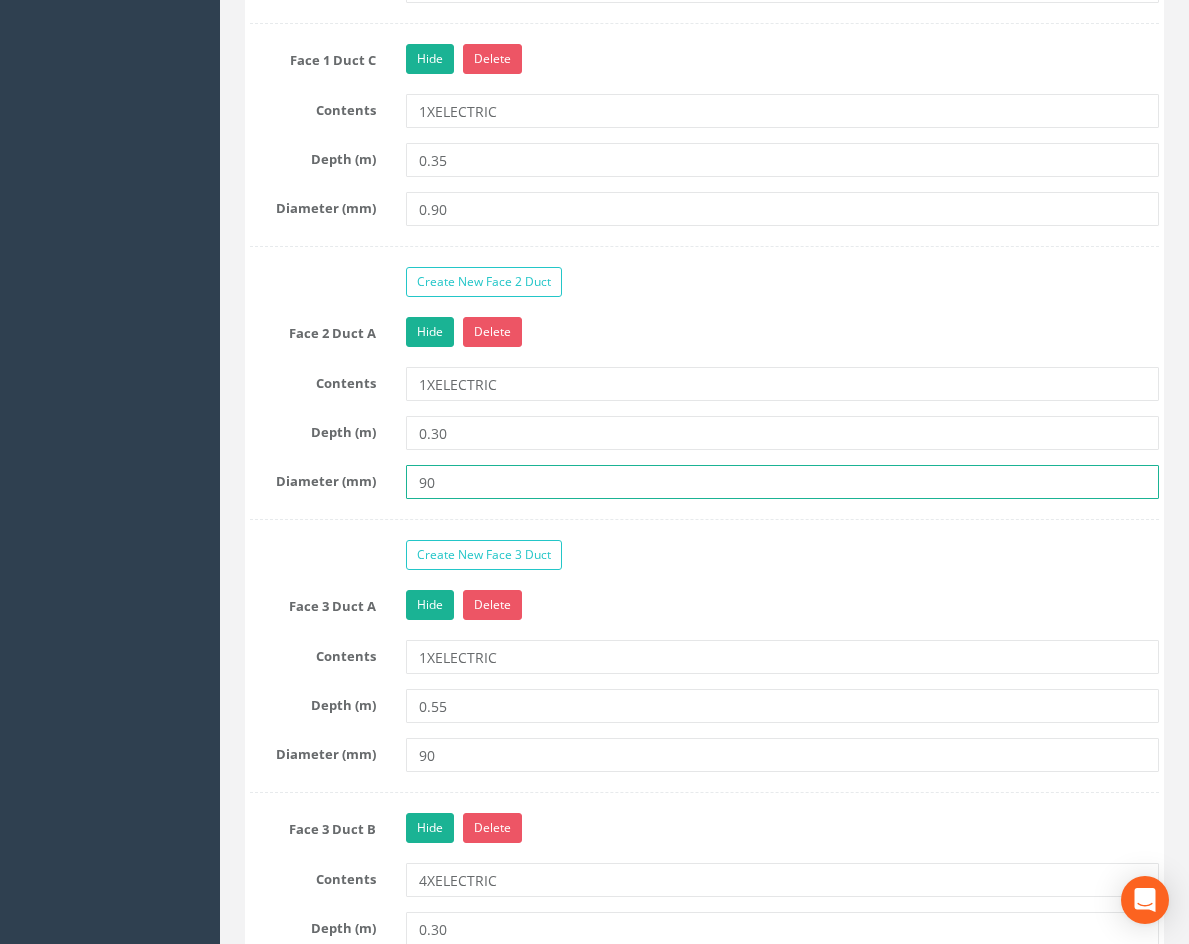 click on "90" at bounding box center (782, 482) 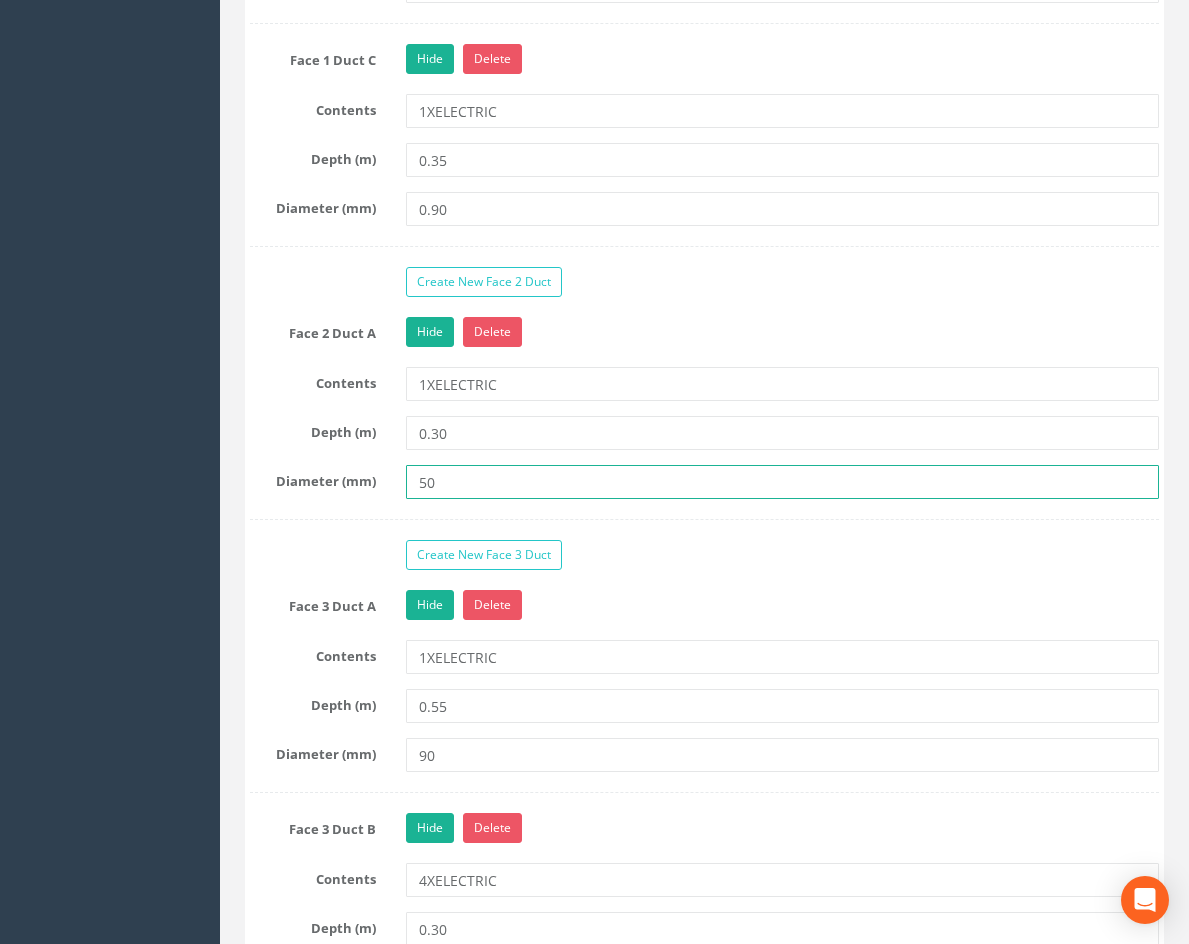 type on "50" 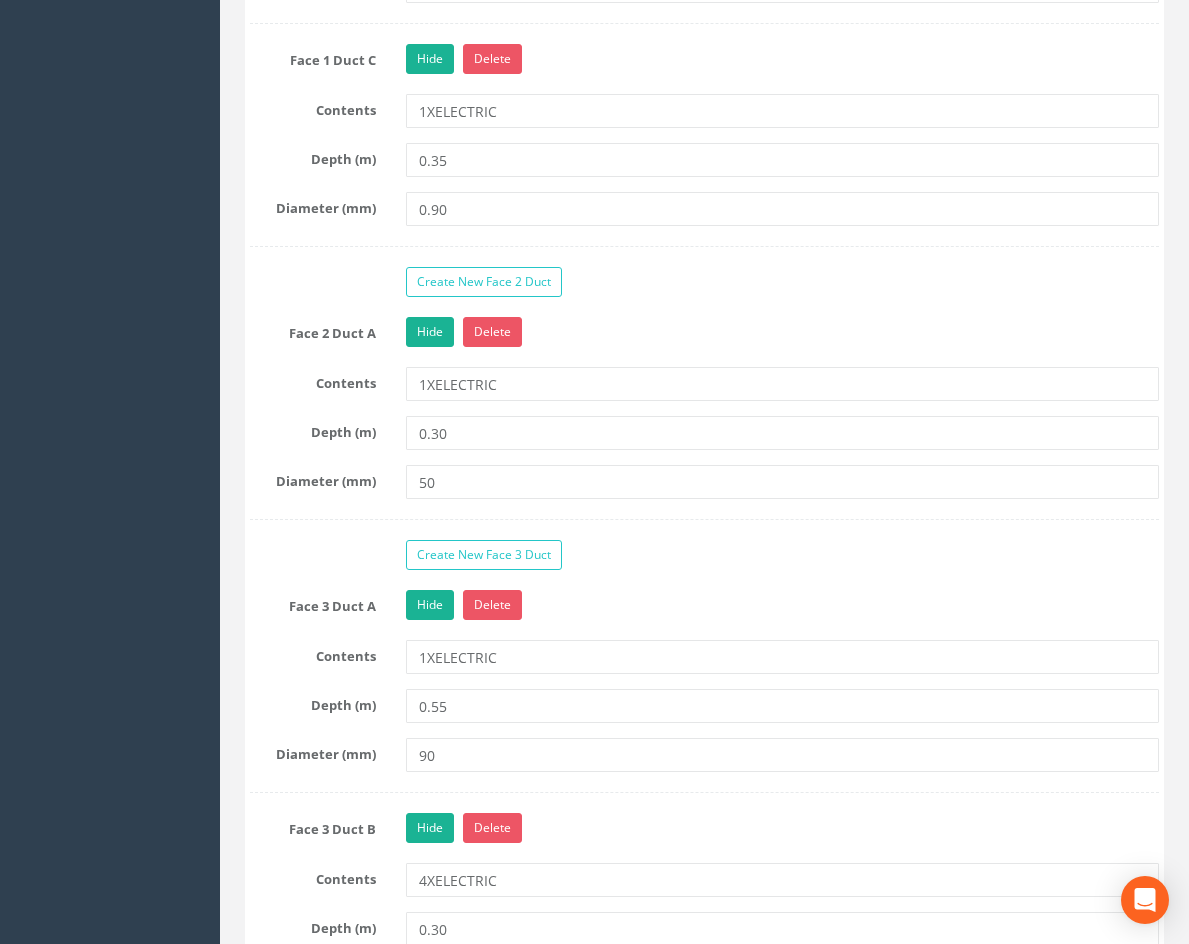 click on "Face 2 Duct A
Hide
Delete
Contents
1XELECTRIC
Depth (m)
0.30
Diameter (mm)
50" at bounding box center [704, 418] 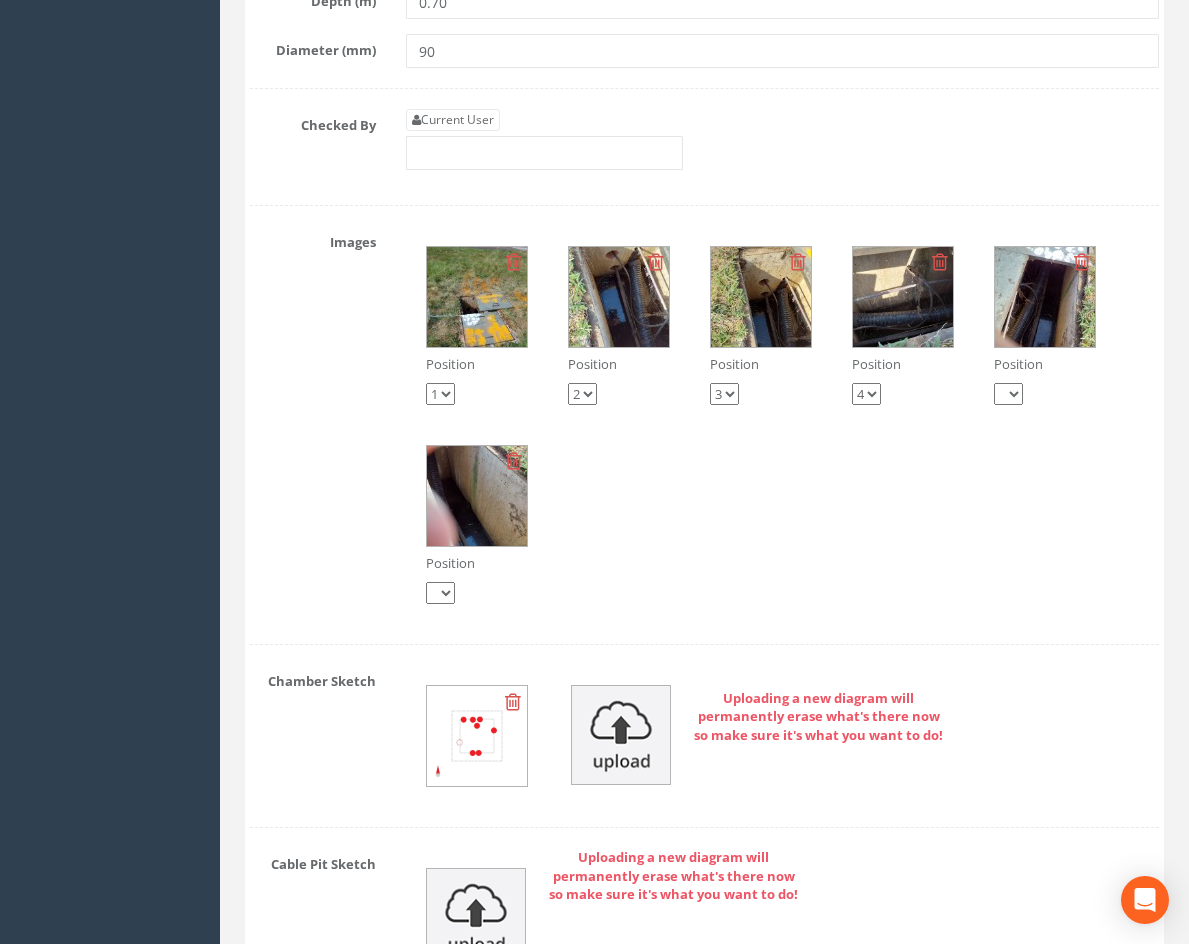 scroll, scrollTop: 3577, scrollLeft: 0, axis: vertical 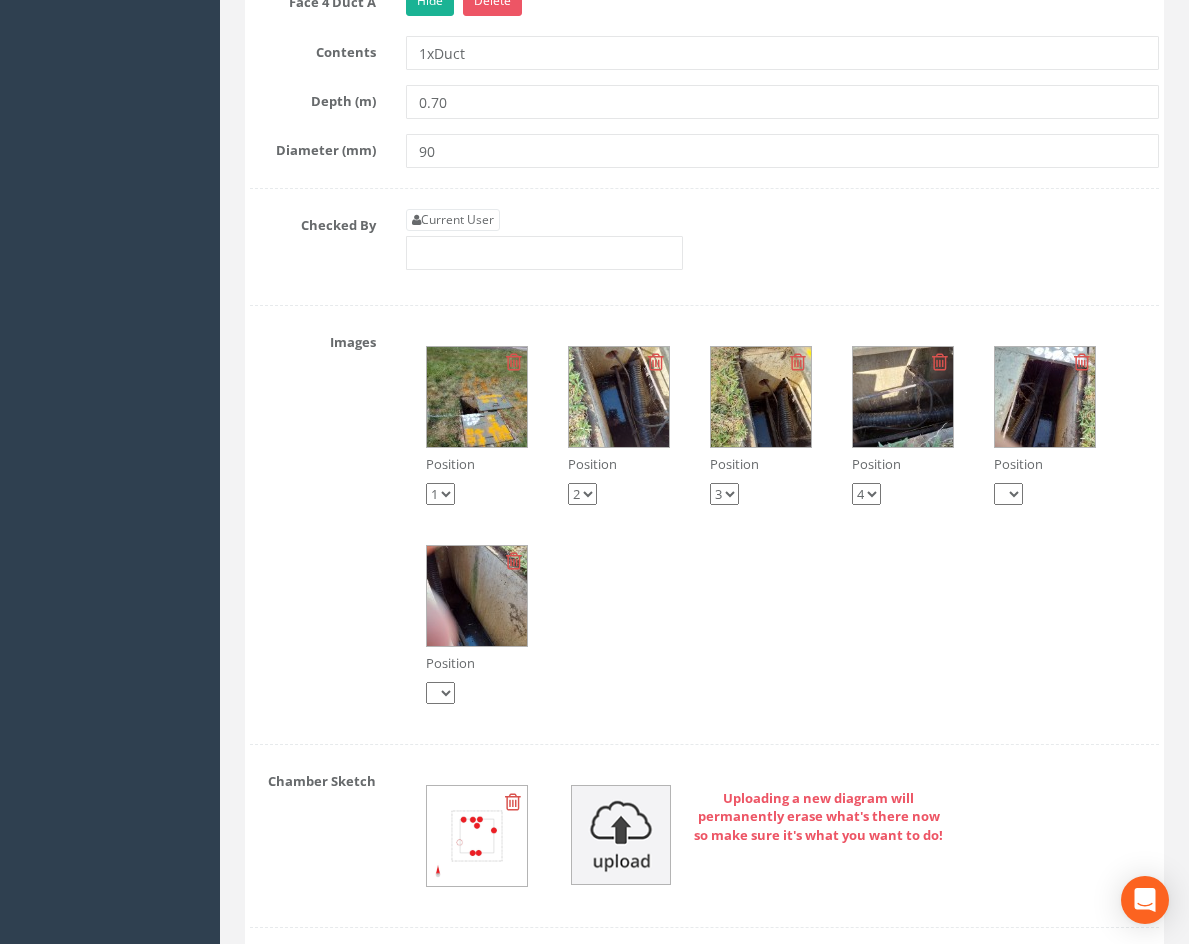 click at bounding box center (477, 397) 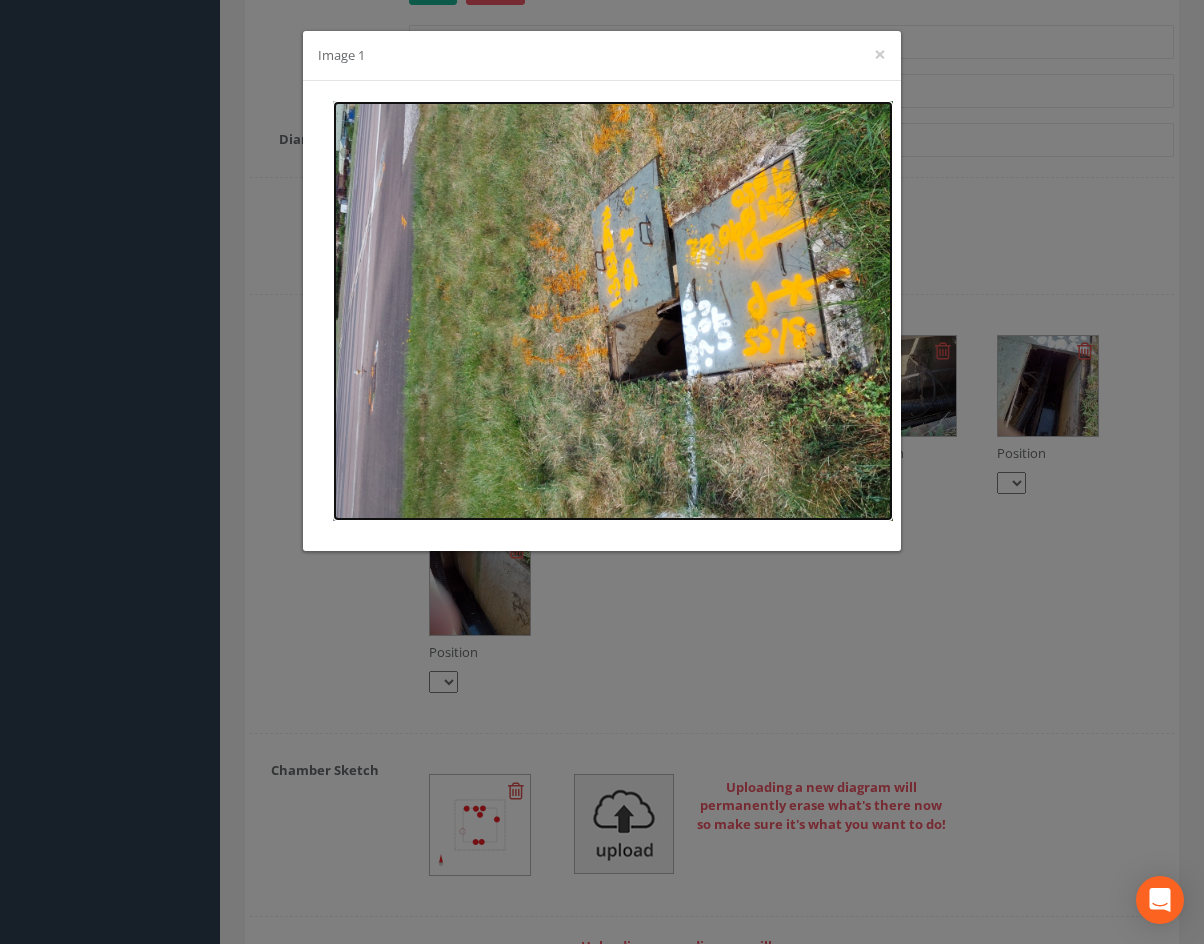 click at bounding box center [613, 311] 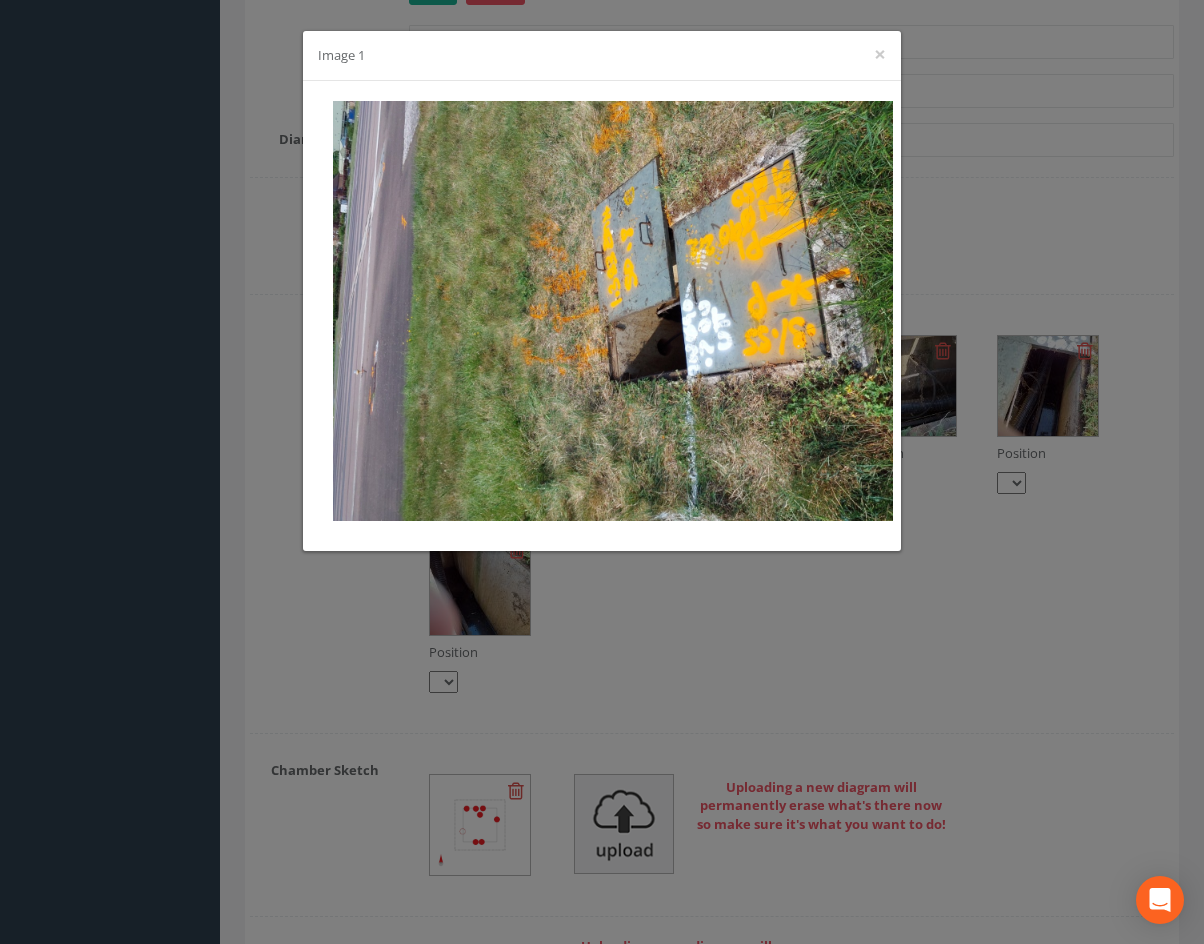 click on "Image 1  ×" at bounding box center (602, 472) 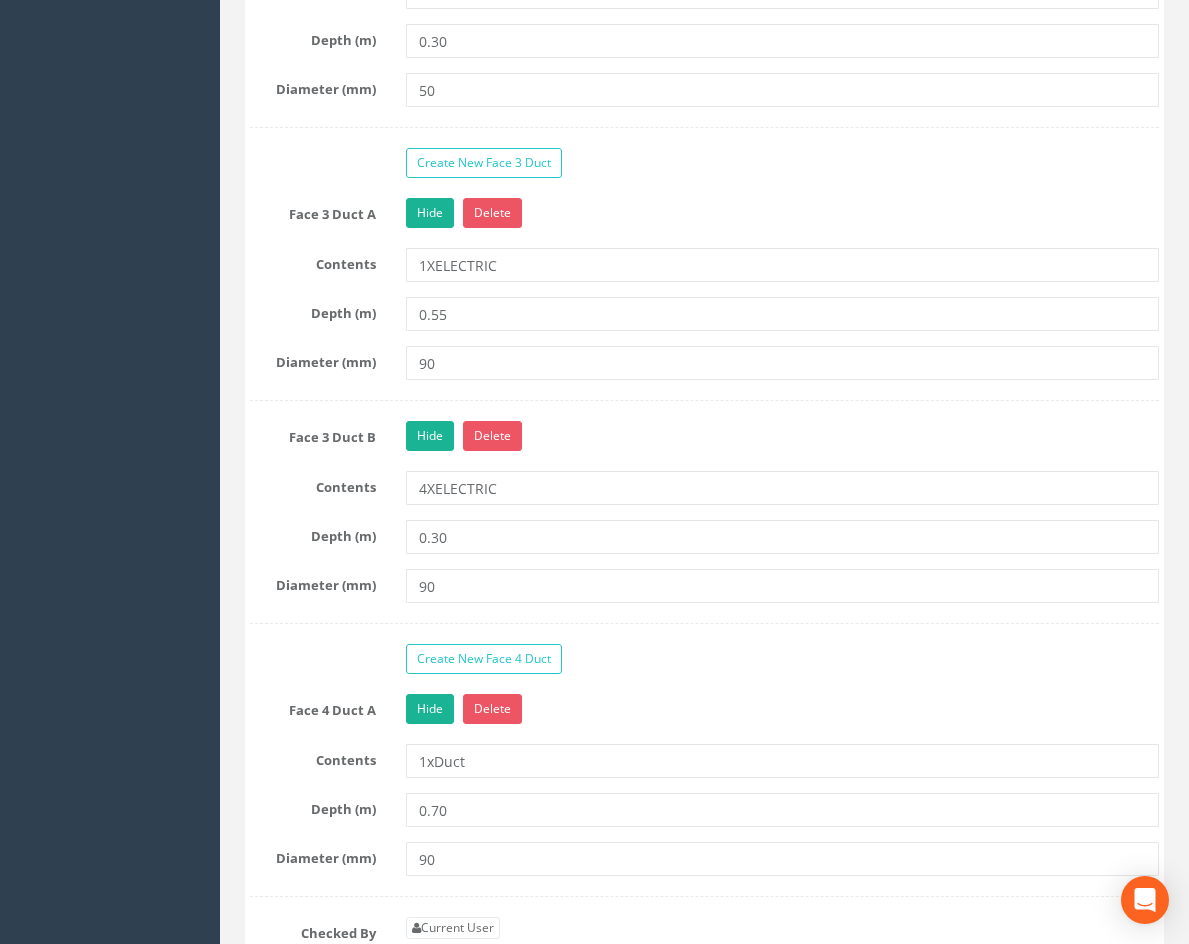 scroll, scrollTop: 2877, scrollLeft: 0, axis: vertical 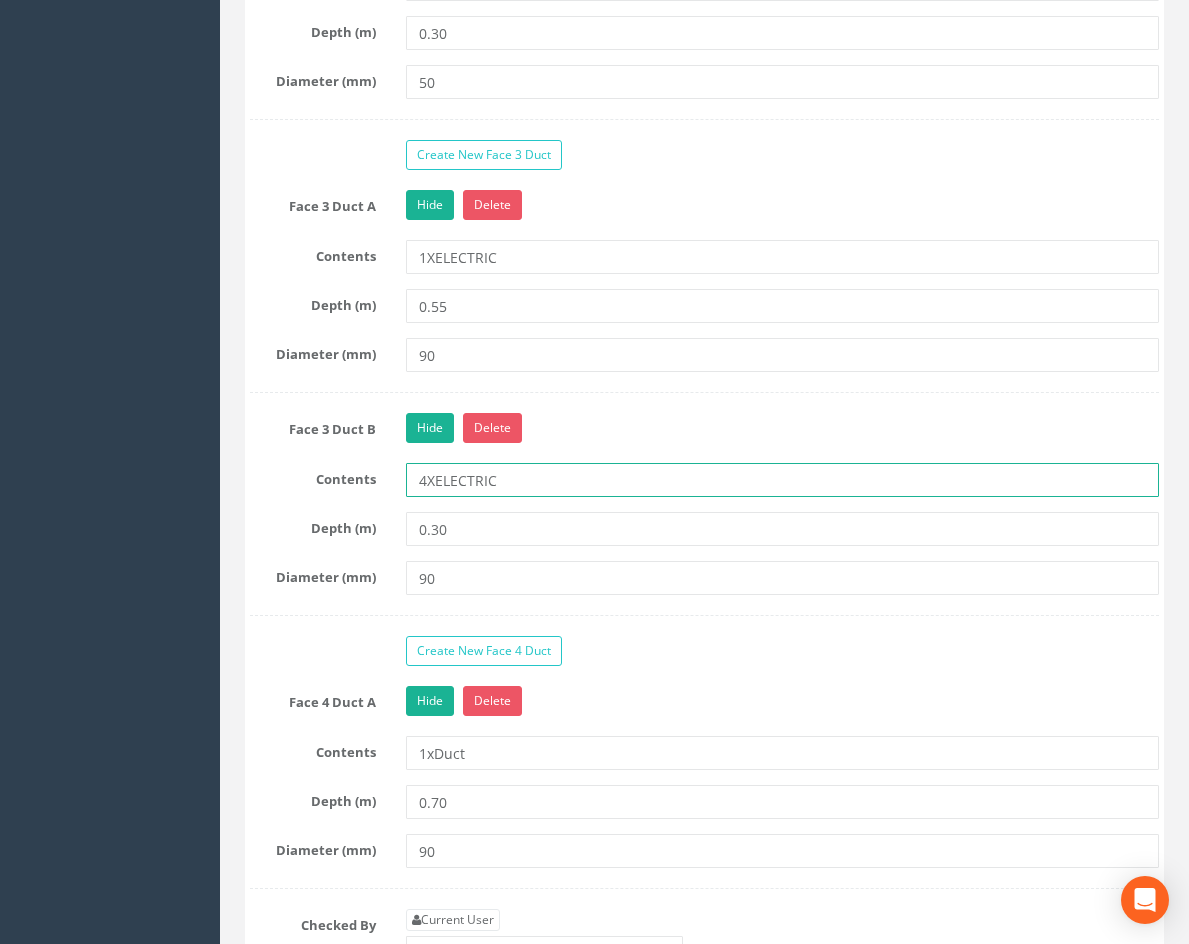 click on "4XELECTRIC" at bounding box center (782, 480) 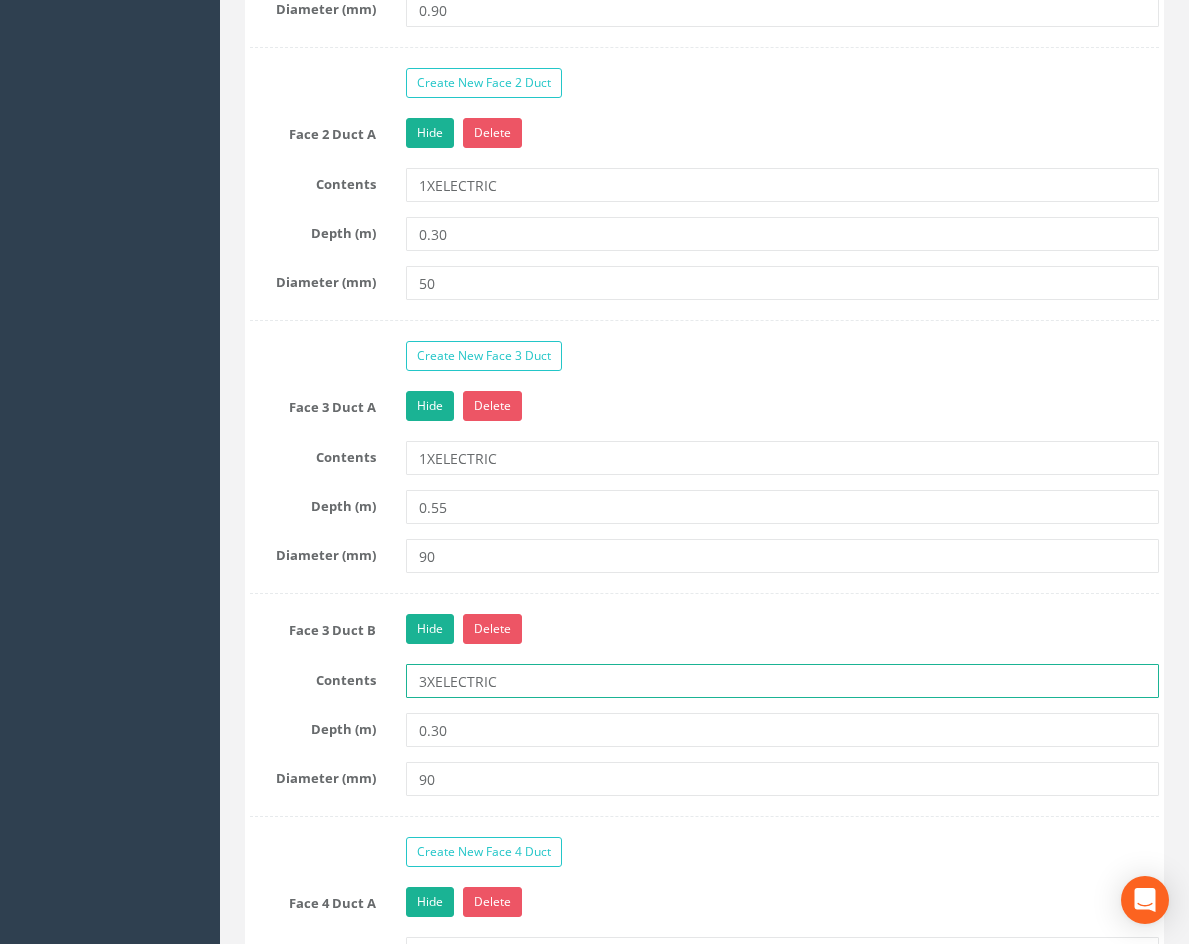 scroll, scrollTop: 2677, scrollLeft: 0, axis: vertical 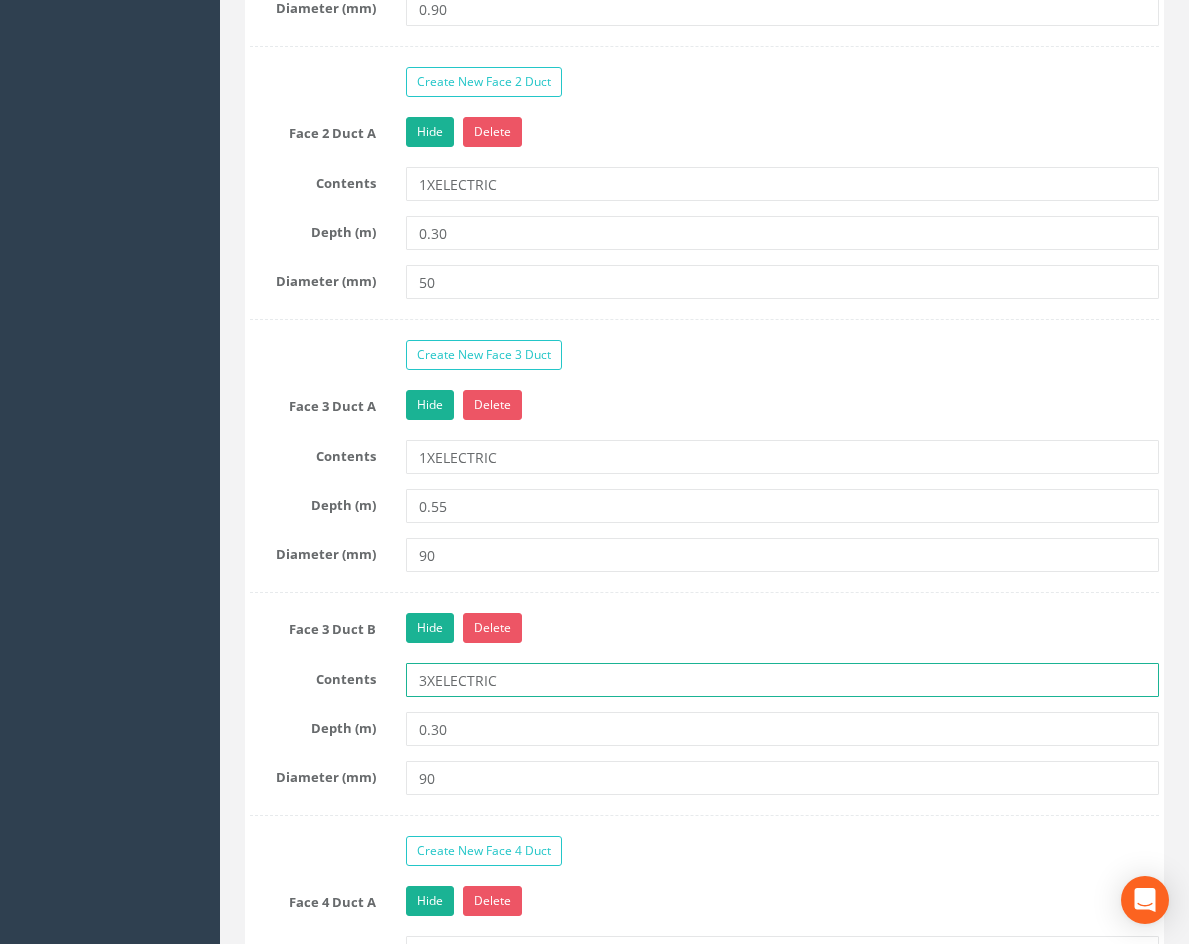 type on "3XELECTRIC" 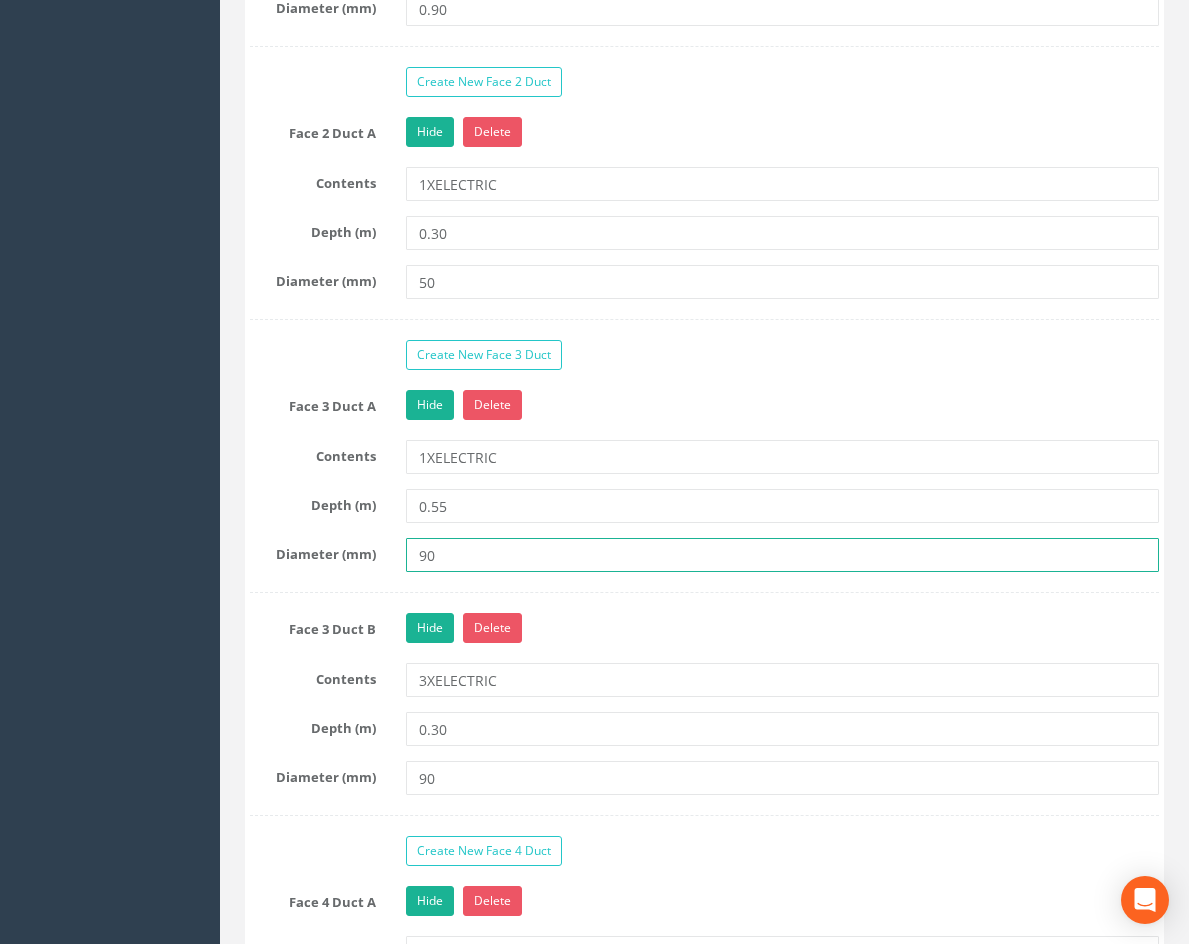drag, startPoint x: 452, startPoint y: 551, endPoint x: 367, endPoint y: 571, distance: 87.32124 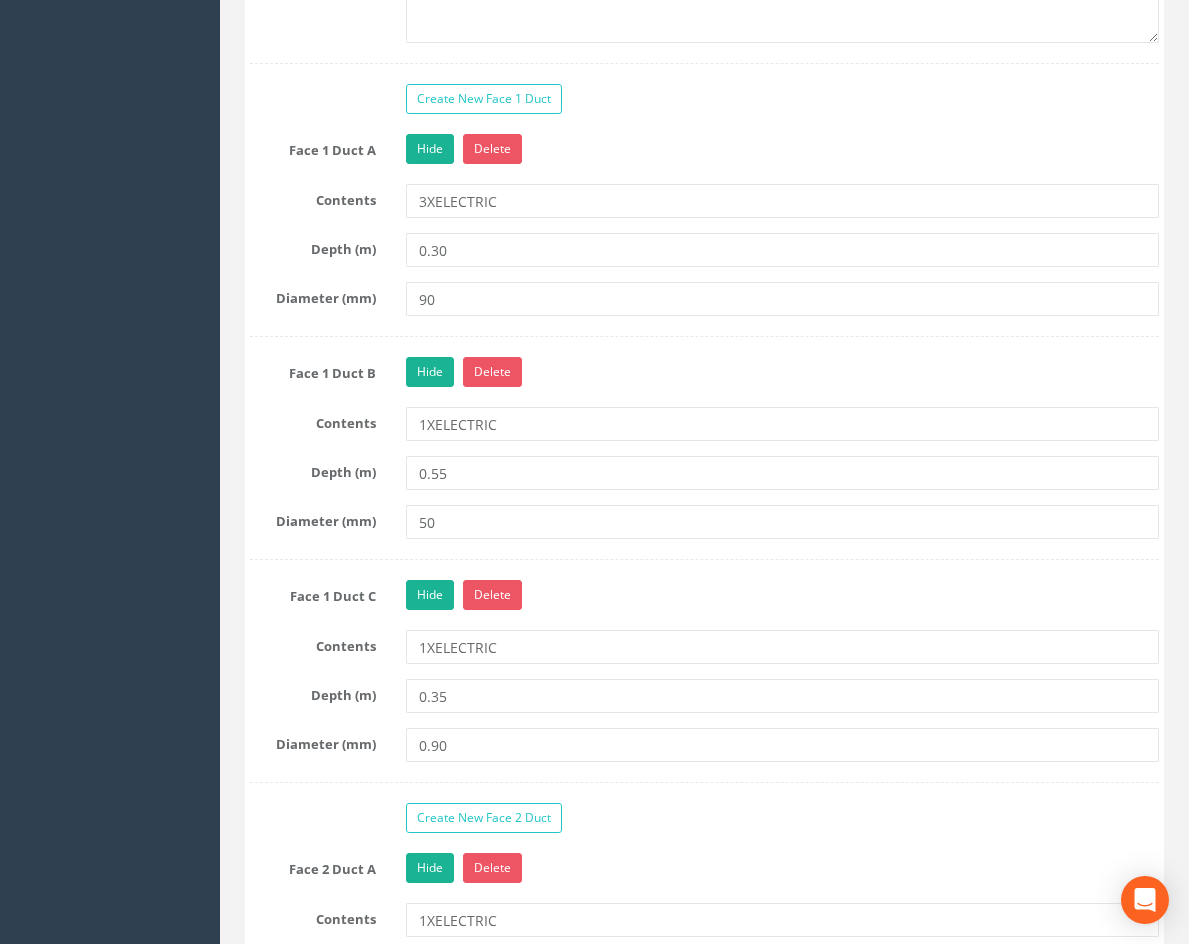 scroll, scrollTop: 1877, scrollLeft: 0, axis: vertical 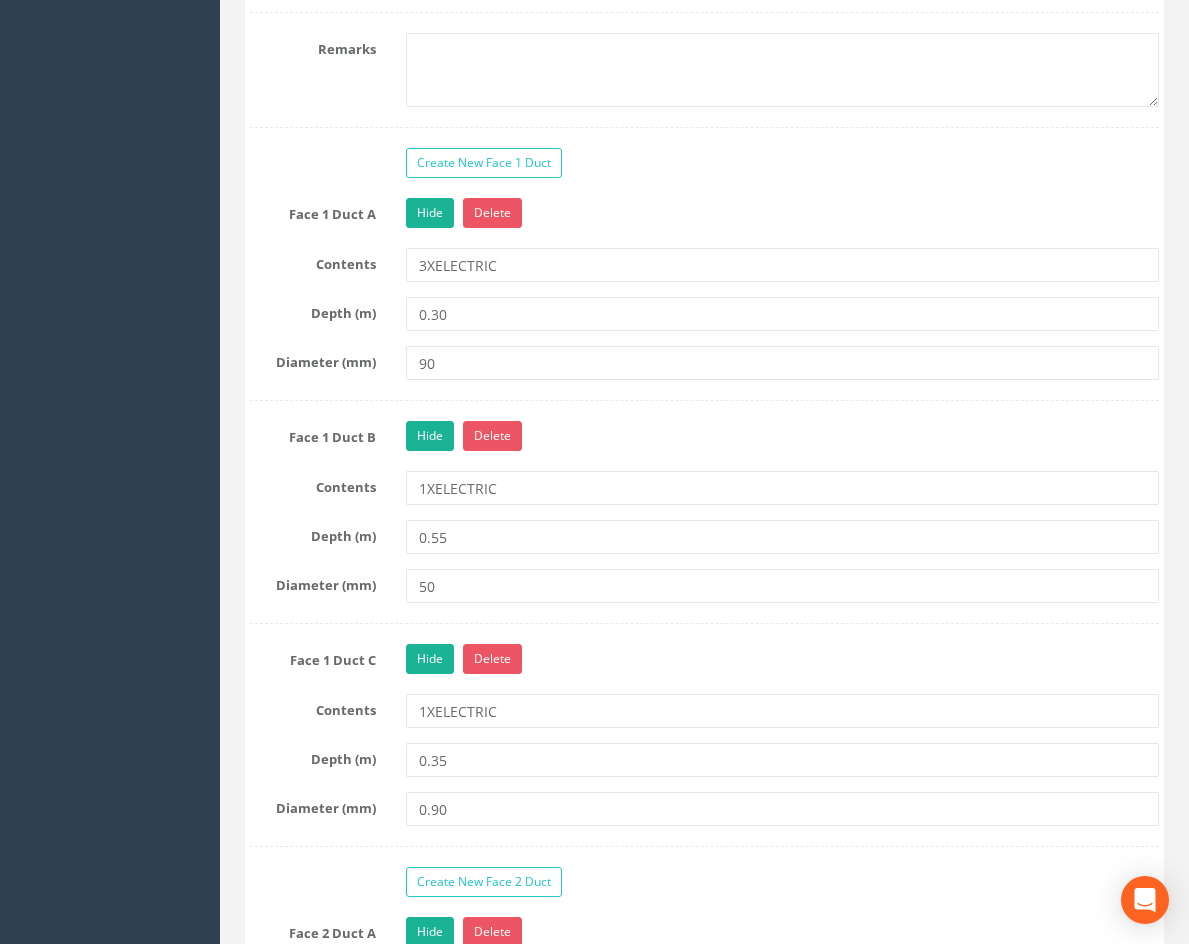type on "150" 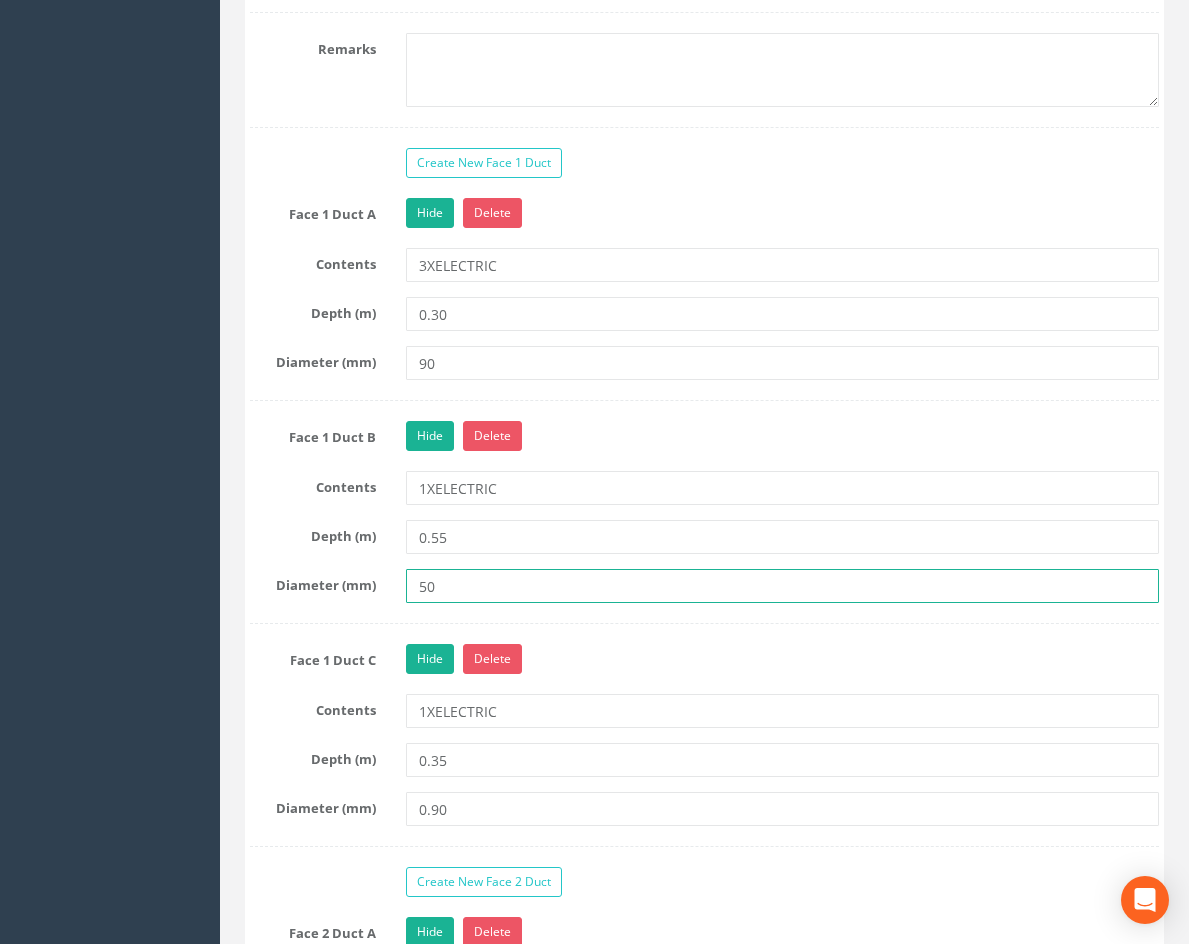 click on "50" at bounding box center (782, 586) 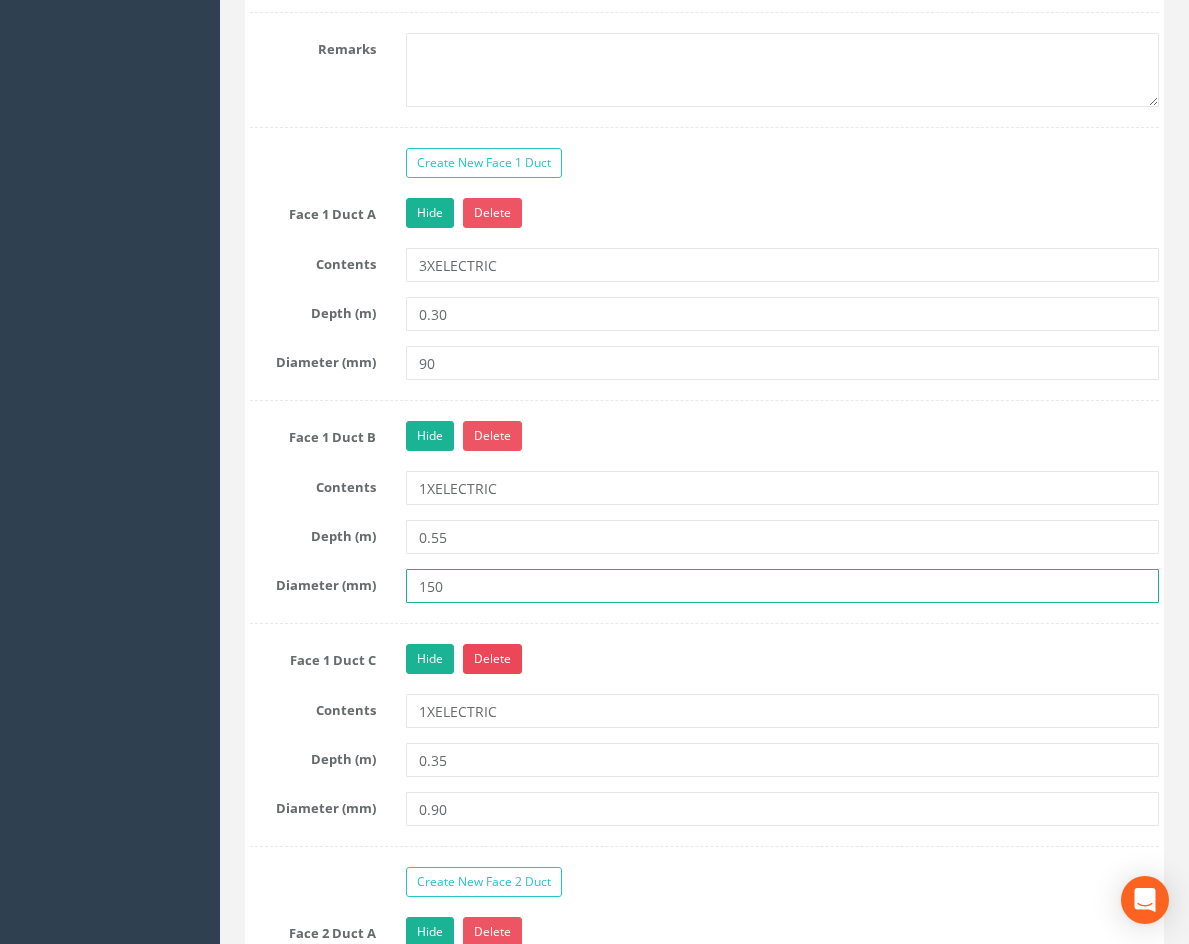 type on "150" 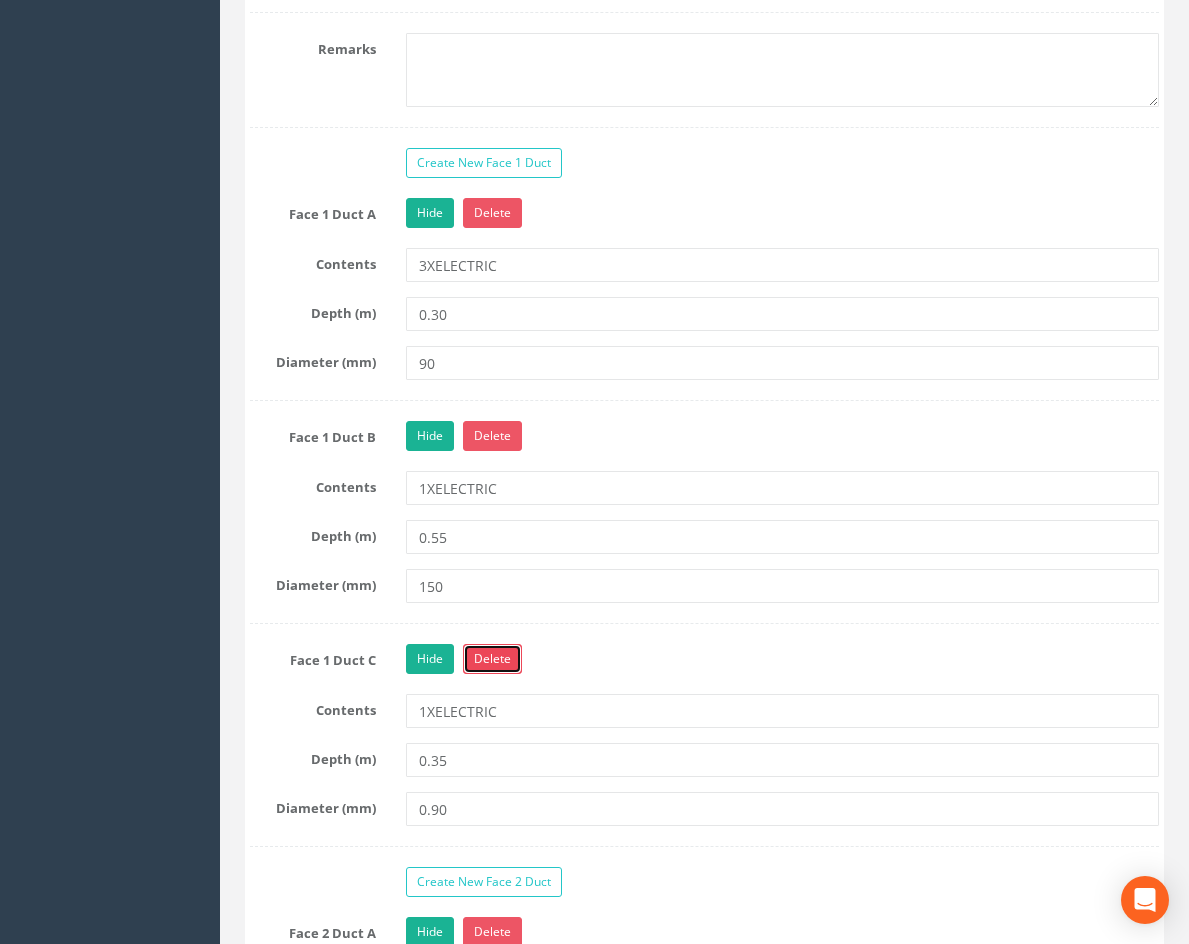 click on "Delete" at bounding box center [492, 659] 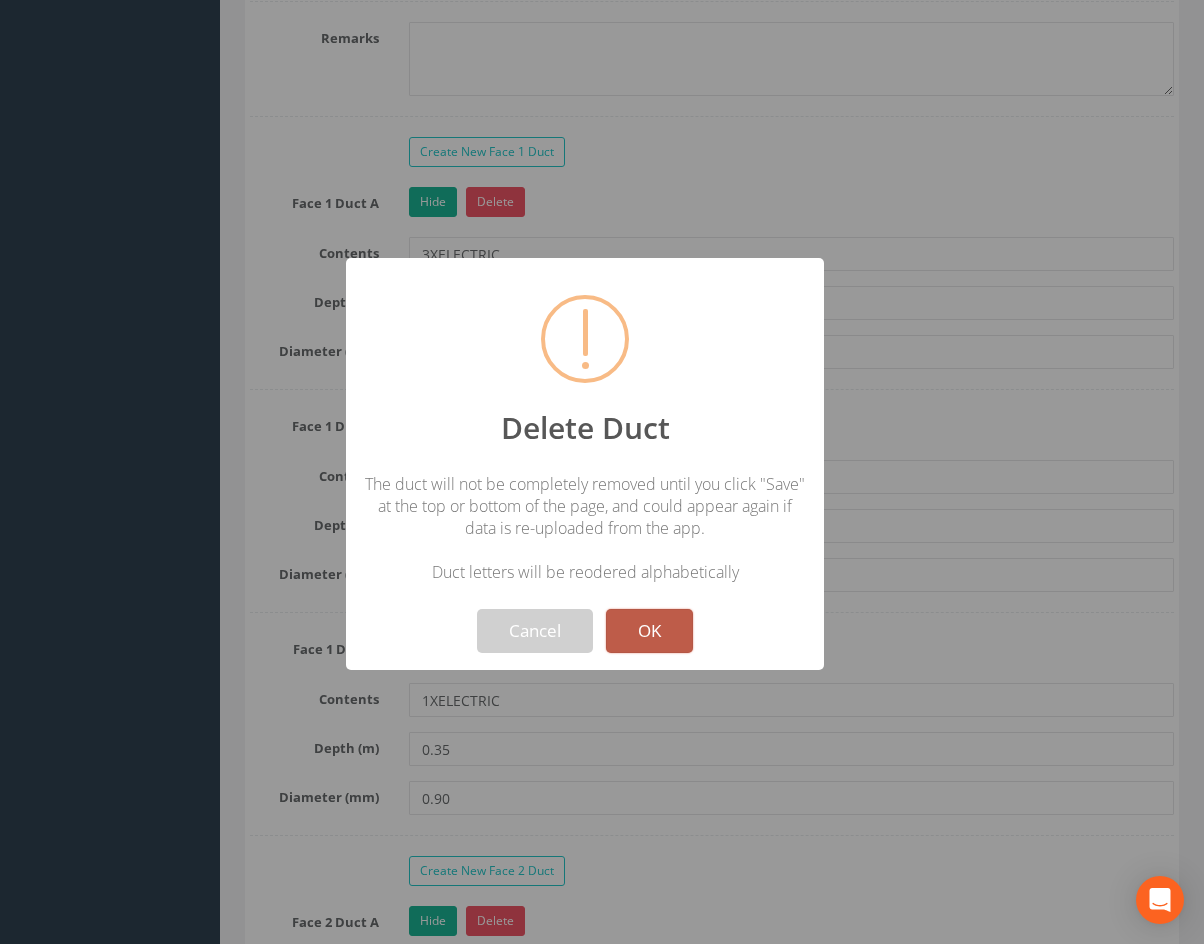 click on "OK" at bounding box center (649, 631) 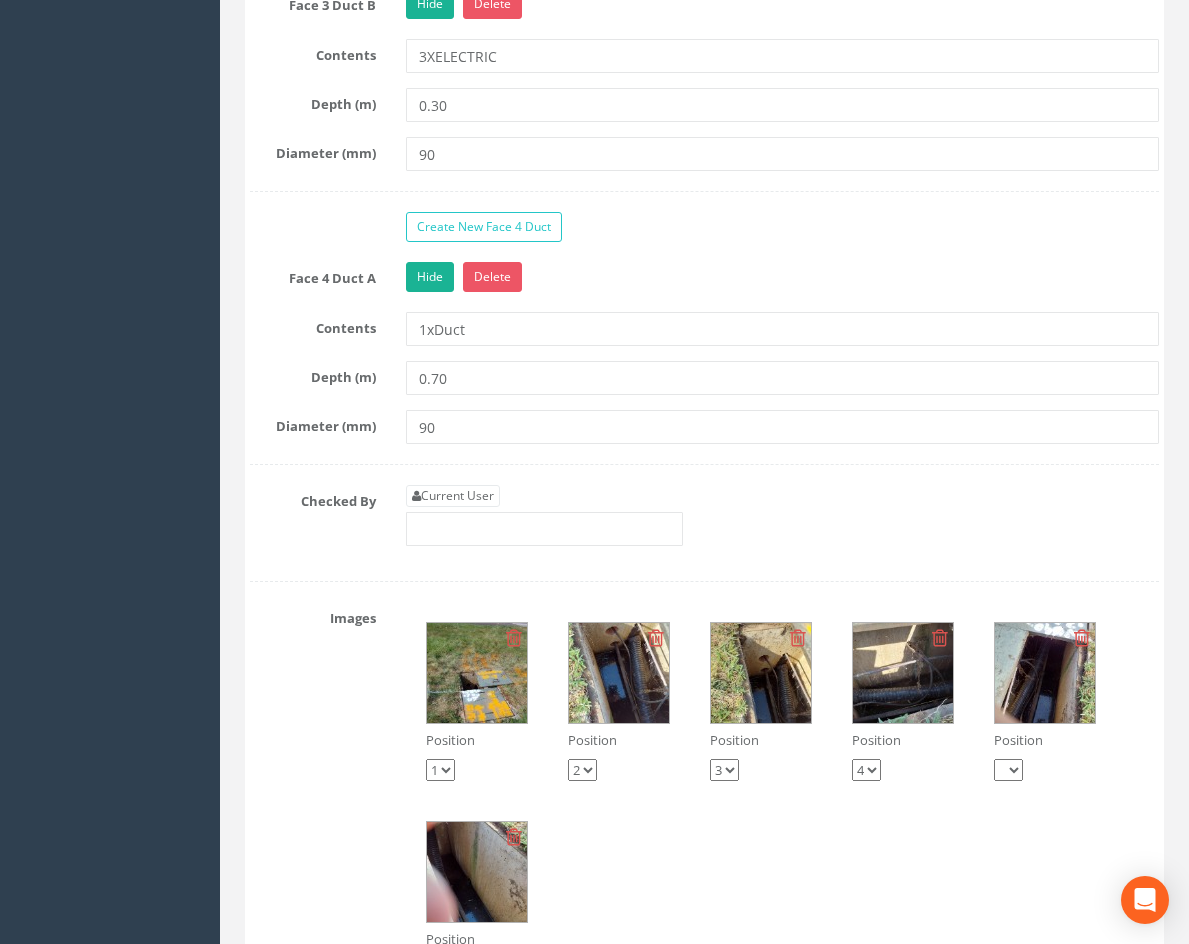 scroll, scrollTop: 3077, scrollLeft: 0, axis: vertical 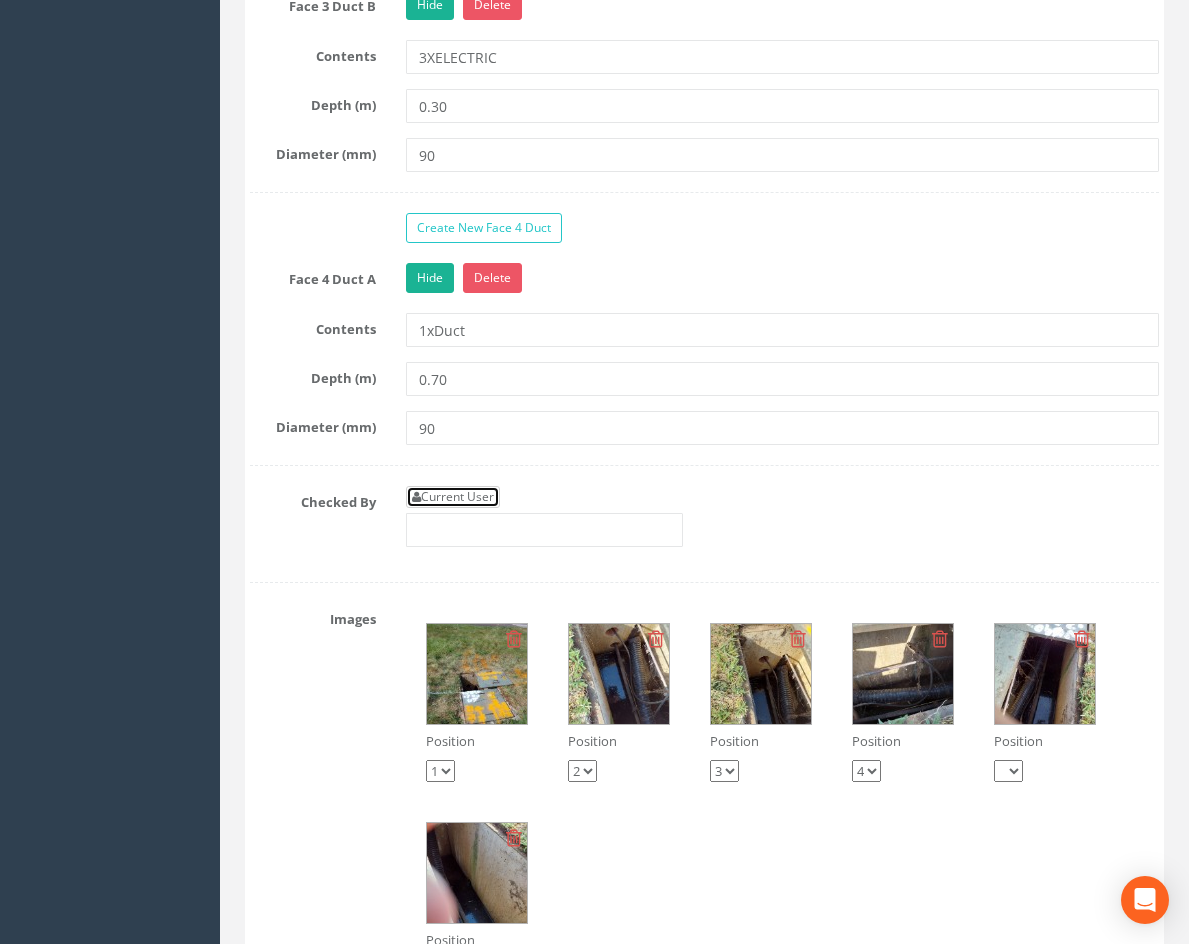 click on "Current User" at bounding box center (453, 497) 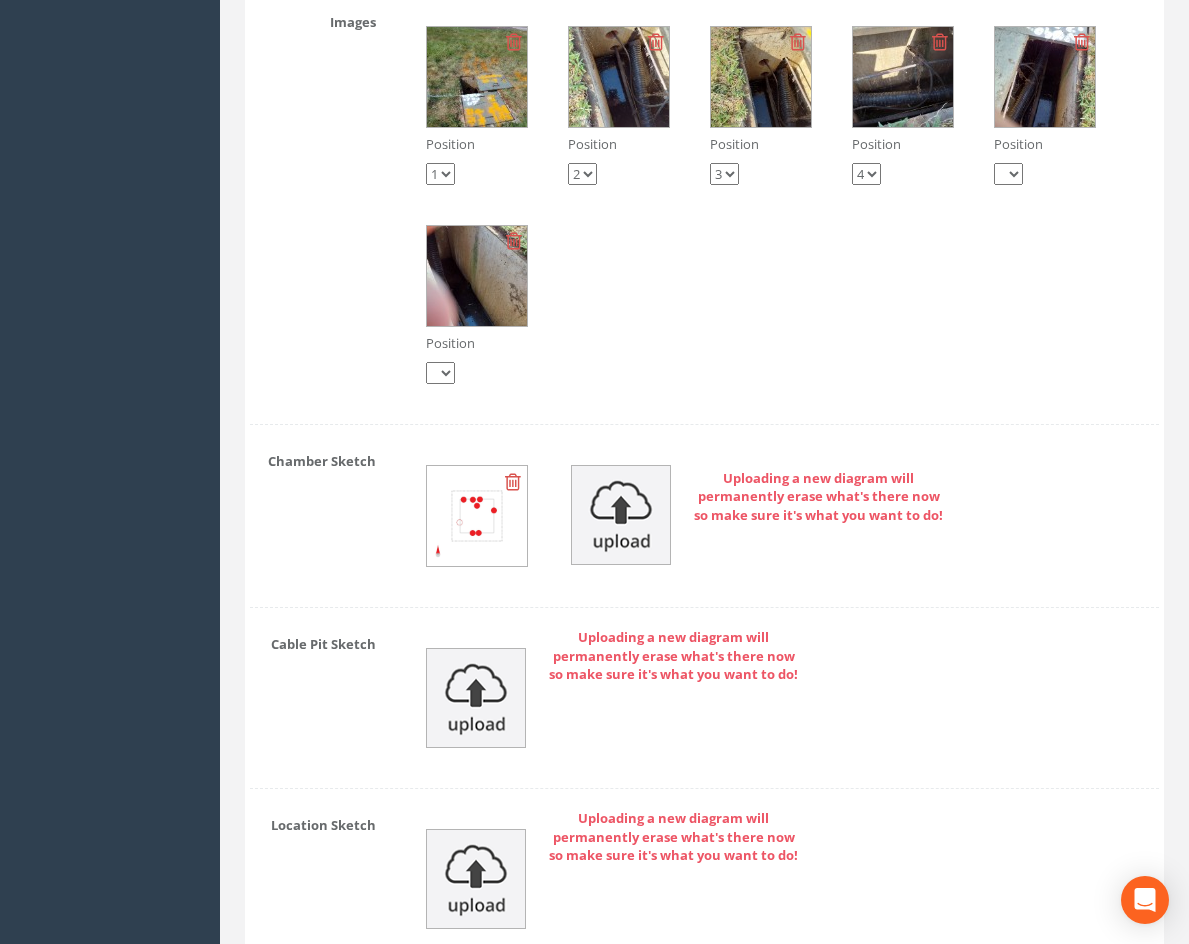 scroll, scrollTop: 3677, scrollLeft: 0, axis: vertical 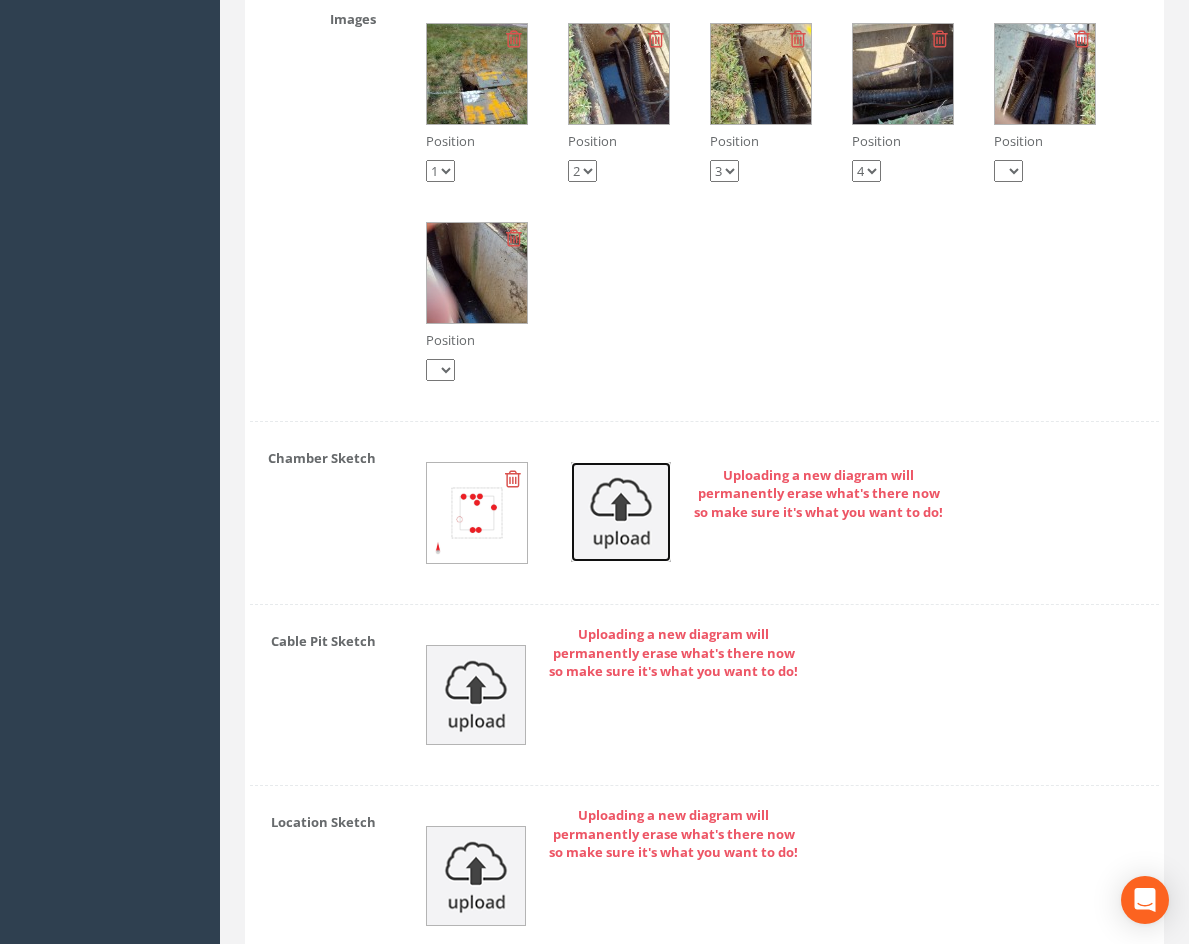 click at bounding box center [621, 512] 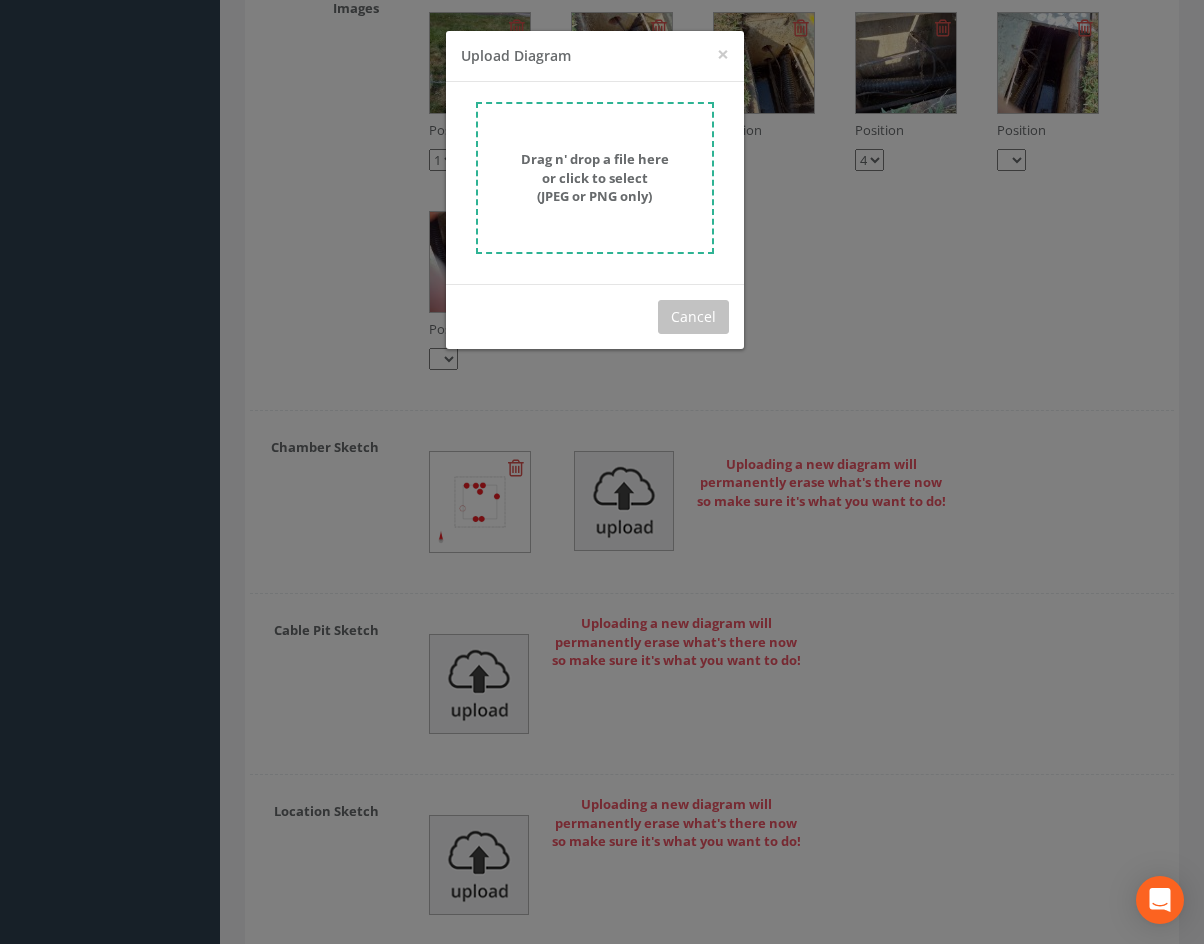 click on "Drag n' drop a file here or click to select (JPEG or PNG only)" at bounding box center (595, 178) 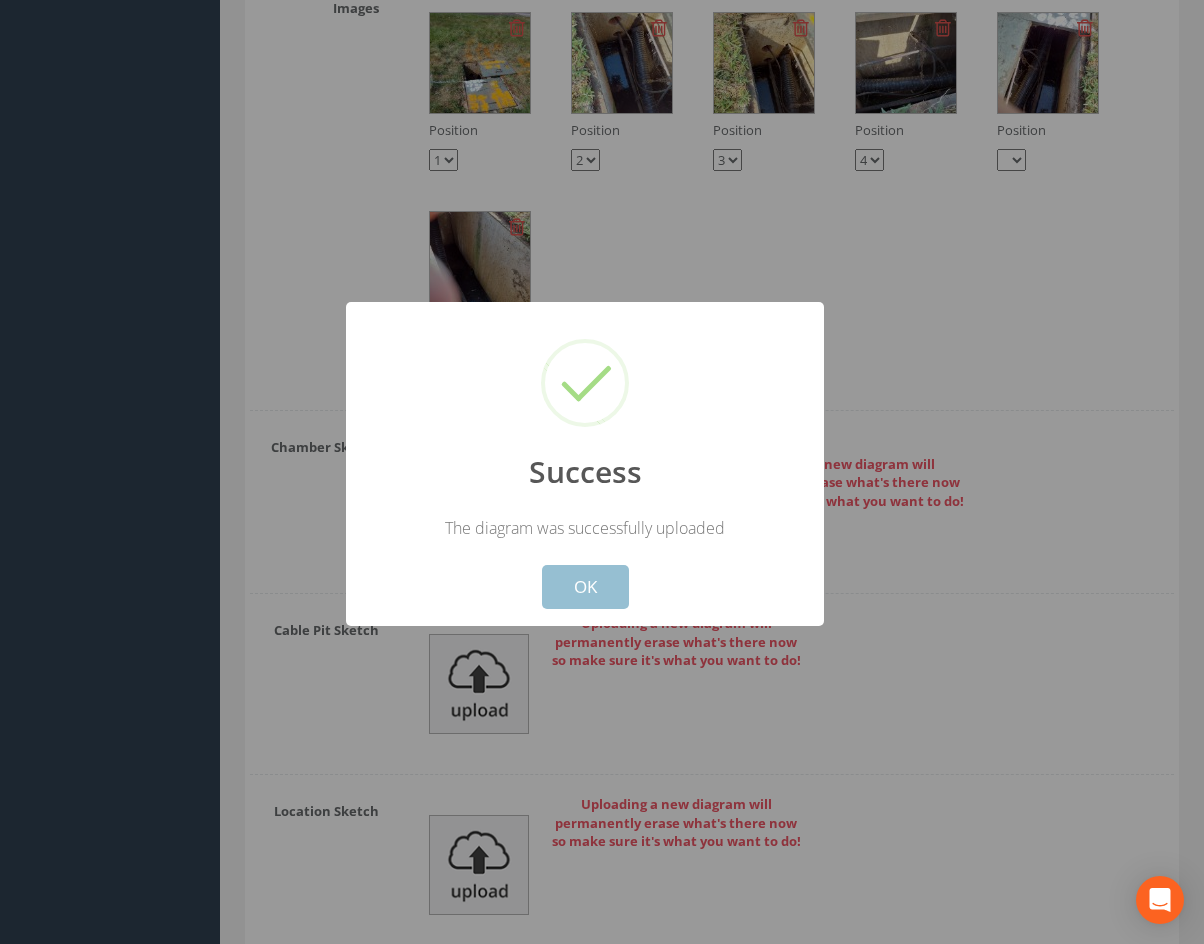 click on "OK" at bounding box center (585, 587) 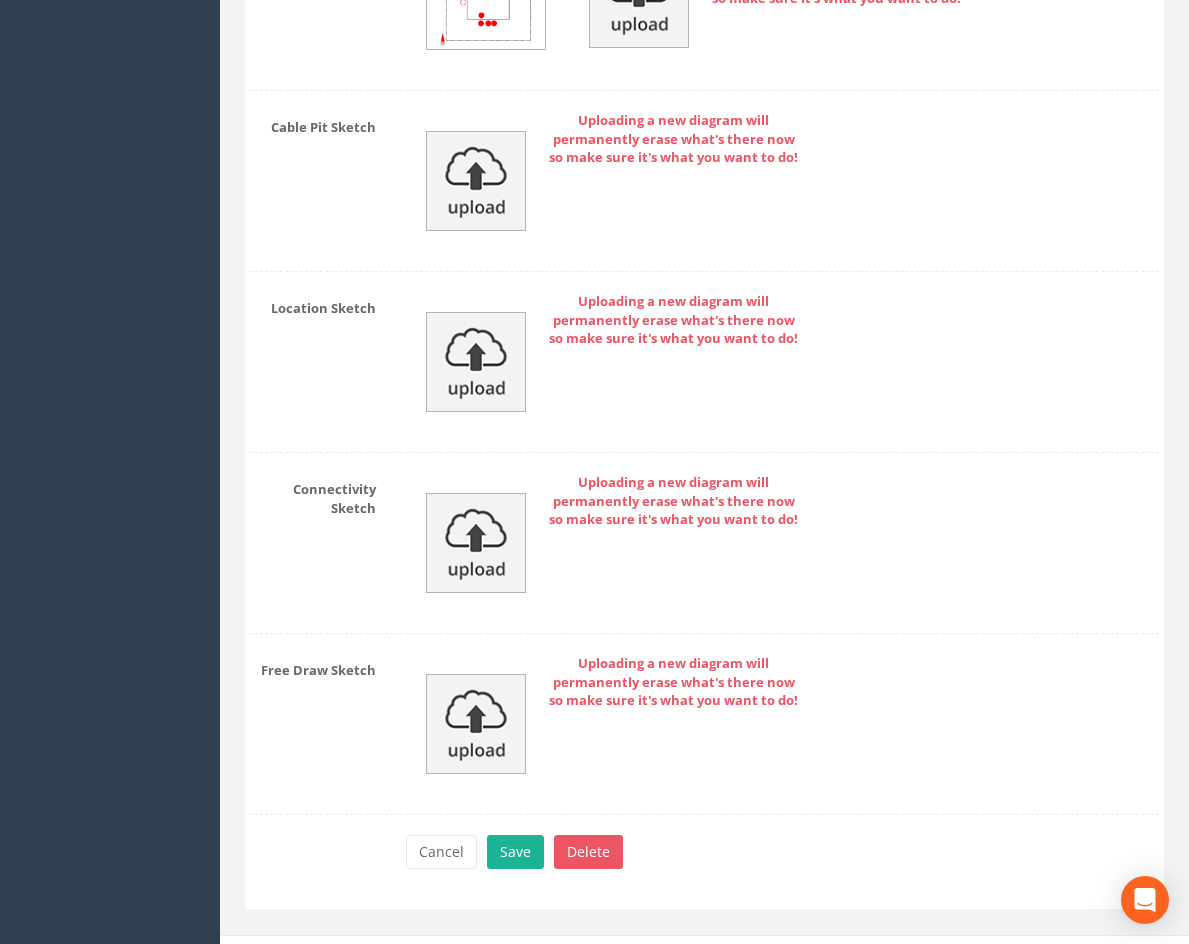 scroll, scrollTop: 4220, scrollLeft: 0, axis: vertical 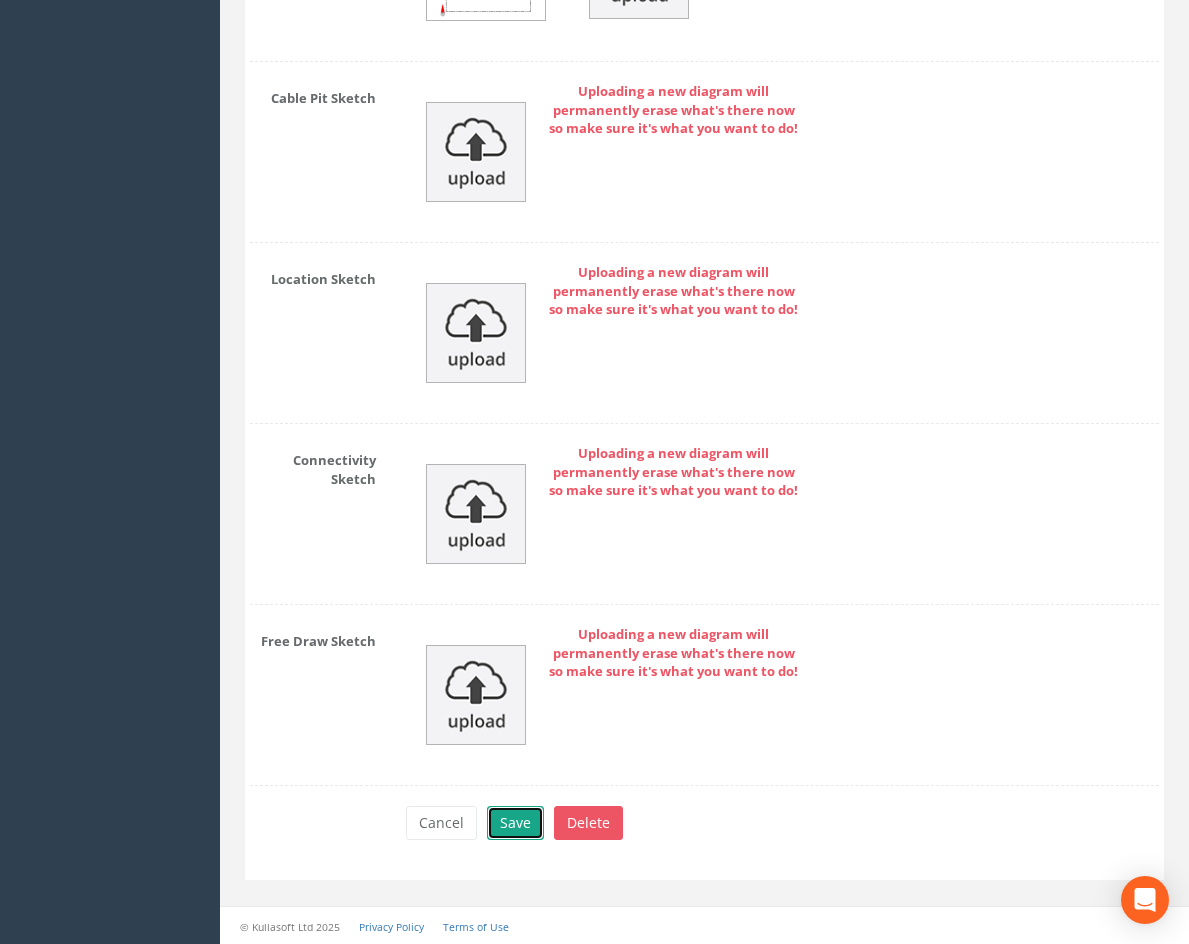 click on "Save" at bounding box center [515, 823] 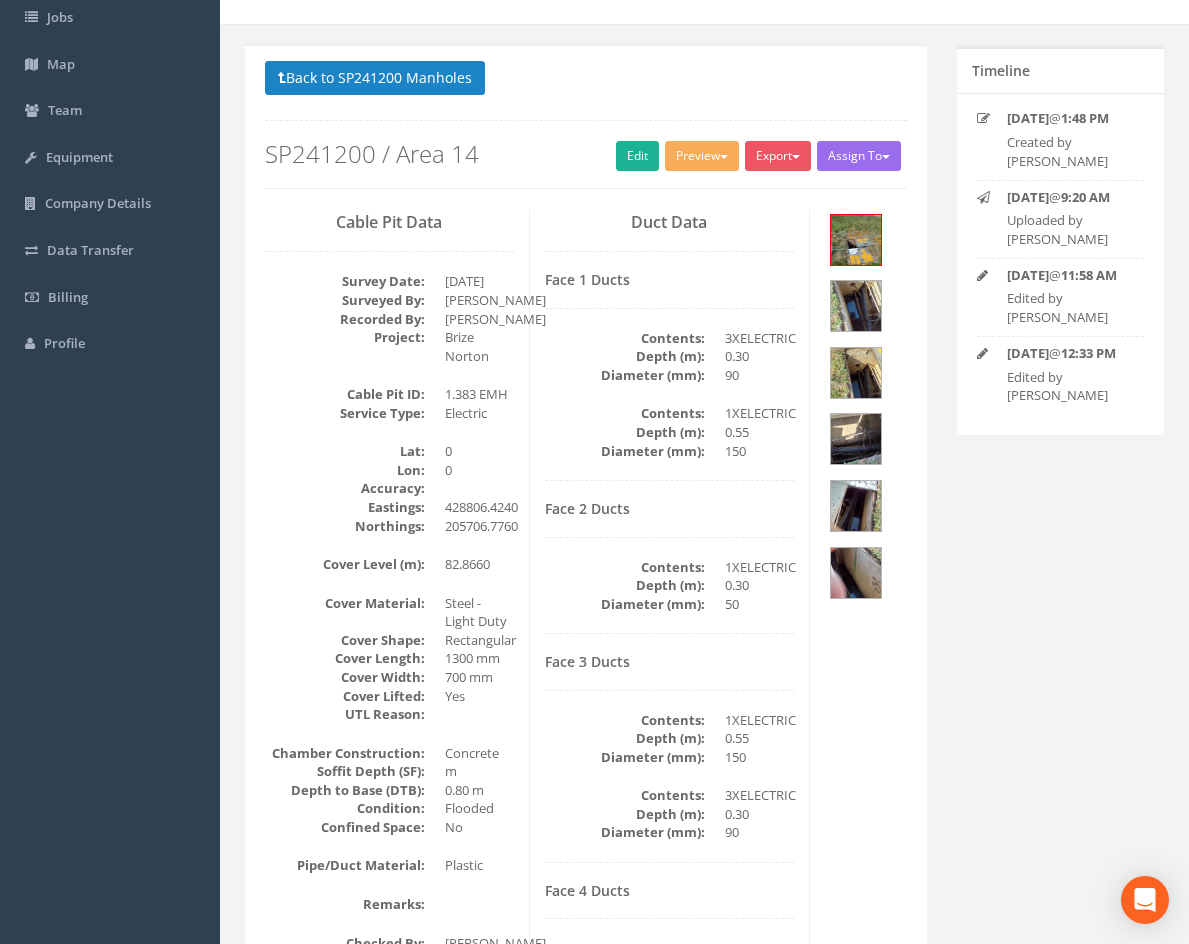 scroll, scrollTop: 0, scrollLeft: 0, axis: both 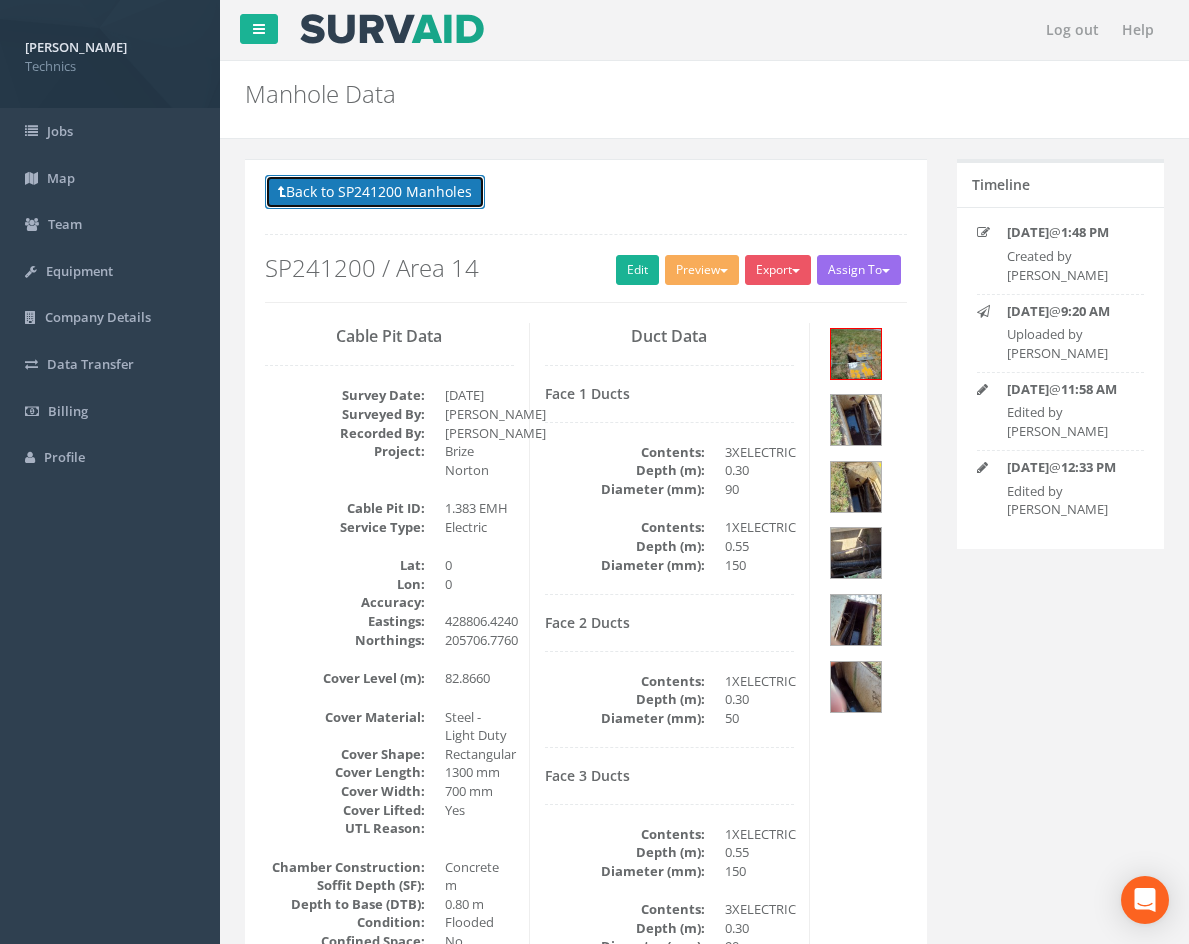 click on "Back to SP241200 Manholes" at bounding box center [375, 192] 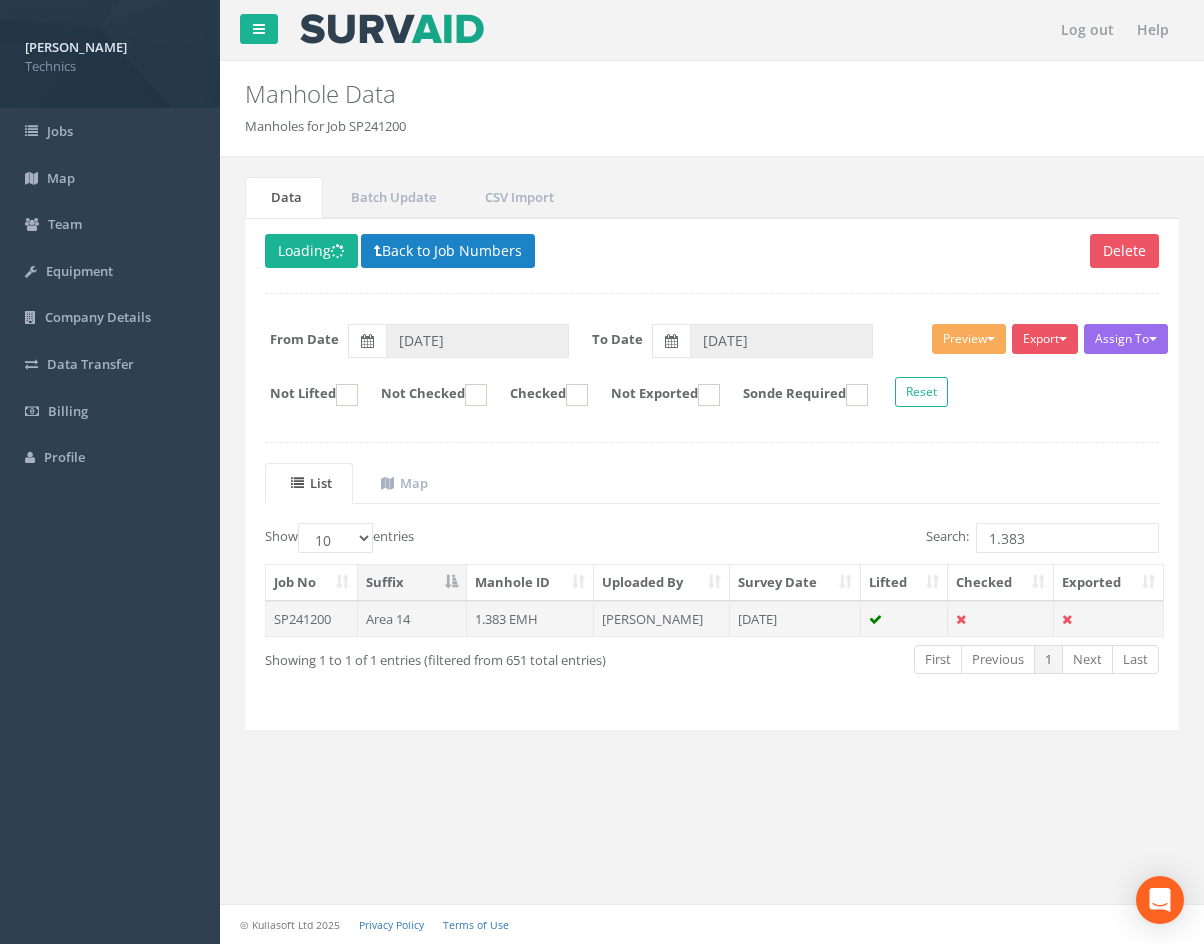 click on "[PERSON_NAME]" at bounding box center [662, 619] 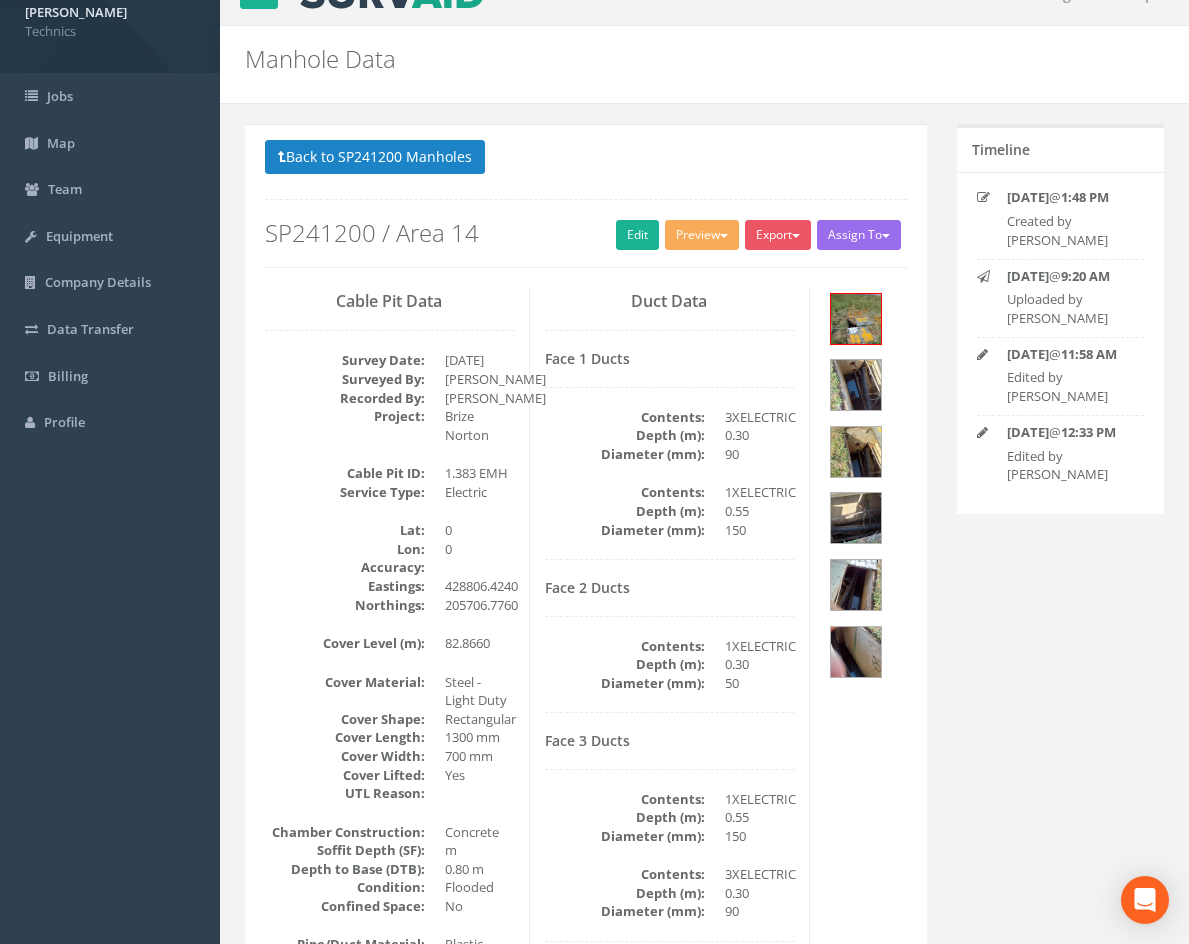 scroll, scrollTop: 0, scrollLeft: 0, axis: both 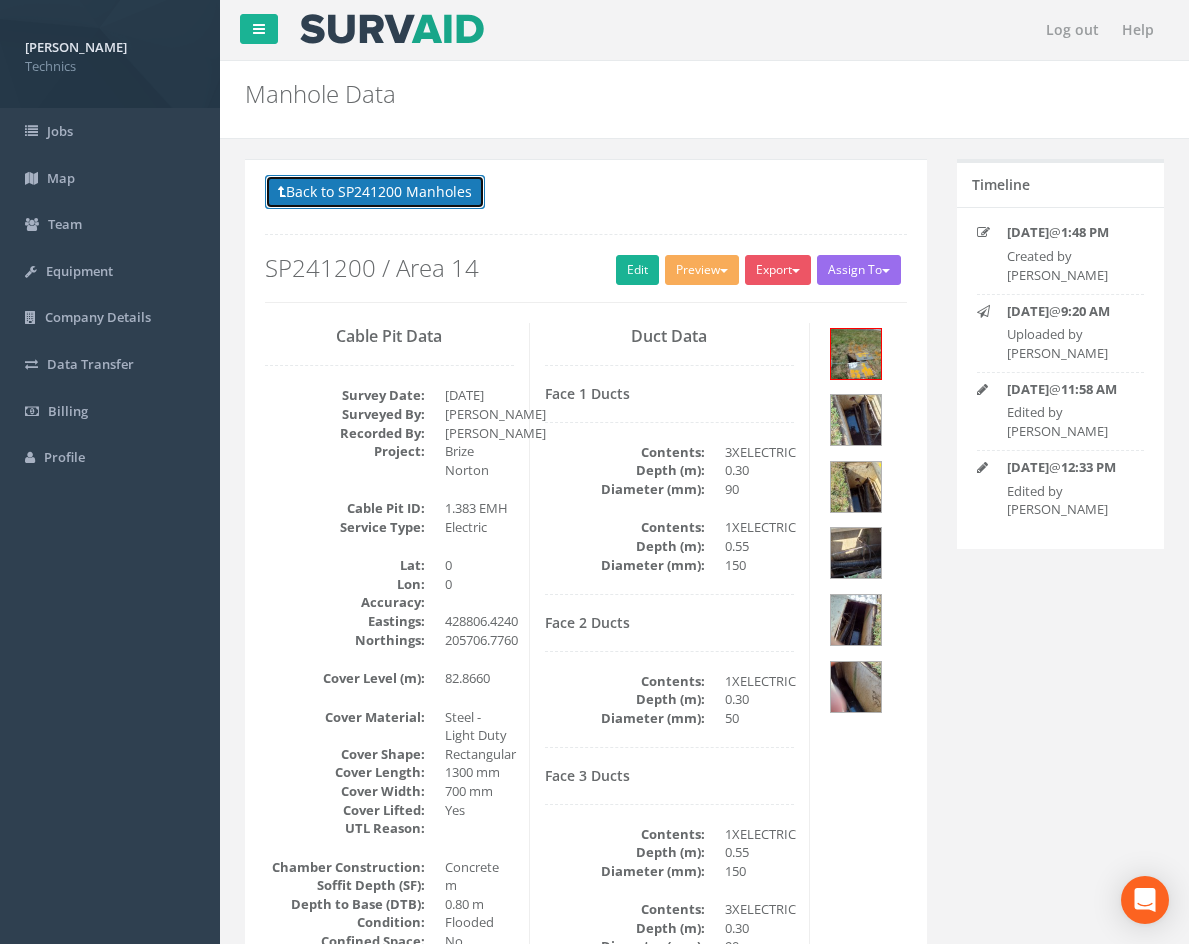 click on "Back to SP241200 Manholes" at bounding box center [375, 192] 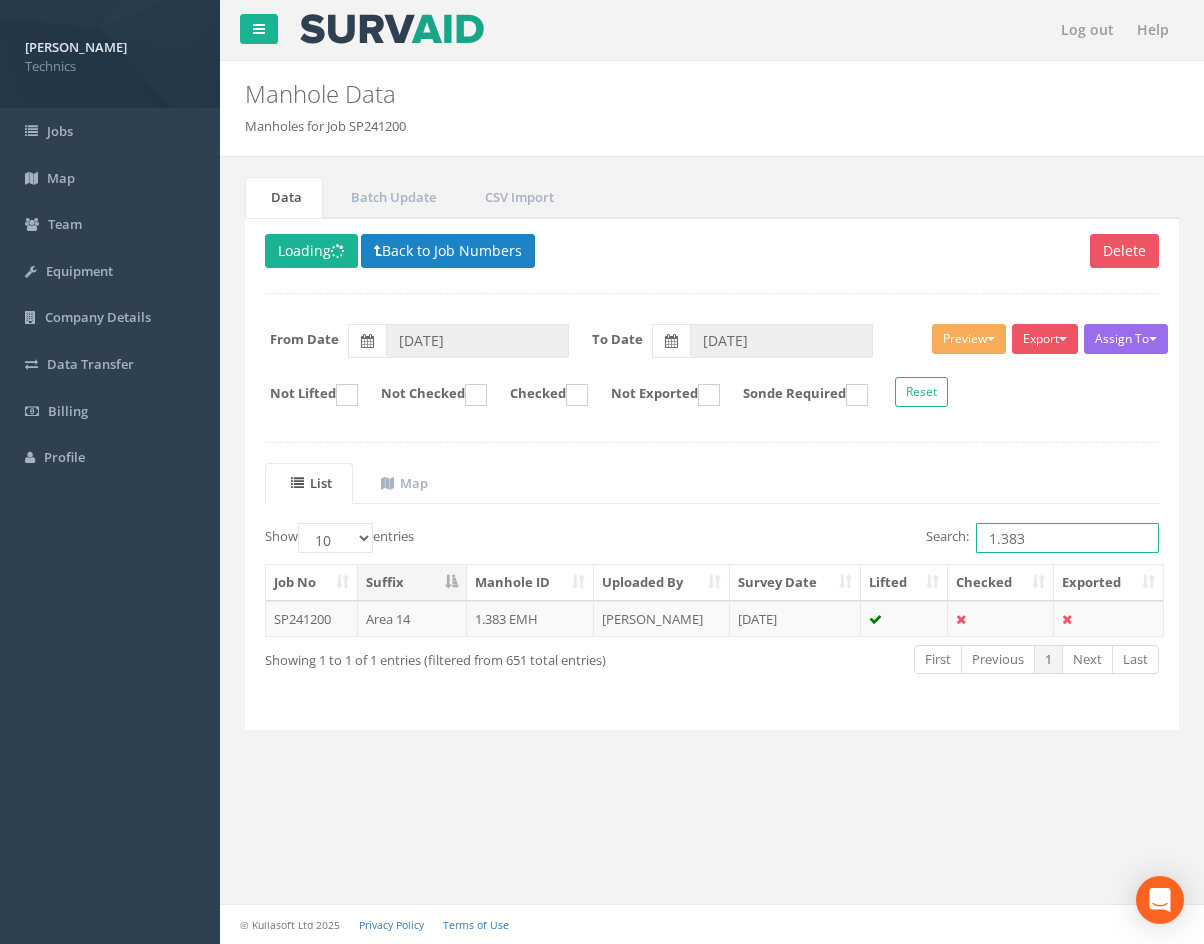click on "1.383" at bounding box center [1067, 538] 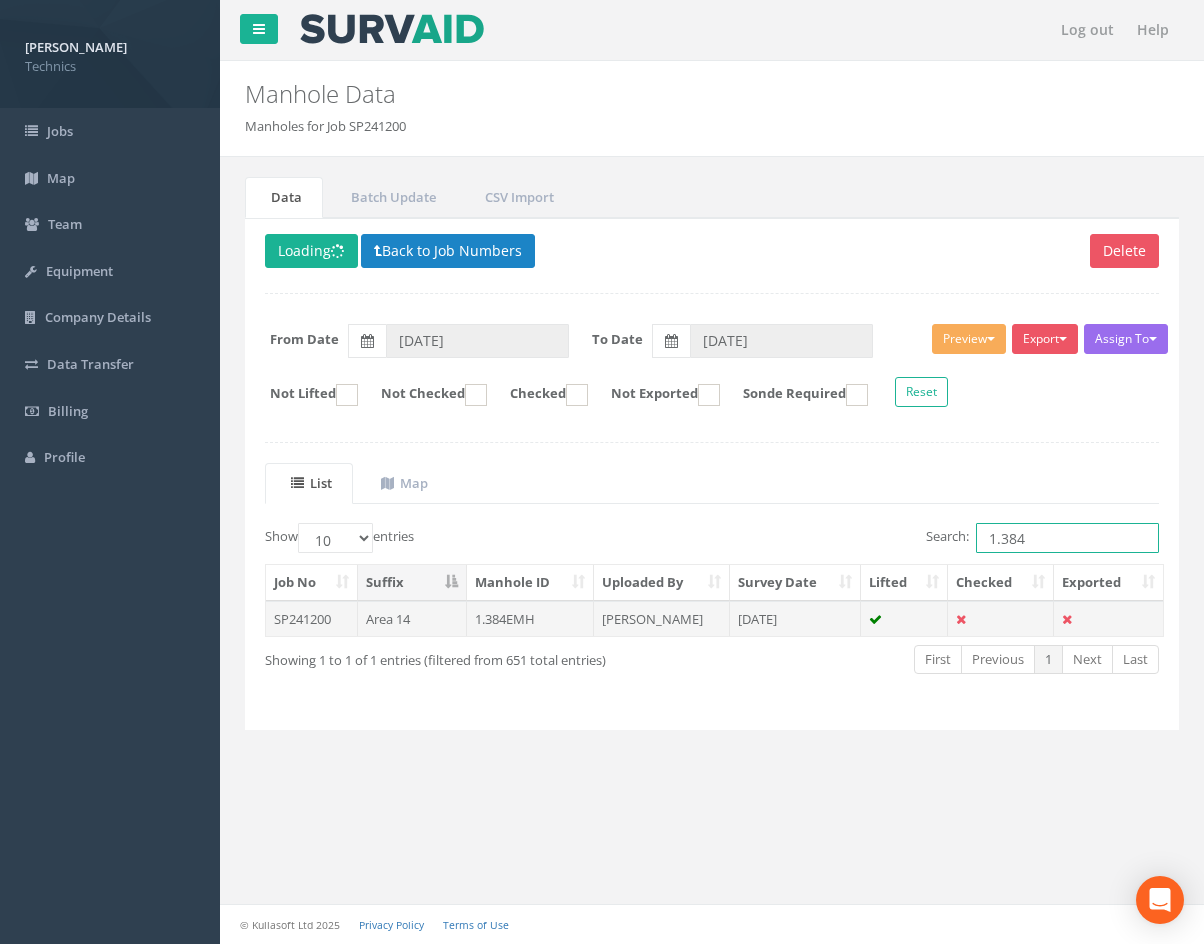 type on "1.384" 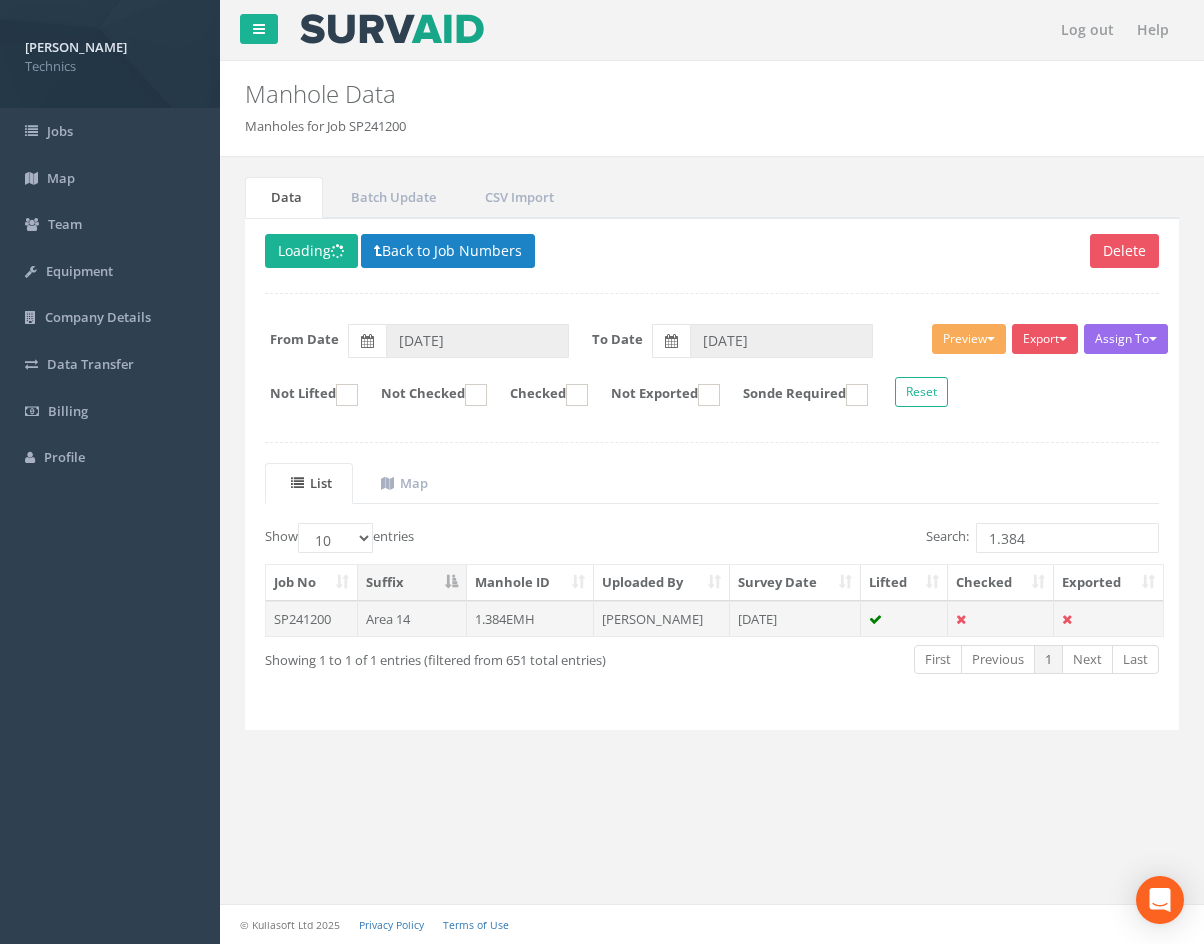 click on "[DATE]" at bounding box center (795, 619) 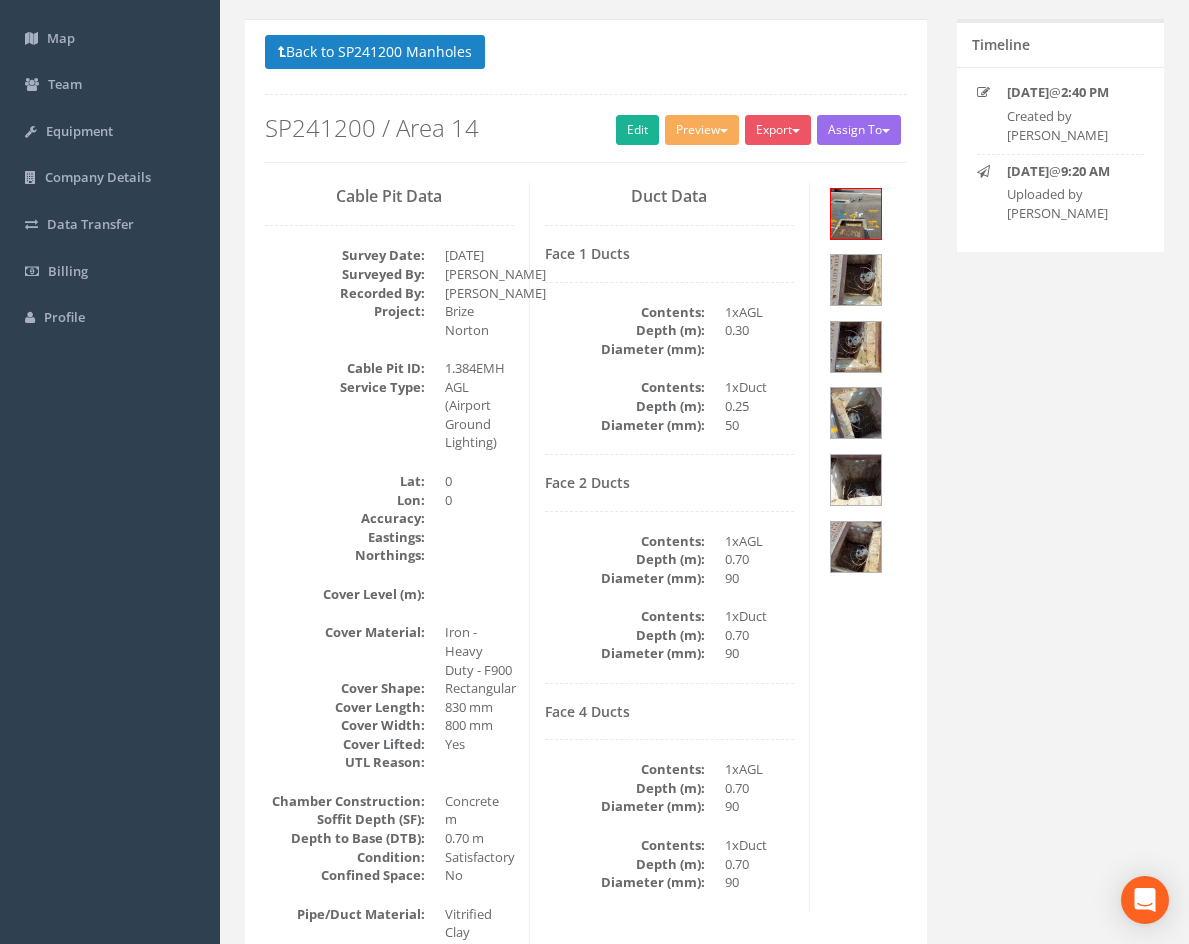 scroll, scrollTop: 0, scrollLeft: 0, axis: both 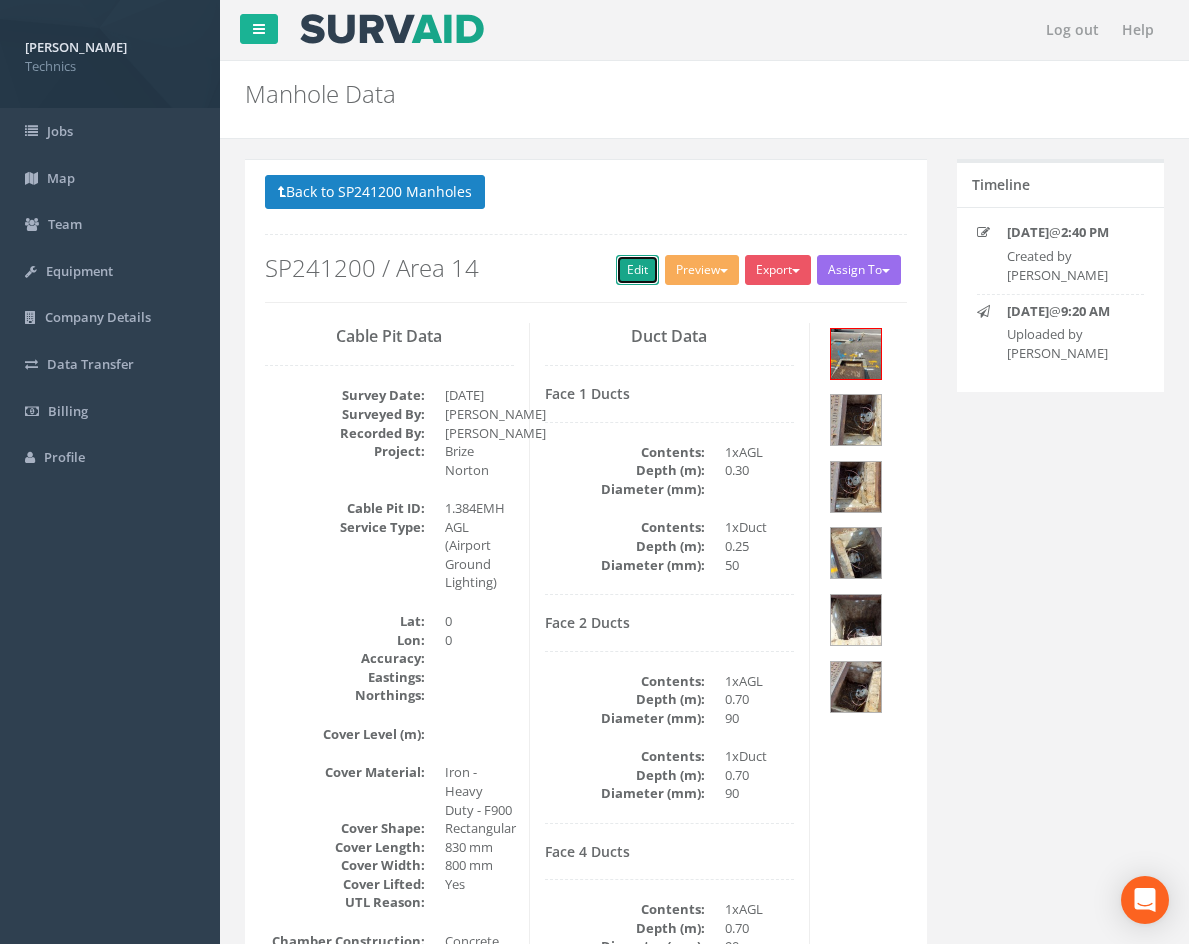 click on "Edit" at bounding box center (637, 270) 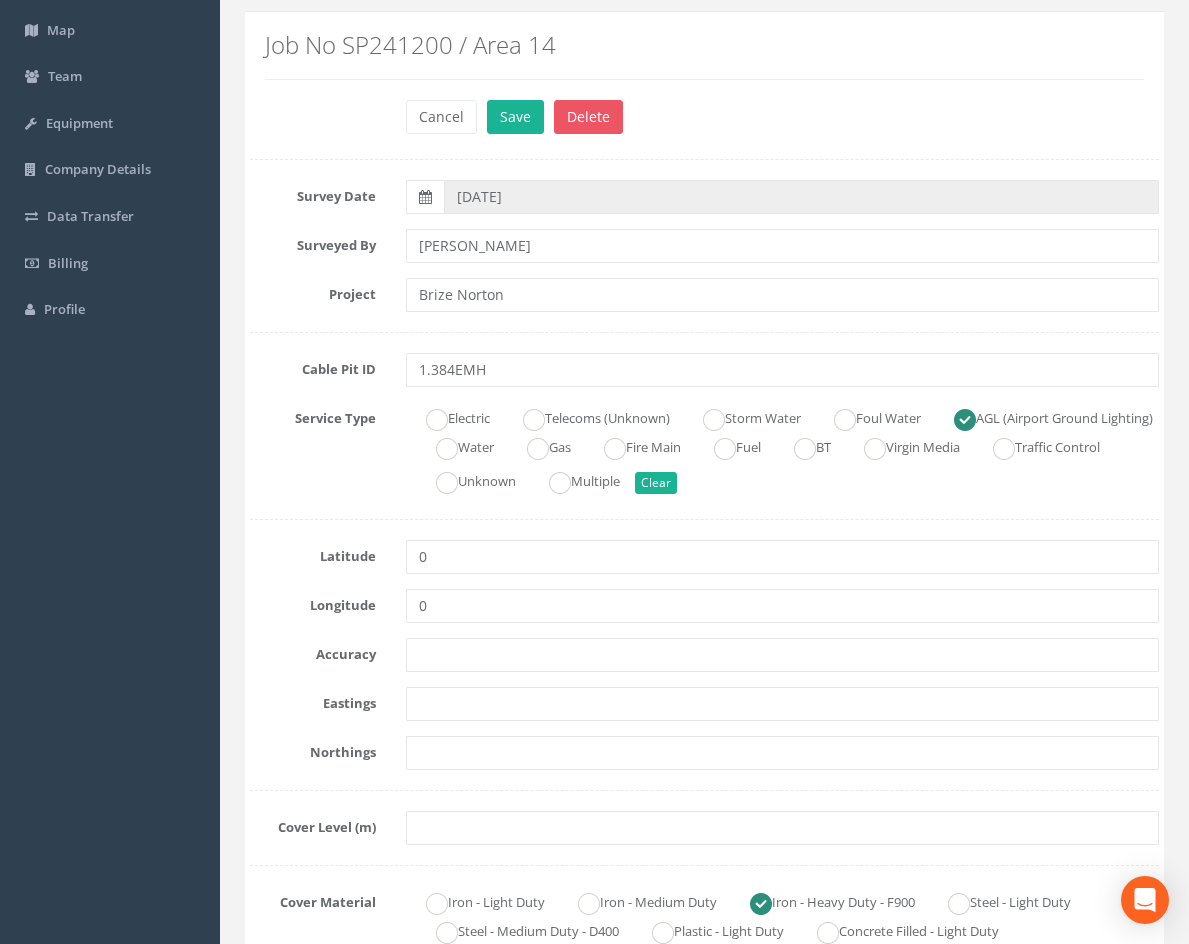 scroll, scrollTop: 300, scrollLeft: 0, axis: vertical 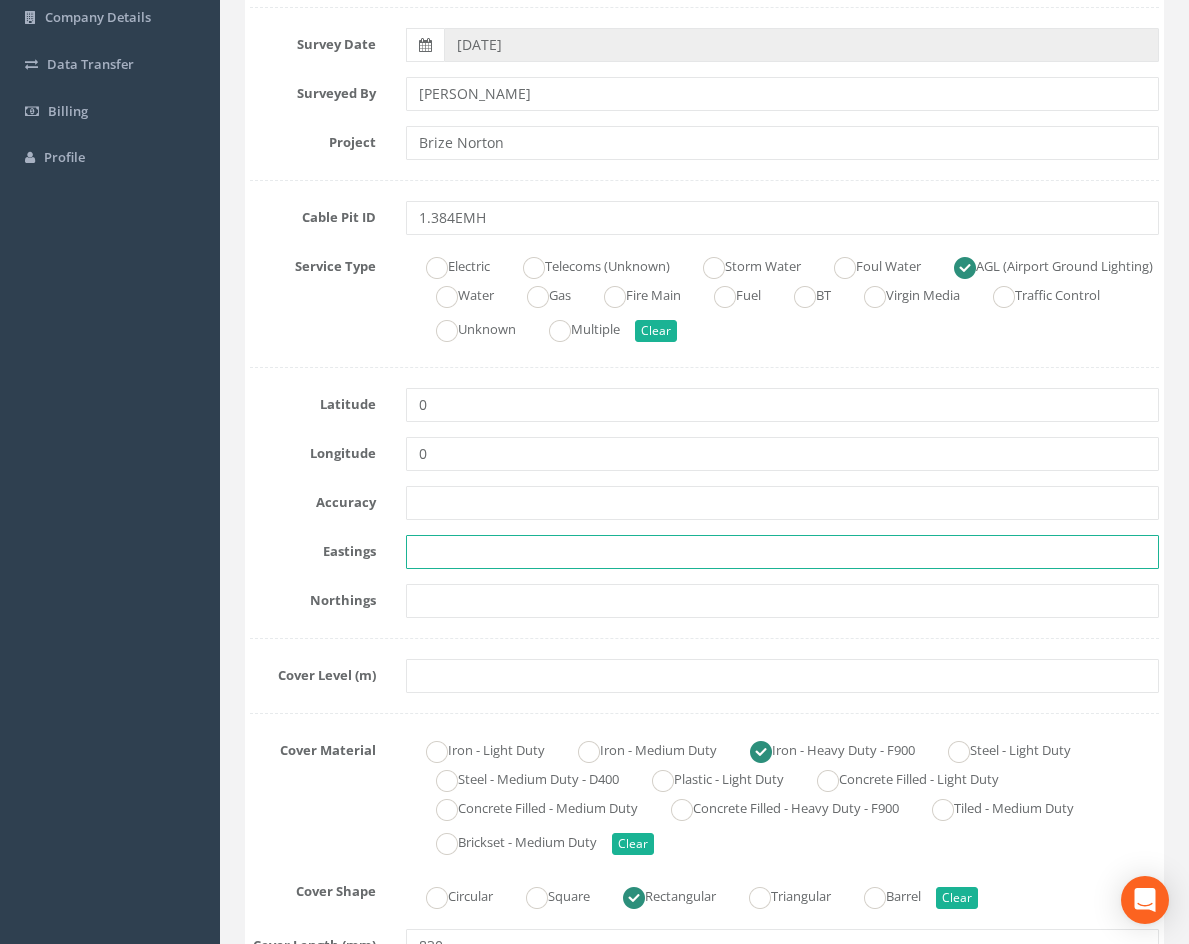 click at bounding box center (782, 552) 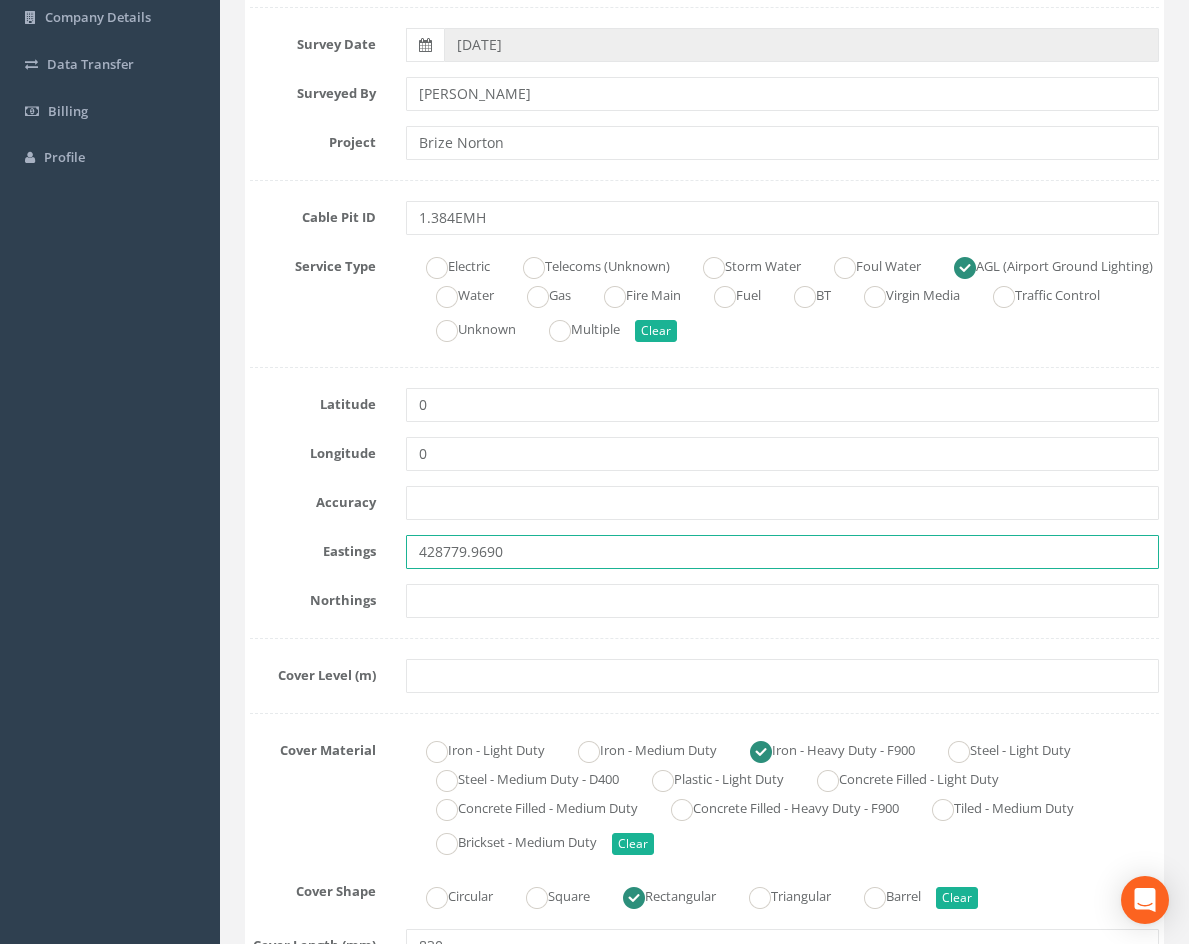 type on "428779.9690" 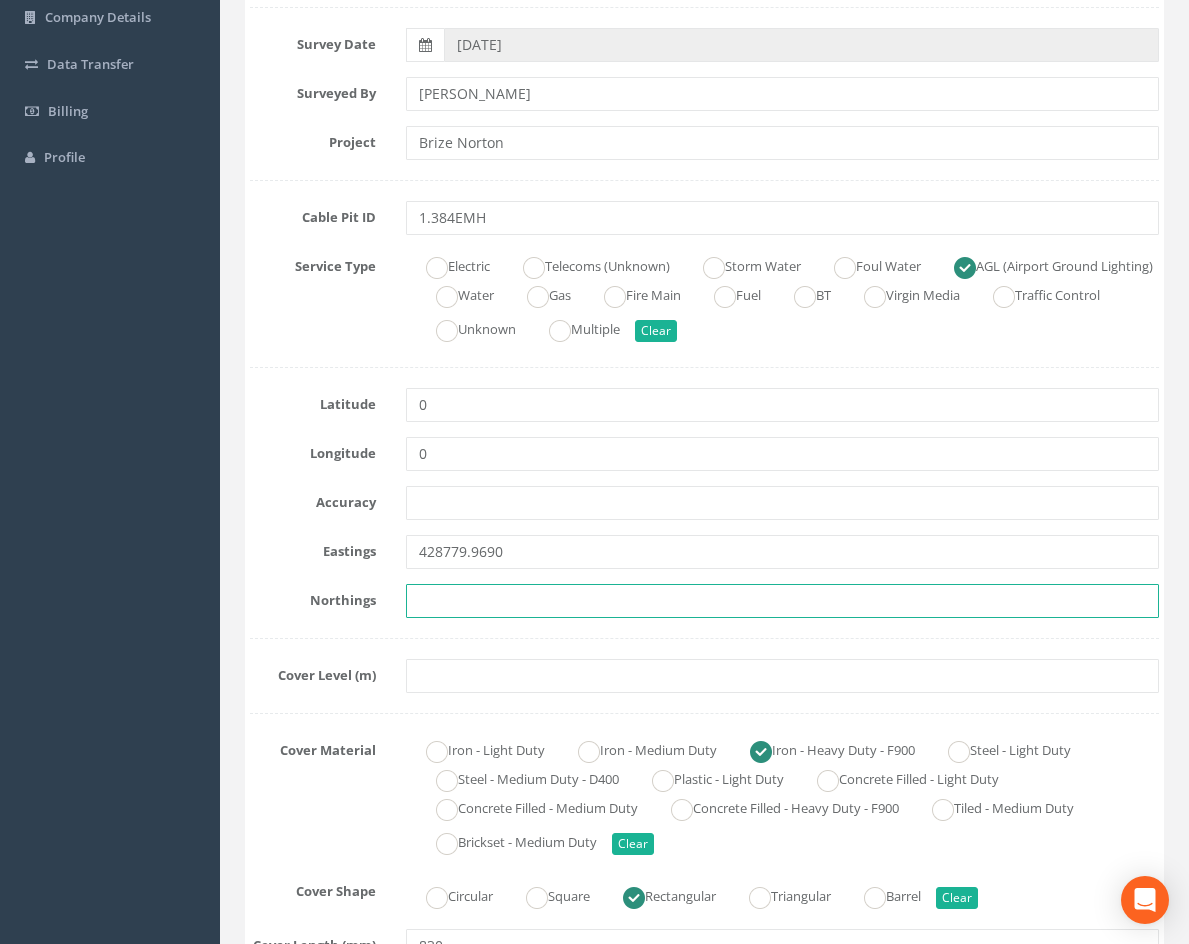 click at bounding box center [782, 601] 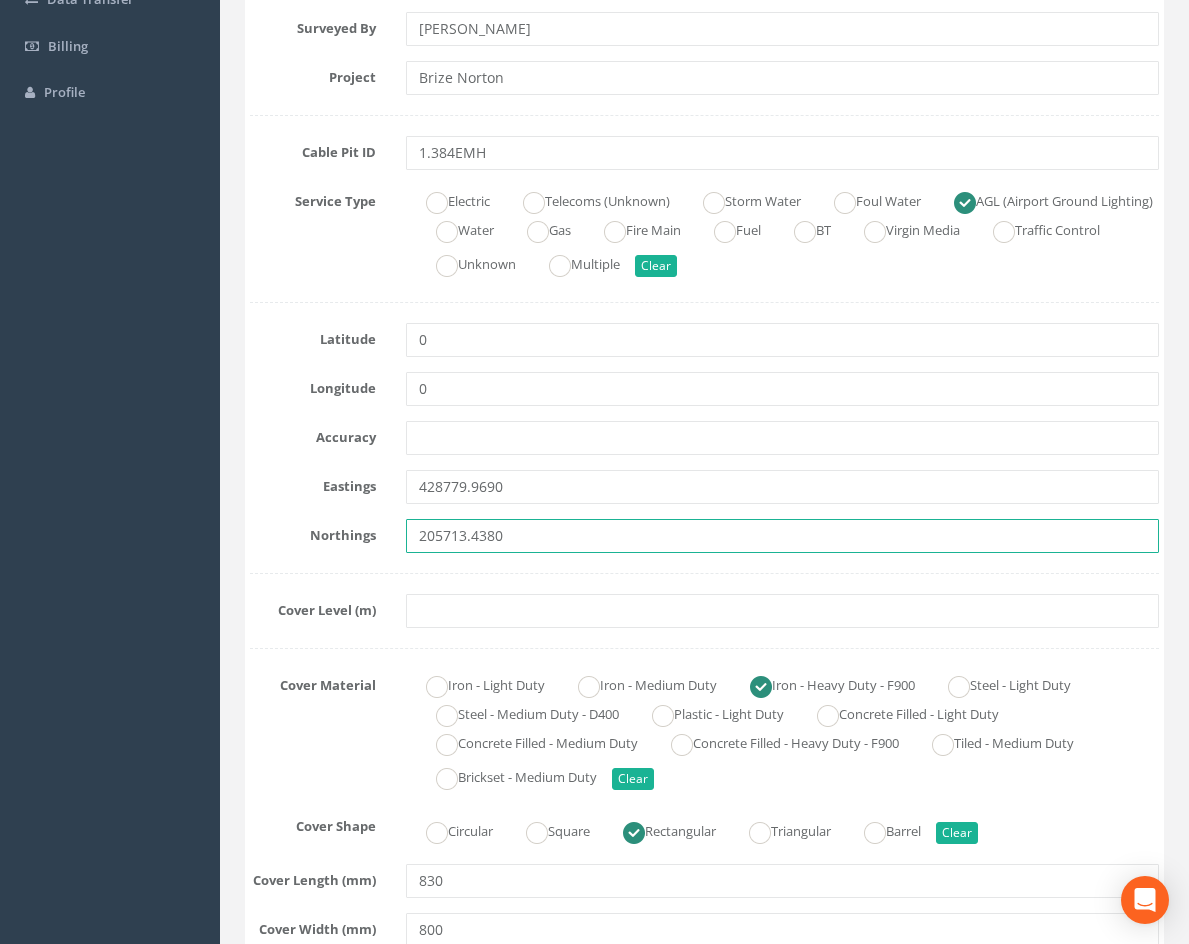 scroll, scrollTop: 400, scrollLeft: 0, axis: vertical 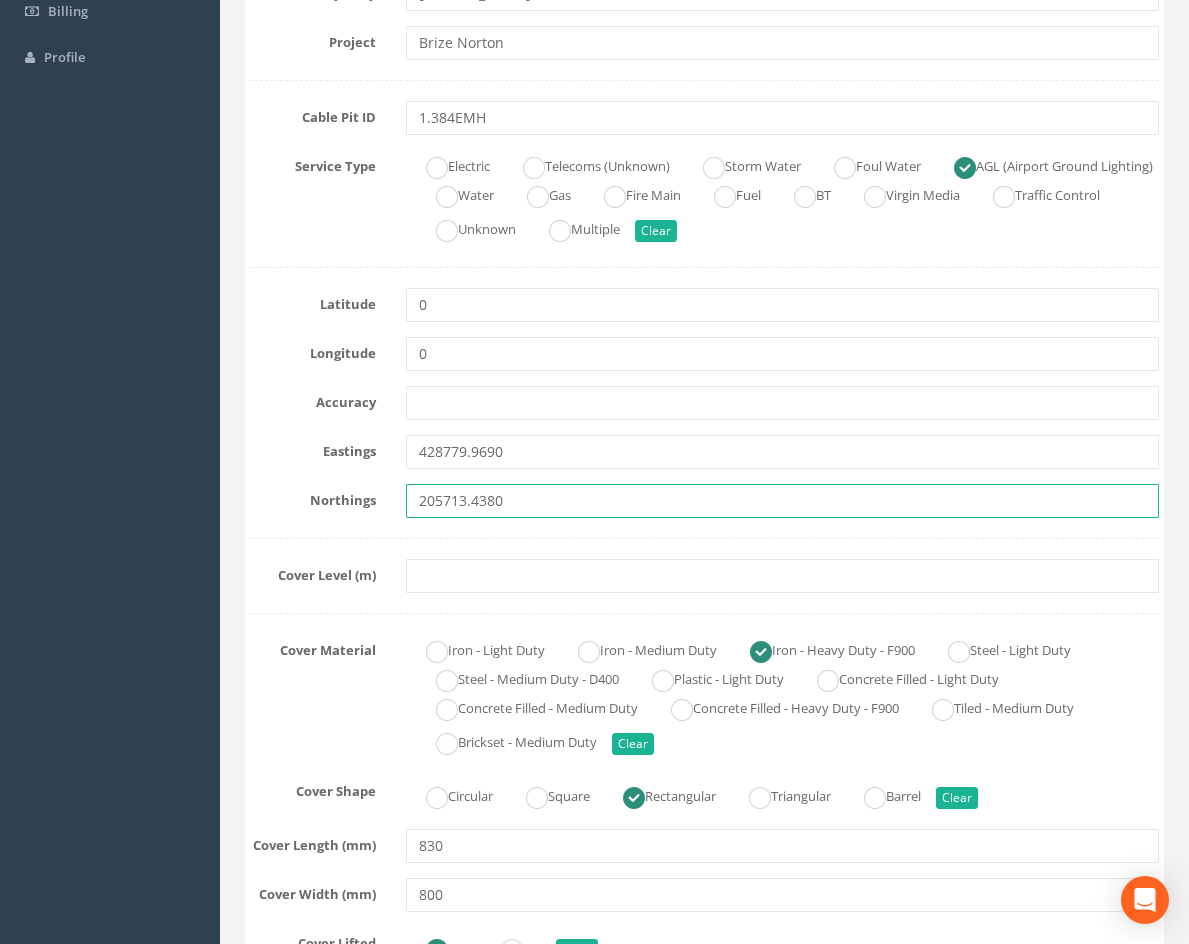 type on "205713.4380" 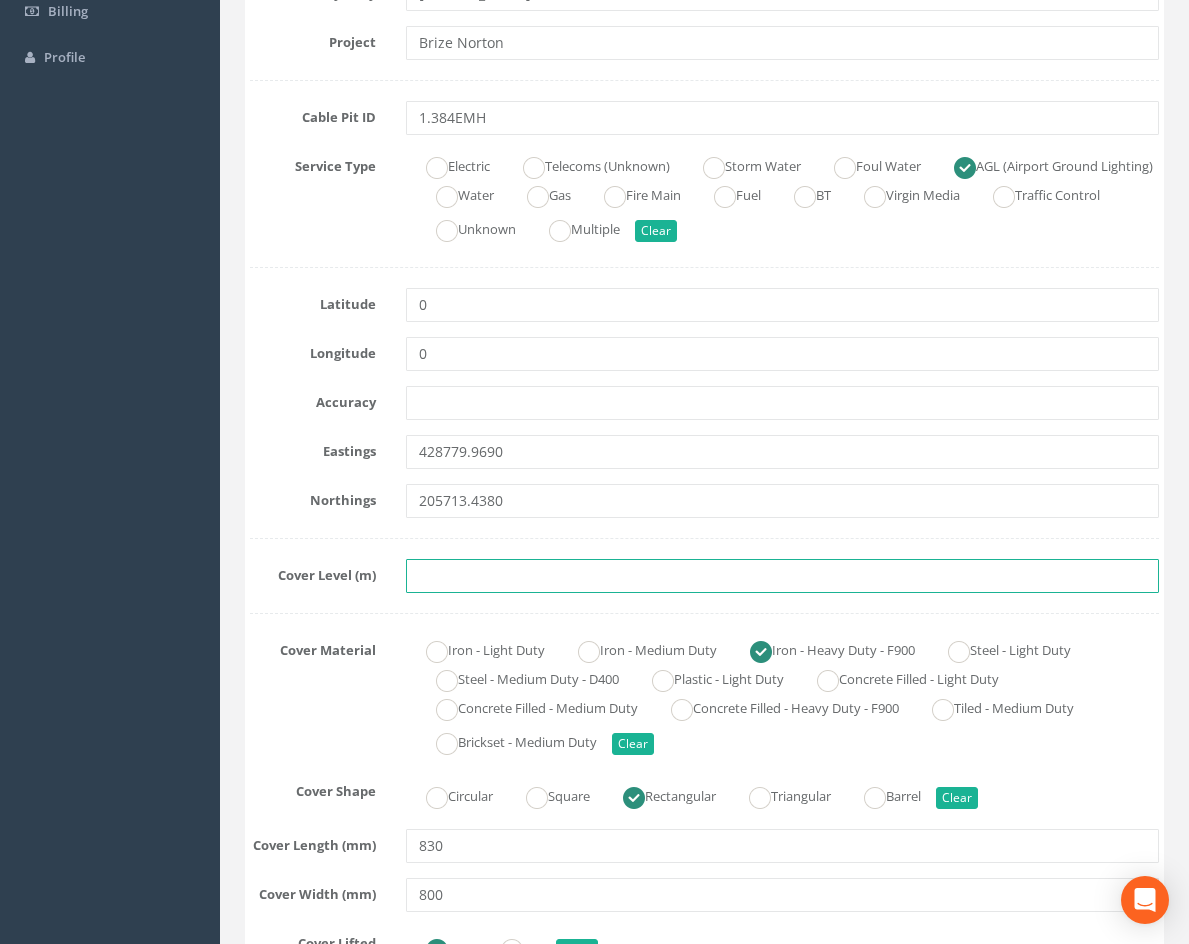 click at bounding box center (782, 576) 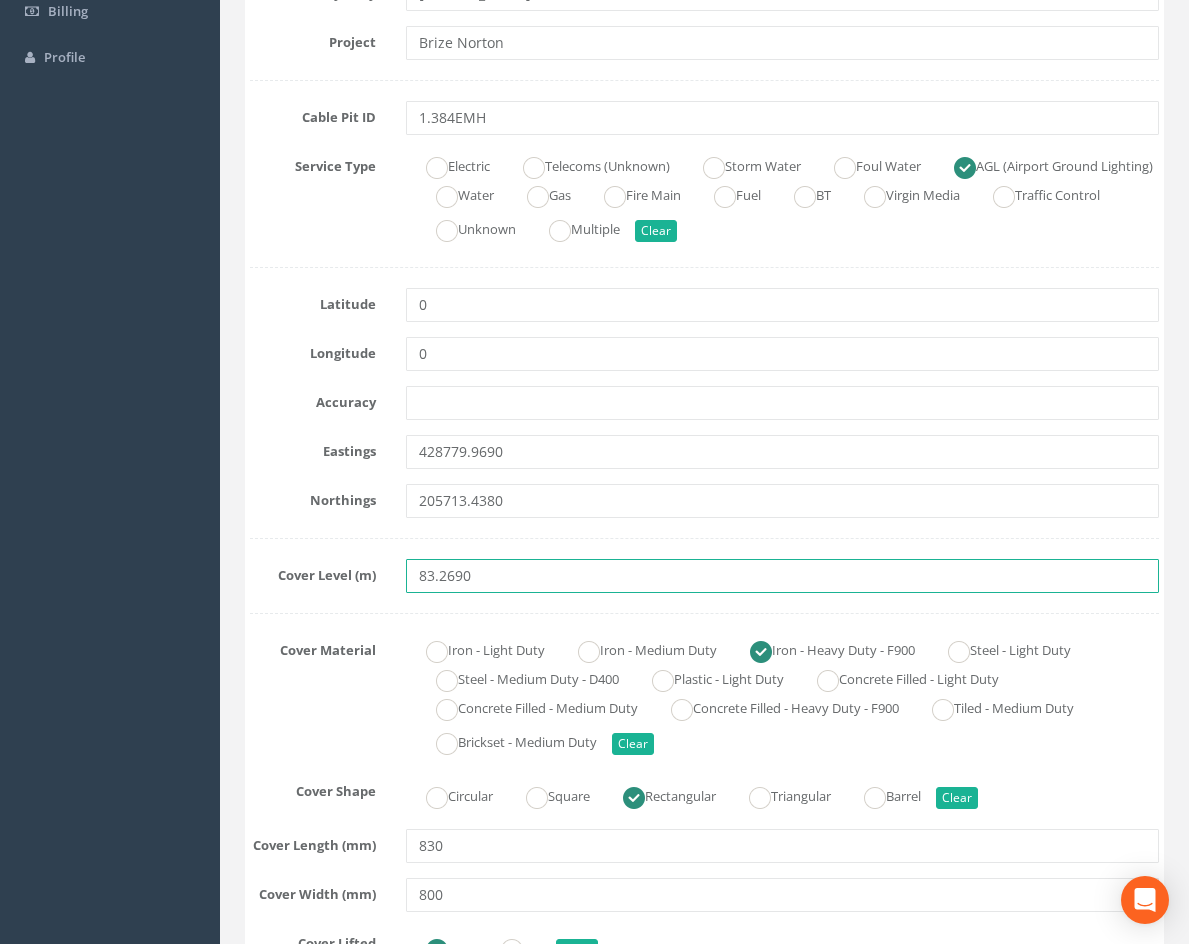 type on "83.2690" 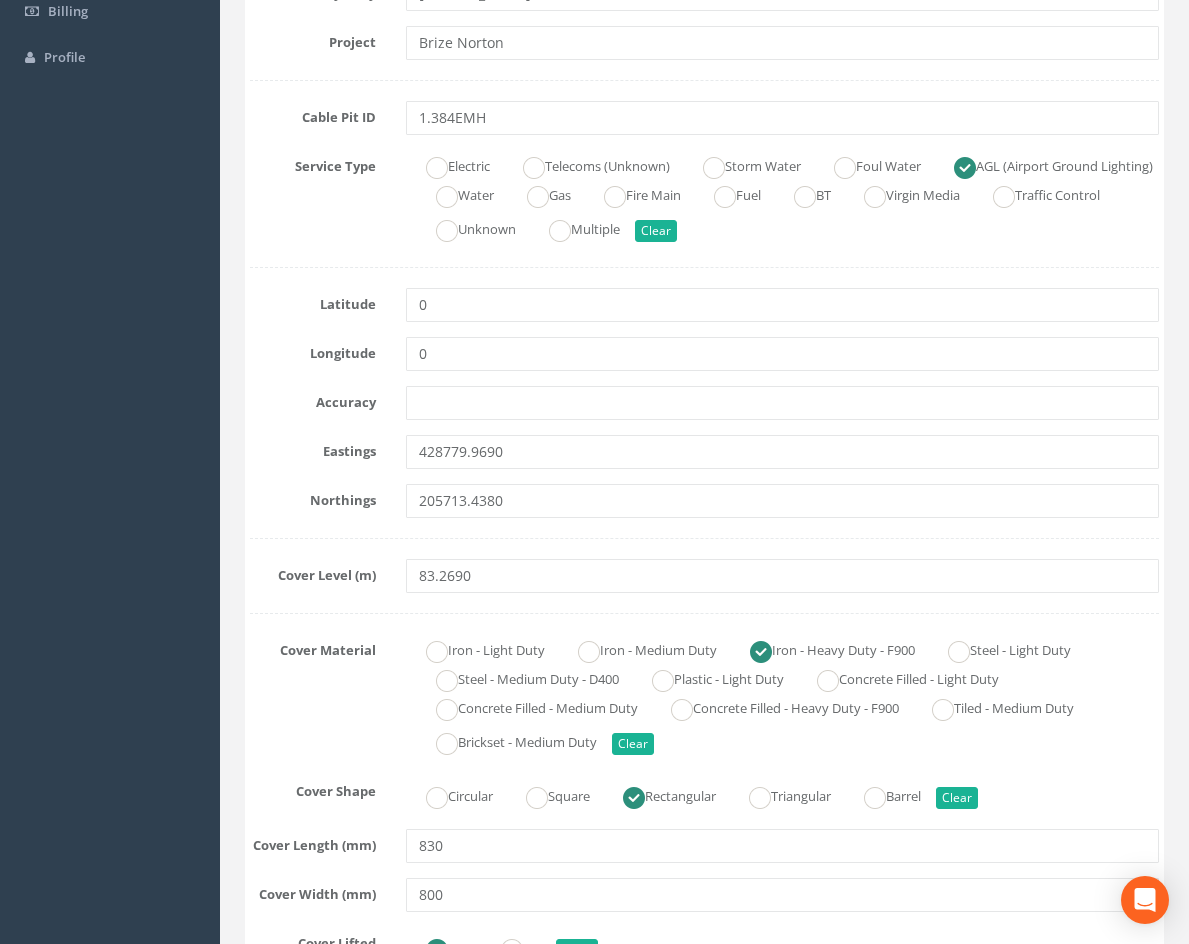click on "Iron - Light Duty
Iron - Medium Duty
Iron - Heavy Duty - F900
Steel - Light Duty
Steel - Medium Duty - D400
Plastic - Light Duty
Concrete Filled - Light Duty
Concrete Filled - Medium Duty
Concrete Filled - Heavy Duty - F900
Tiled - Medium Duty
Brickset - Medium Duty
Clear" at bounding box center [782, 697] 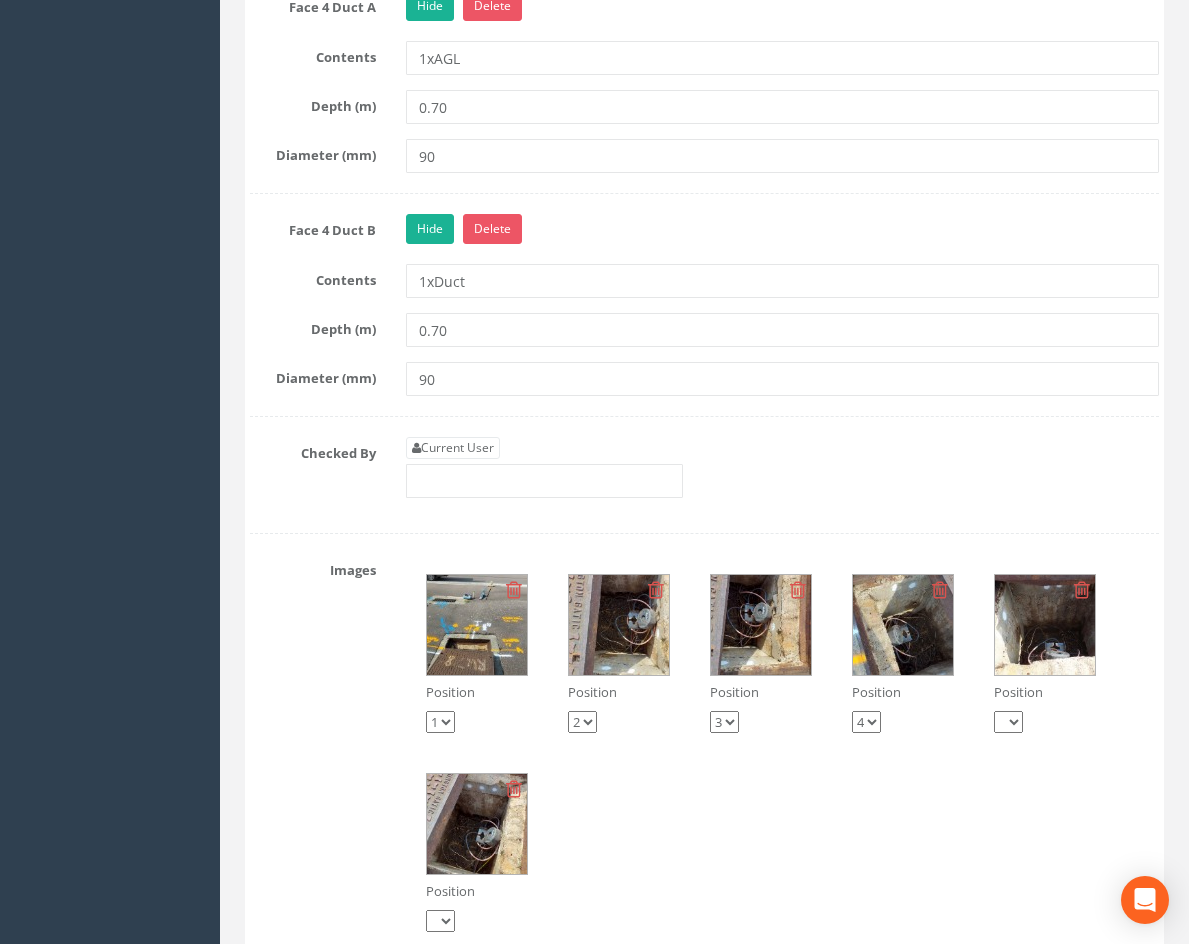 scroll, scrollTop: 3200, scrollLeft: 0, axis: vertical 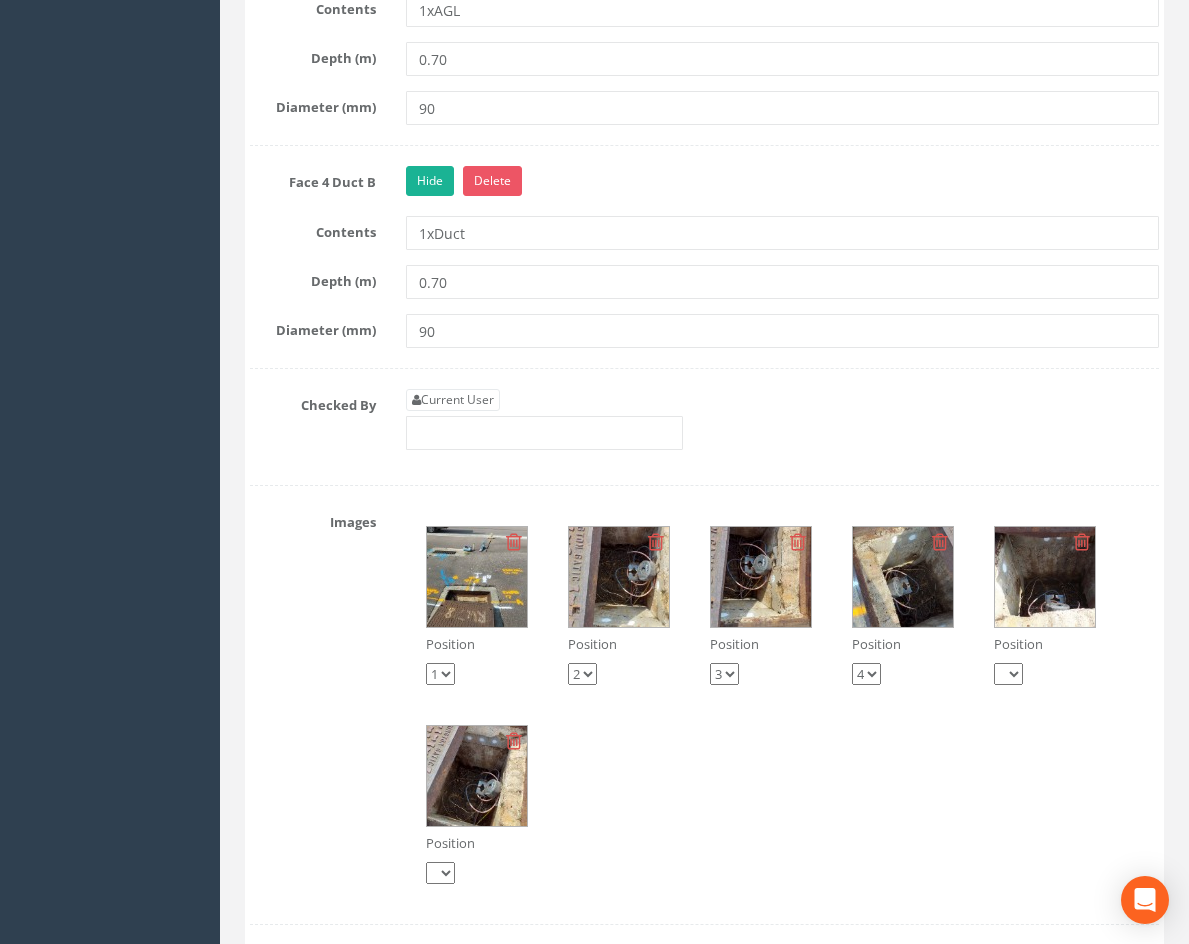 click at bounding box center (477, 776) 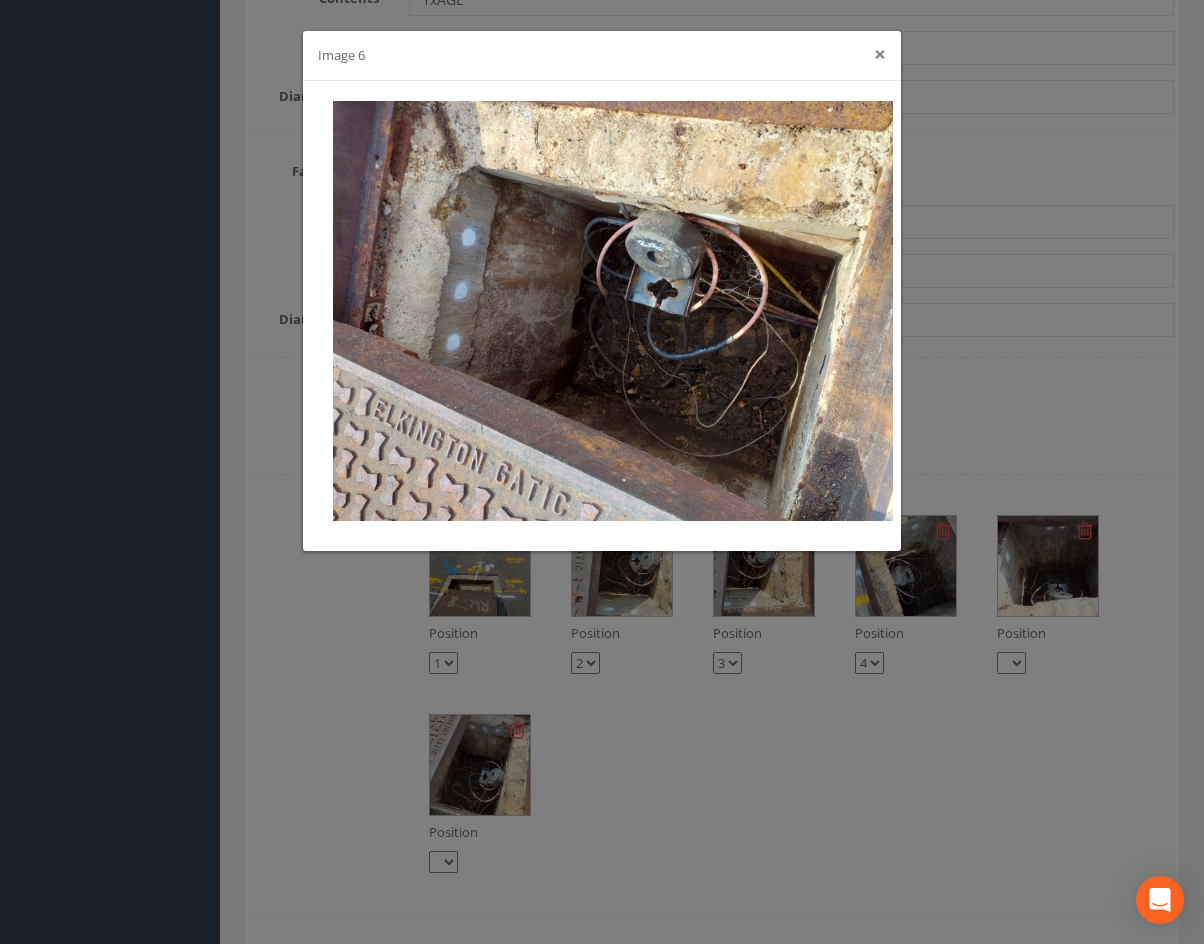 click on "×" at bounding box center [880, 54] 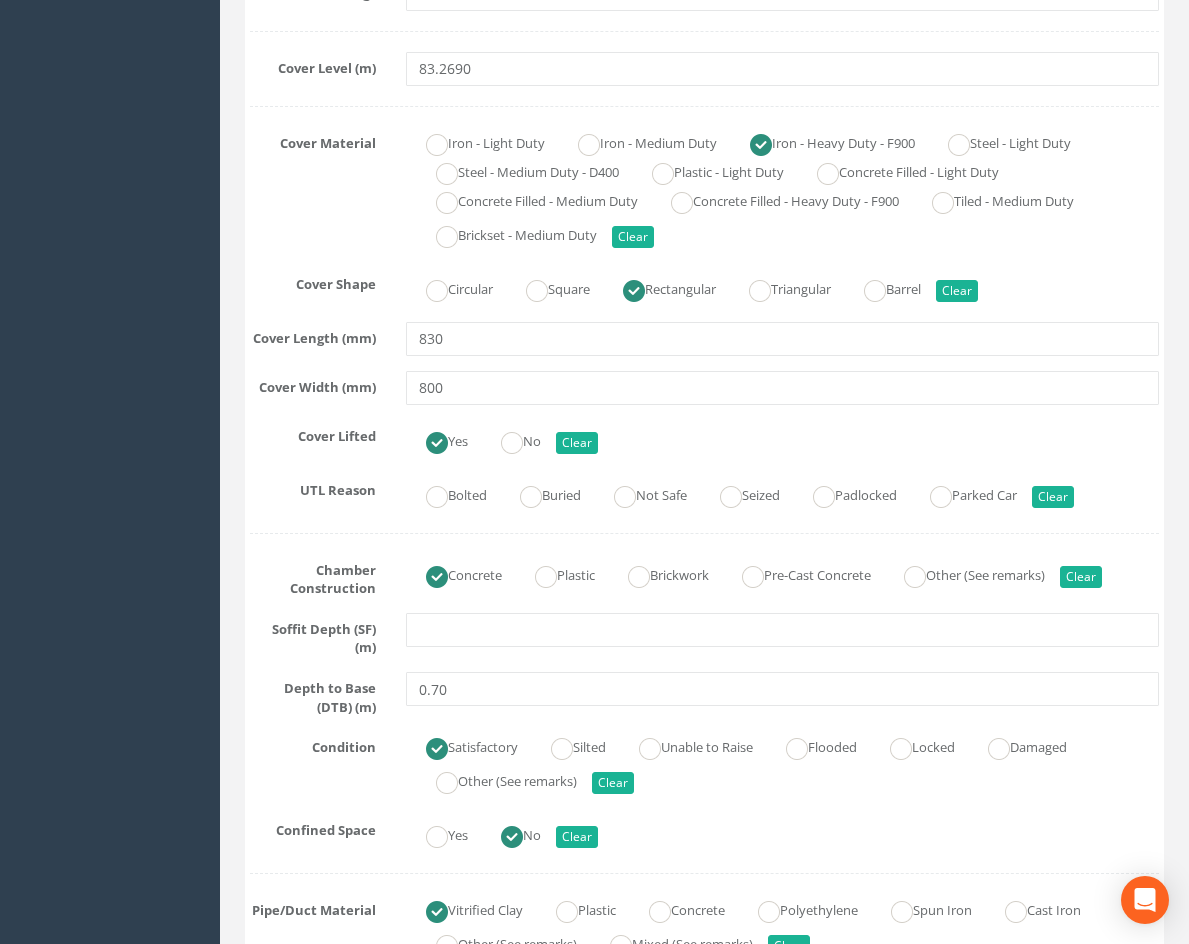 scroll, scrollTop: 900, scrollLeft: 0, axis: vertical 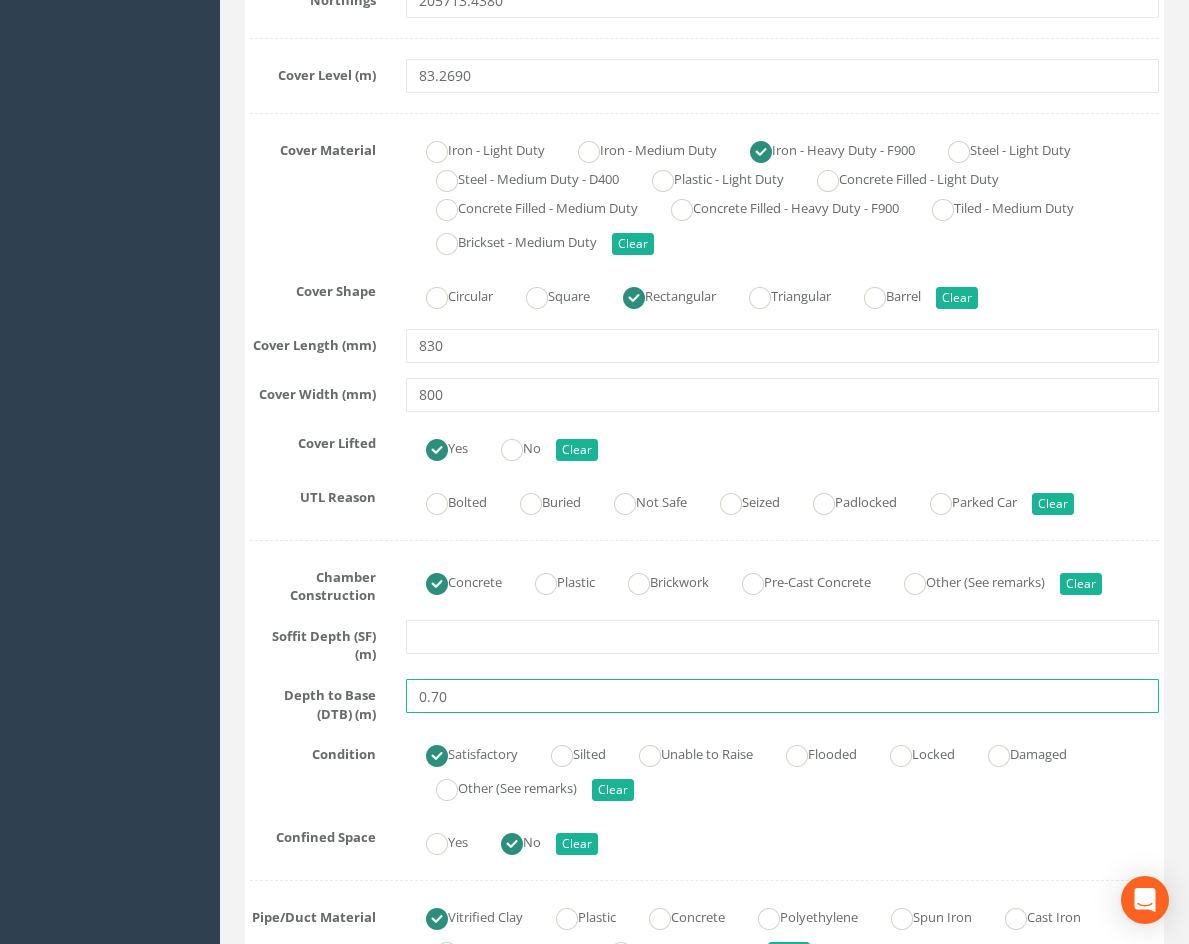 click on "0.70" at bounding box center [782, 696] 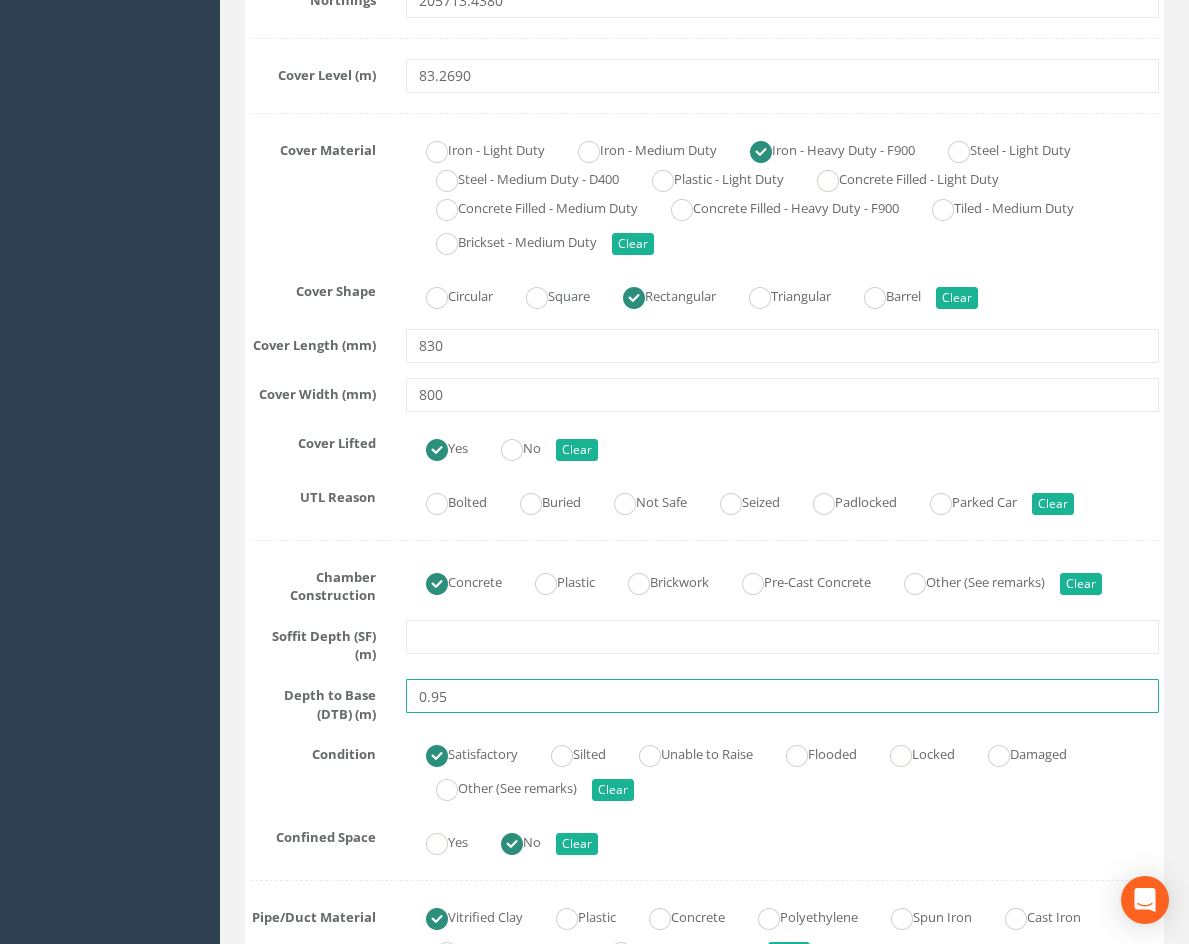 type on "0.95" 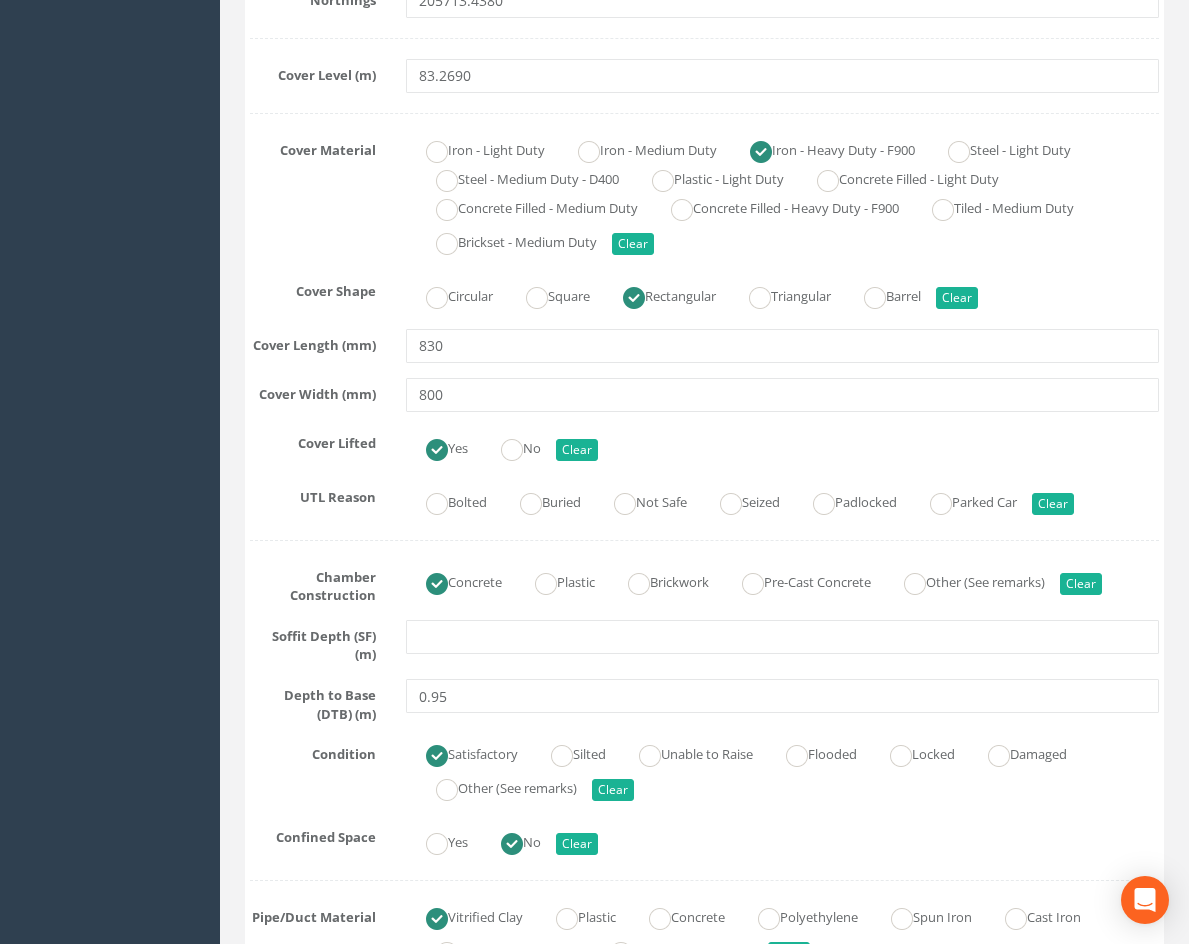 click on "UTL Reason" at bounding box center (313, 494) 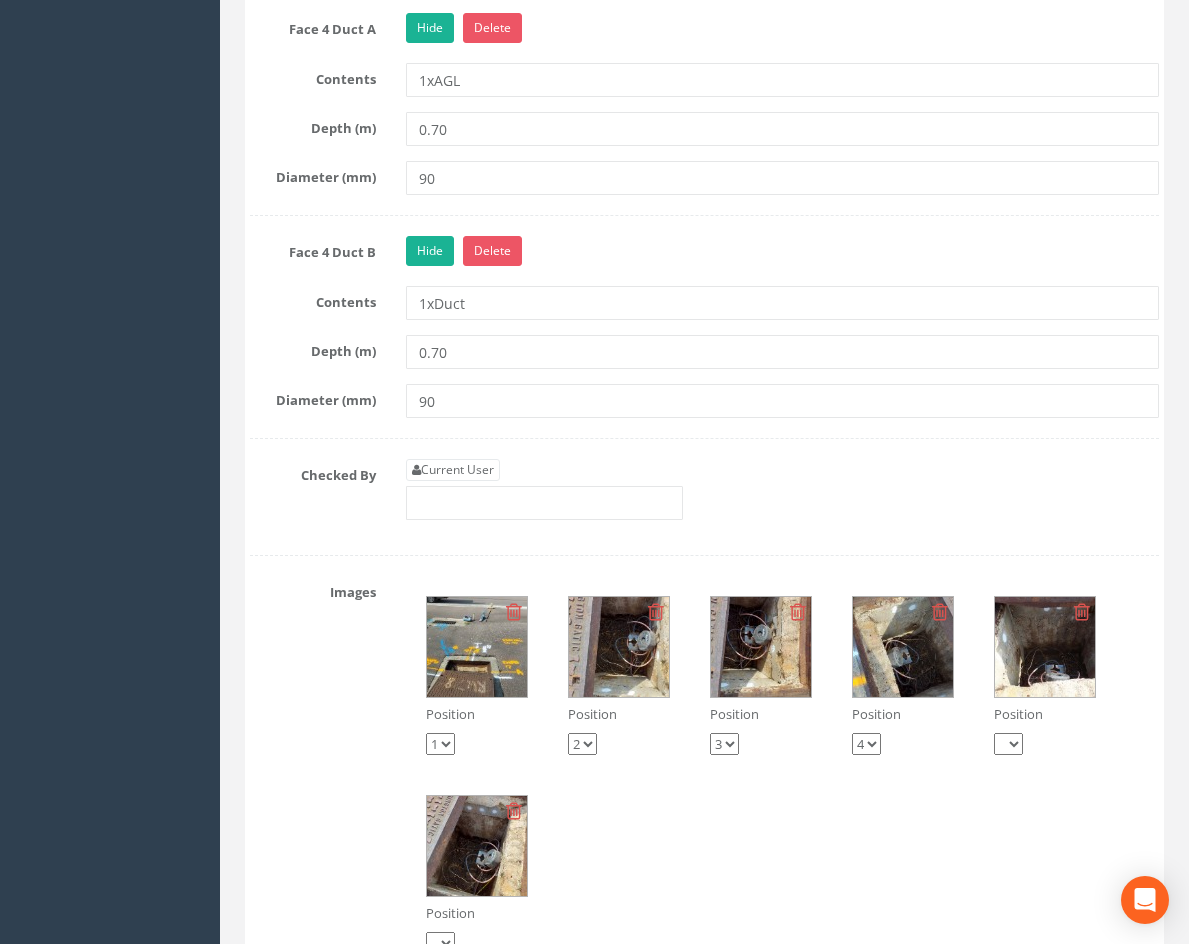 scroll, scrollTop: 3300, scrollLeft: 0, axis: vertical 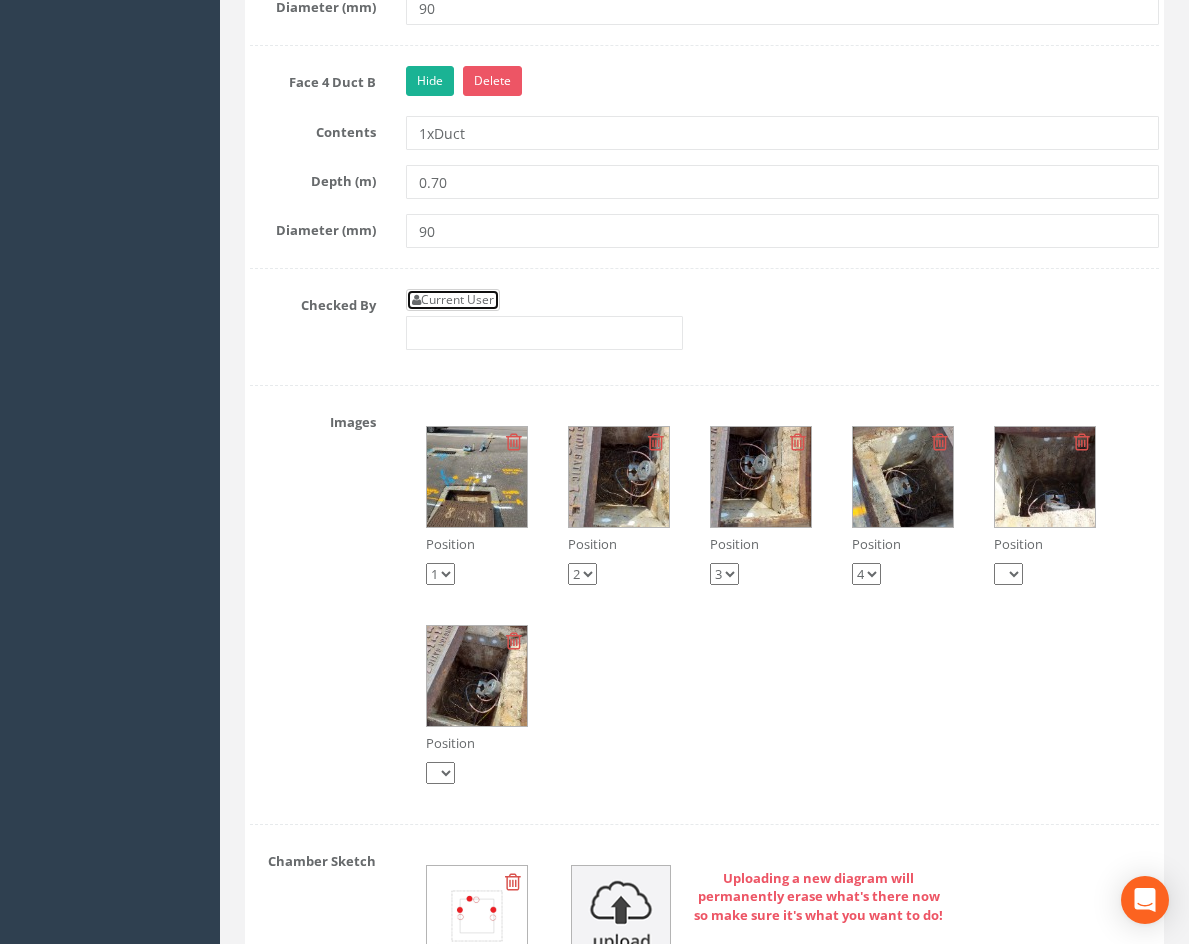 click on "Current User" at bounding box center (453, 300) 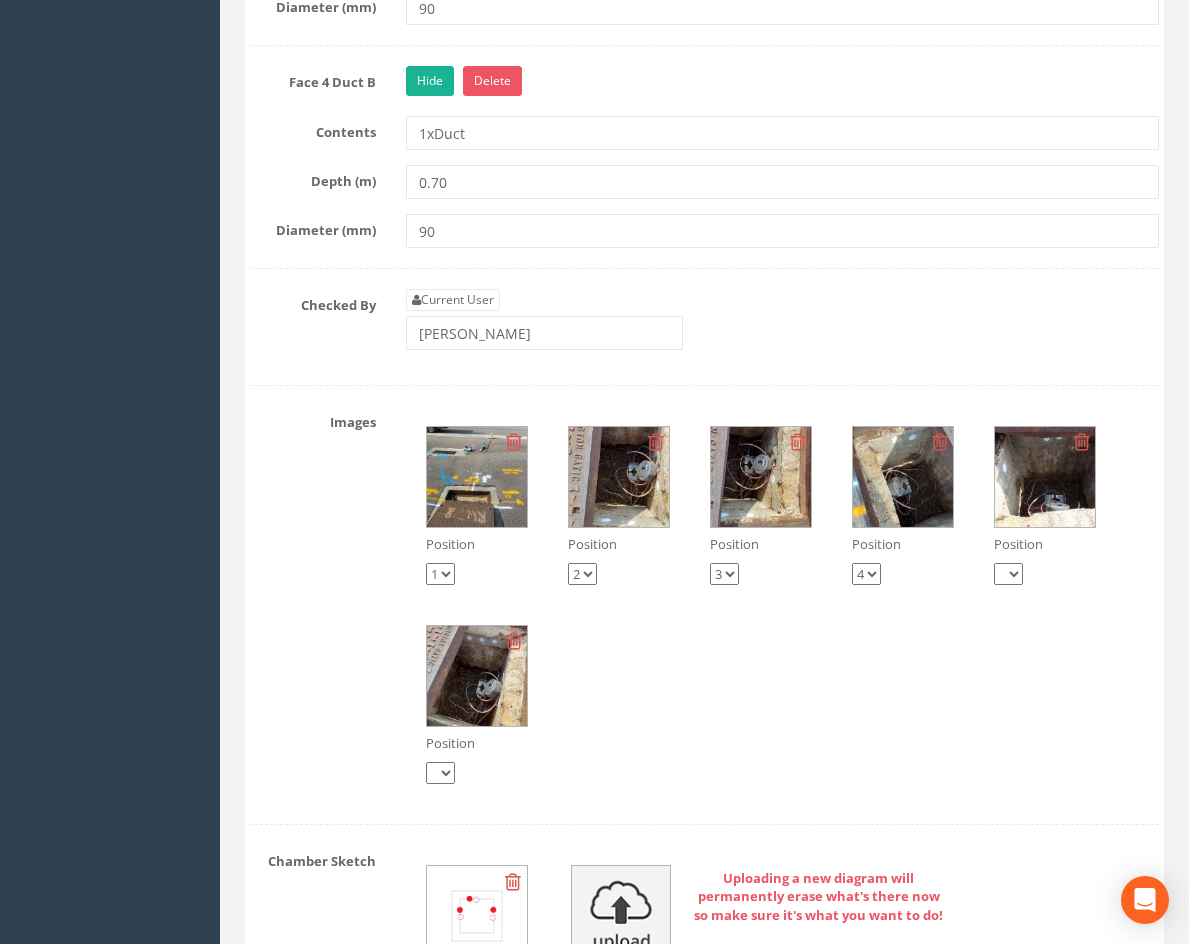 scroll, scrollTop: 3200, scrollLeft: 0, axis: vertical 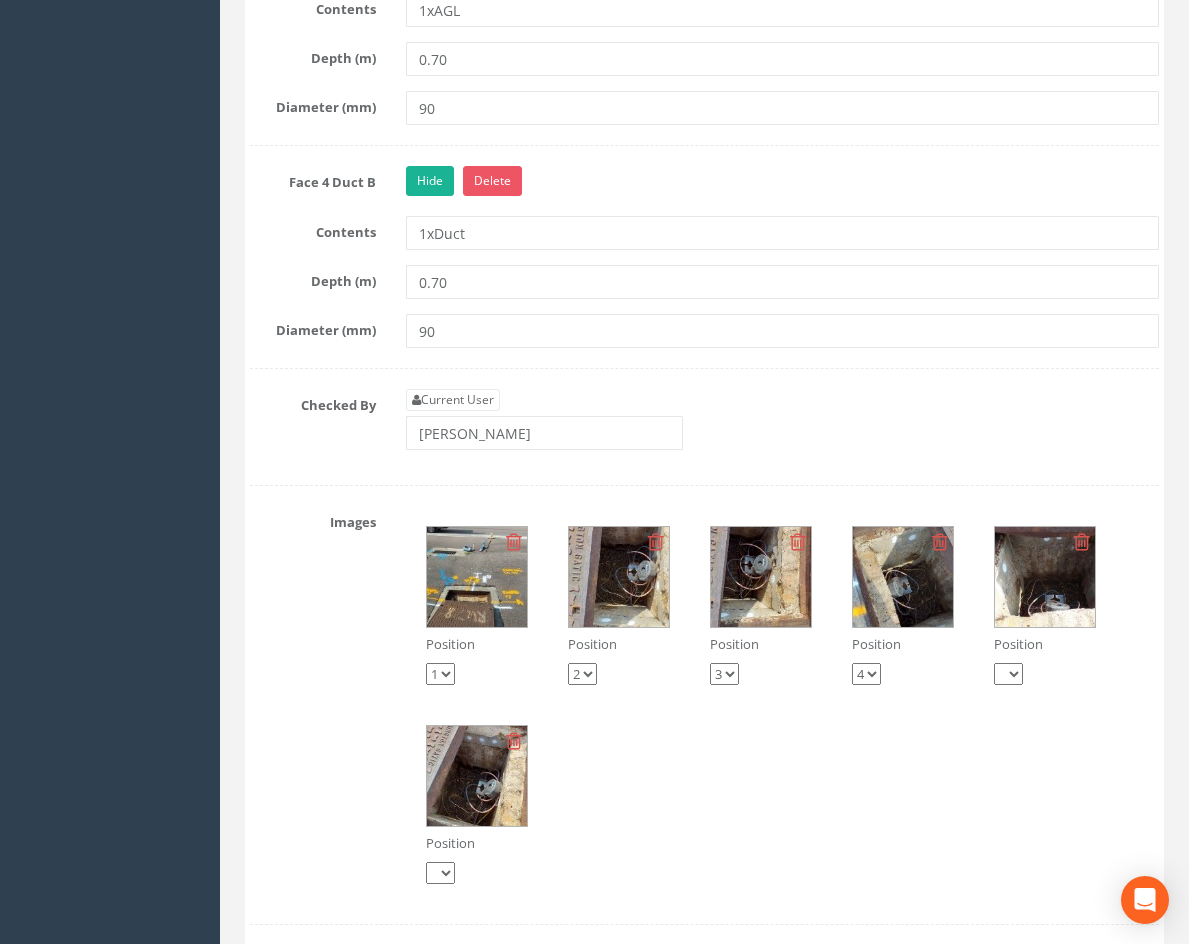 click at bounding box center [477, 577] 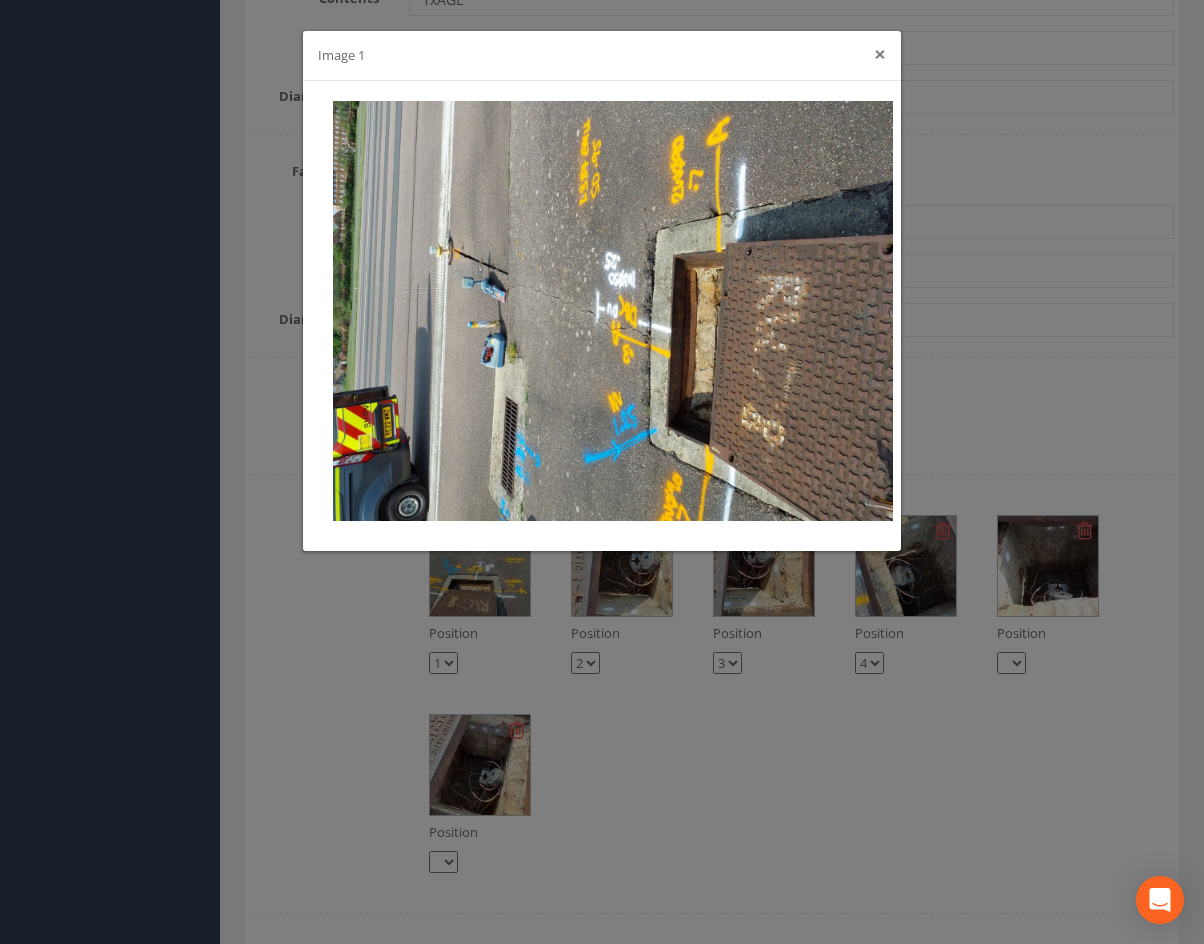 click on "×" at bounding box center (880, 54) 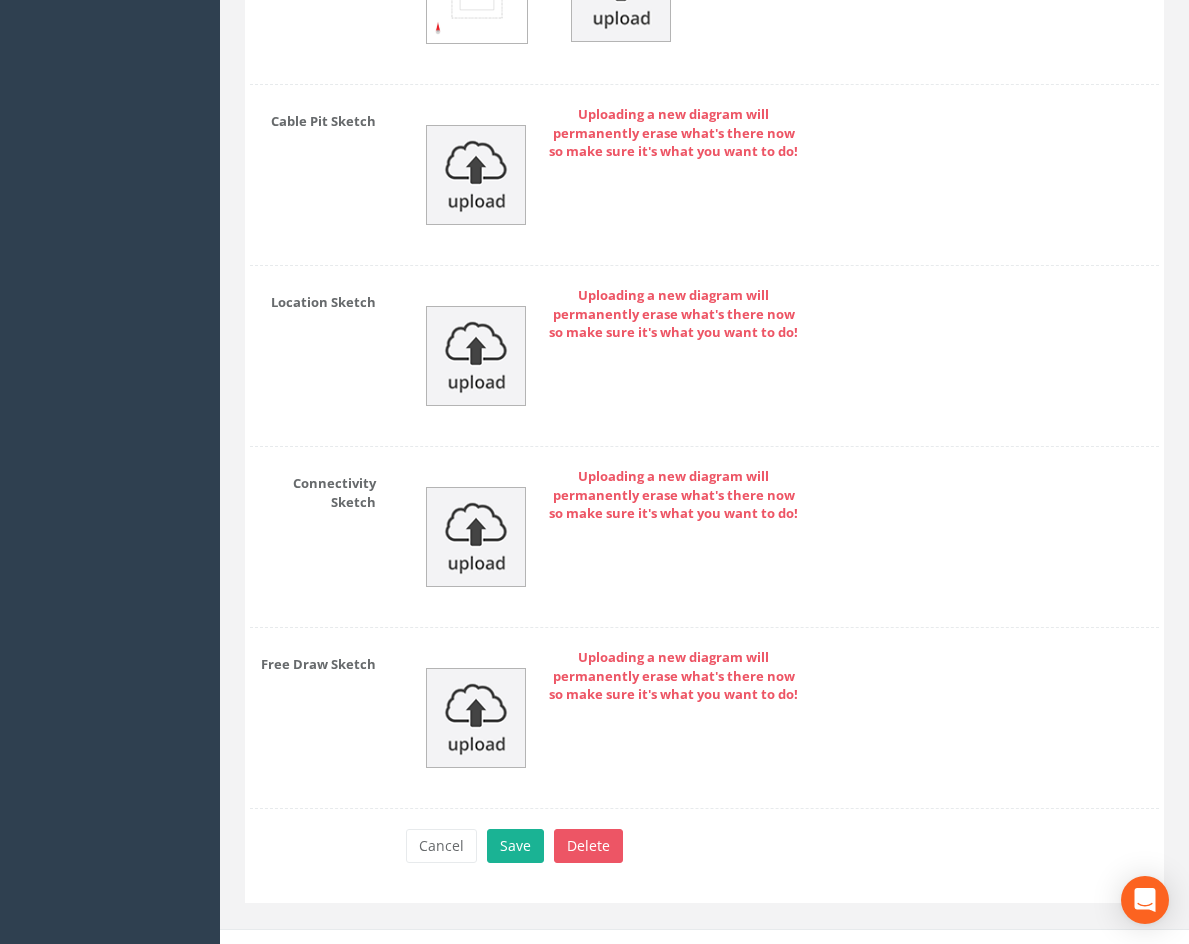 scroll, scrollTop: 4246, scrollLeft: 0, axis: vertical 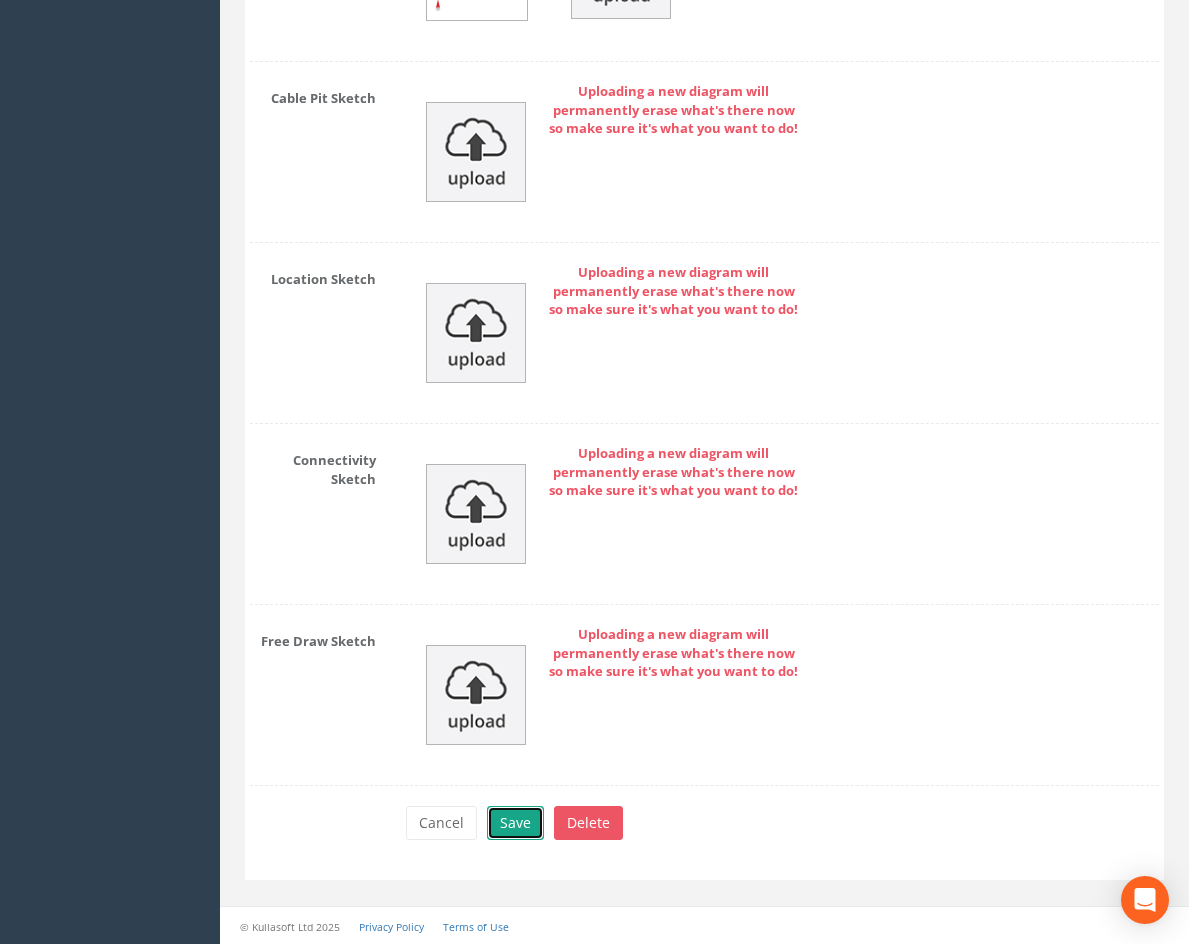click on "Save" at bounding box center [515, 823] 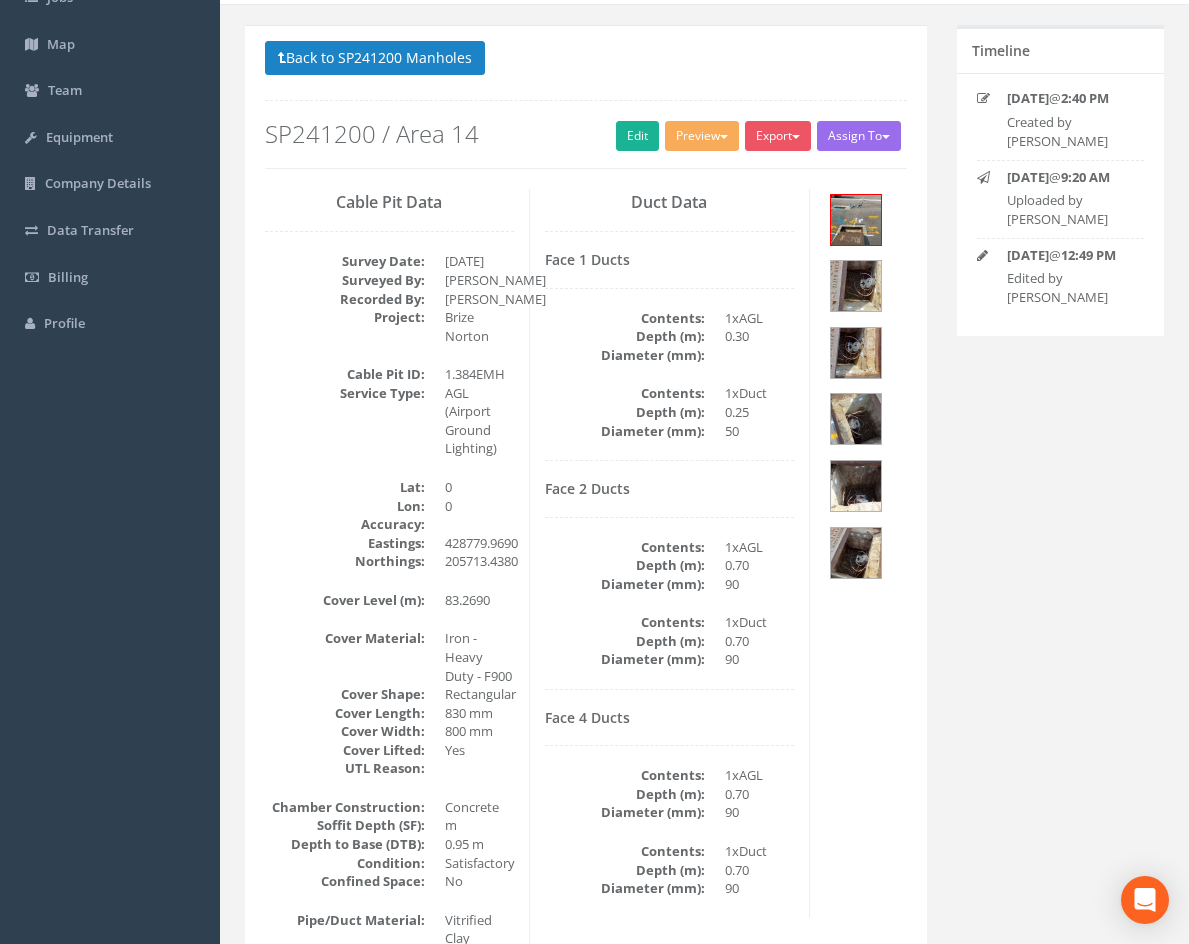 scroll, scrollTop: 7, scrollLeft: 0, axis: vertical 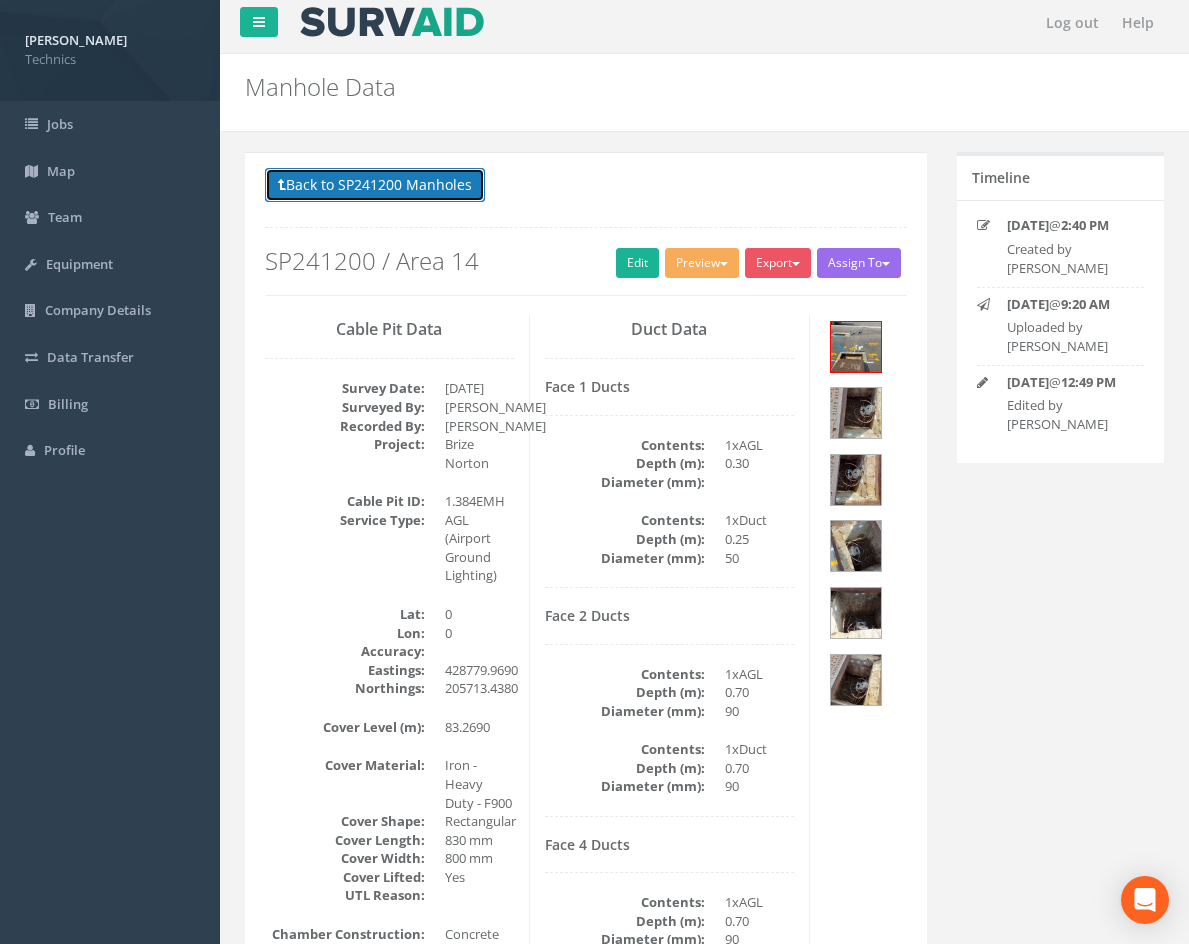click on "Back to SP241200 Manholes" at bounding box center (375, 185) 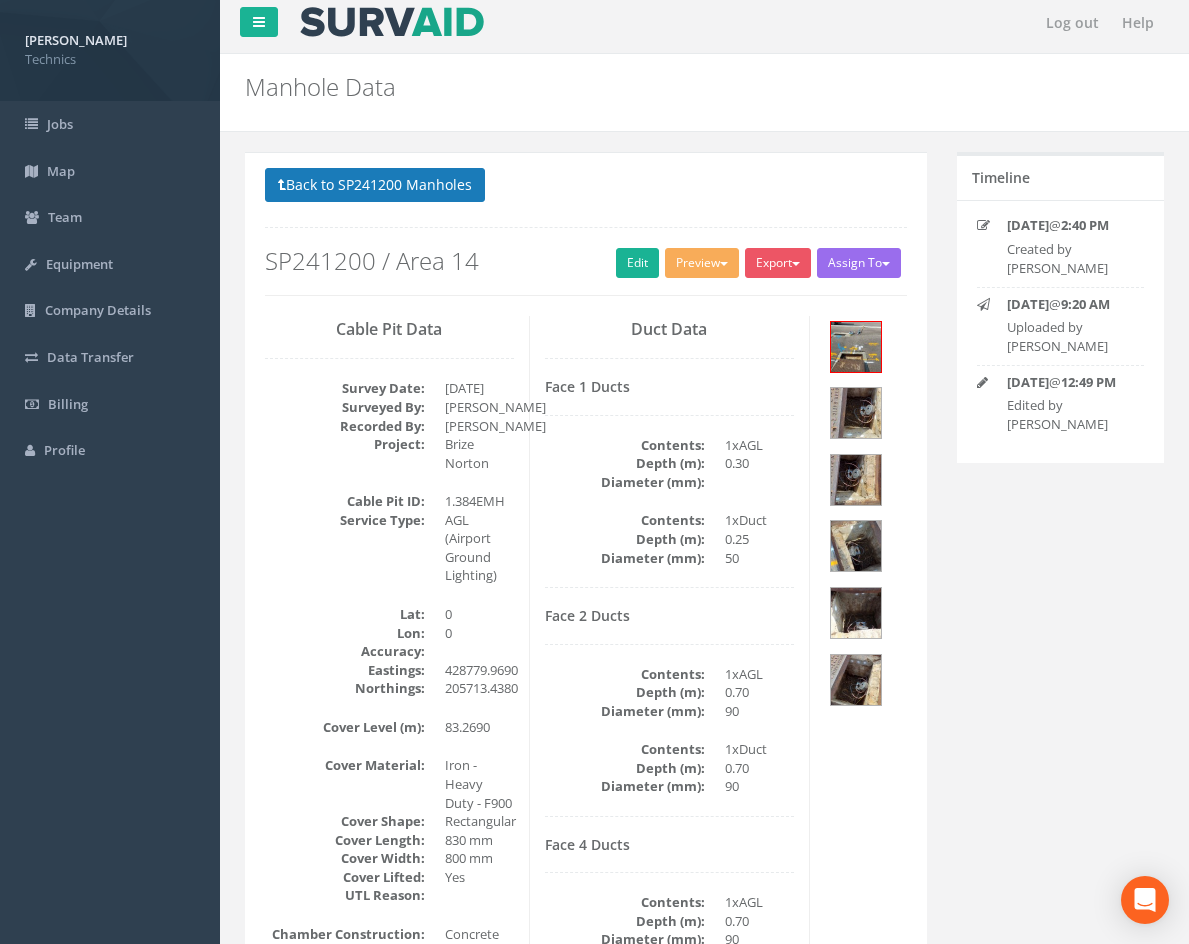 scroll, scrollTop: 0, scrollLeft: 0, axis: both 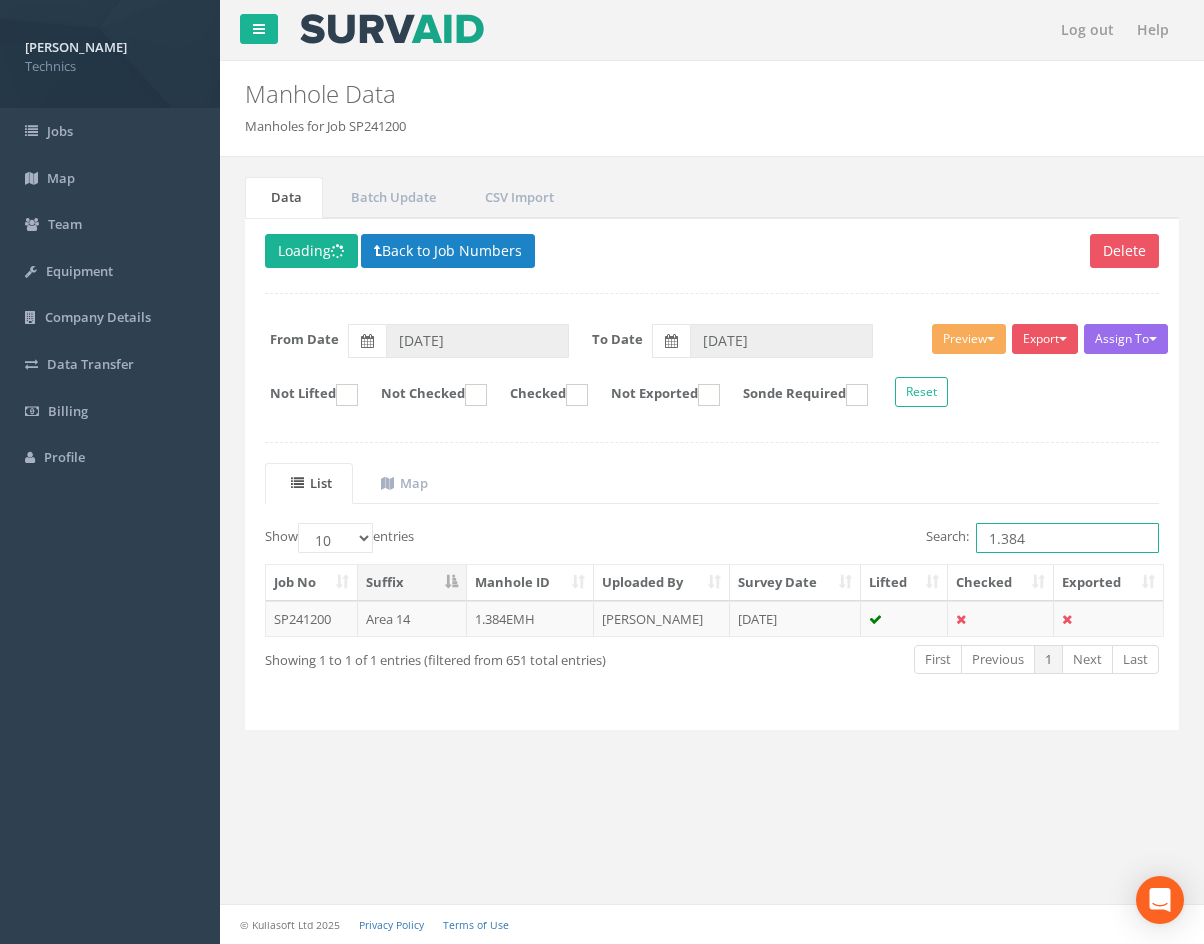 click on "1.384" at bounding box center (1067, 538) 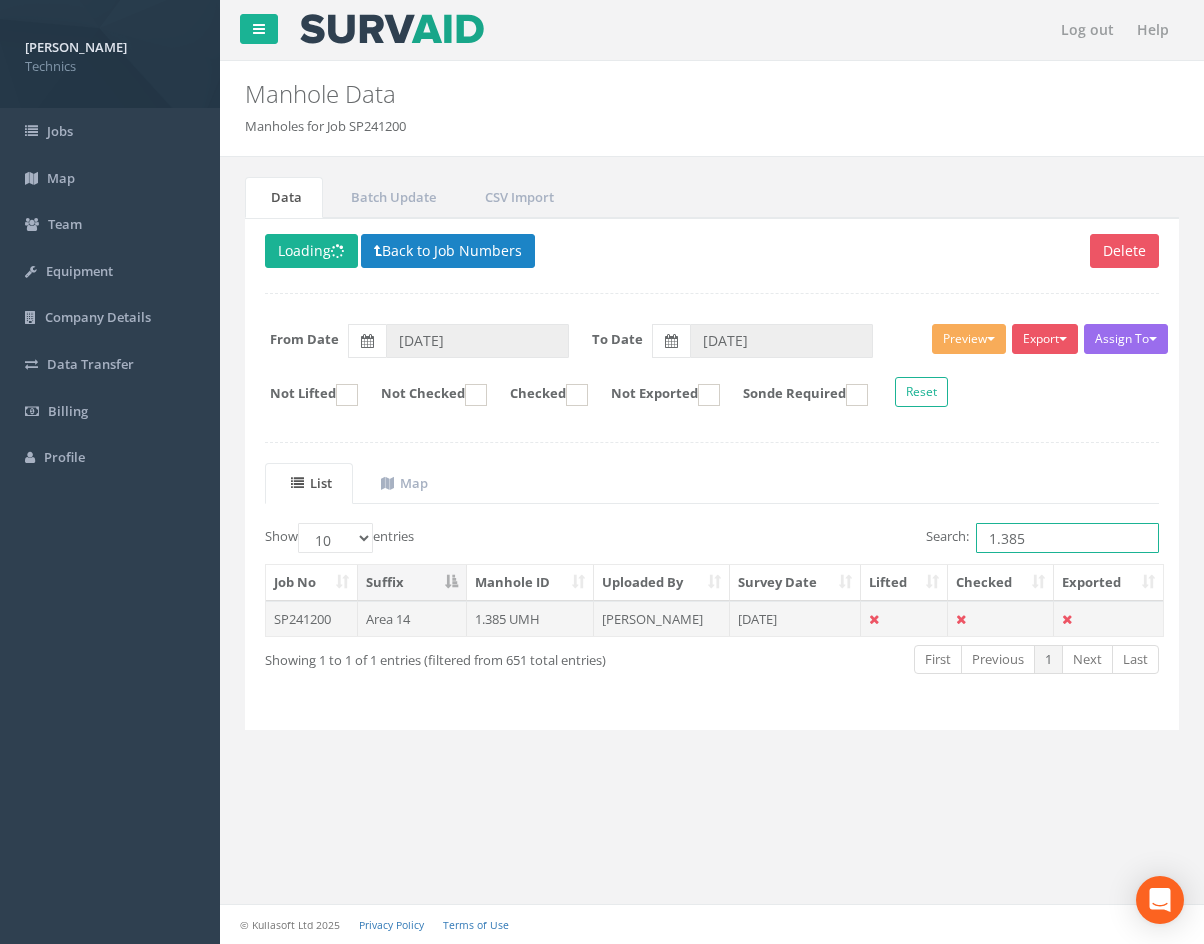 type on "1.385" 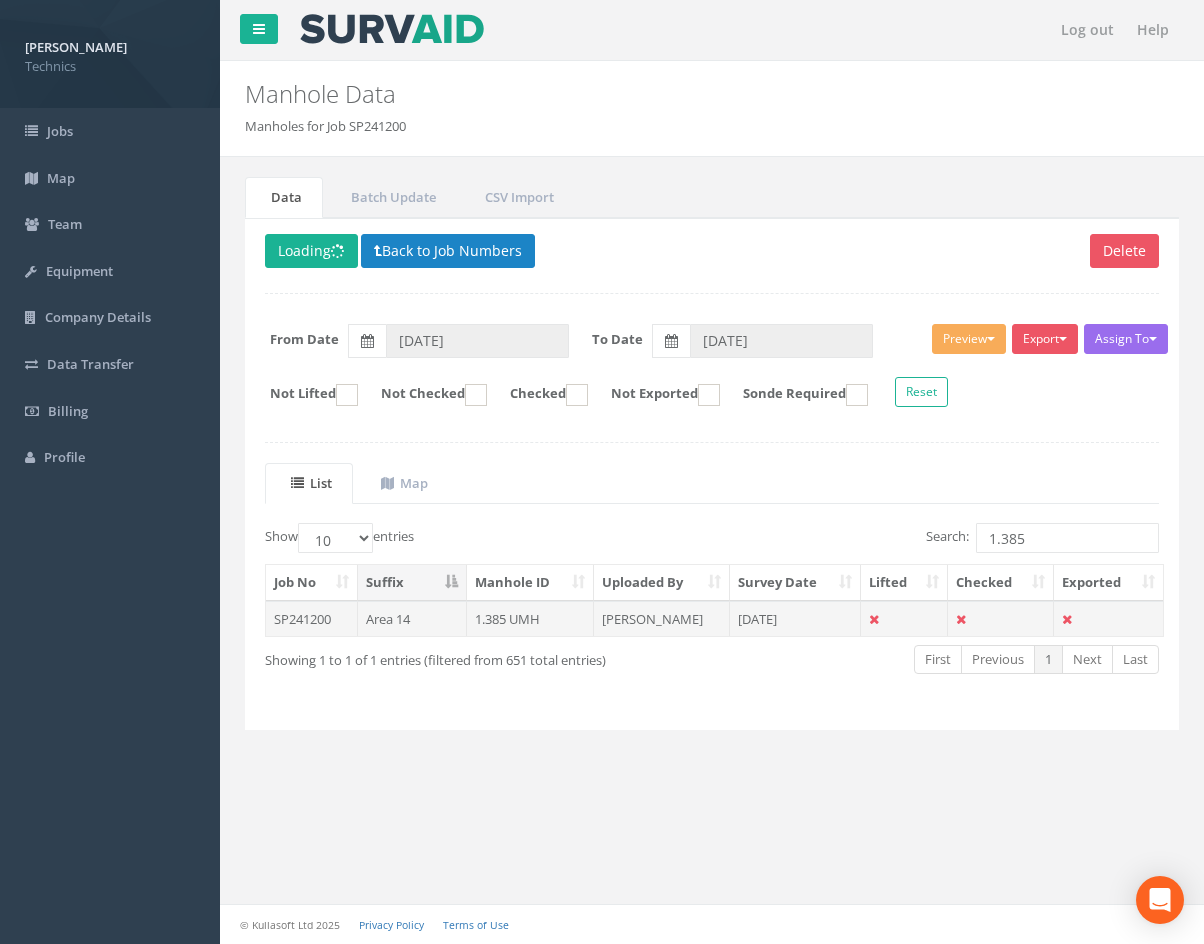 click on "[PERSON_NAME]" at bounding box center (662, 619) 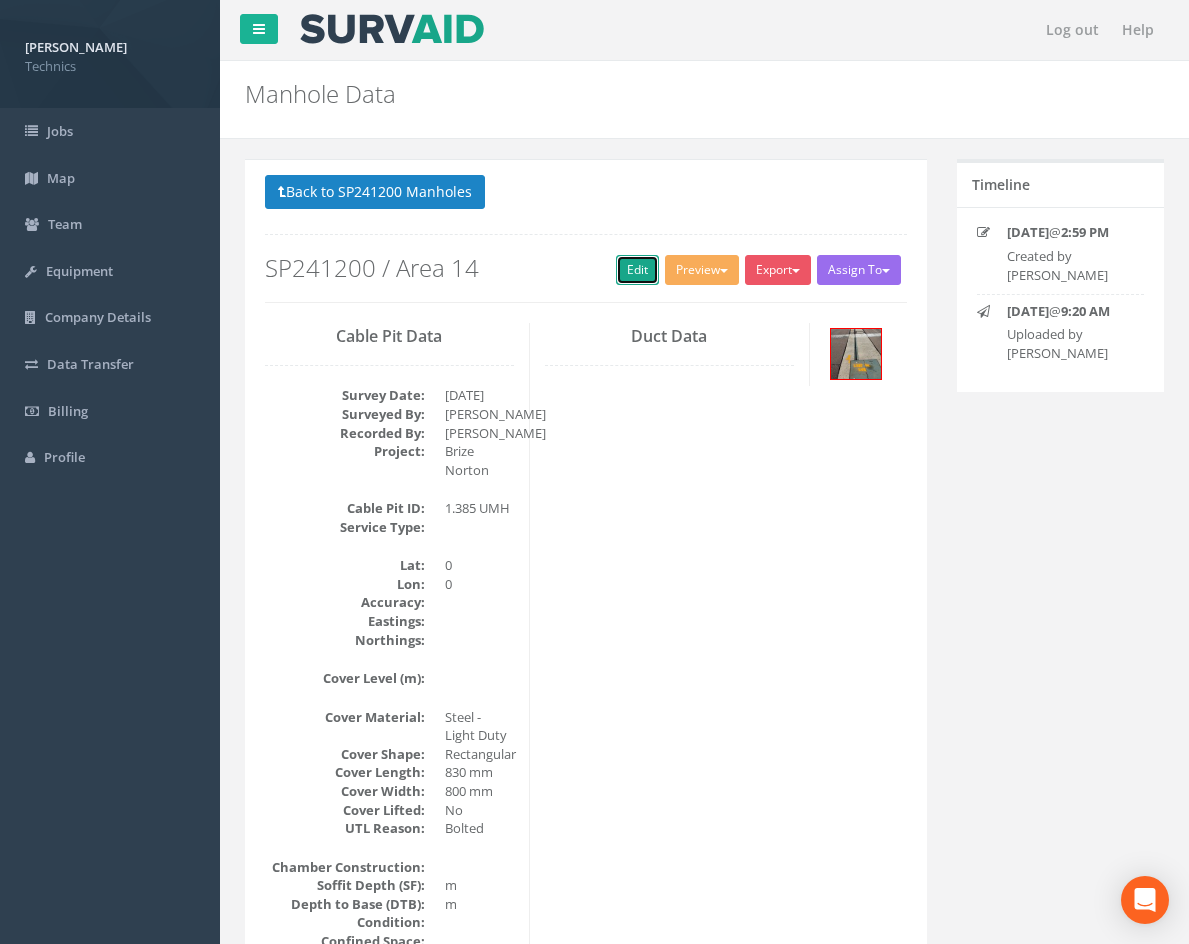 click on "Edit" at bounding box center [637, 270] 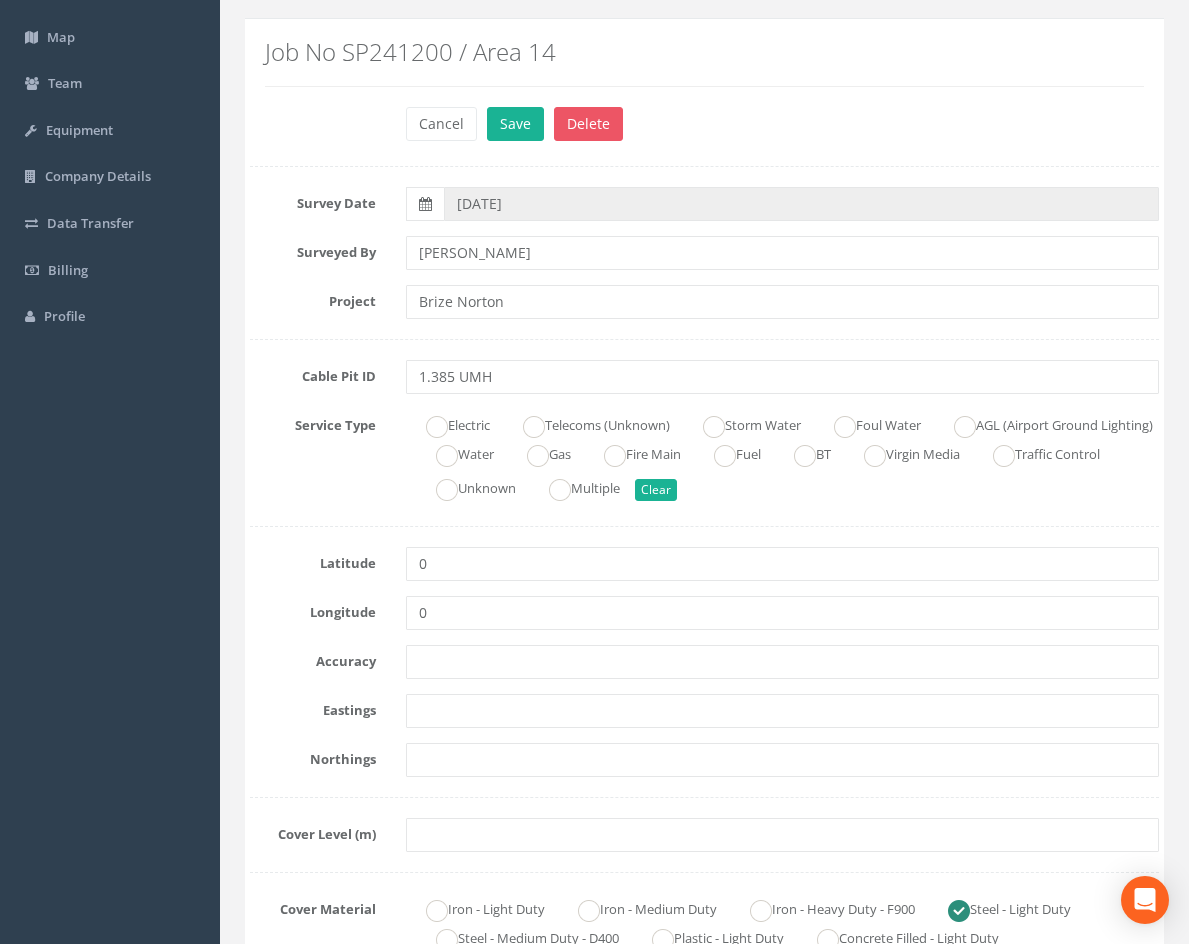 scroll, scrollTop: 200, scrollLeft: 0, axis: vertical 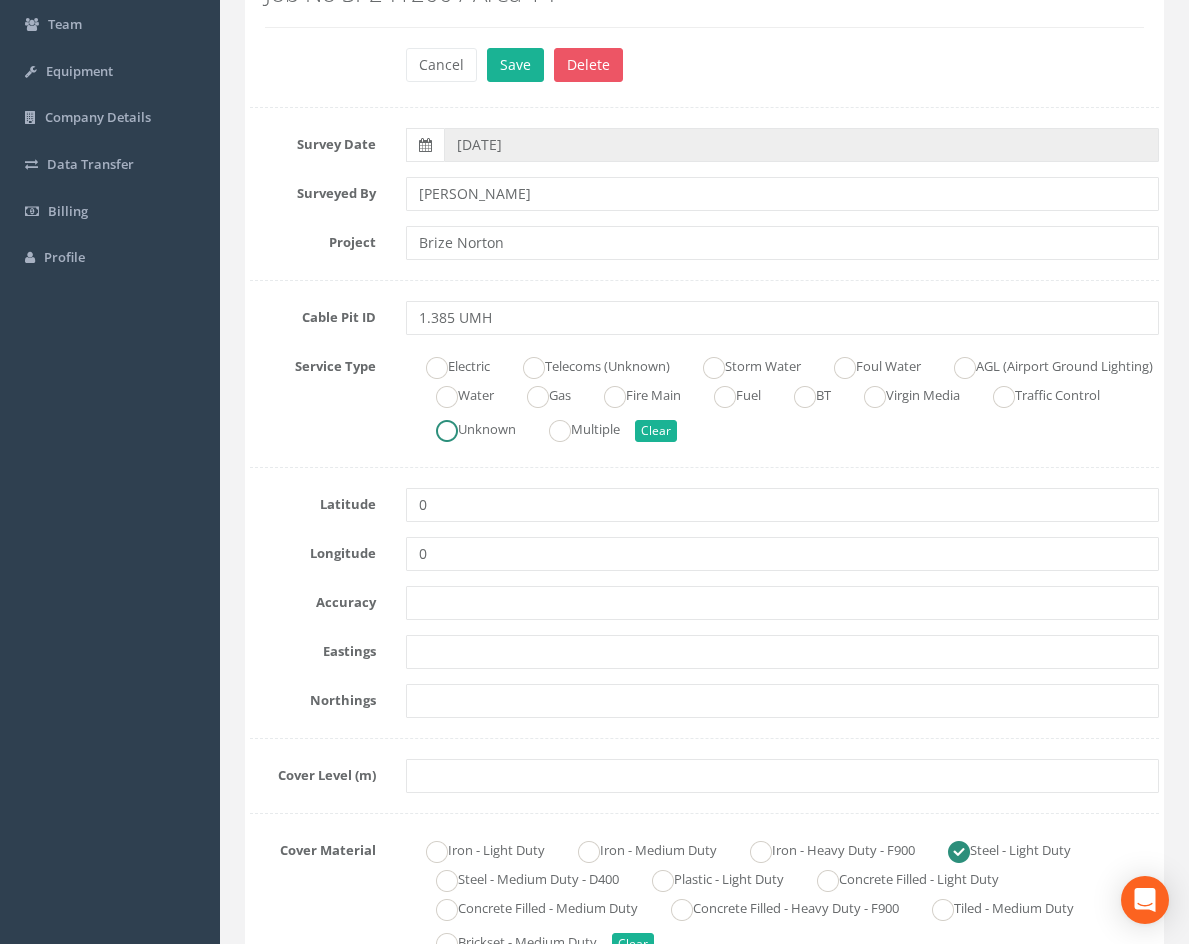 click at bounding box center [447, 431] 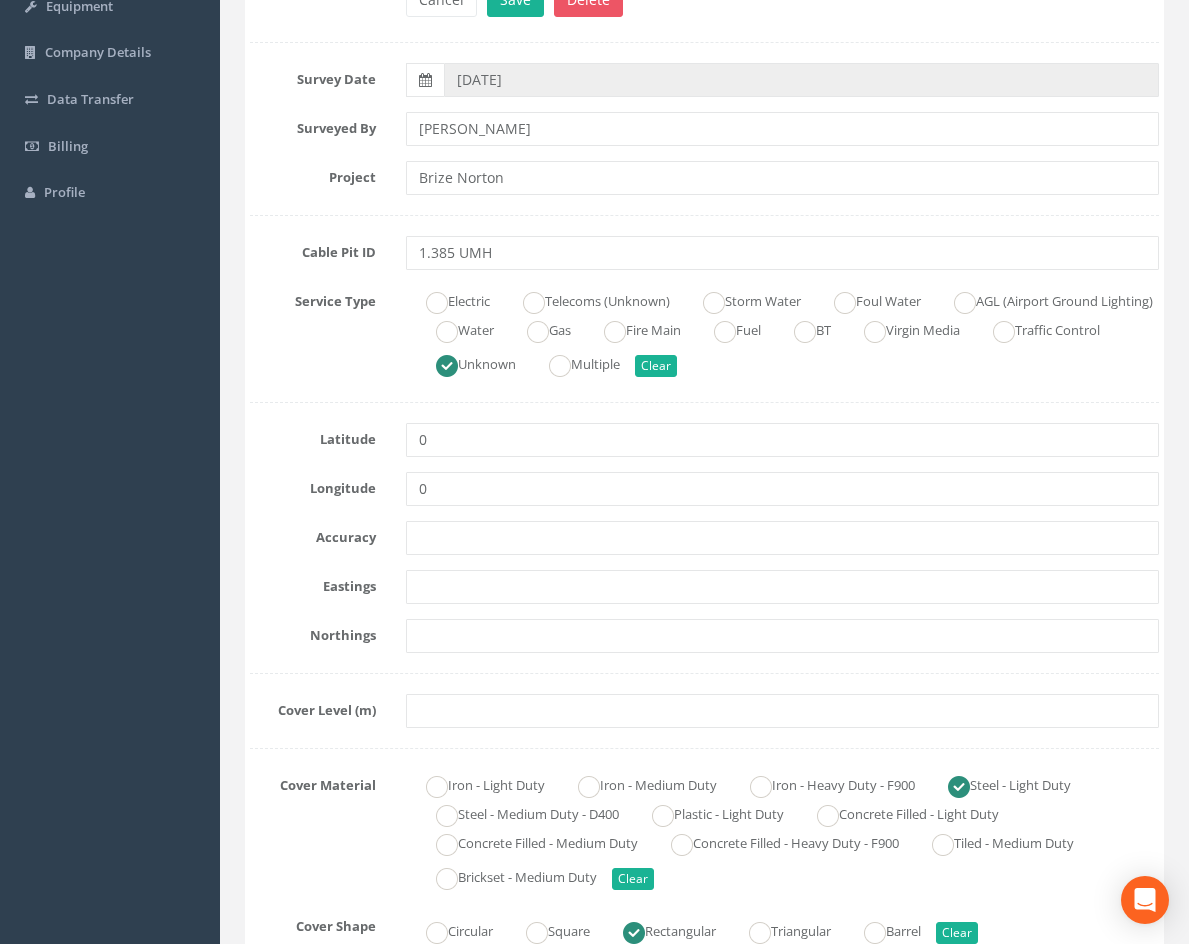 scroll, scrollTop: 300, scrollLeft: 0, axis: vertical 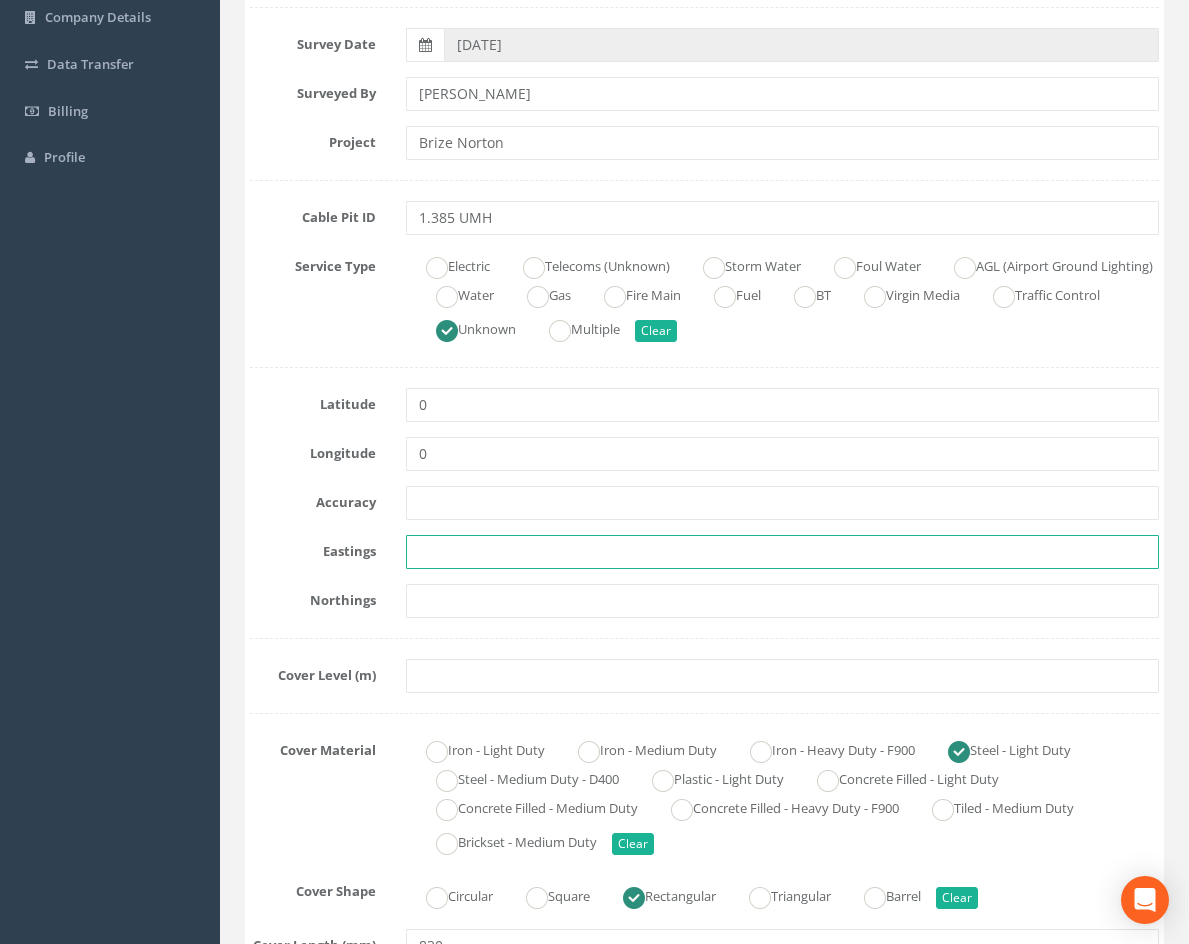 click at bounding box center [782, 552] 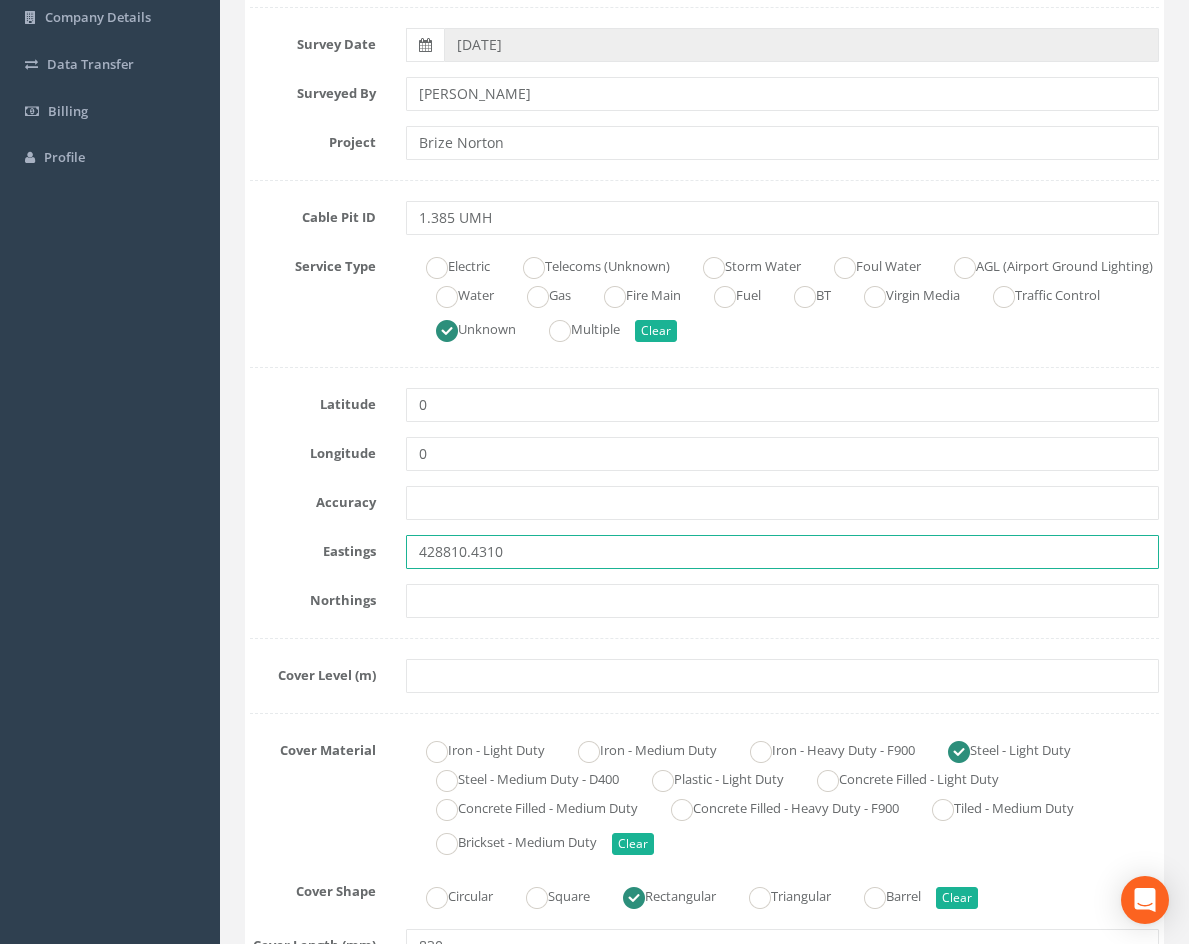 type on "428810.4310" 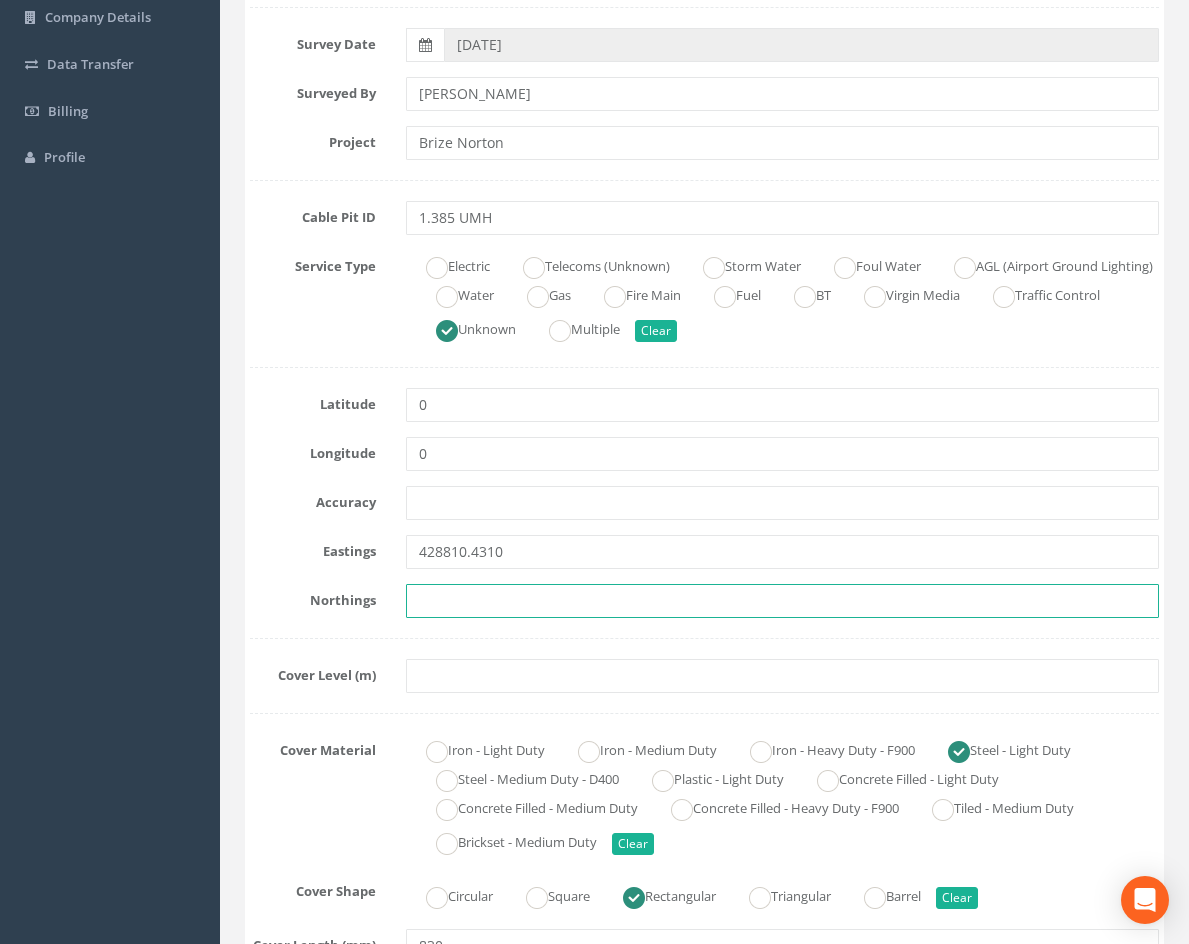 click at bounding box center [782, 601] 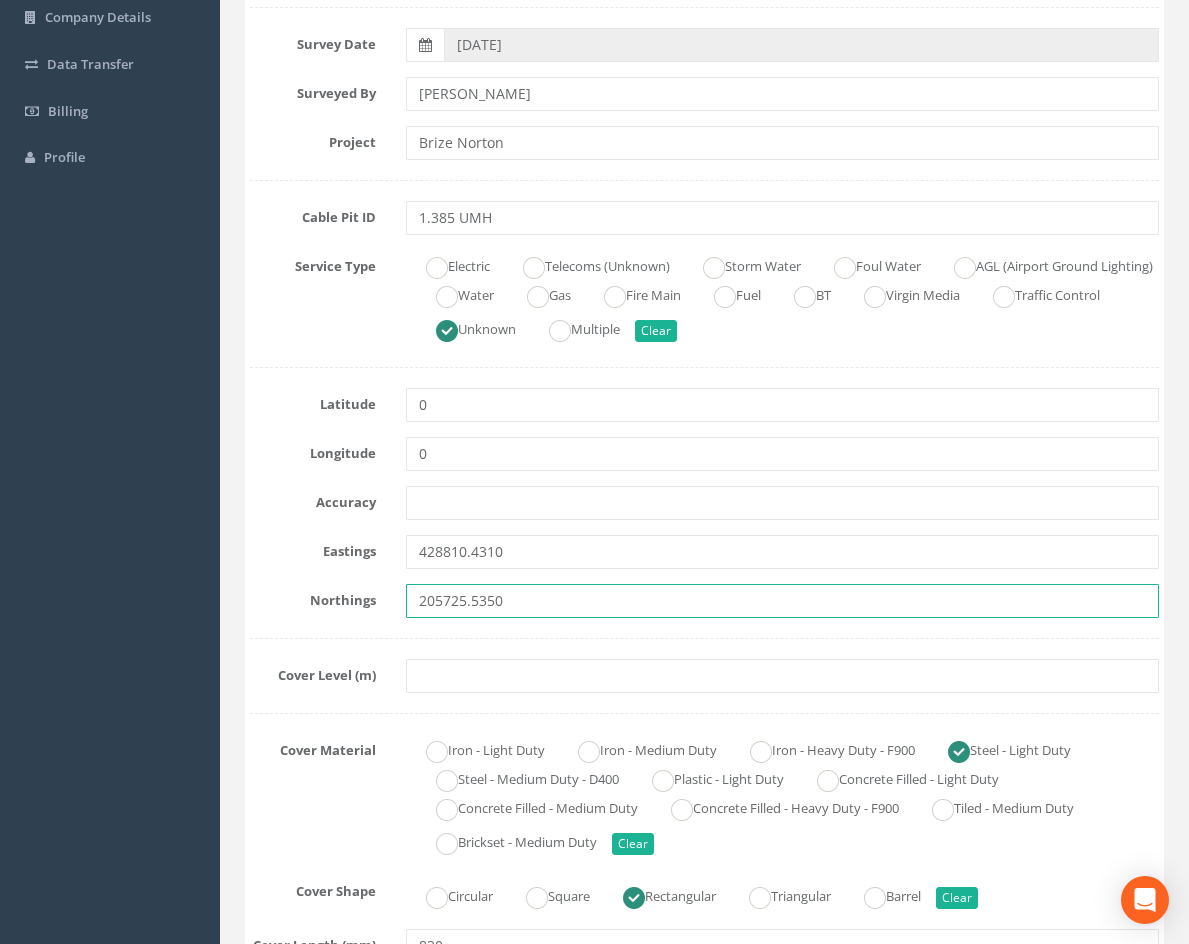 type on "205725.5350" 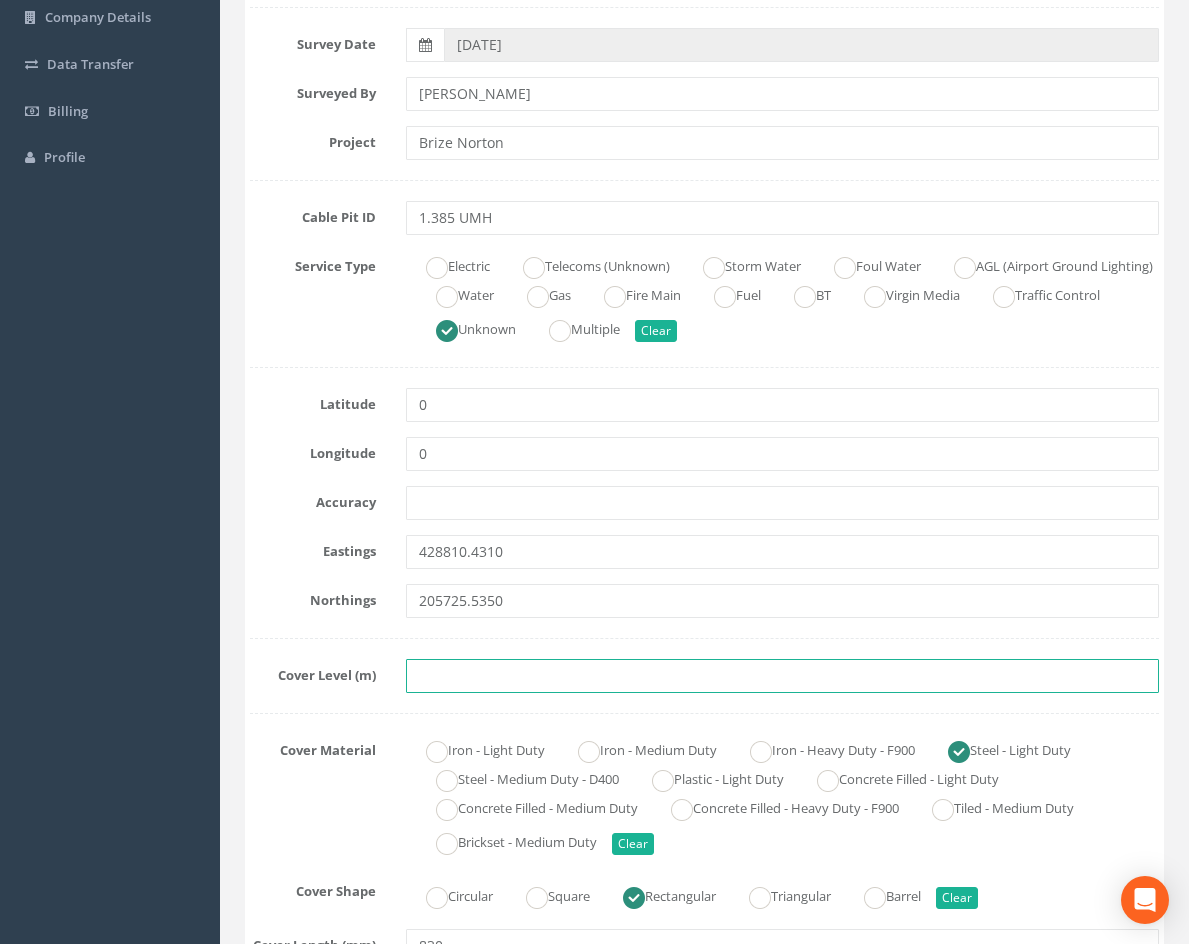 click at bounding box center [782, 676] 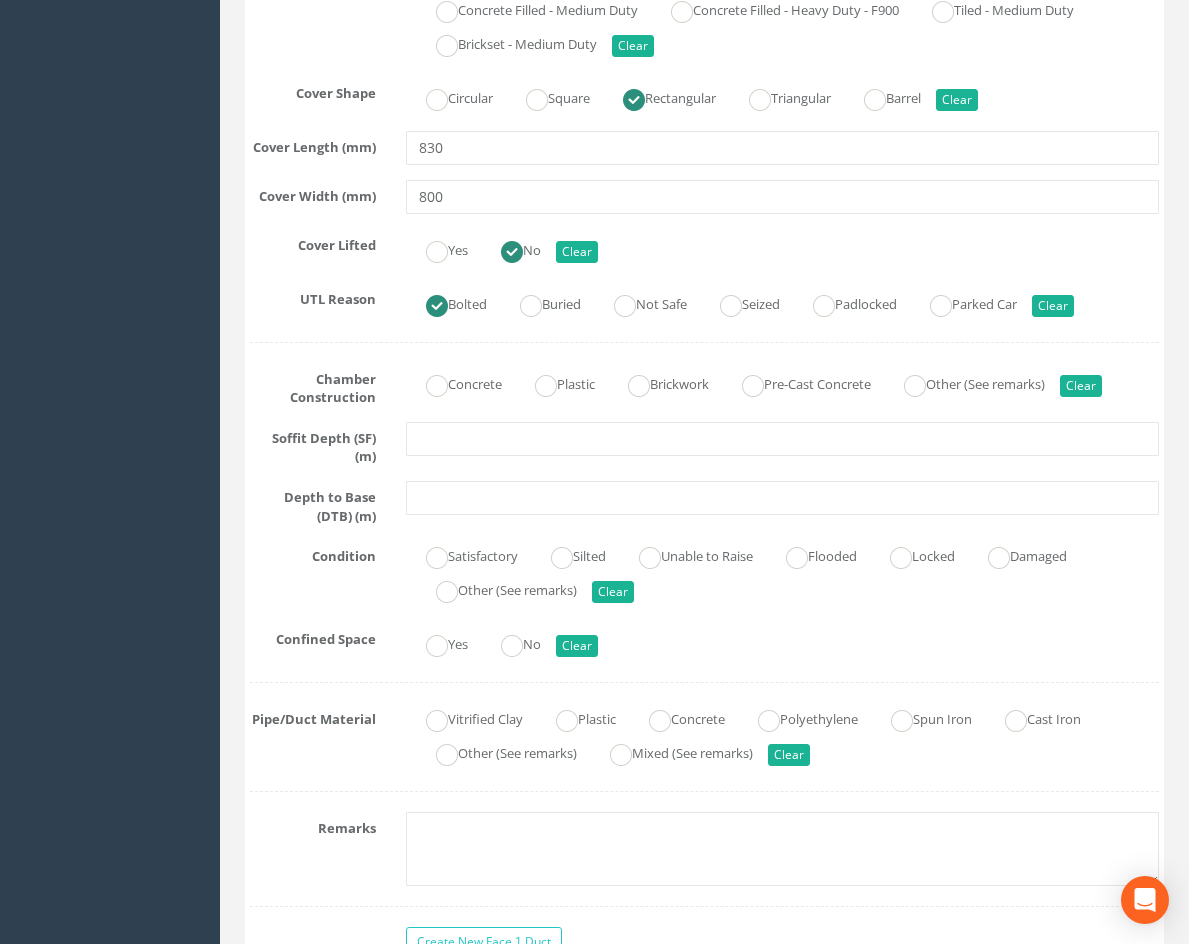scroll, scrollTop: 1100, scrollLeft: 0, axis: vertical 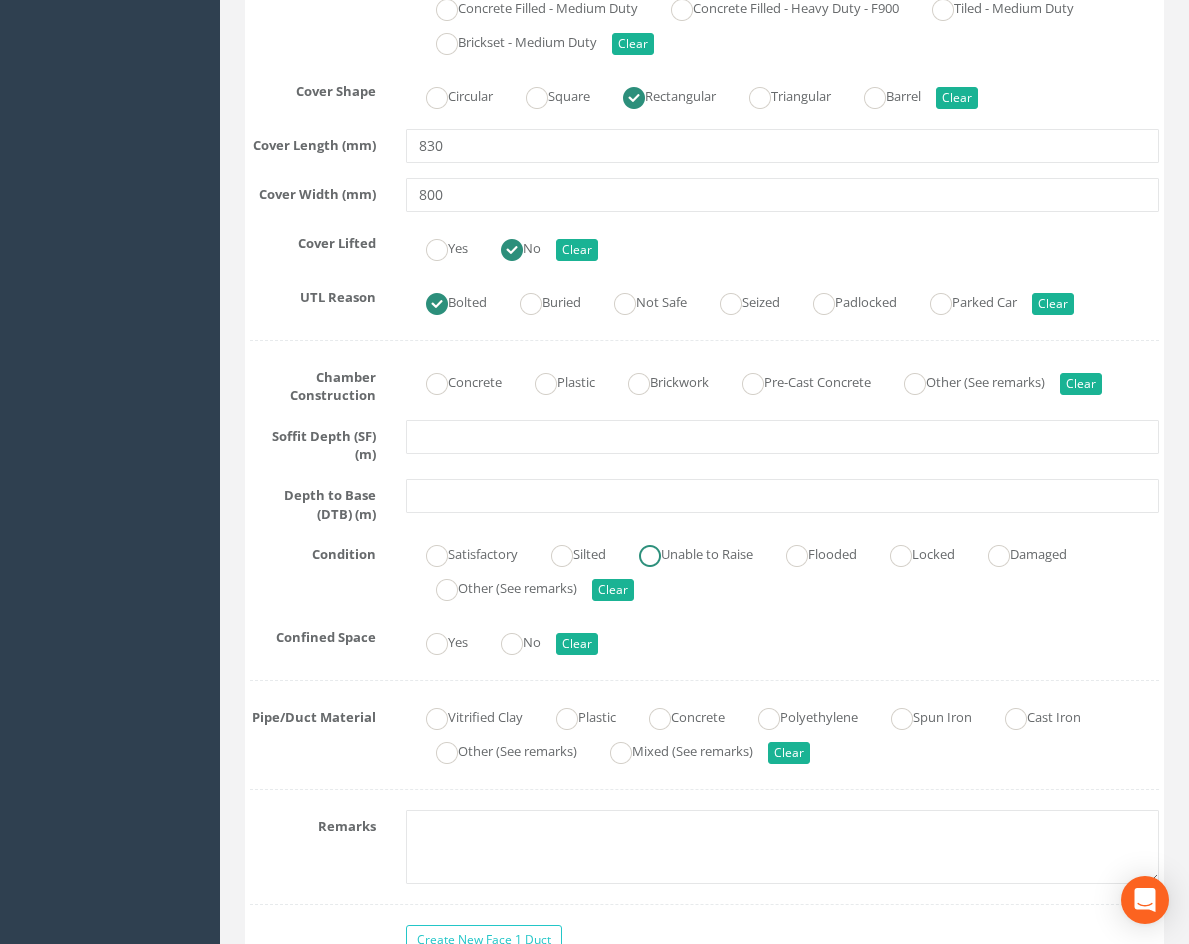 click at bounding box center [650, 556] 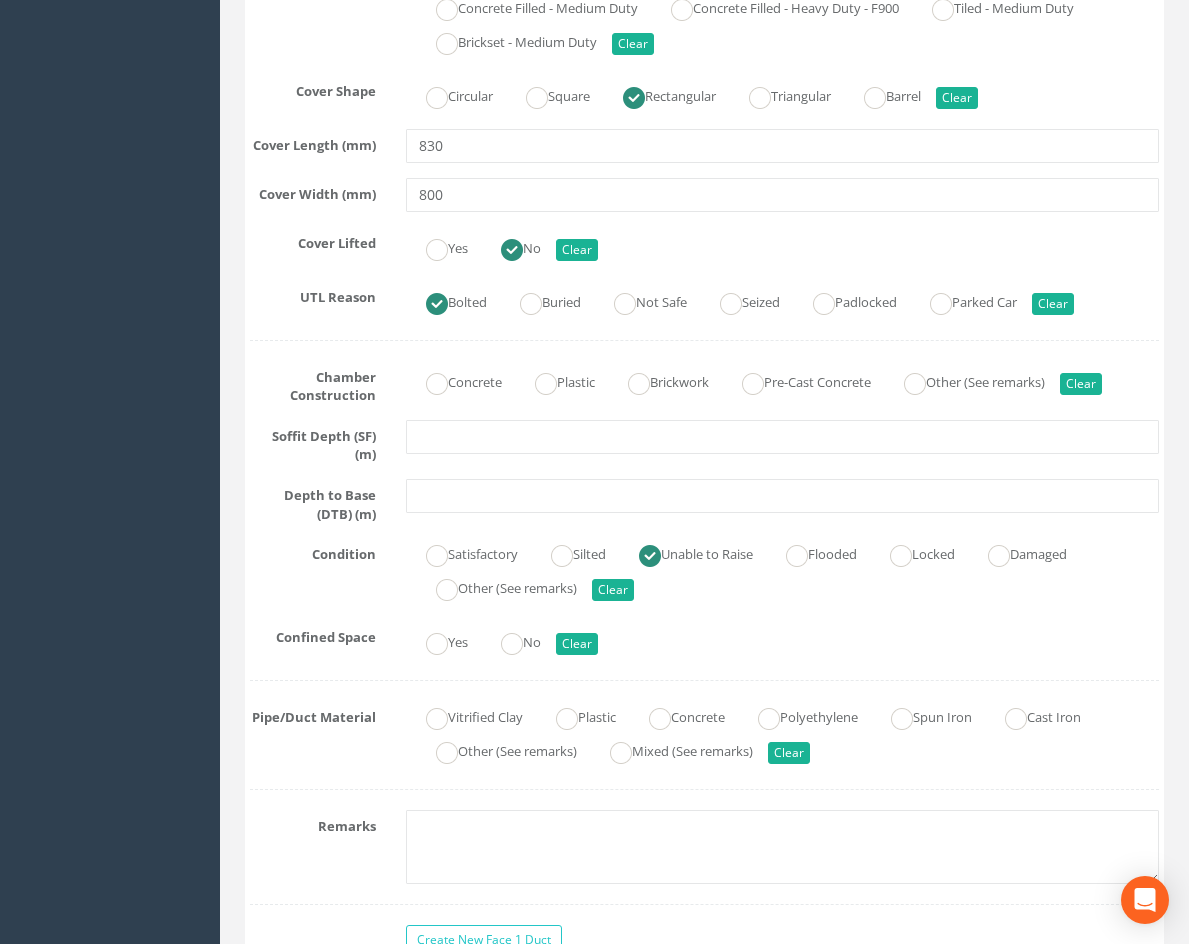 type on "83.1000" 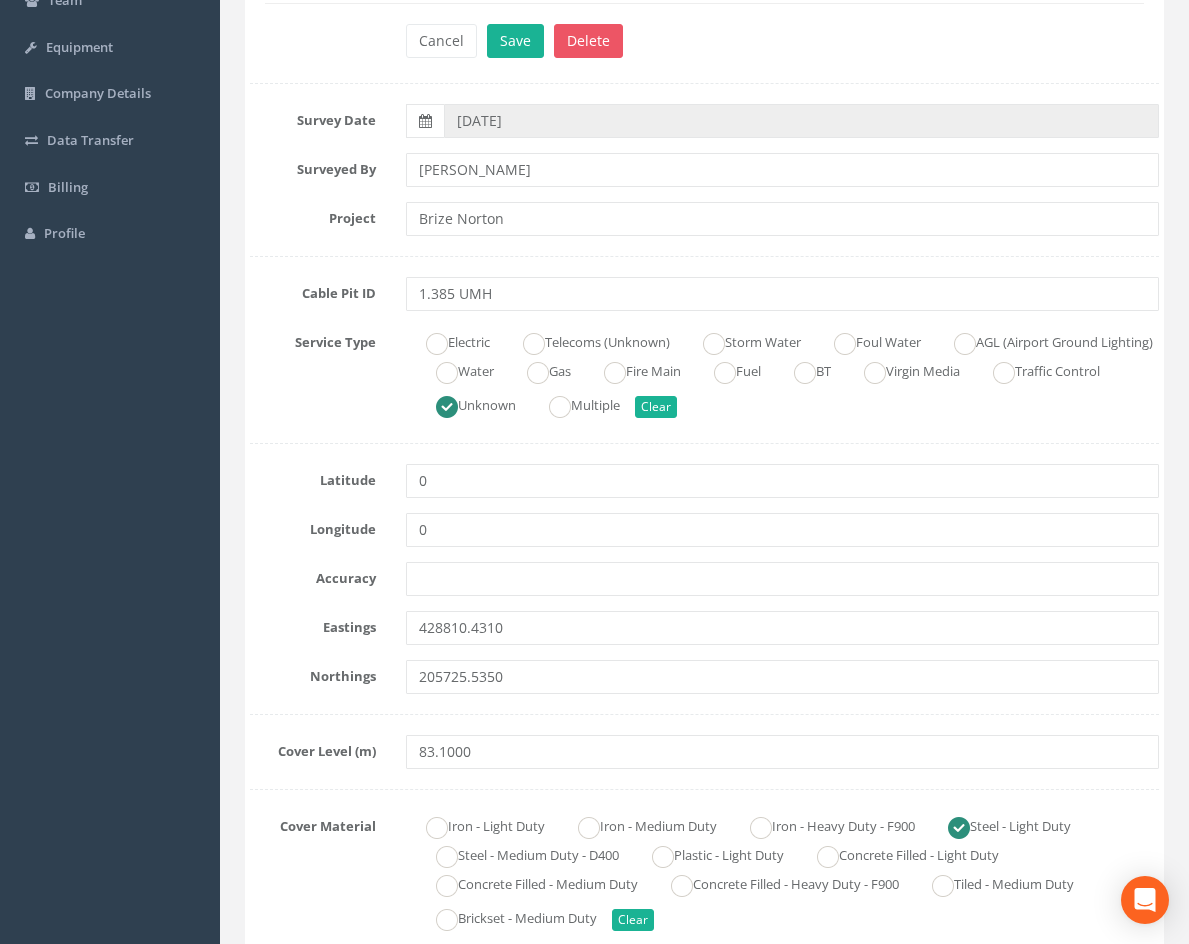 scroll, scrollTop: 100, scrollLeft: 0, axis: vertical 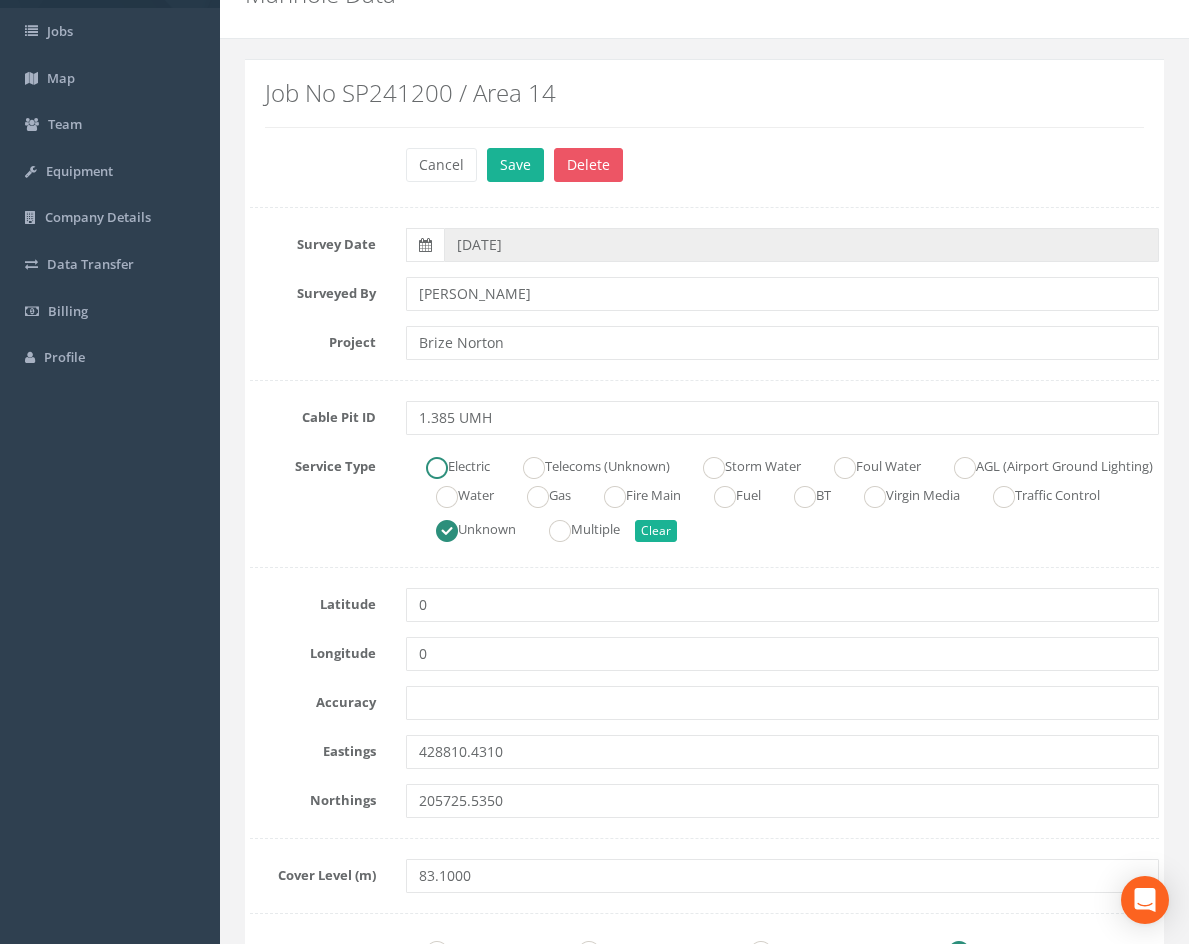 click at bounding box center [437, 468] 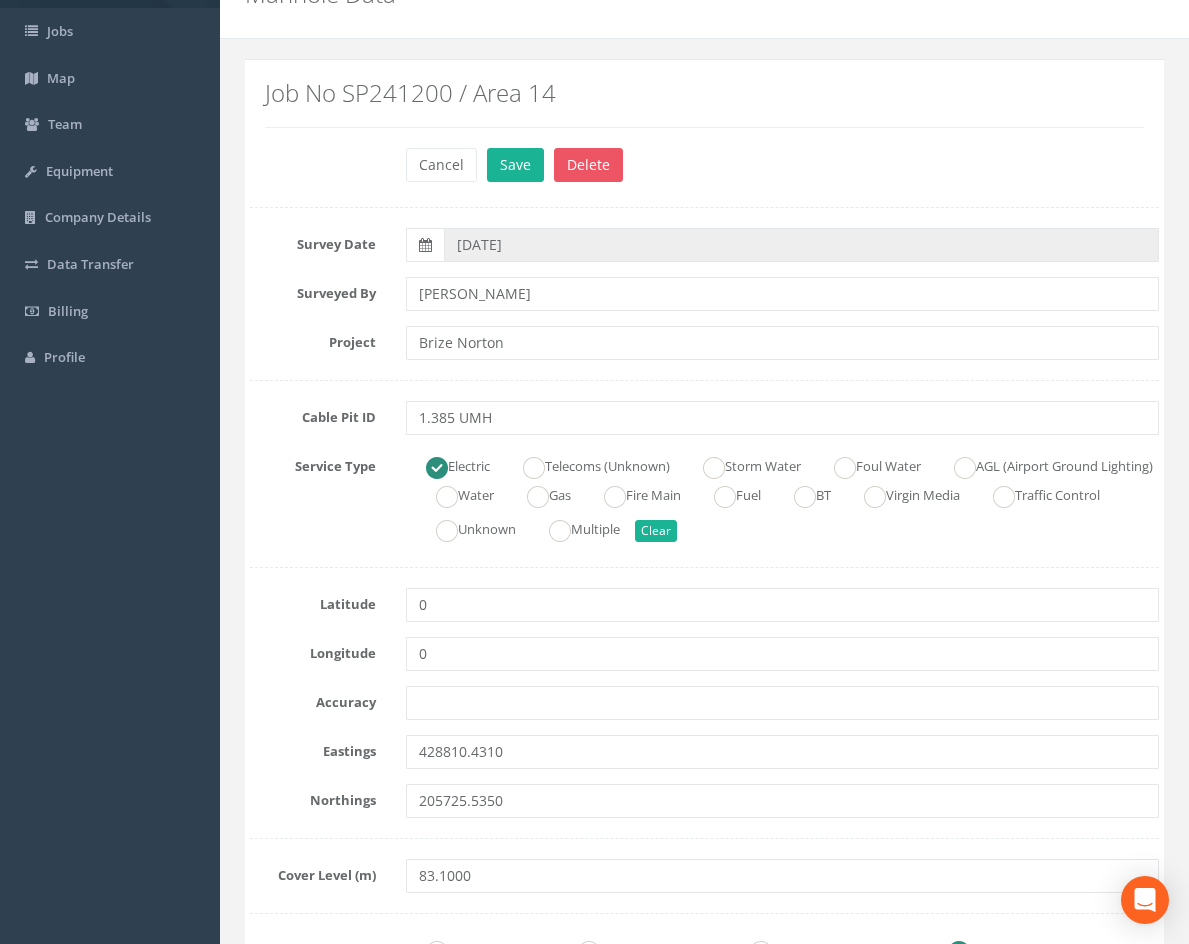radio on "true" 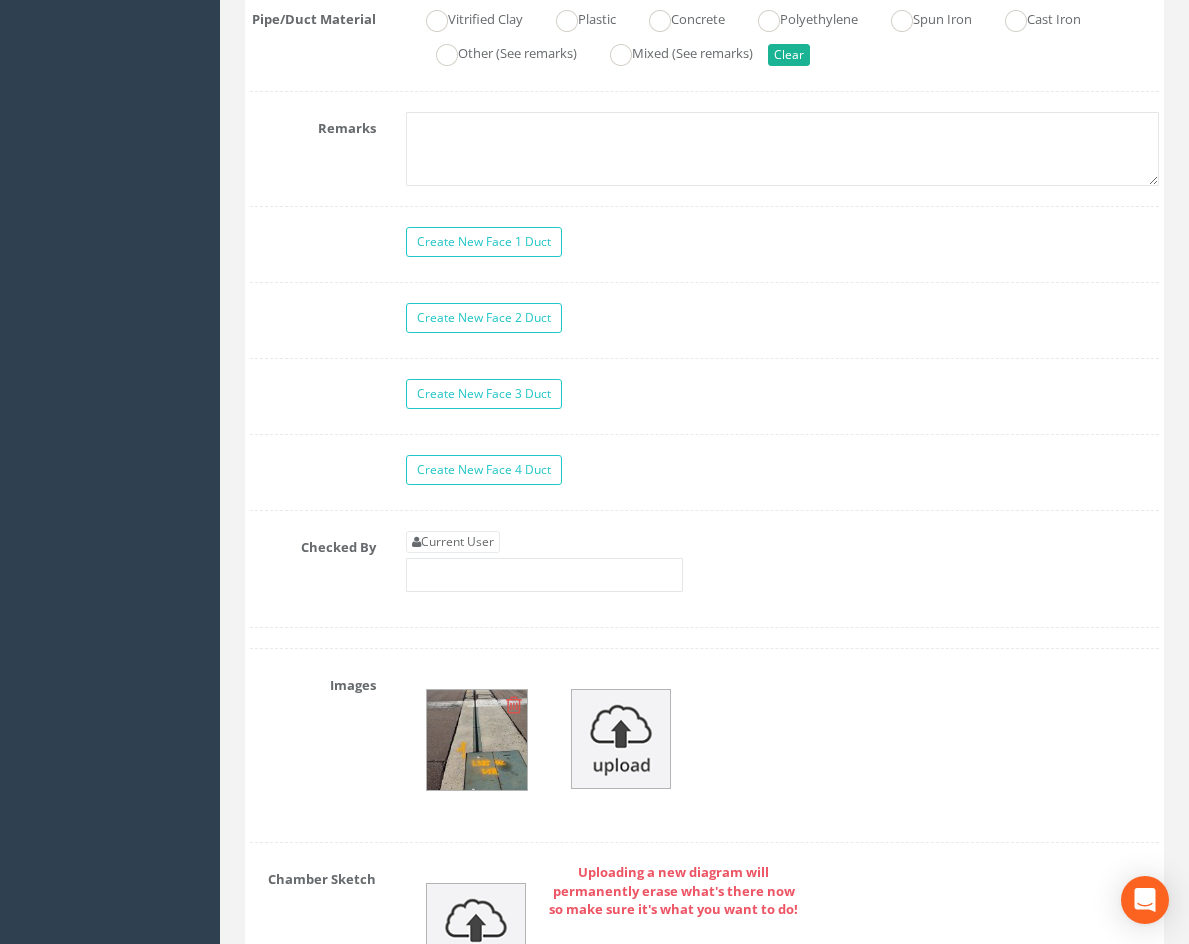 scroll, scrollTop: 1800, scrollLeft: 0, axis: vertical 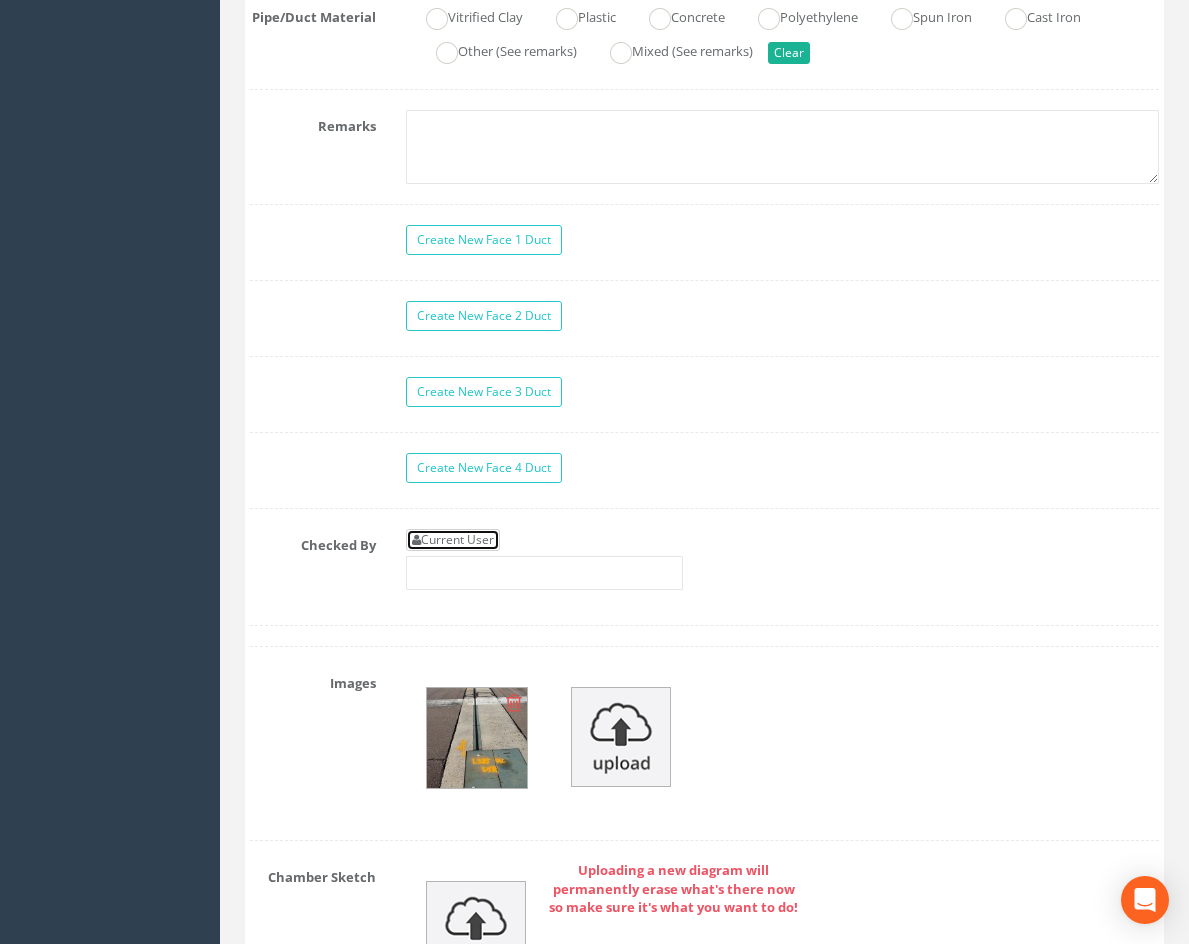 click on "Current User" at bounding box center (453, 540) 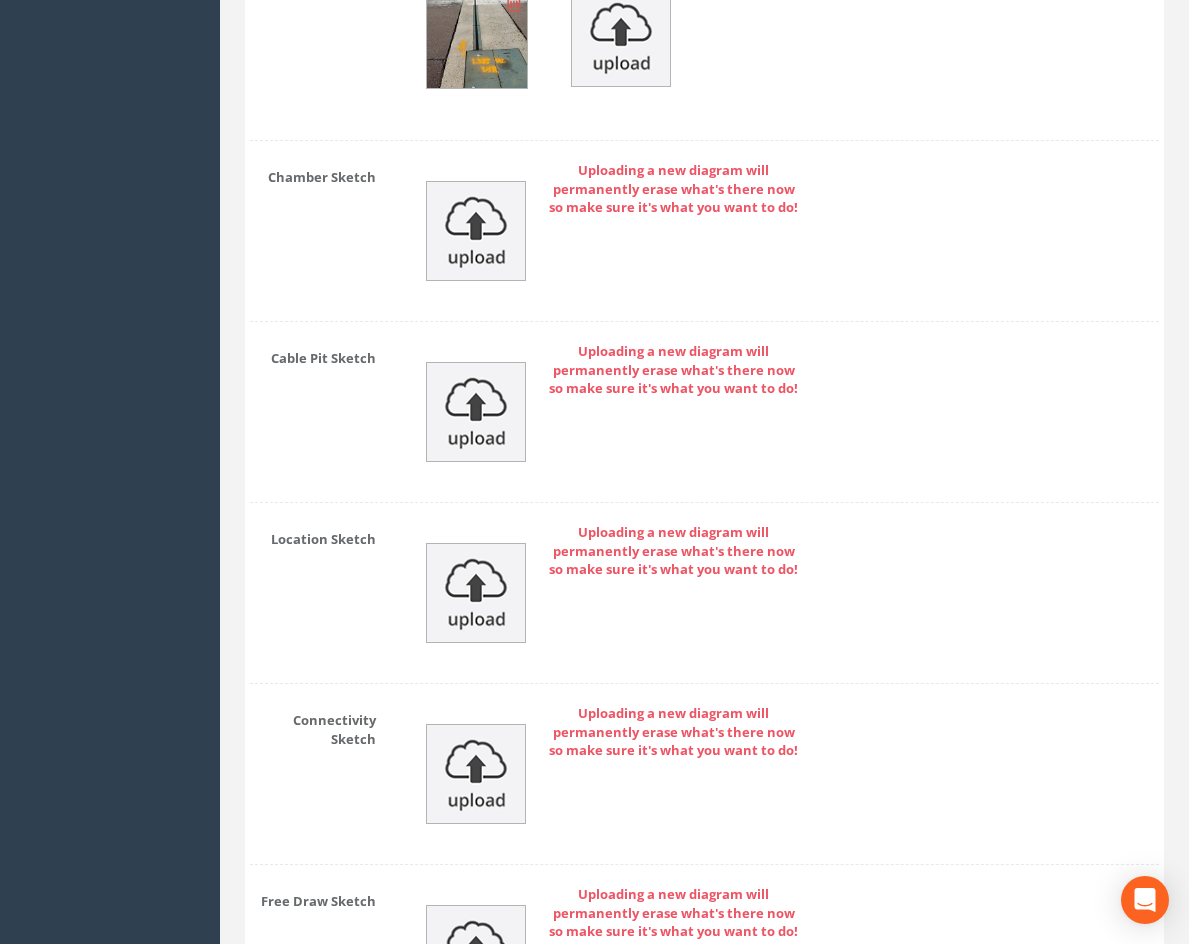scroll, scrollTop: 2760, scrollLeft: 0, axis: vertical 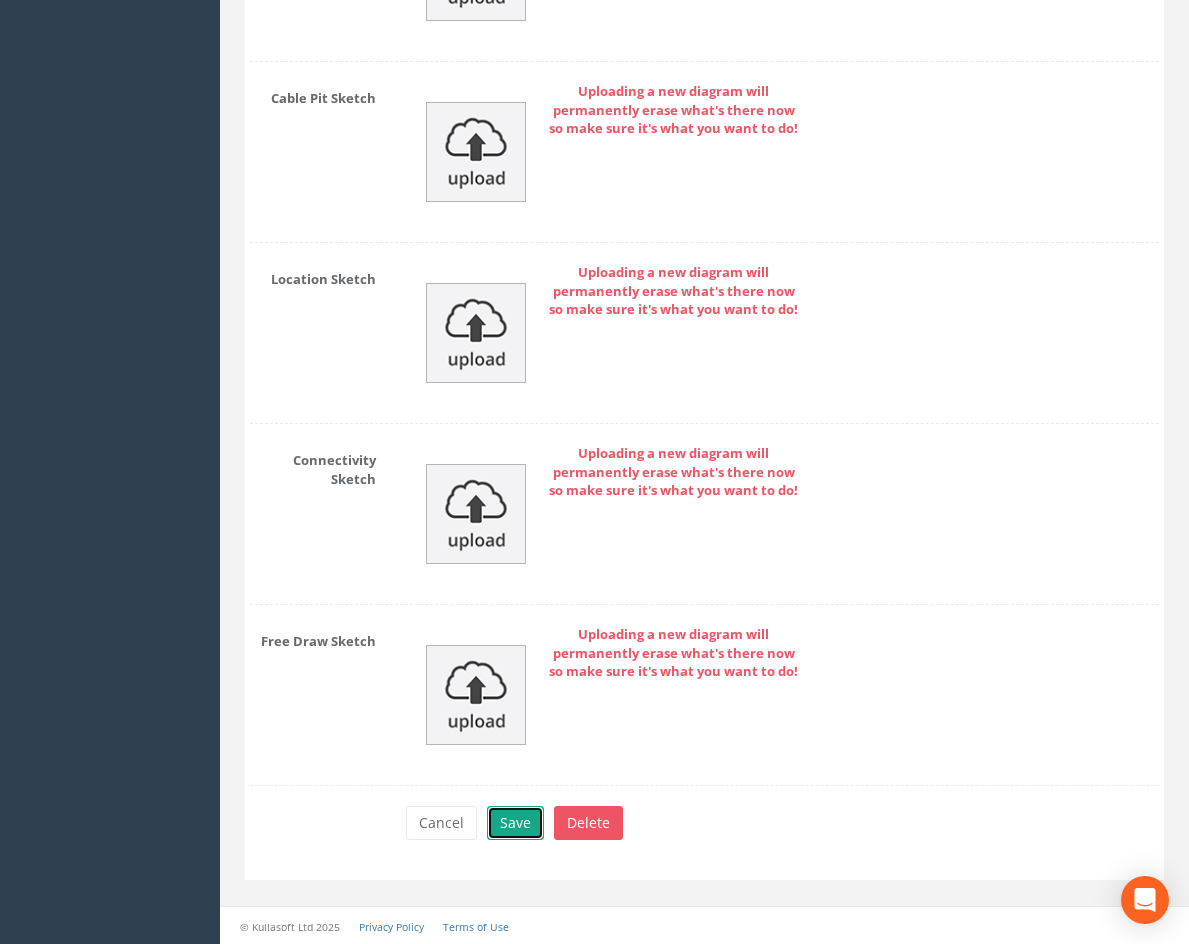 click on "Save" at bounding box center [515, 823] 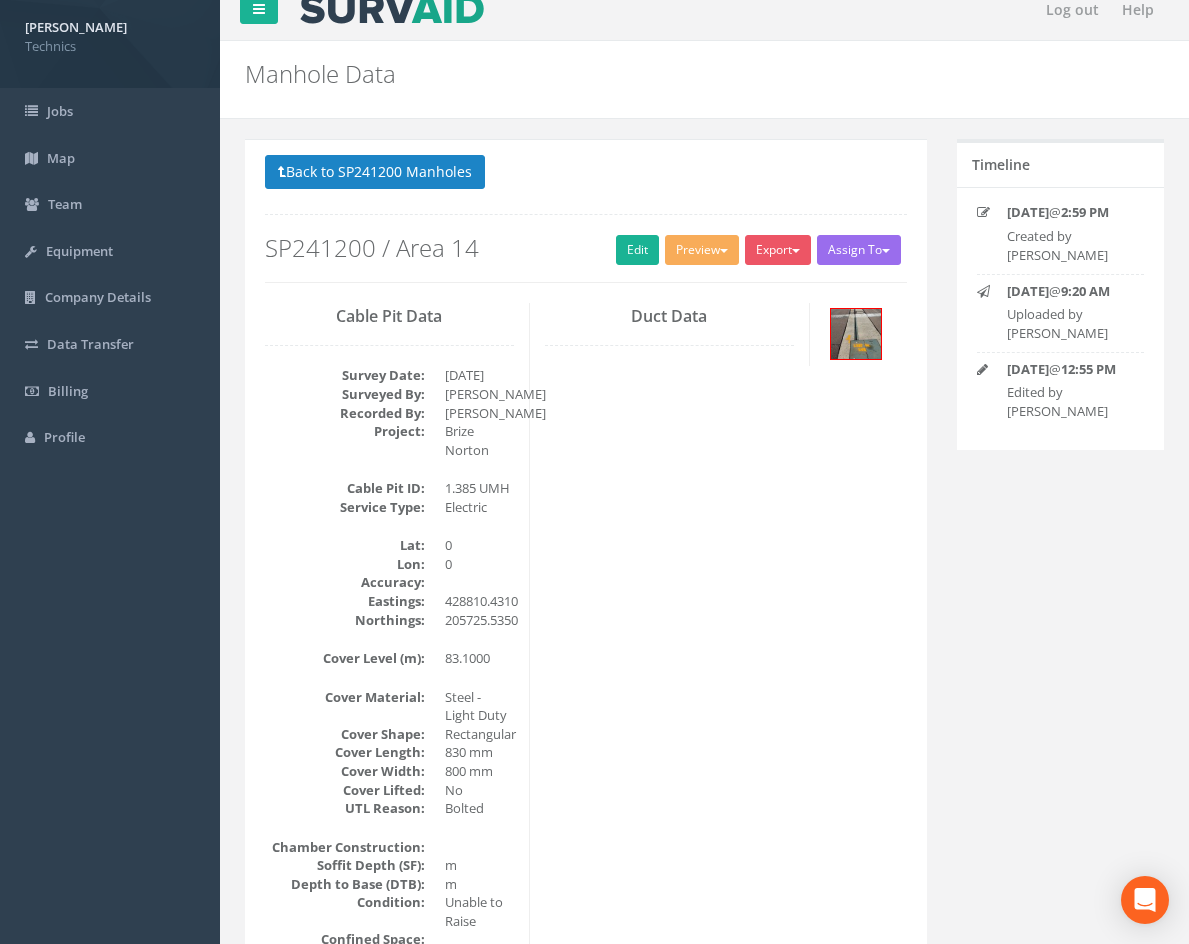 scroll, scrollTop: 0, scrollLeft: 0, axis: both 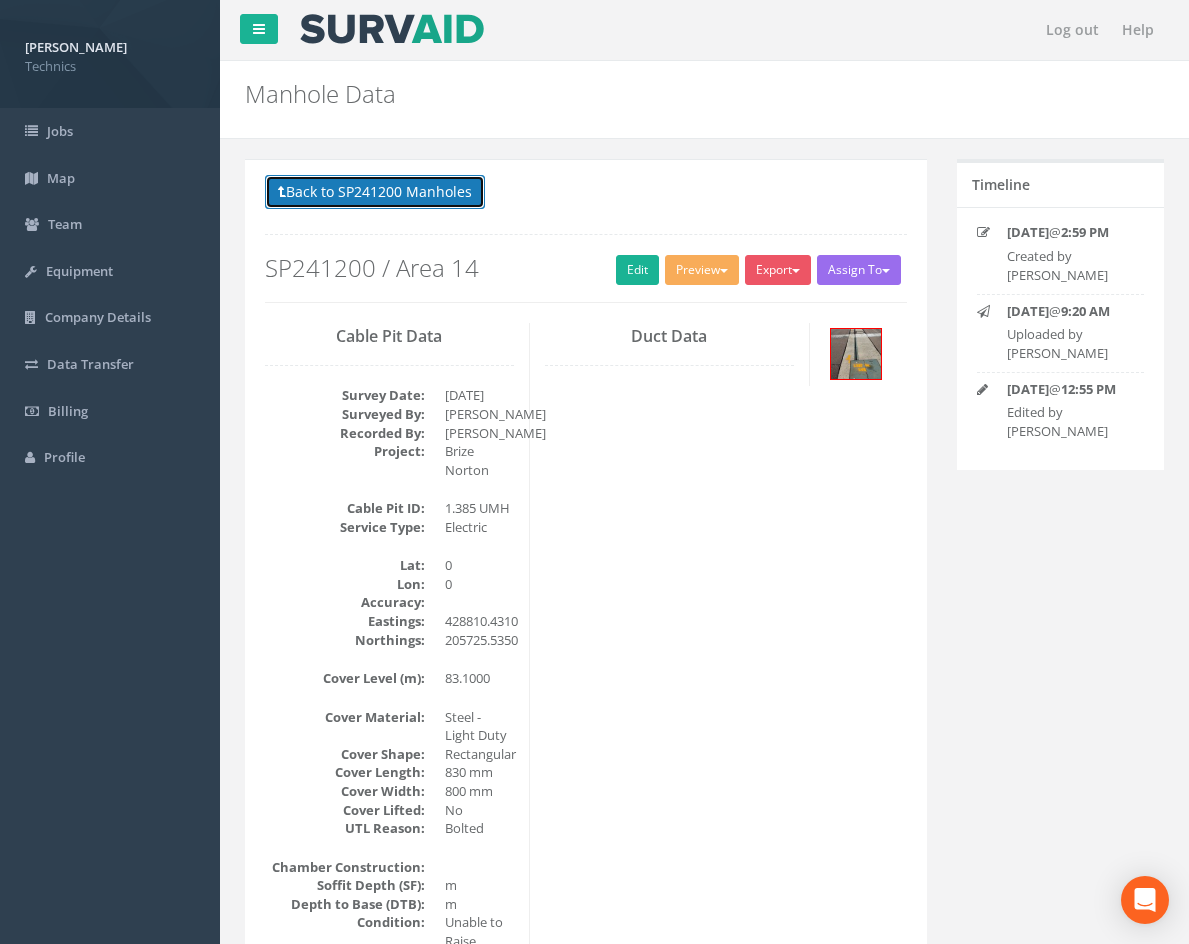 click on "Back to SP241200 Manholes" at bounding box center (375, 192) 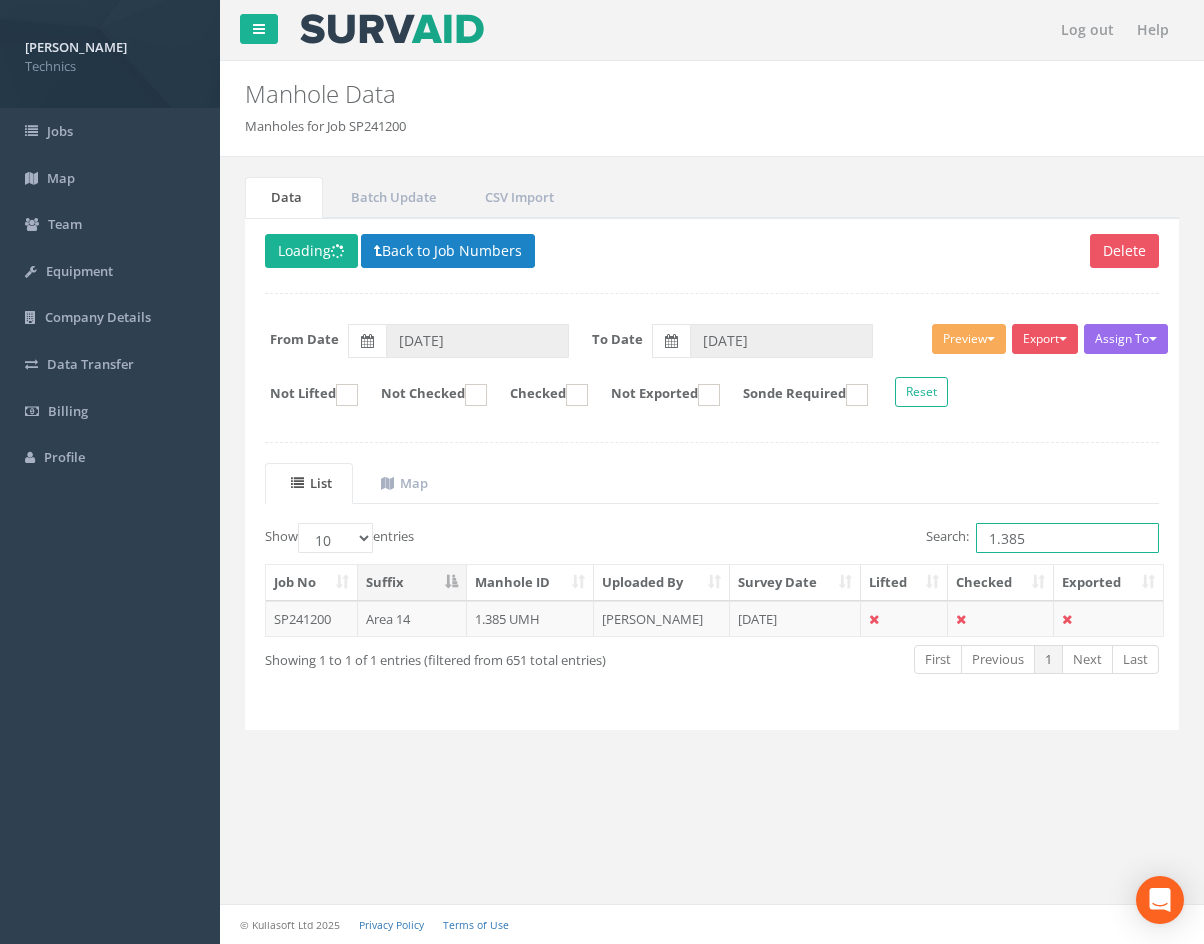 click on "1.385" at bounding box center (1067, 538) 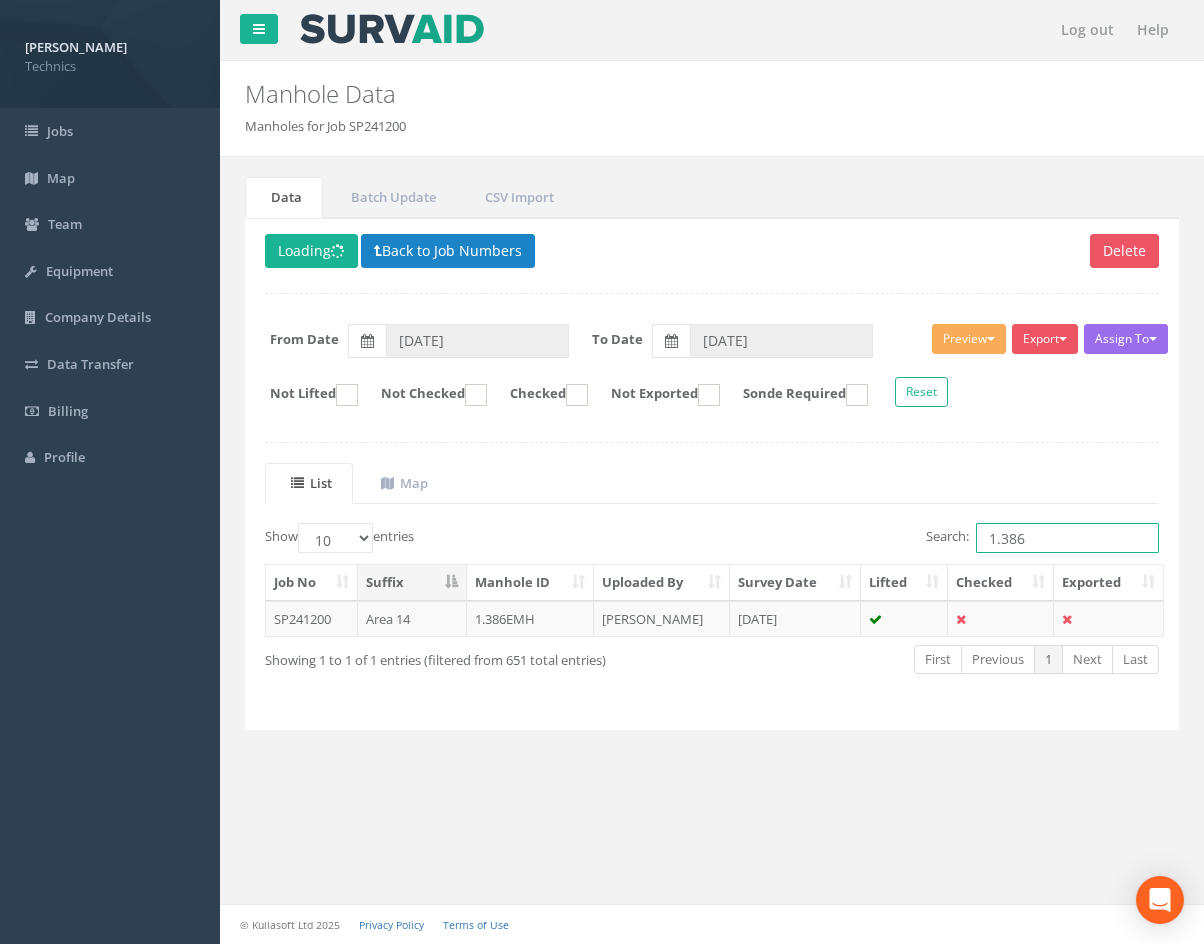 type on "1.386" 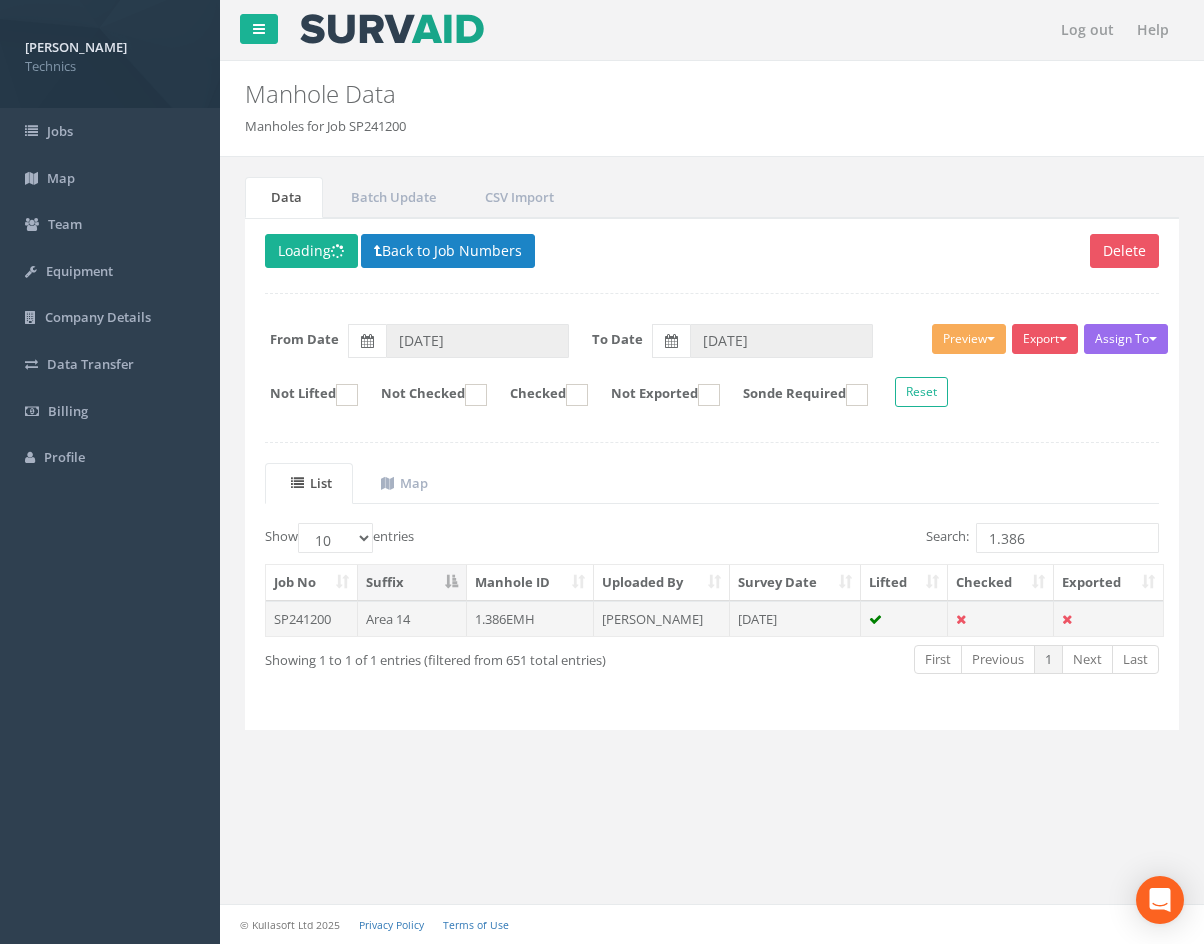click on "[PERSON_NAME]" at bounding box center (662, 619) 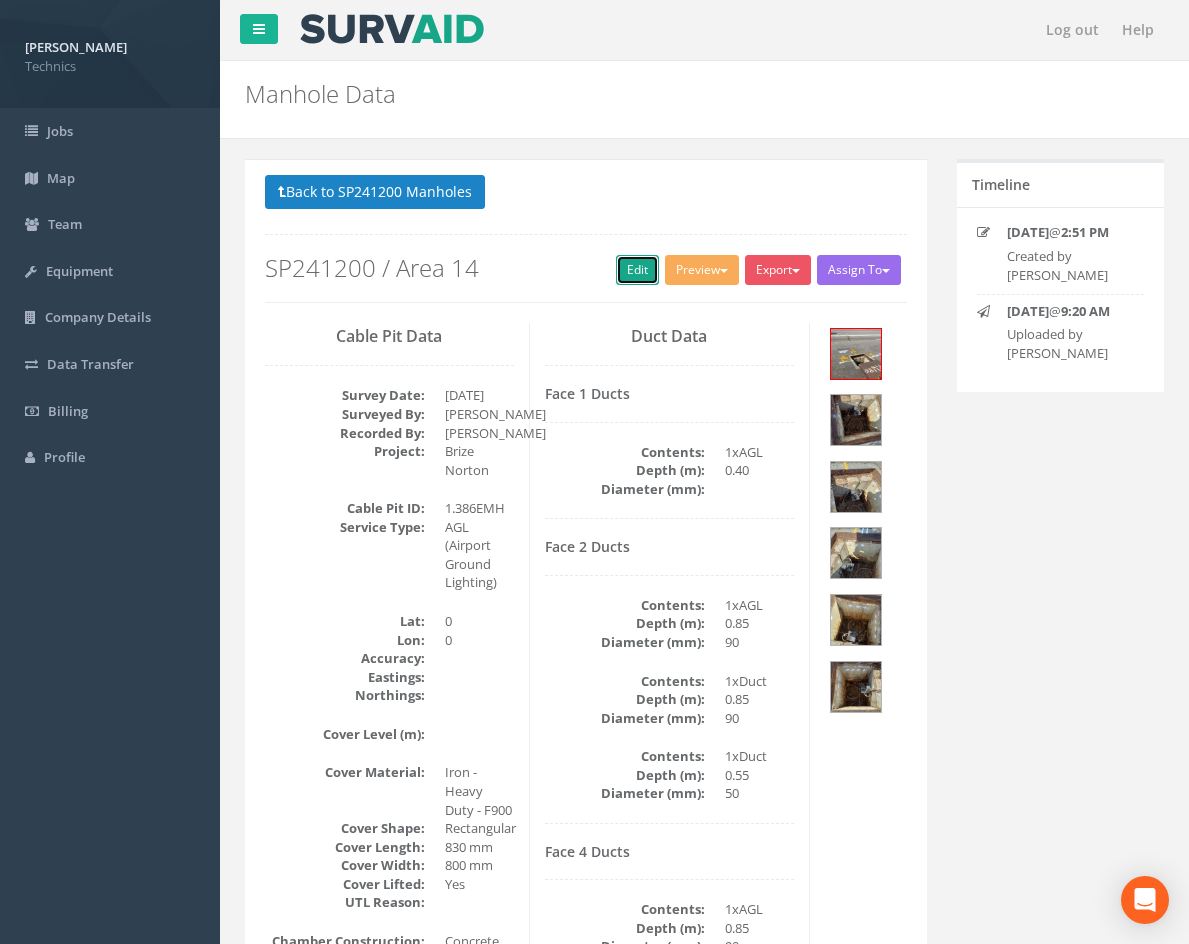 click on "Edit" at bounding box center [637, 270] 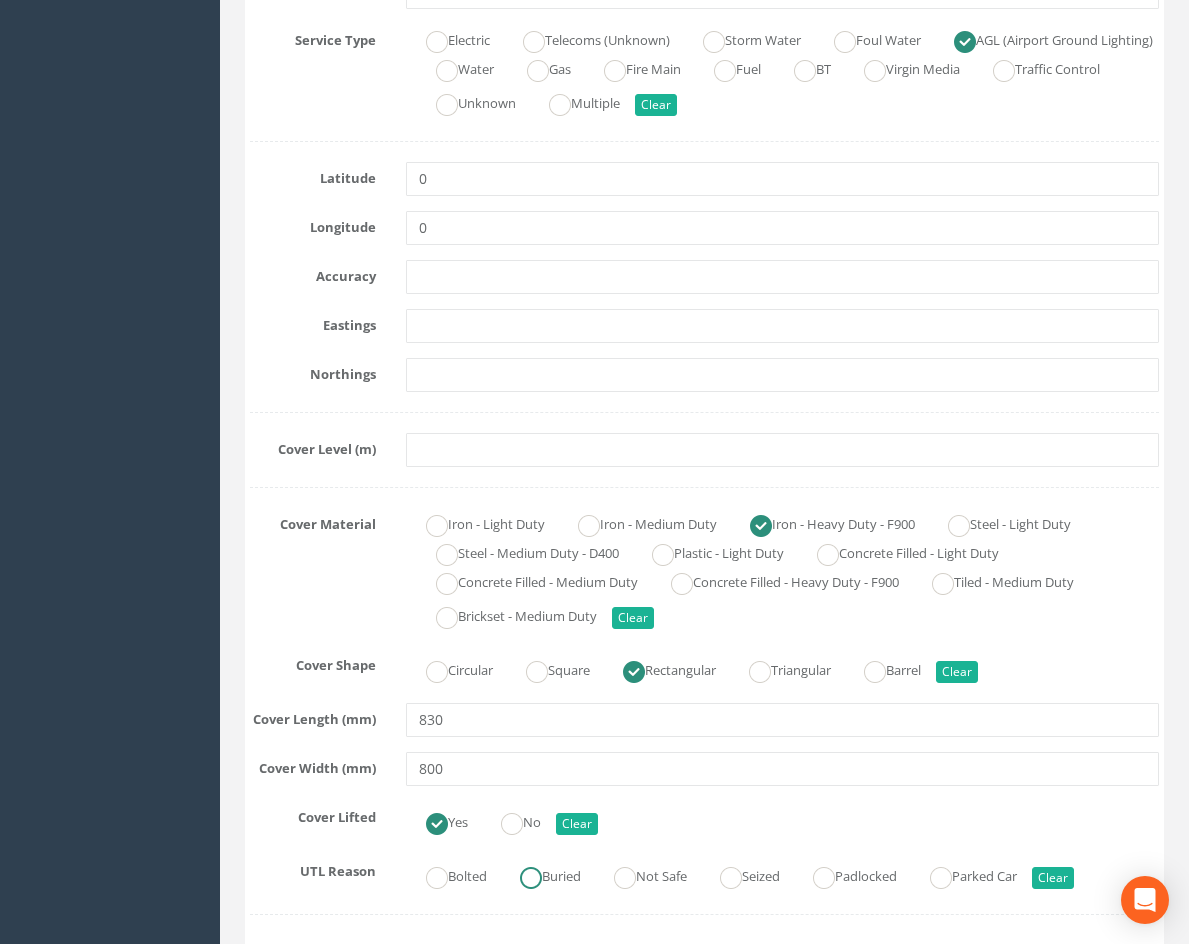 scroll, scrollTop: 400, scrollLeft: 0, axis: vertical 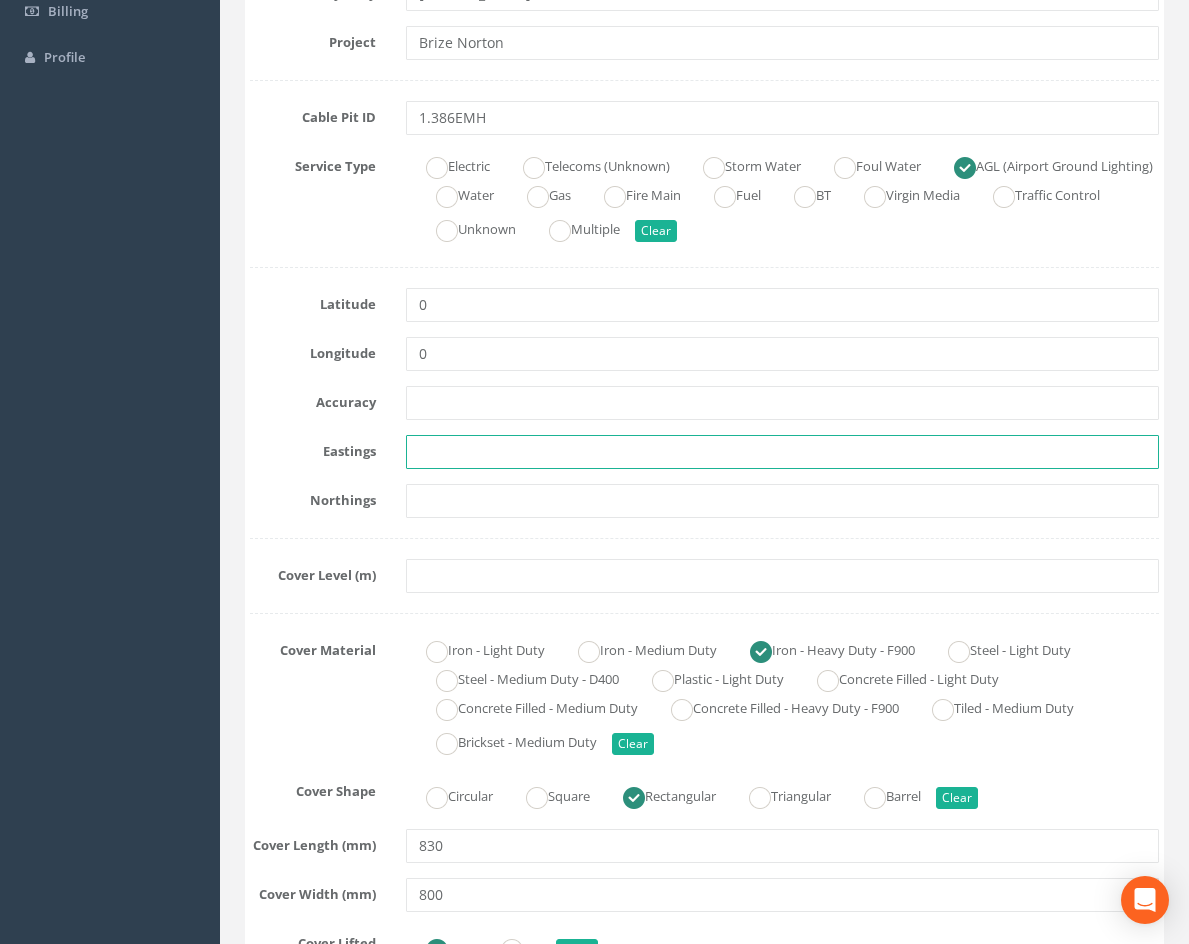 click at bounding box center [782, 452] 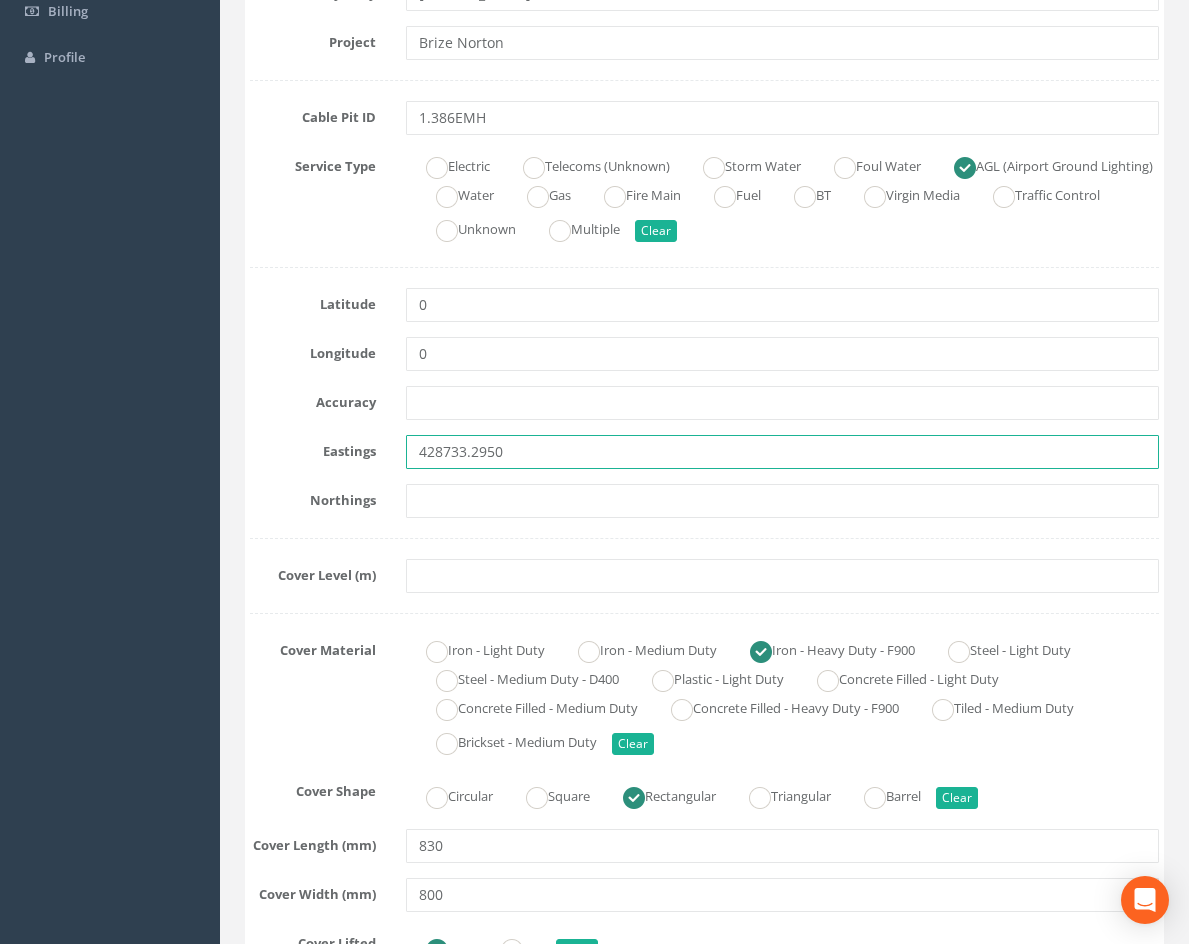 type on "428733.2950" 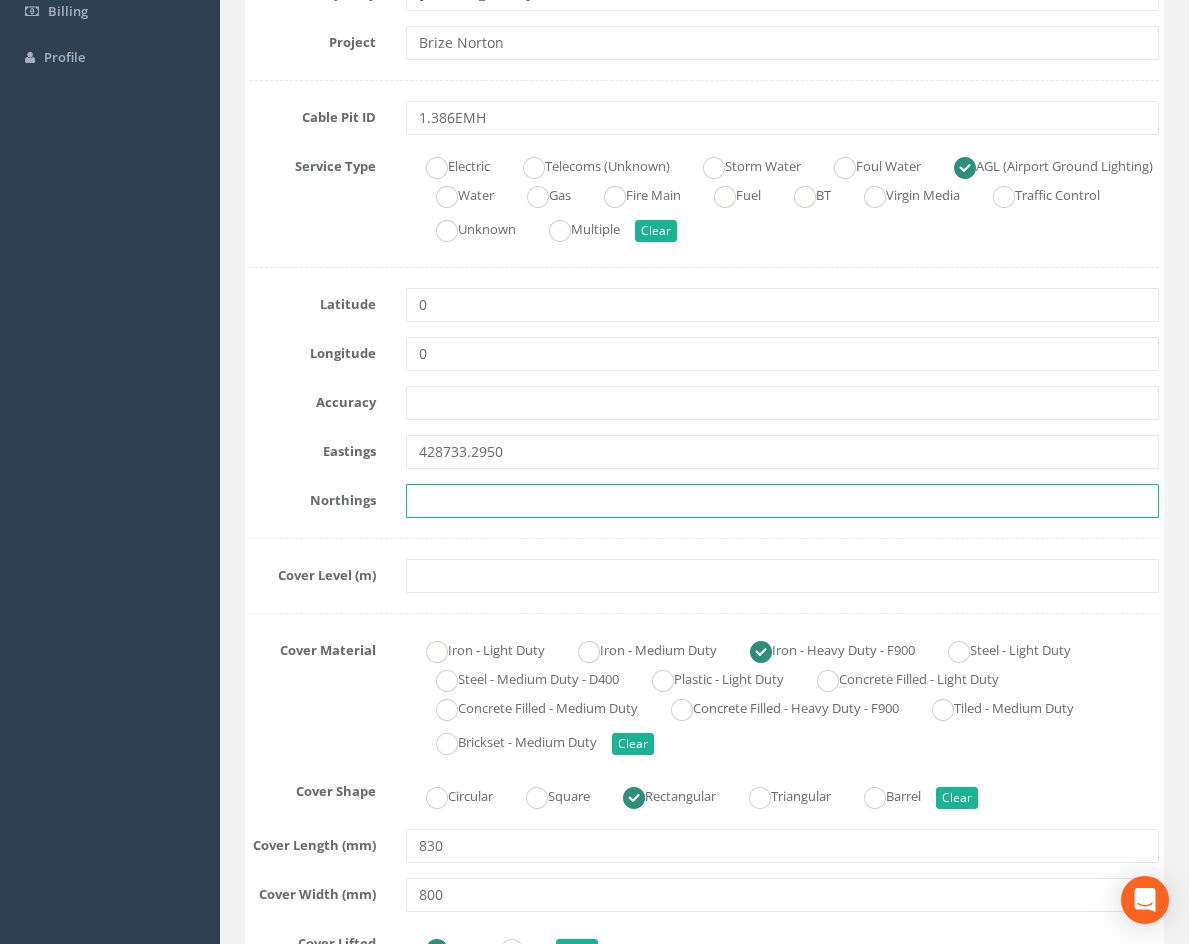 click at bounding box center [782, 501] 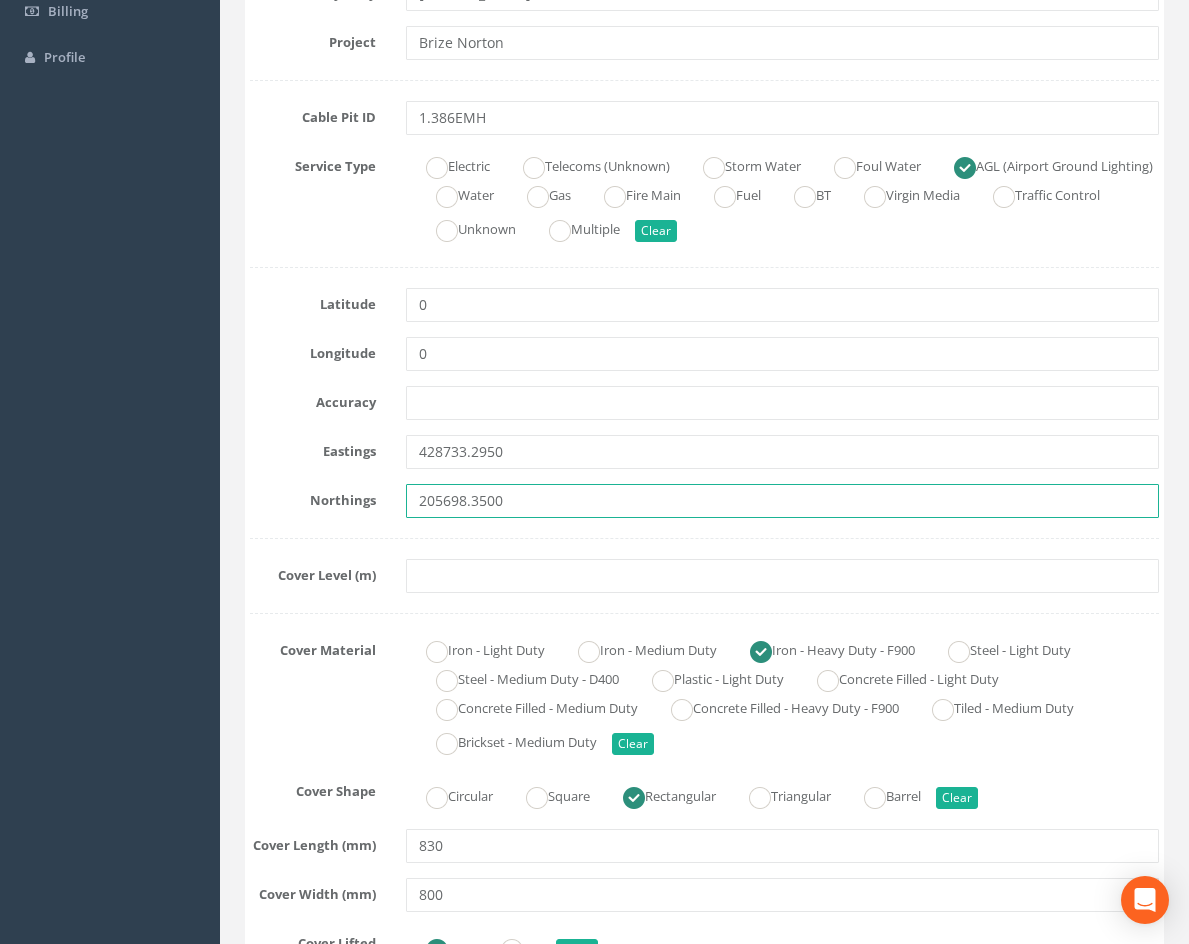 type on "205698.3500" 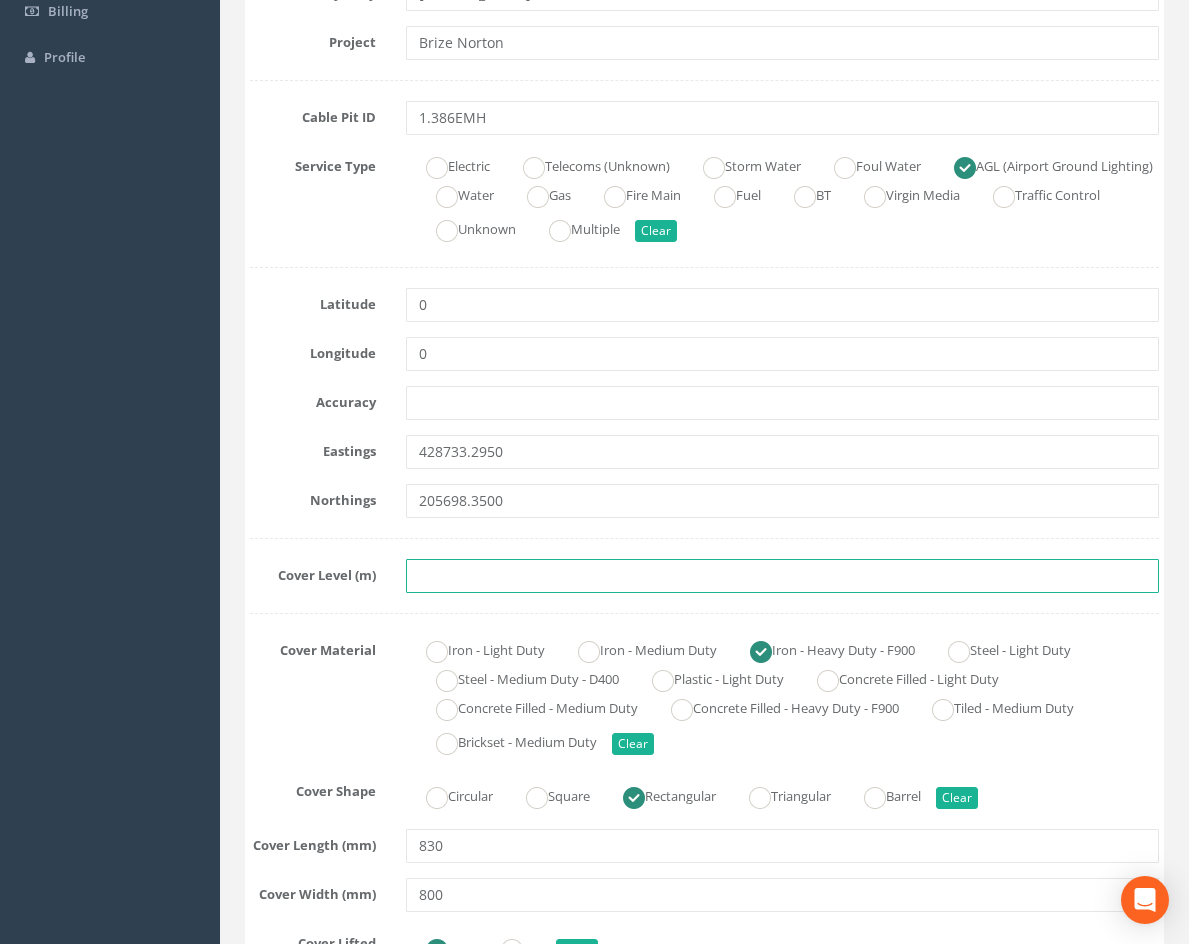 click at bounding box center [782, 576] 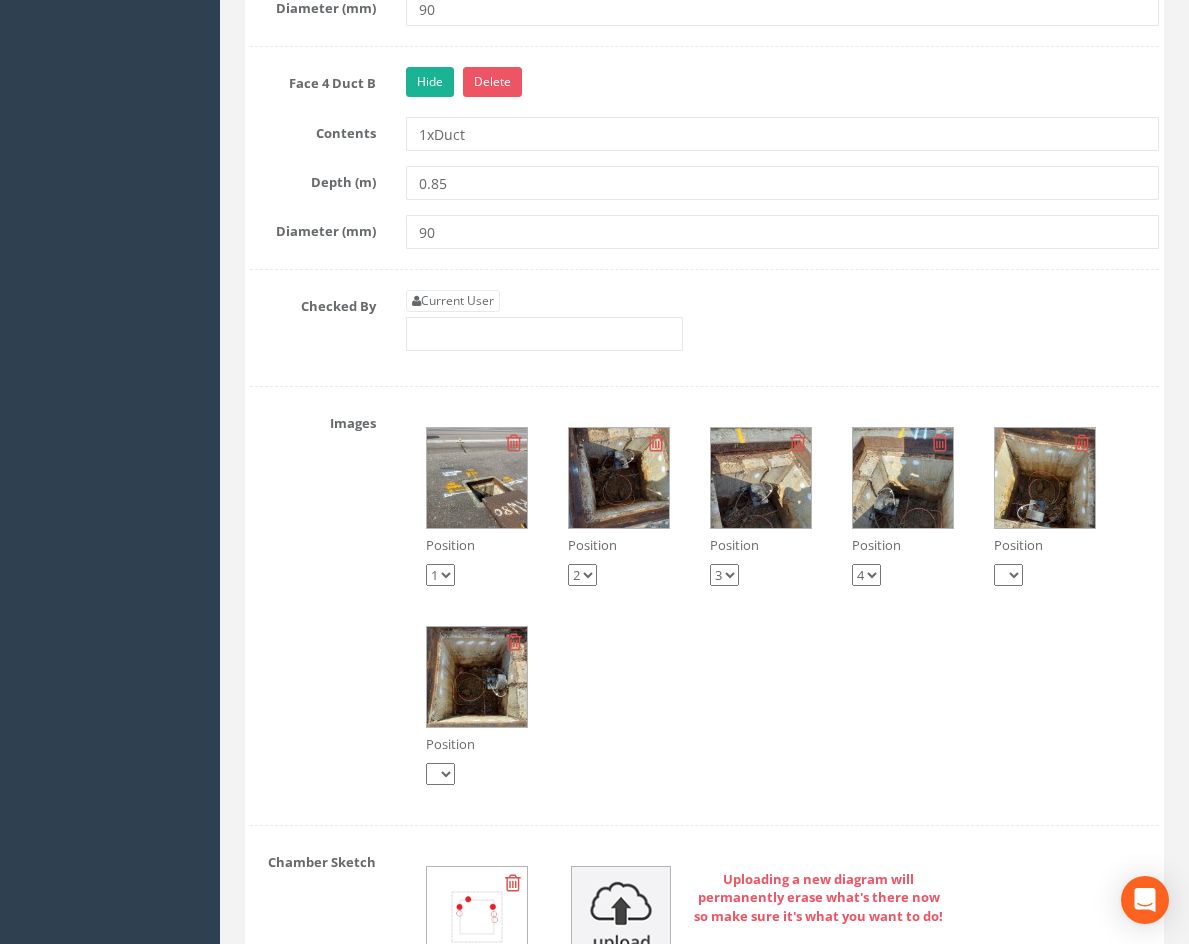 scroll, scrollTop: 3300, scrollLeft: 0, axis: vertical 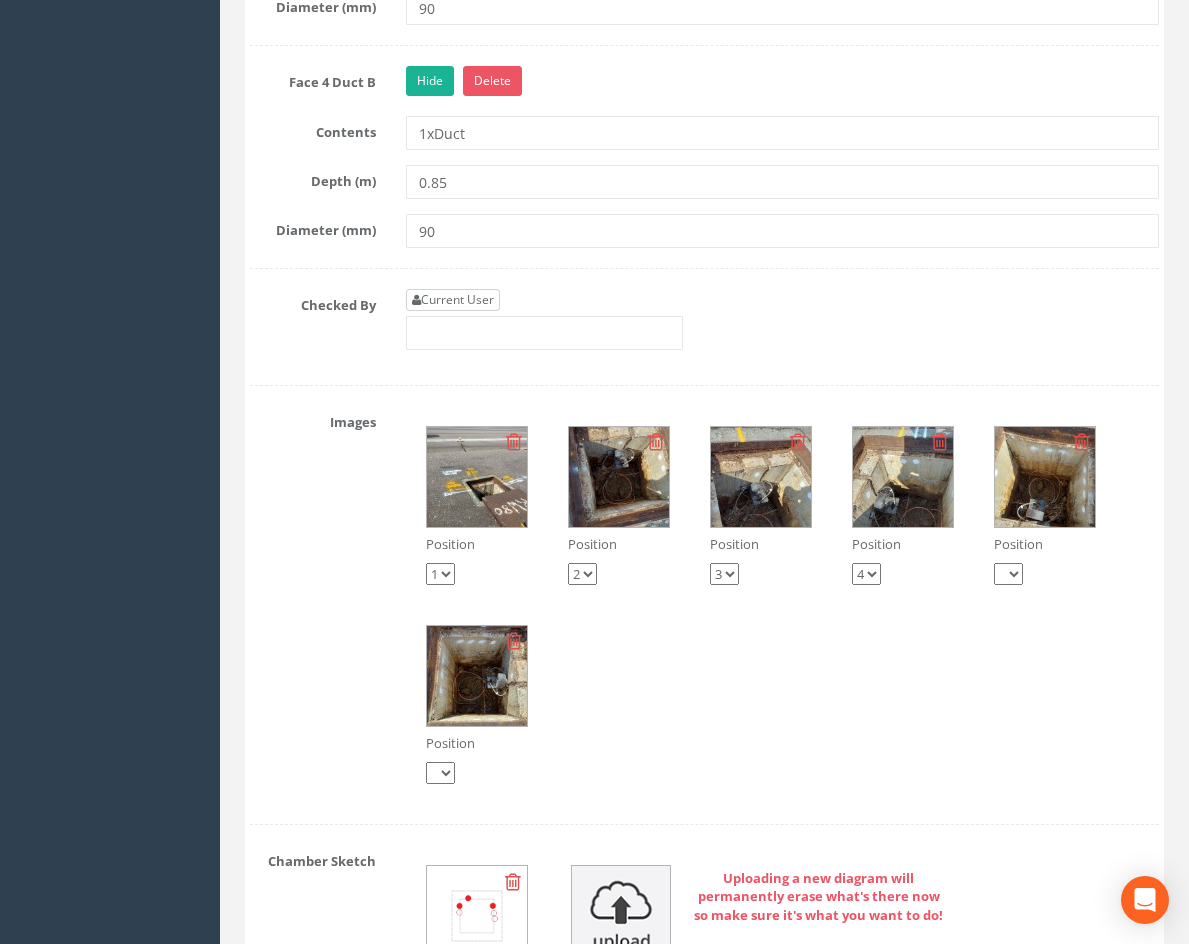 type on "83.6870" 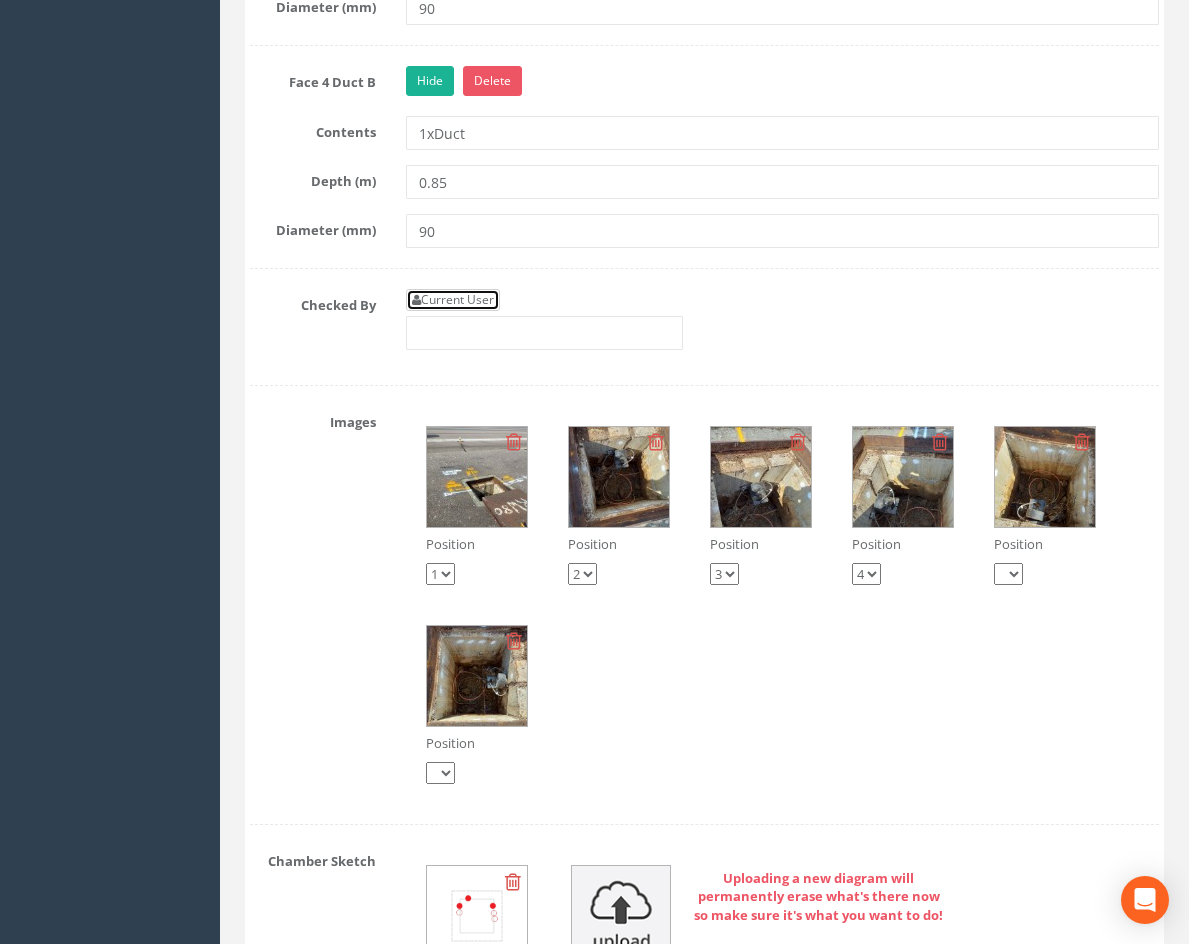 click on "Current User" at bounding box center (453, 300) 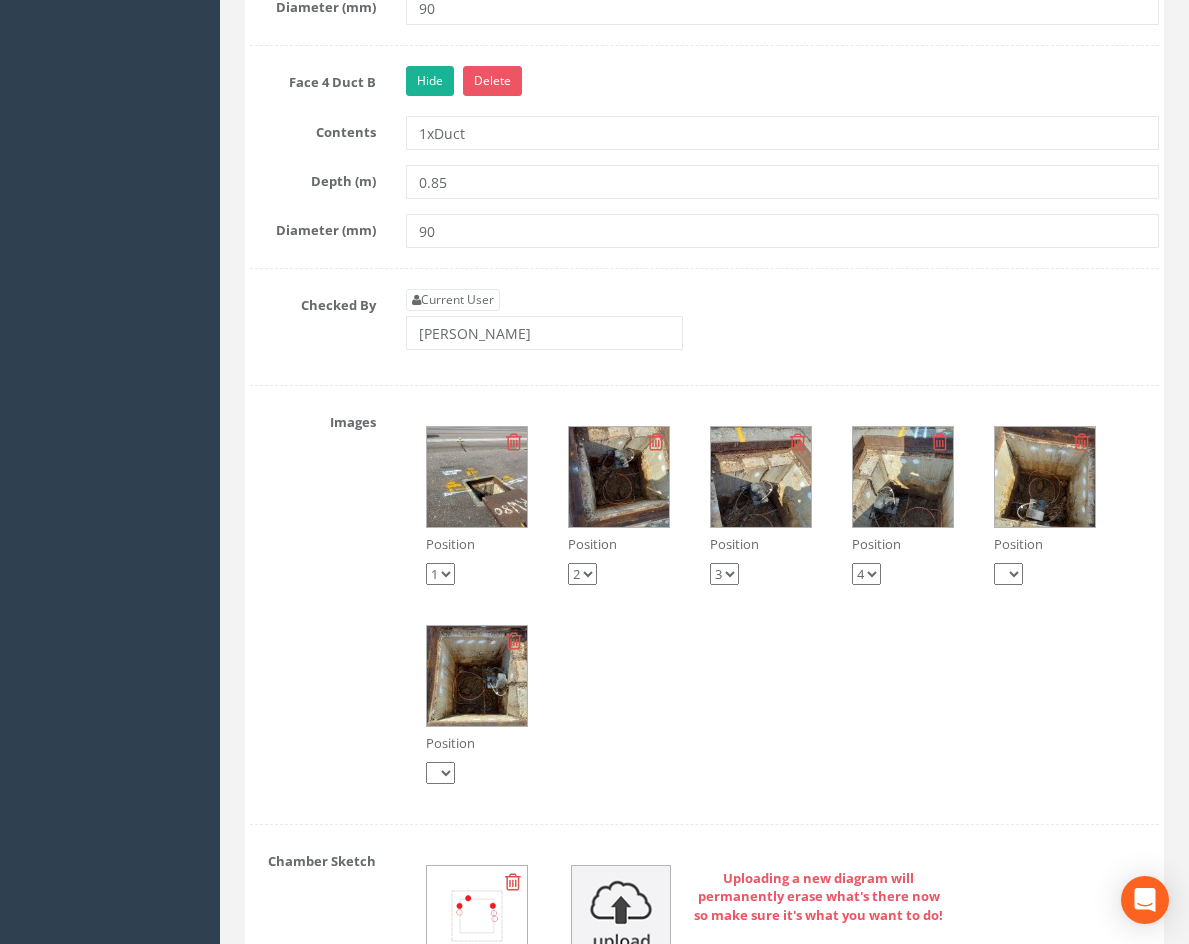 click at bounding box center [619, 477] 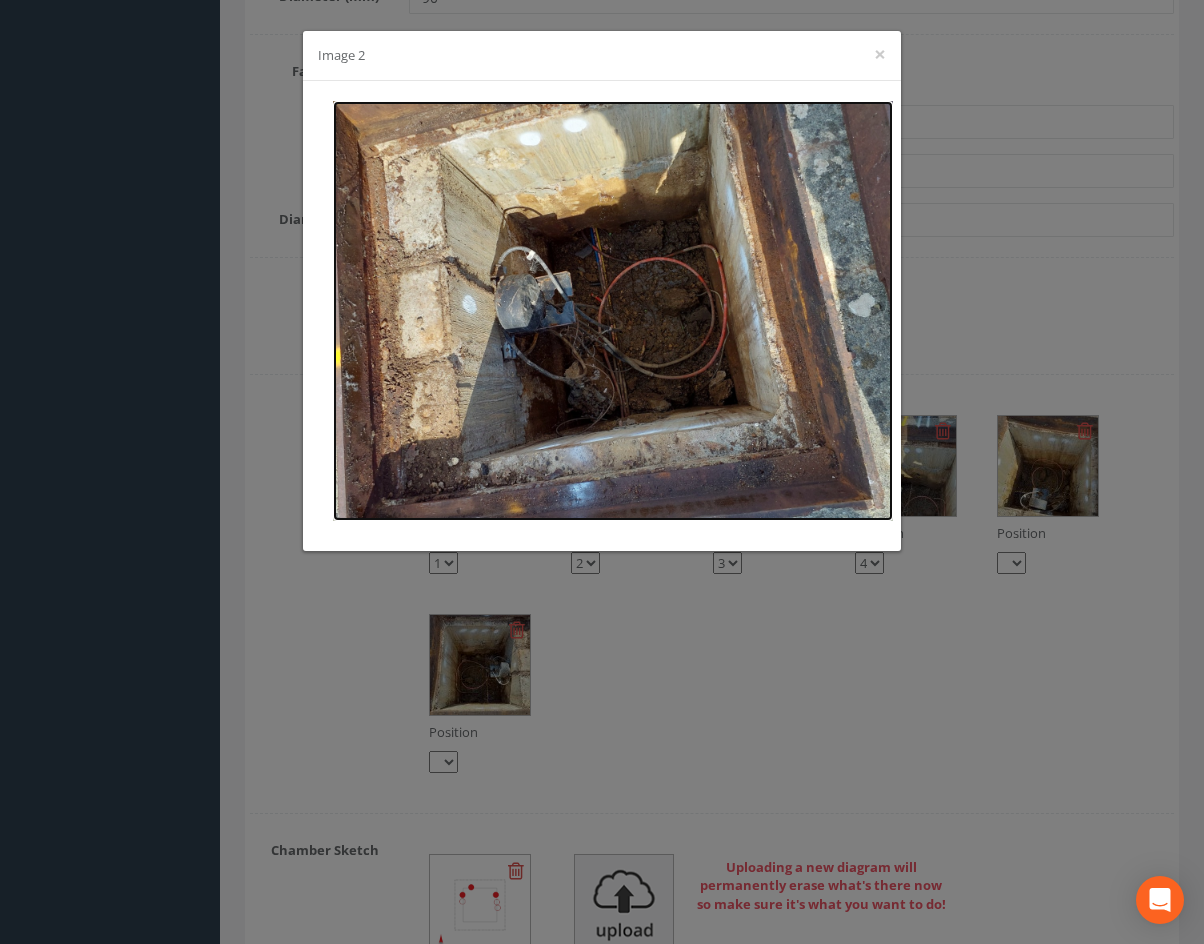 click at bounding box center [613, 311] 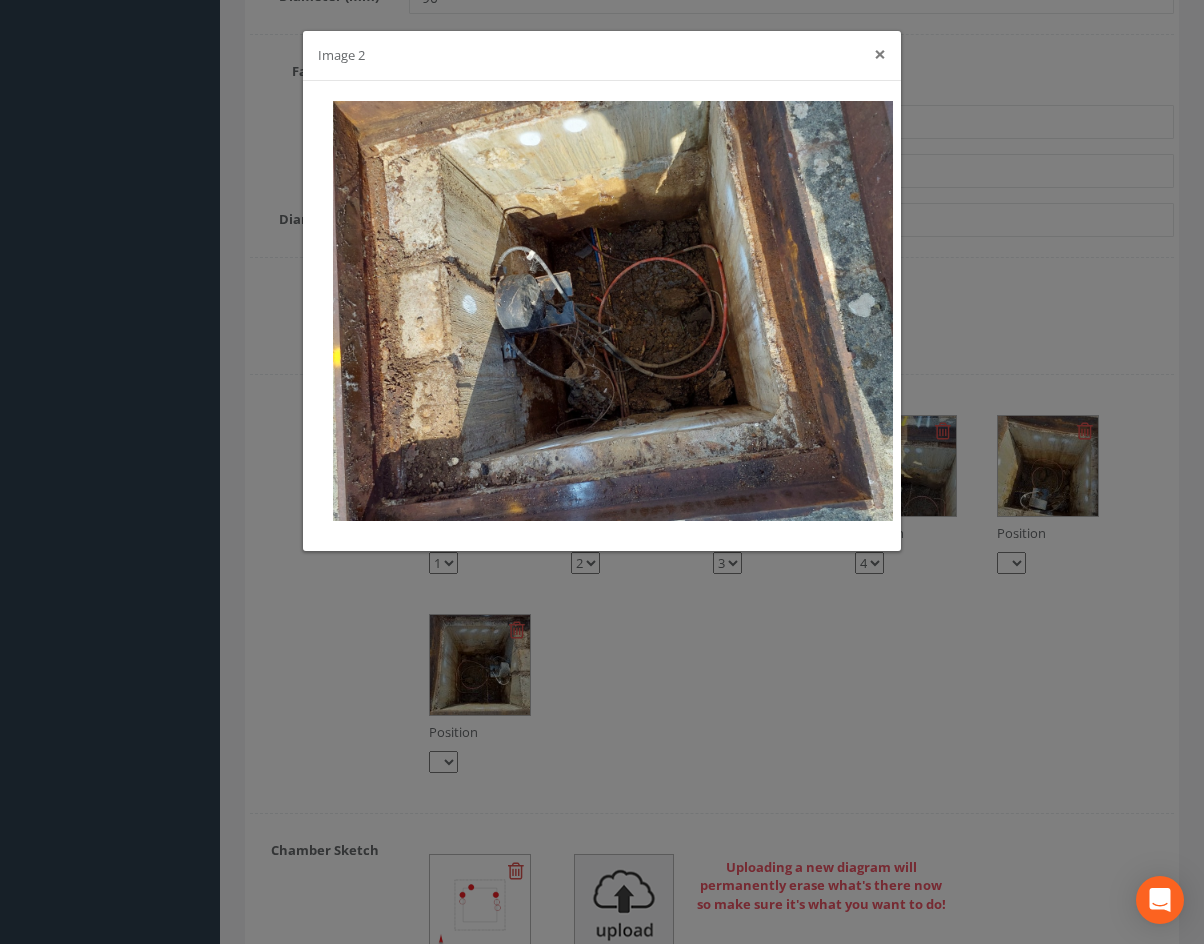 click on "×" at bounding box center [880, 54] 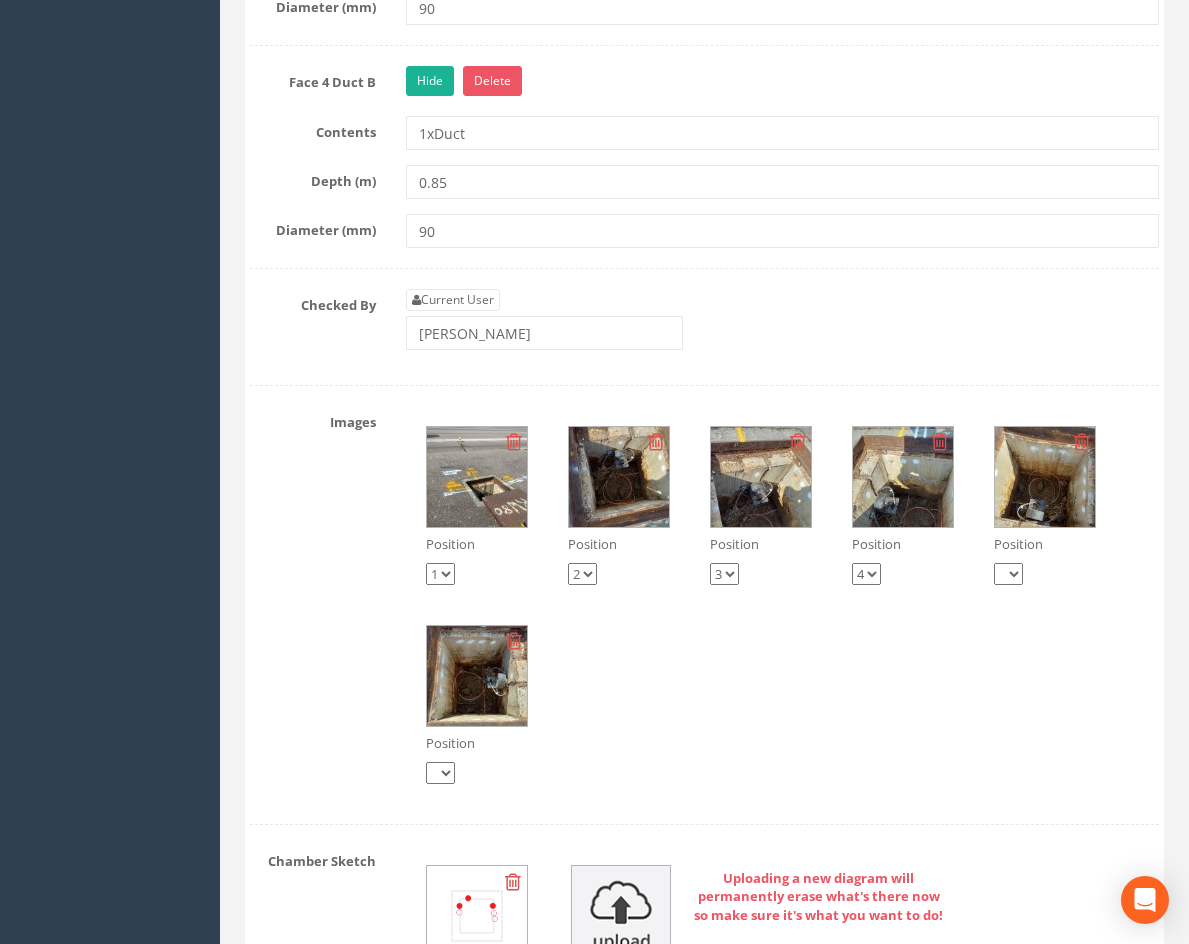 click at bounding box center (477, 477) 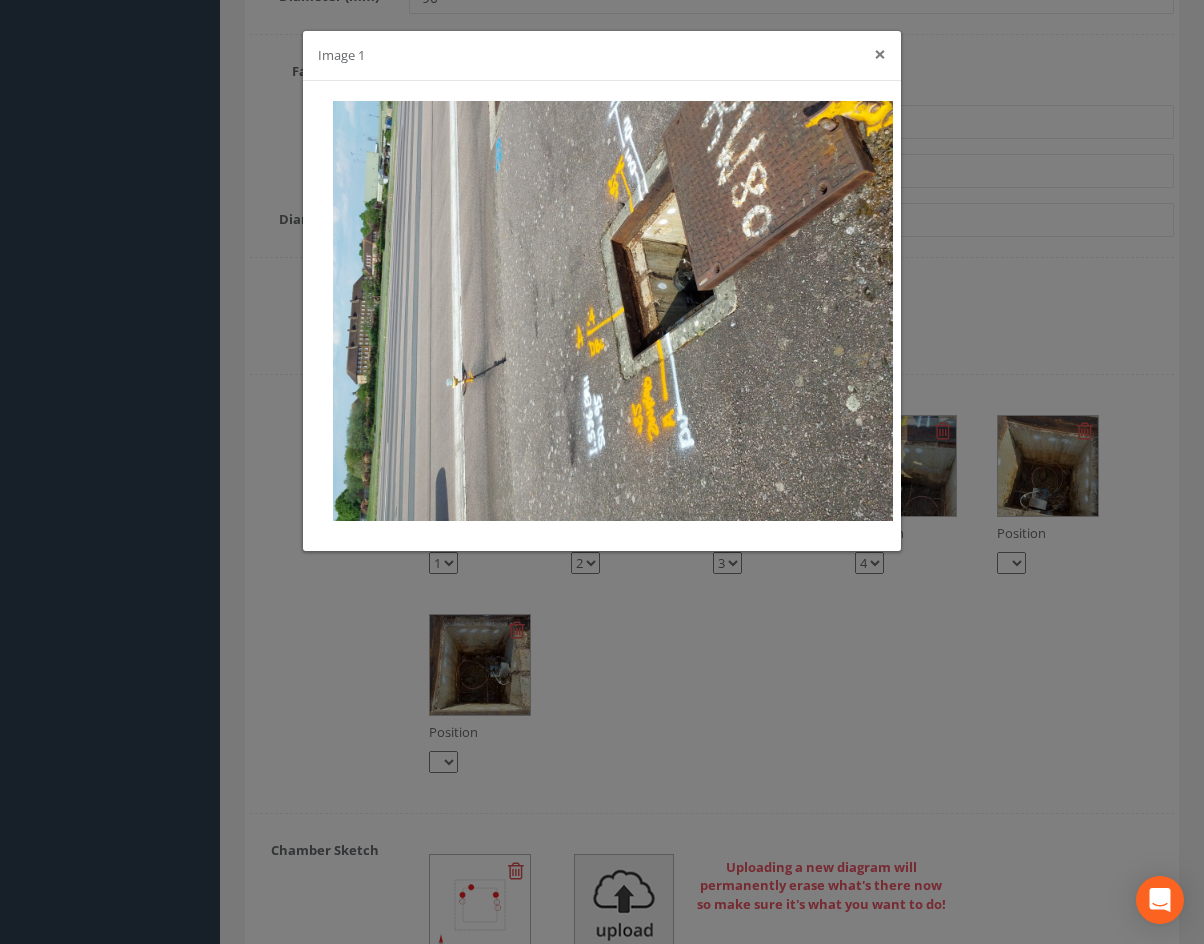 click on "×" at bounding box center [880, 54] 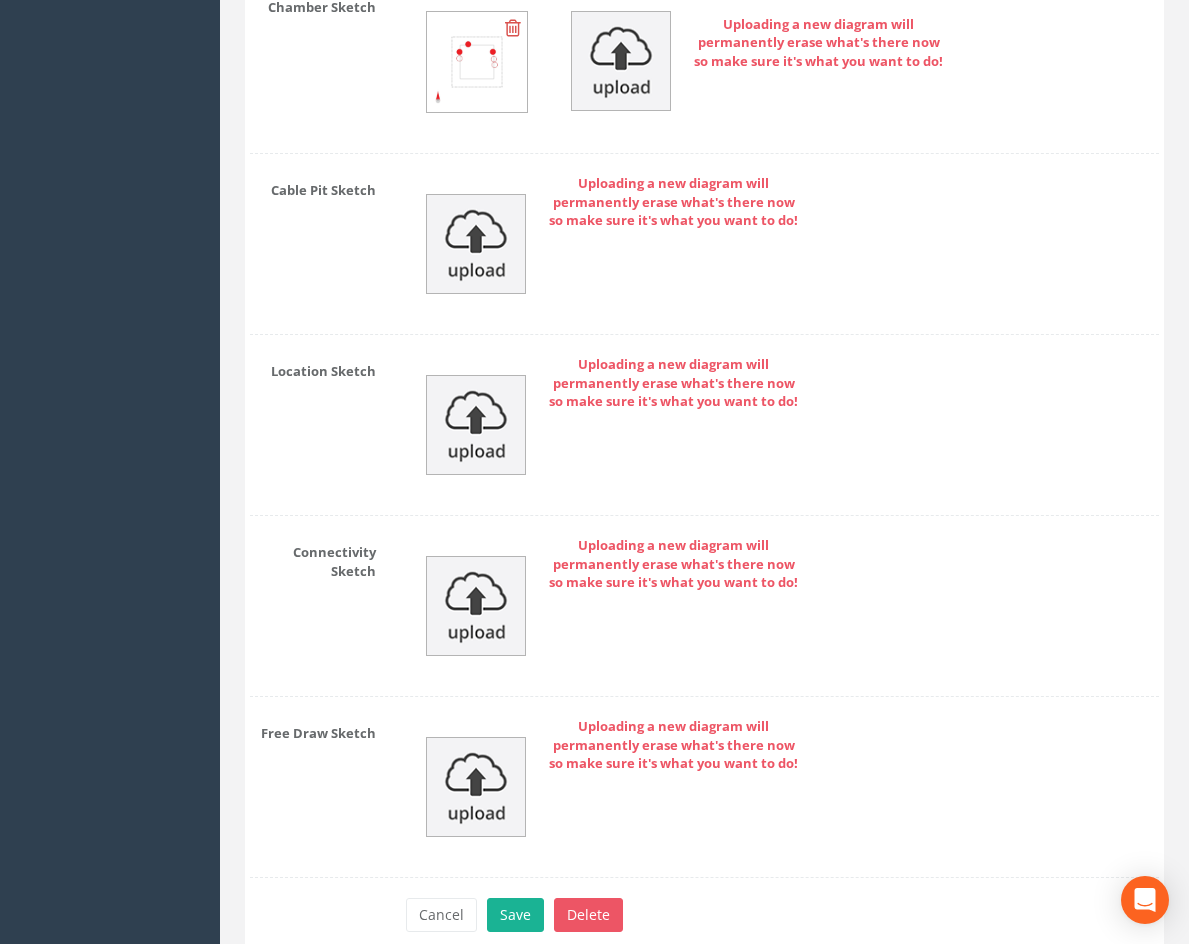 scroll, scrollTop: 4246, scrollLeft: 0, axis: vertical 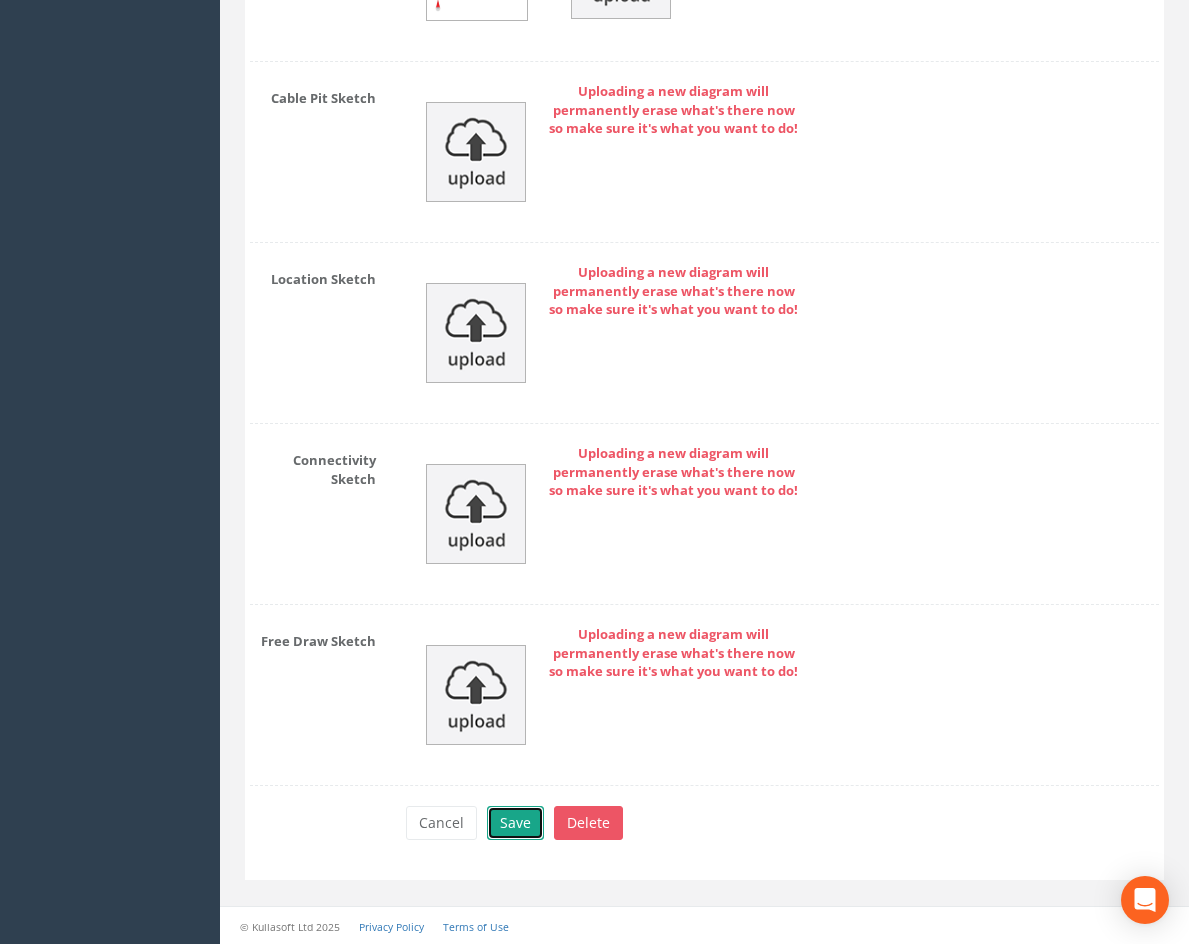 click on "Save" at bounding box center (515, 823) 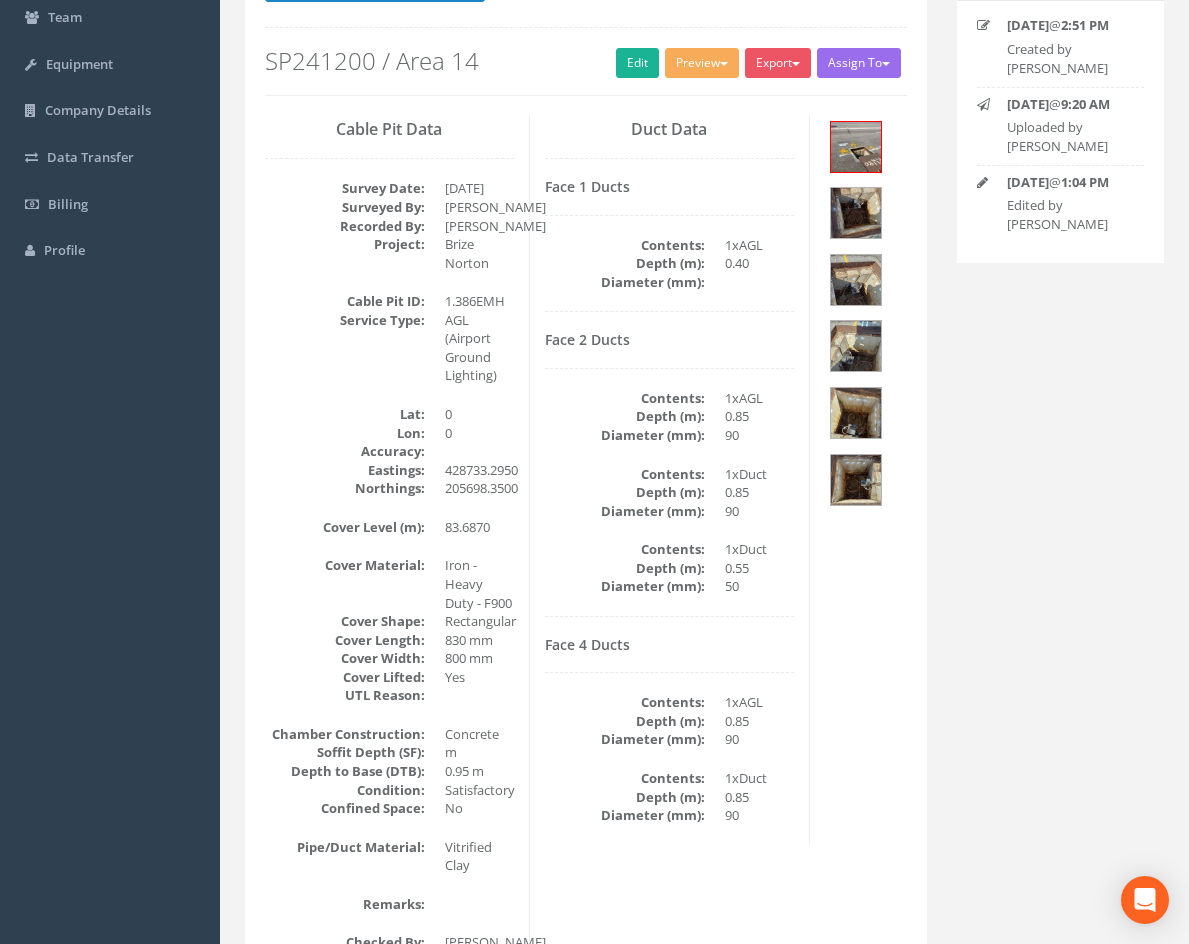 scroll, scrollTop: 0, scrollLeft: 0, axis: both 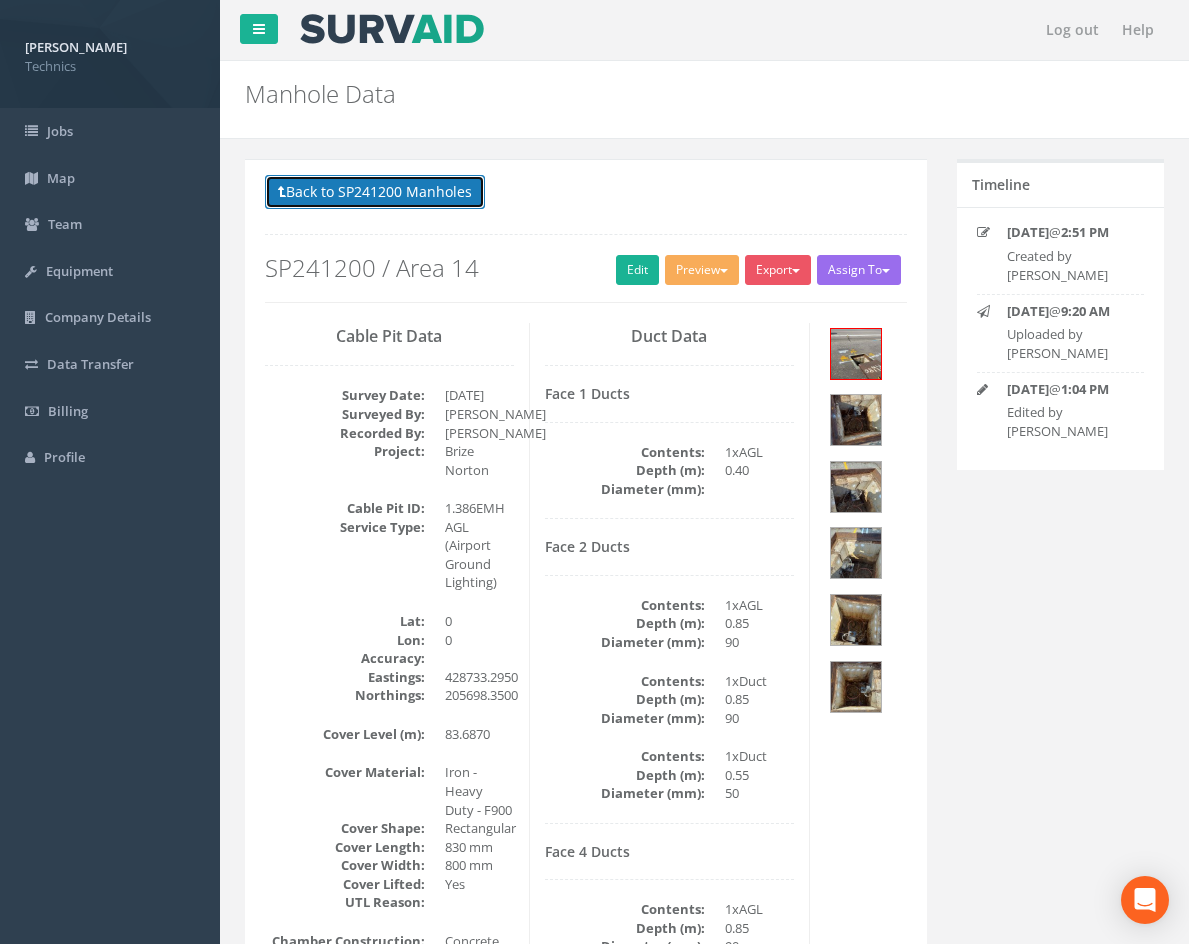 click on "Back to SP241200 Manholes" at bounding box center [375, 192] 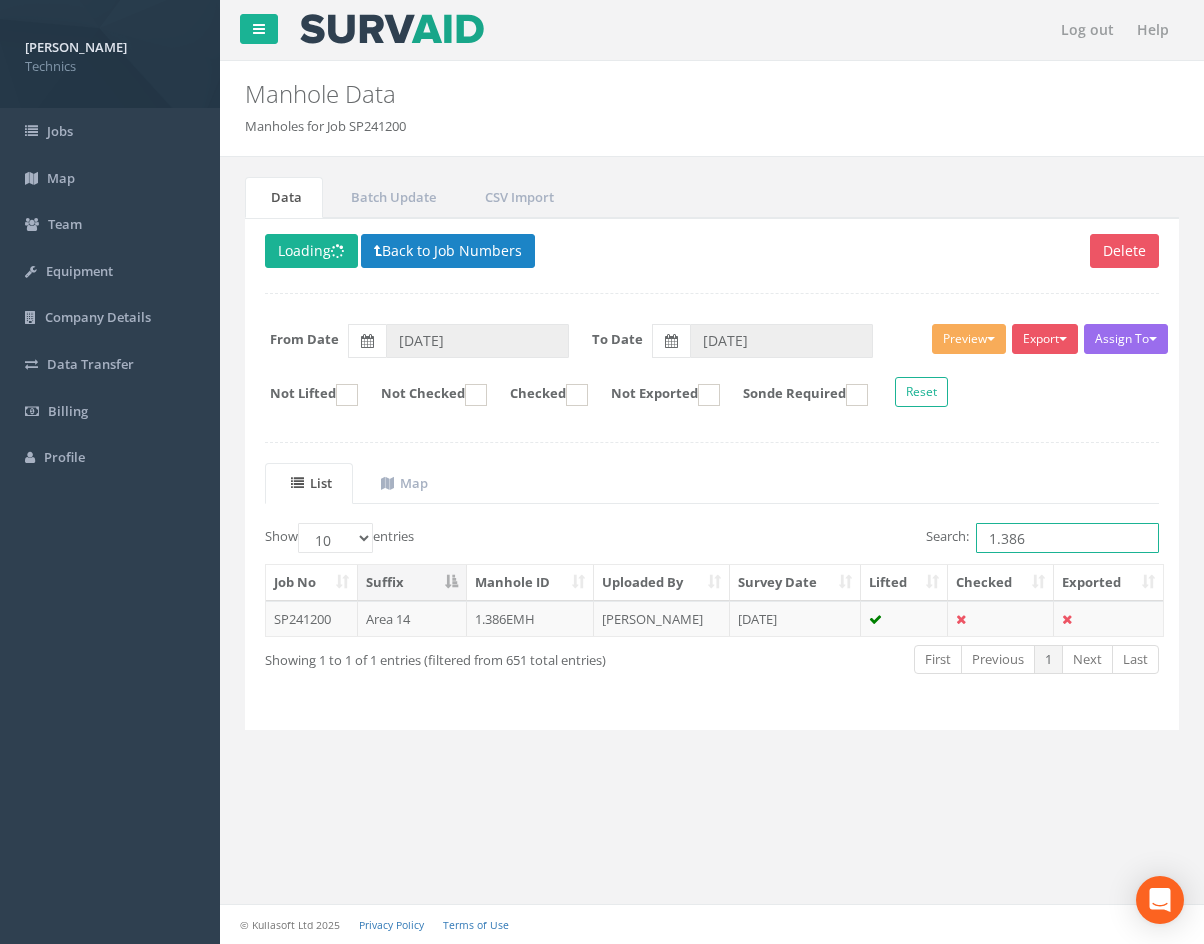 click on "1.386" at bounding box center (1067, 538) 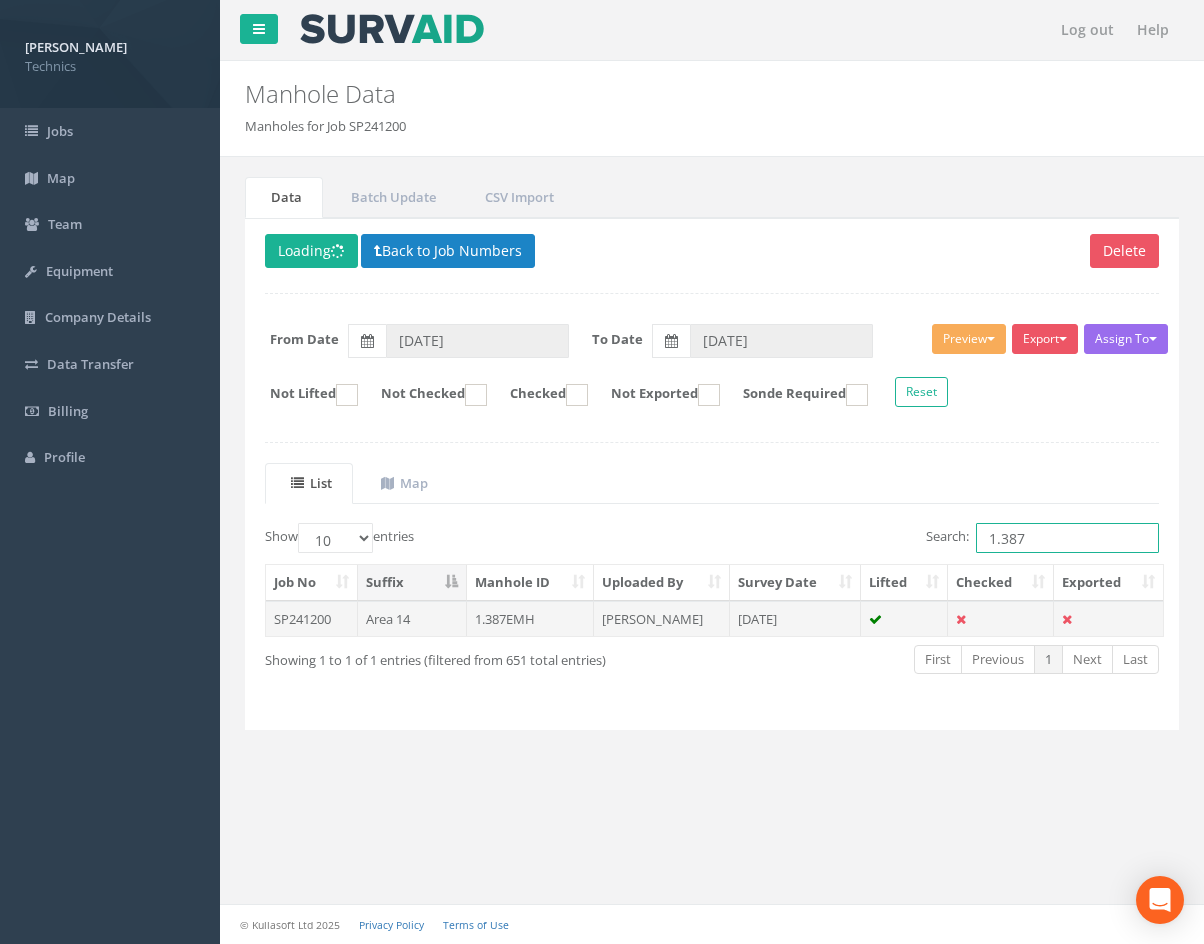 type on "1.387" 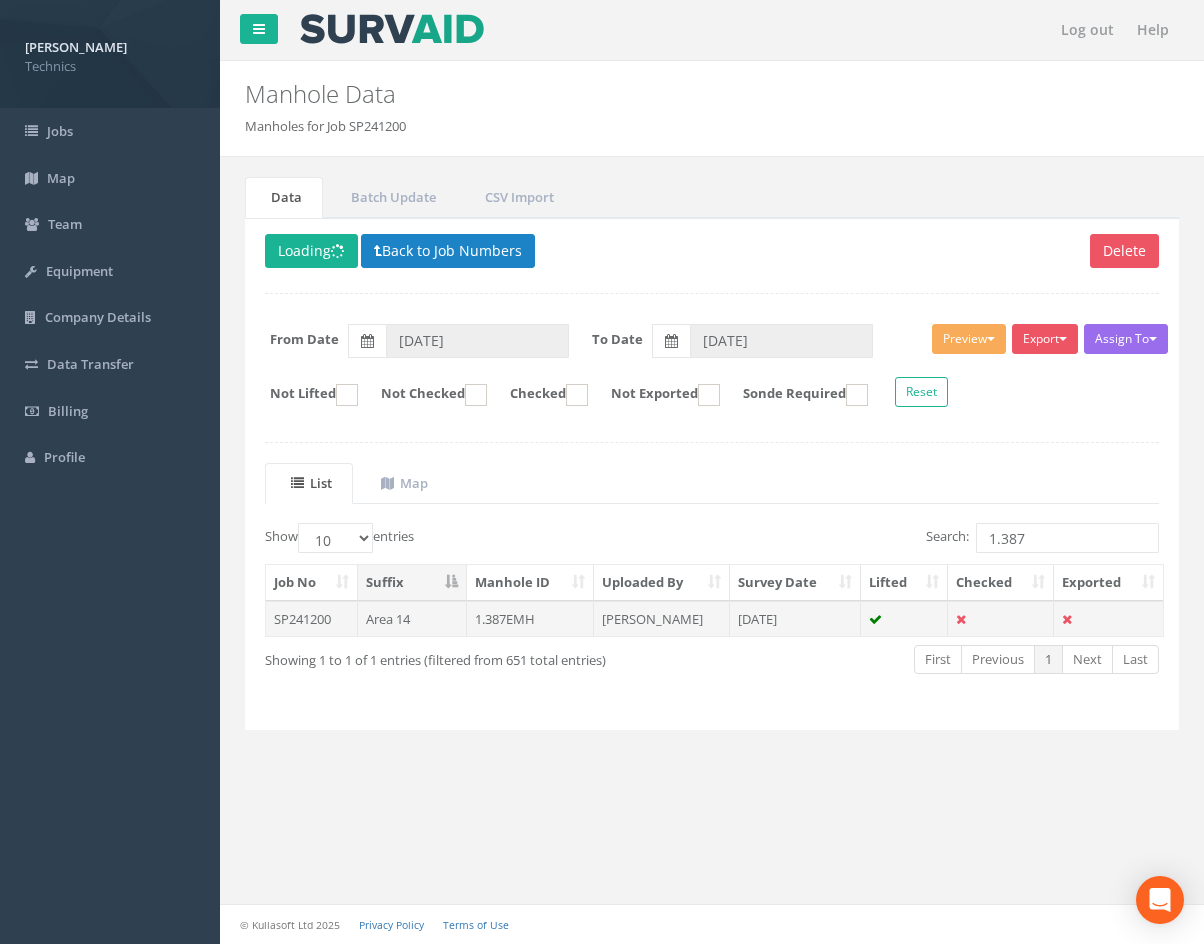 click on "[DATE]" at bounding box center (795, 619) 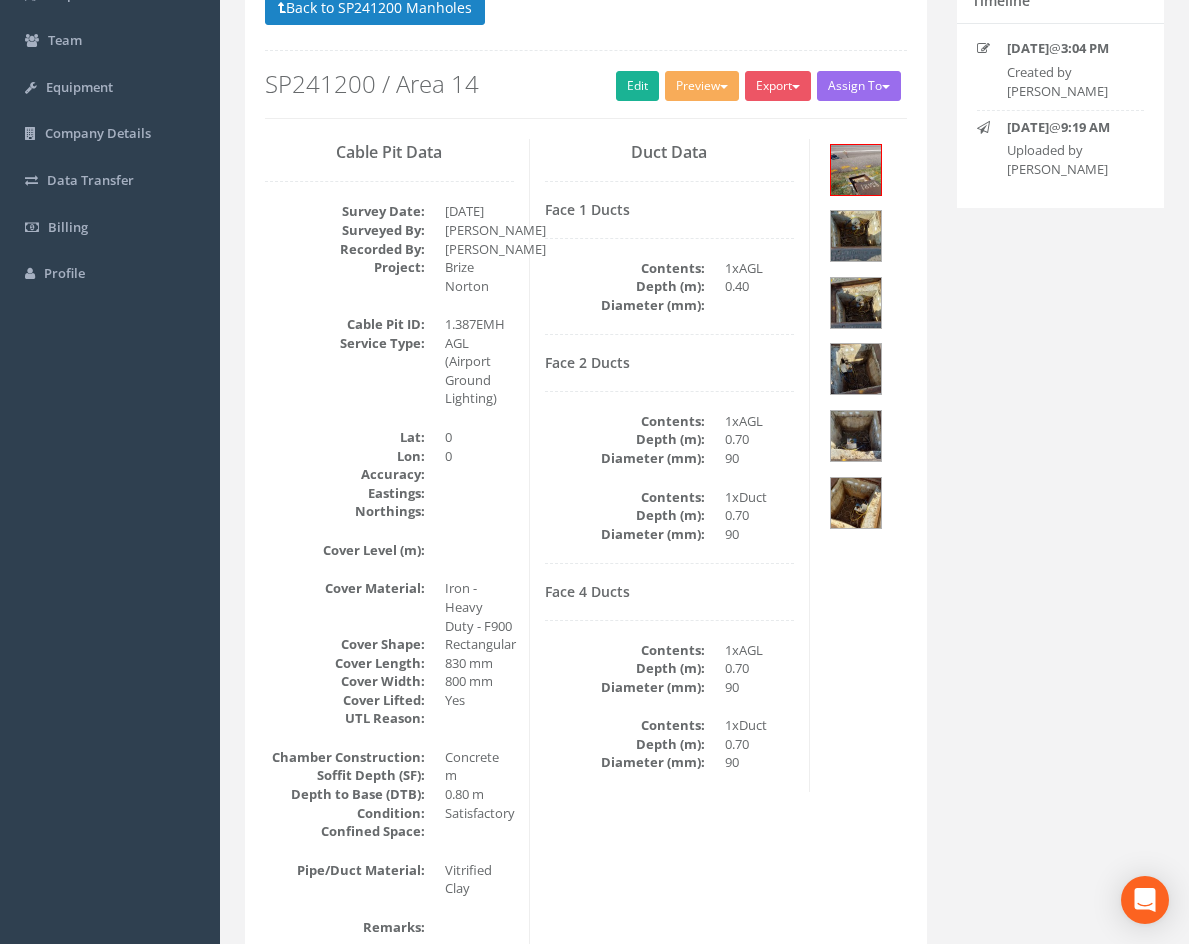 scroll, scrollTop: 200, scrollLeft: 0, axis: vertical 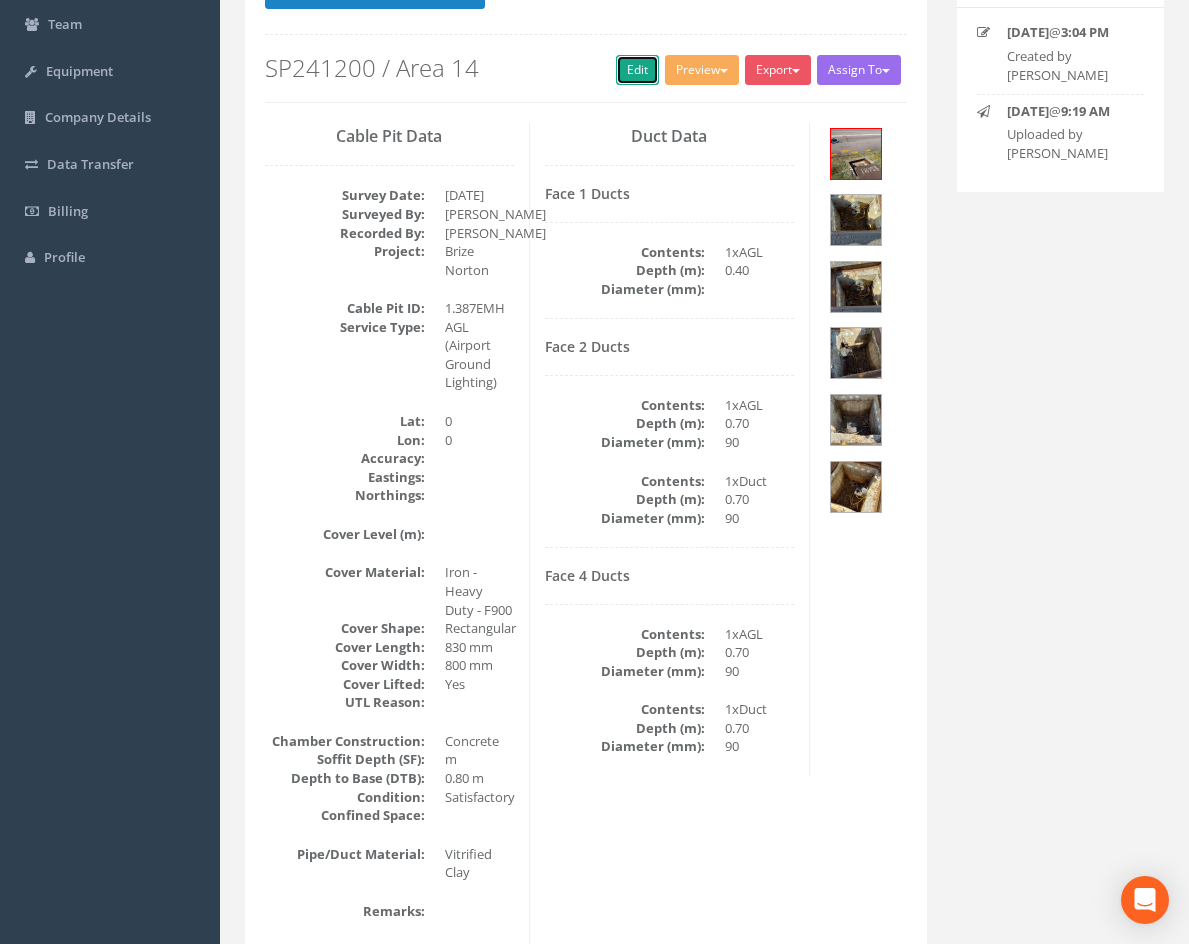 click on "Edit" at bounding box center (637, 70) 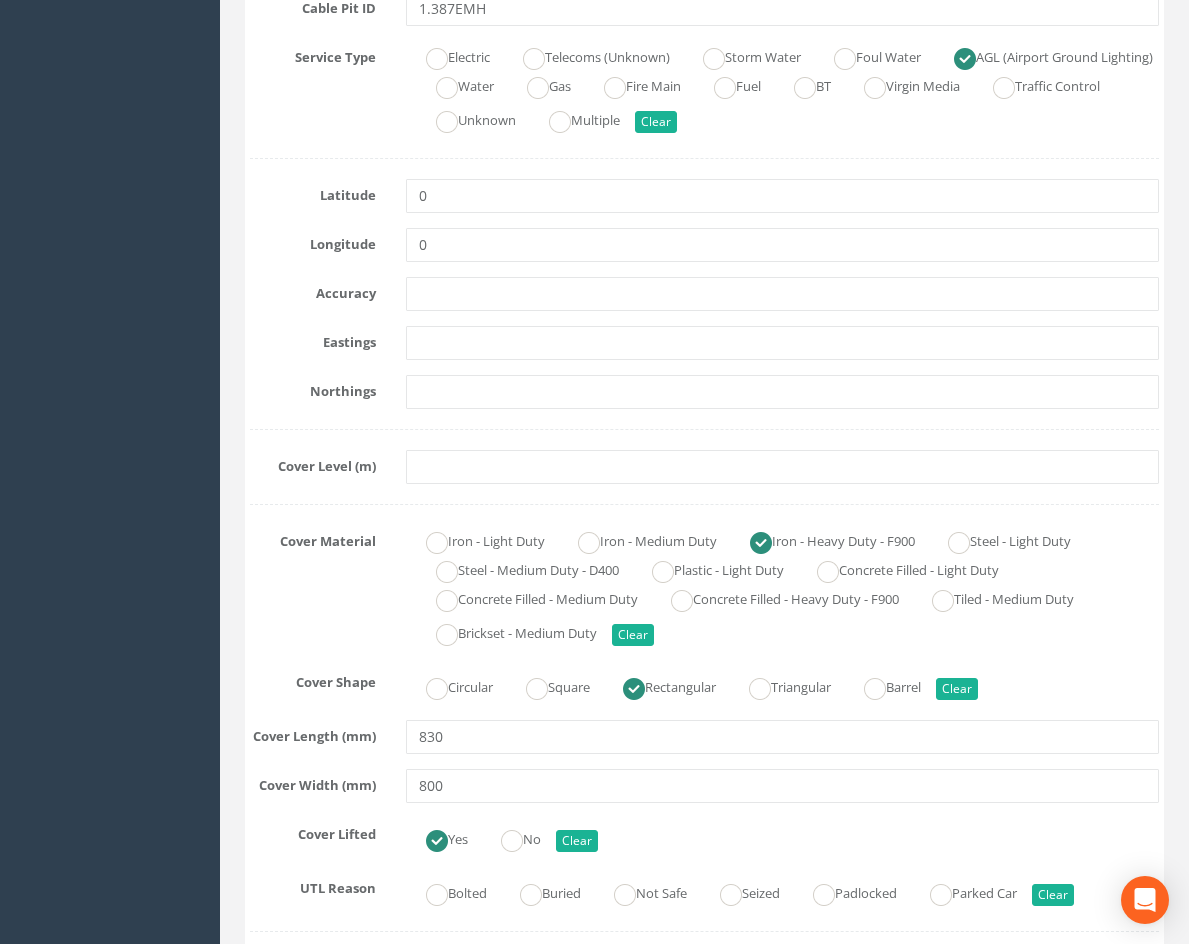 scroll, scrollTop: 400, scrollLeft: 0, axis: vertical 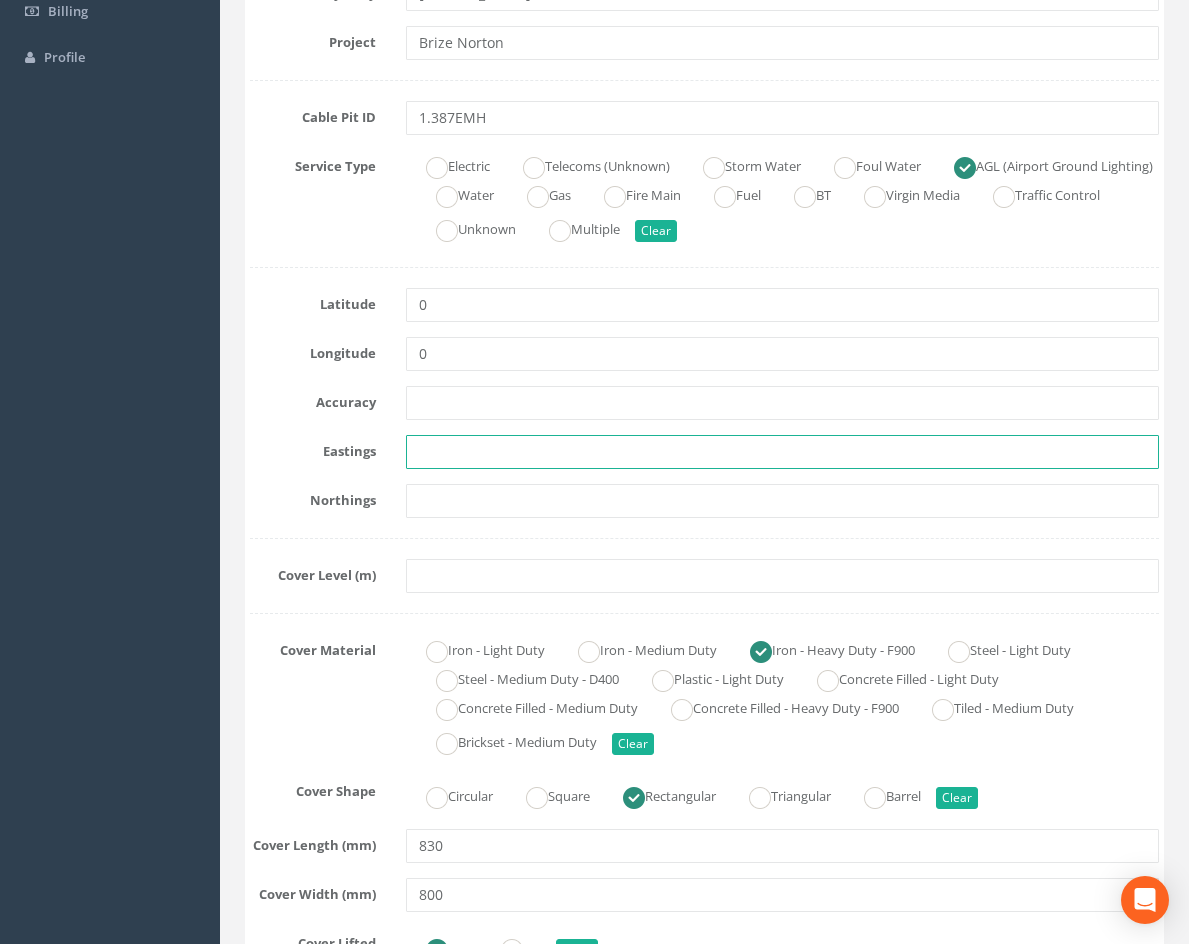 click at bounding box center [782, 452] 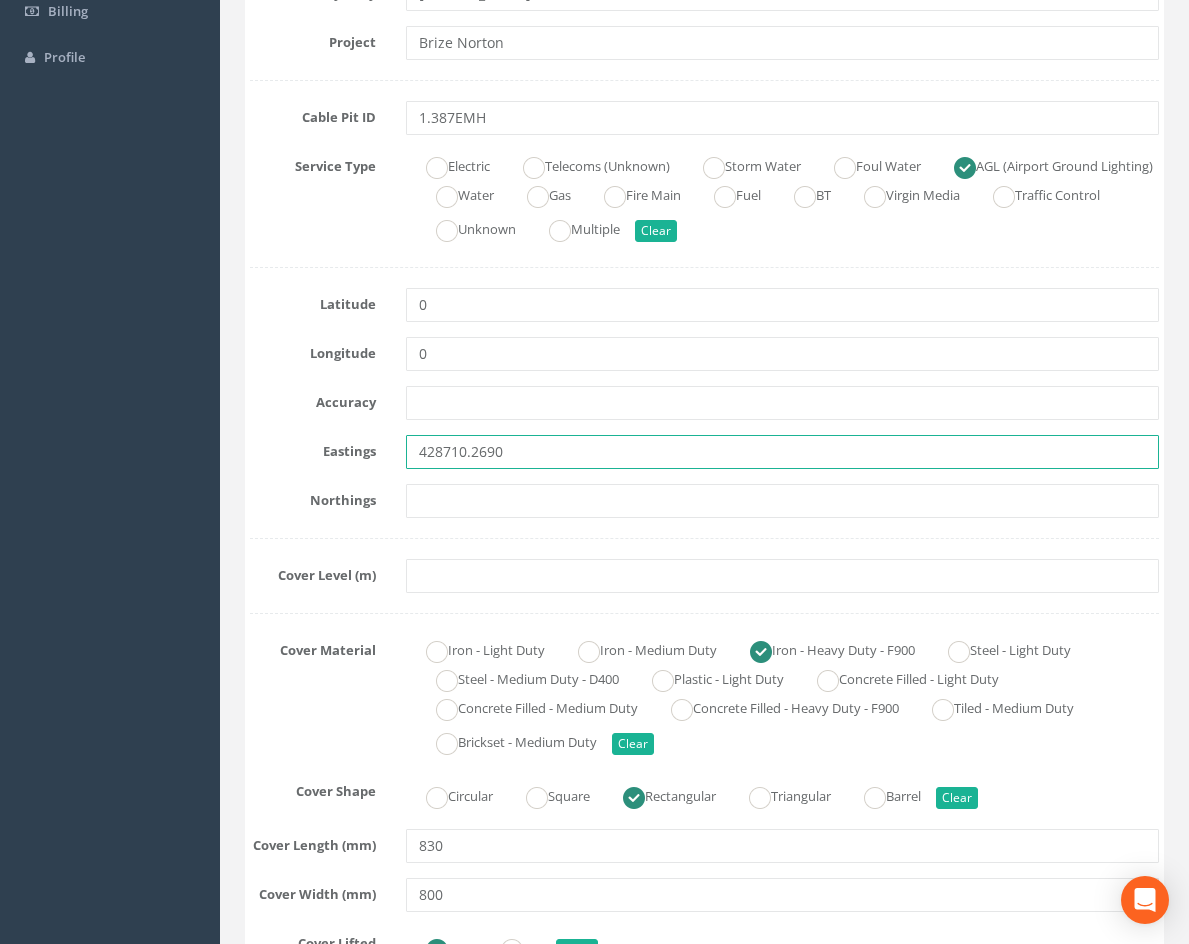 type on "428710.2690" 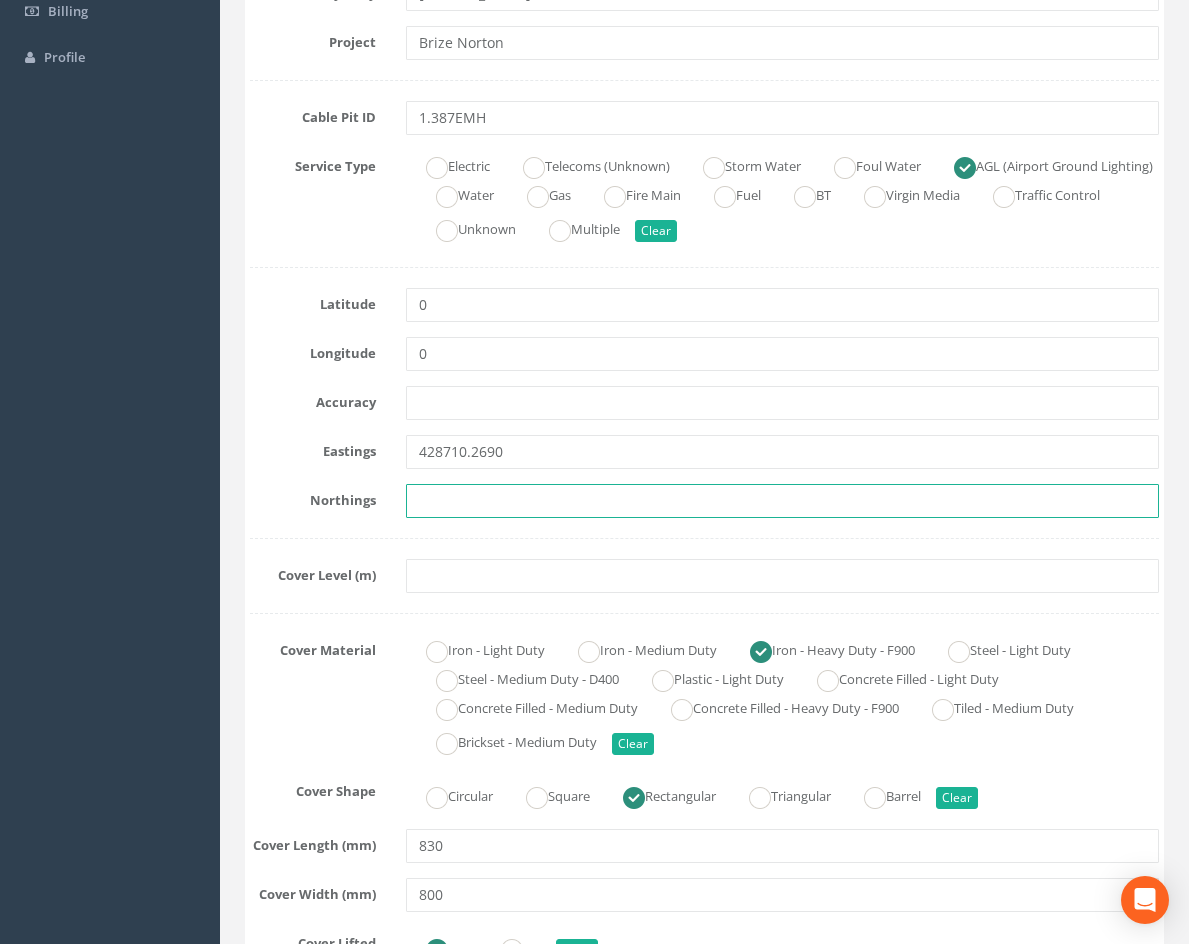 click at bounding box center [782, 501] 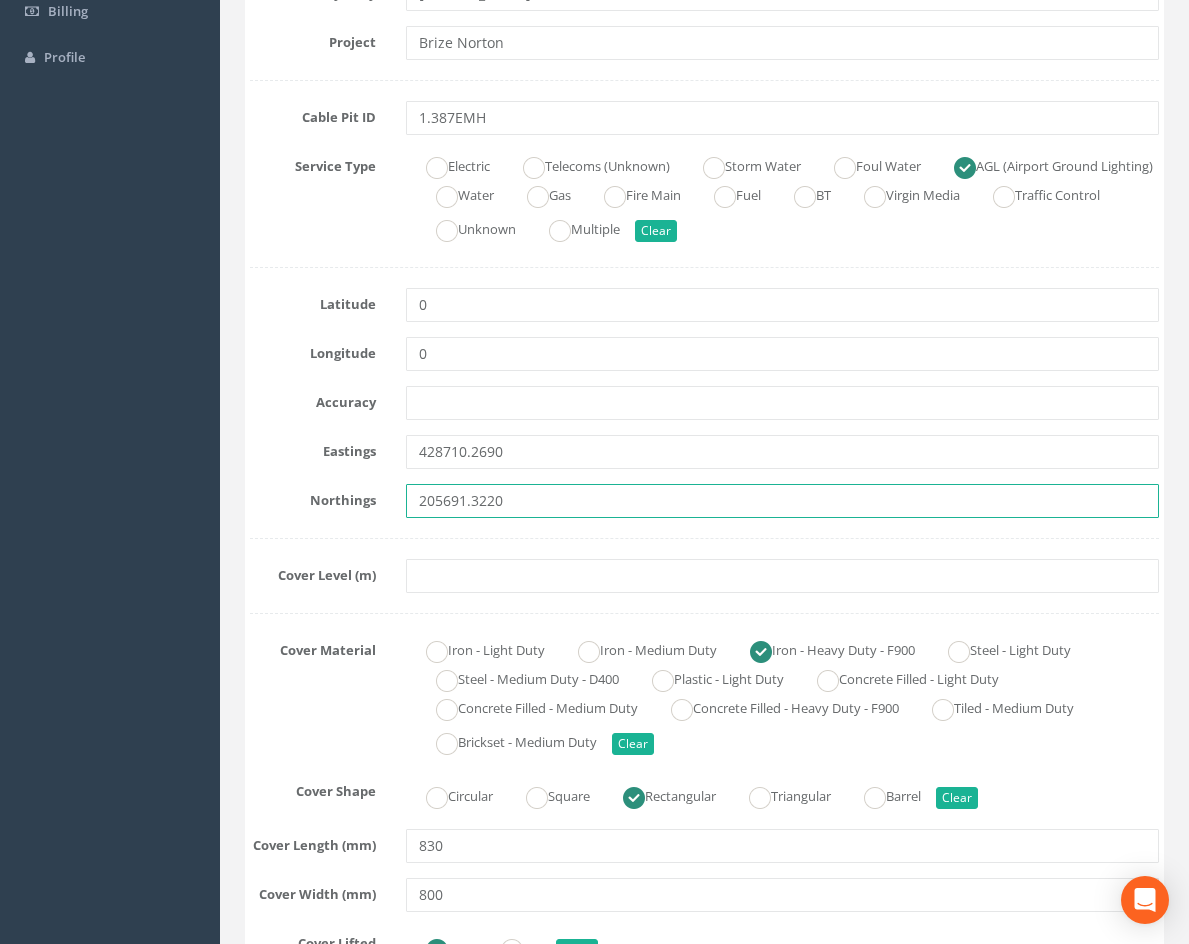 type on "205691.3220" 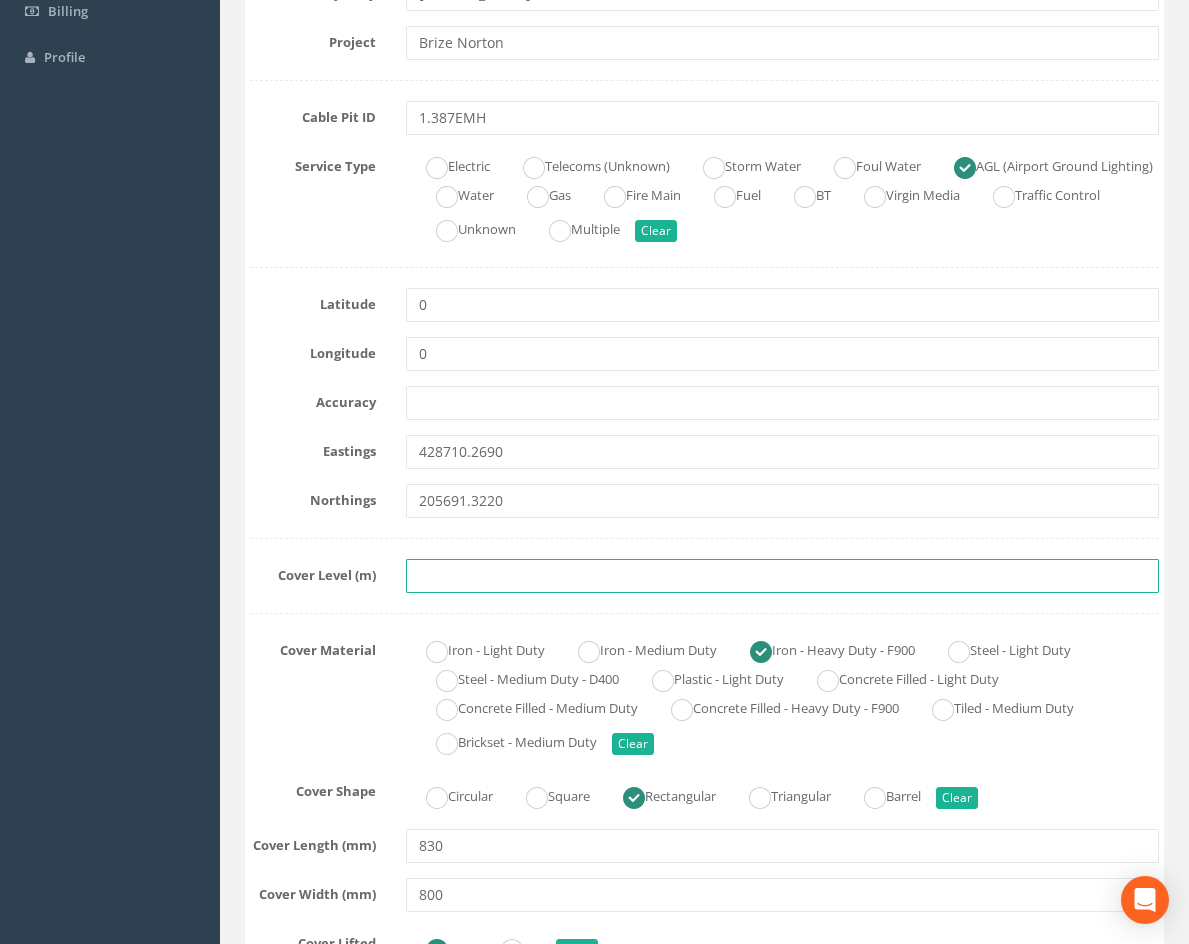 click at bounding box center [782, 576] 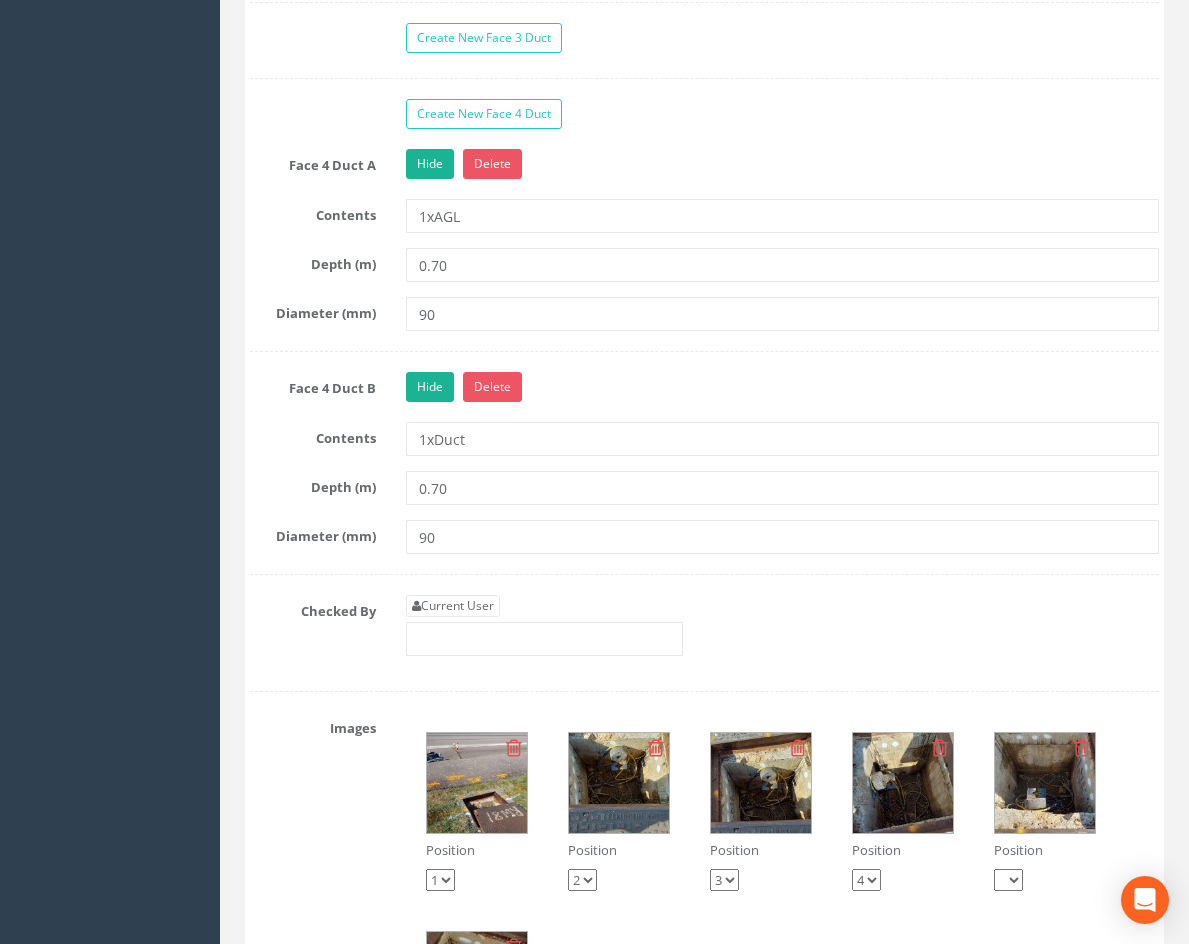 scroll, scrollTop: 2800, scrollLeft: 0, axis: vertical 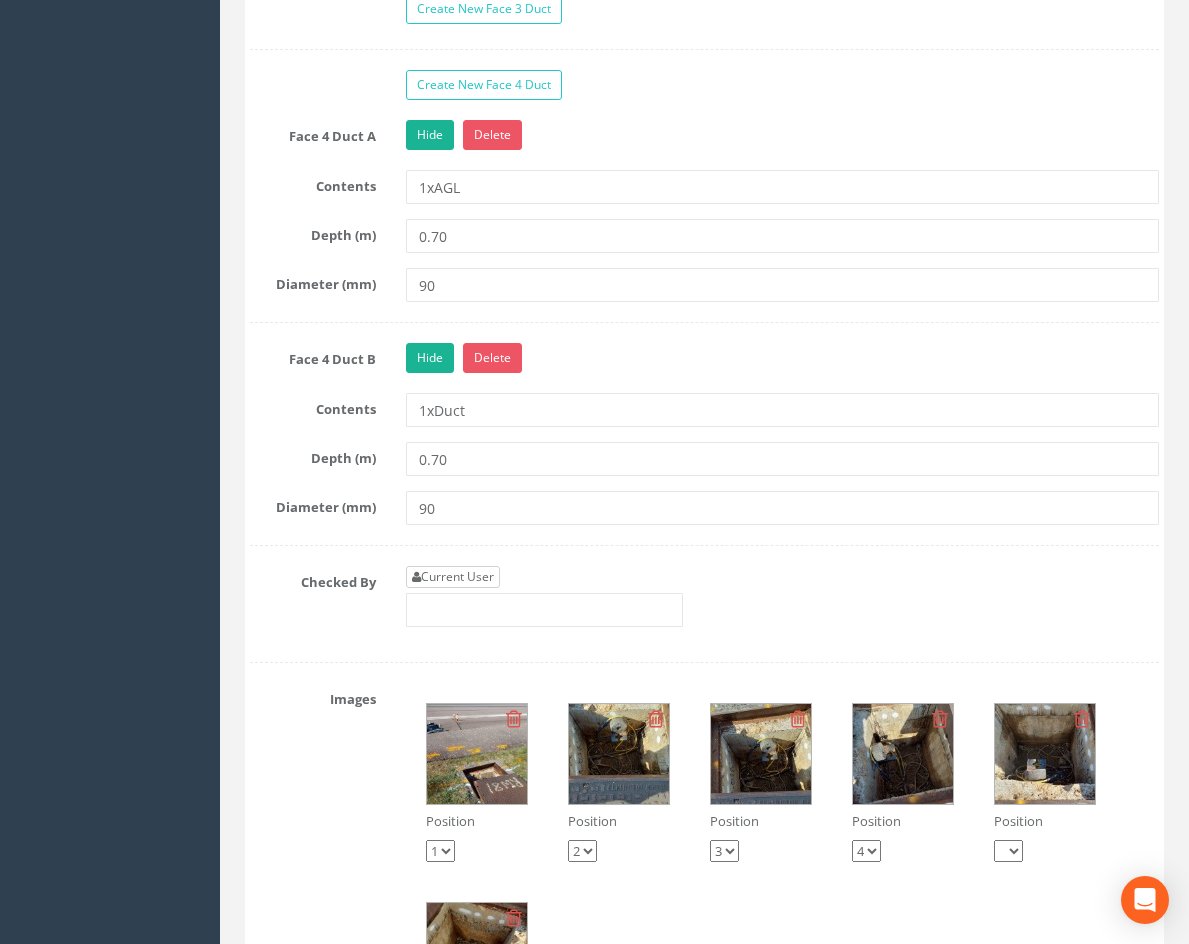 type on "83.7180" 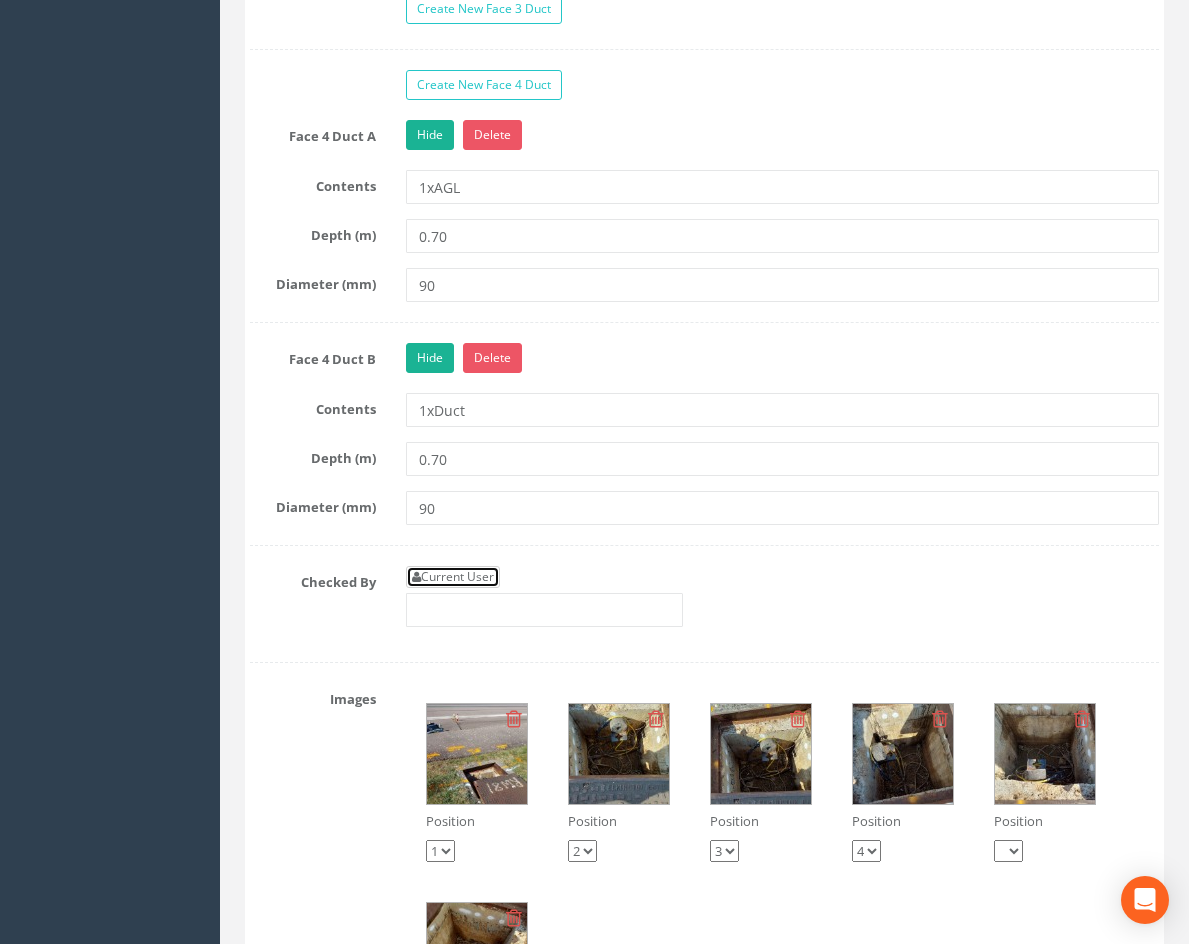 click on "Current User" at bounding box center [453, 577] 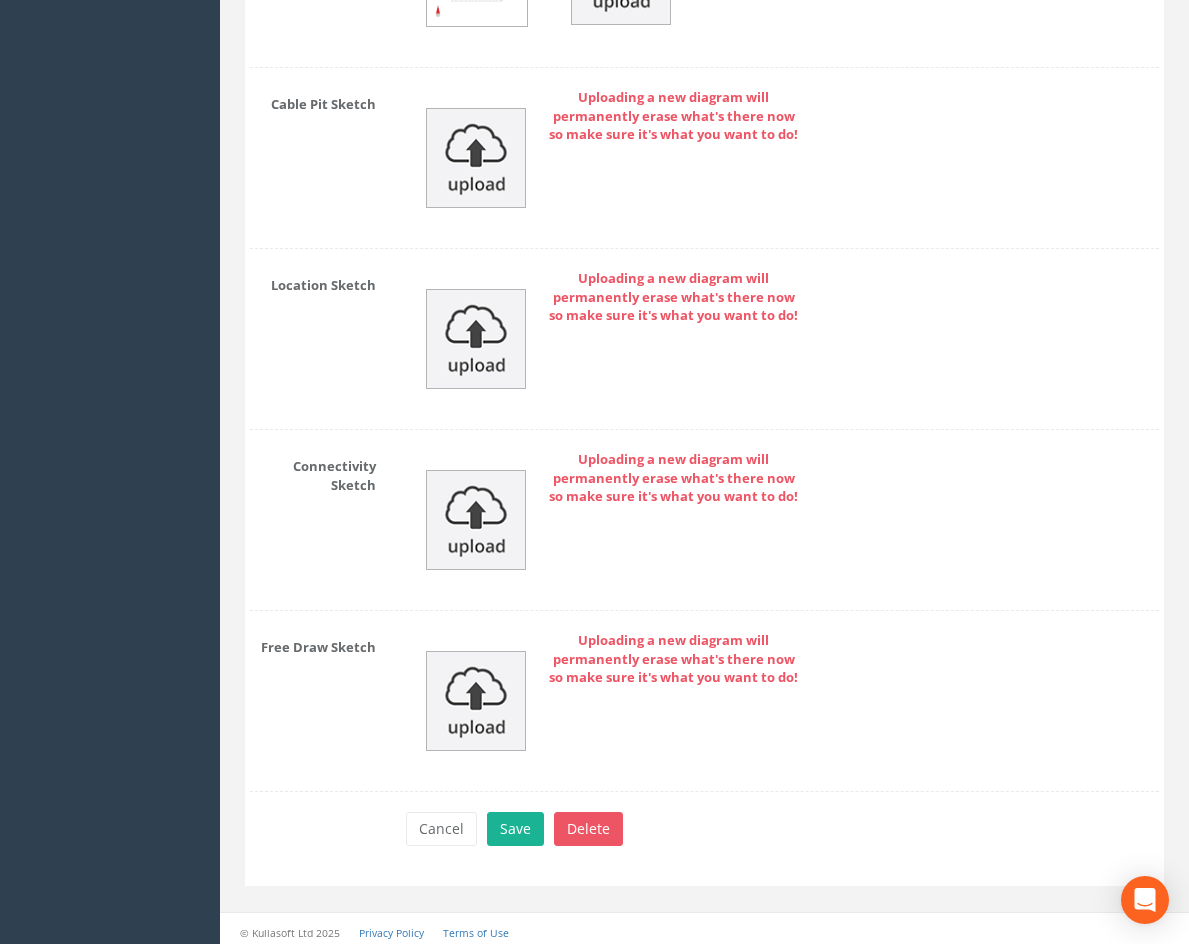 scroll, scrollTop: 4023, scrollLeft: 0, axis: vertical 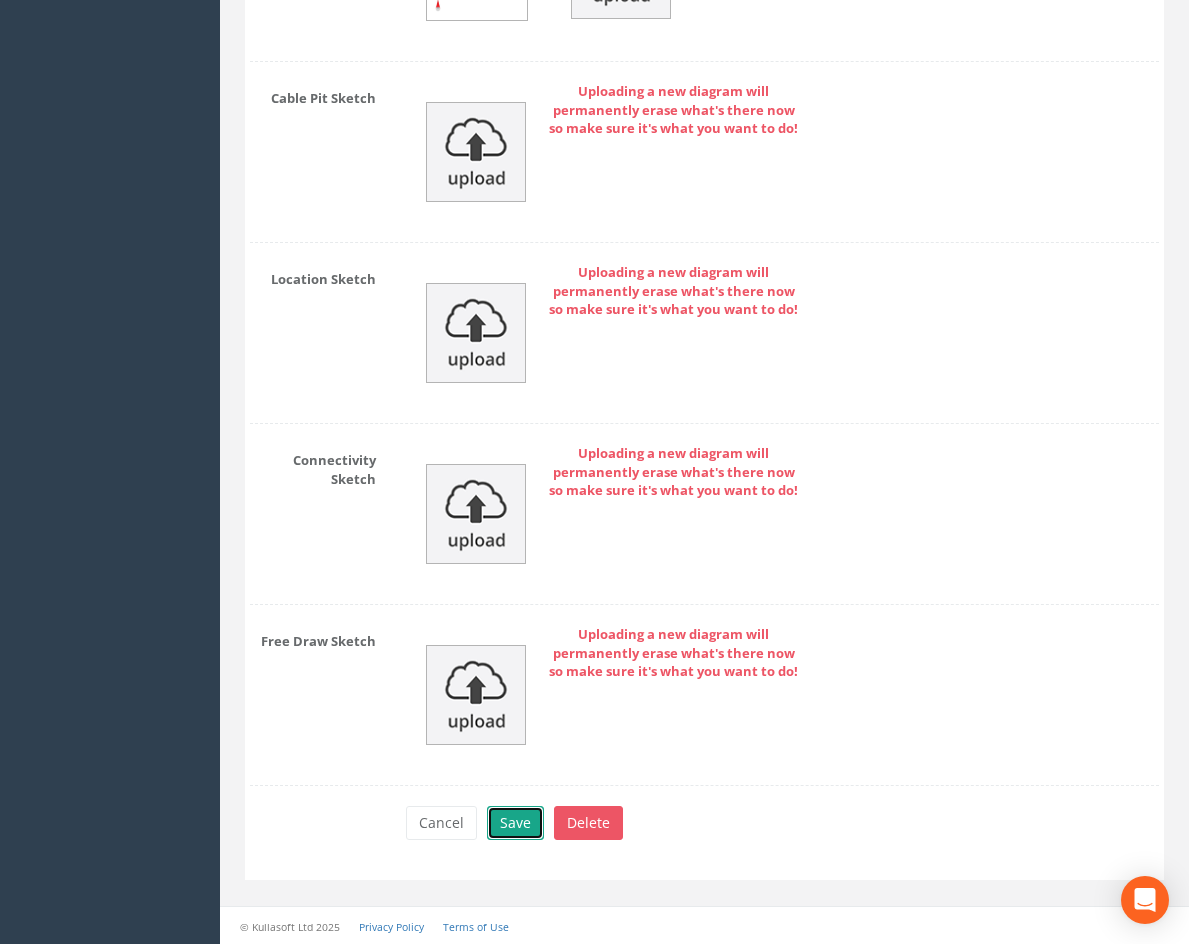 click on "Save" at bounding box center [515, 823] 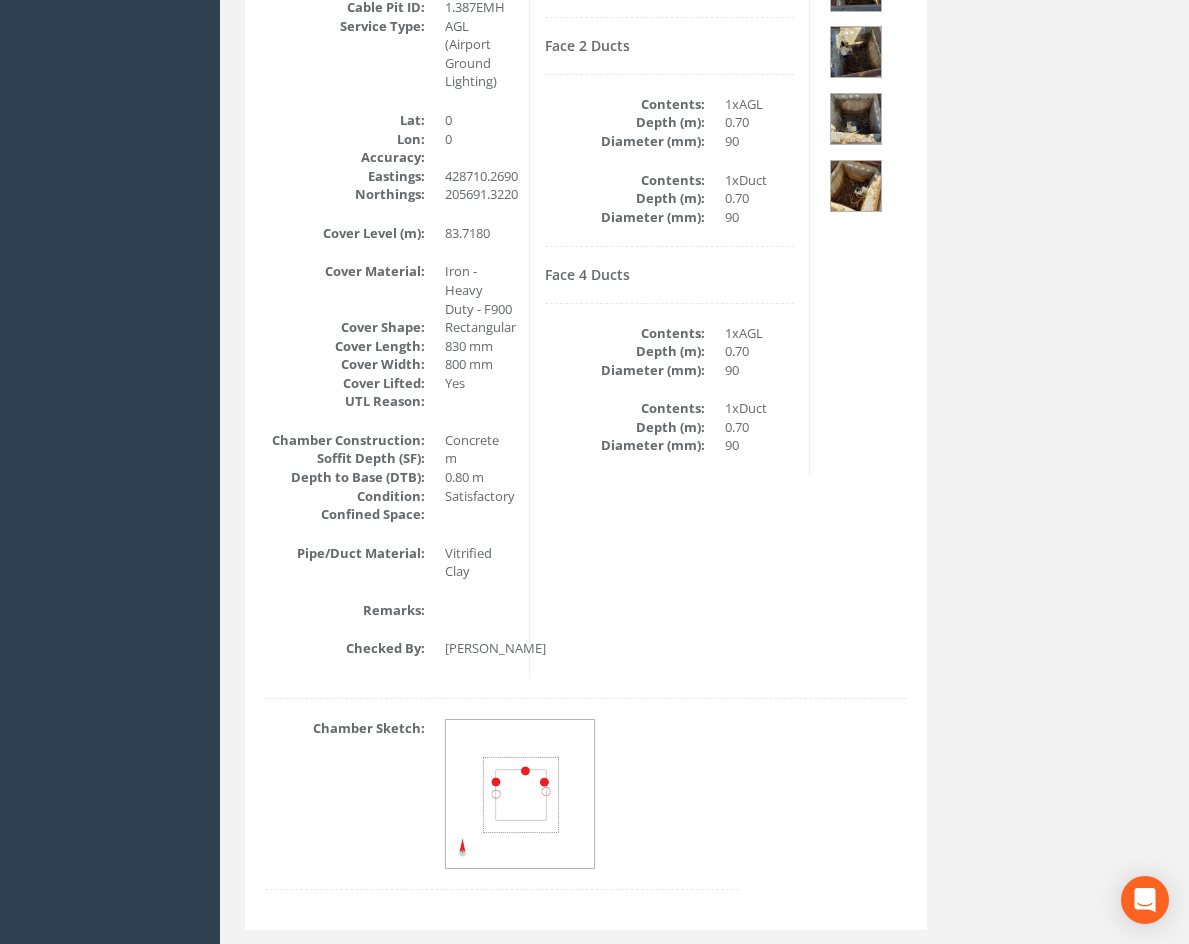 scroll, scrollTop: 307, scrollLeft: 0, axis: vertical 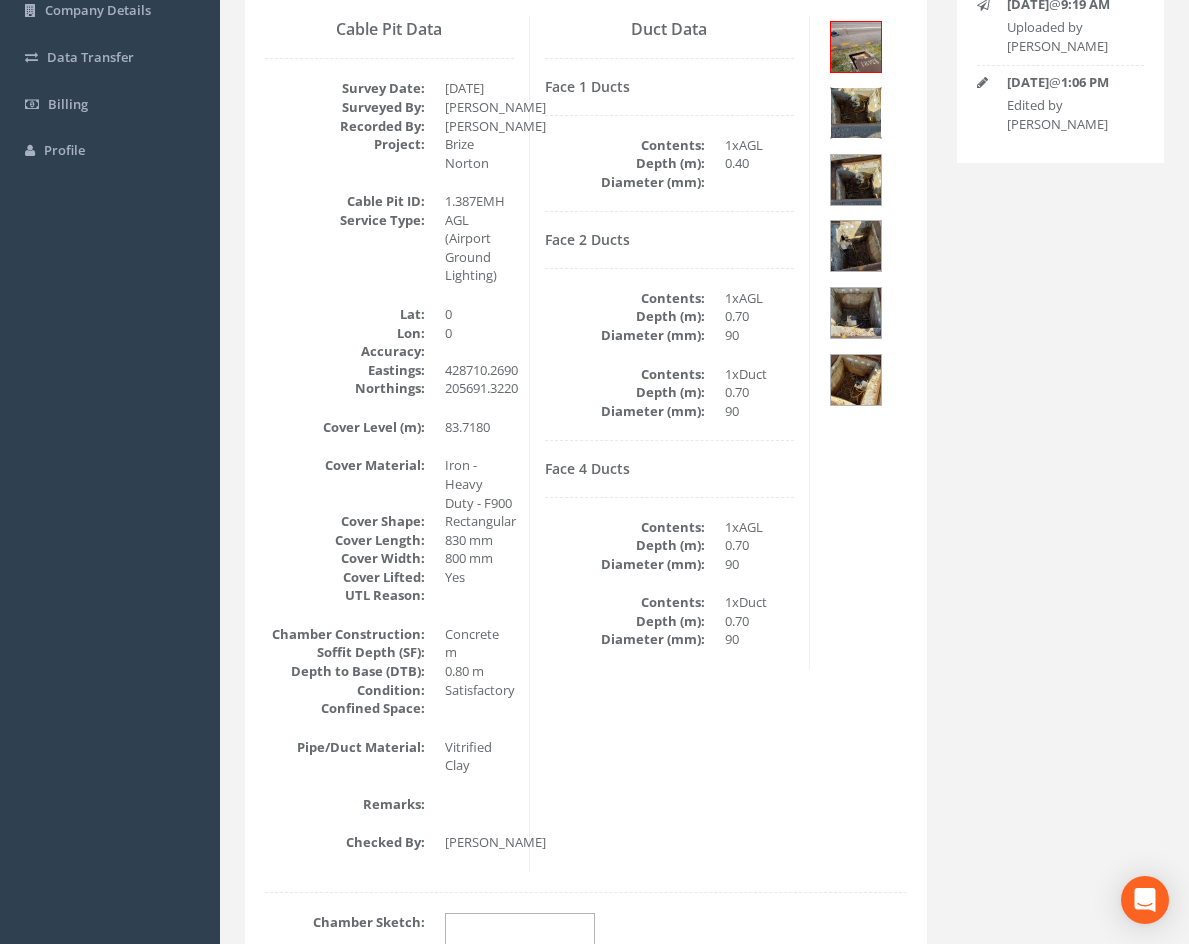 click at bounding box center [856, 113] 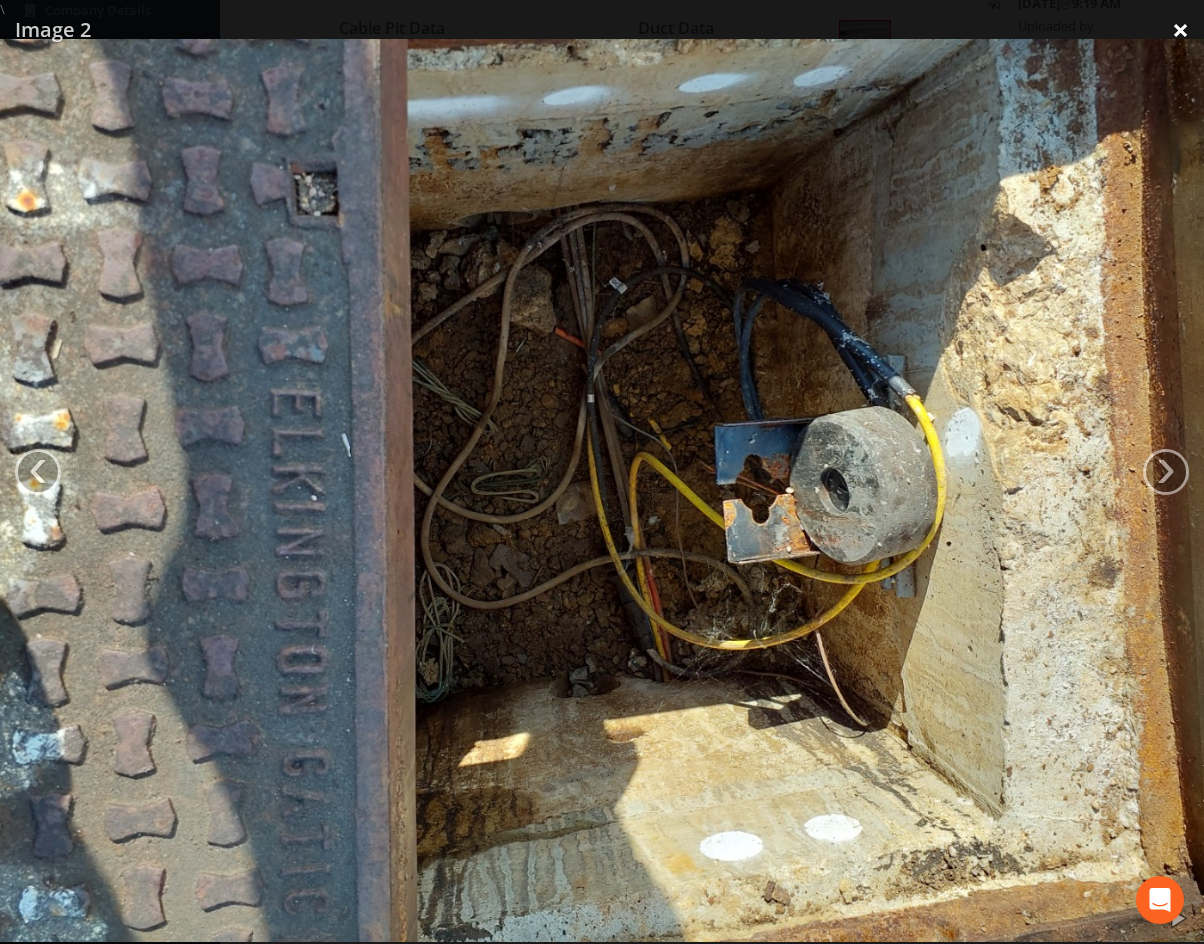 click on "×" at bounding box center [1180, 30] 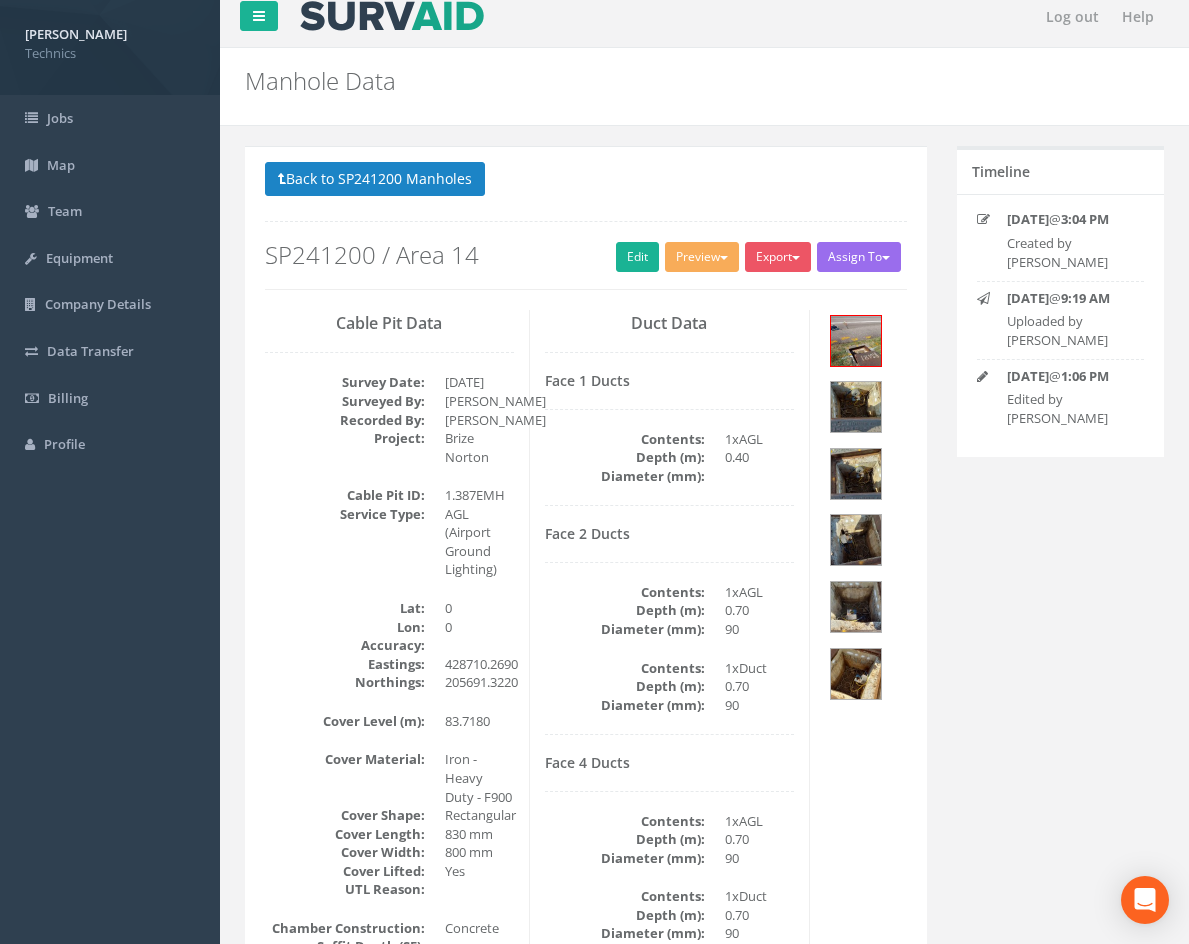 scroll, scrollTop: 0, scrollLeft: 0, axis: both 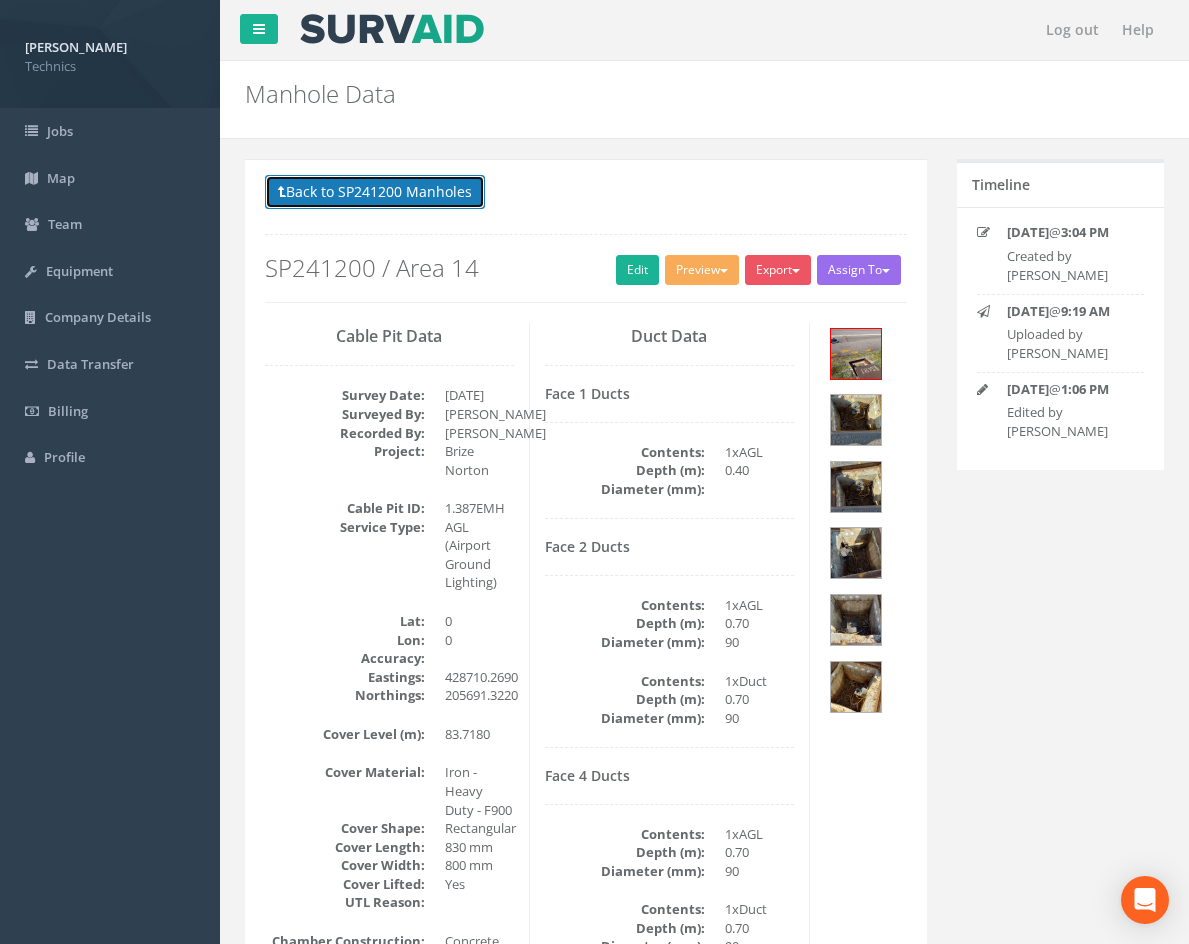 click on "Back to SP241200 Manholes" at bounding box center [375, 192] 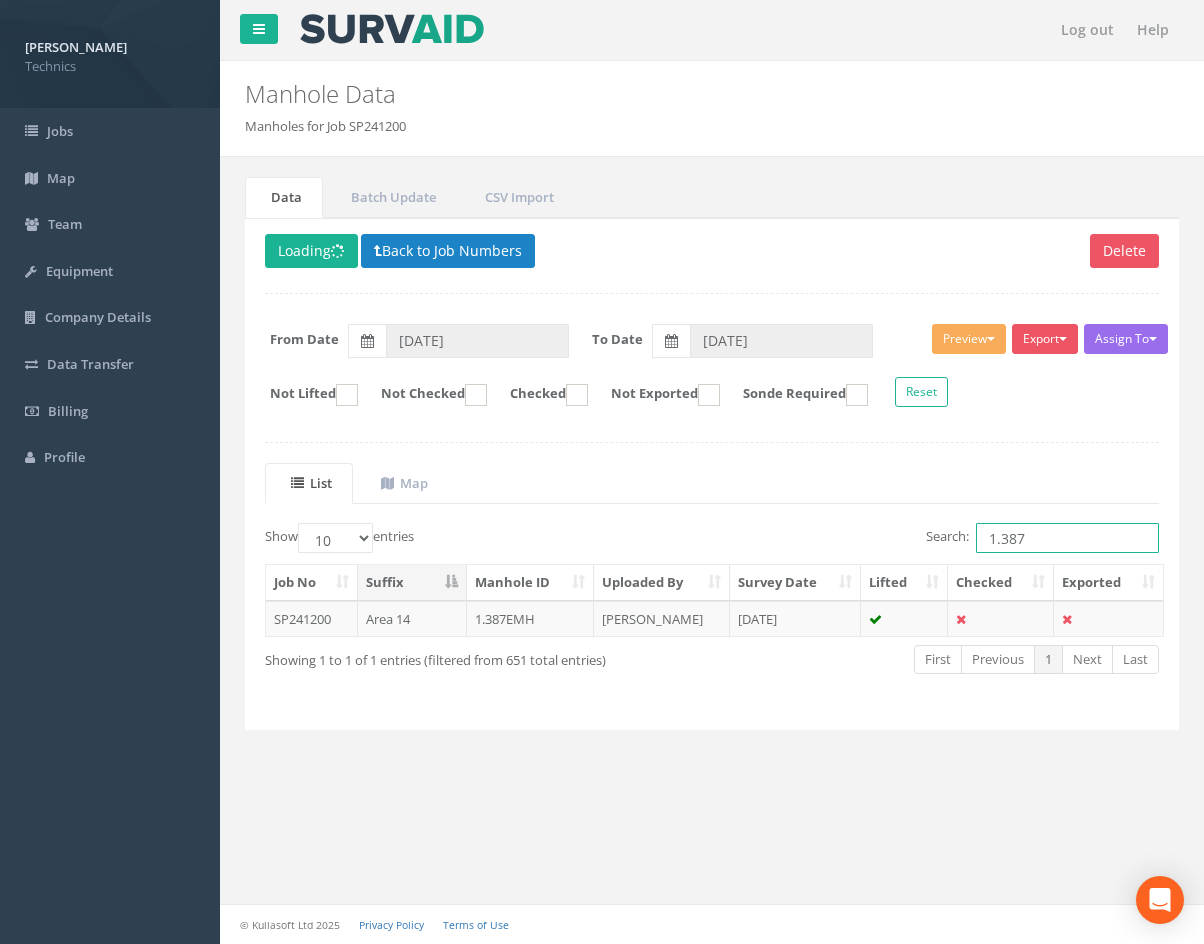 click on "1.387" at bounding box center [1067, 538] 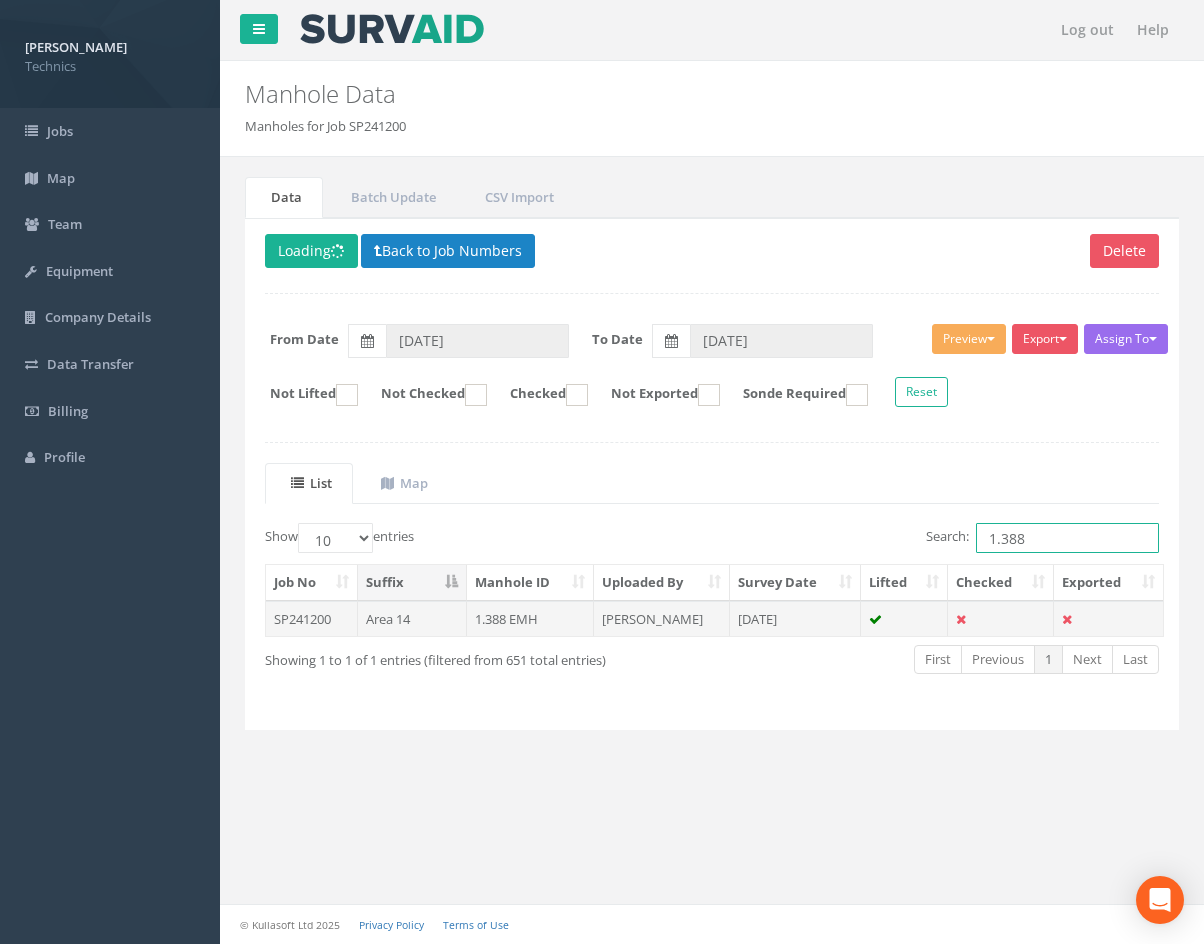 type on "1.388" 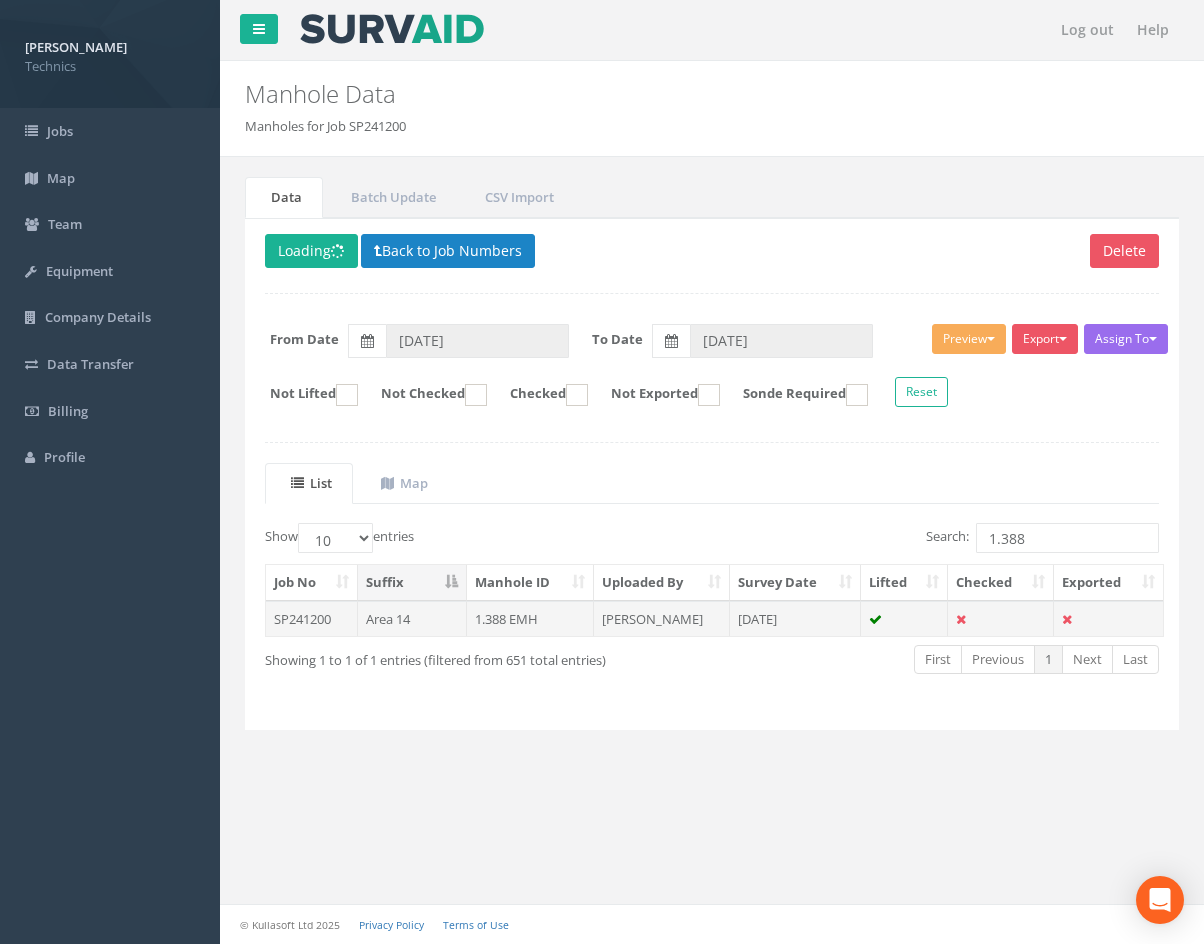 click on "[DATE]" at bounding box center [795, 619] 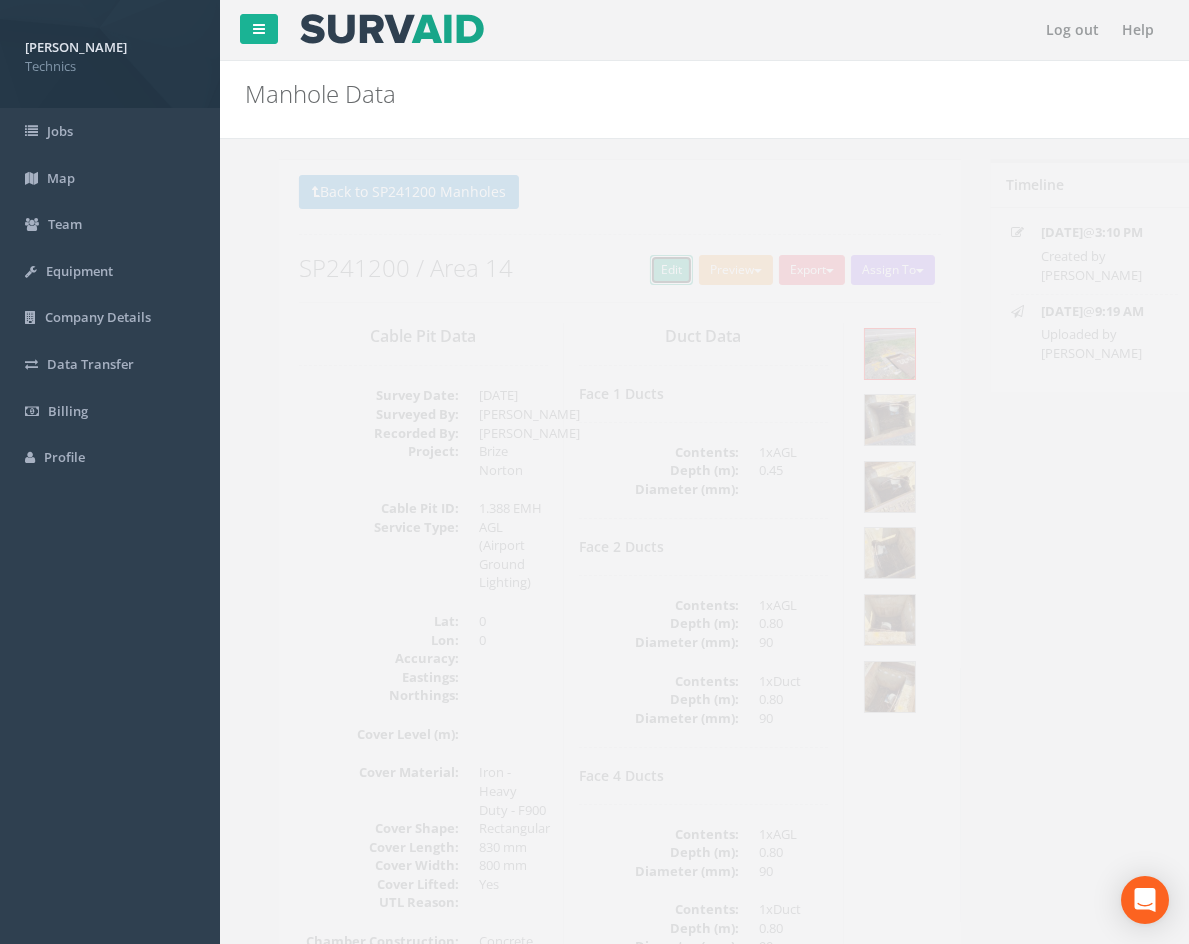 click on "Edit" at bounding box center [637, 270] 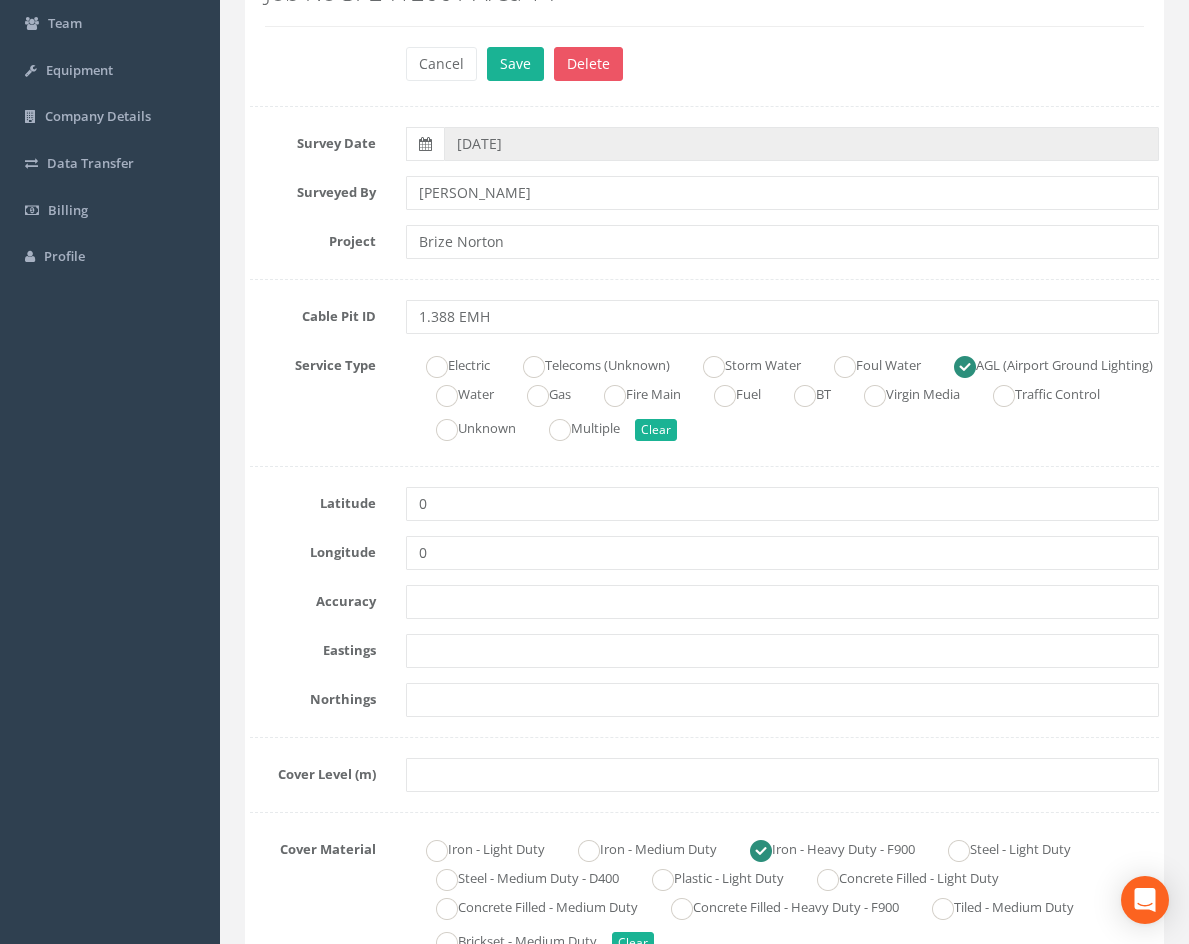 scroll, scrollTop: 200, scrollLeft: 0, axis: vertical 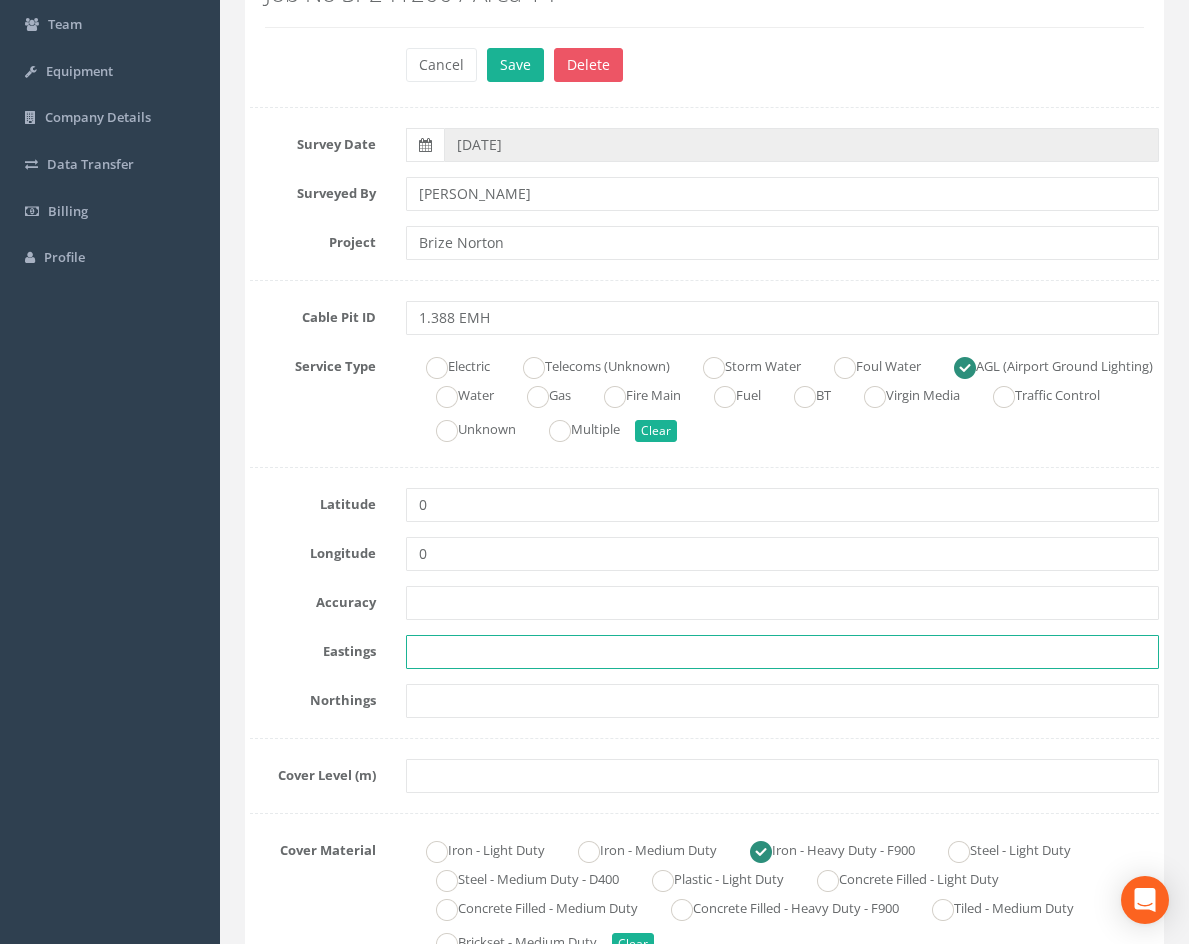 click at bounding box center [782, 652] 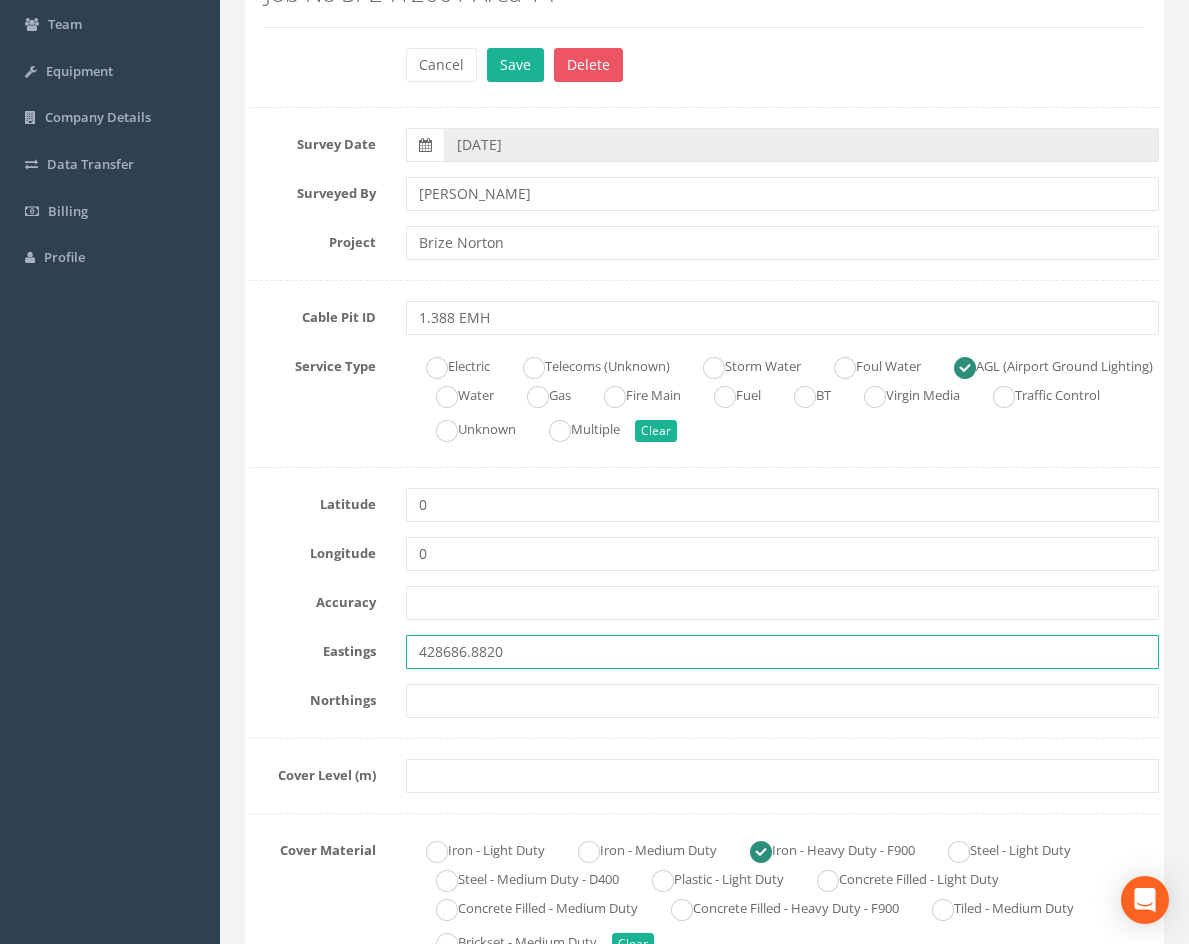 type on "428686.8820" 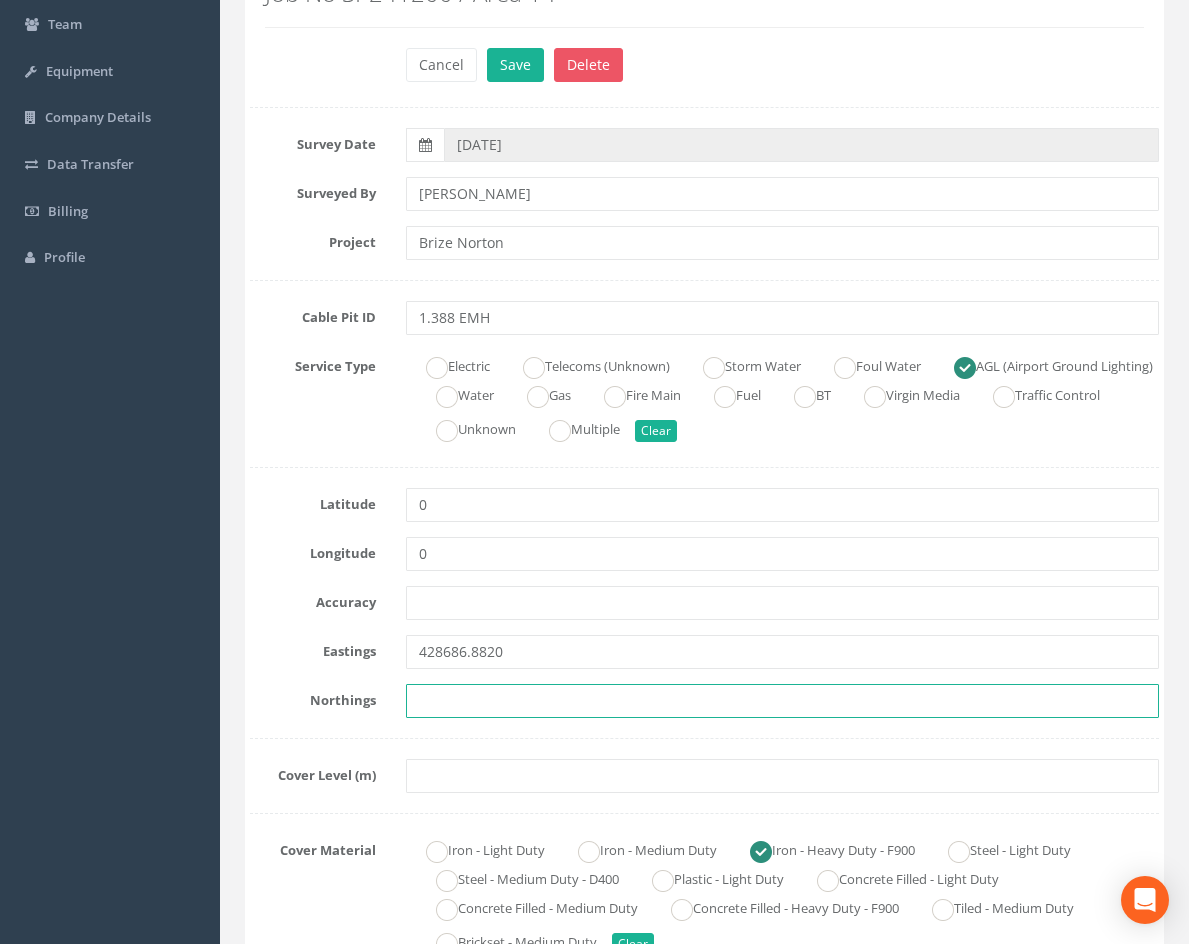 click at bounding box center (782, 701) 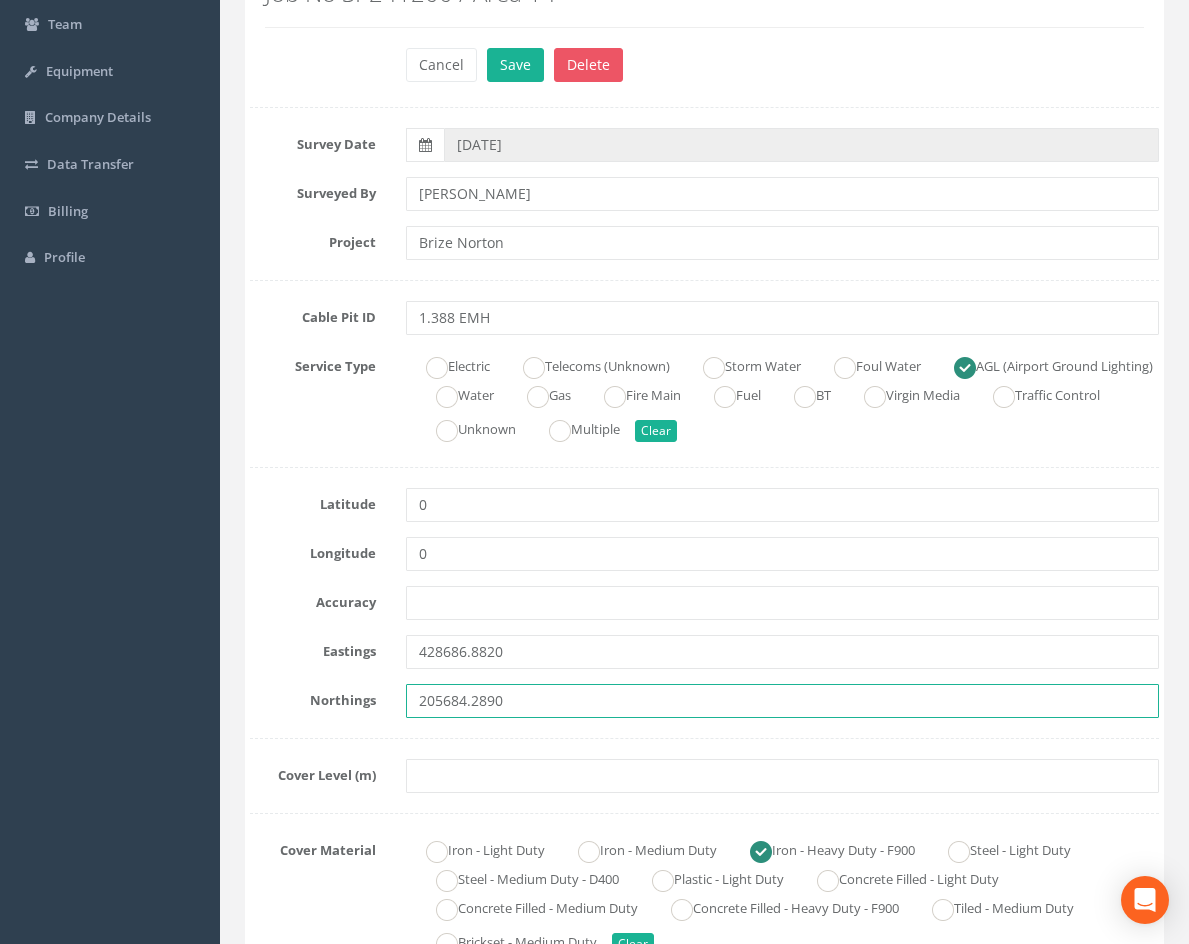 type on "205684.2890" 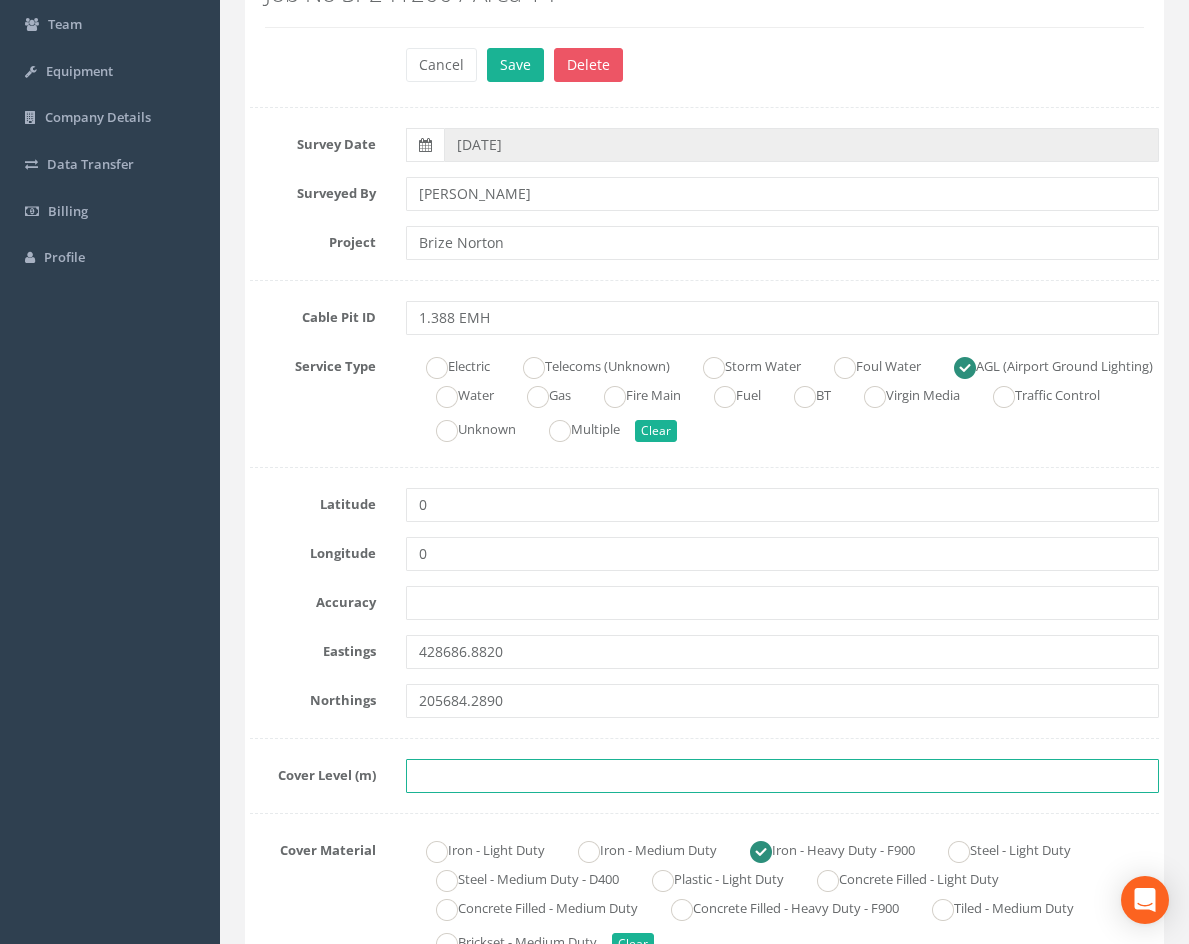 click at bounding box center [782, 776] 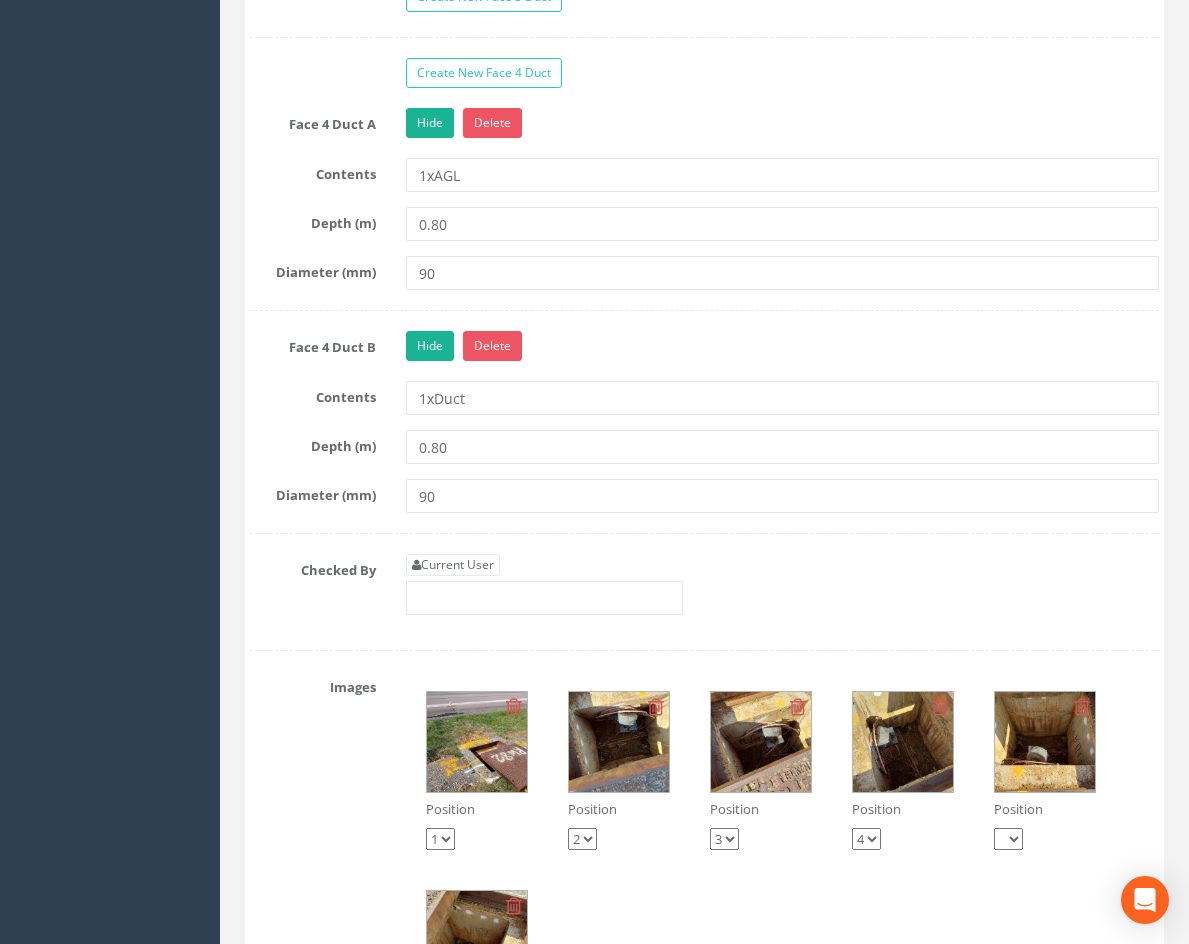 scroll, scrollTop: 2900, scrollLeft: 0, axis: vertical 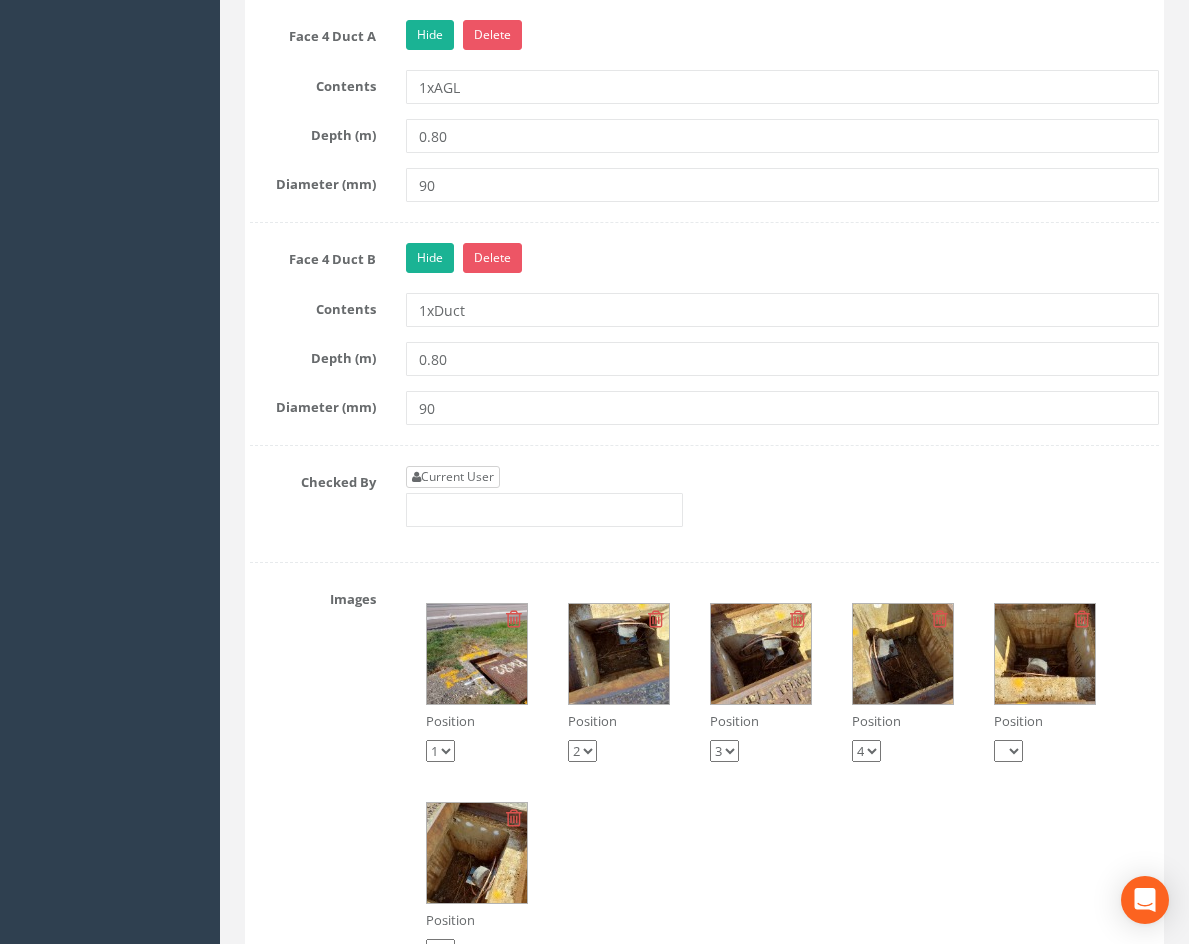 type on "84.0500" 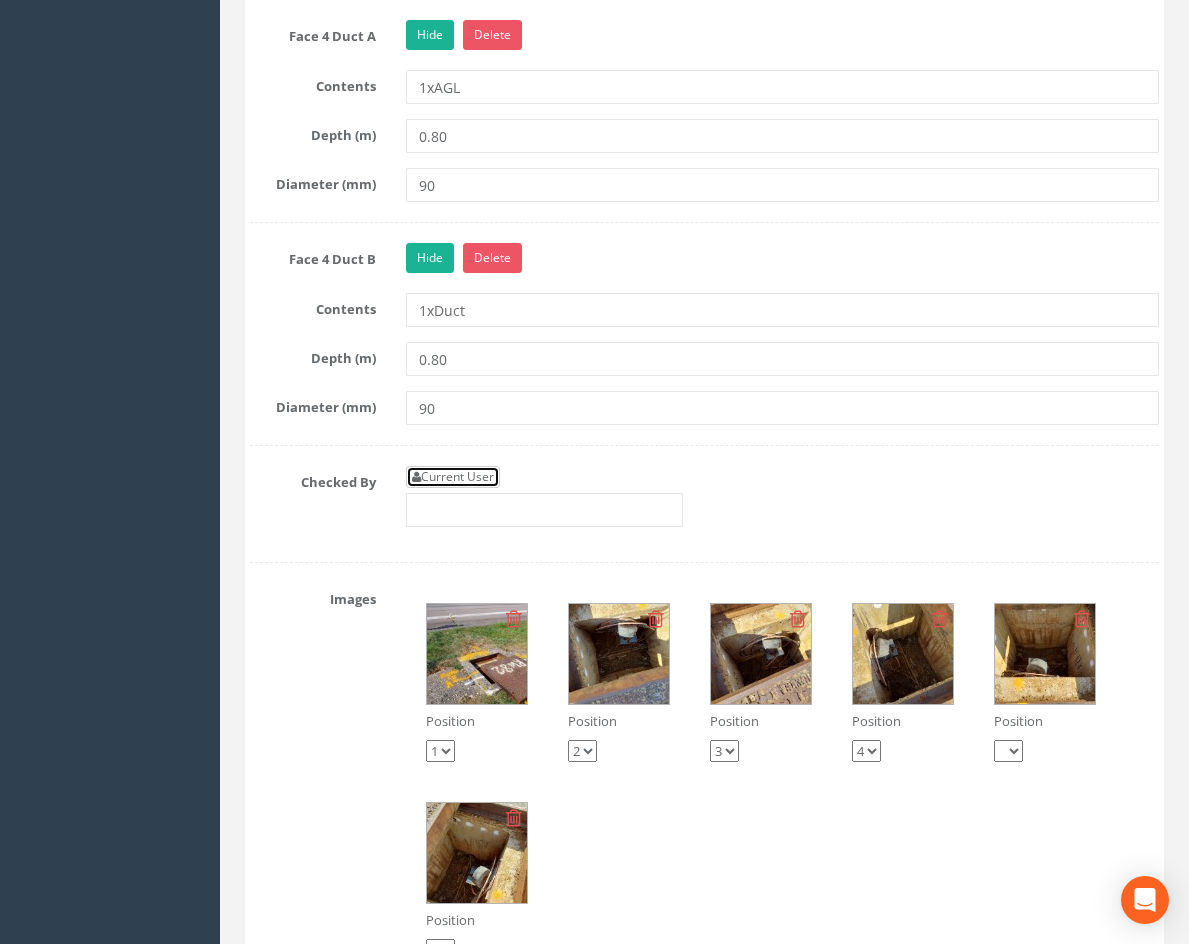 click on "Current User" at bounding box center [453, 477] 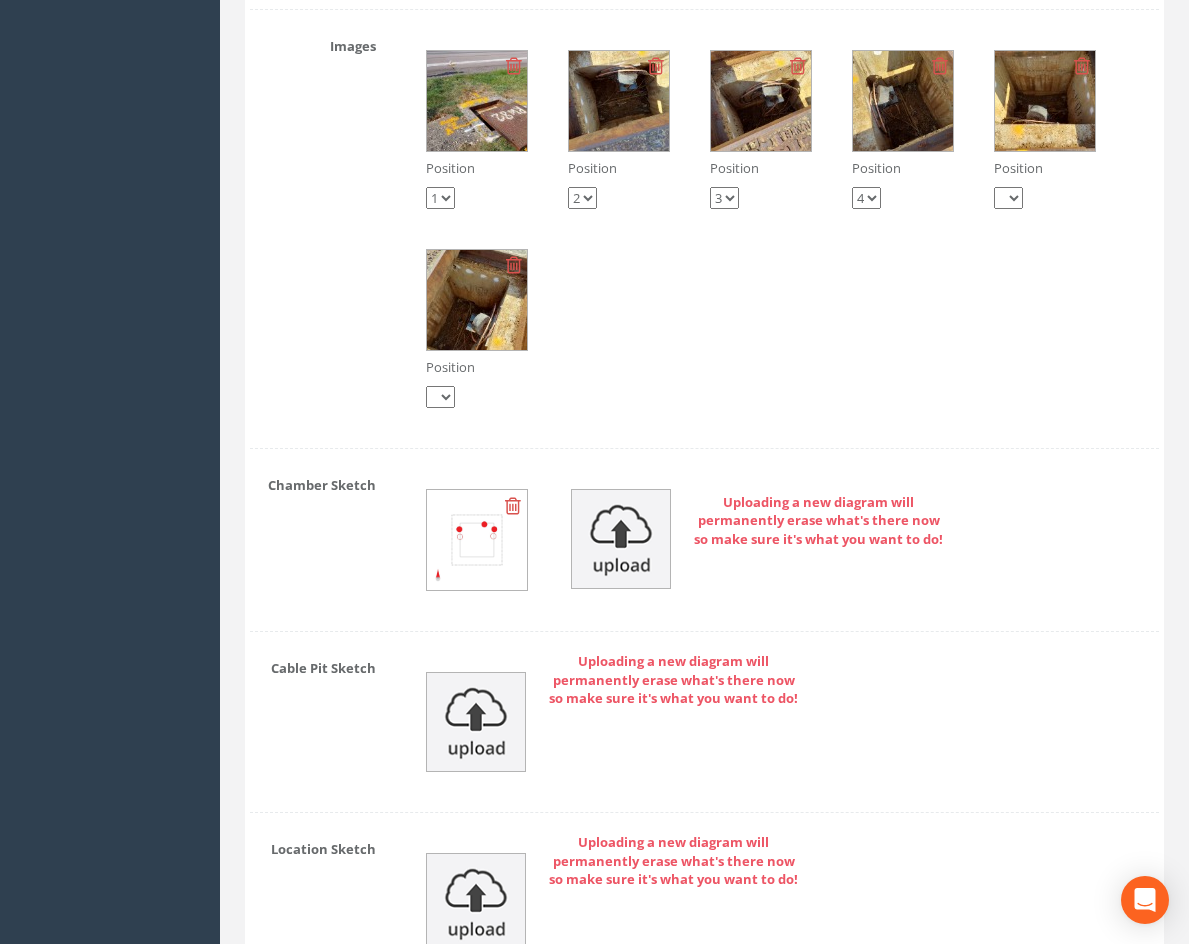scroll, scrollTop: 3300, scrollLeft: 0, axis: vertical 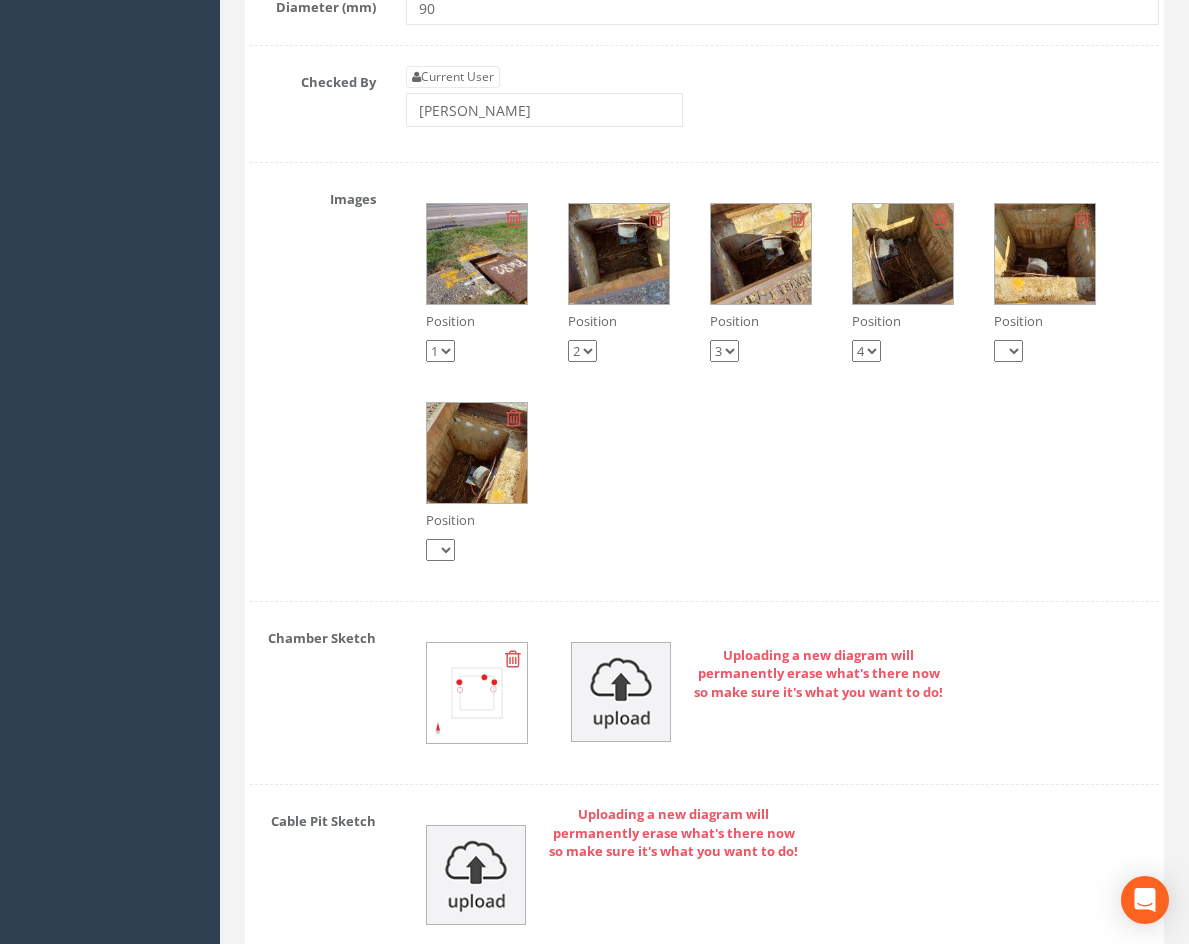 click at bounding box center [619, 254] 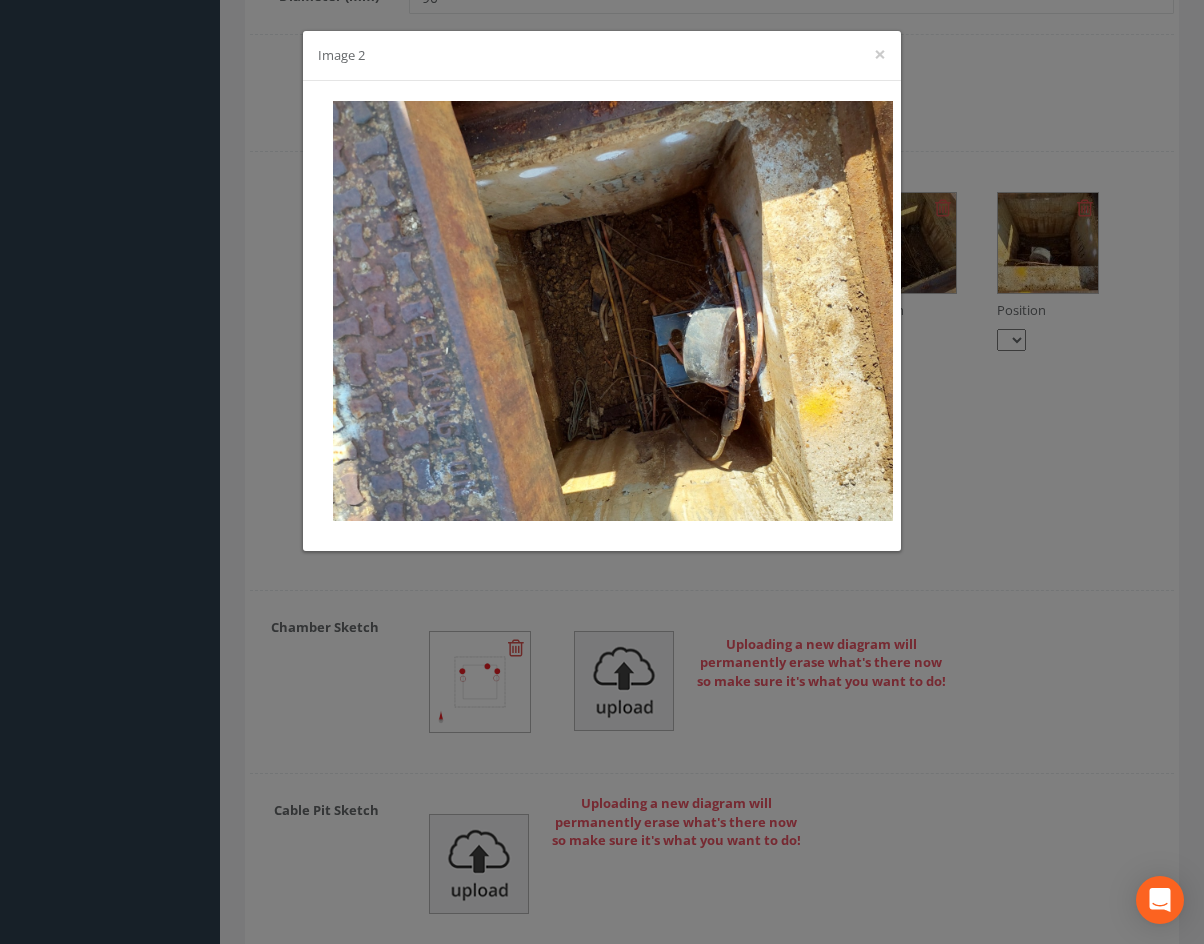 click on "Image 2  ×" at bounding box center [602, 56] 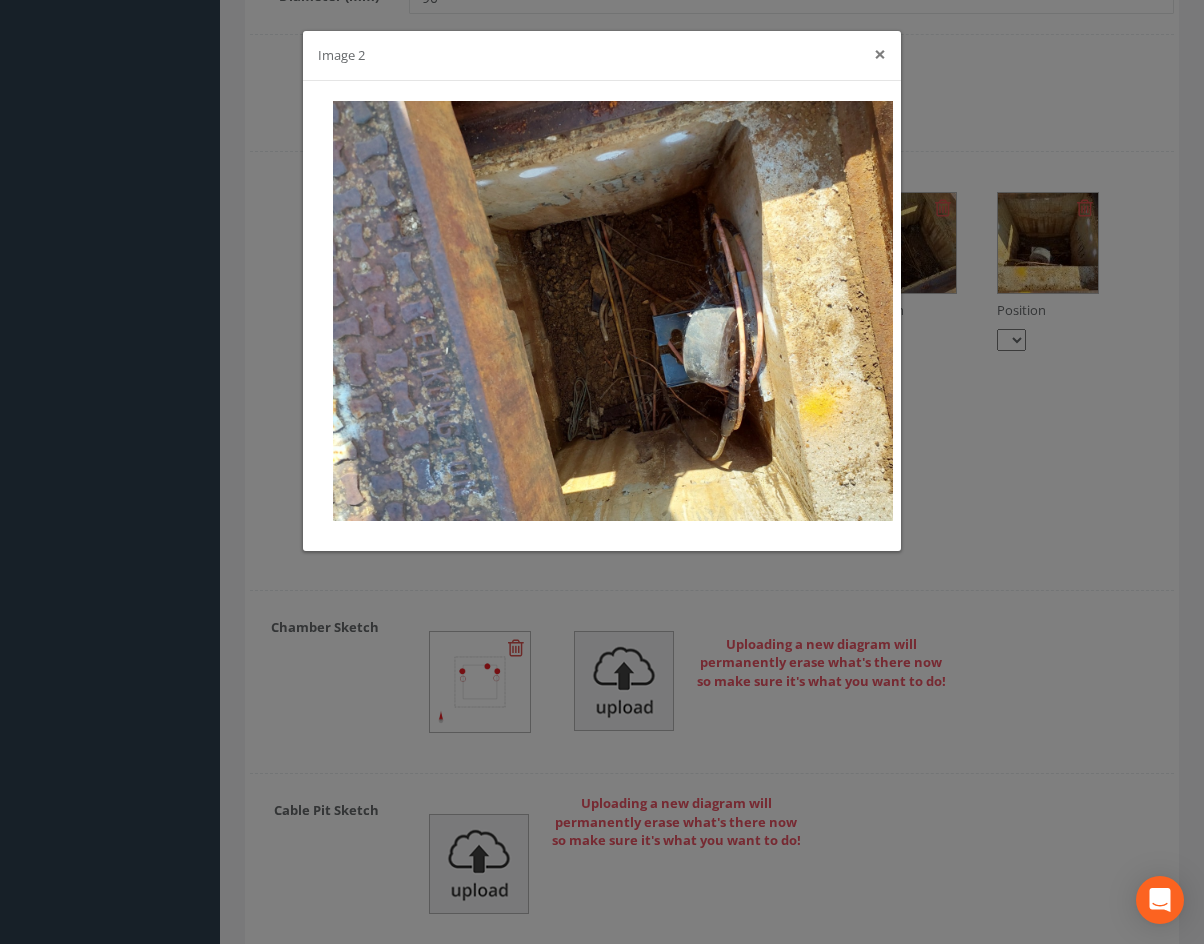 click on "×" at bounding box center (880, 54) 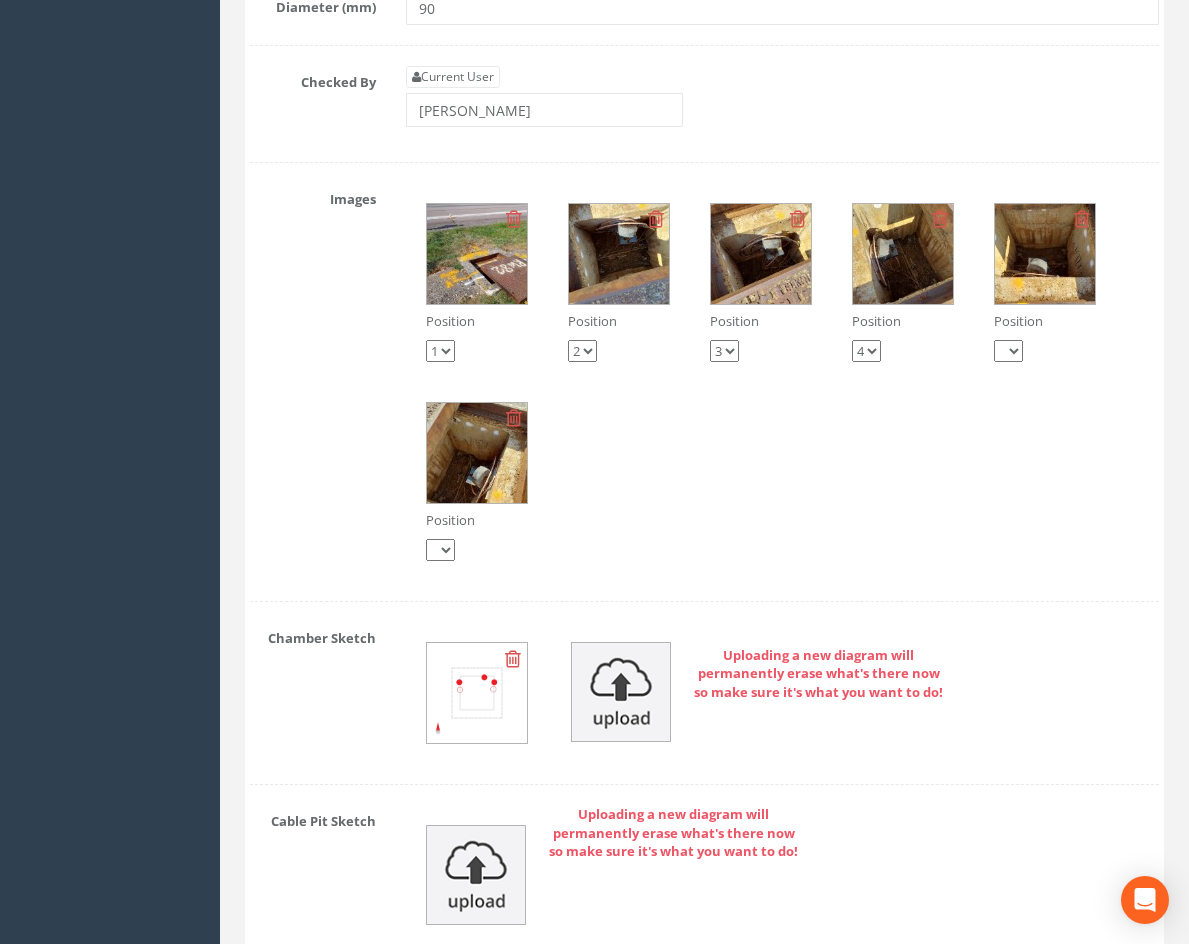 click at bounding box center [477, 254] 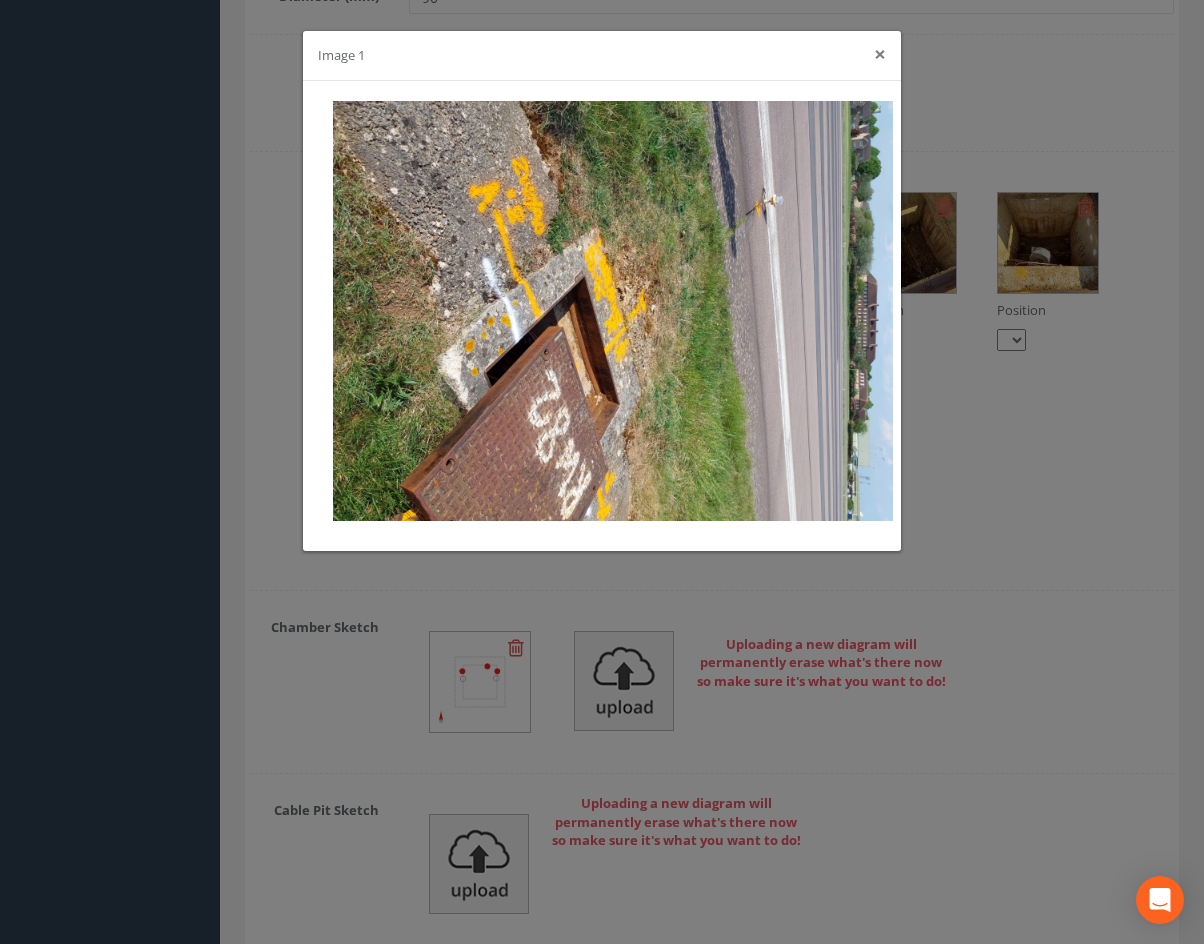 click on "×" at bounding box center (880, 54) 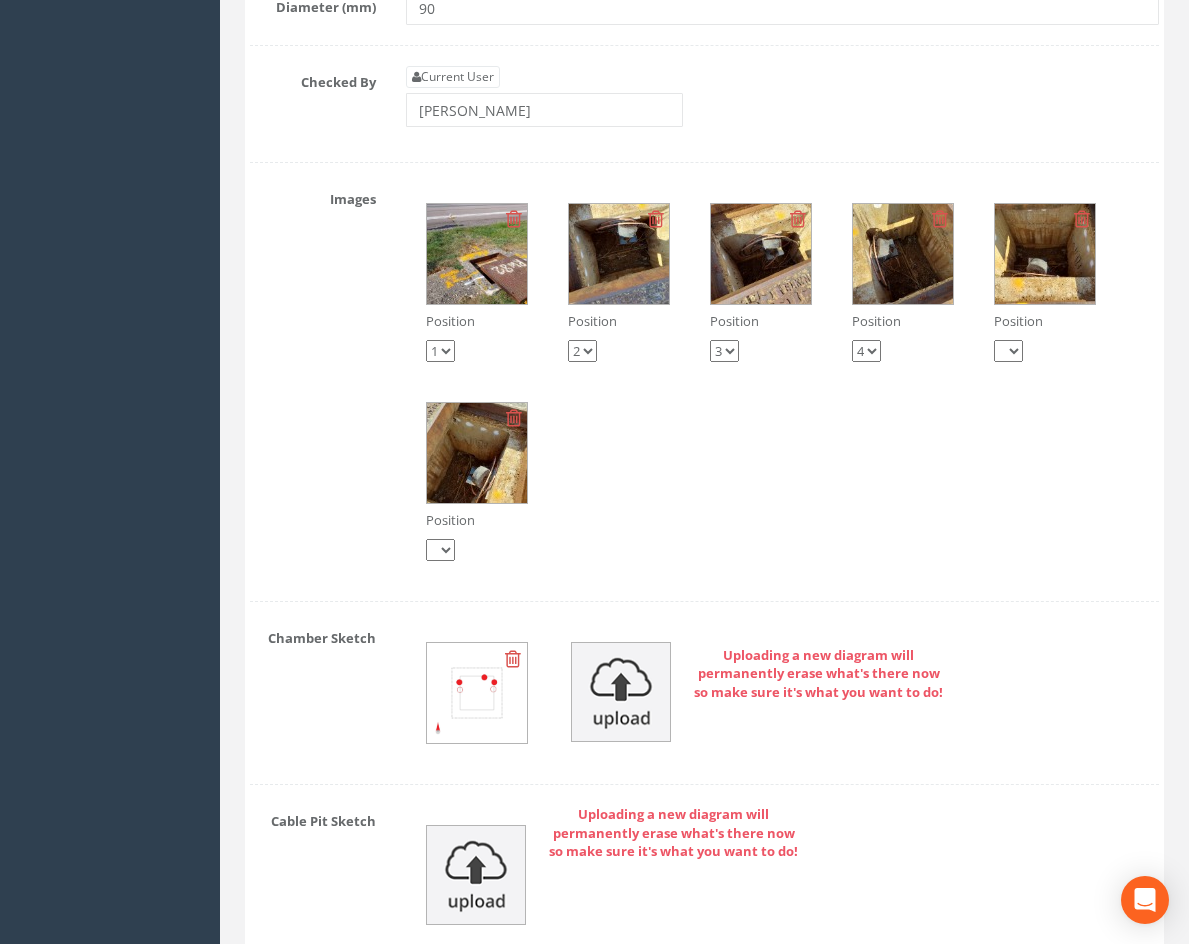 click at bounding box center [761, 254] 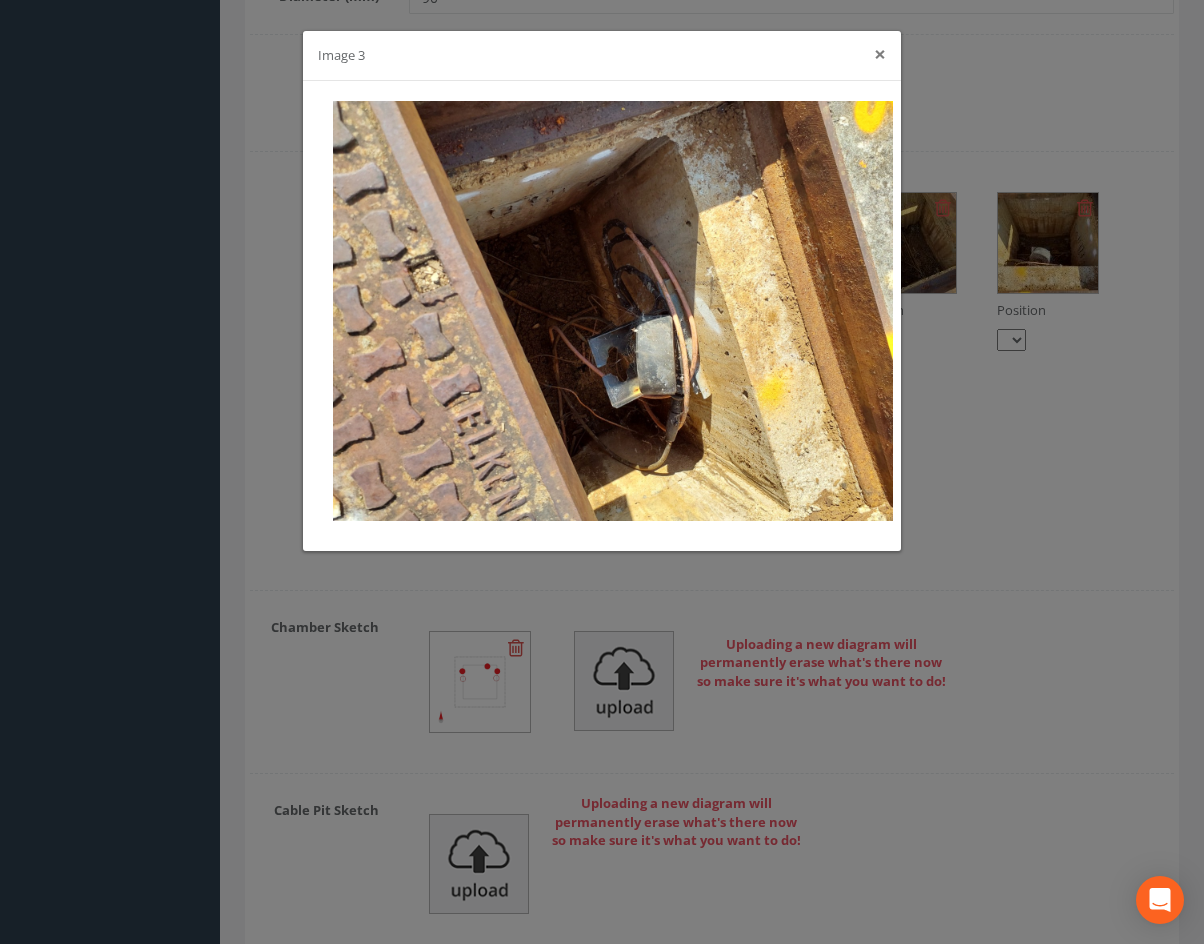 click on "×" at bounding box center (880, 54) 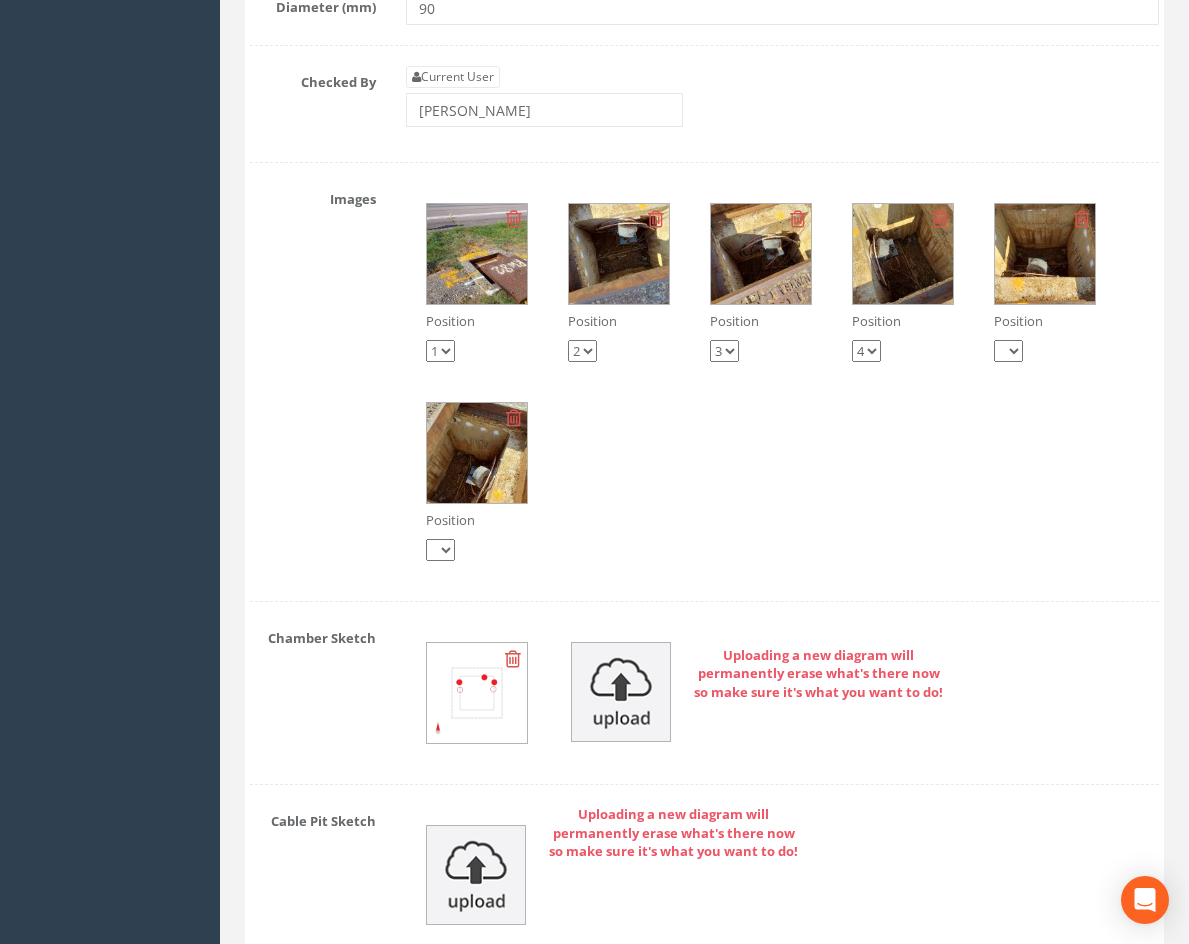 click at bounding box center (1045, 254) 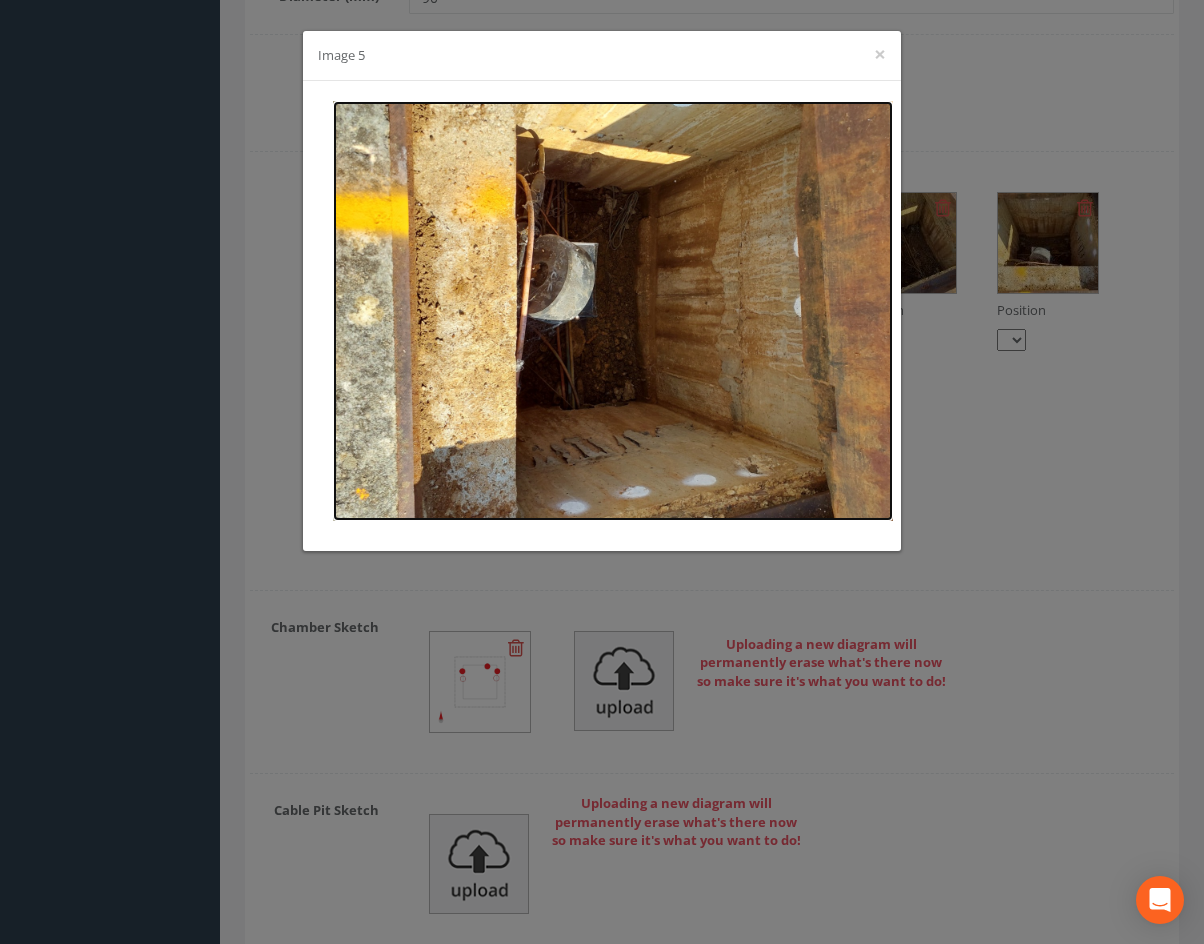 click at bounding box center (613, 311) 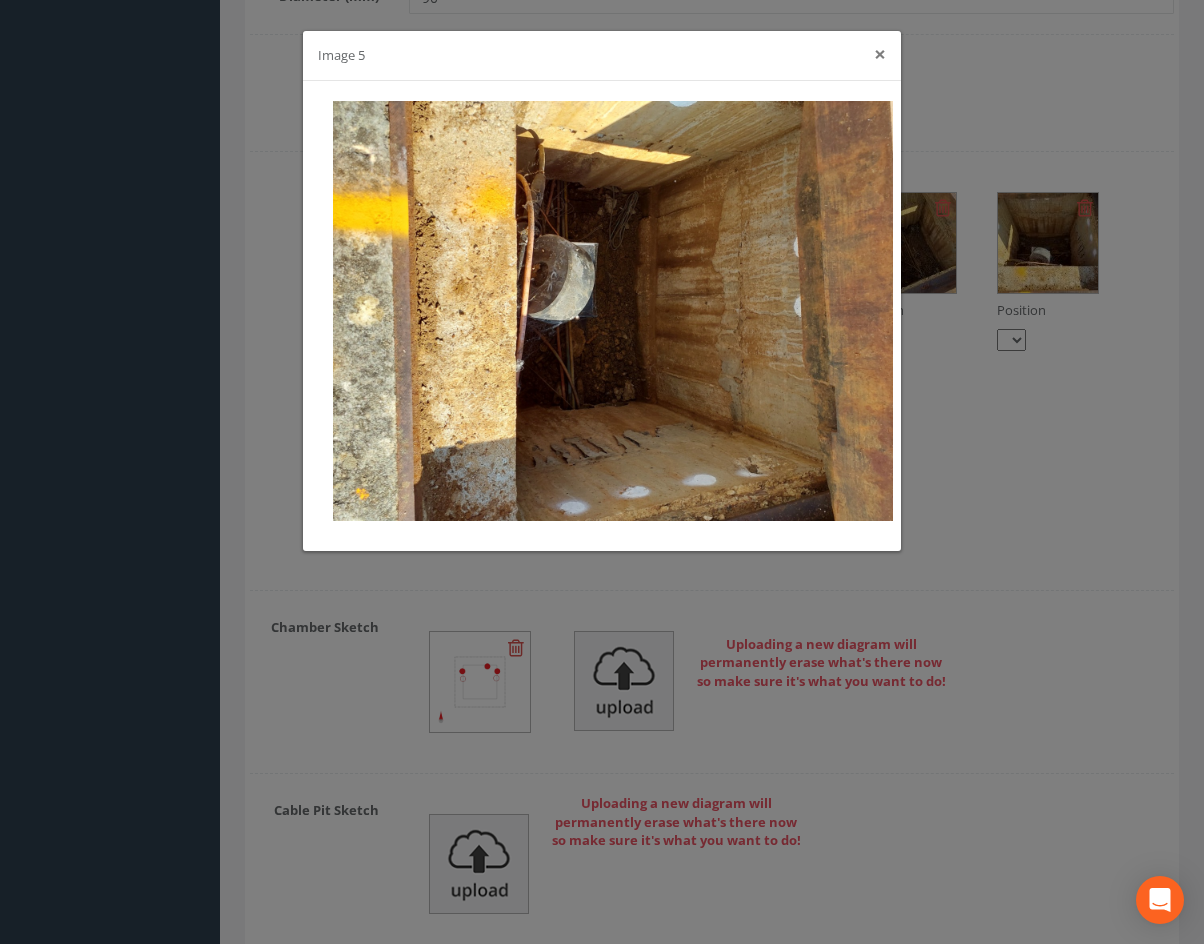 click on "×" at bounding box center (880, 54) 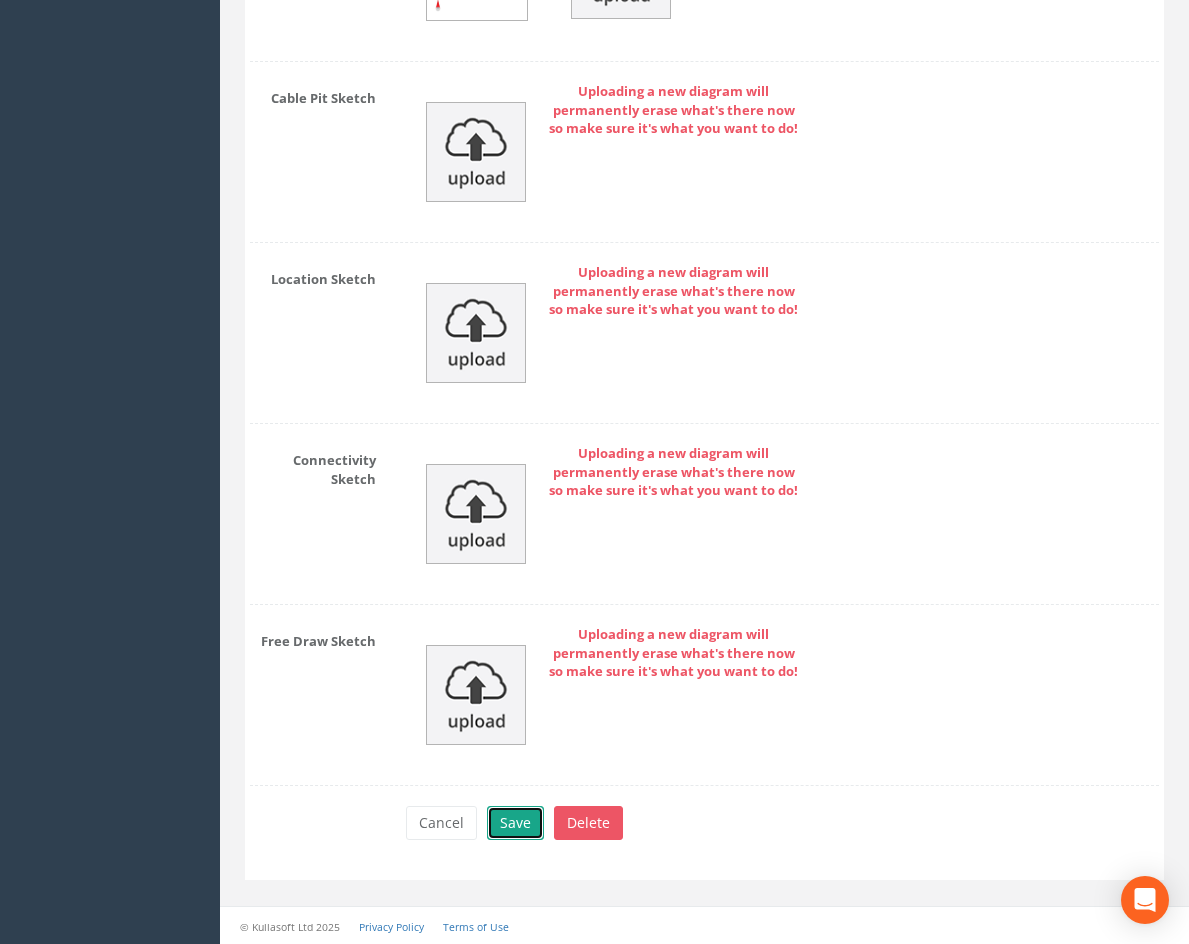 click on "Save" at bounding box center (515, 823) 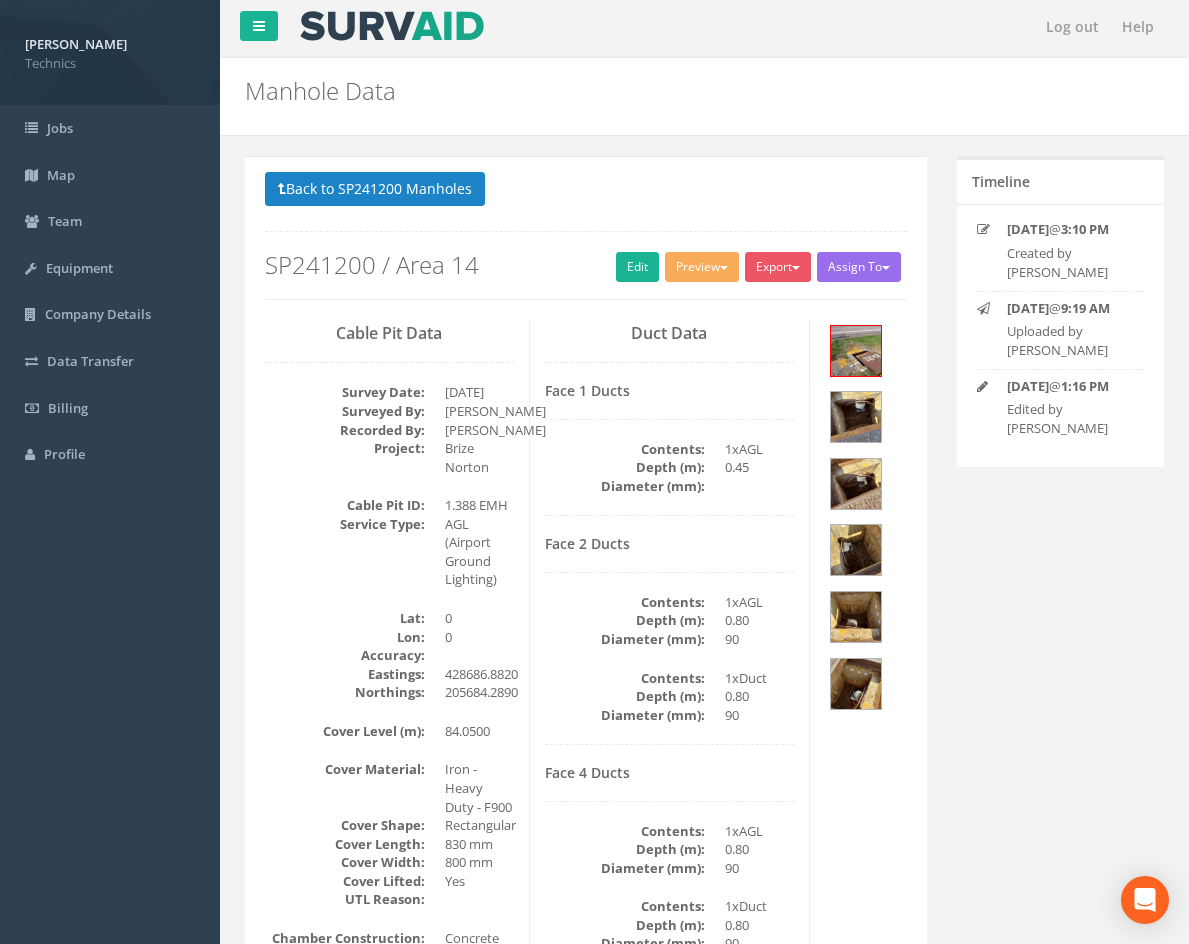scroll, scrollTop: 0, scrollLeft: 0, axis: both 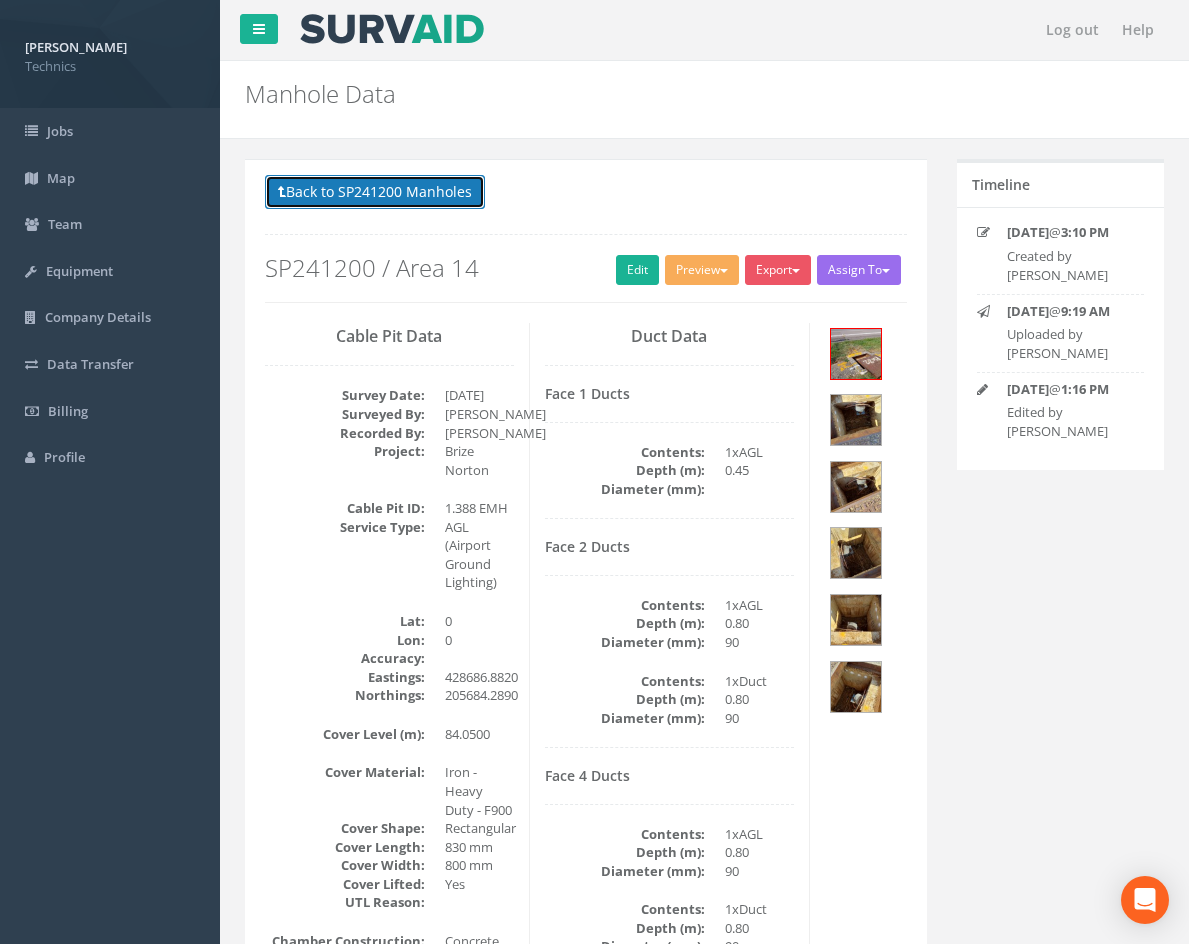 click on "Back to SP241200 Manholes" at bounding box center (375, 192) 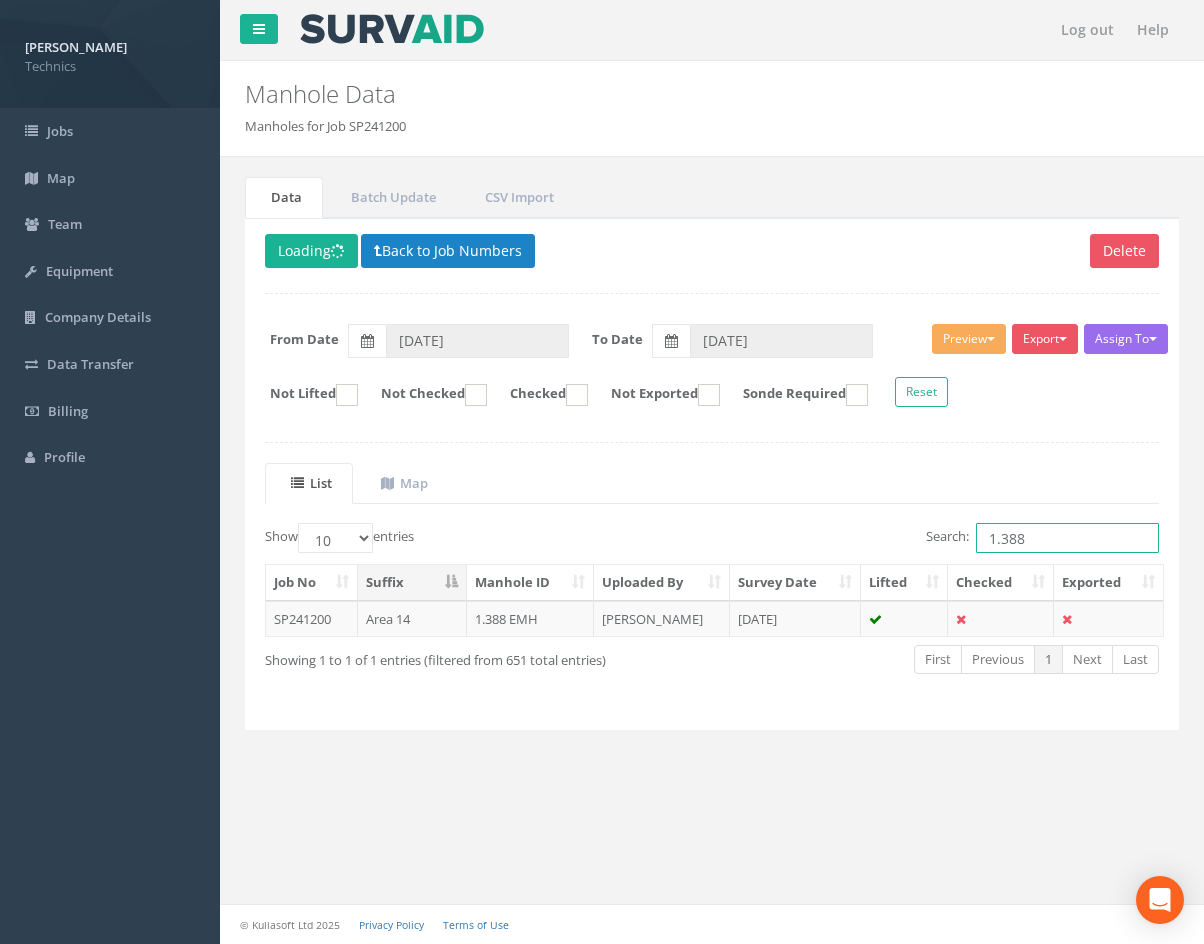click on "1.388" at bounding box center (1067, 538) 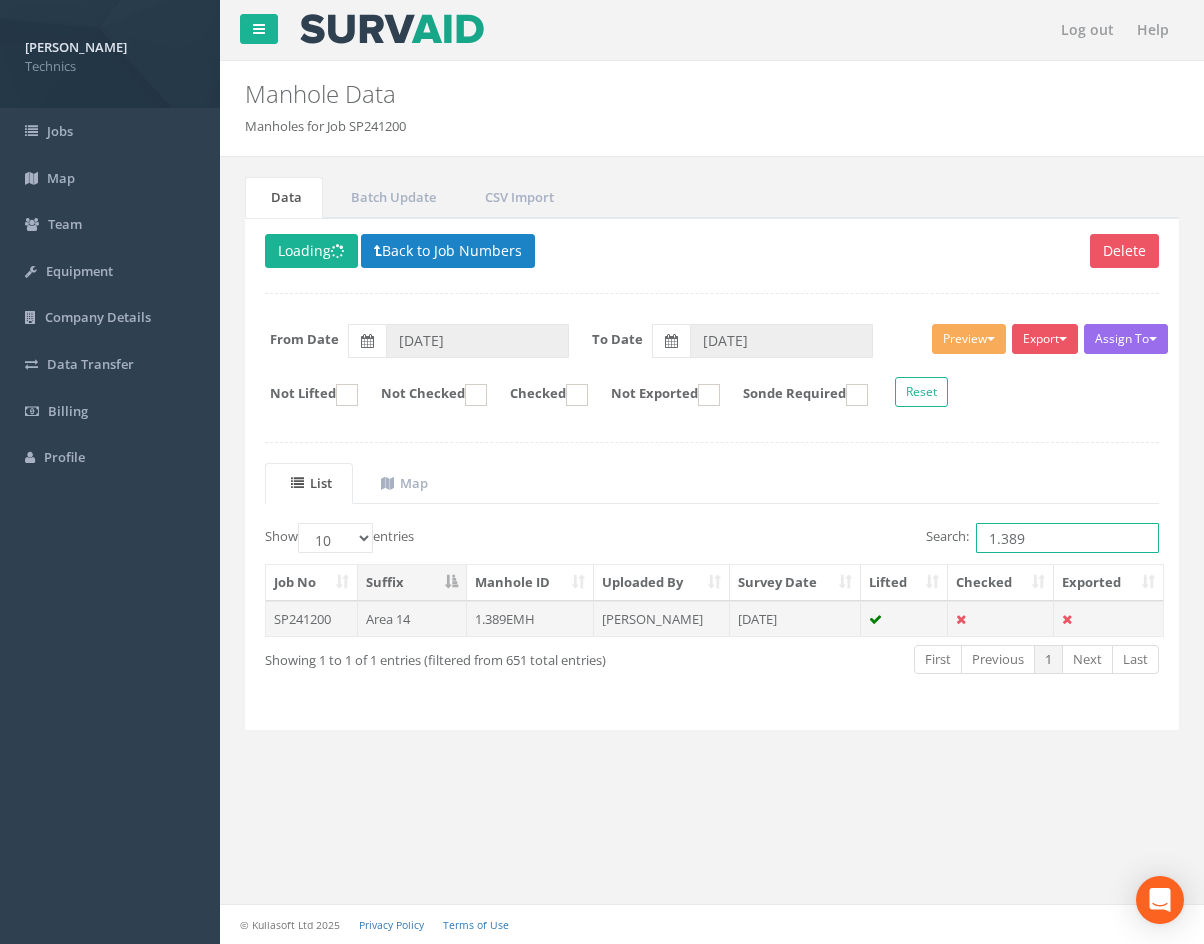 type on "1.389" 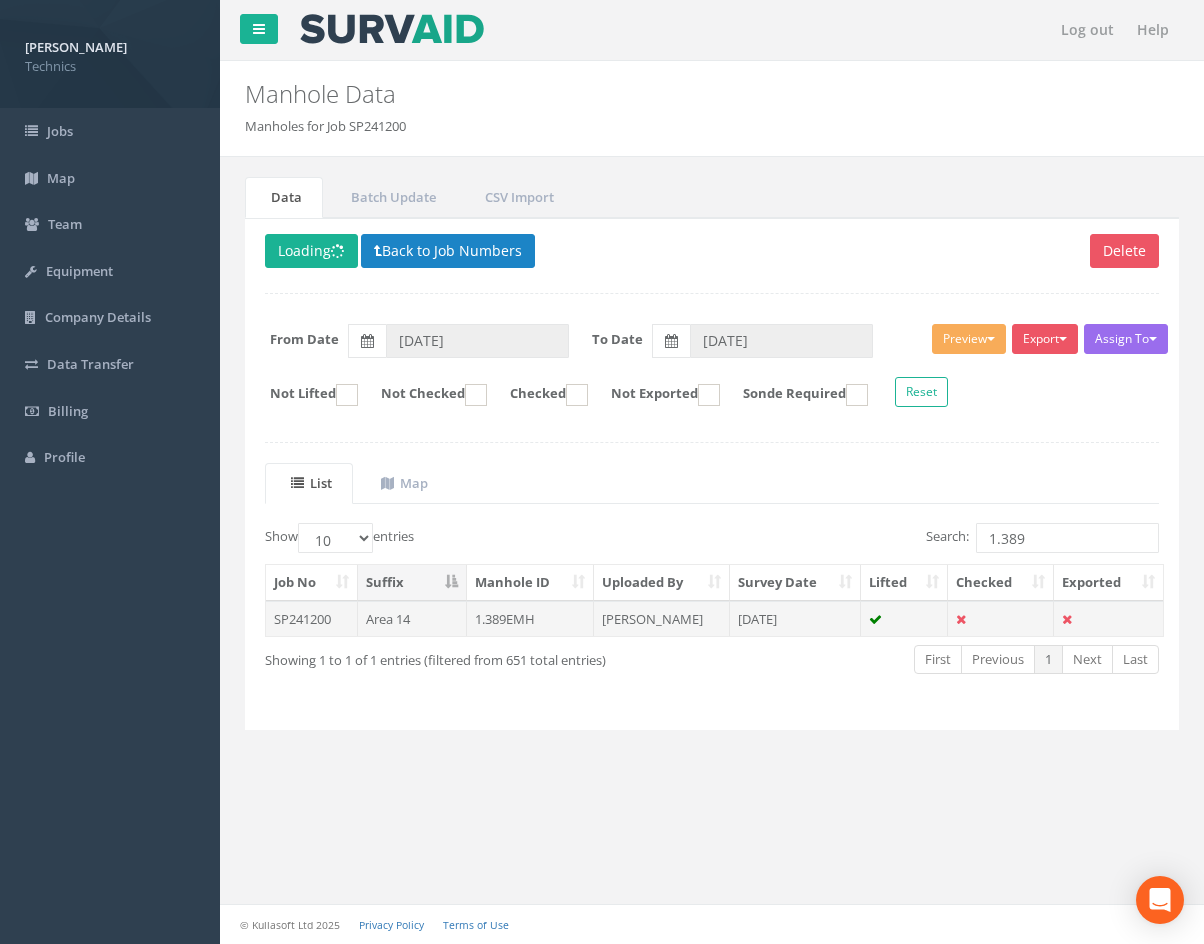 click on "[DATE]" at bounding box center [795, 619] 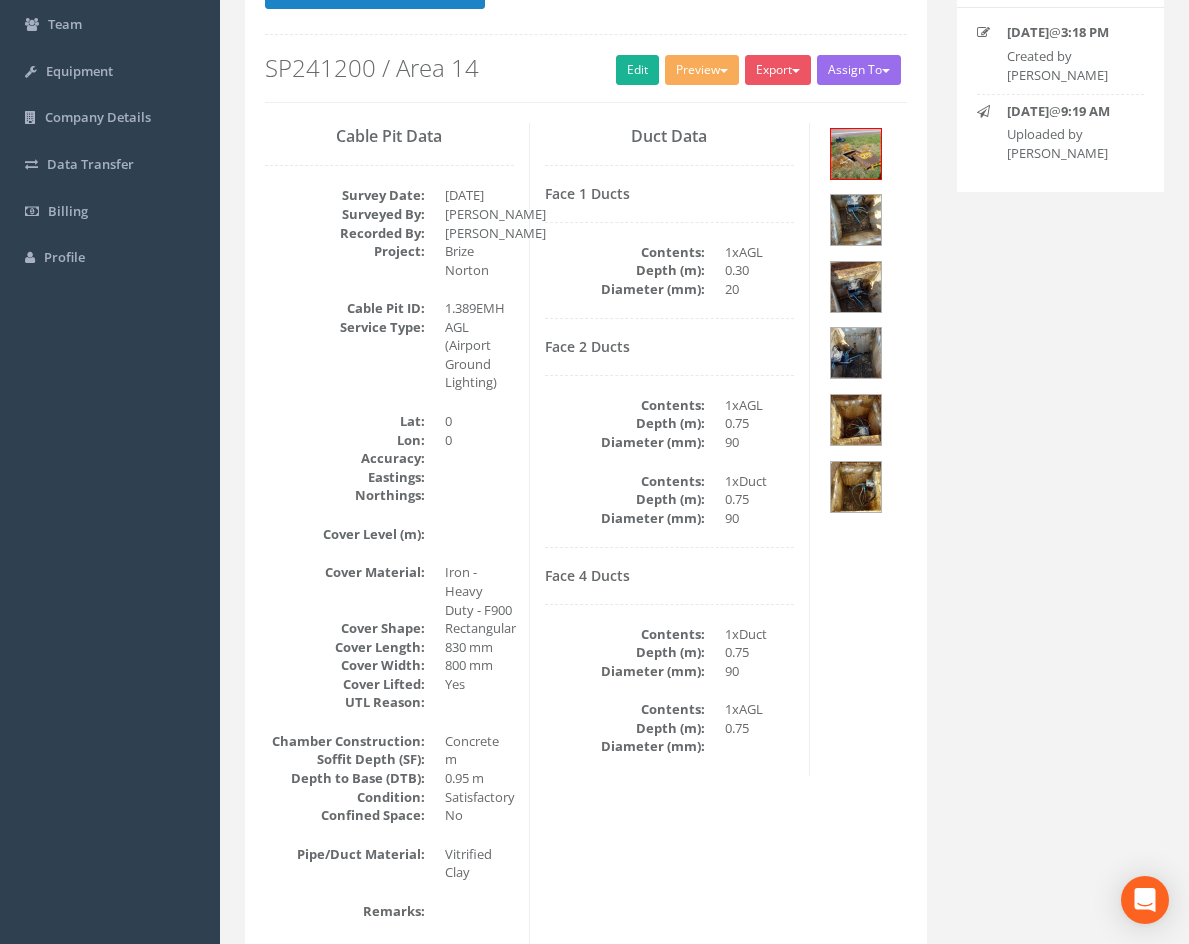 scroll, scrollTop: 100, scrollLeft: 0, axis: vertical 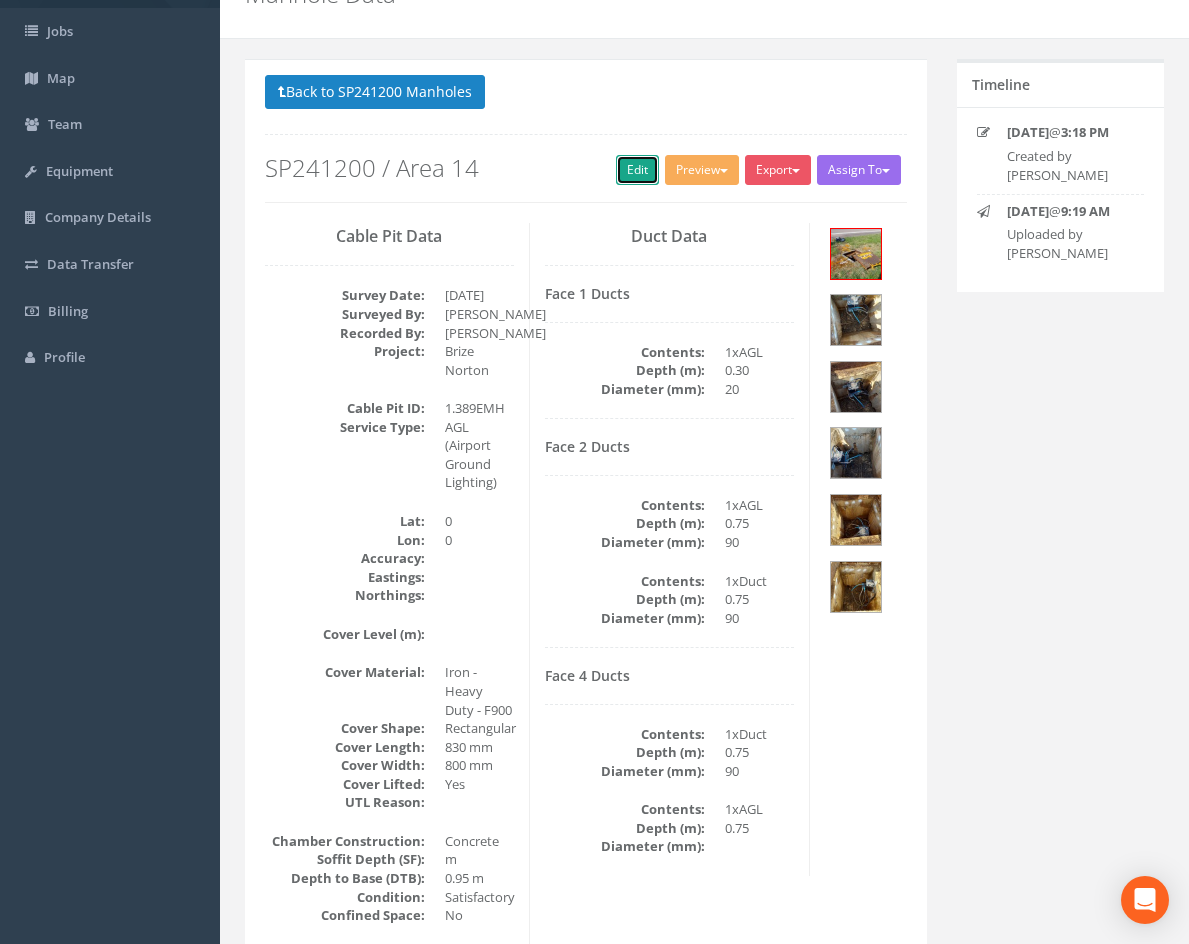 click on "Edit" at bounding box center [637, 170] 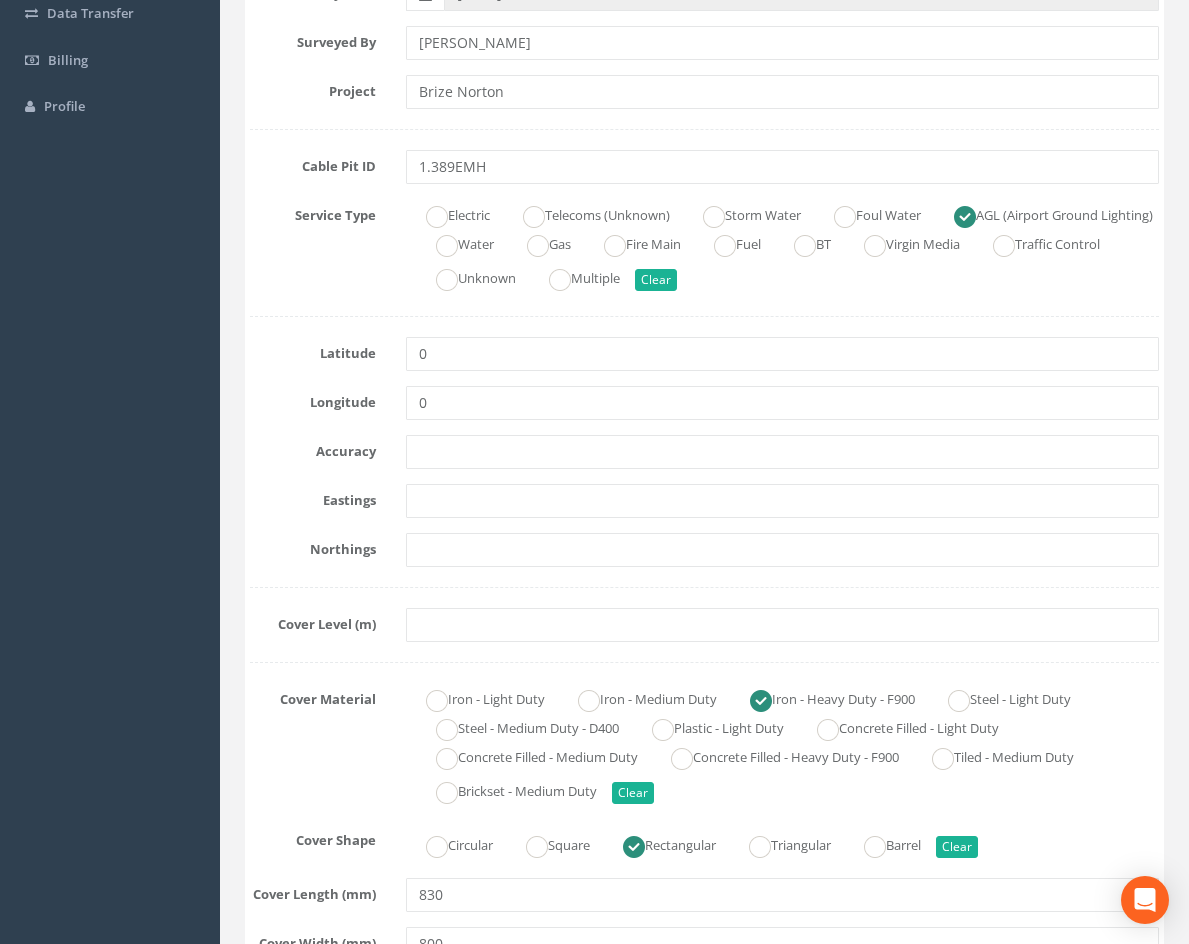 scroll, scrollTop: 500, scrollLeft: 0, axis: vertical 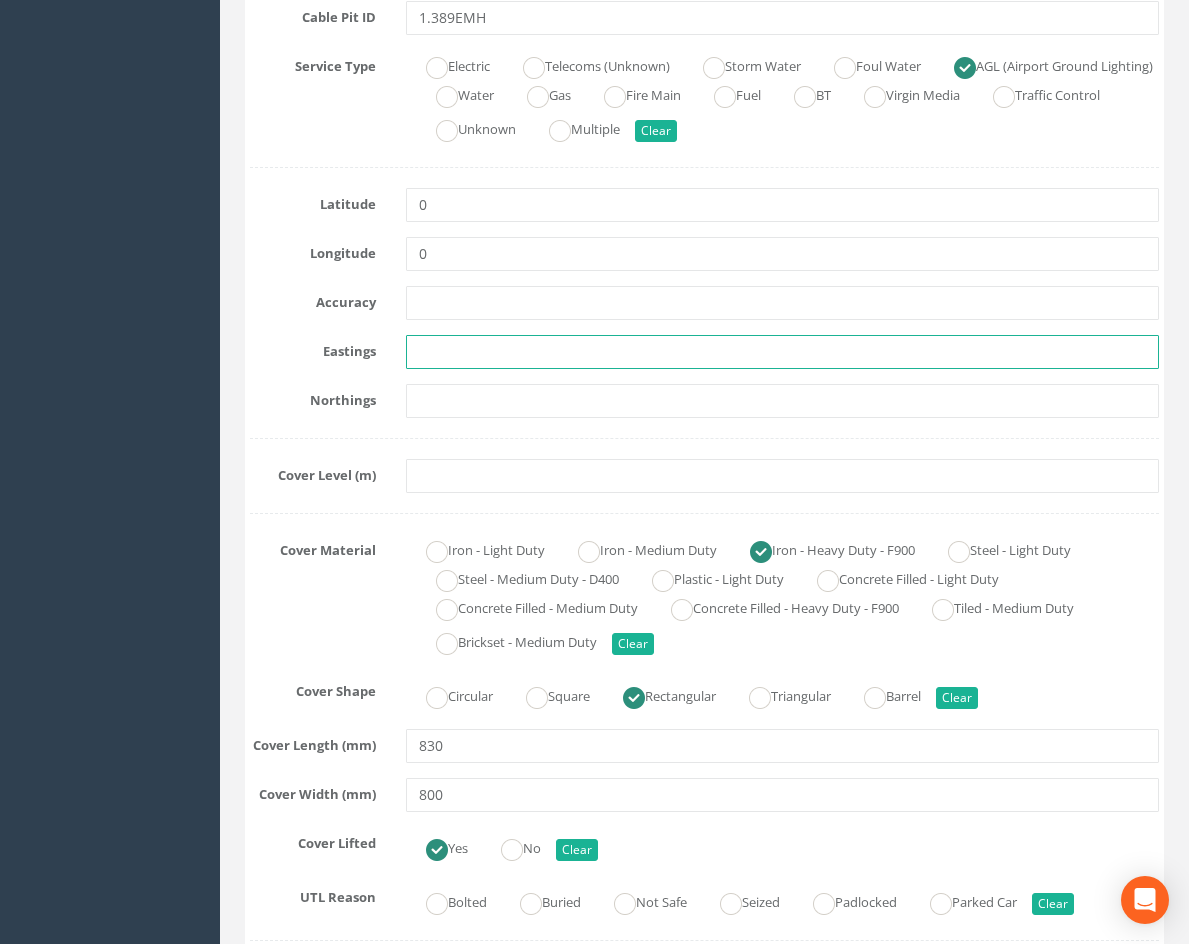 click at bounding box center (782, 352) 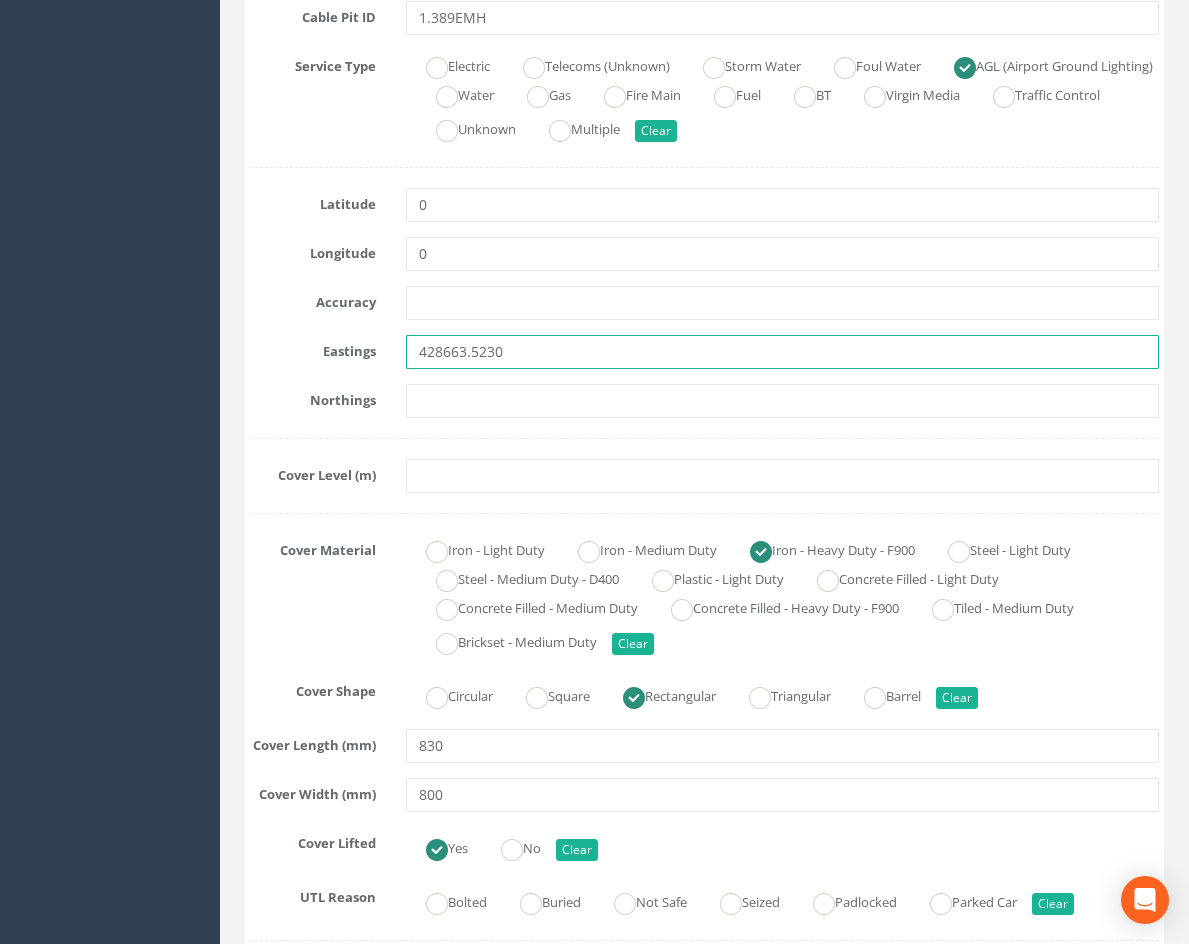 type on "428663.5230" 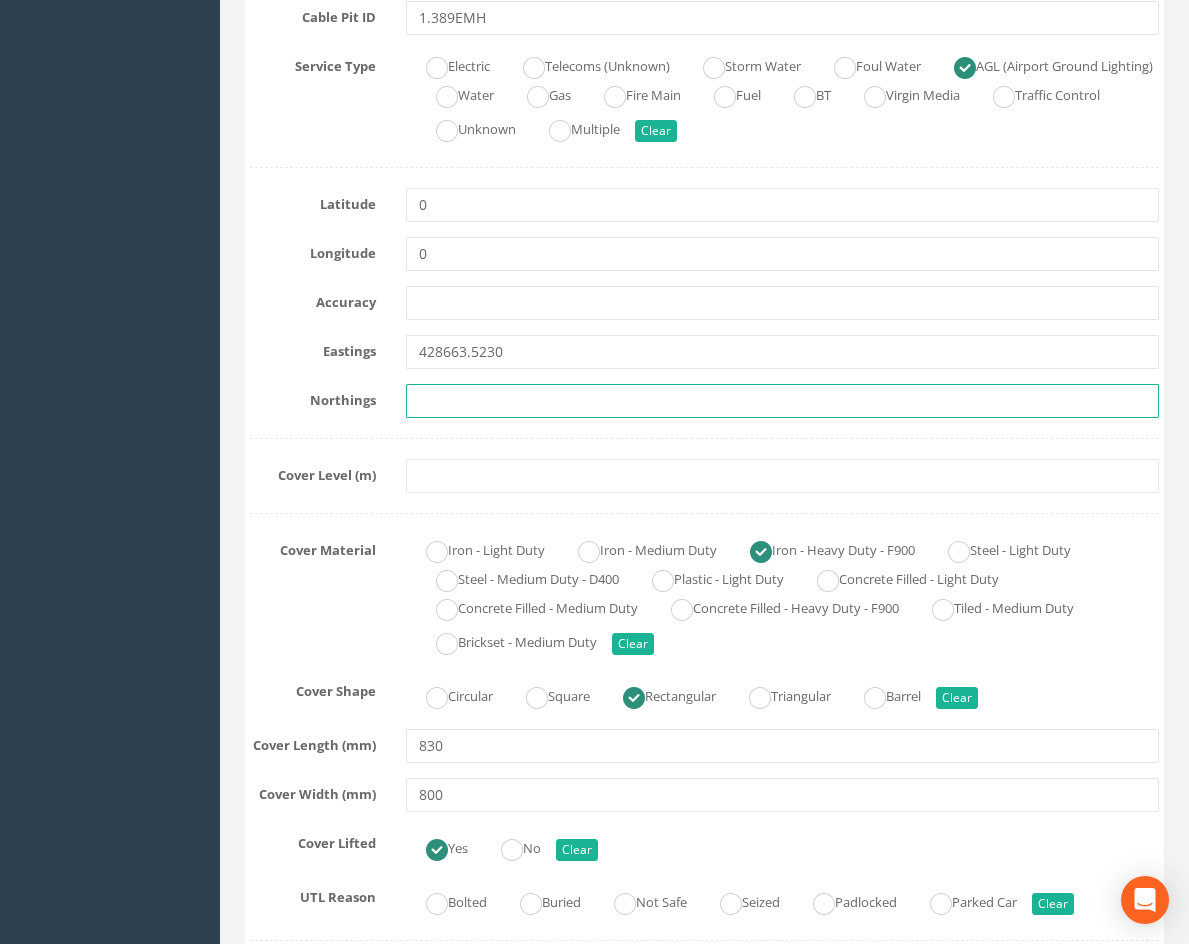 click at bounding box center (782, 401) 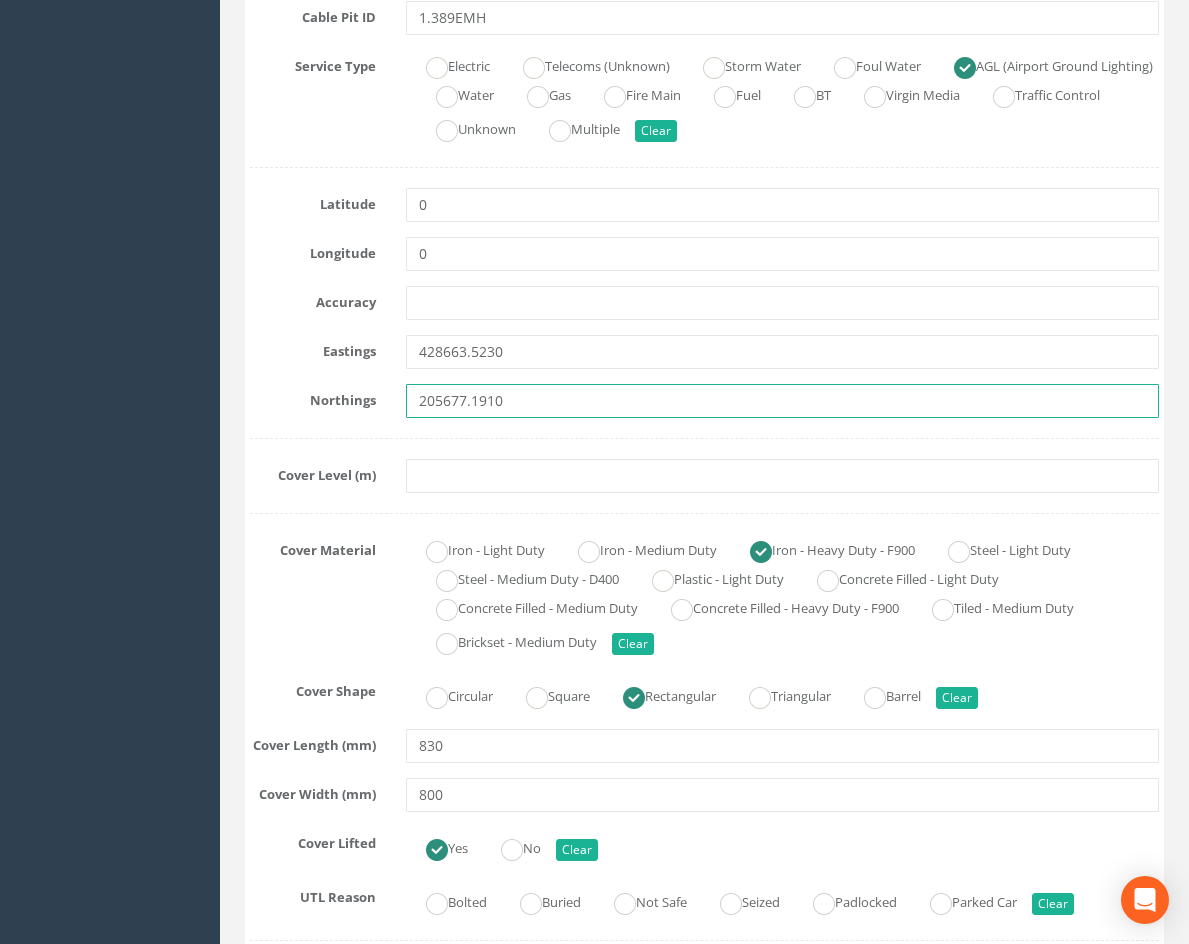type on "205677.1910" 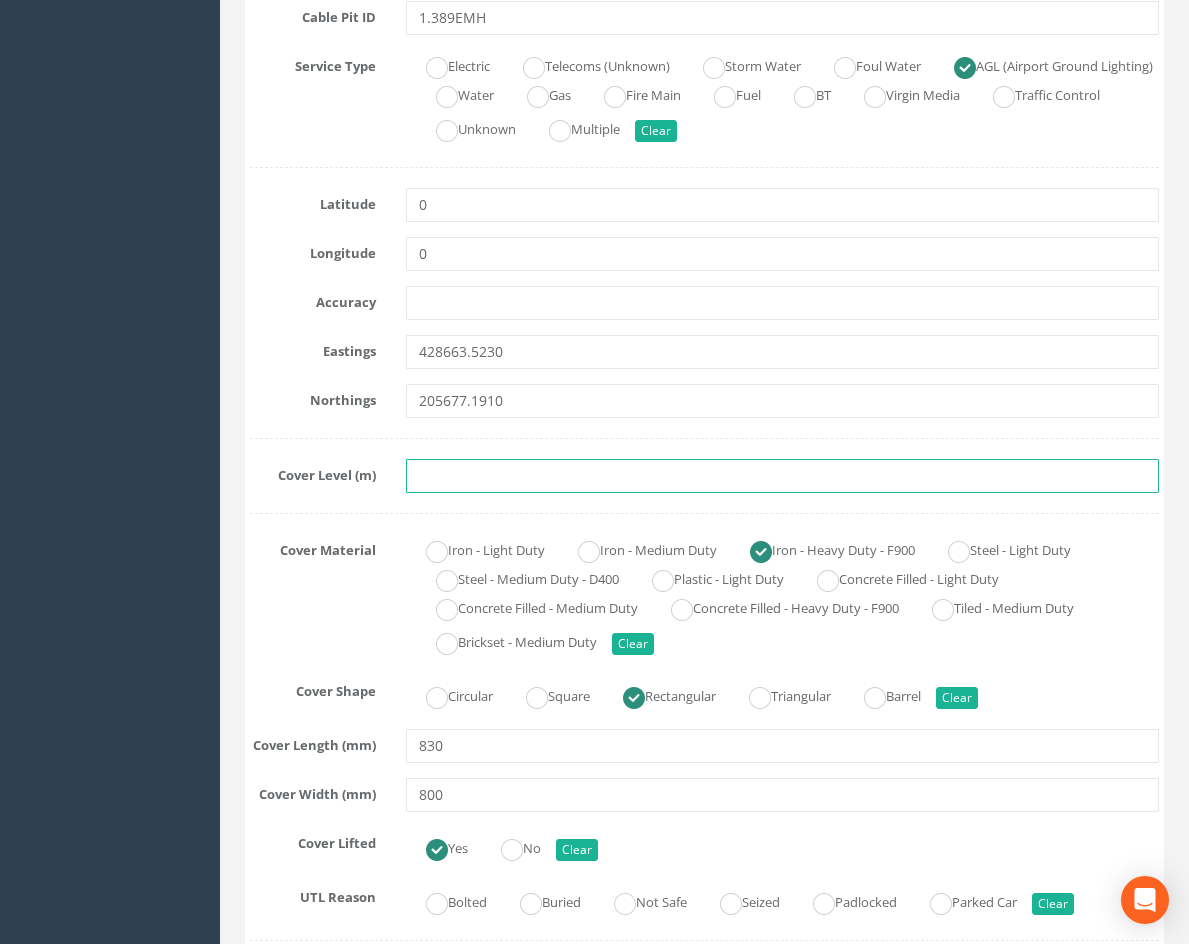 click at bounding box center (782, 476) 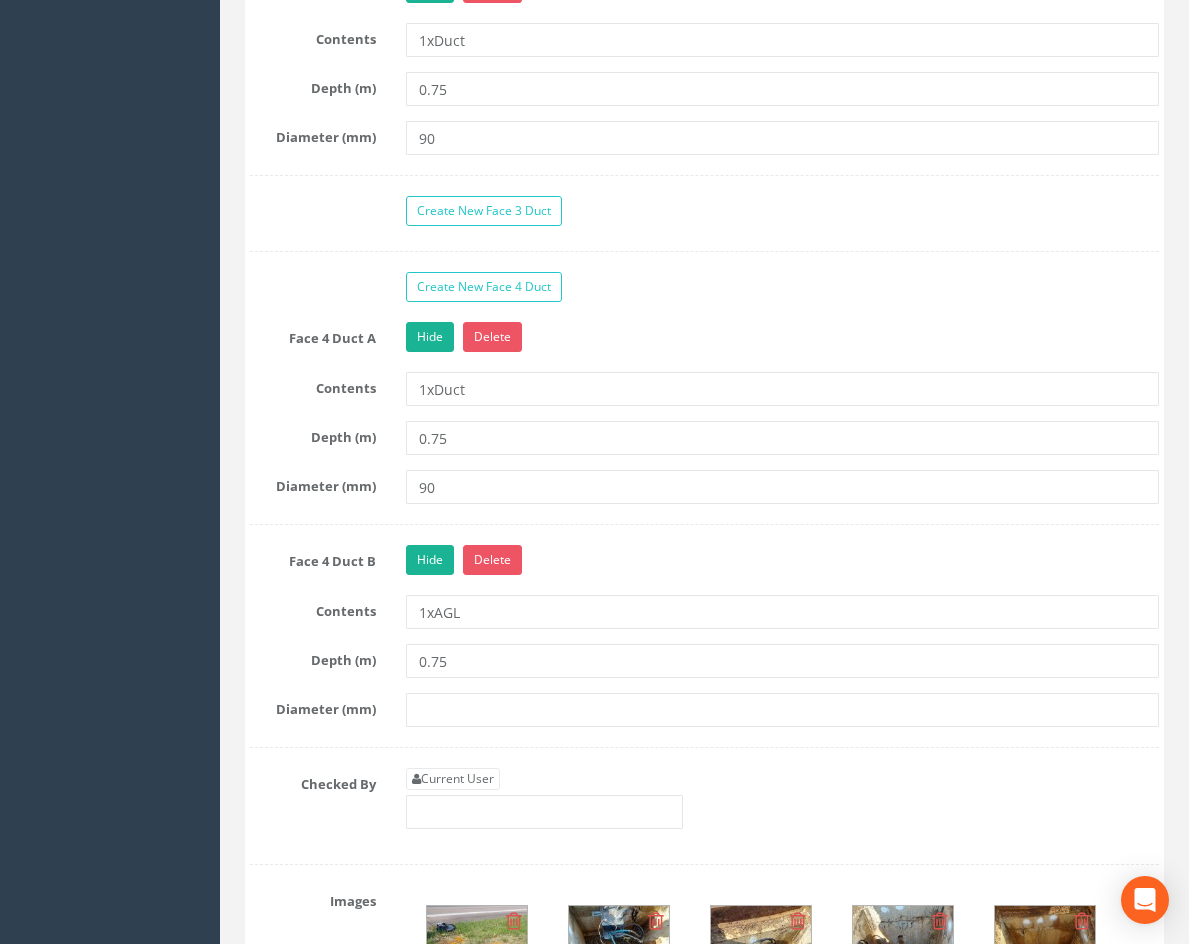 scroll, scrollTop: 2600, scrollLeft: 0, axis: vertical 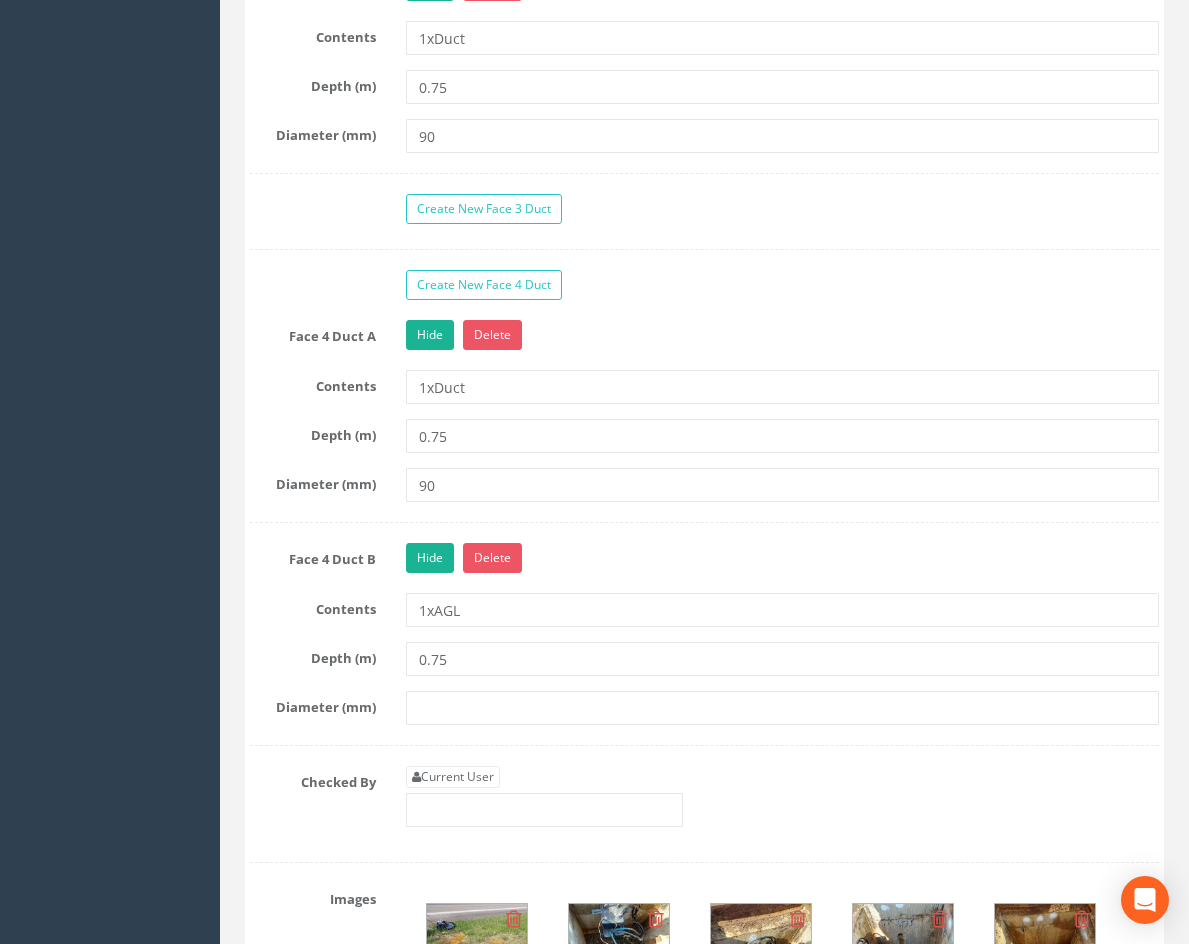 type on "84.0700" 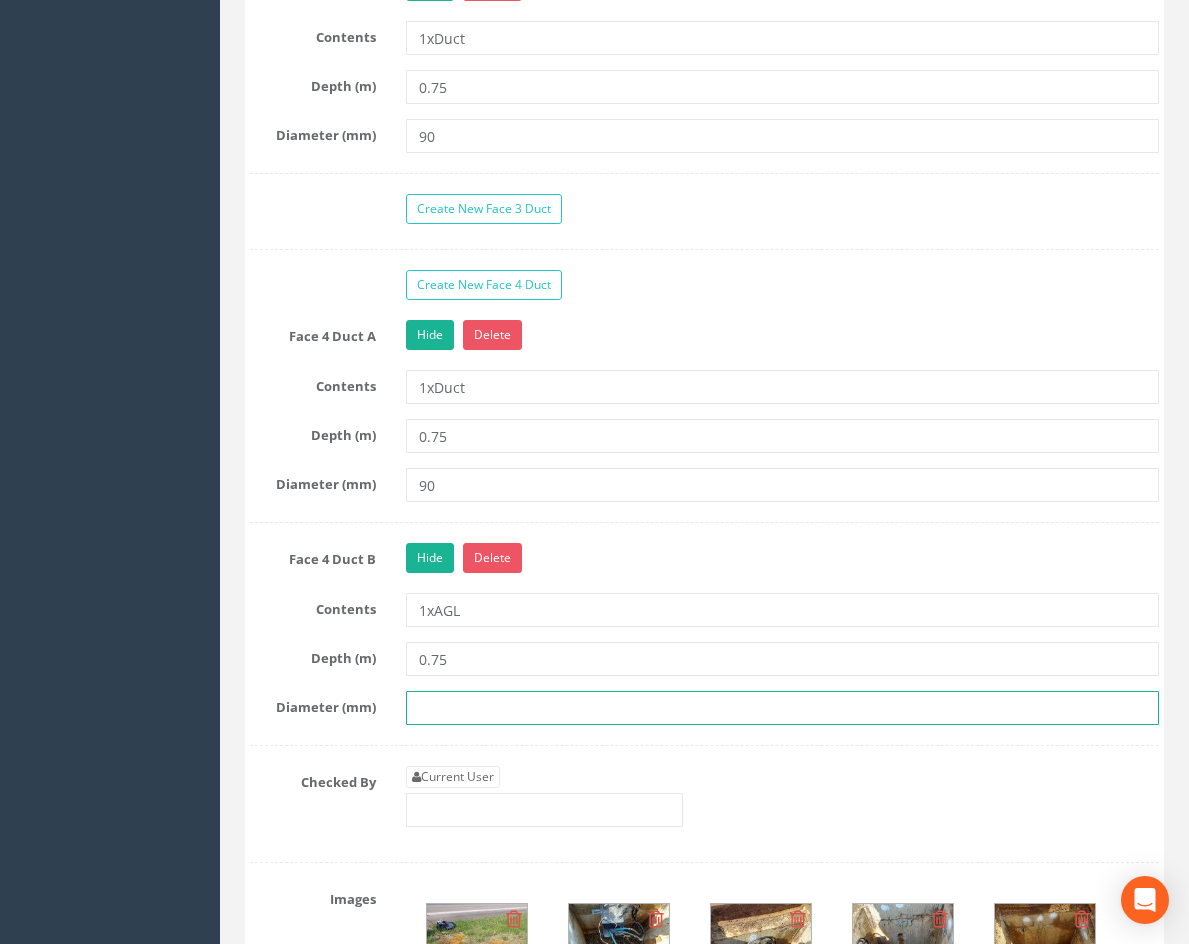 click at bounding box center [782, 708] 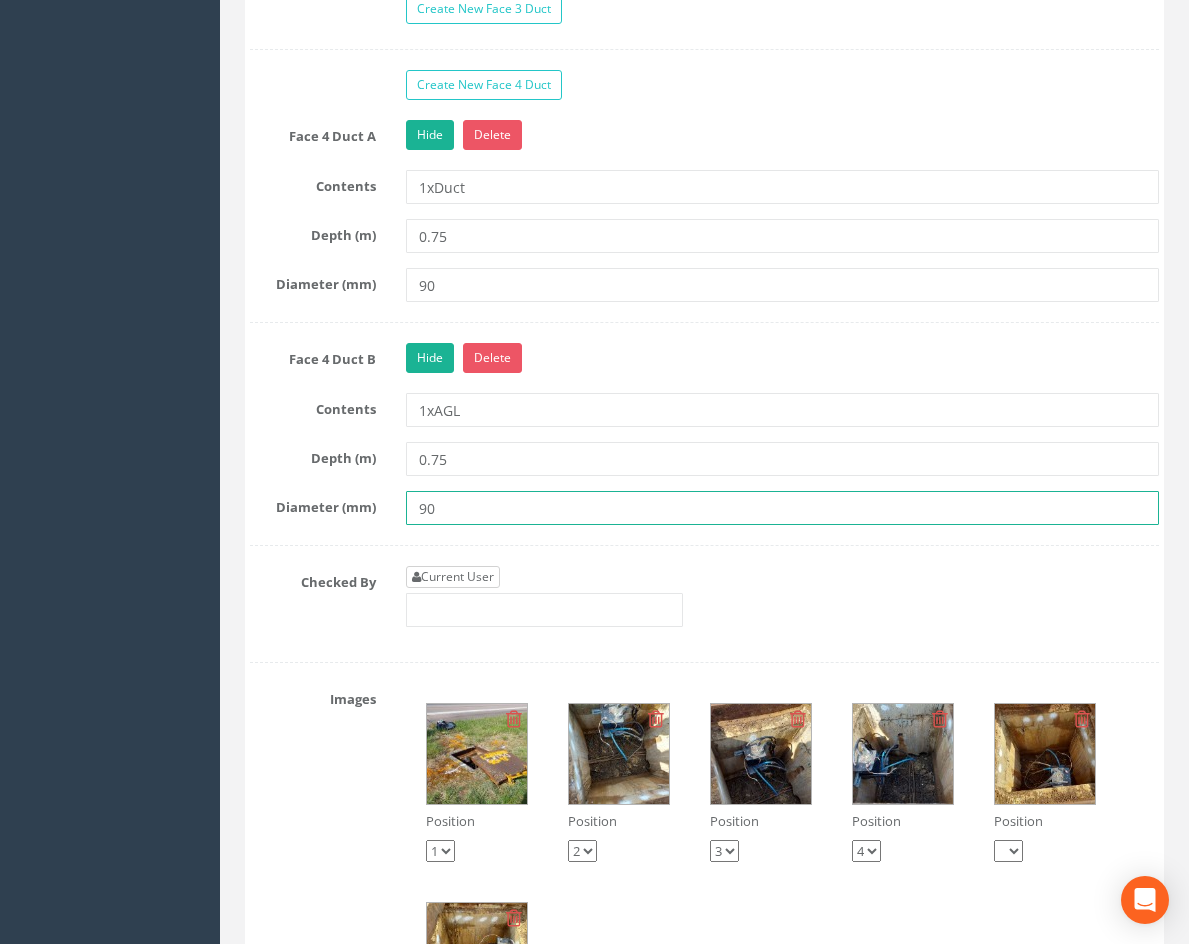 type on "90" 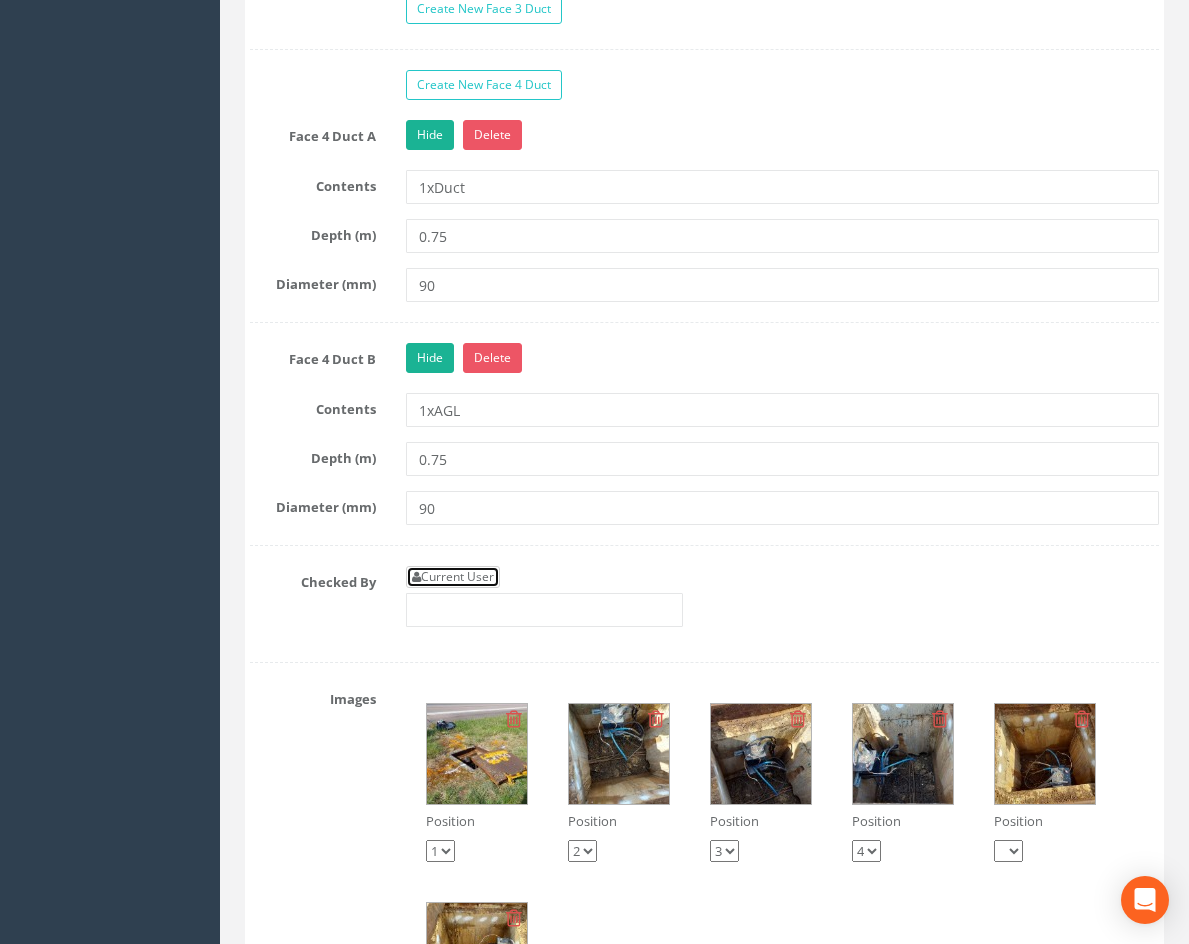 click on "Current User" at bounding box center [453, 577] 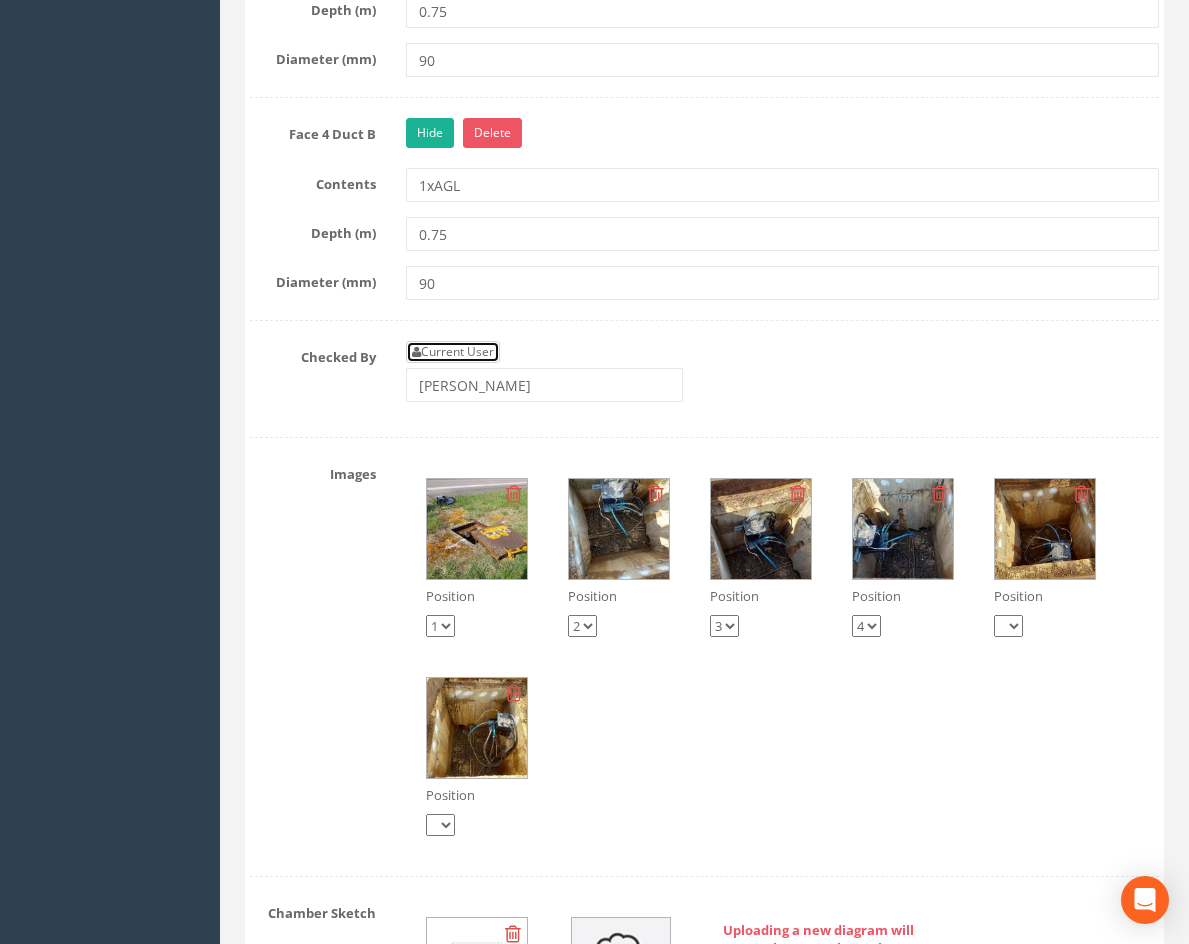 scroll, scrollTop: 3023, scrollLeft: 0, axis: vertical 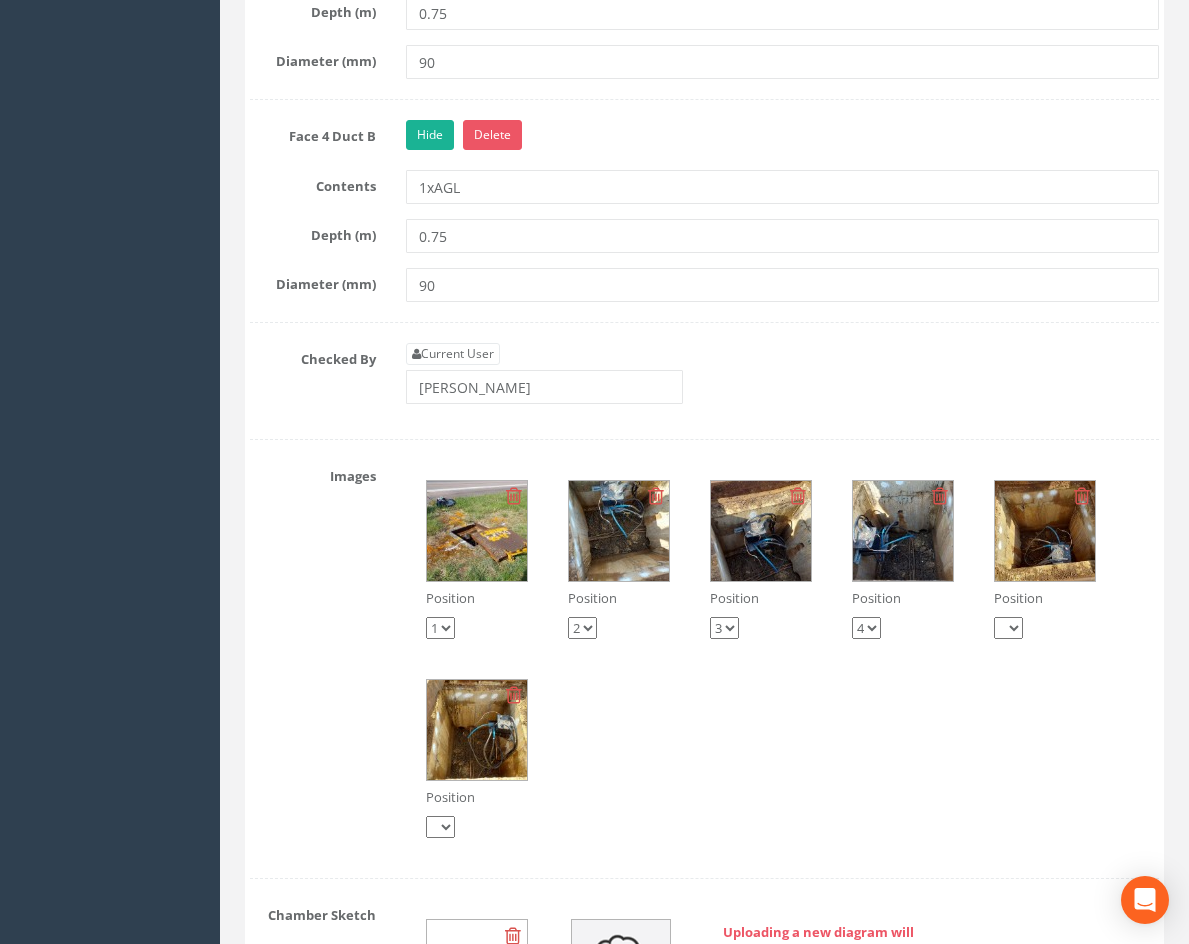 click at bounding box center (619, 531) 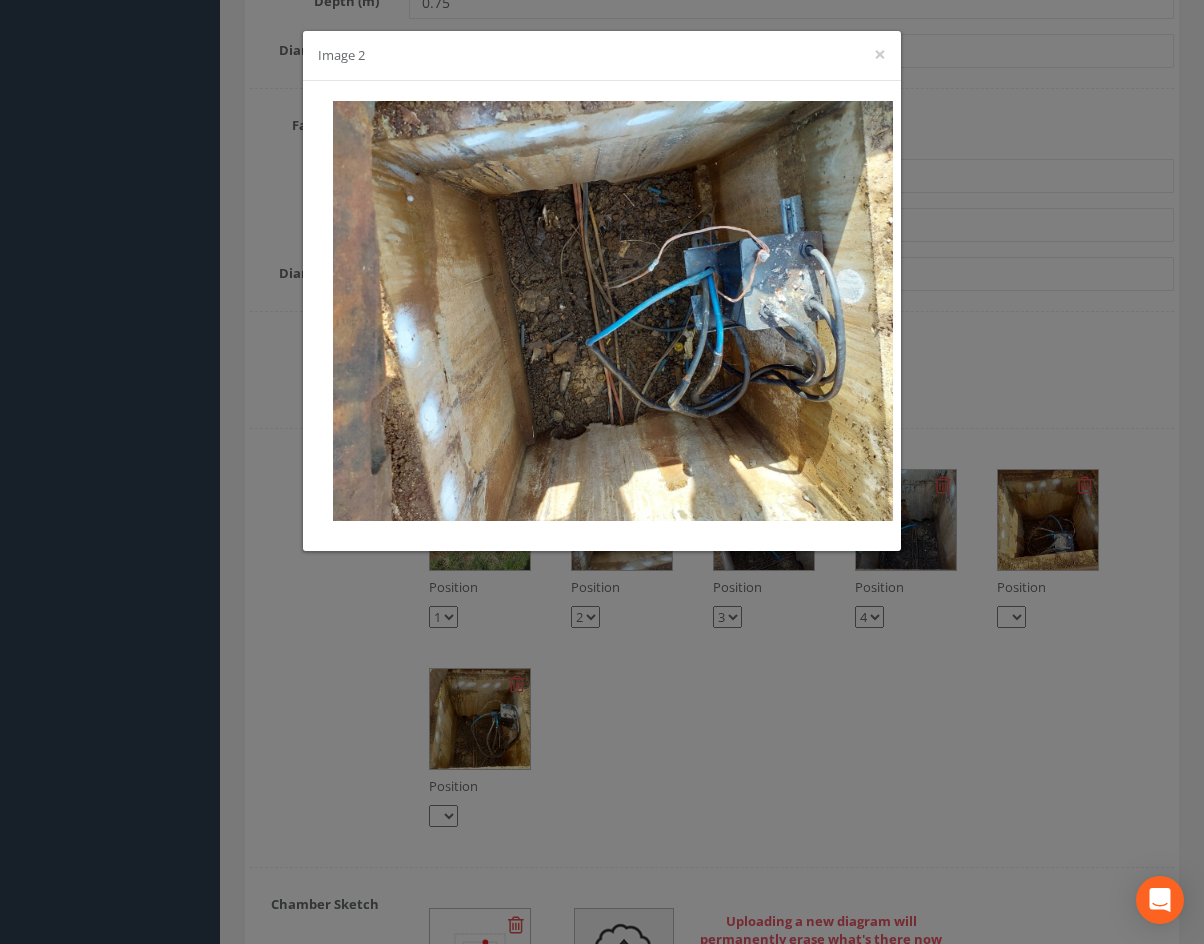 click on "Image 2  ×" at bounding box center [602, 56] 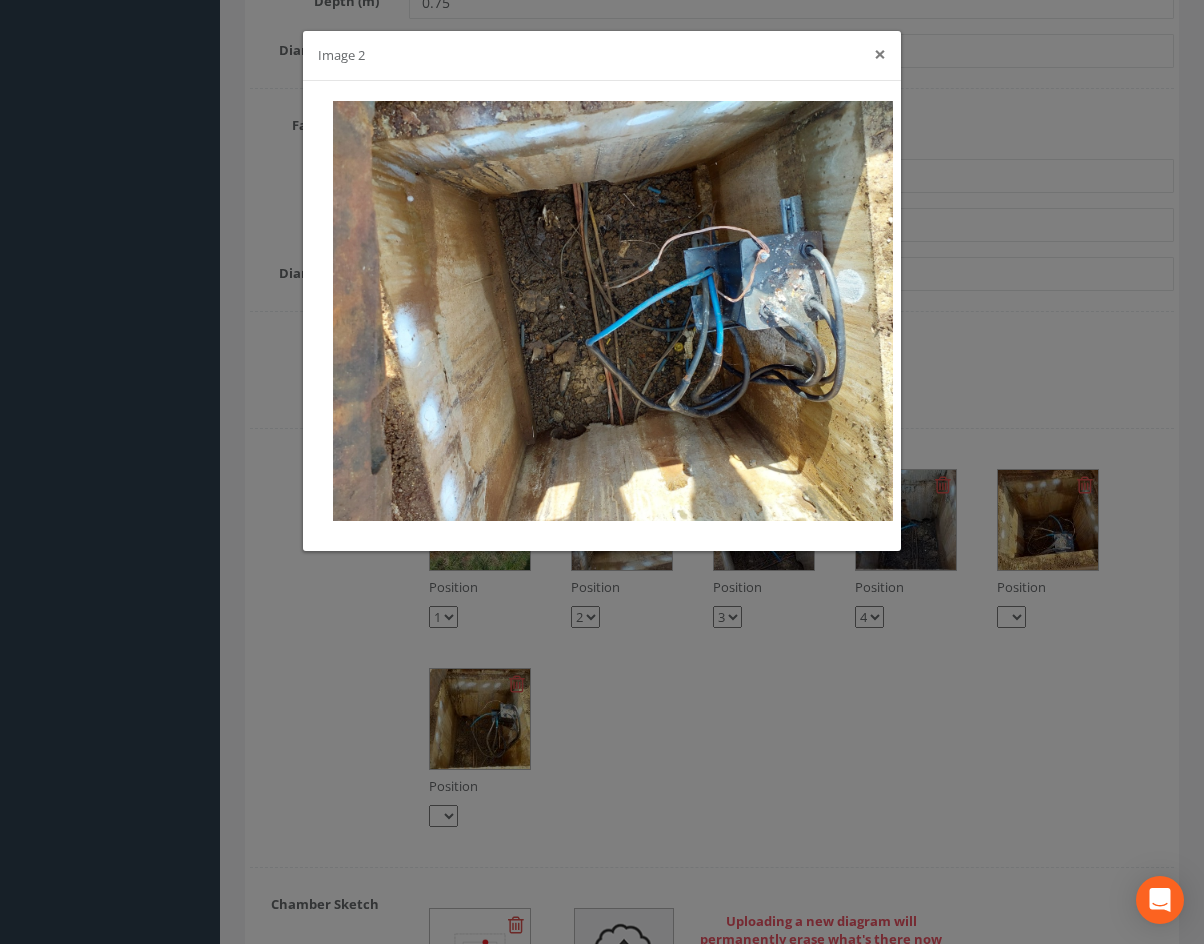 click on "×" at bounding box center [880, 54] 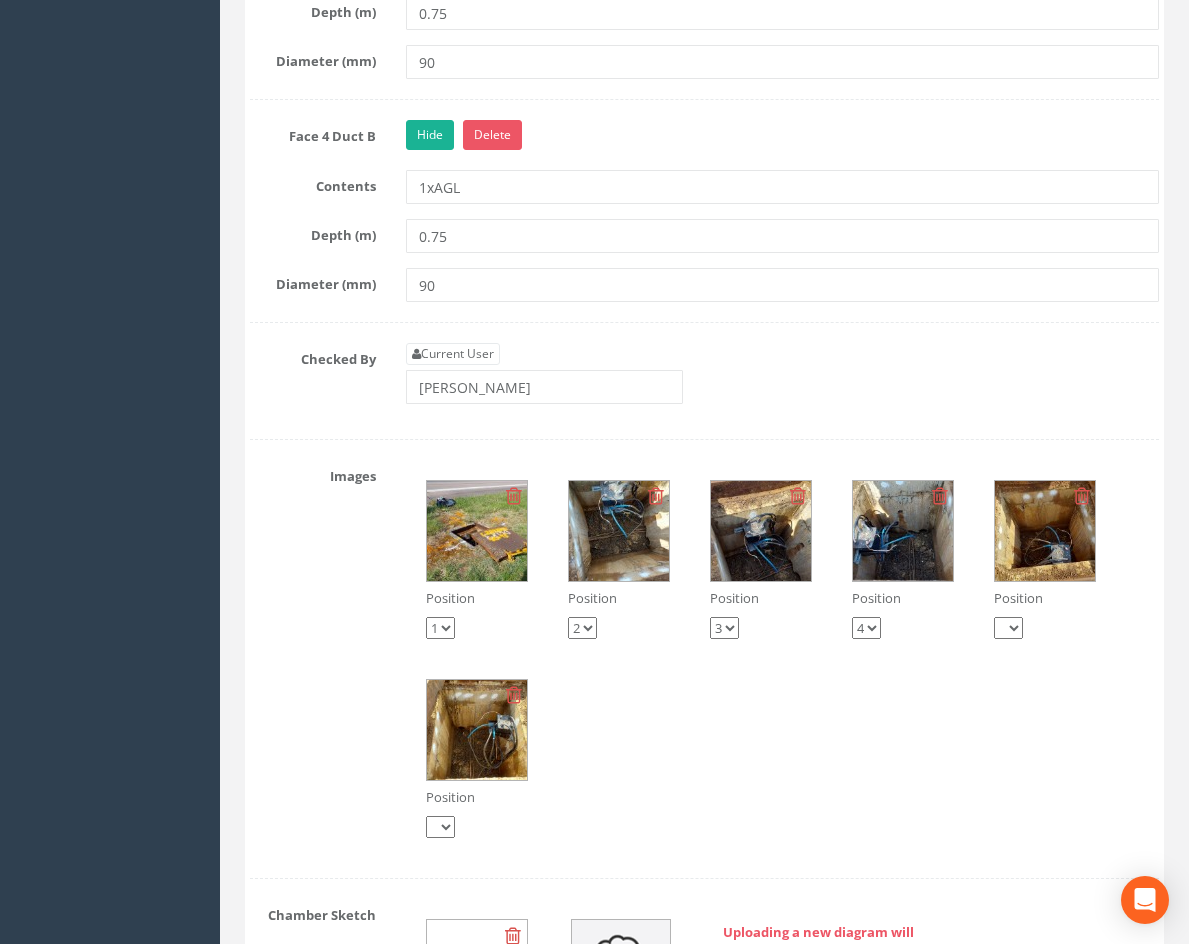 click at bounding box center [903, 531] 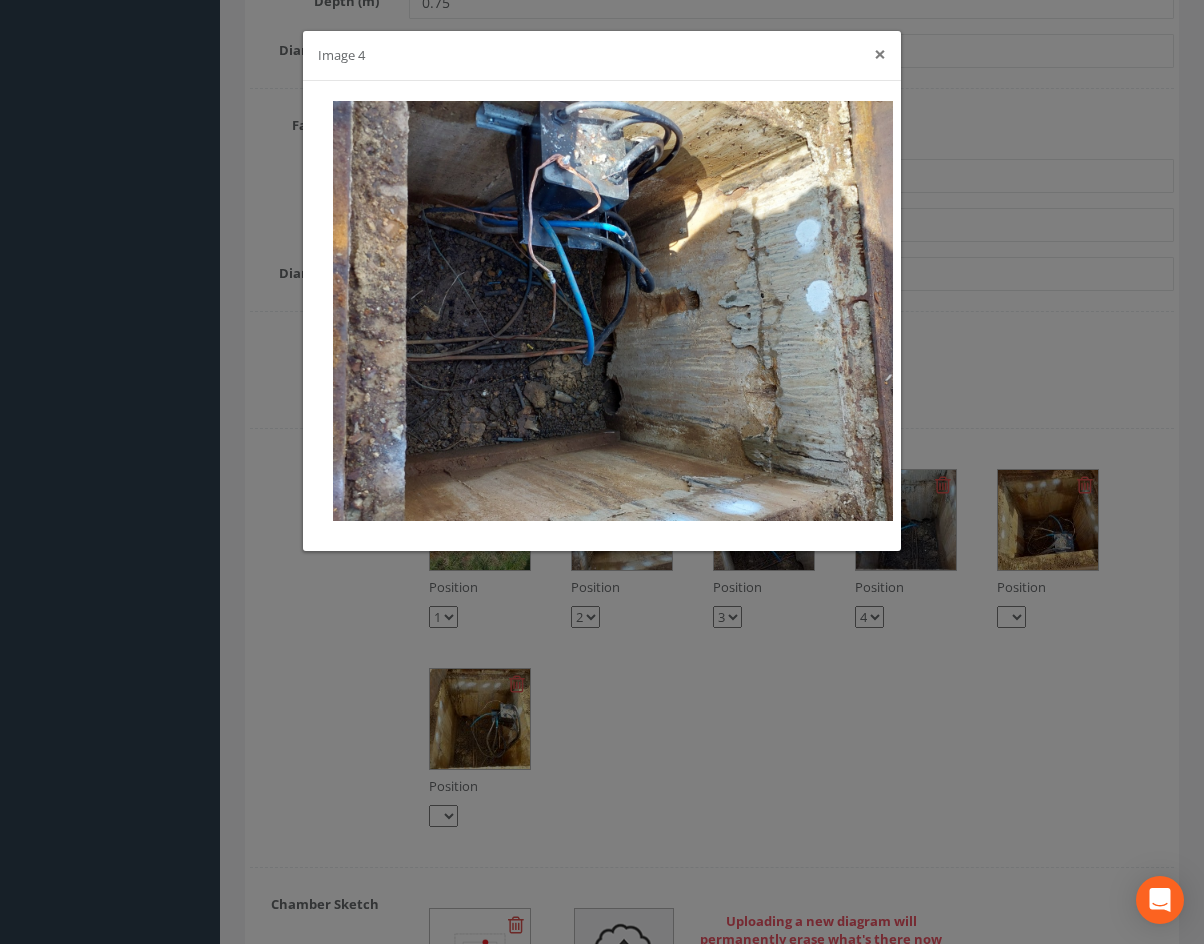 click on "×" at bounding box center [880, 54] 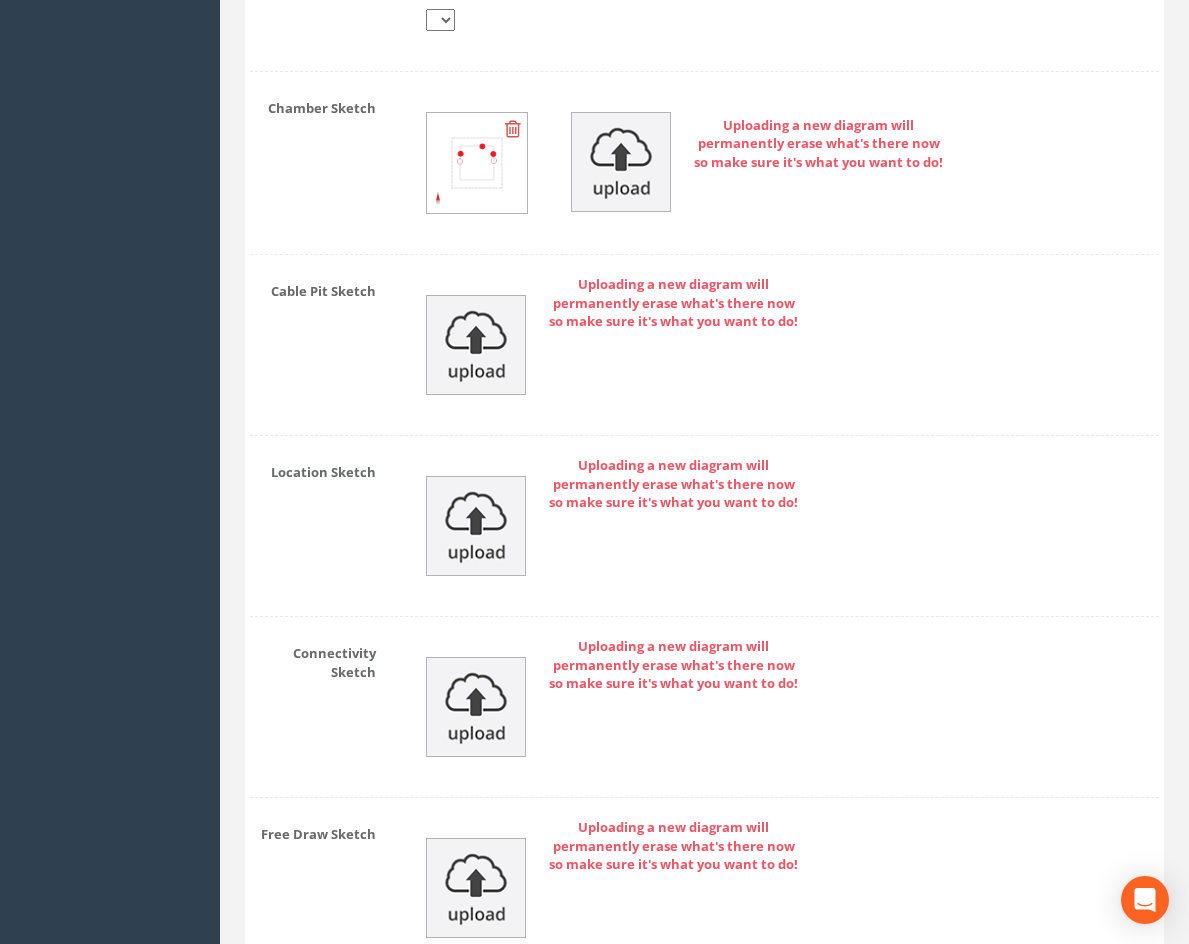 scroll, scrollTop: 4023, scrollLeft: 0, axis: vertical 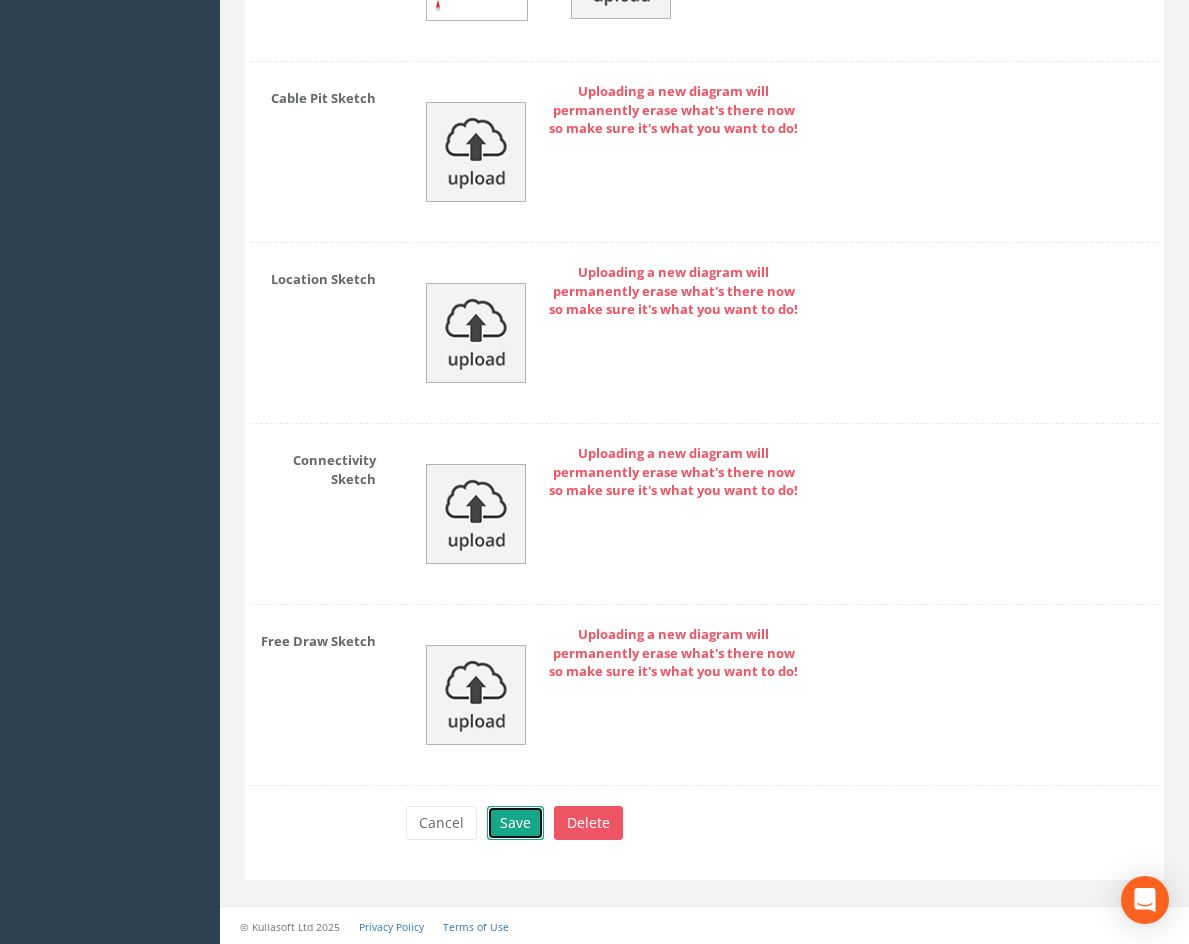 drag, startPoint x: 523, startPoint y: 819, endPoint x: 487, endPoint y: 789, distance: 46.8615 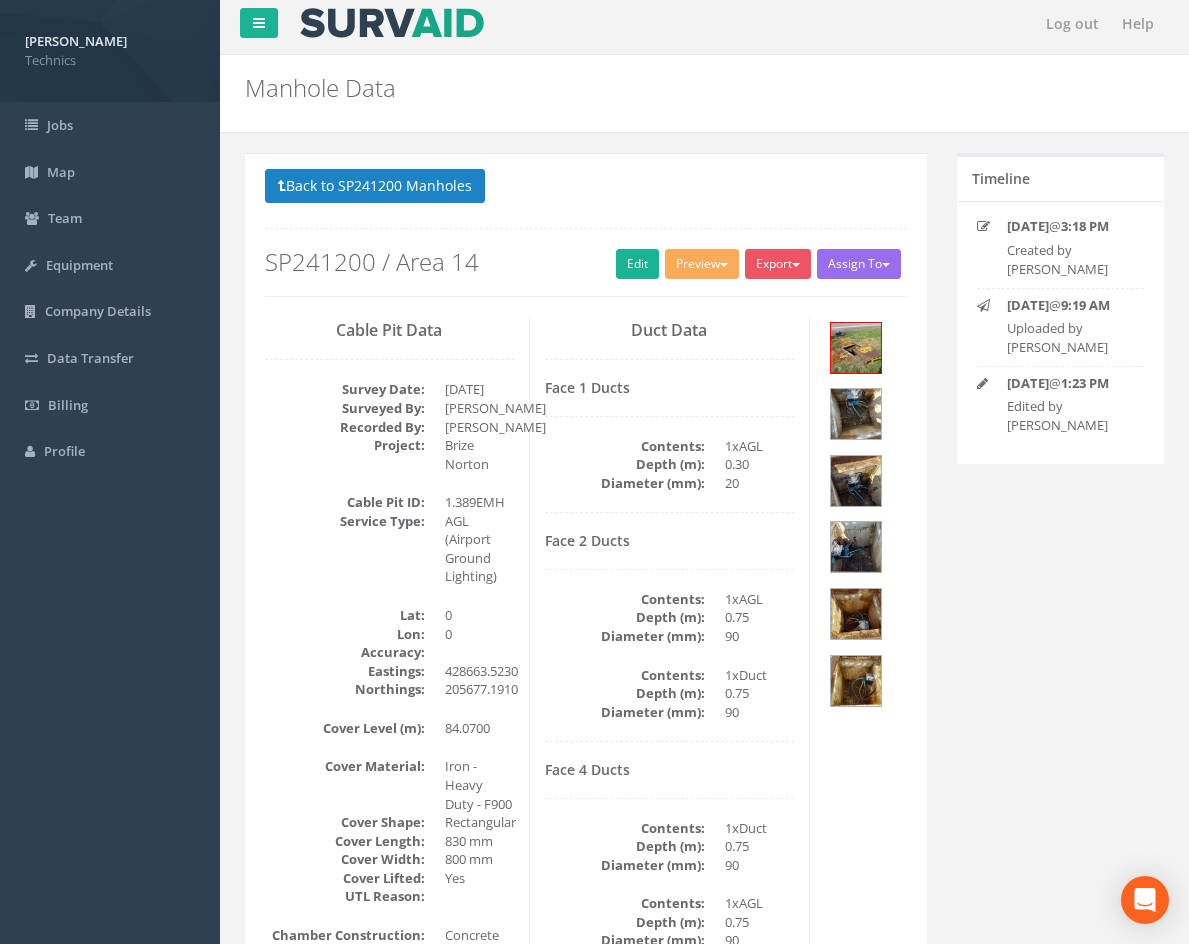 scroll, scrollTop: 0, scrollLeft: 0, axis: both 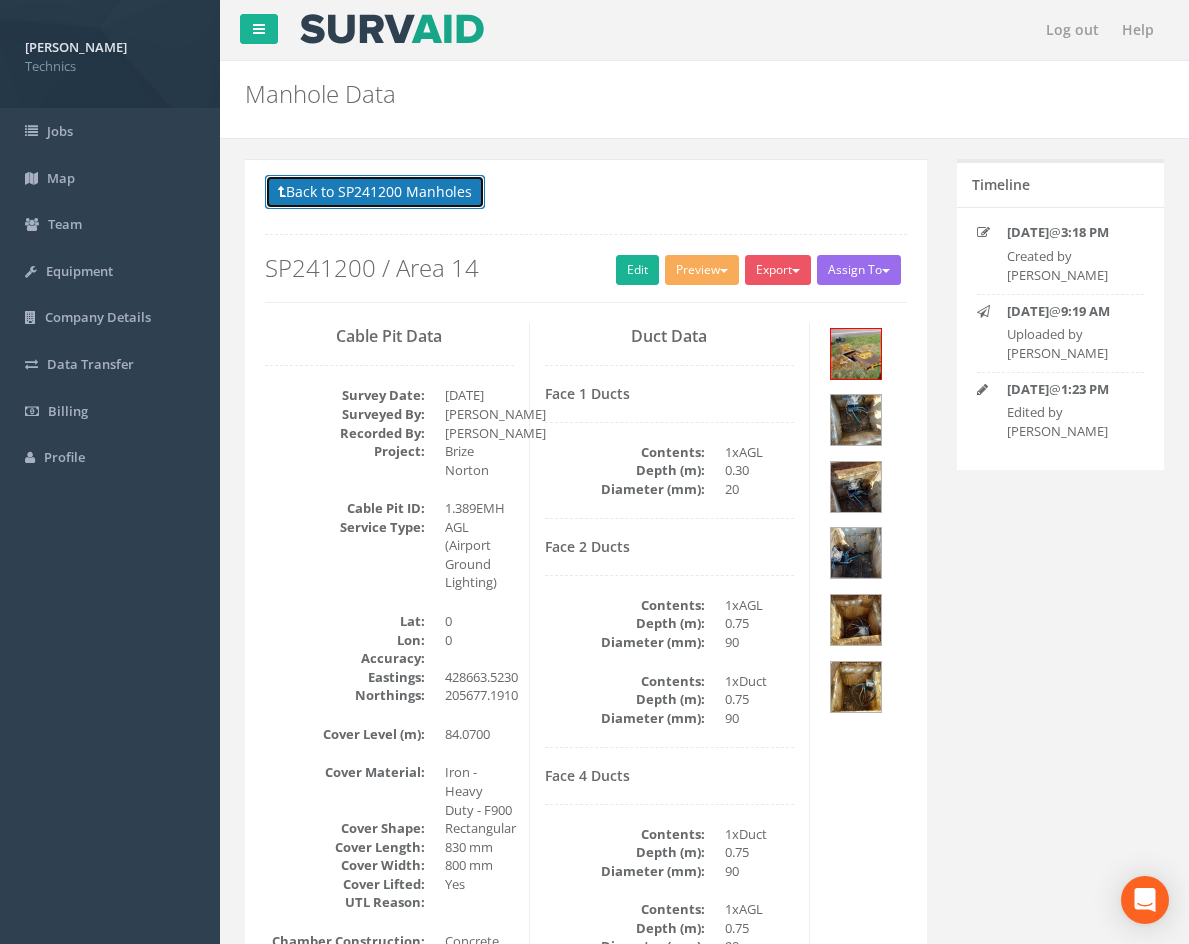 click on "Back to SP241200 Manholes" at bounding box center [375, 192] 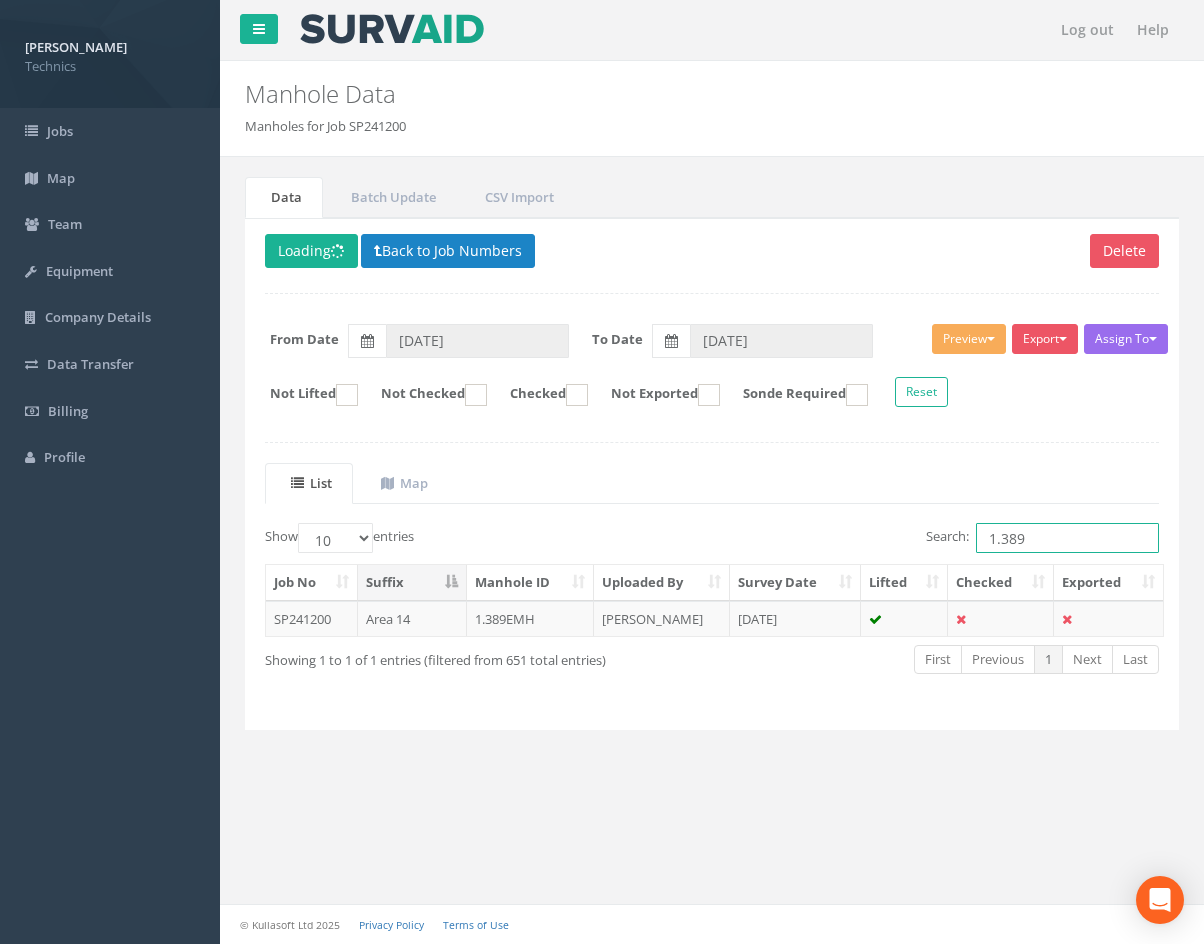 click on "1.389" at bounding box center [1067, 538] 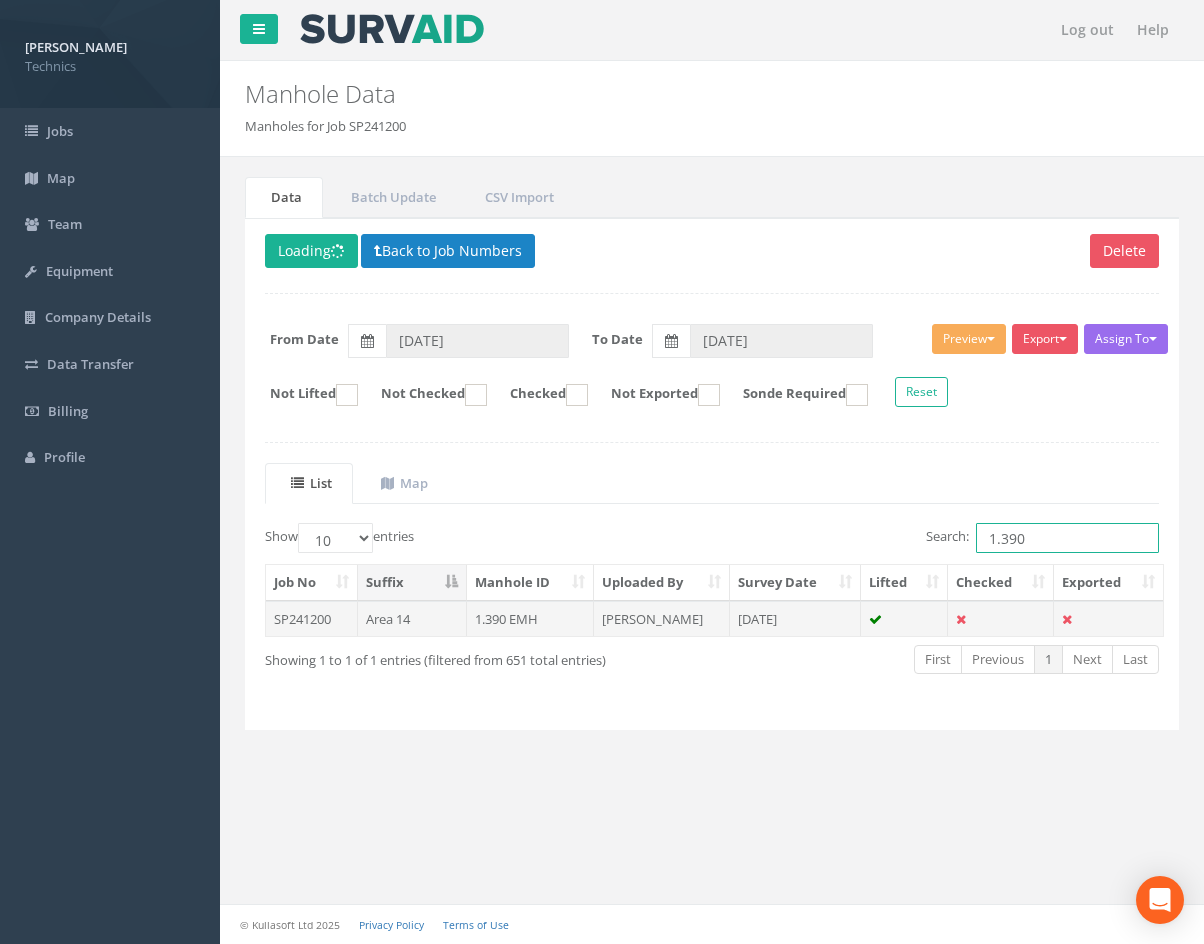 type on "1.390" 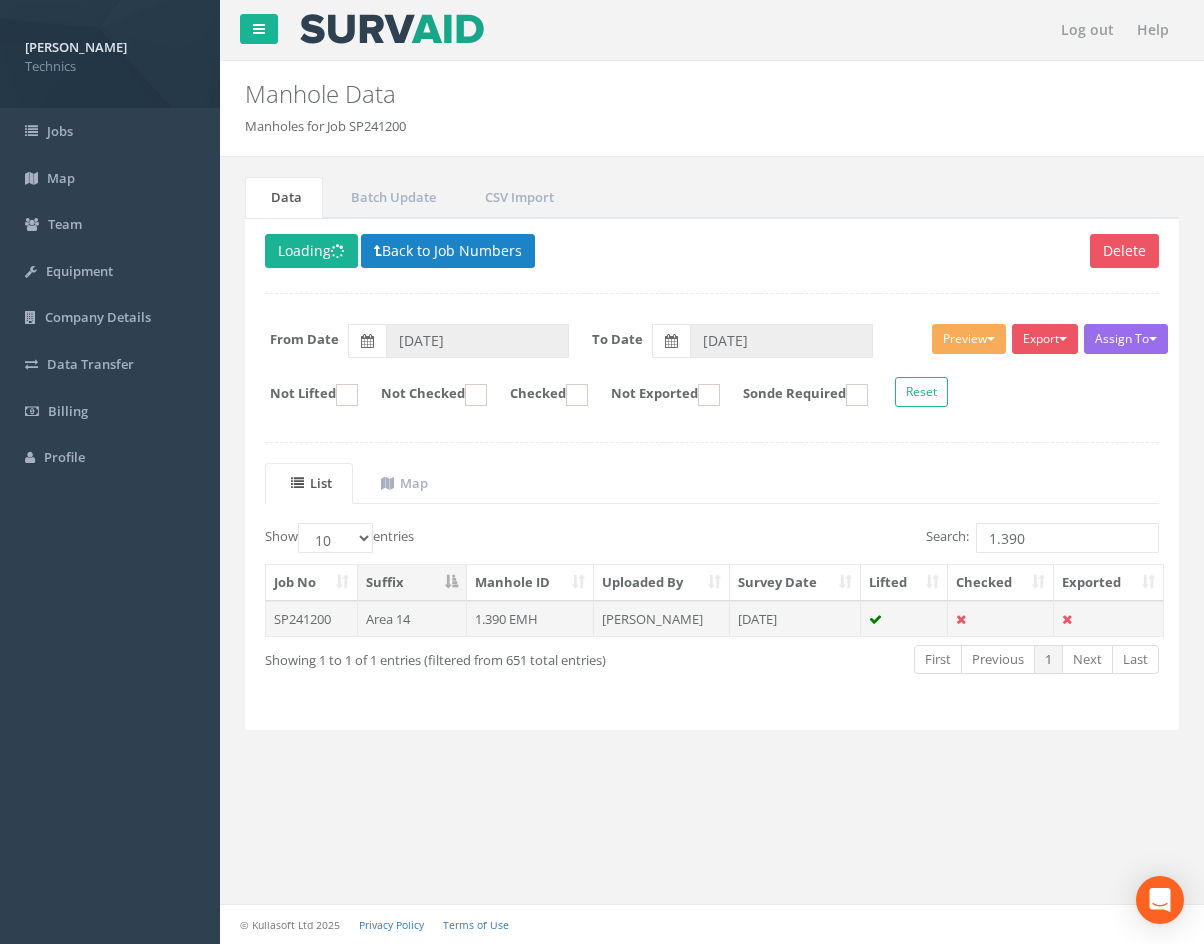 click on "[DATE]" at bounding box center [795, 619] 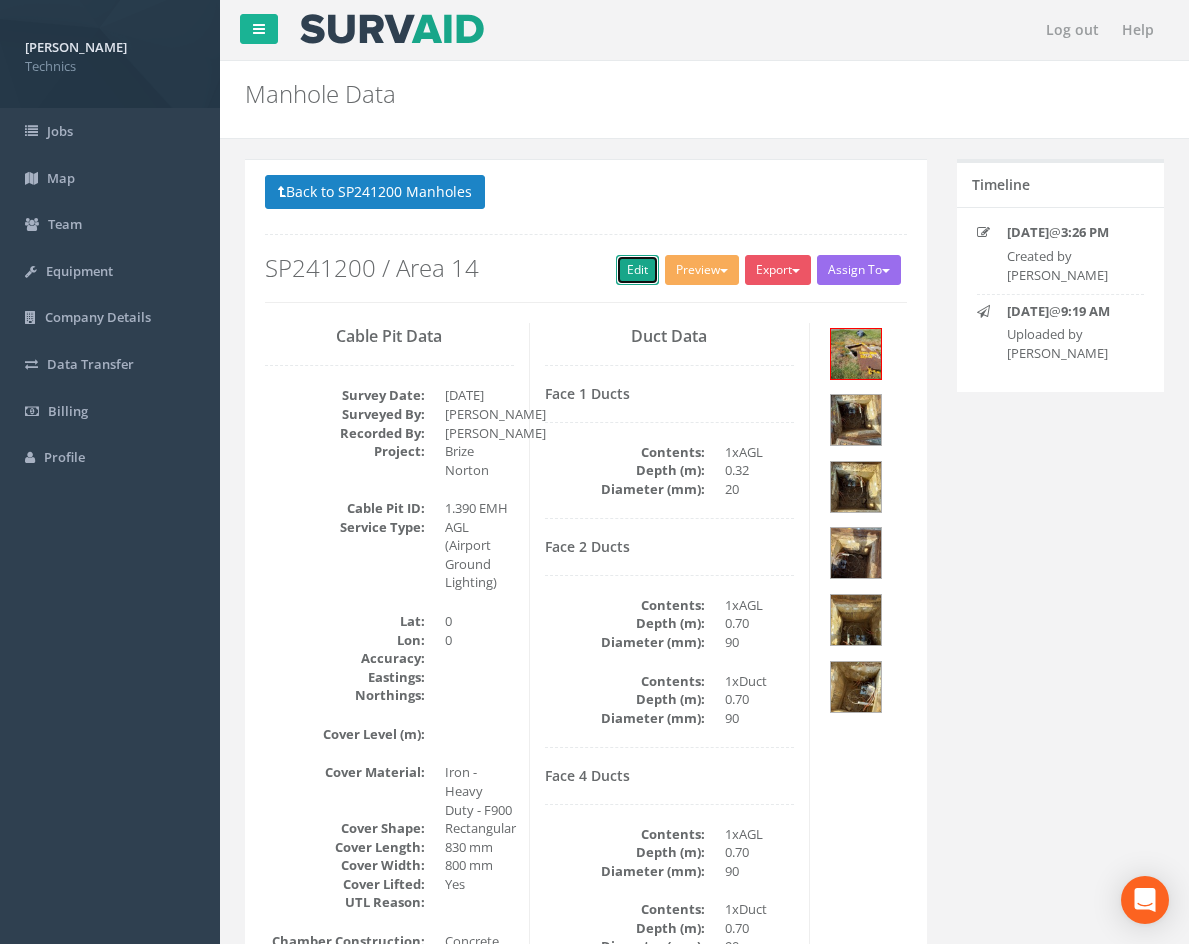 click on "Edit" at bounding box center [637, 270] 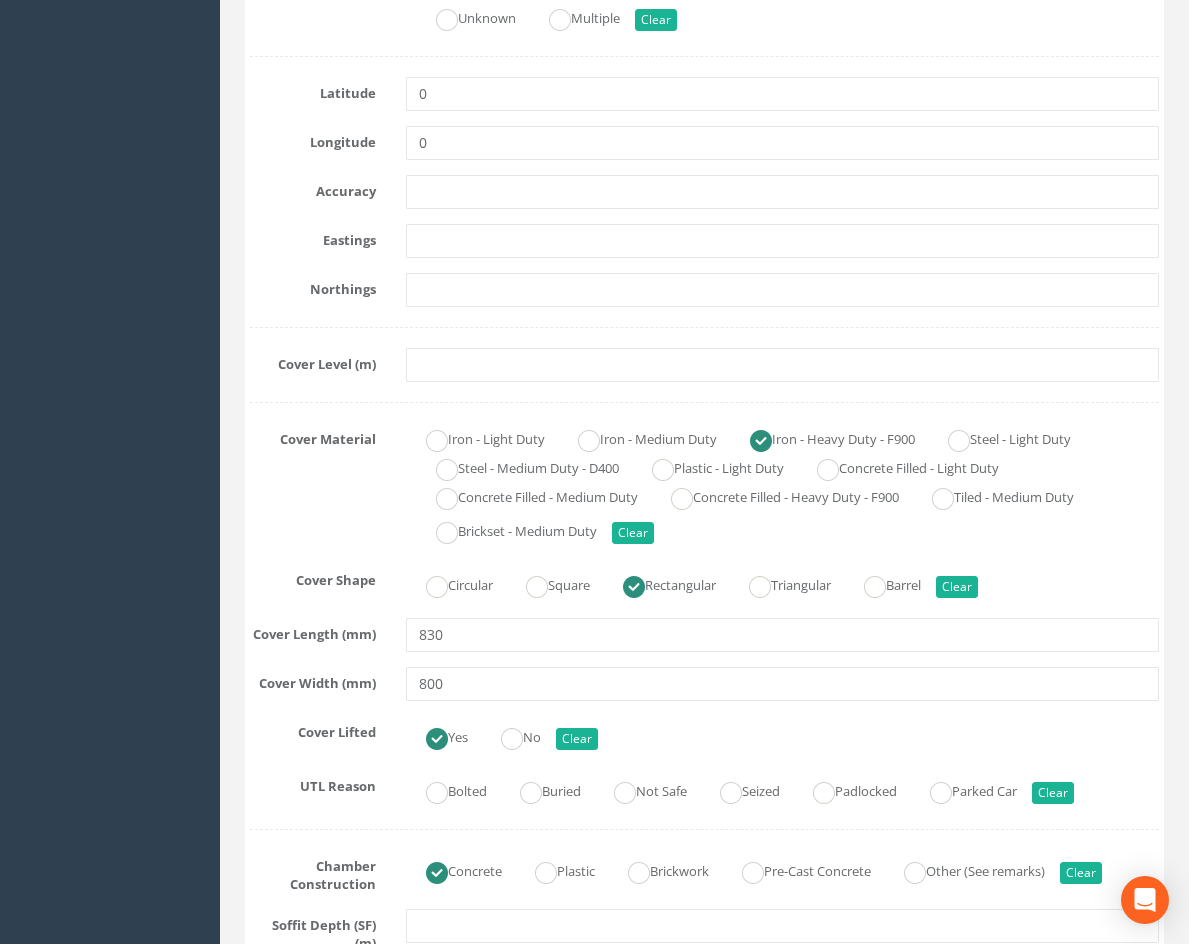 scroll, scrollTop: 400, scrollLeft: 0, axis: vertical 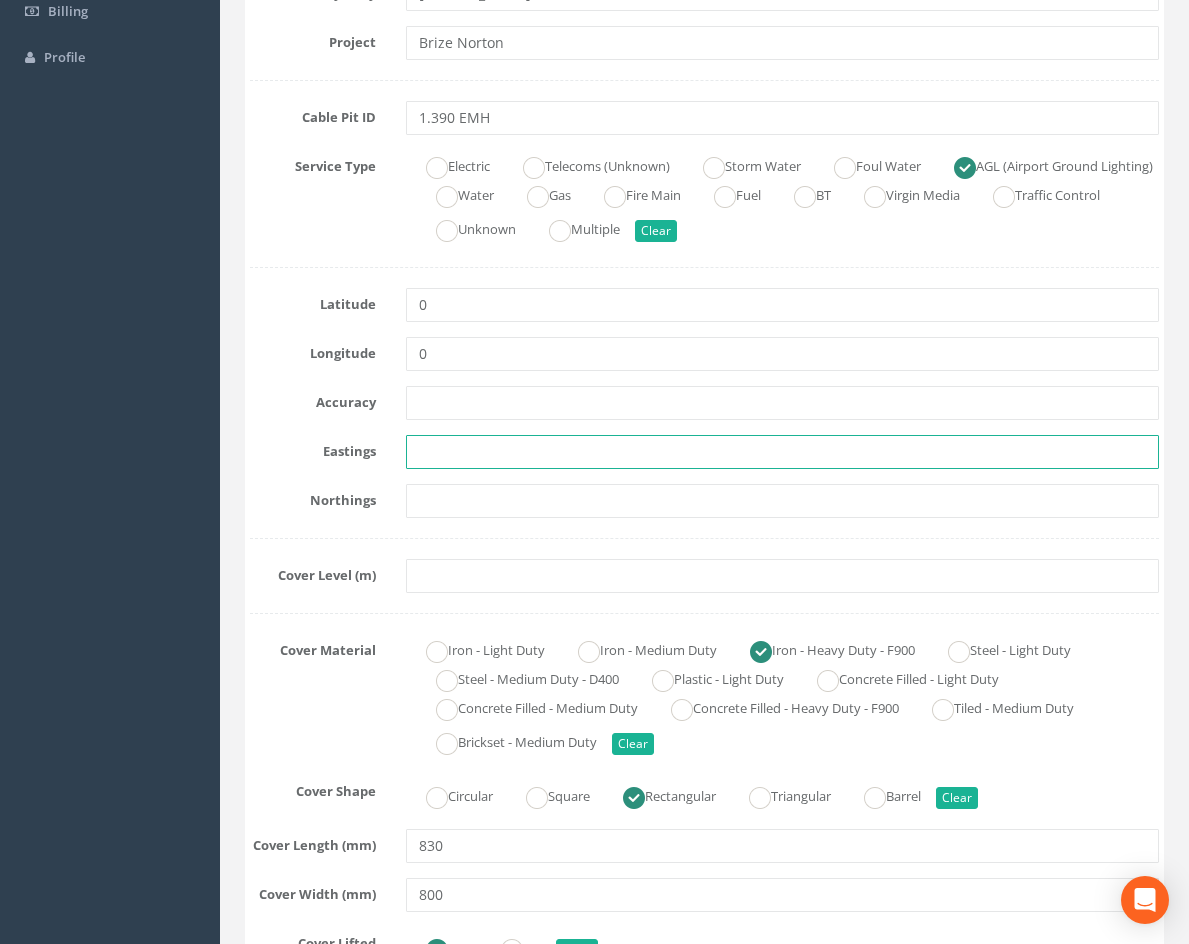 click at bounding box center [782, 452] 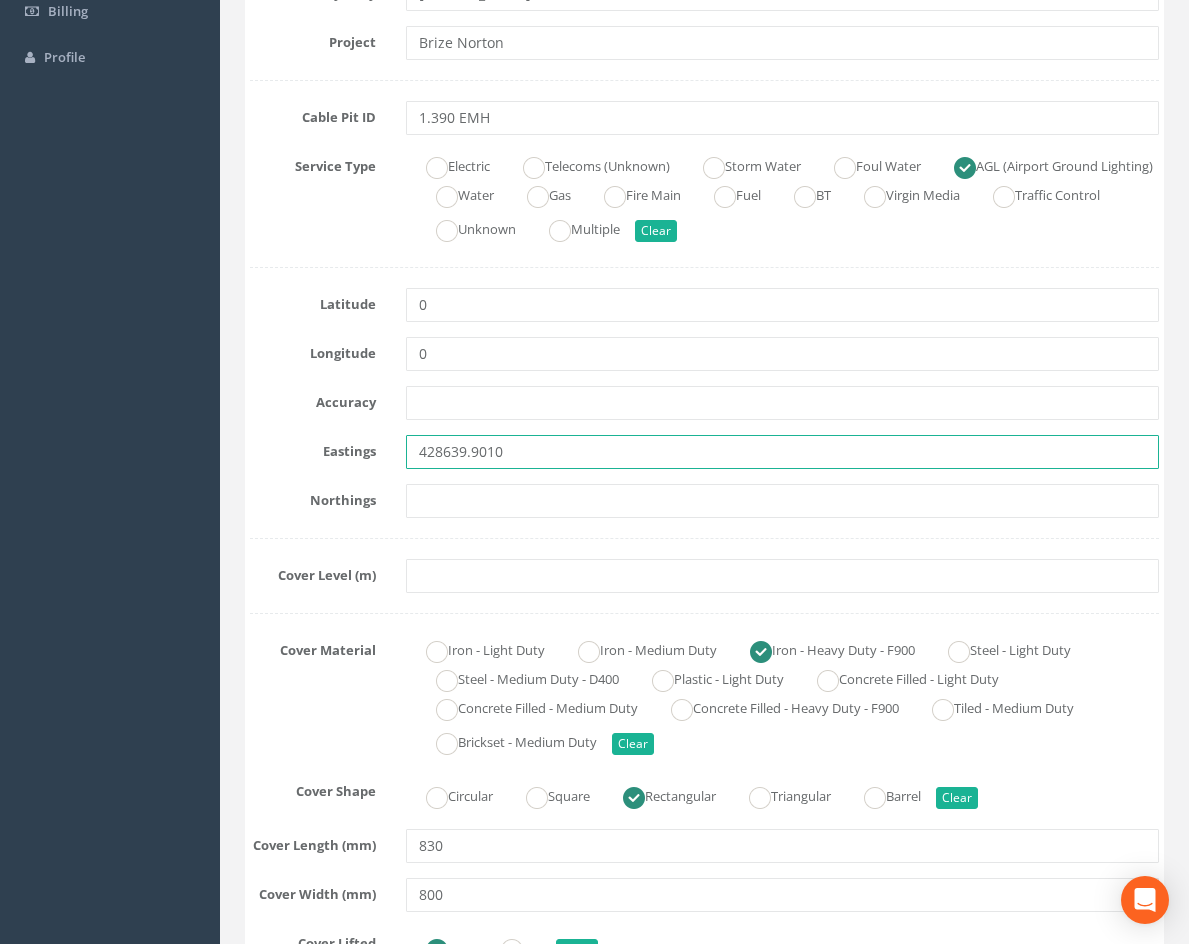 type on "428639.9010" 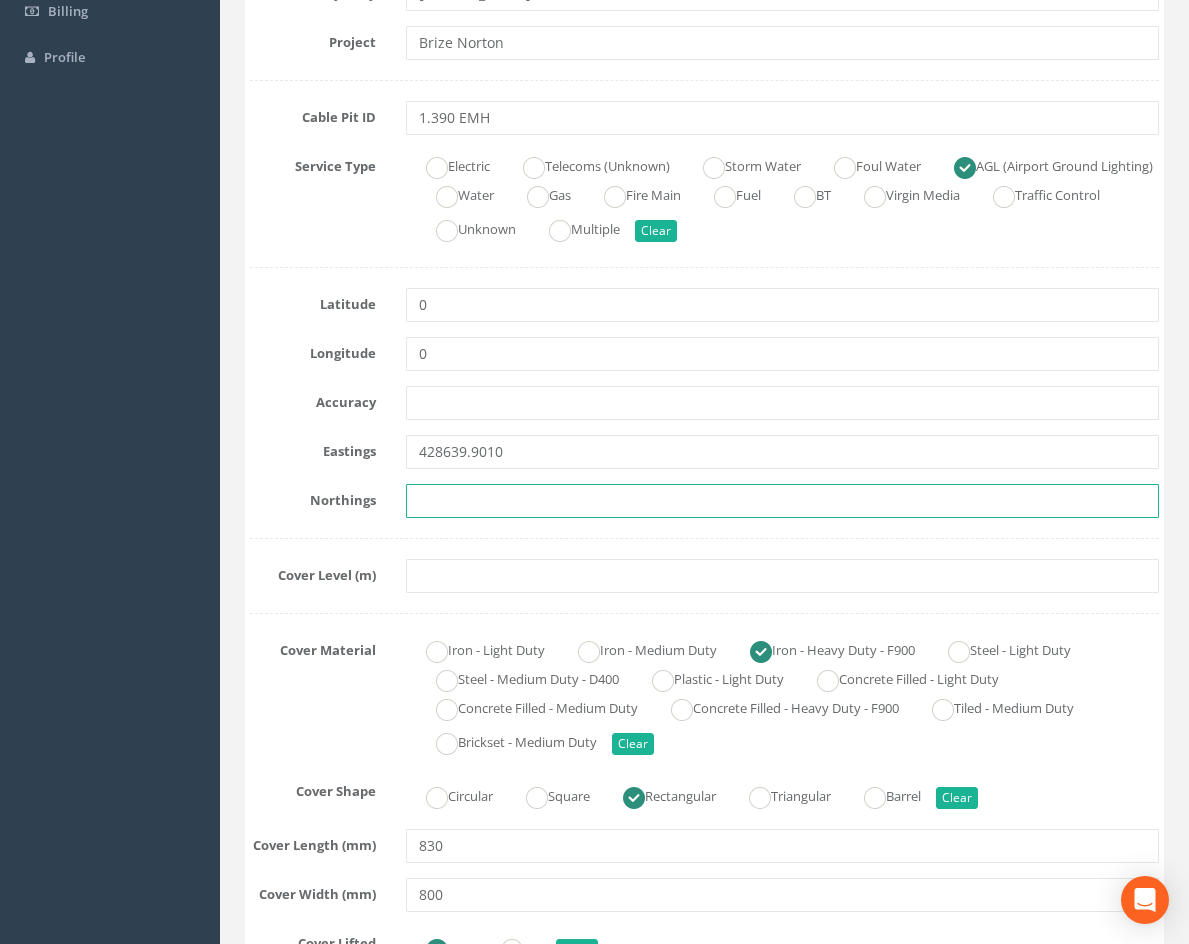 click at bounding box center (782, 501) 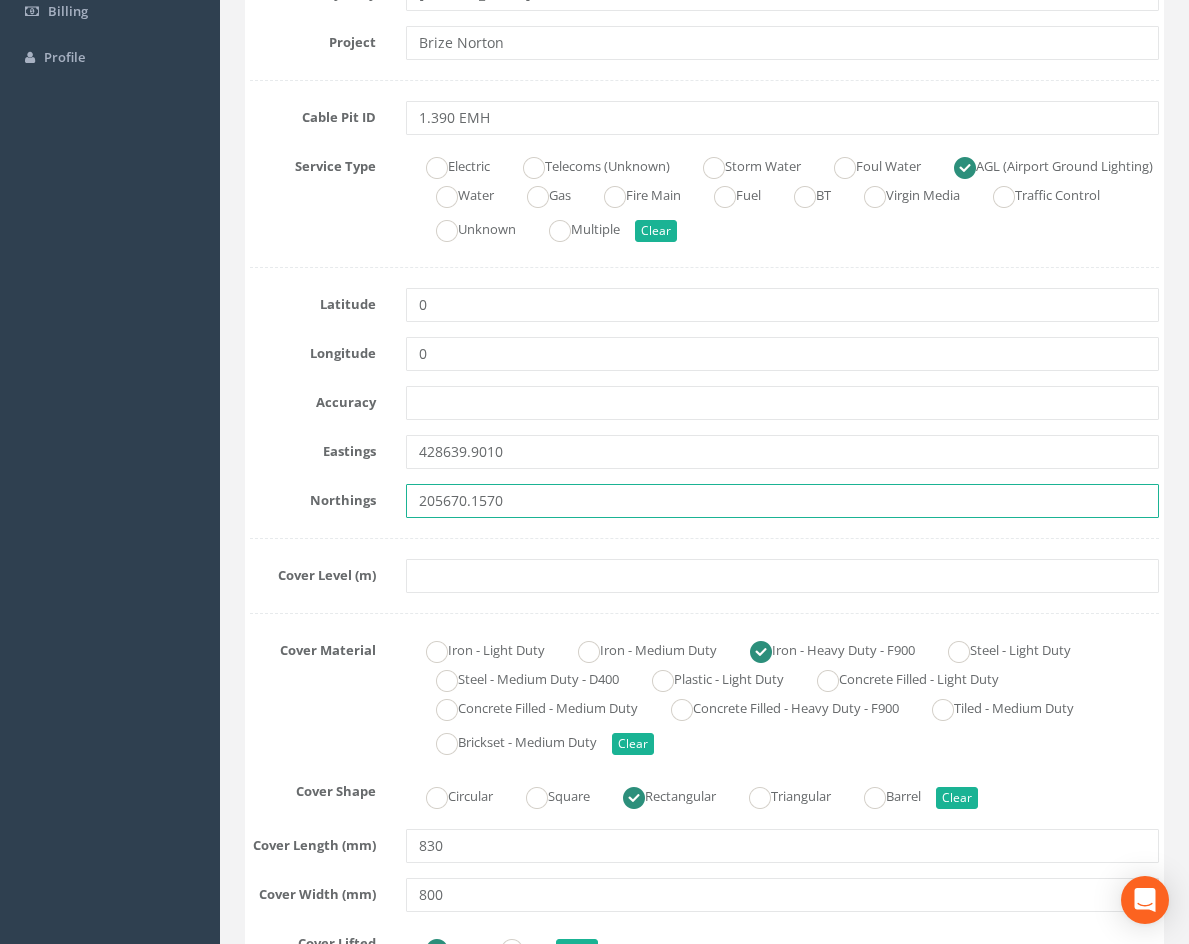 type on "205670.1570" 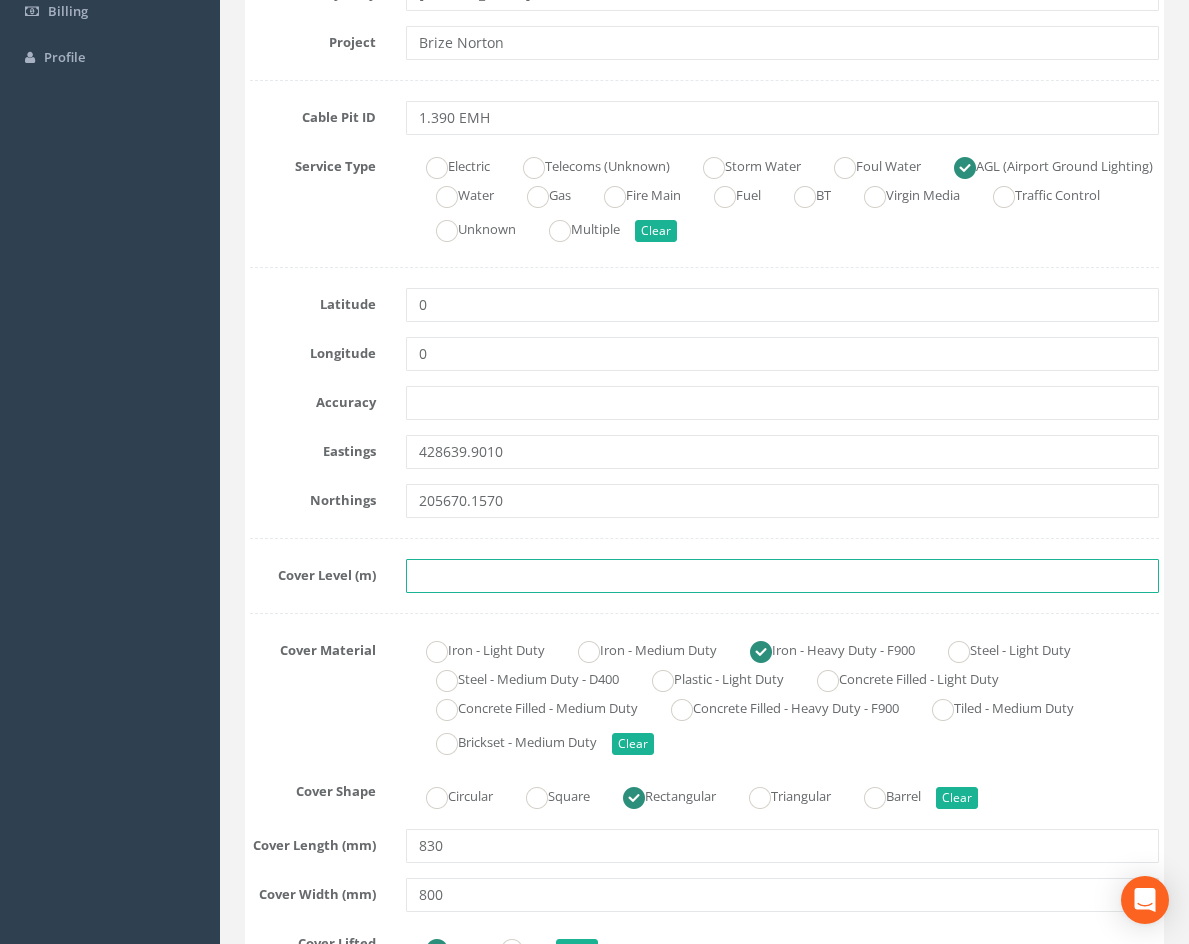 click at bounding box center (782, 576) 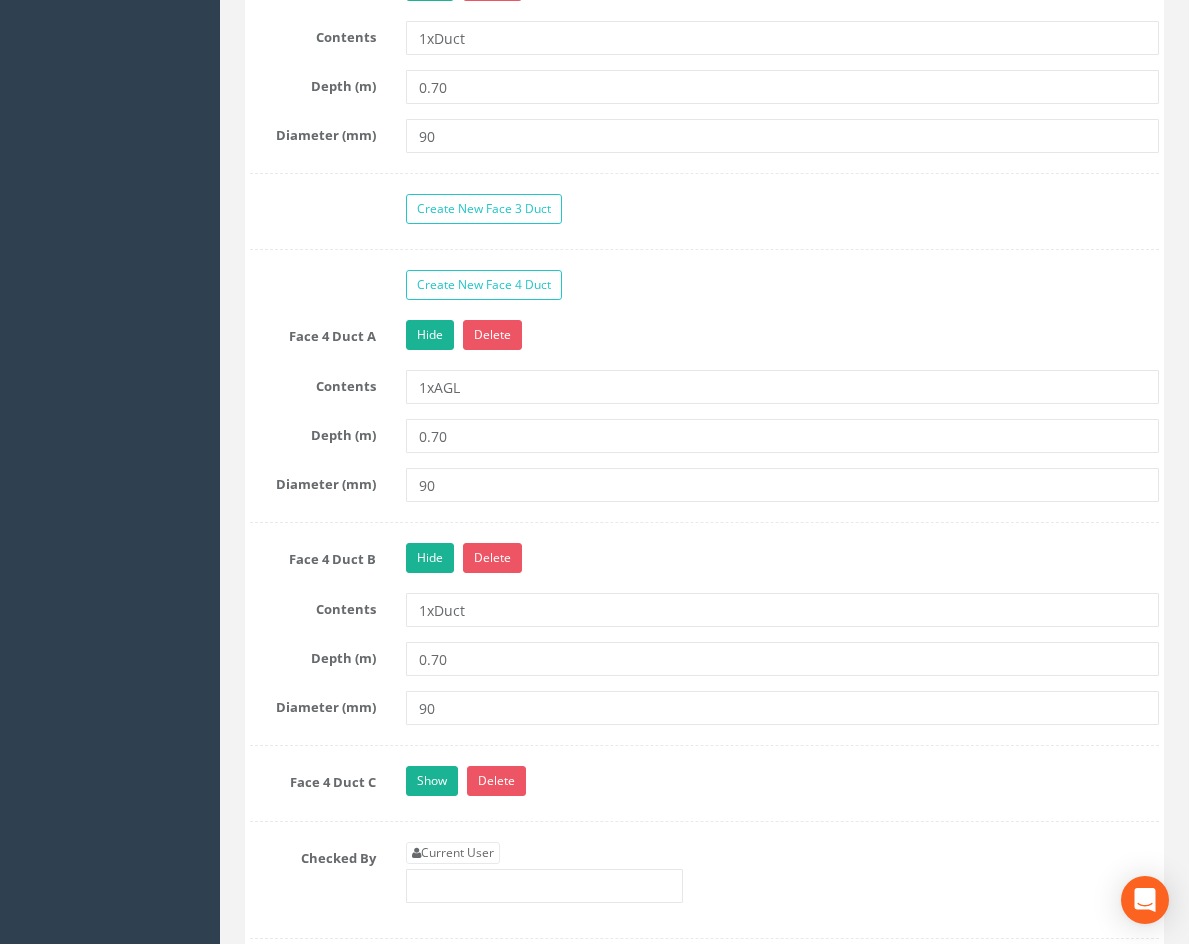 scroll, scrollTop: 2900, scrollLeft: 0, axis: vertical 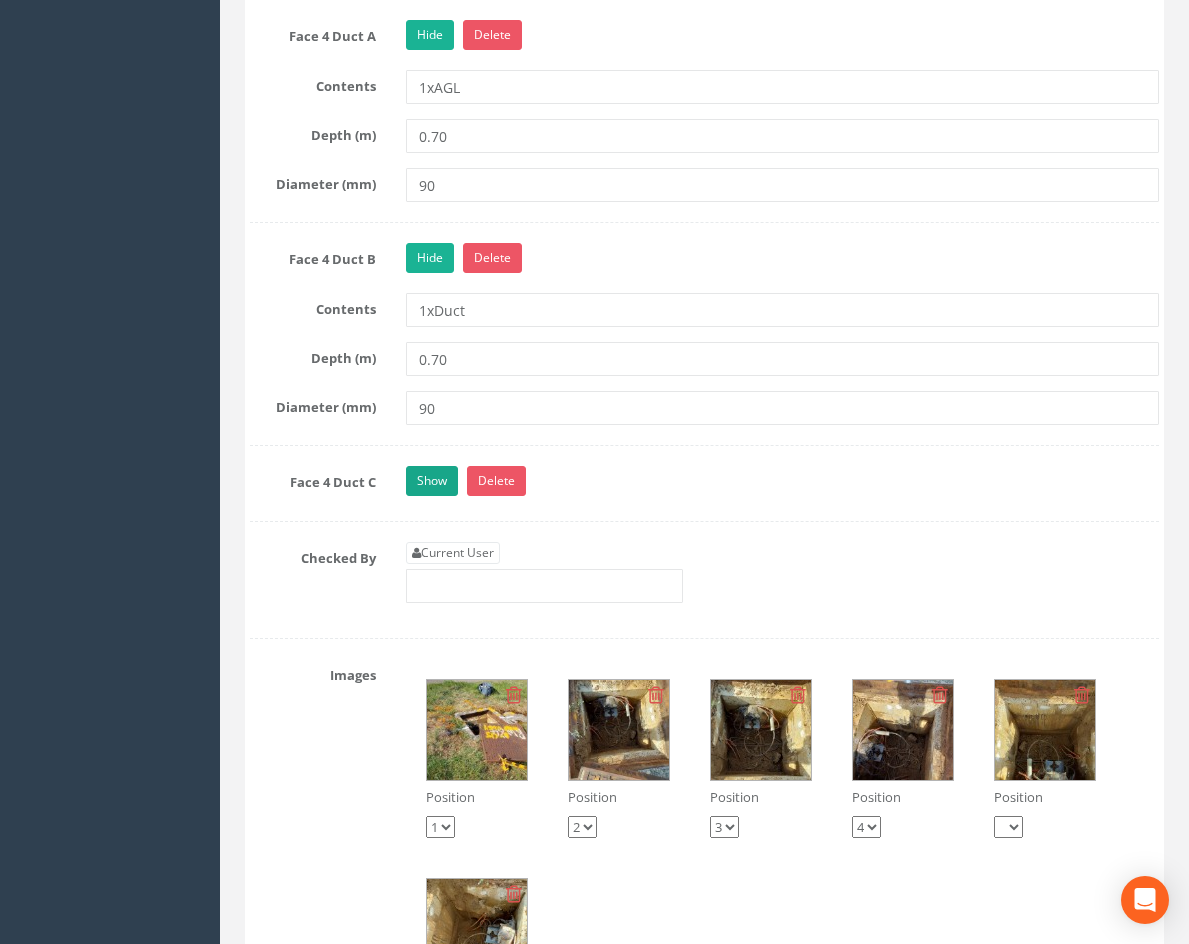 type on "84.2600" 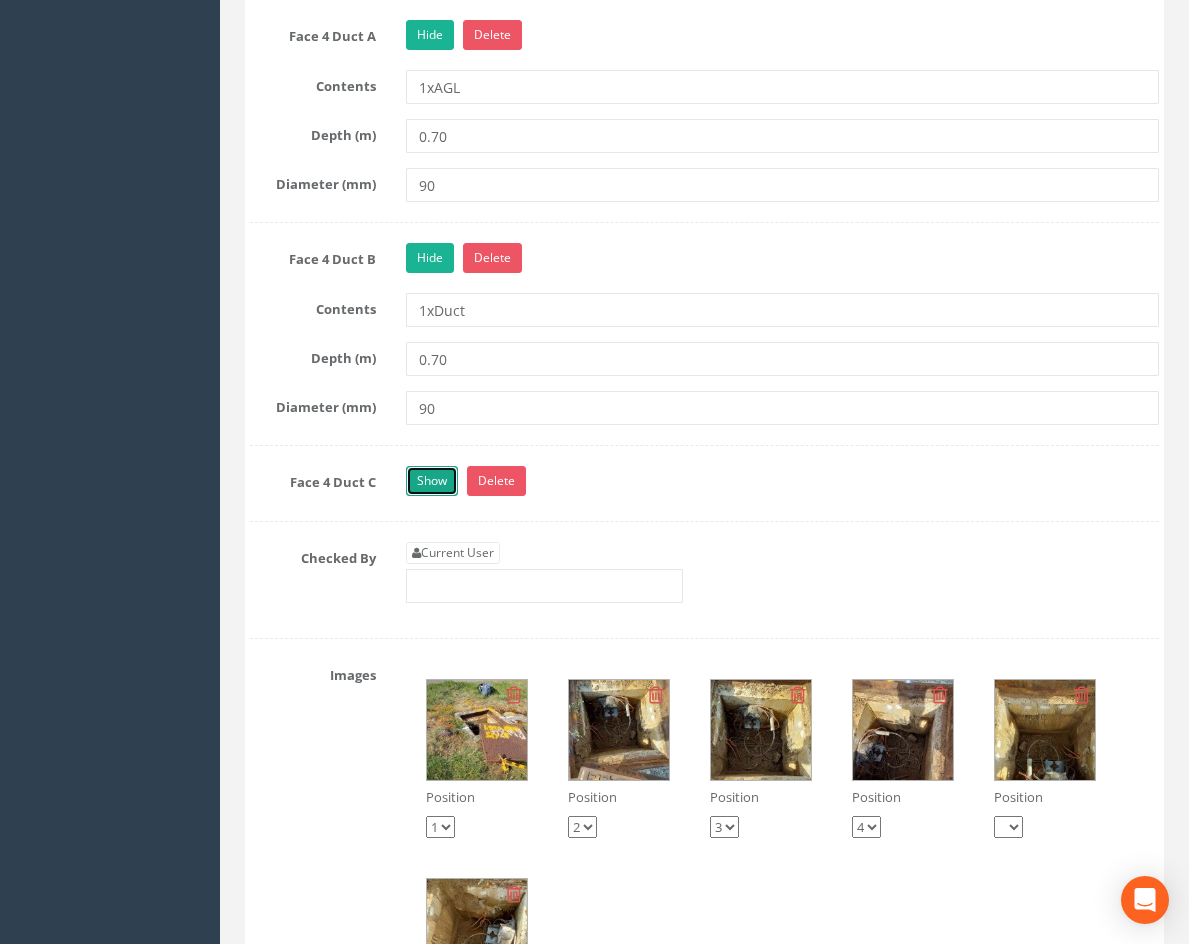 click on "Show" at bounding box center (432, 481) 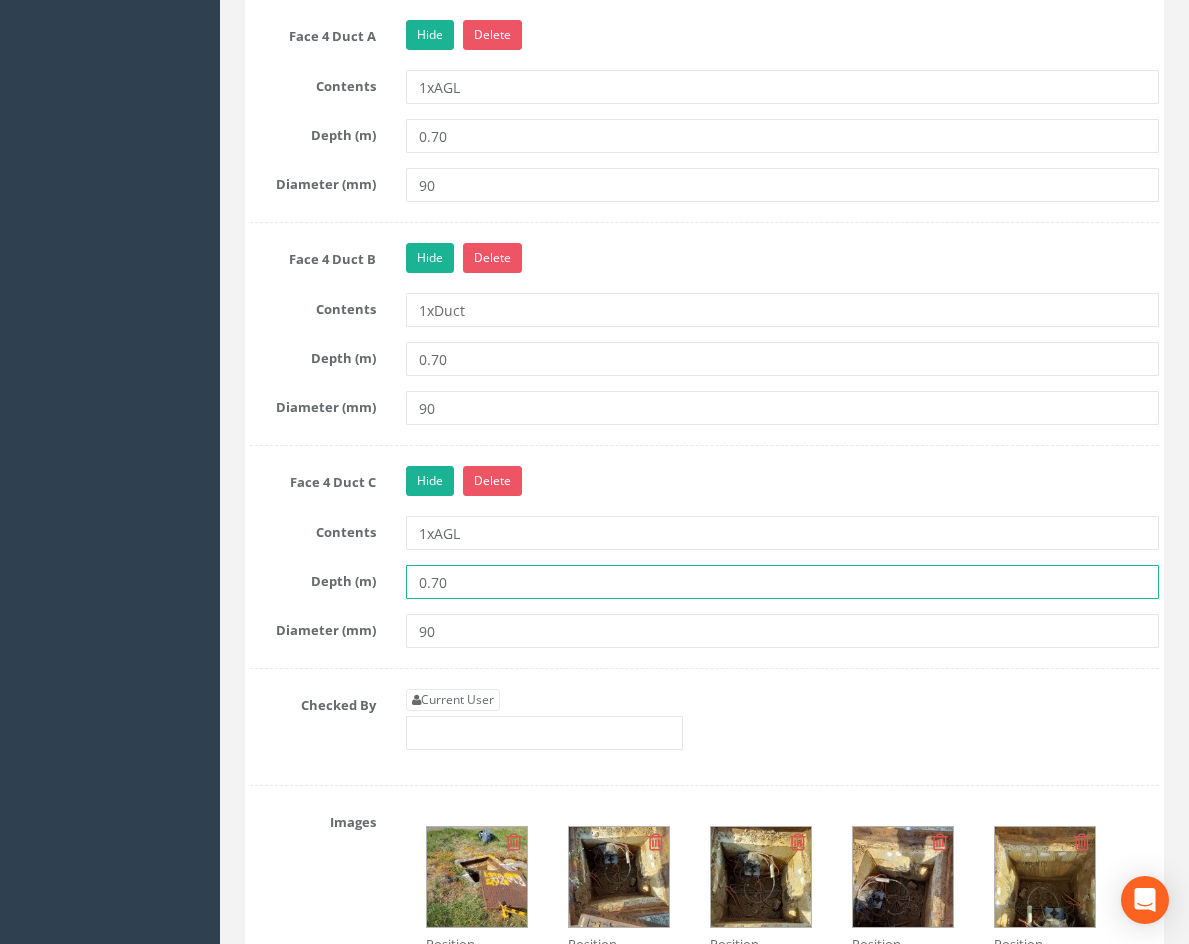 click on "0.70" at bounding box center [782, 582] 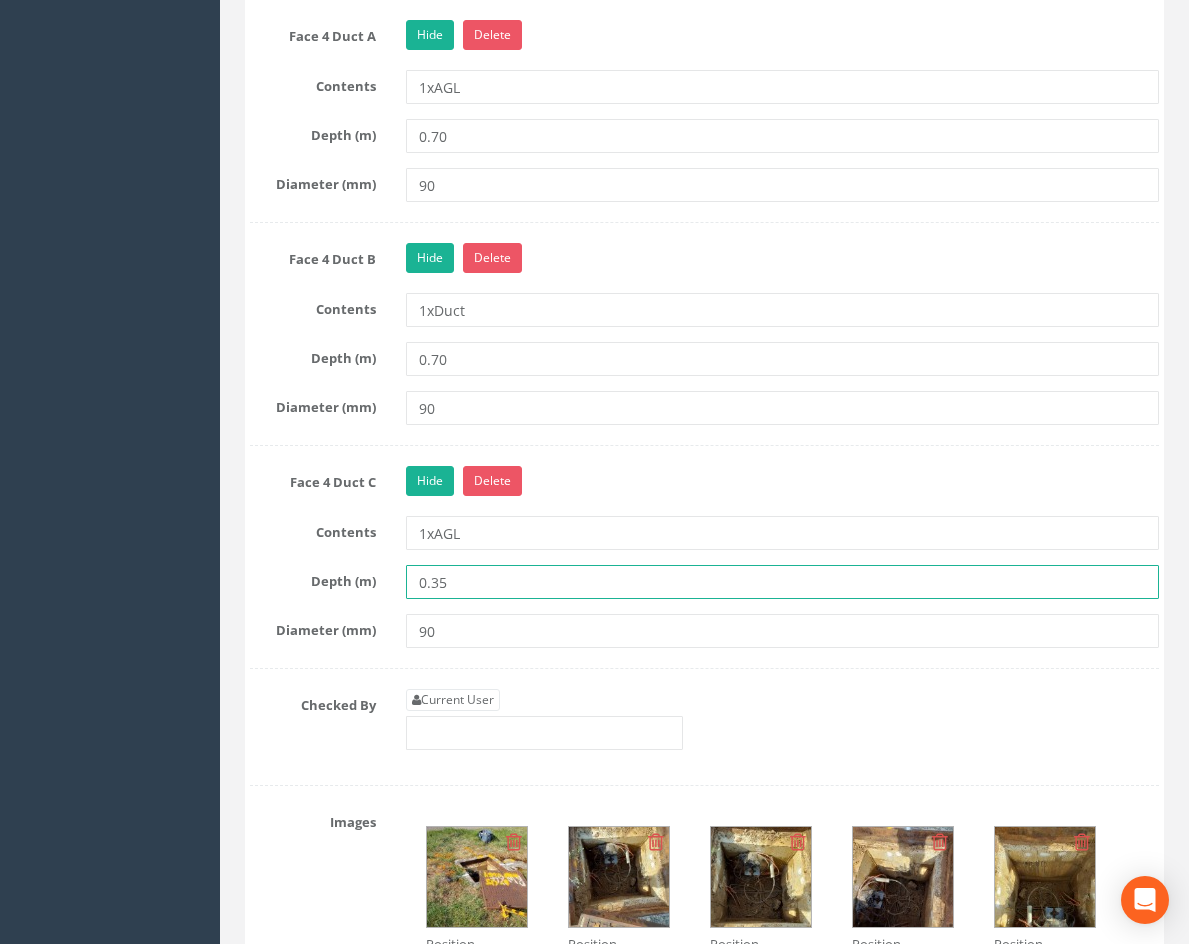 type on "0.35" 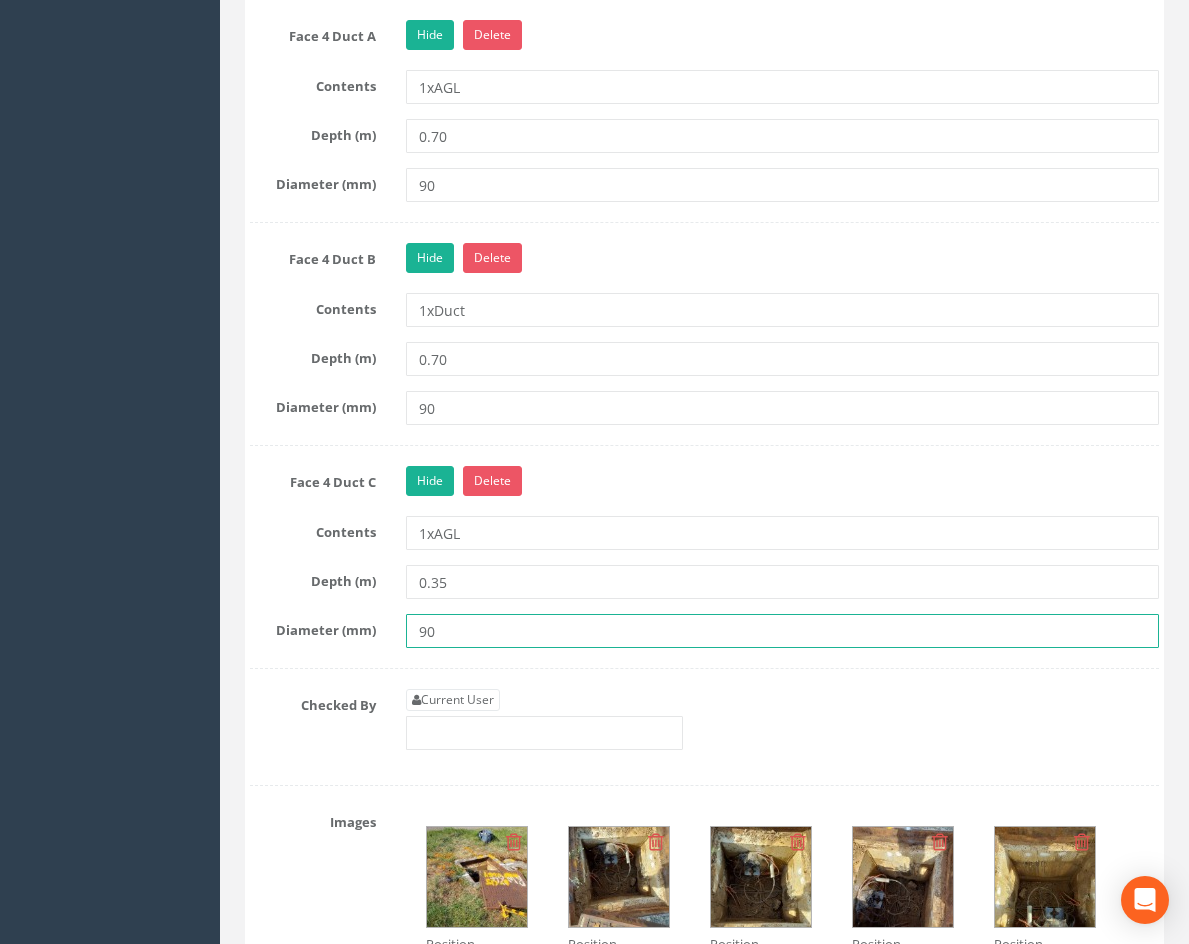 drag, startPoint x: 453, startPoint y: 631, endPoint x: 378, endPoint y: 647, distance: 76.687675 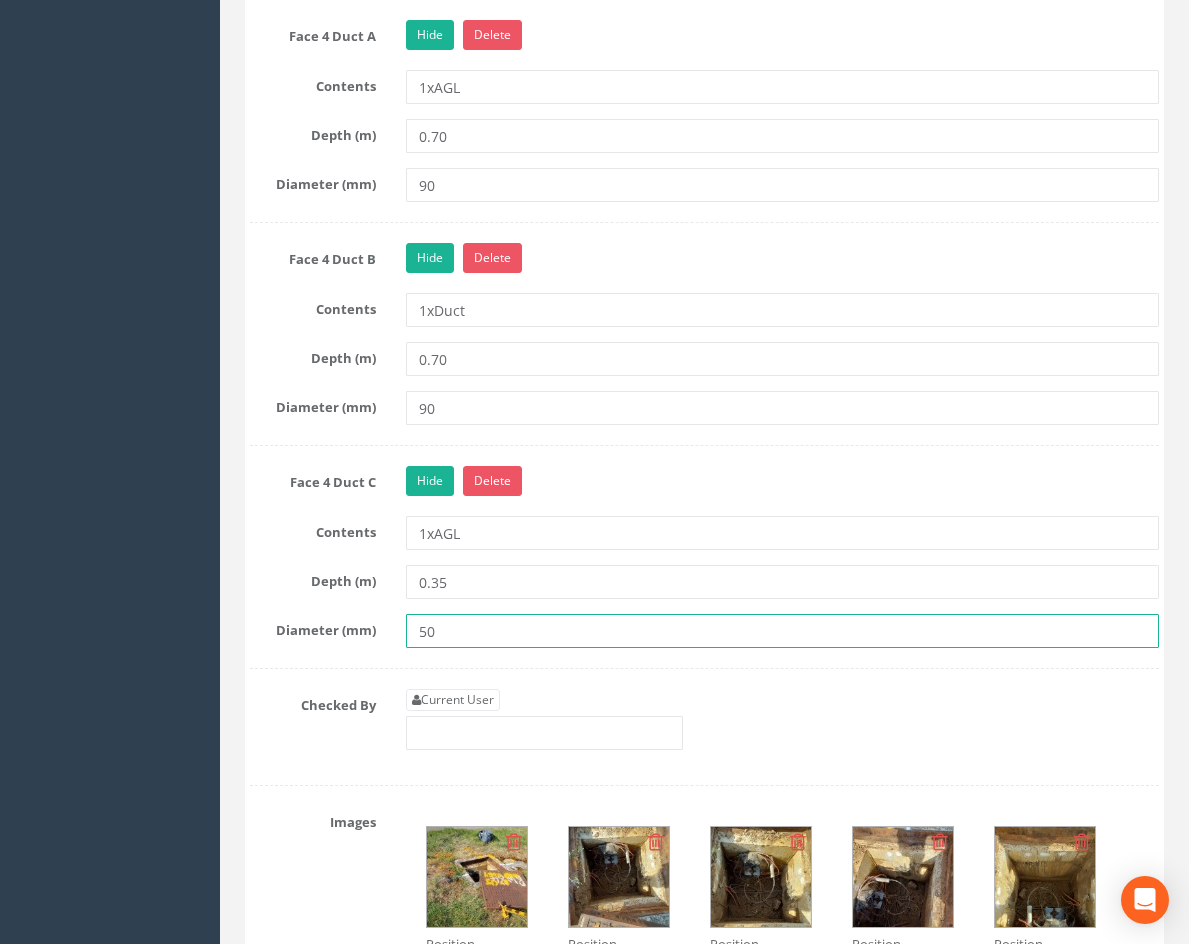 type on "50" 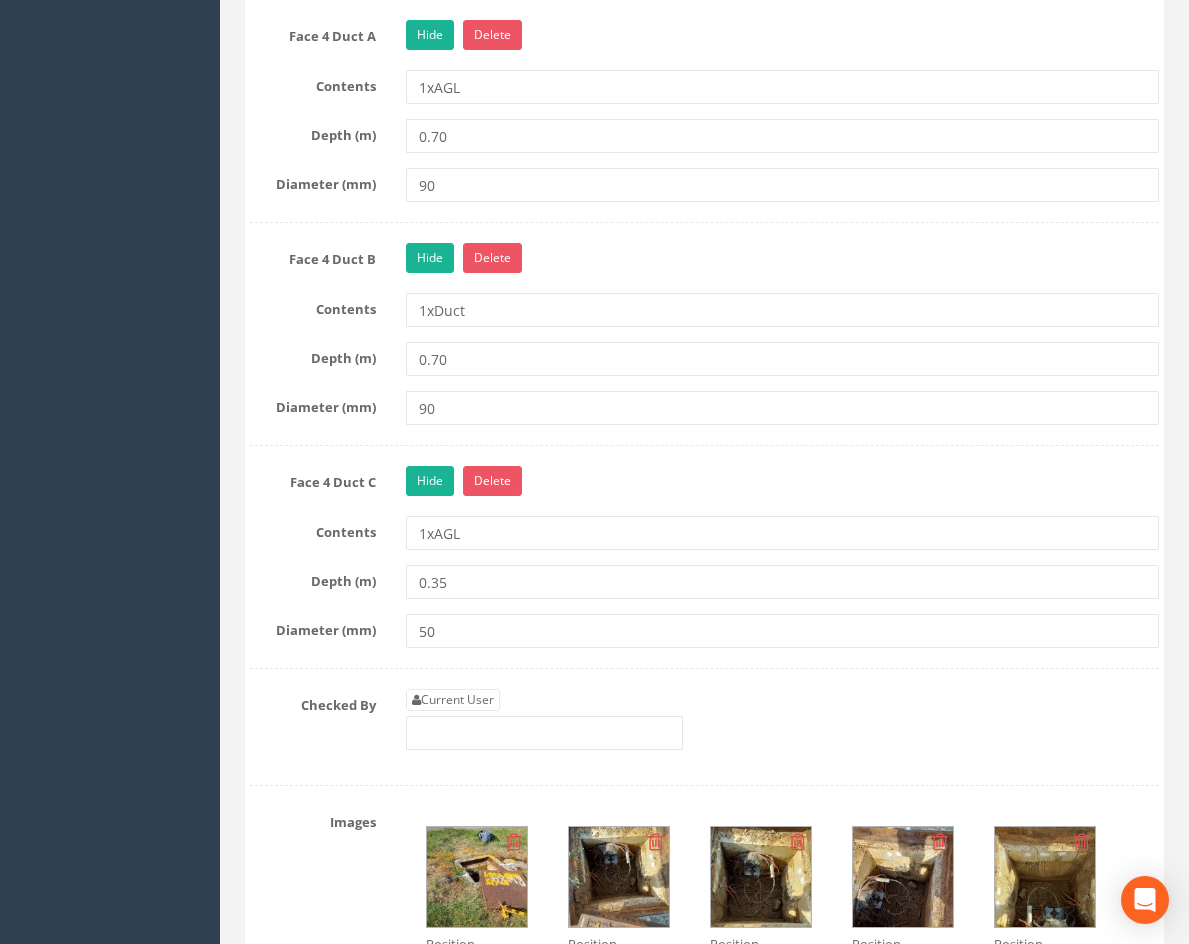 click on "Create New Face 1 Duct
Face 1 Duct A
Hide
Delete
Contents
1xAGL
Depth (m)
0.32
Diameter (mm)
20
Create New Face 2 Duct
Face 2 Duct A
Hide
Delete
Contents
1xAGL
Depth (m)
0.70
Diameter (mm)
90
Face 2 Duct B
Hide
Delete
Contents
1xDuct" at bounding box center [704, -45] 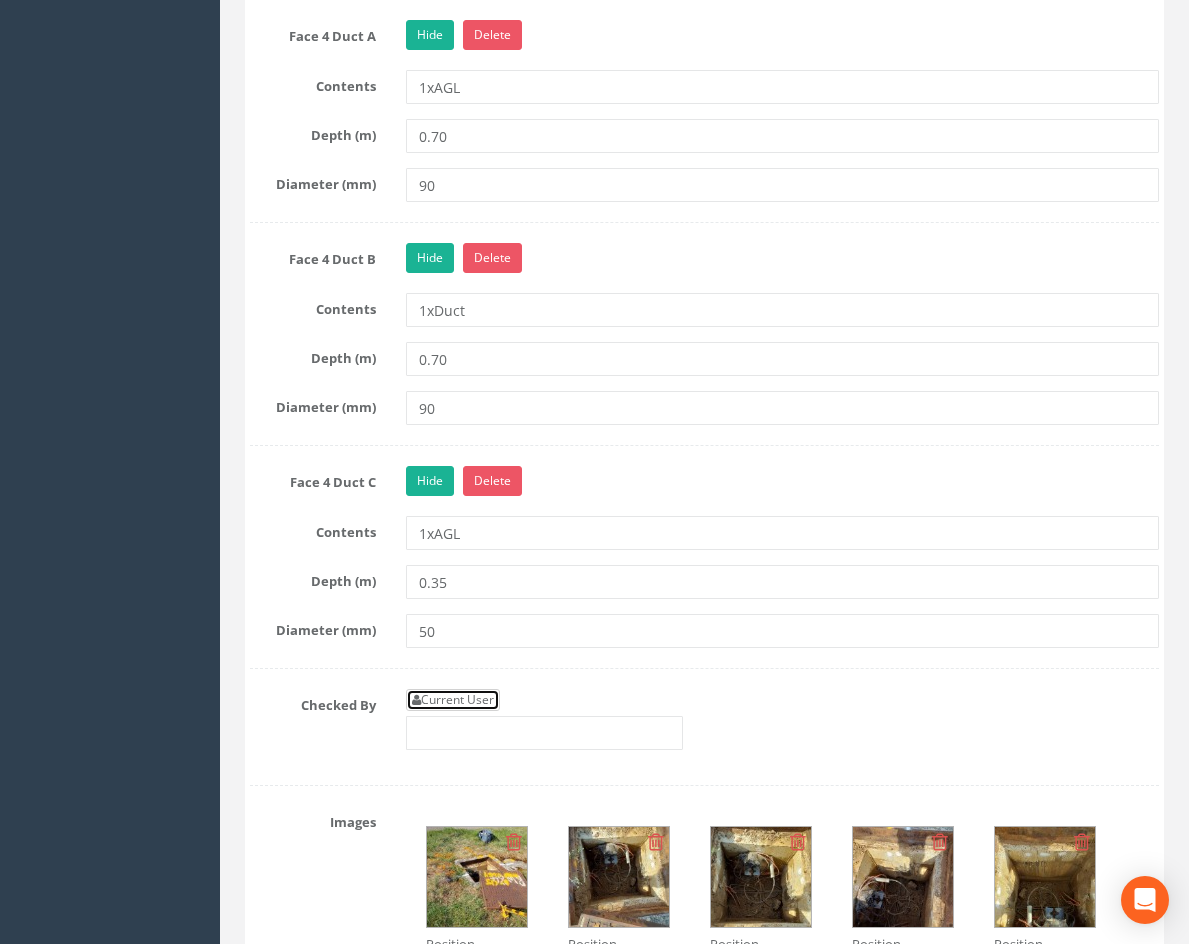 click on "Current User" at bounding box center [453, 700] 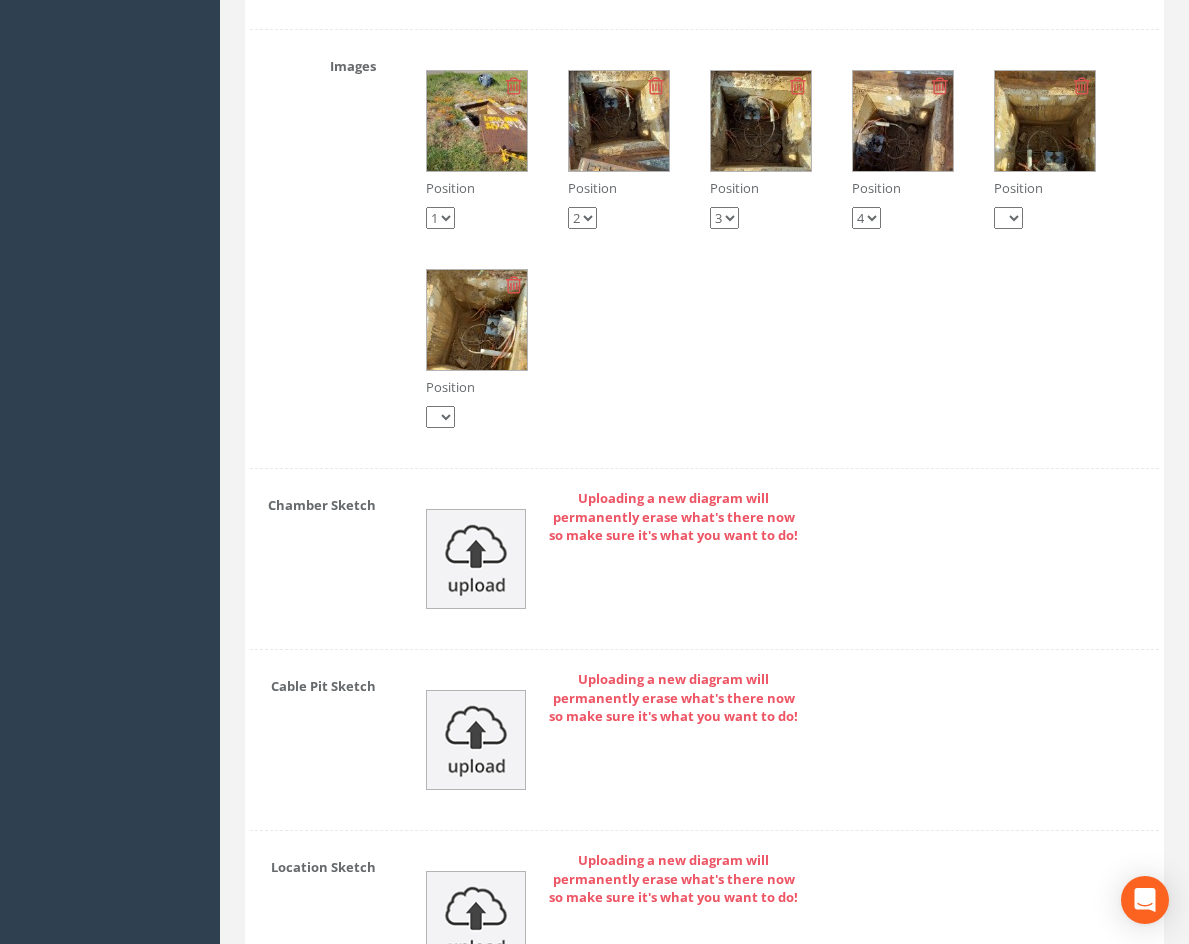 scroll, scrollTop: 3544, scrollLeft: 0, axis: vertical 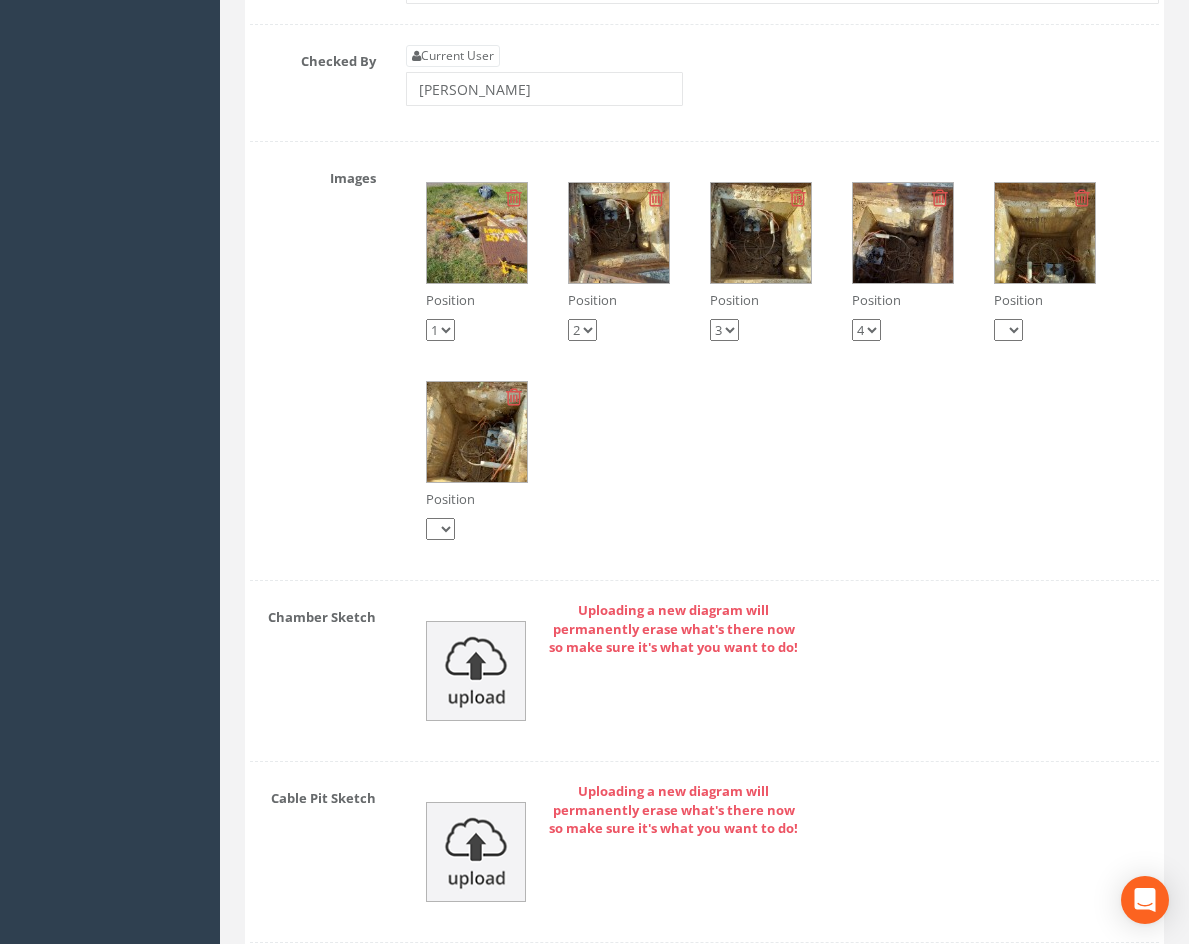 click at bounding box center (477, 233) 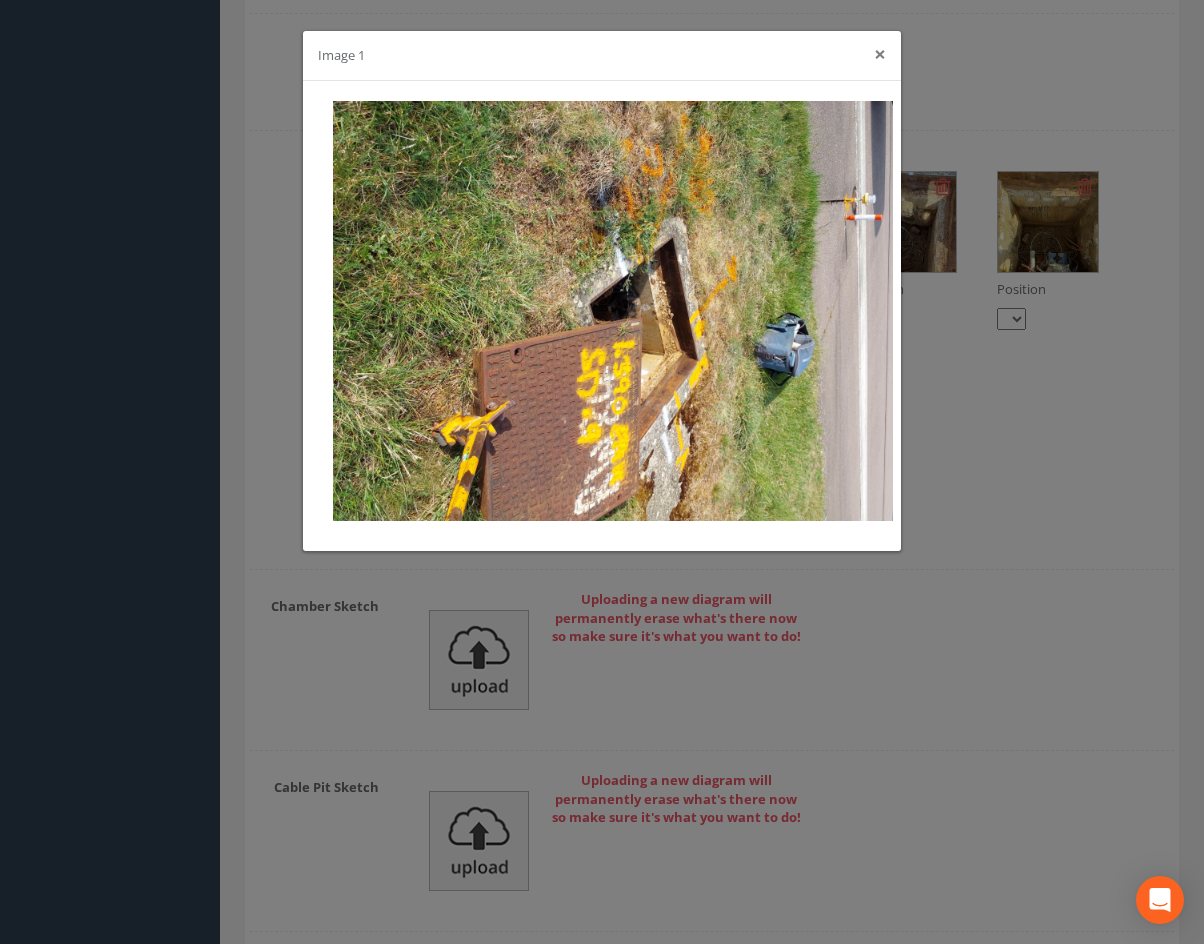 click on "×" at bounding box center (880, 54) 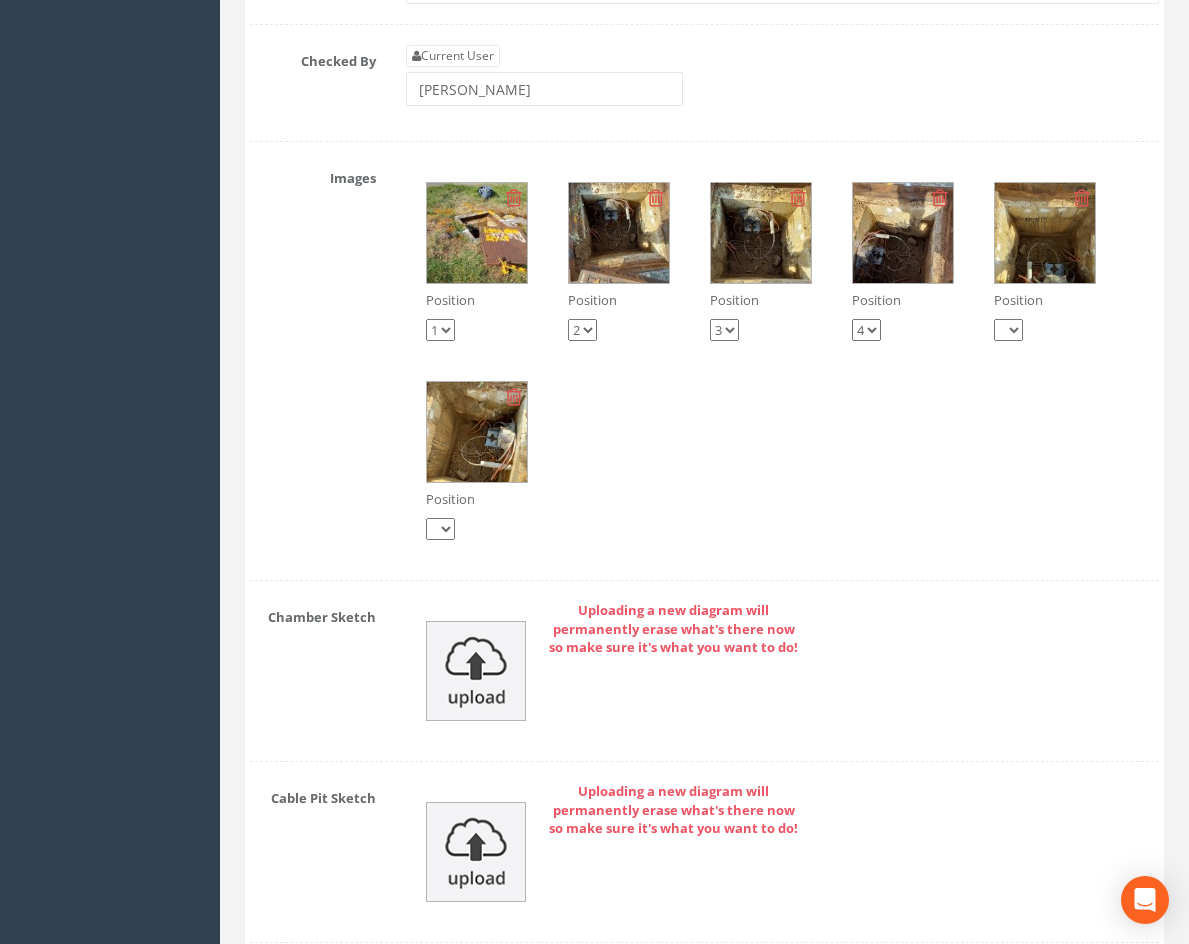 click at bounding box center [761, 233] 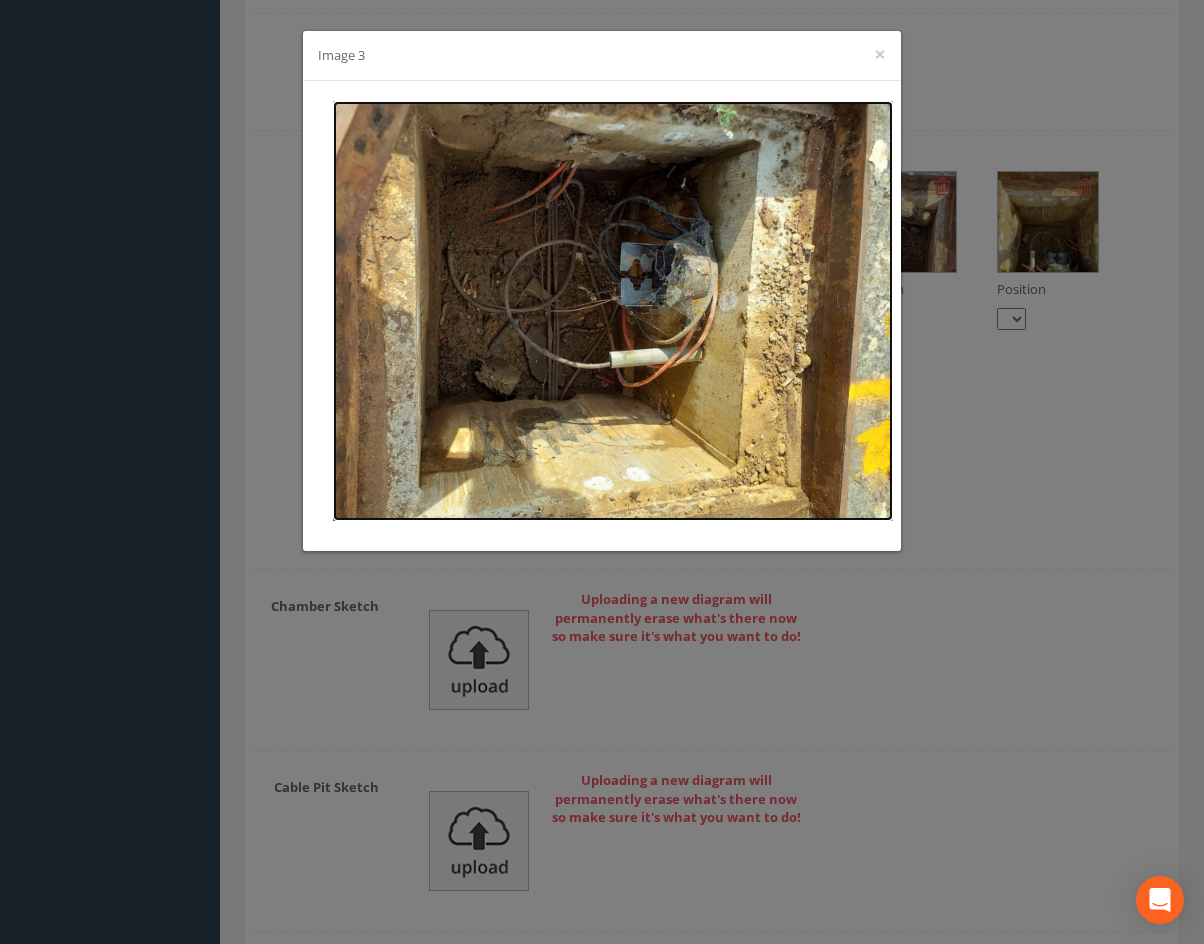 click at bounding box center (613, 311) 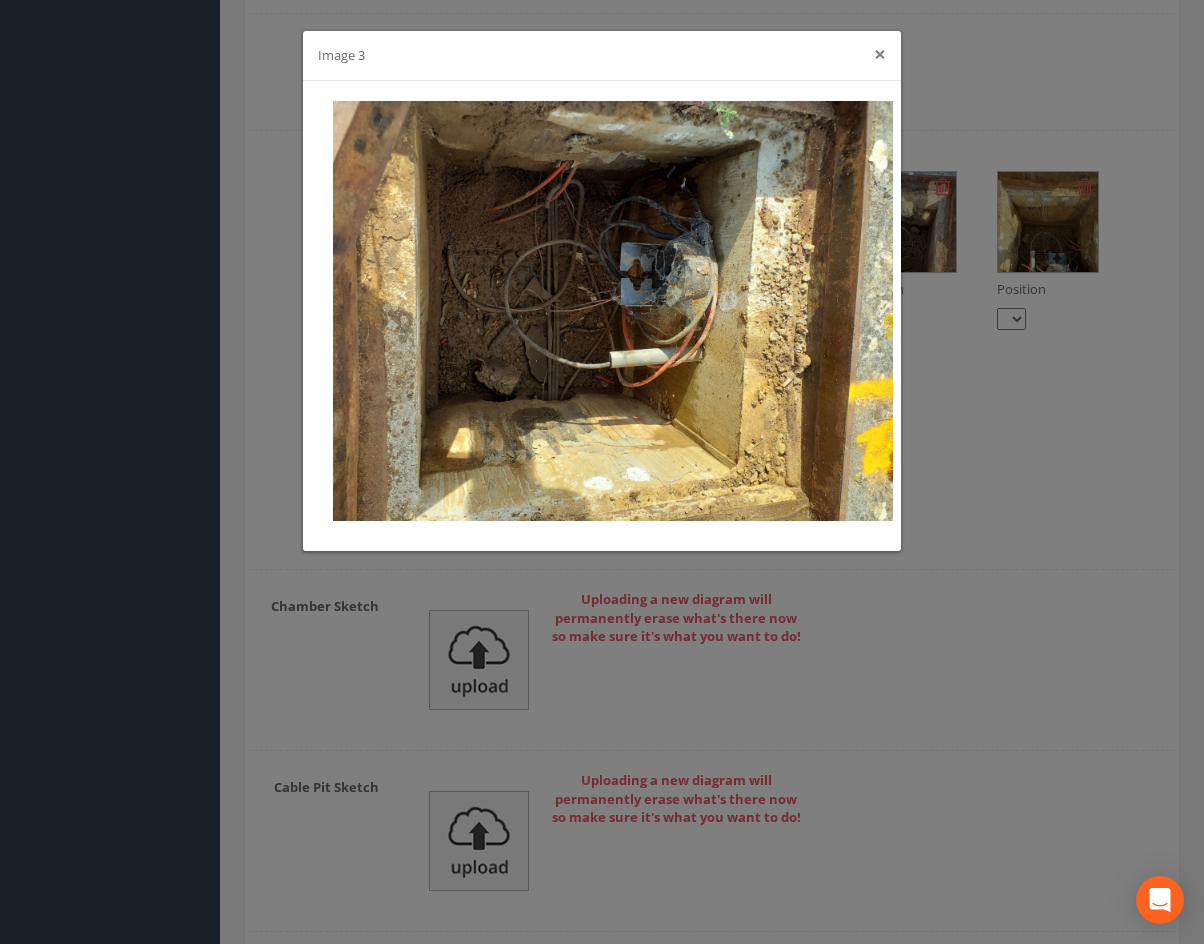 click on "×" at bounding box center [880, 54] 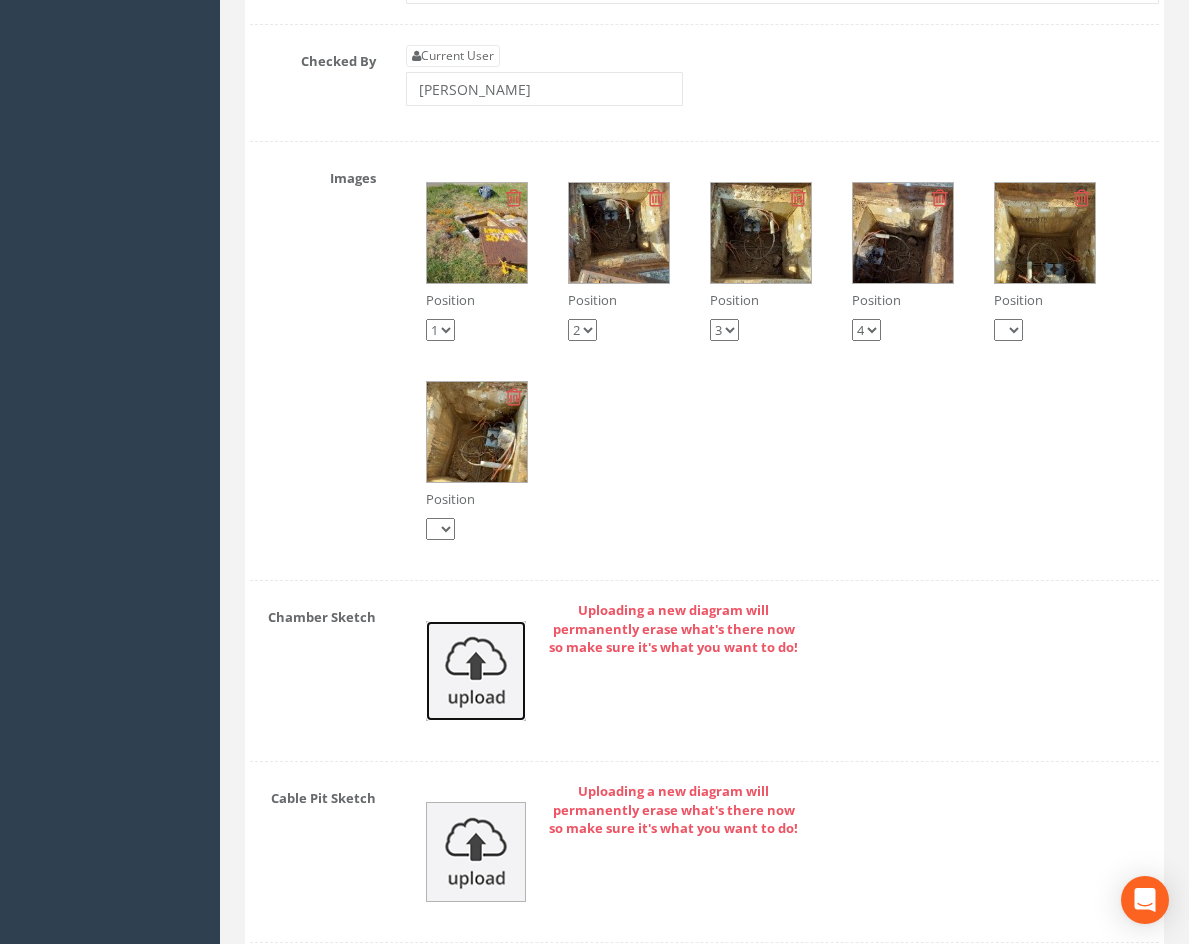 click at bounding box center (476, 671) 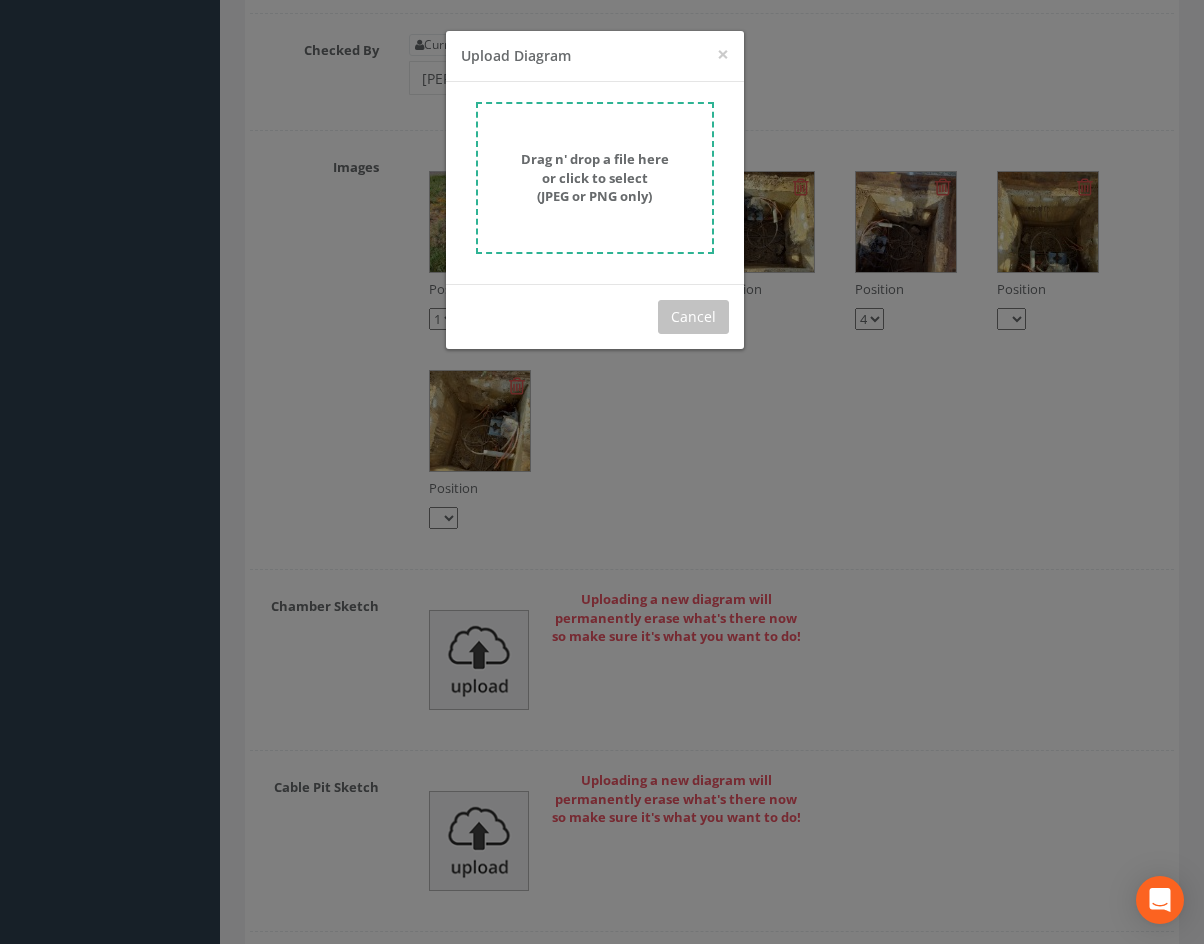 click on "Drag n' drop a file here or click to select (JPEG or PNG only)" at bounding box center (595, 177) 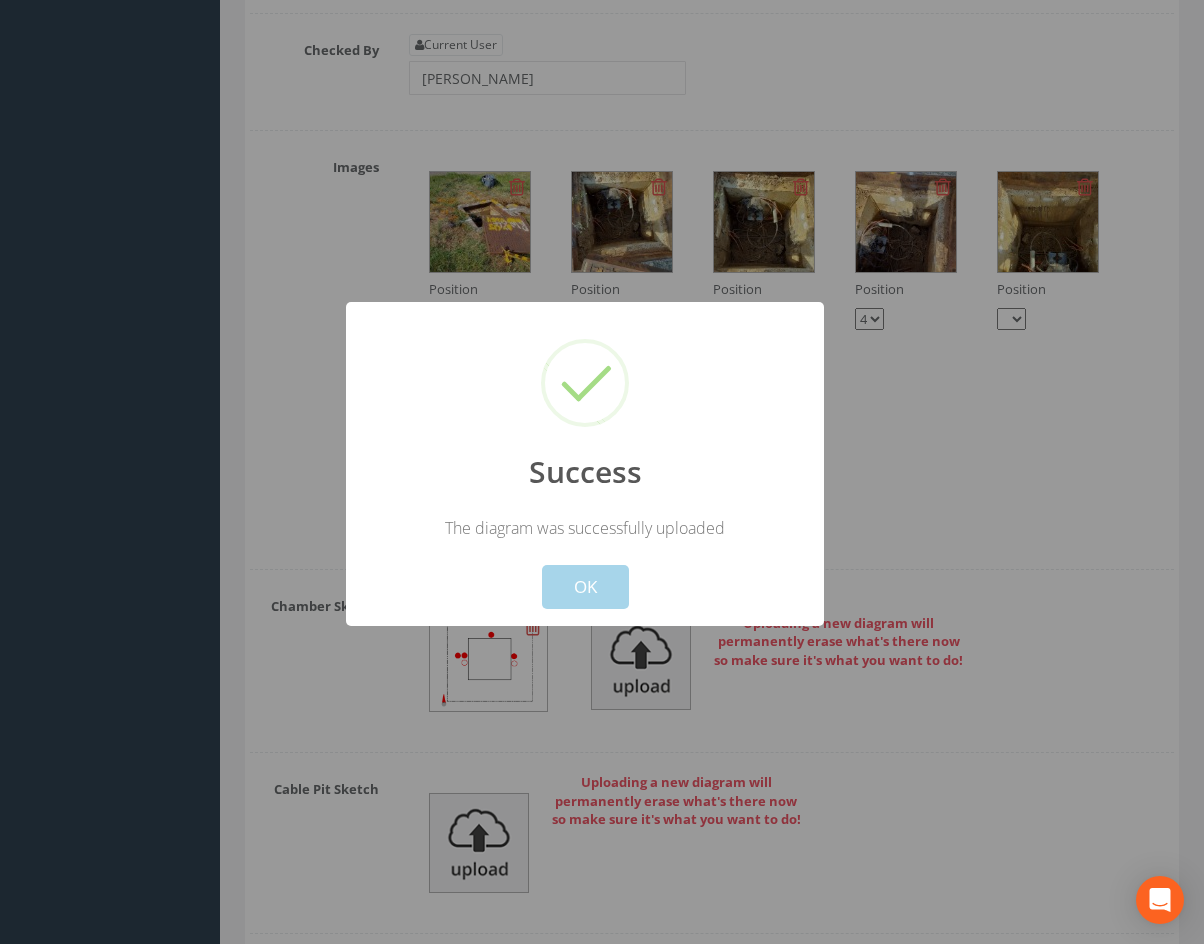 click on "OK" at bounding box center (585, 587) 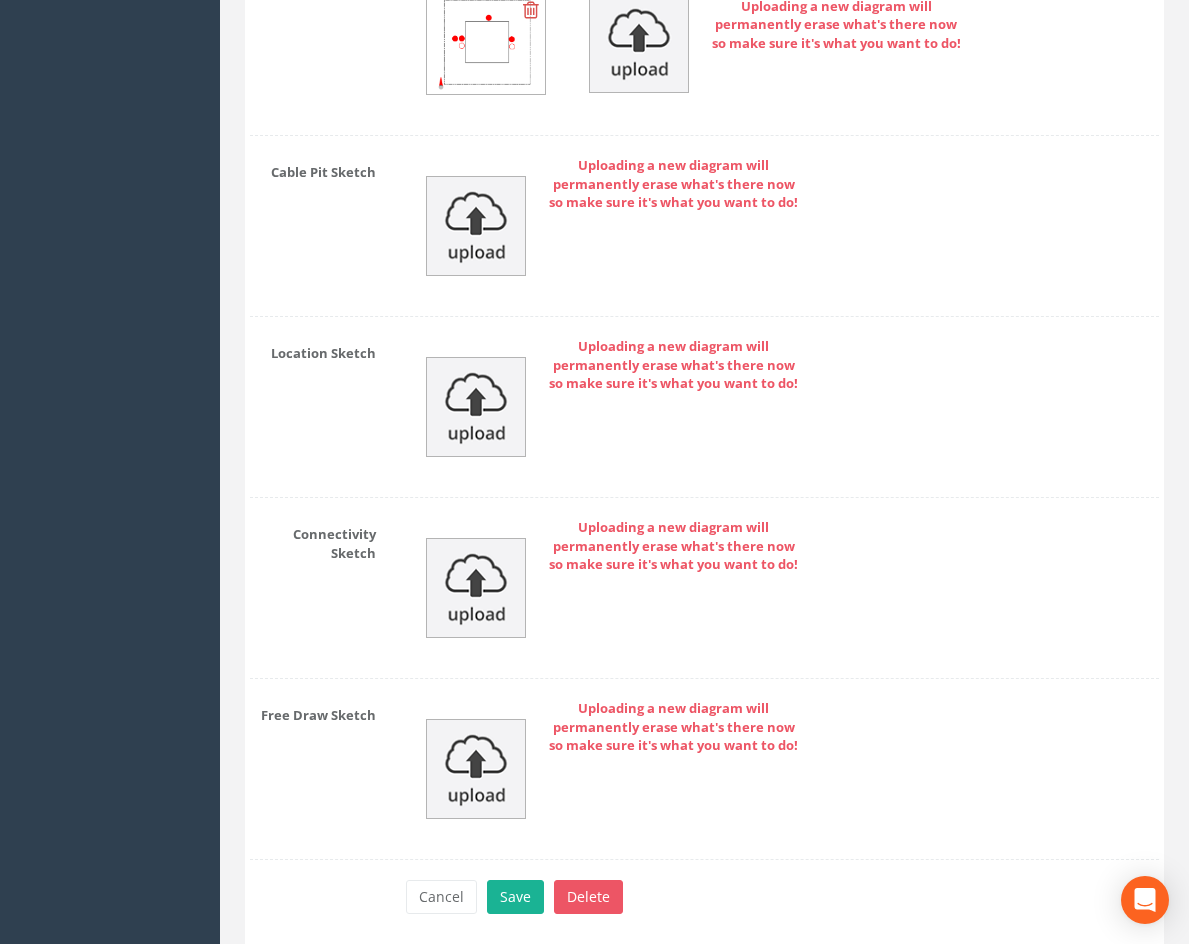 scroll, scrollTop: 4246, scrollLeft: 0, axis: vertical 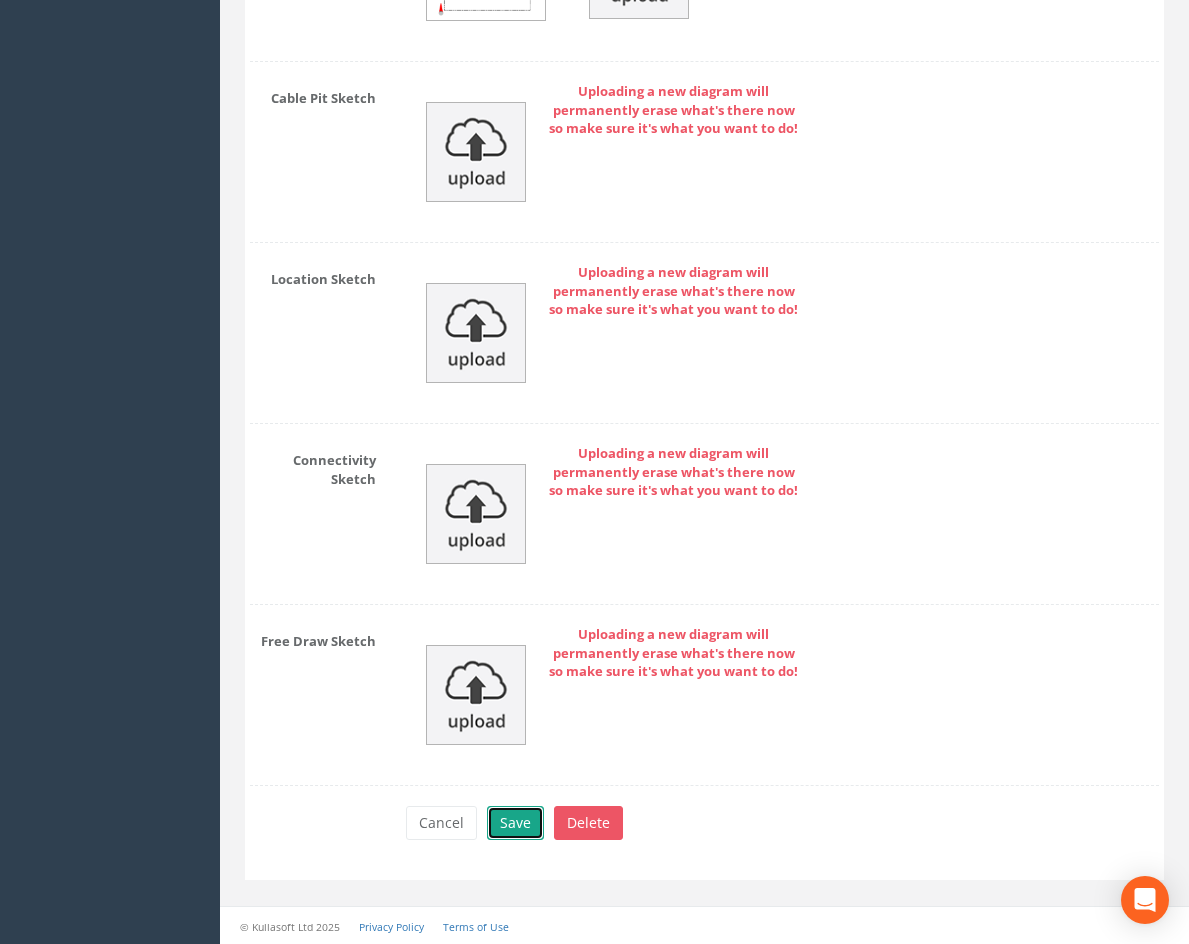 click on "Save" at bounding box center (515, 823) 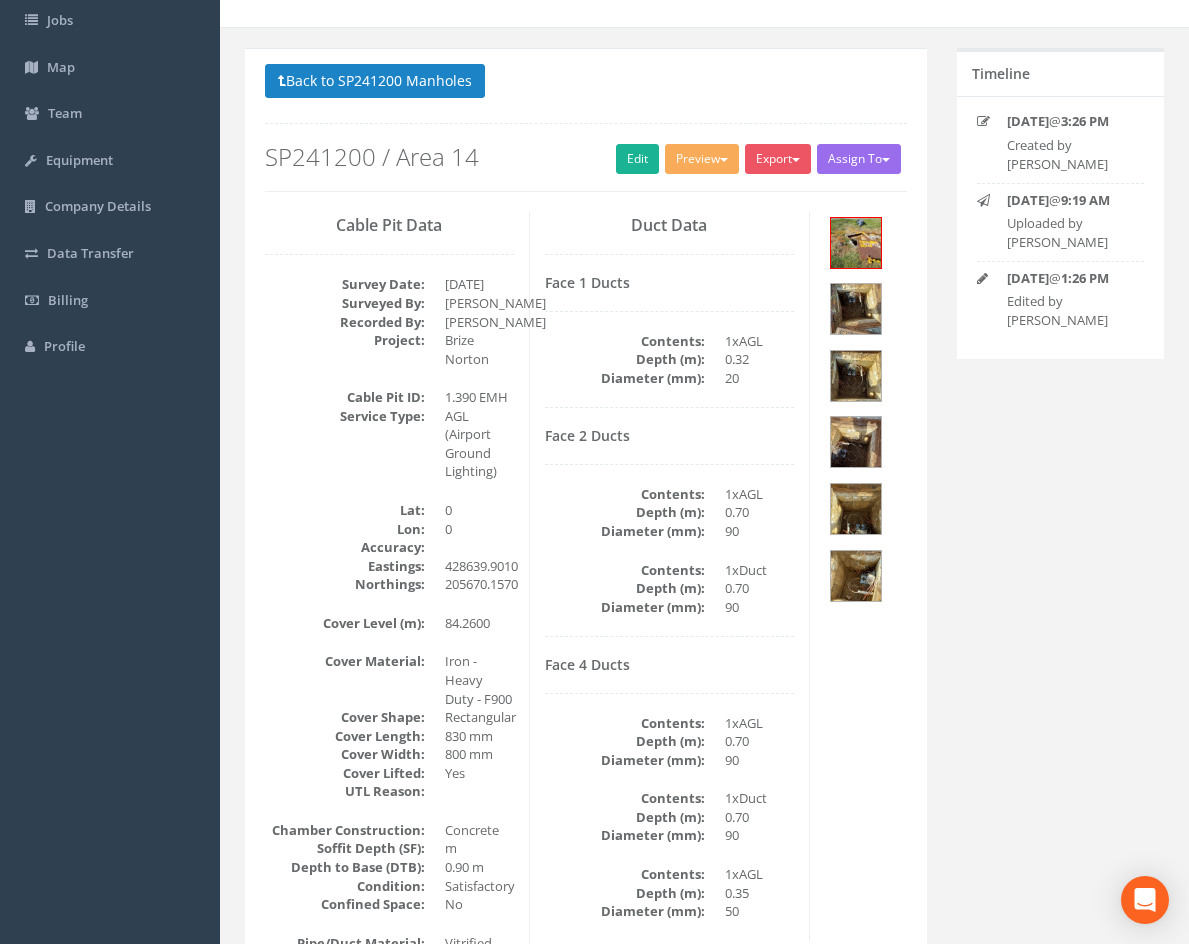 scroll, scrollTop: 0, scrollLeft: 0, axis: both 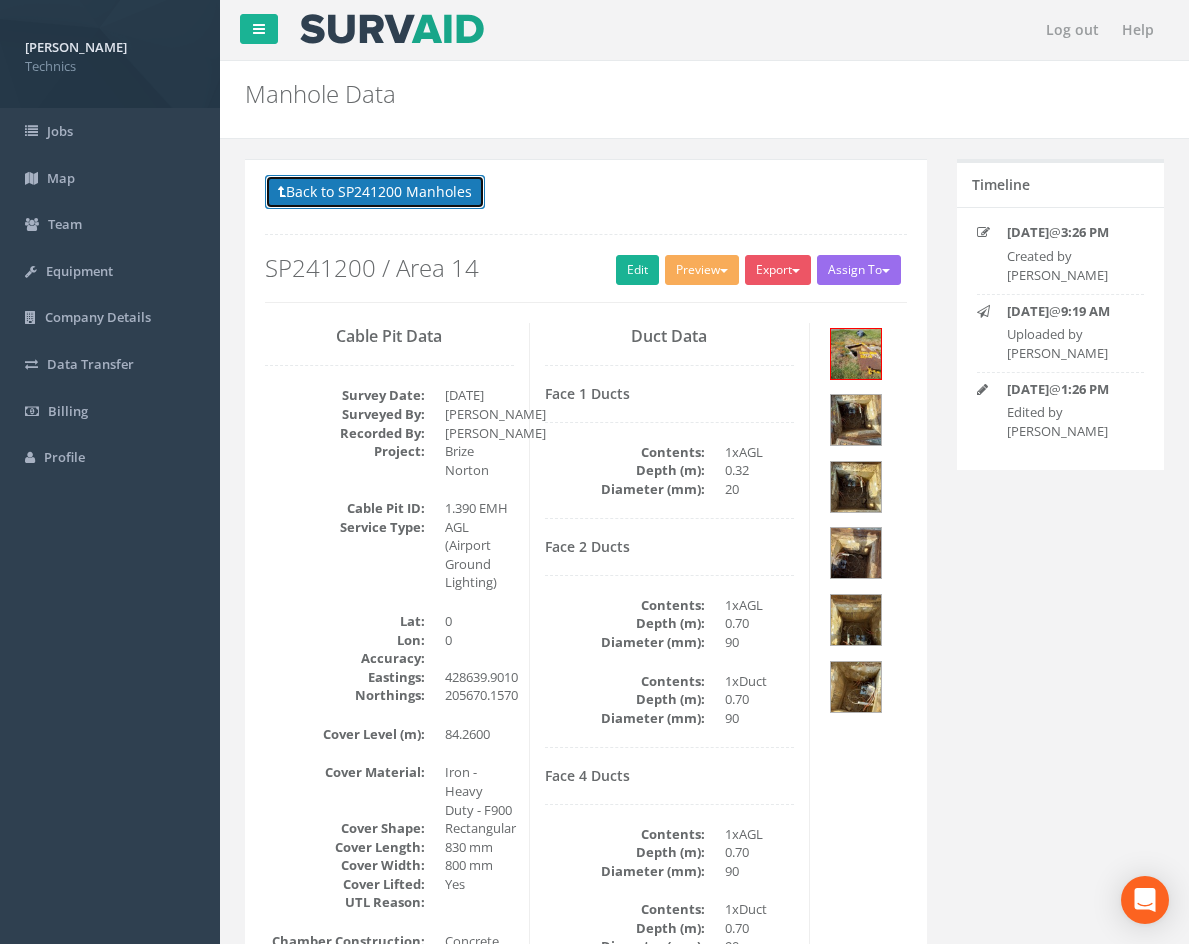 click on "Back to SP241200 Manholes" at bounding box center (375, 192) 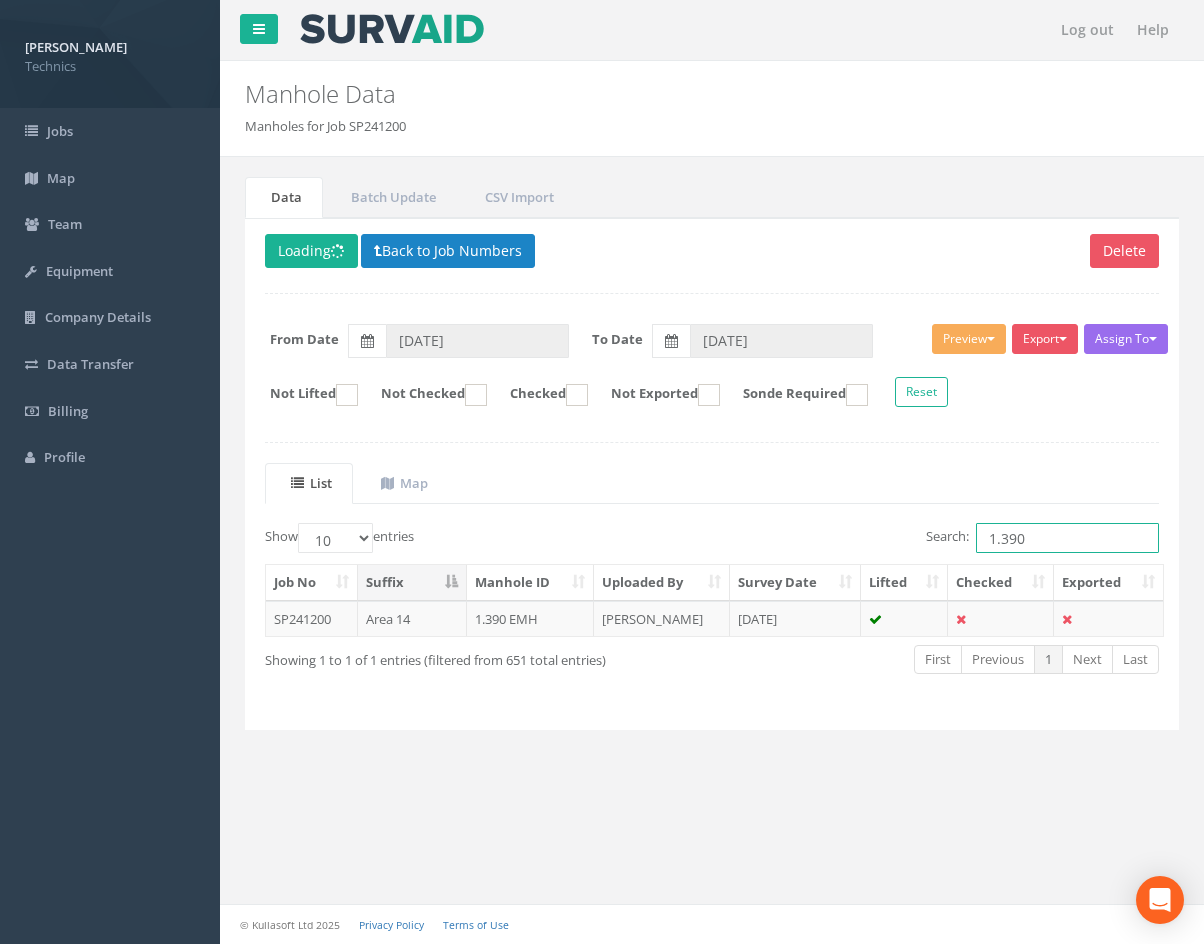 click on "1.390" at bounding box center (1067, 538) 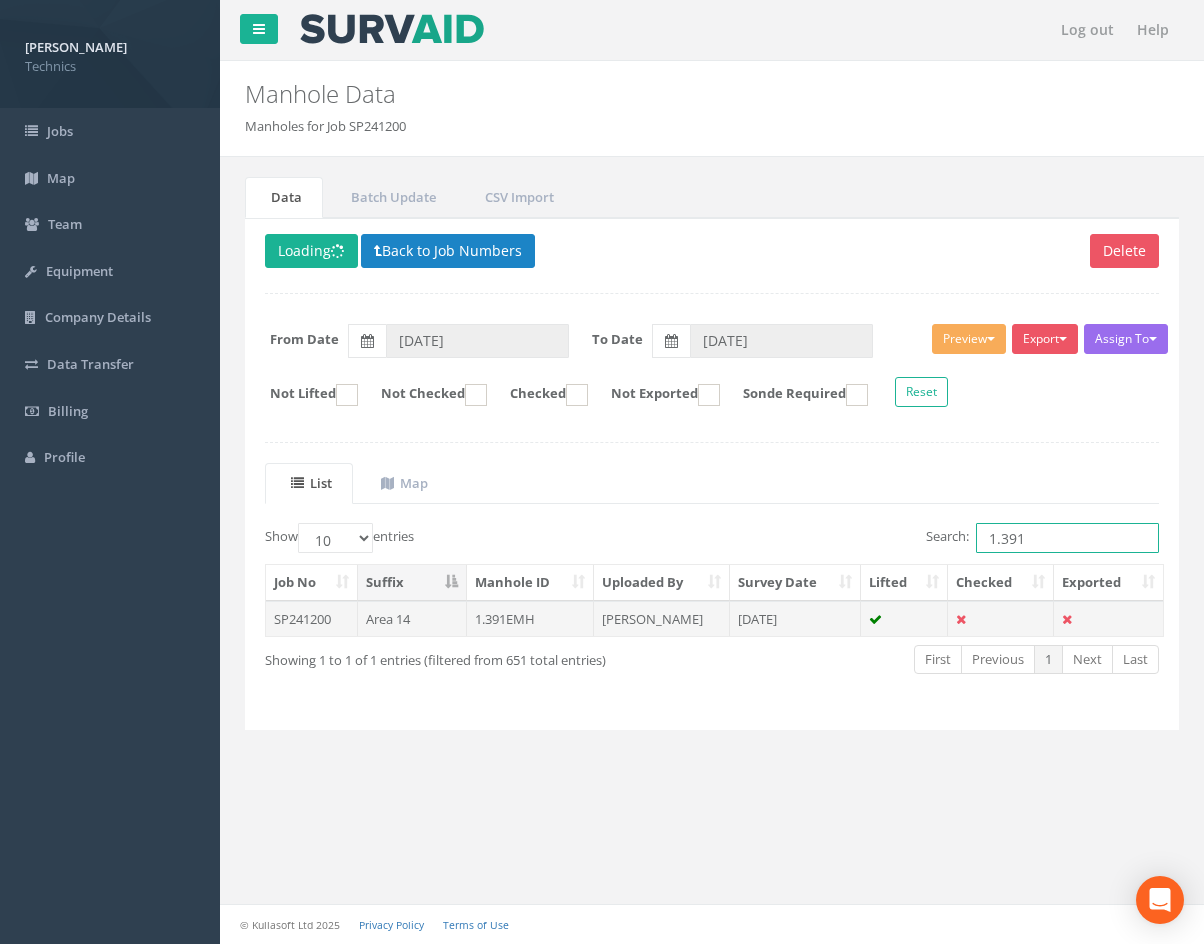 type on "1.391" 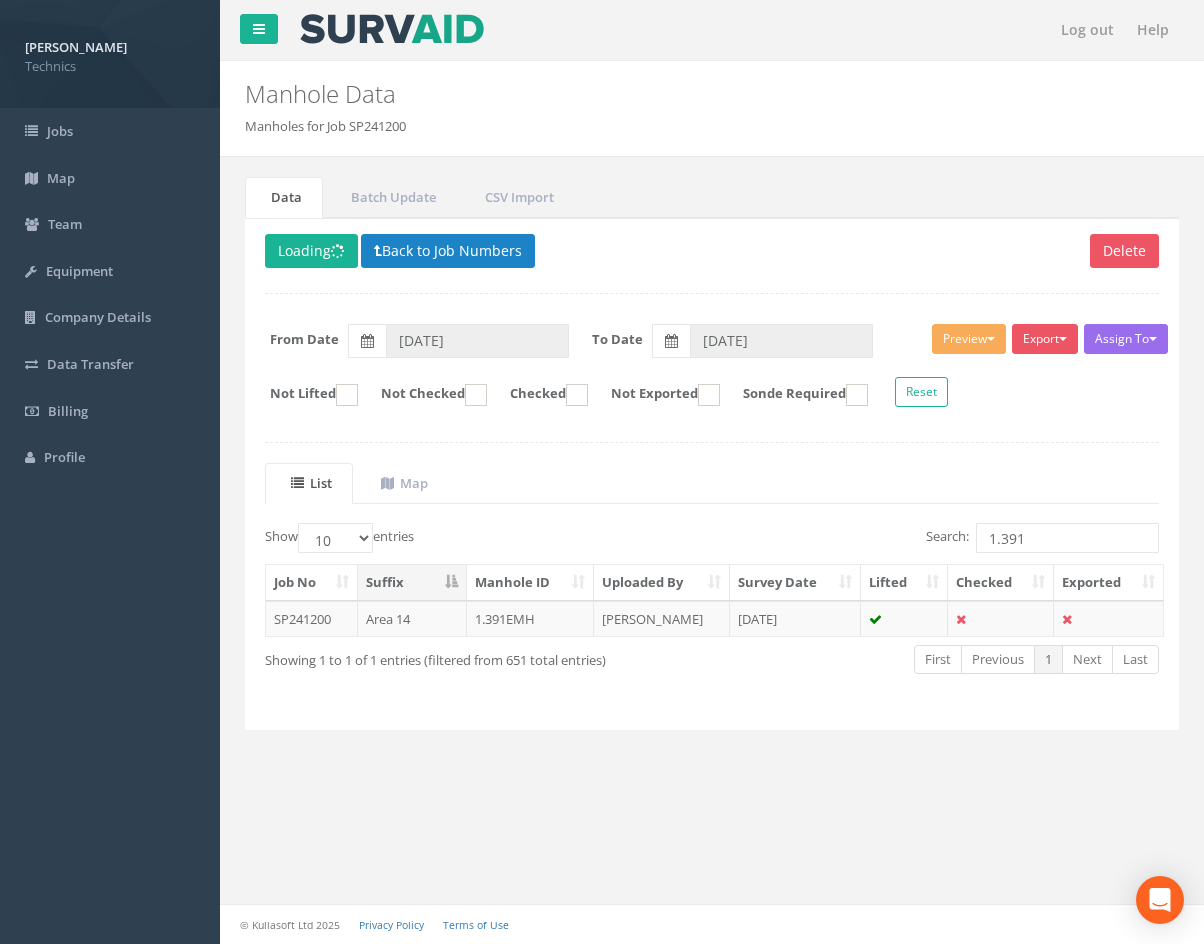 click on "[DATE]" at bounding box center [795, 619] 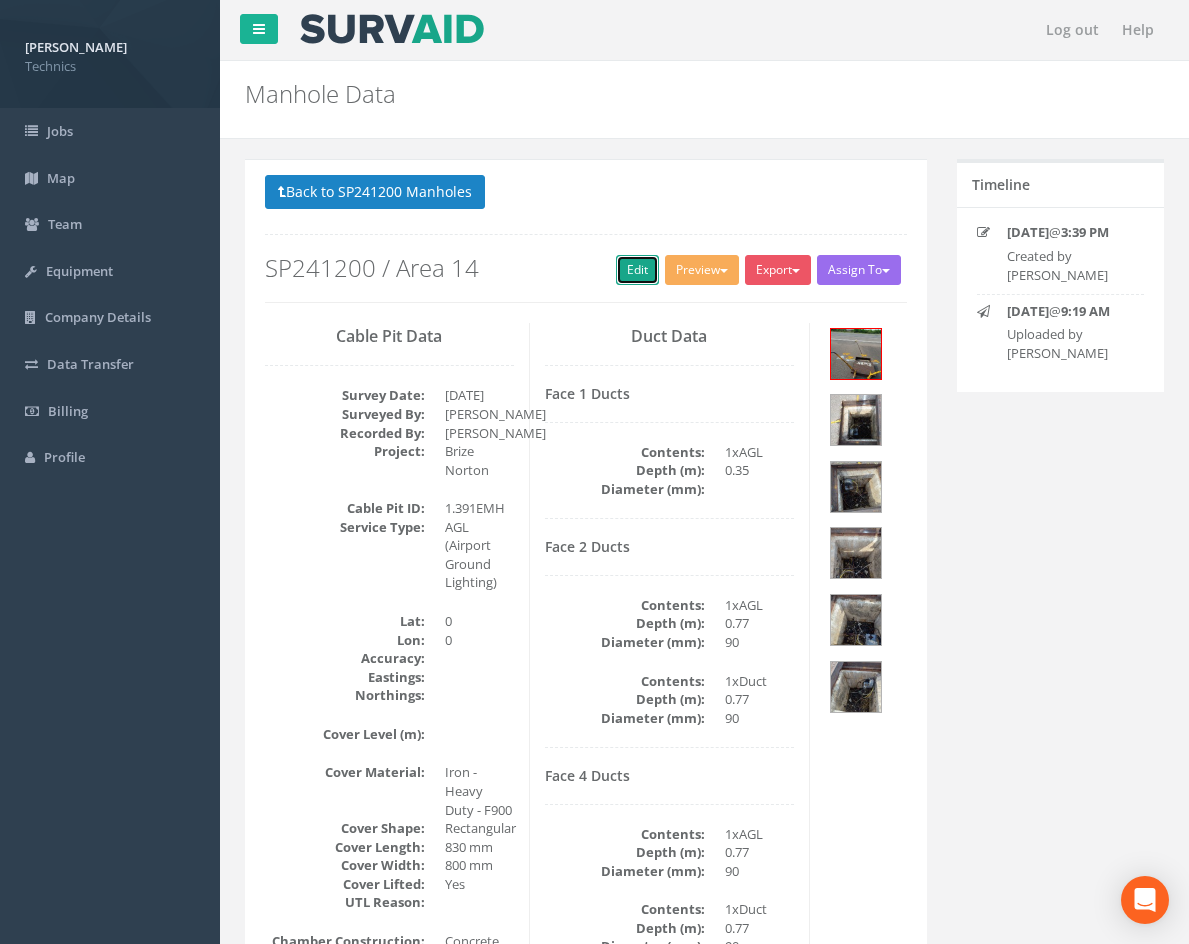 click on "Edit" at bounding box center [637, 270] 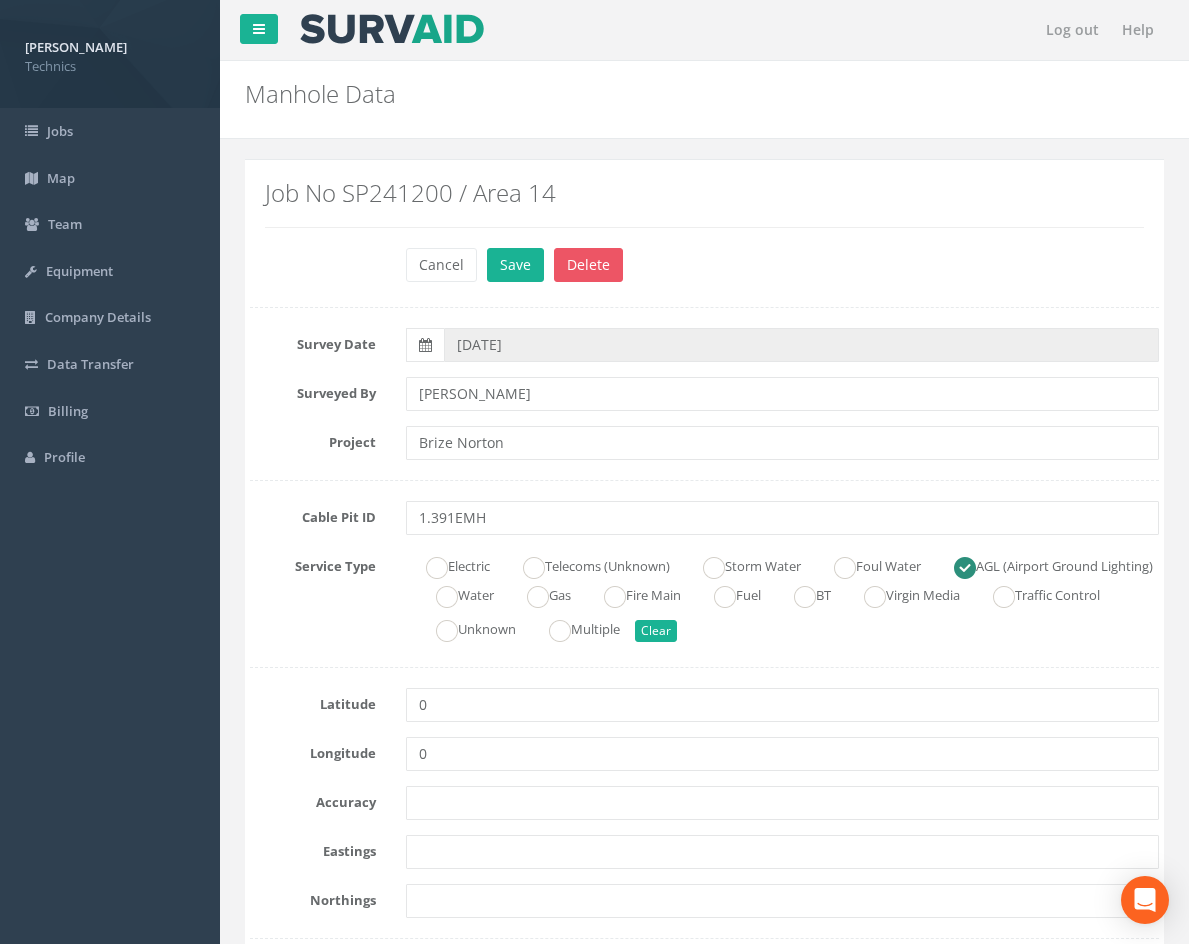 scroll, scrollTop: 300, scrollLeft: 0, axis: vertical 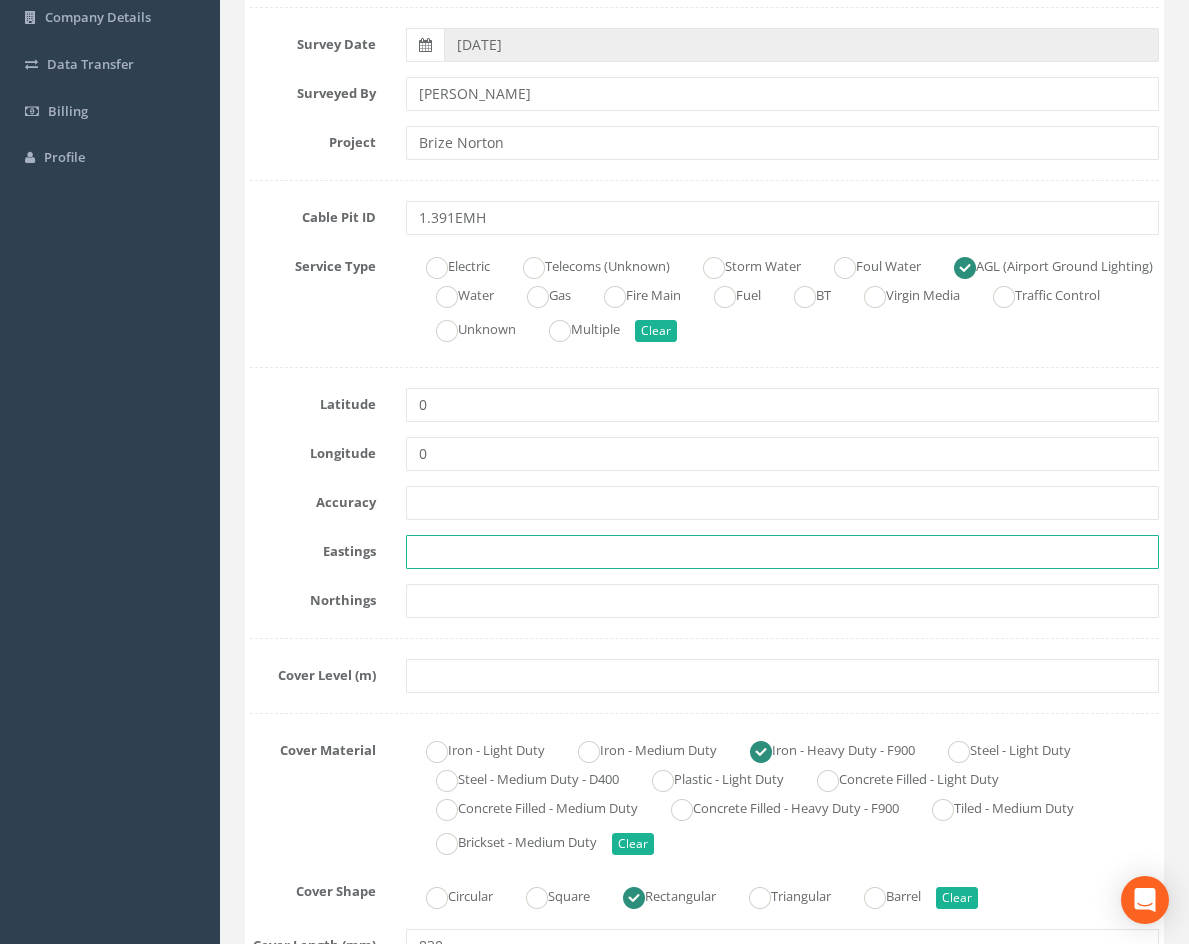 click at bounding box center [782, 552] 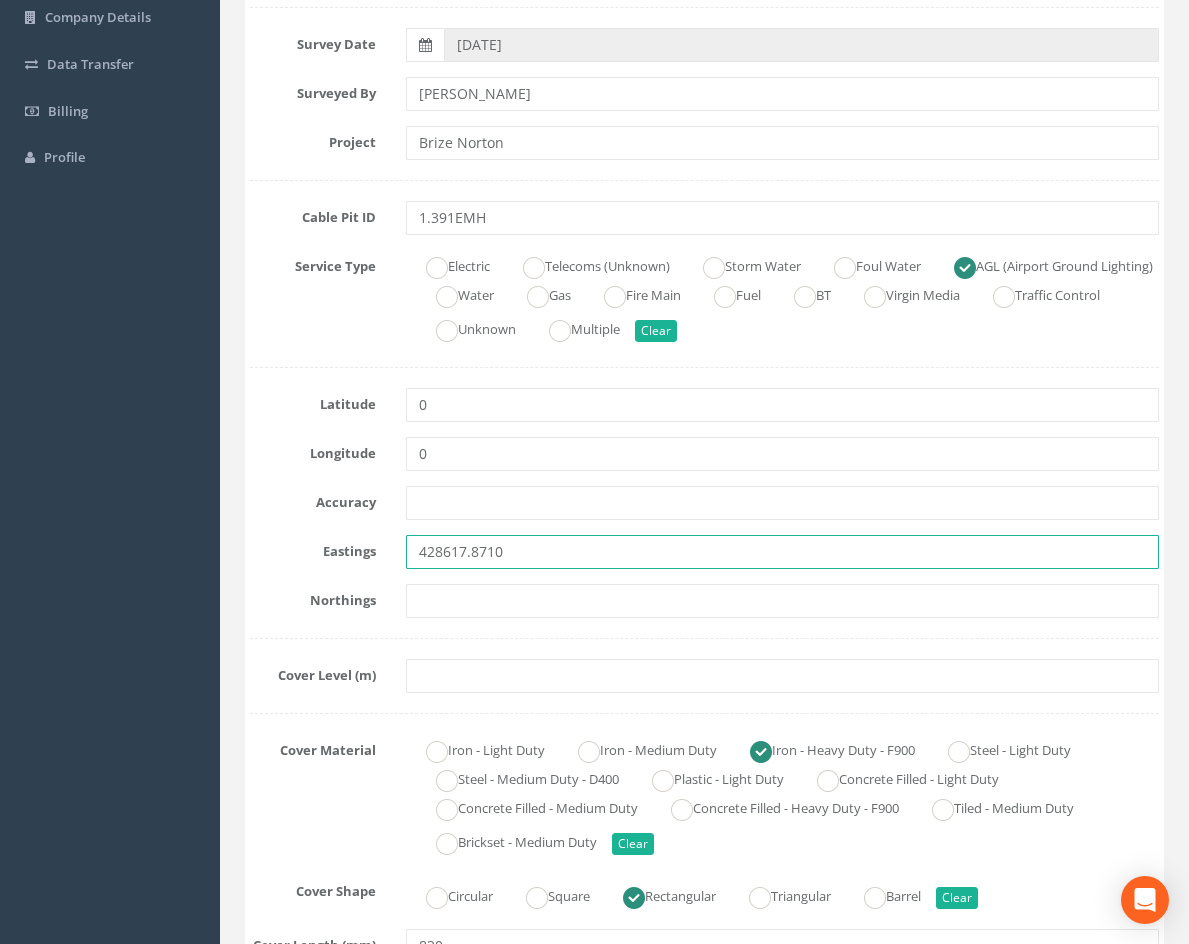 type on "428617.8710" 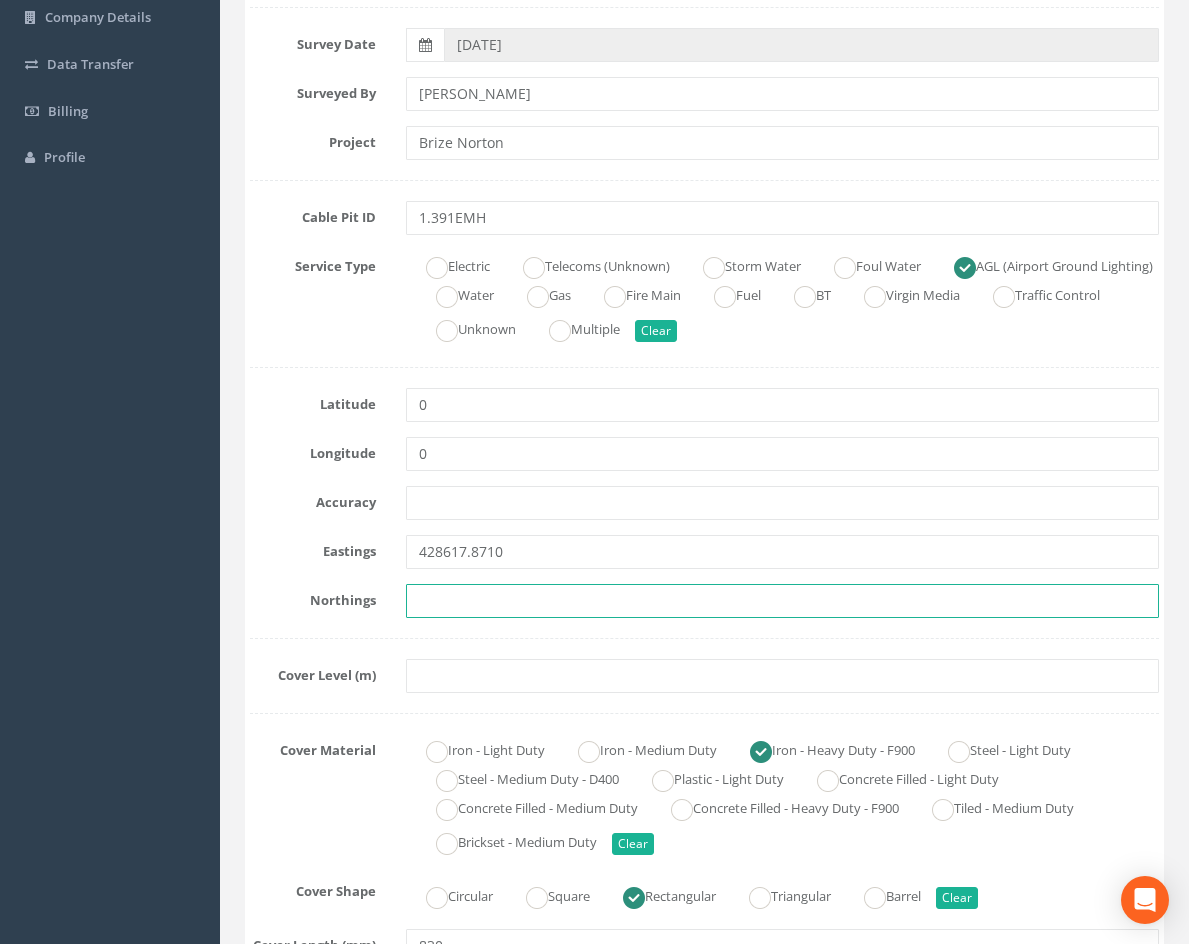 click at bounding box center (782, 601) 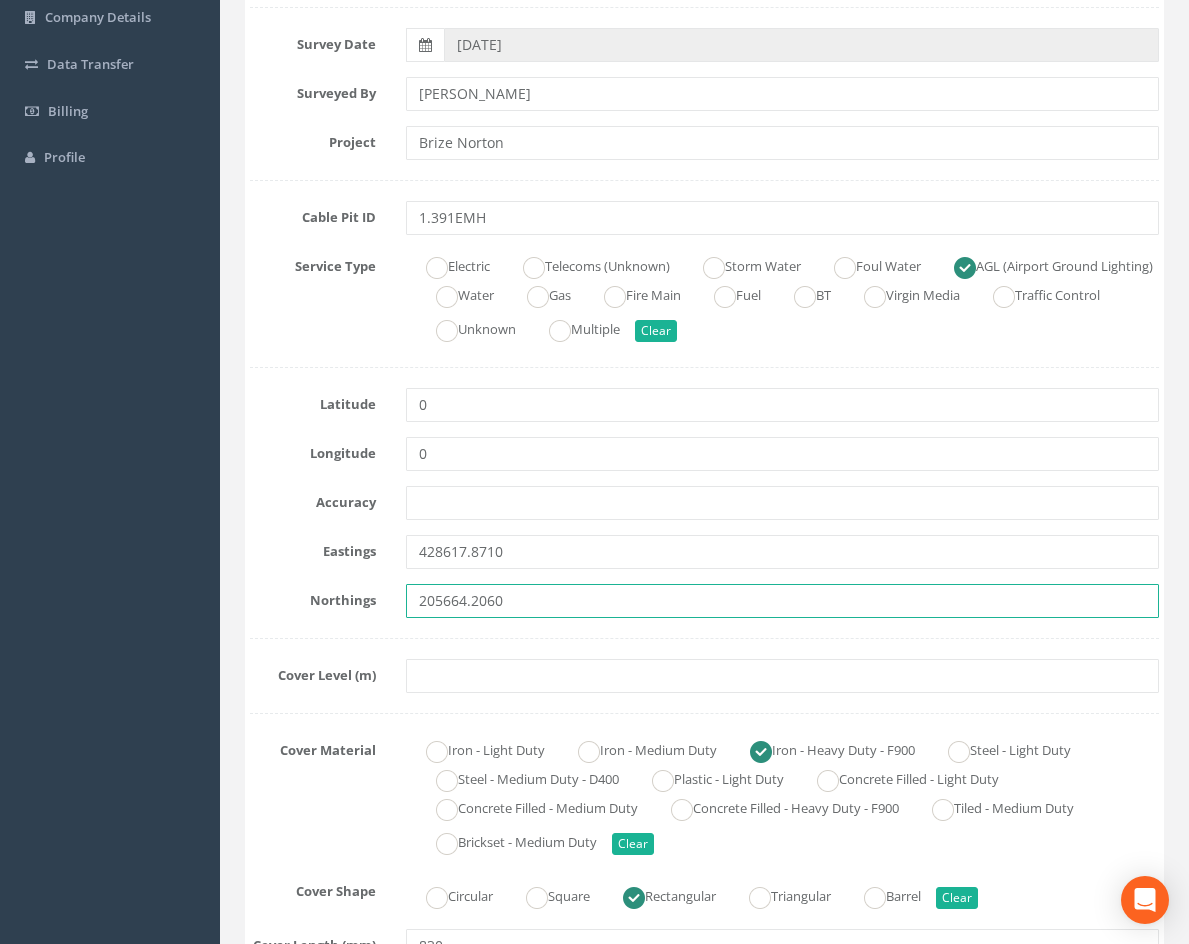 type on "205664.2060" 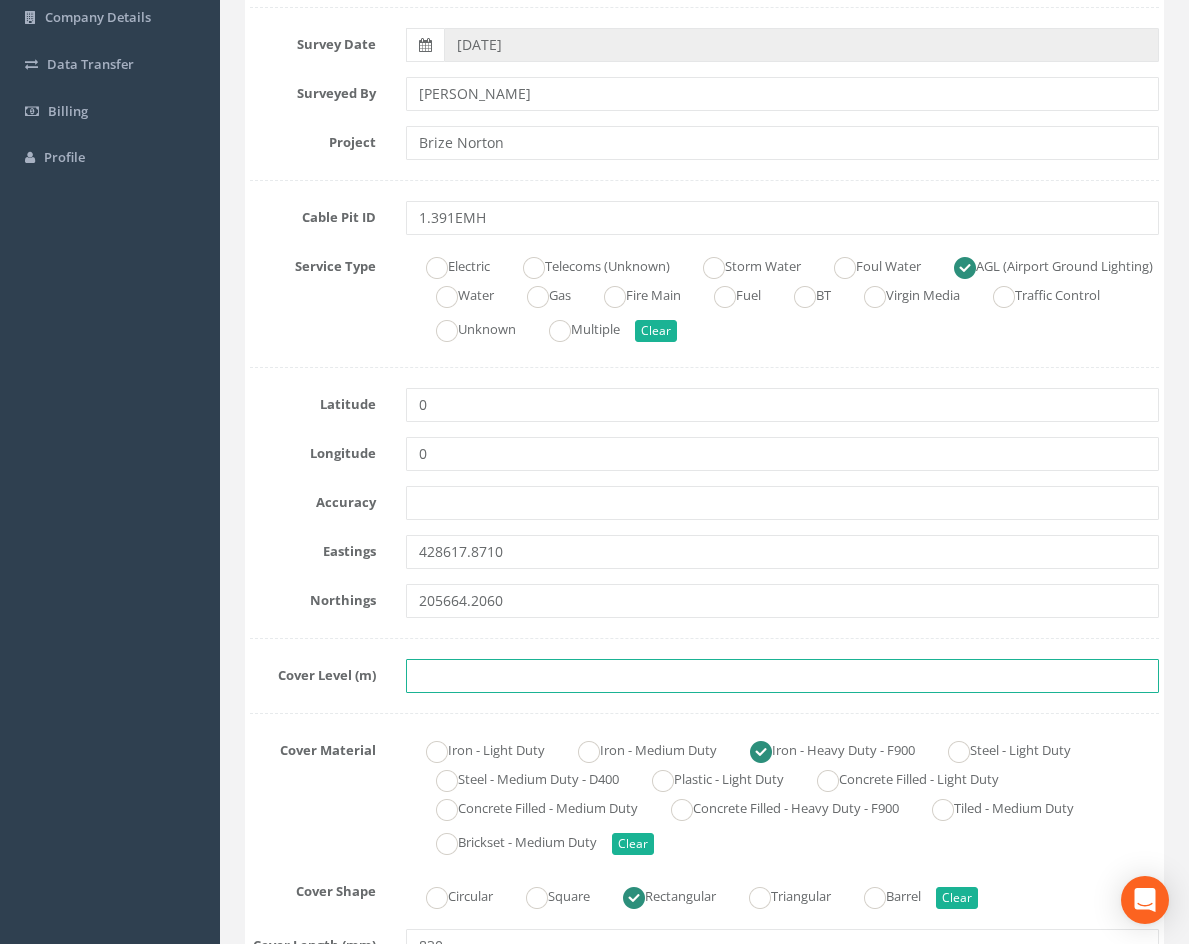 click at bounding box center (782, 676) 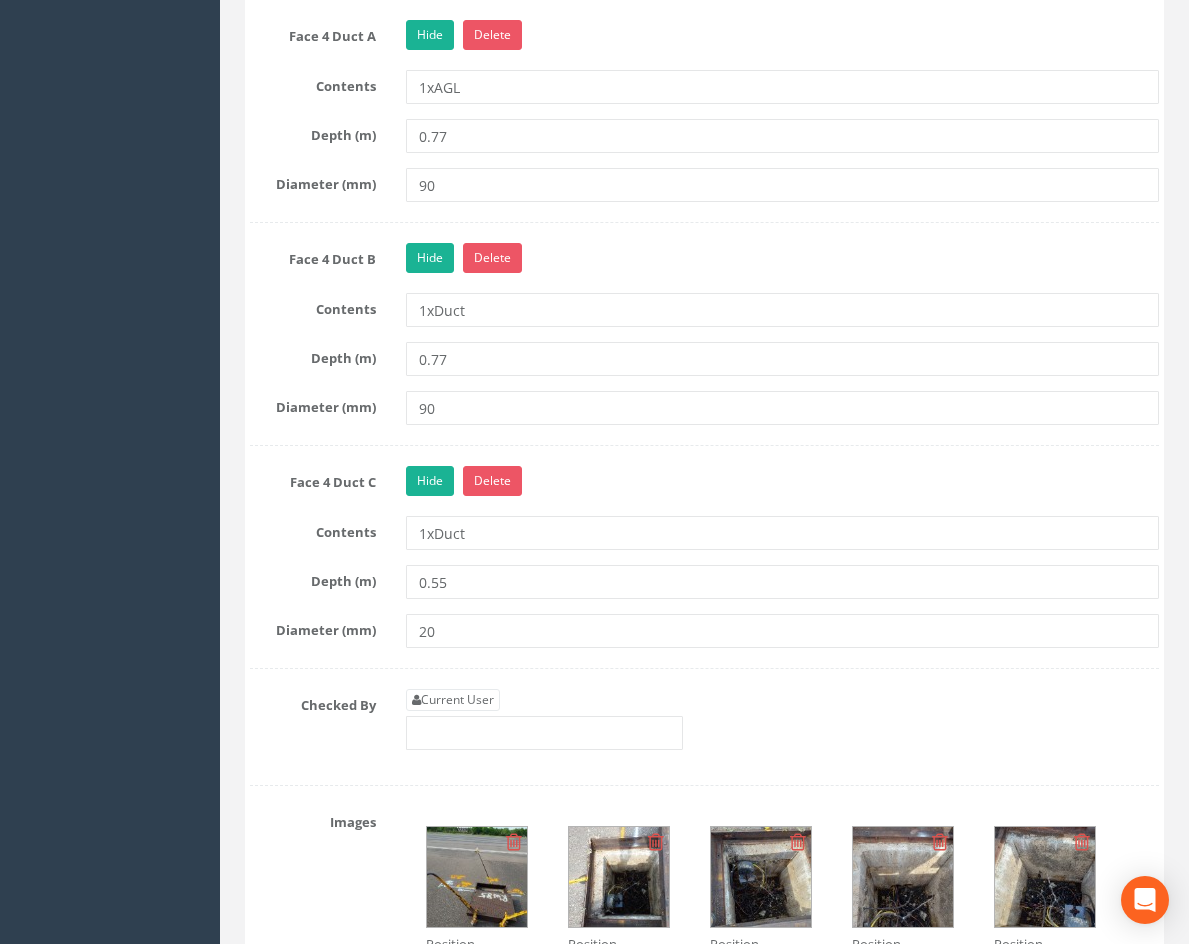 scroll, scrollTop: 3100, scrollLeft: 0, axis: vertical 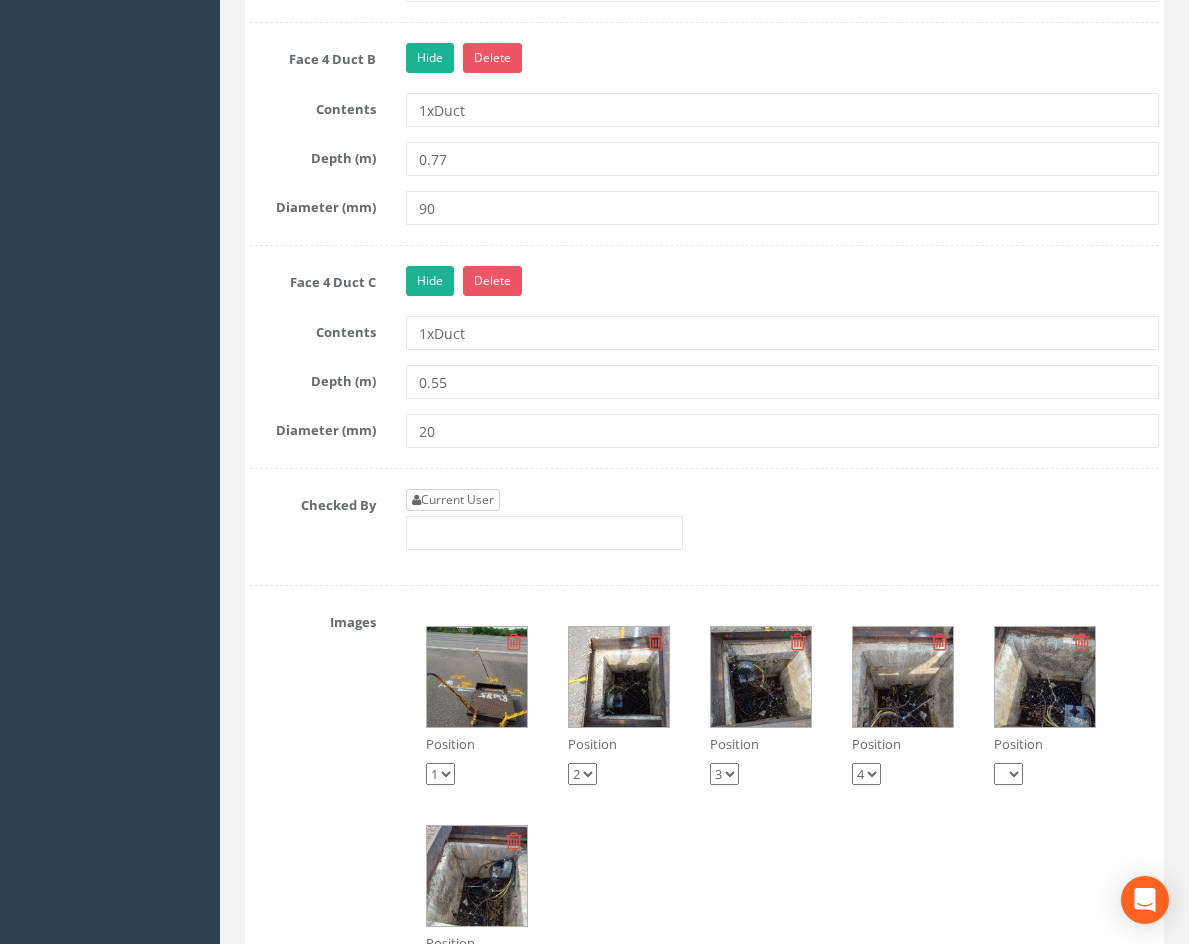 type on "84.3980" 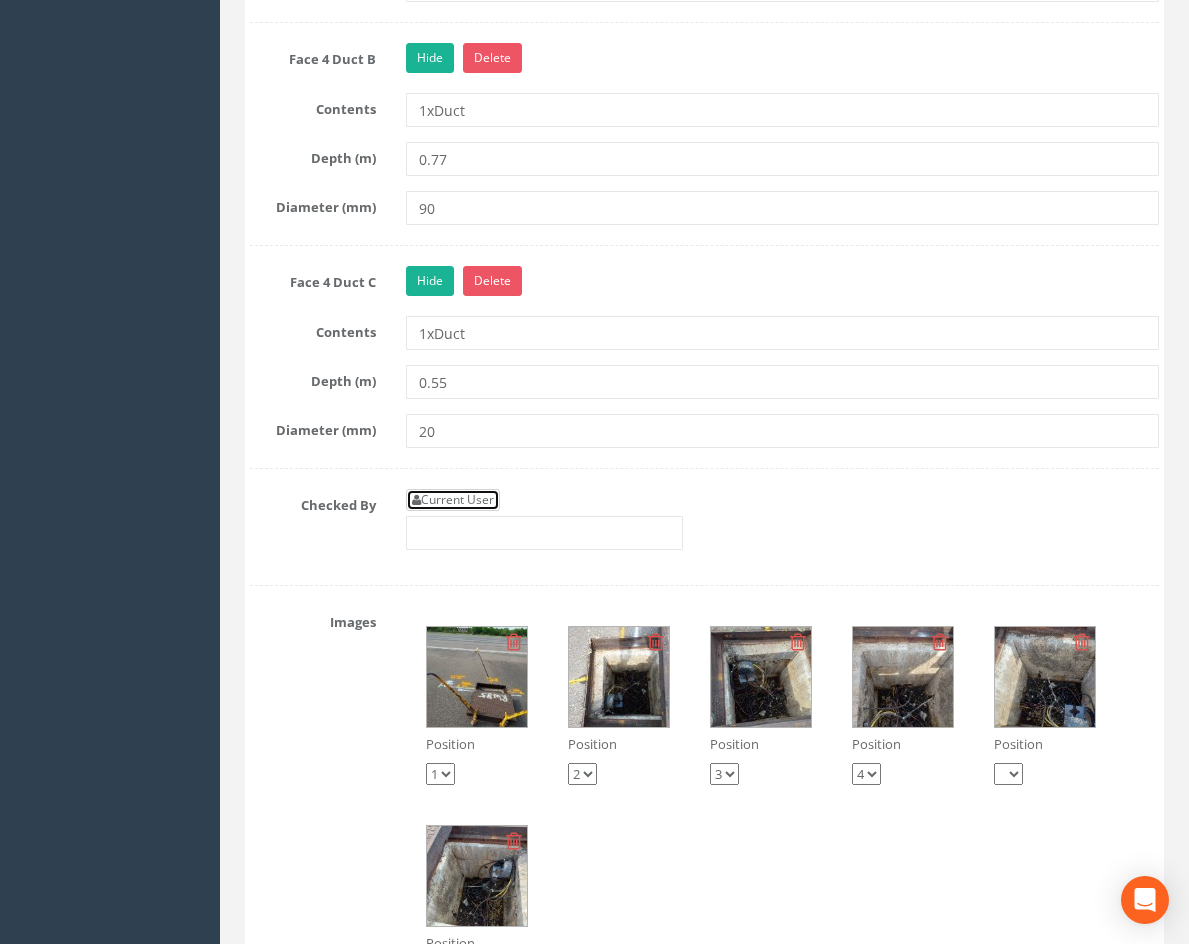 click on "Current User" at bounding box center [453, 500] 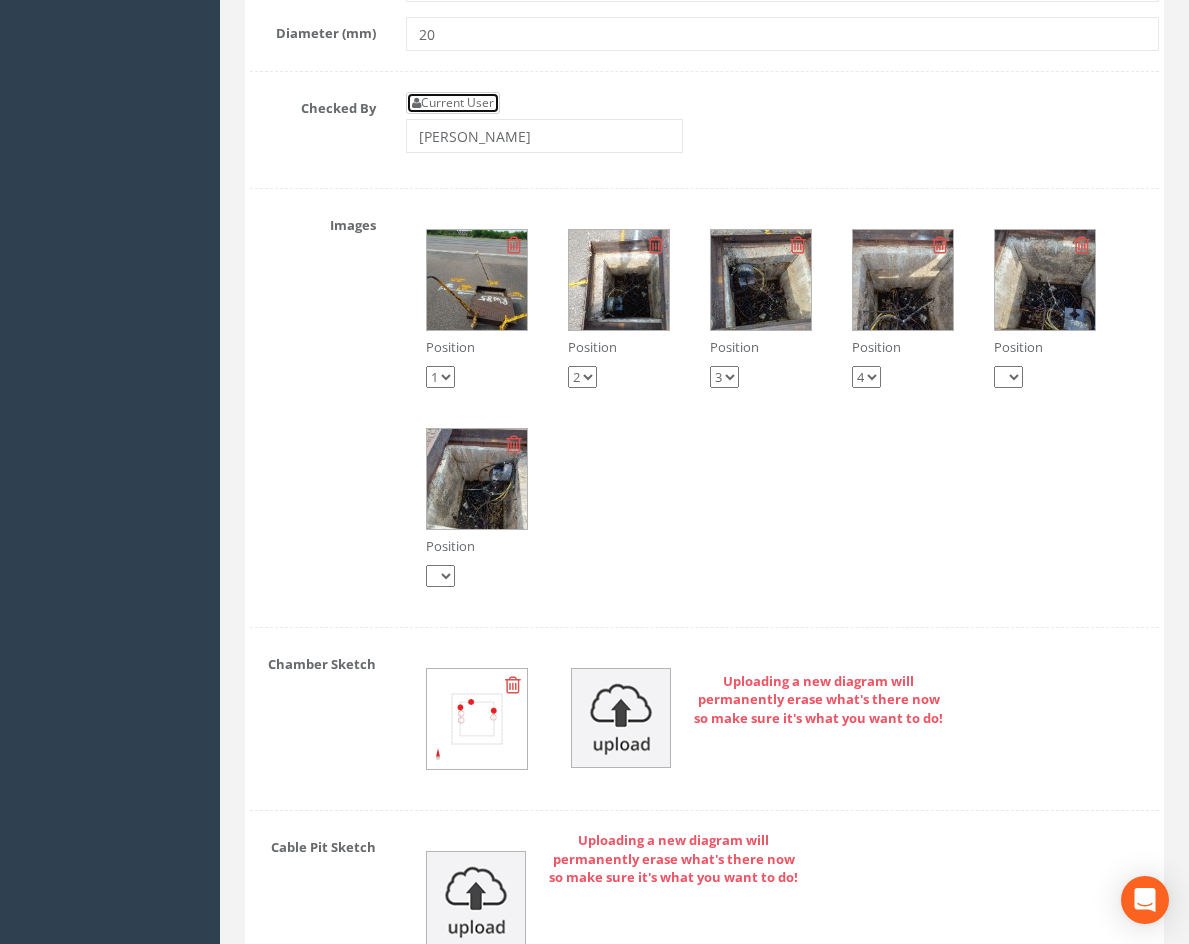 scroll, scrollTop: 3500, scrollLeft: 0, axis: vertical 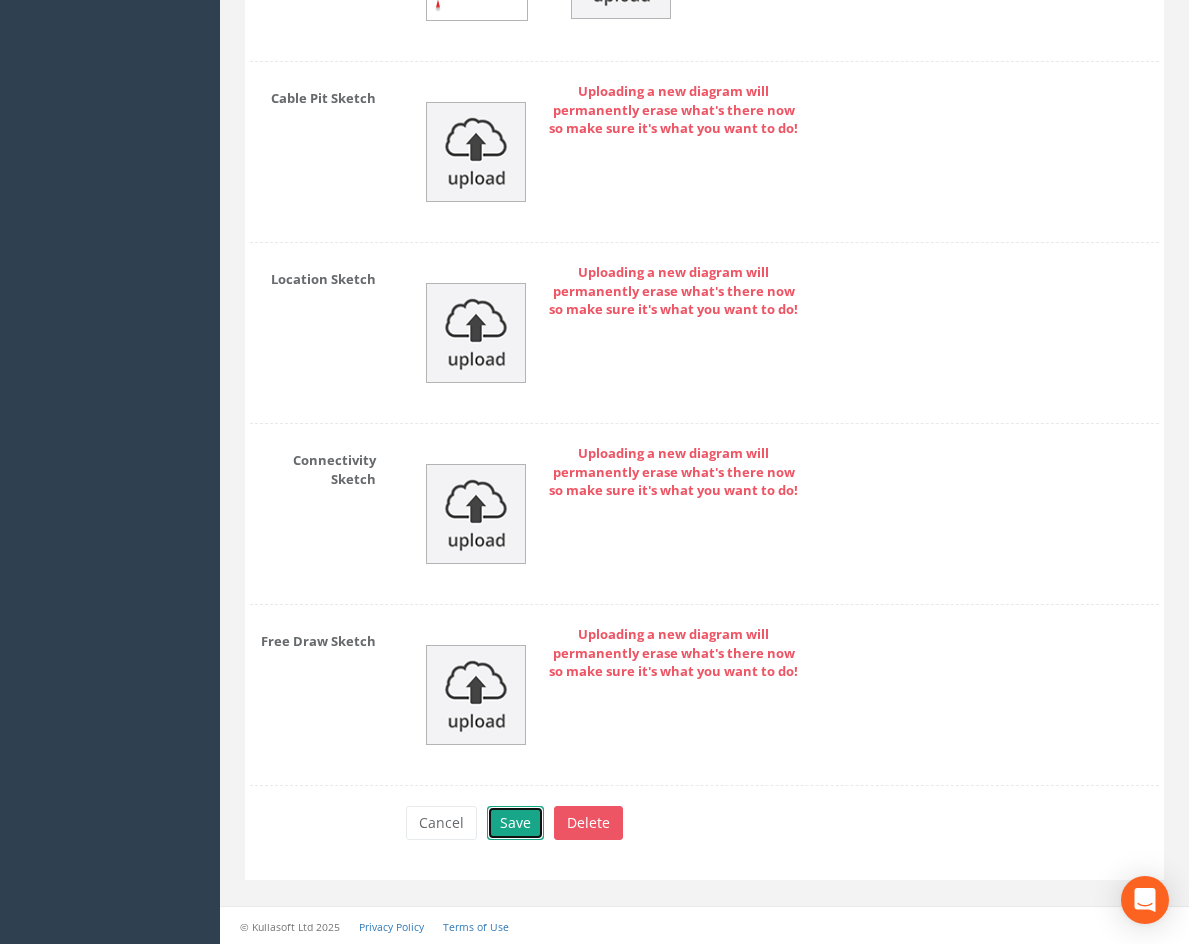 click on "Save" at bounding box center (515, 823) 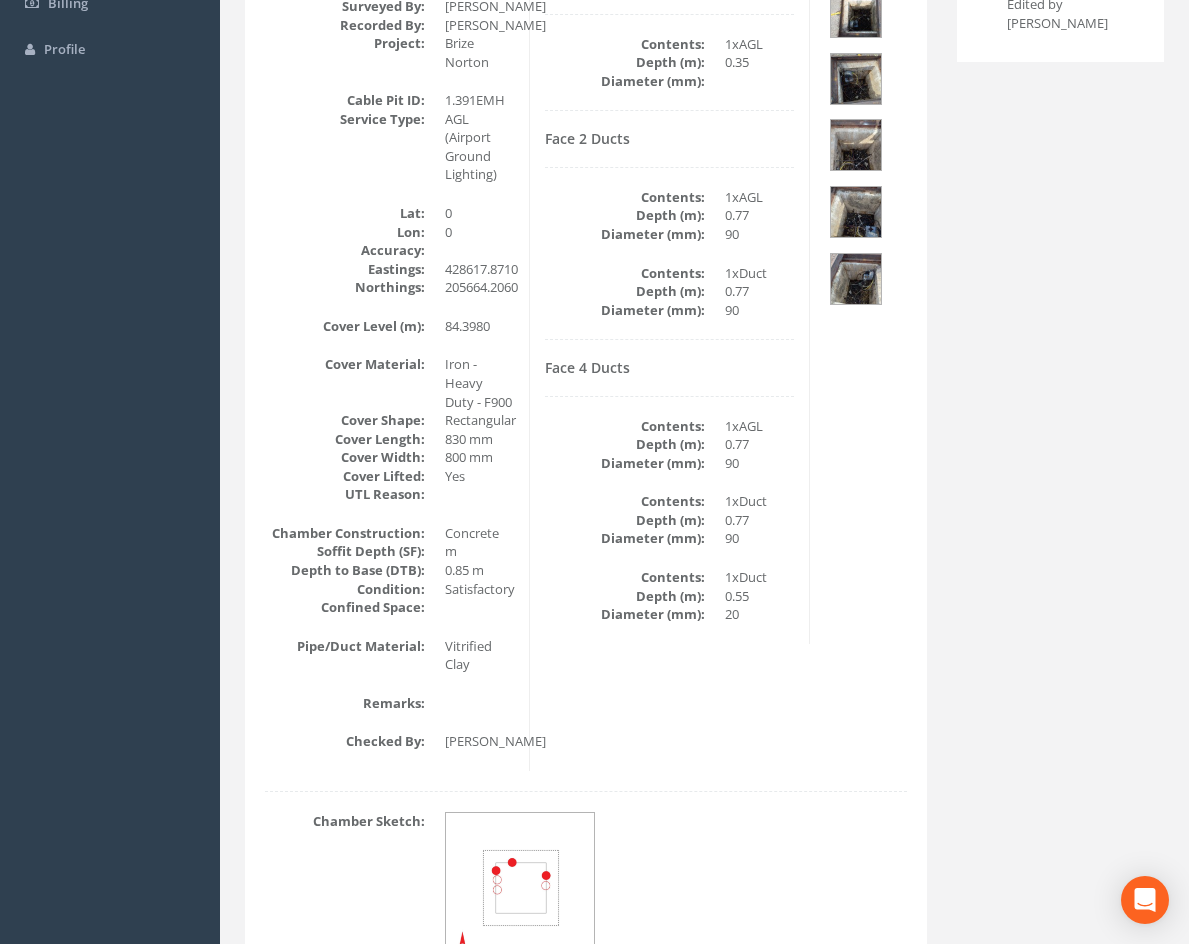 scroll, scrollTop: 207, scrollLeft: 0, axis: vertical 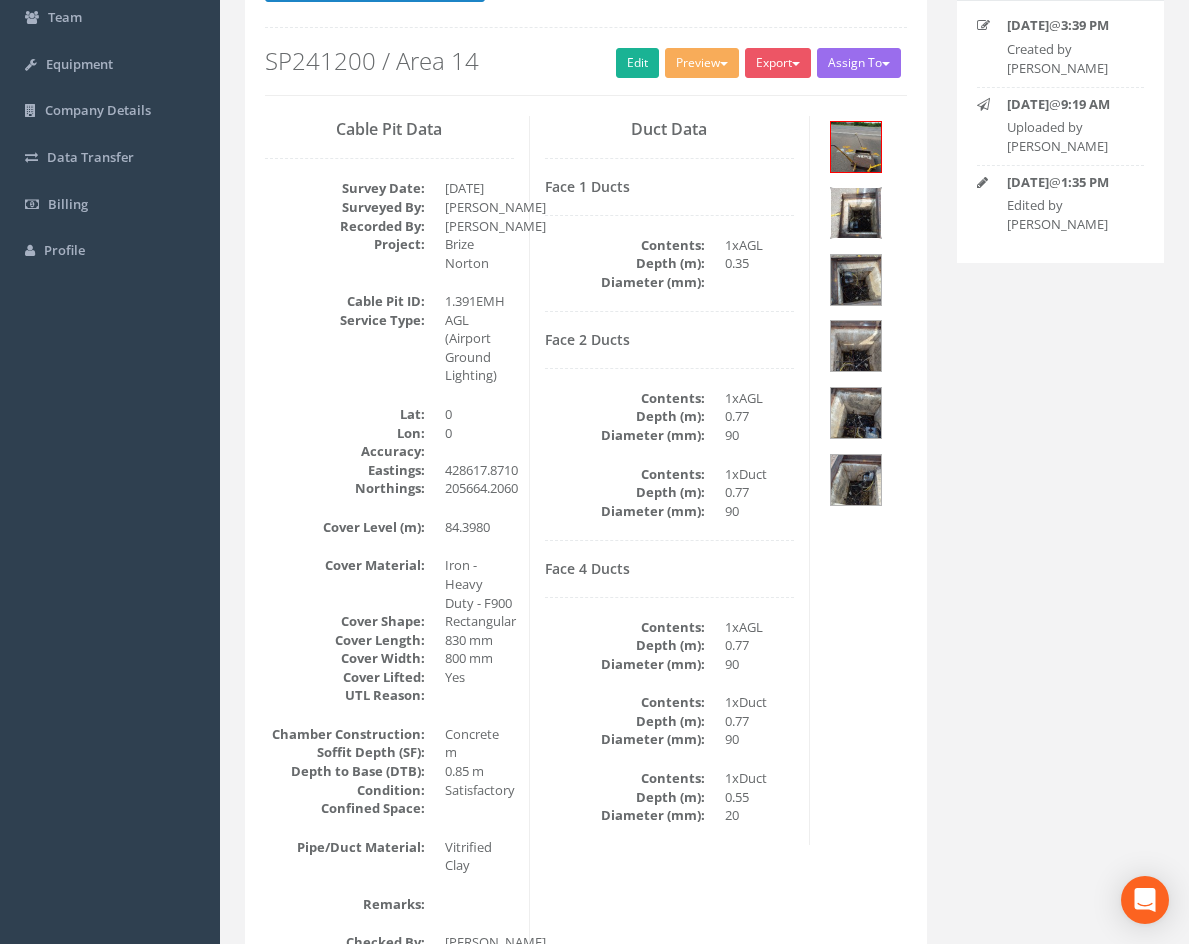 click at bounding box center [856, 213] 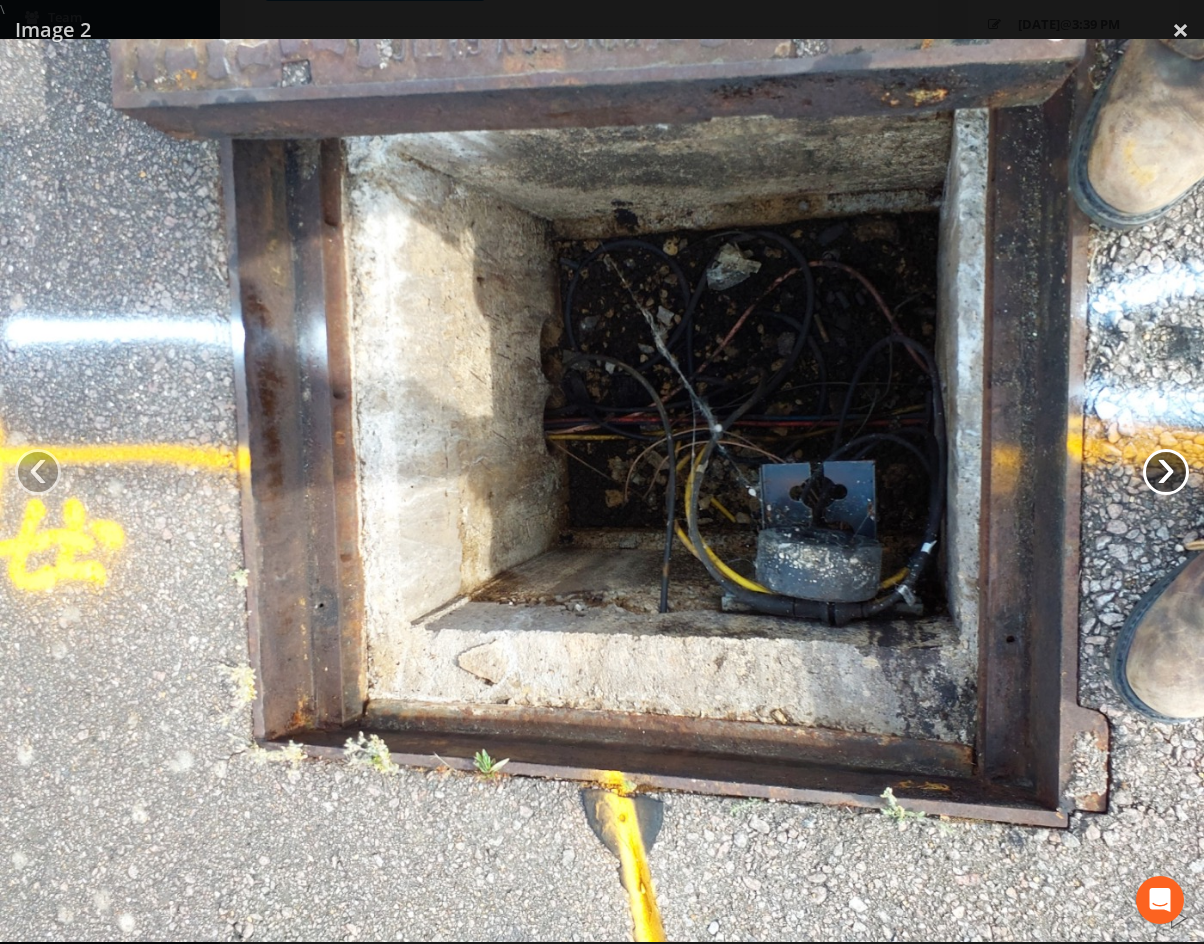 click on "›" at bounding box center (1166, 472) 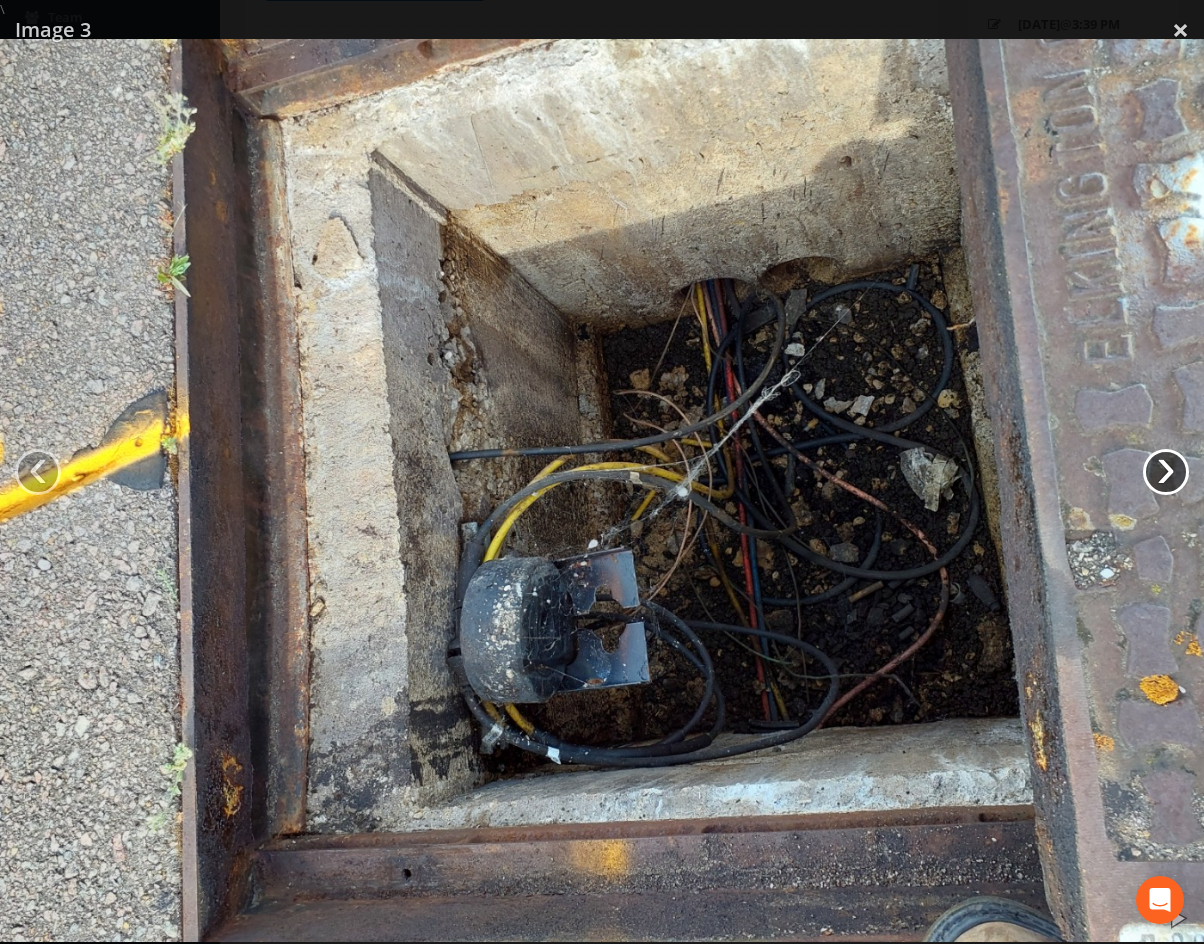 click on "›" at bounding box center [1166, 472] 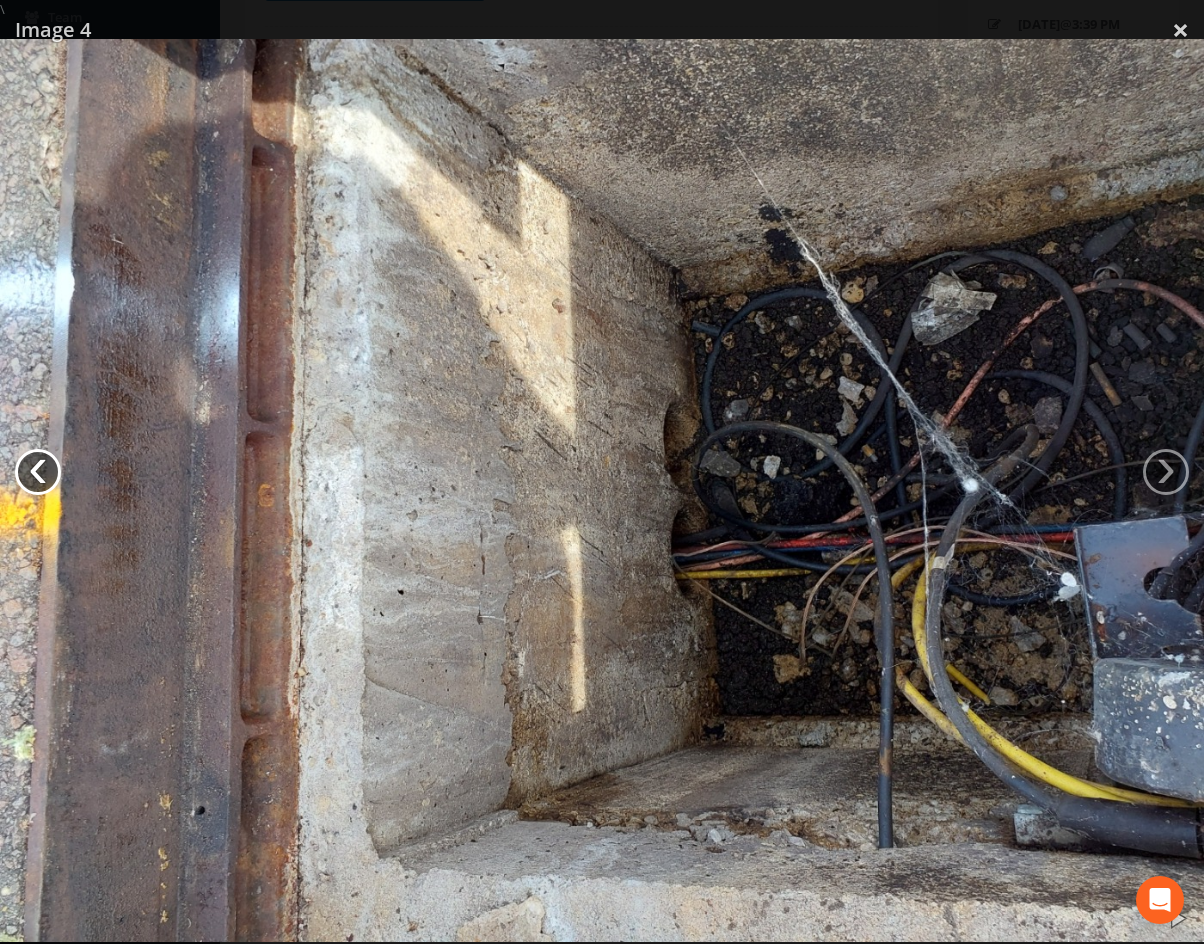 click on "‹" at bounding box center [38, 472] 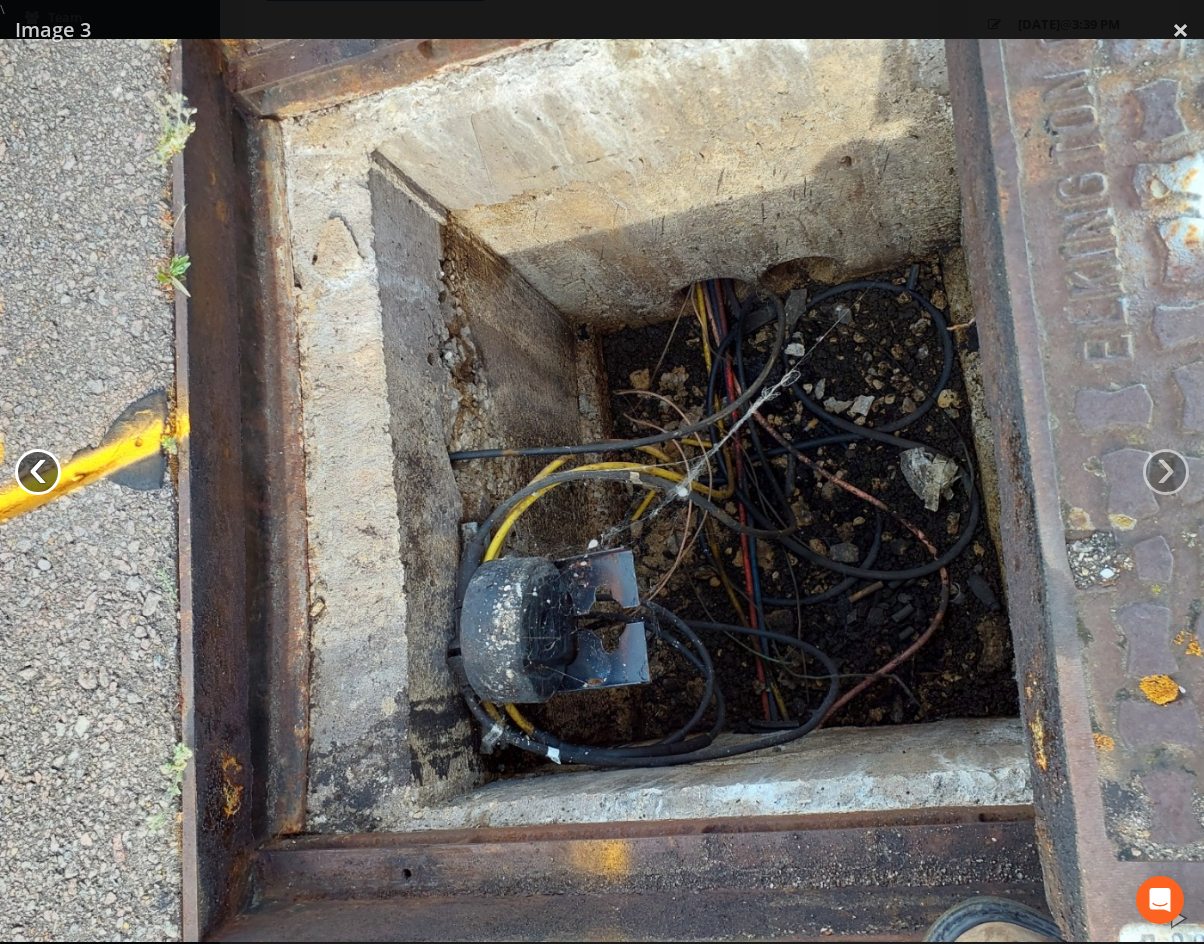 click on "‹" at bounding box center (38, 472) 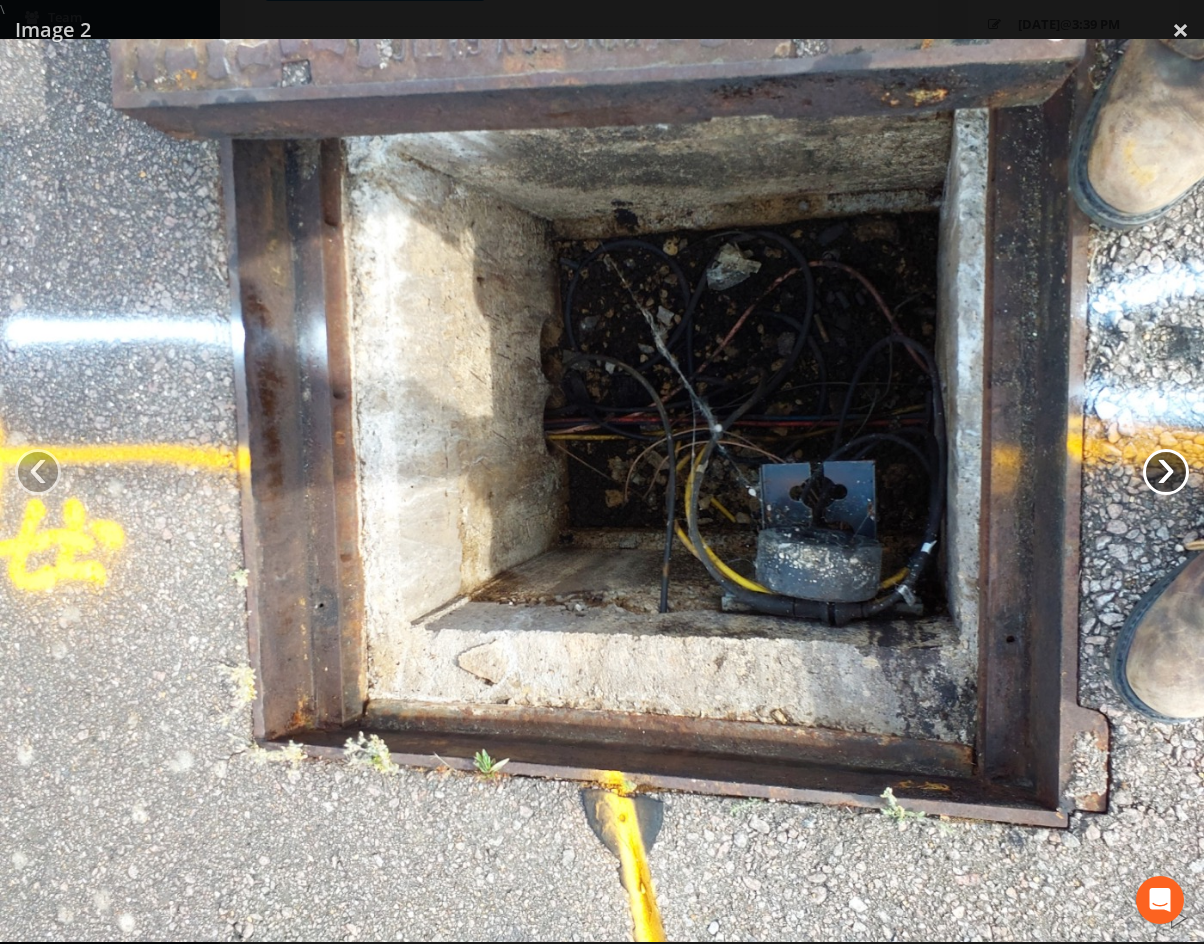 click on "›" at bounding box center [1166, 472] 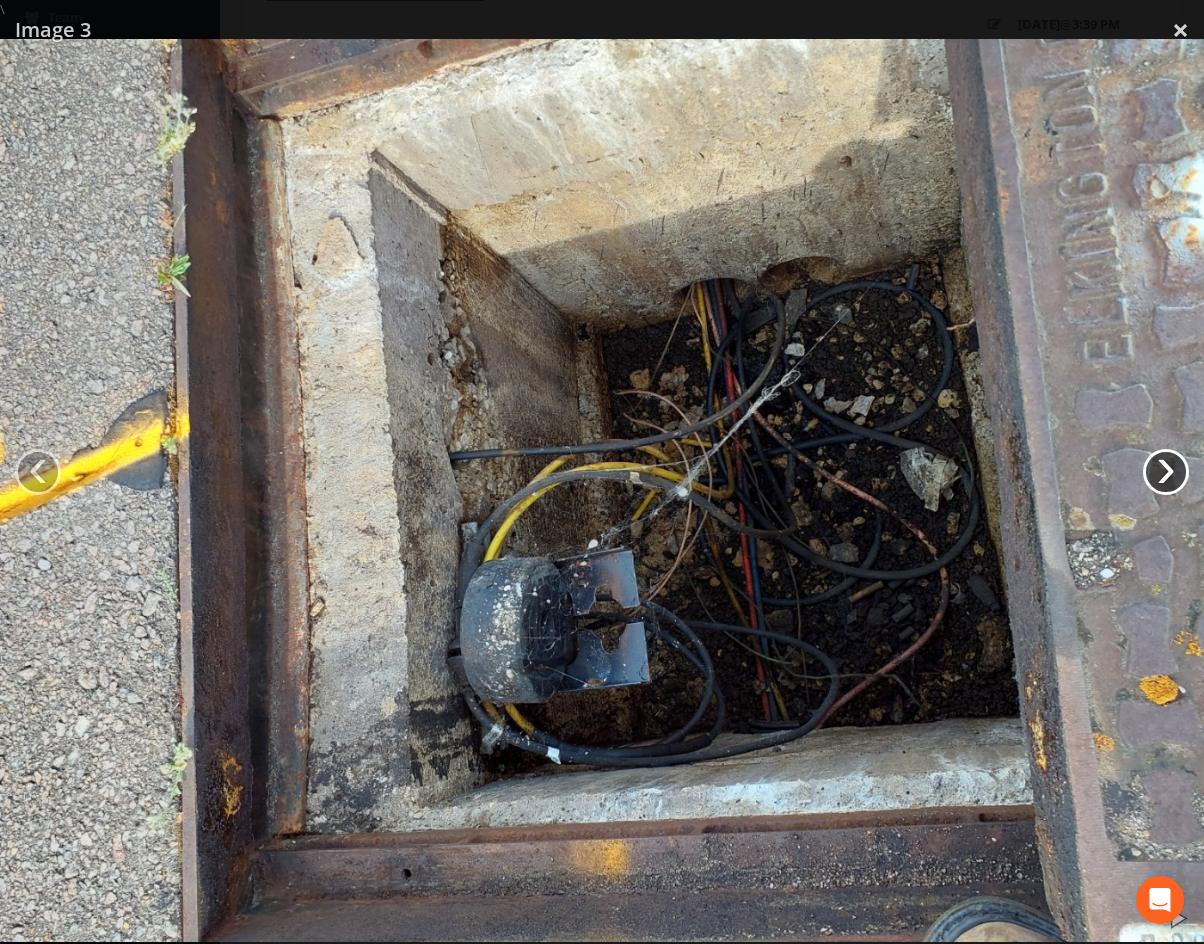 click on "›" at bounding box center [1166, 472] 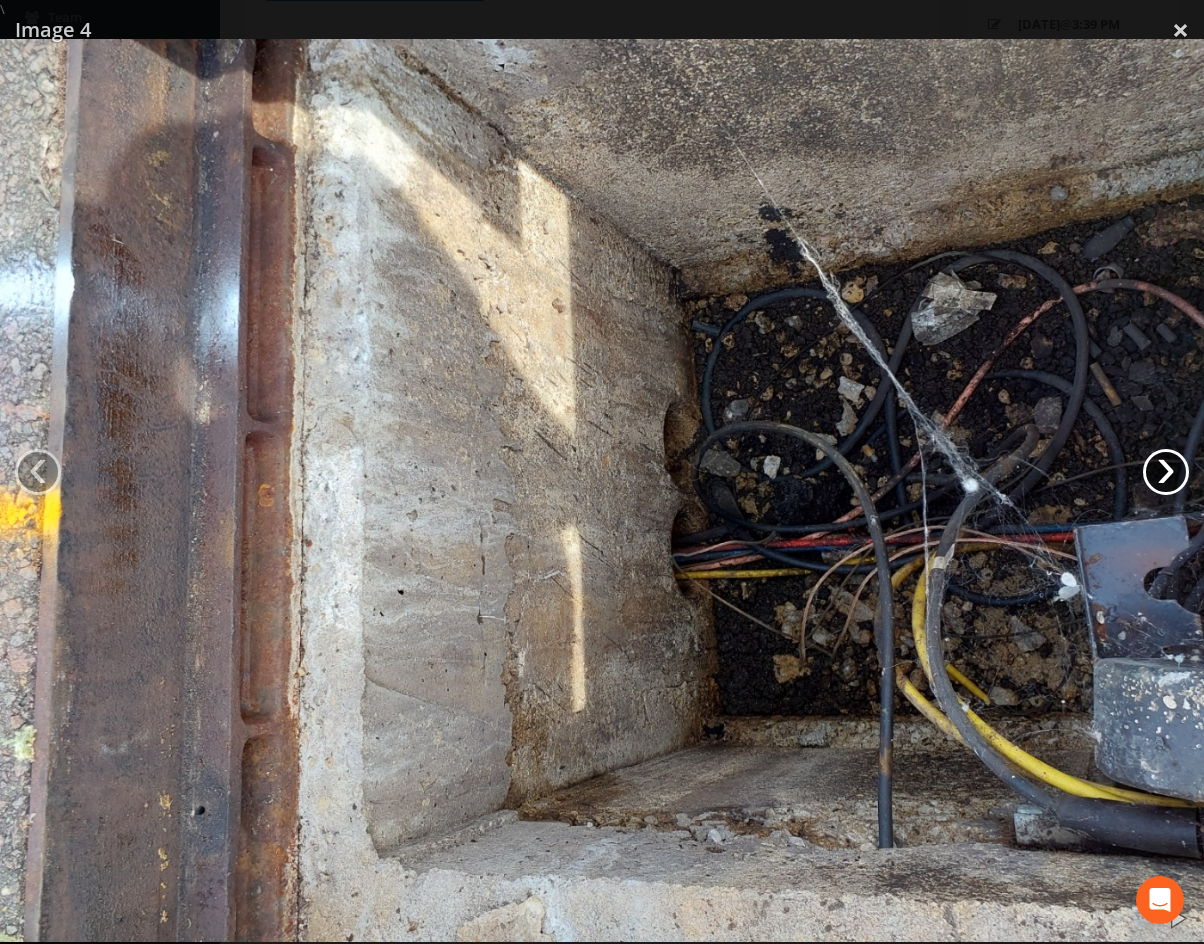 click on "›" at bounding box center [1166, 472] 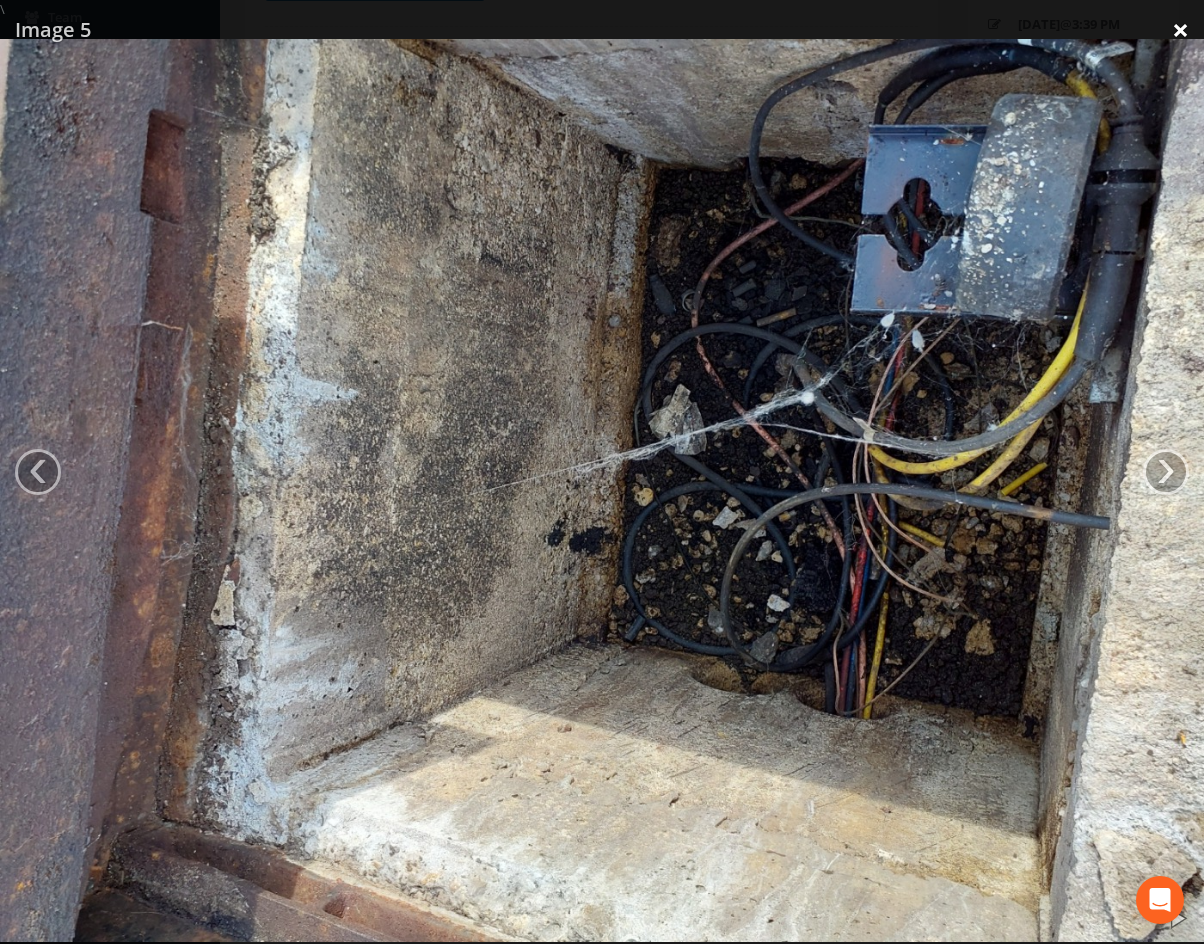 drag, startPoint x: 1180, startPoint y: 30, endPoint x: 1168, endPoint y: 45, distance: 19.209373 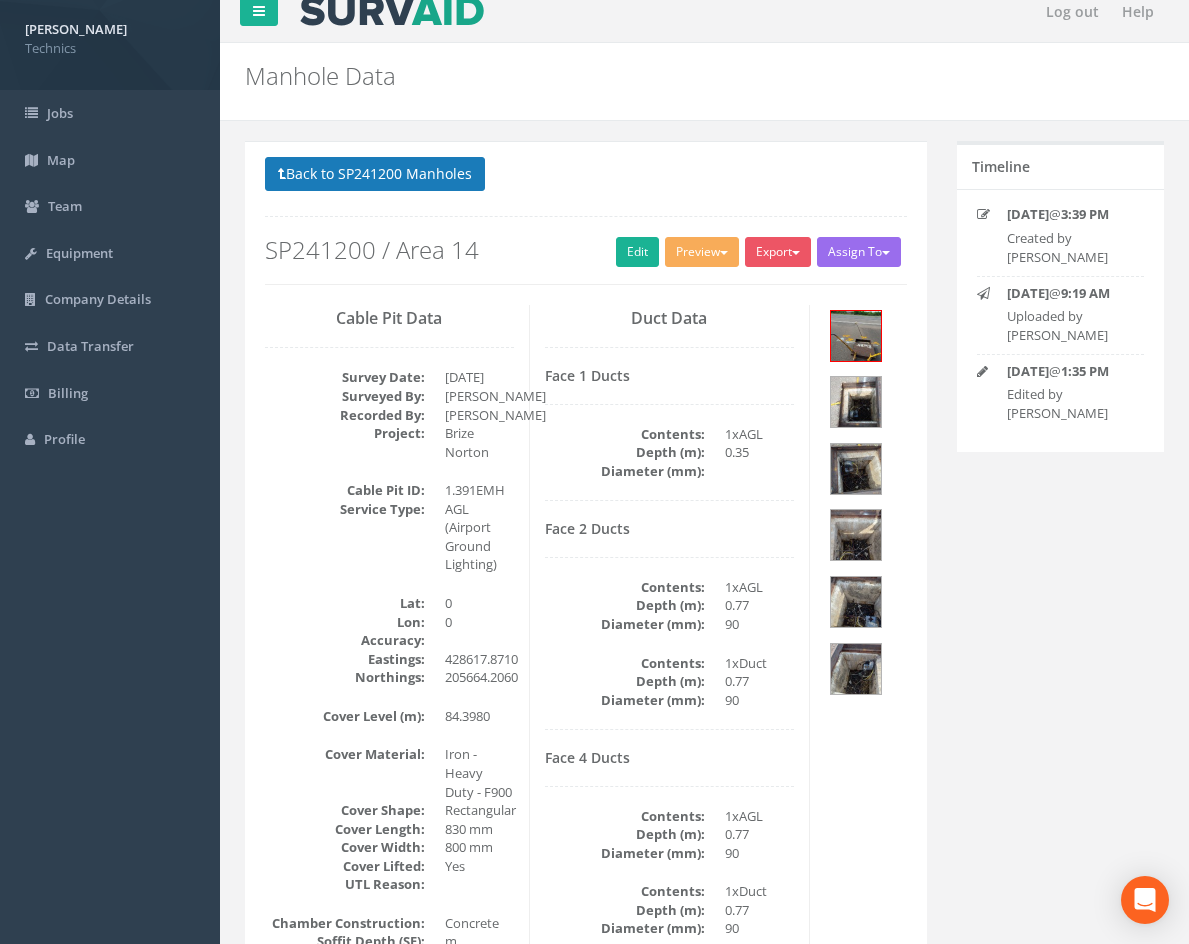 scroll, scrollTop: 0, scrollLeft: 0, axis: both 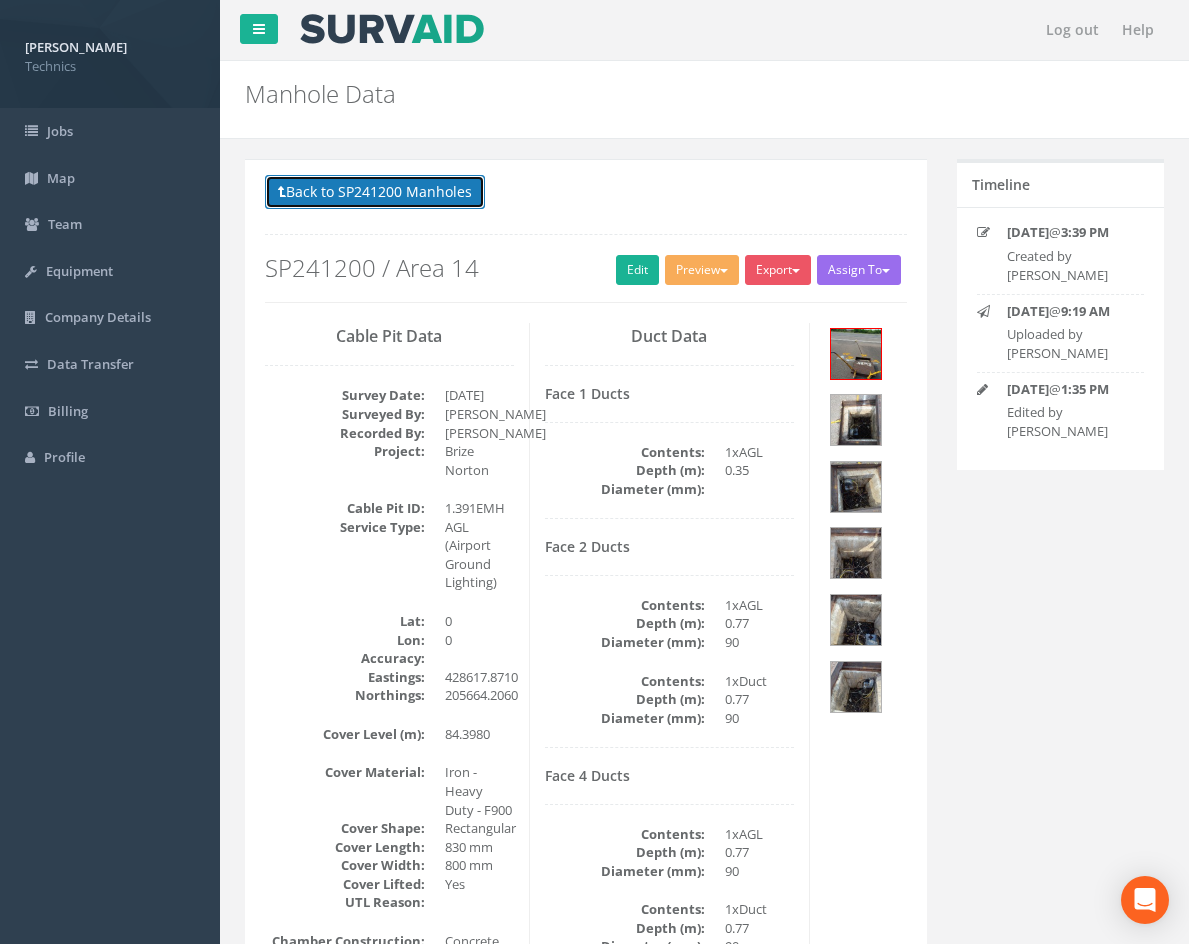 click on "Back to SP241200 Manholes" at bounding box center [375, 192] 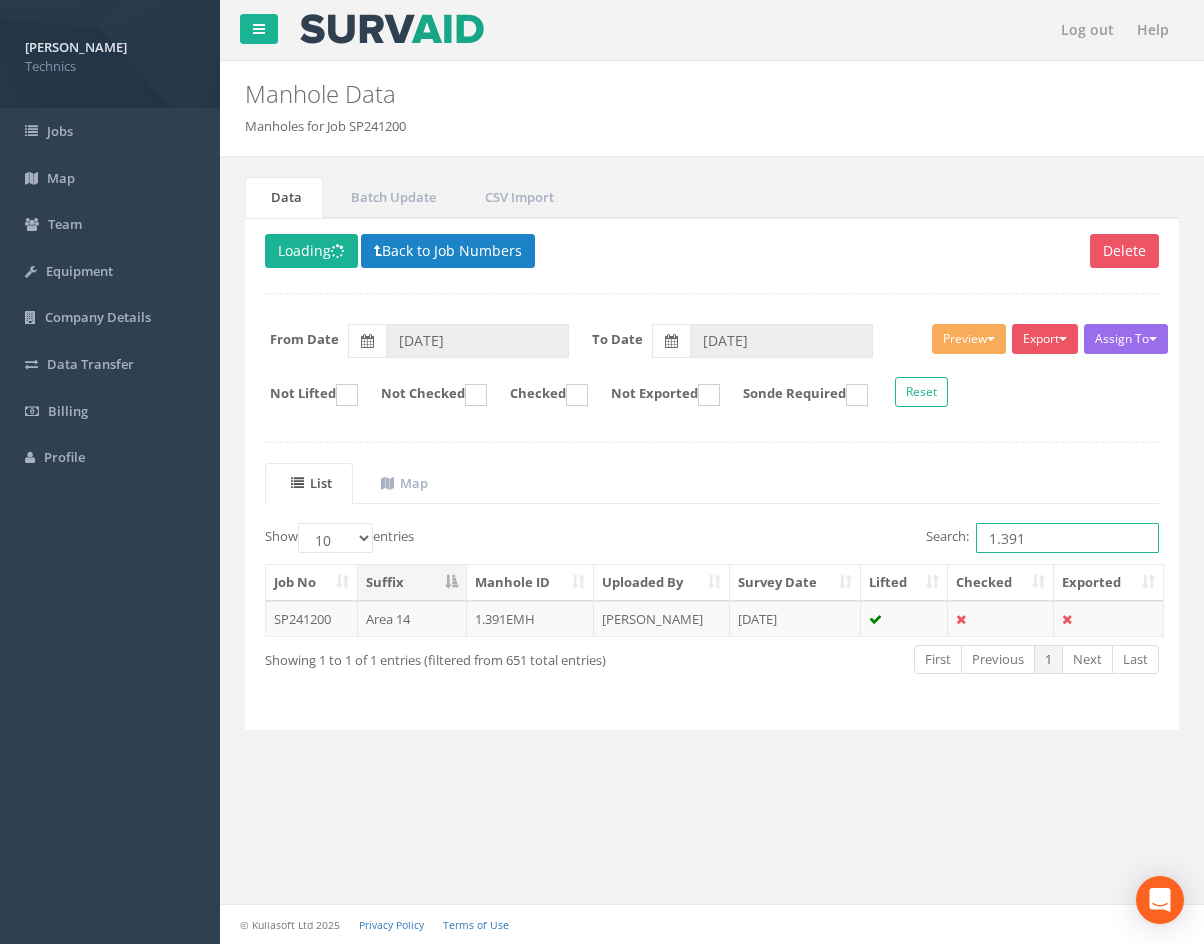 click on "1.391" at bounding box center (1067, 538) 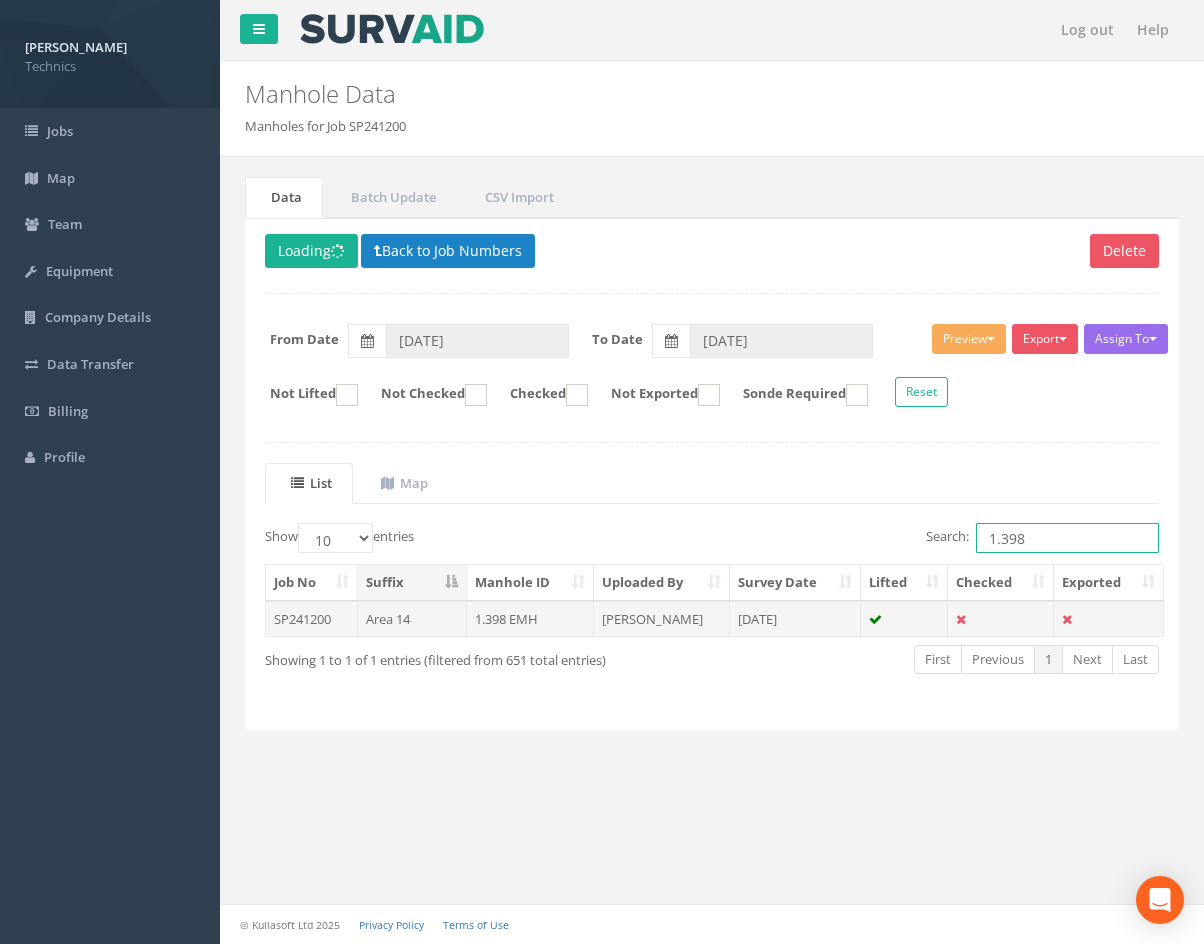 type on "1.398" 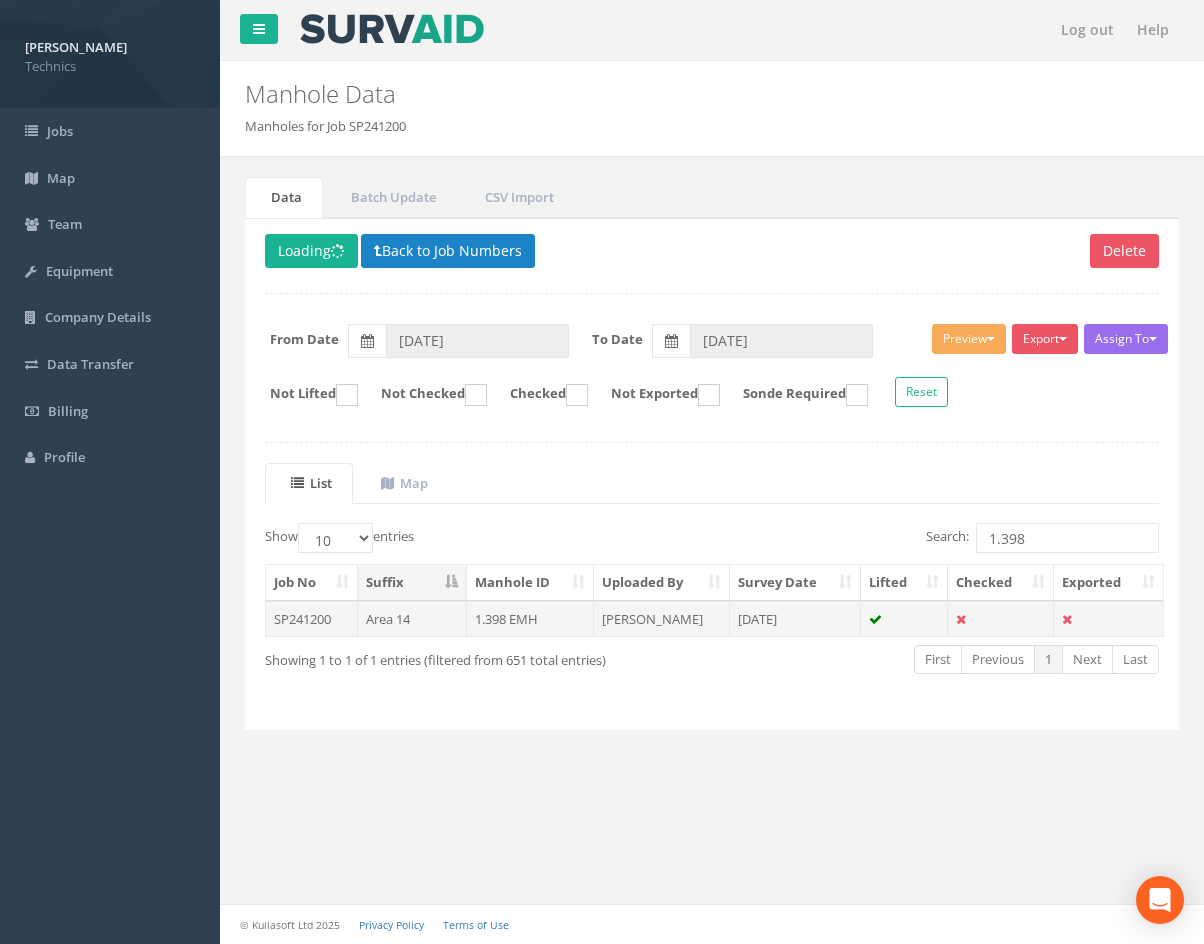 click on "[PERSON_NAME]" at bounding box center (662, 619) 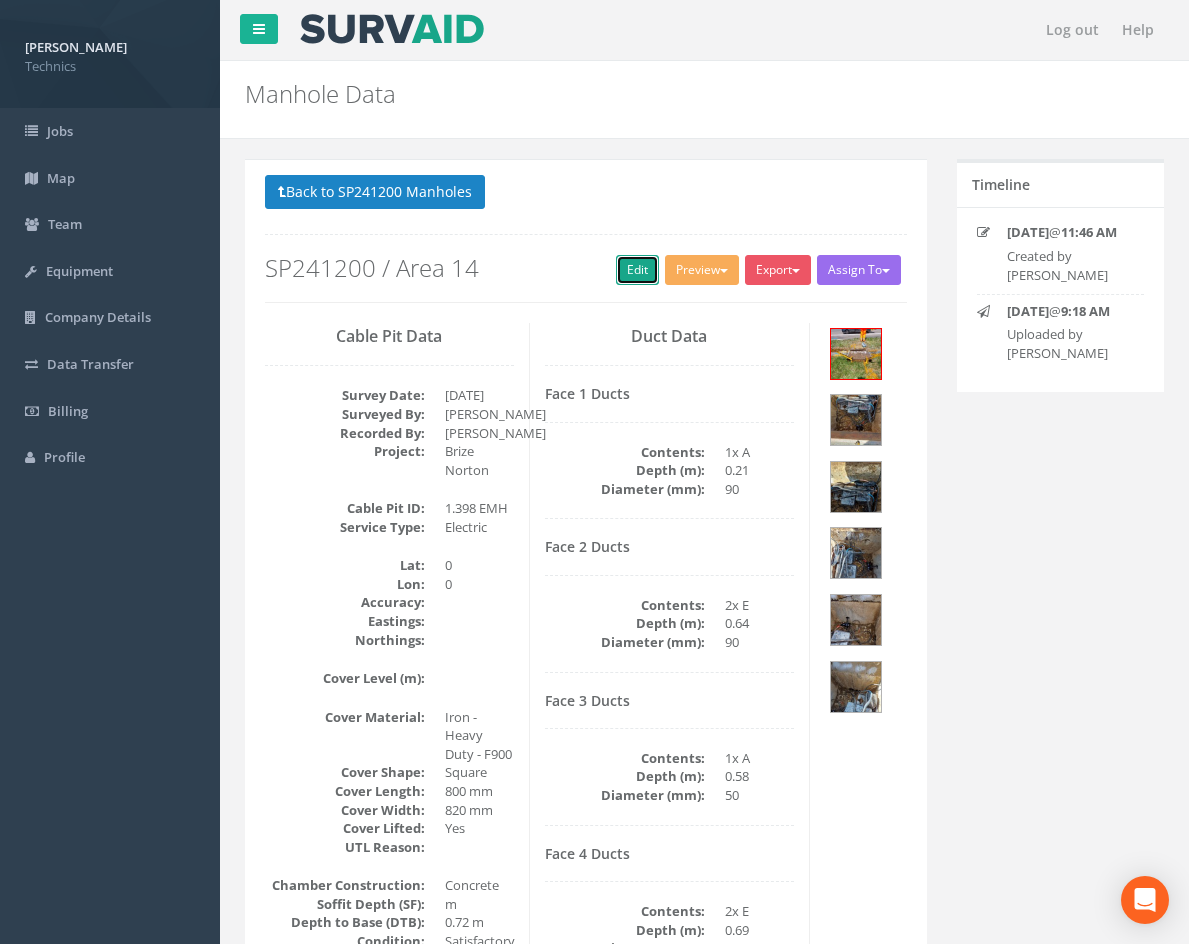 click on "Edit" at bounding box center [637, 270] 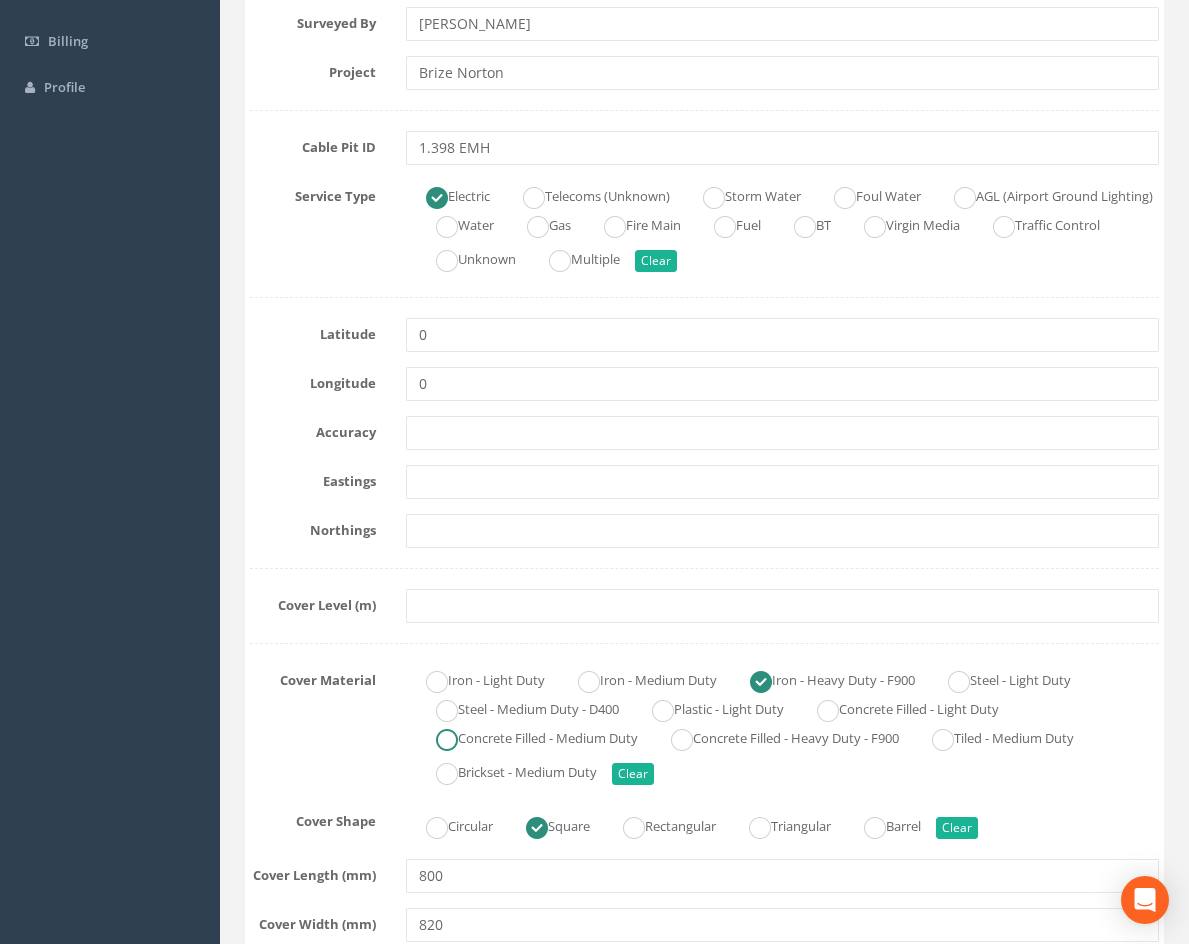 scroll, scrollTop: 200, scrollLeft: 0, axis: vertical 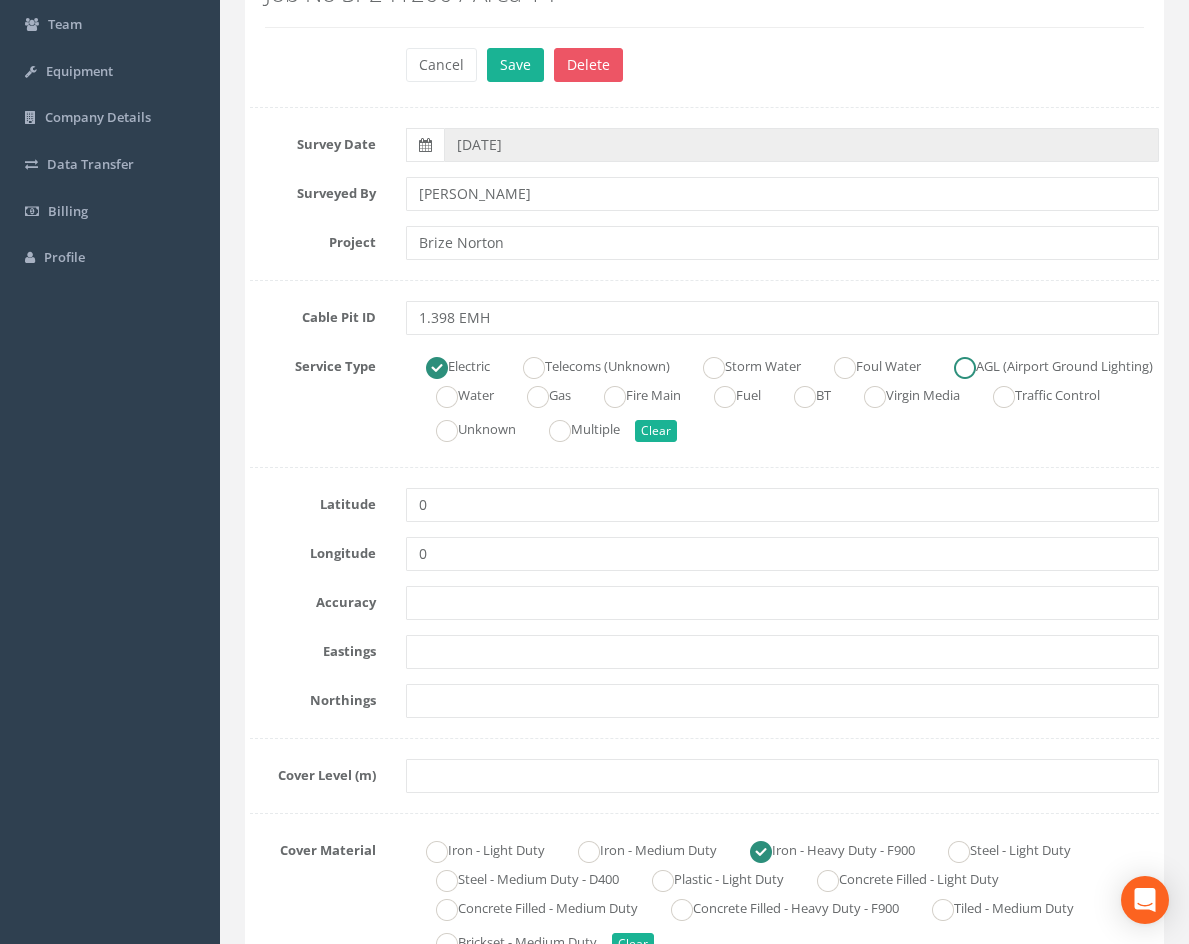 click at bounding box center (965, 368) 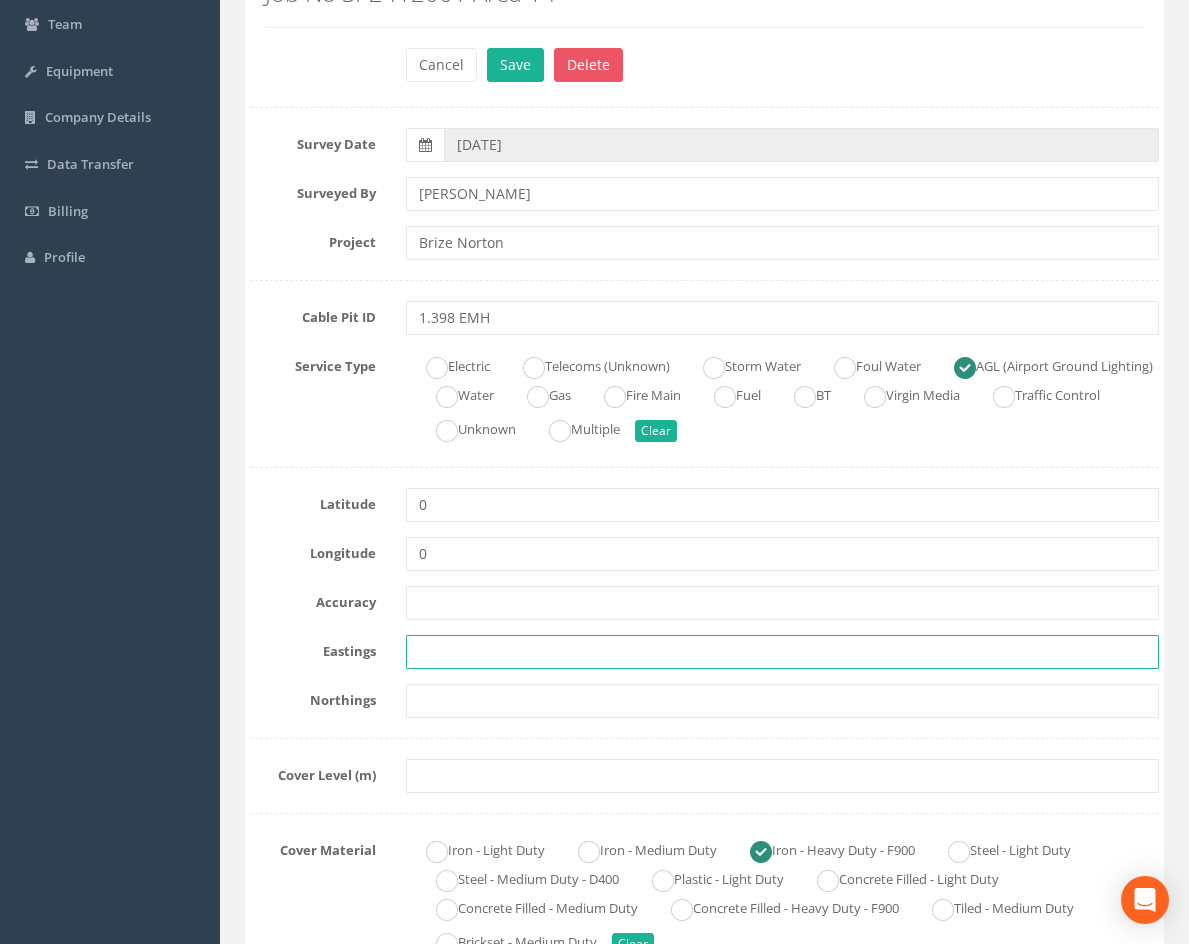 click at bounding box center [782, 652] 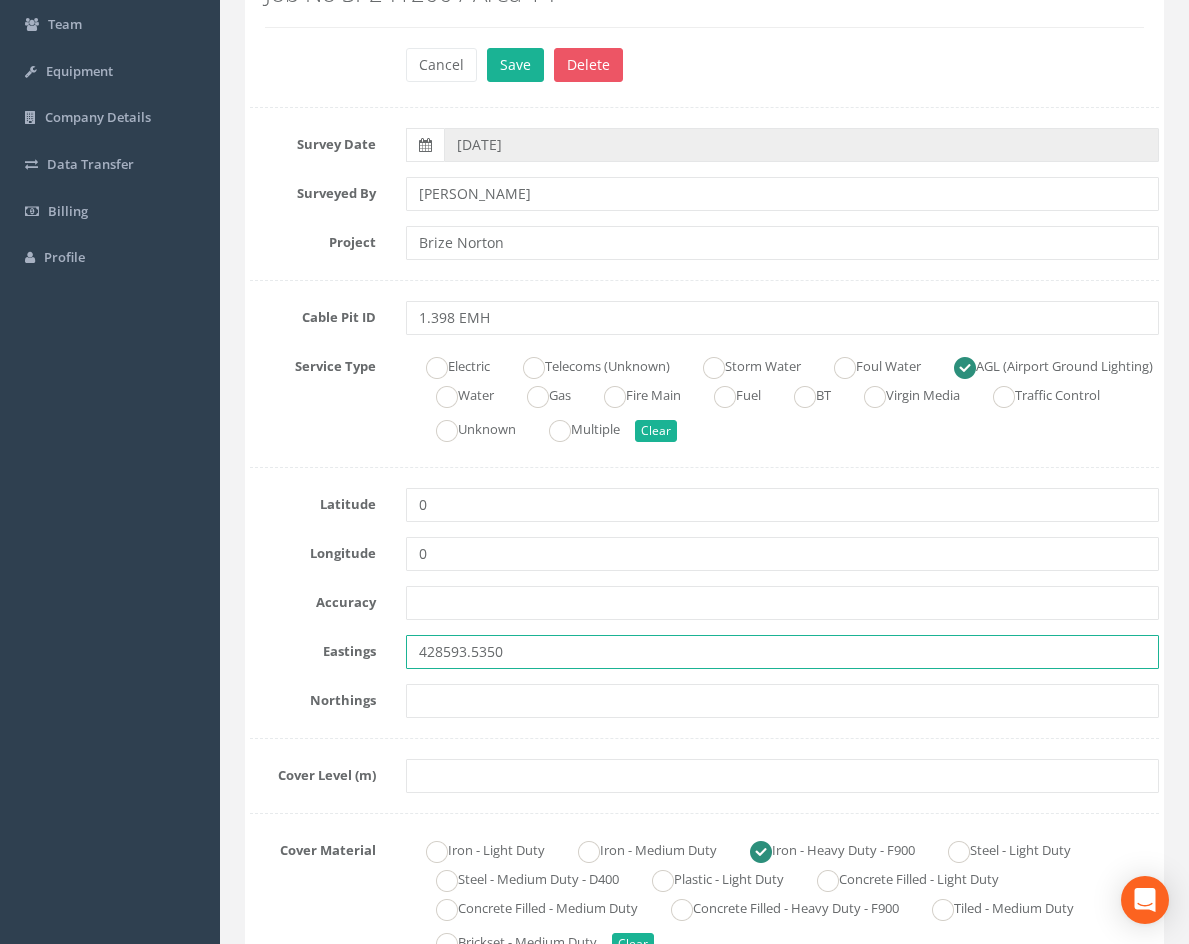 type on "428593.5350" 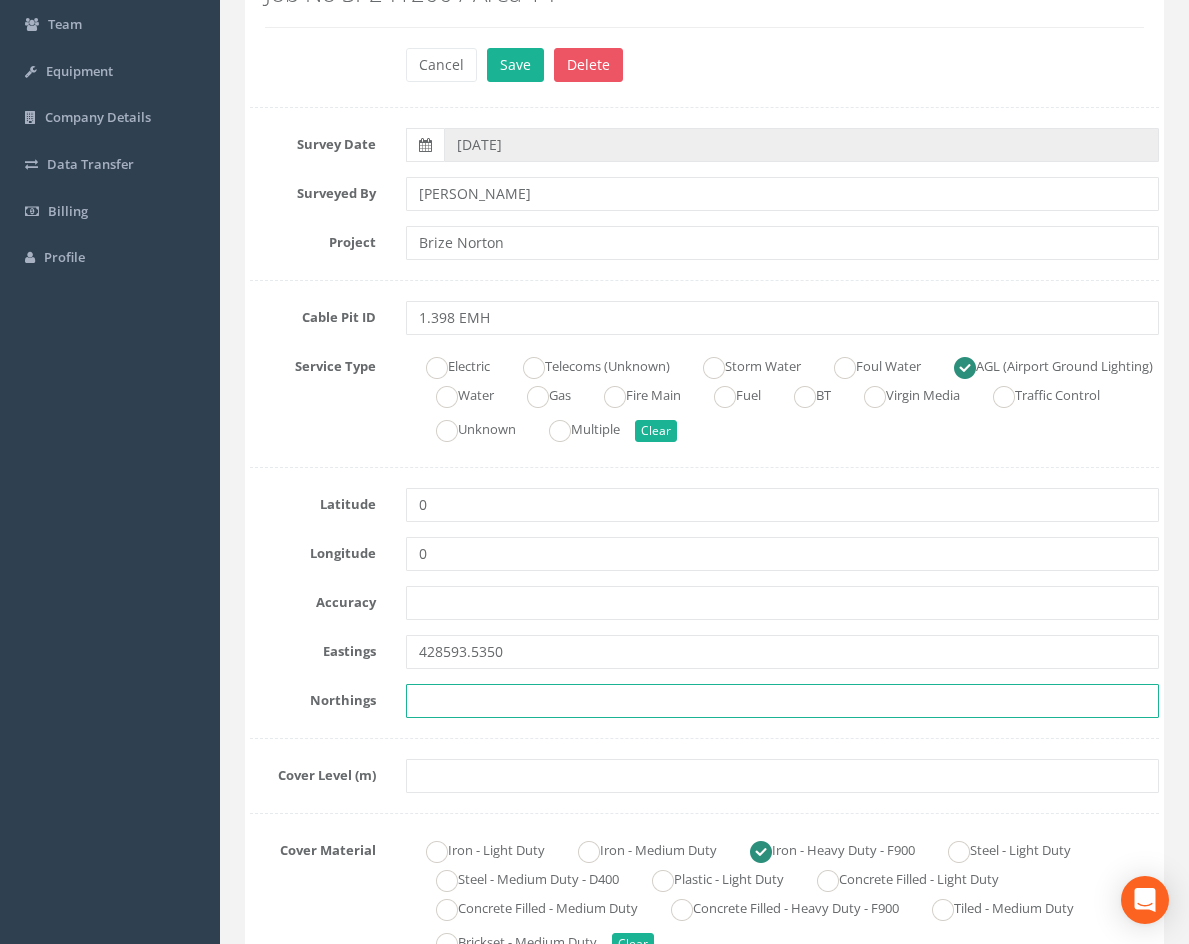 click at bounding box center [782, 701] 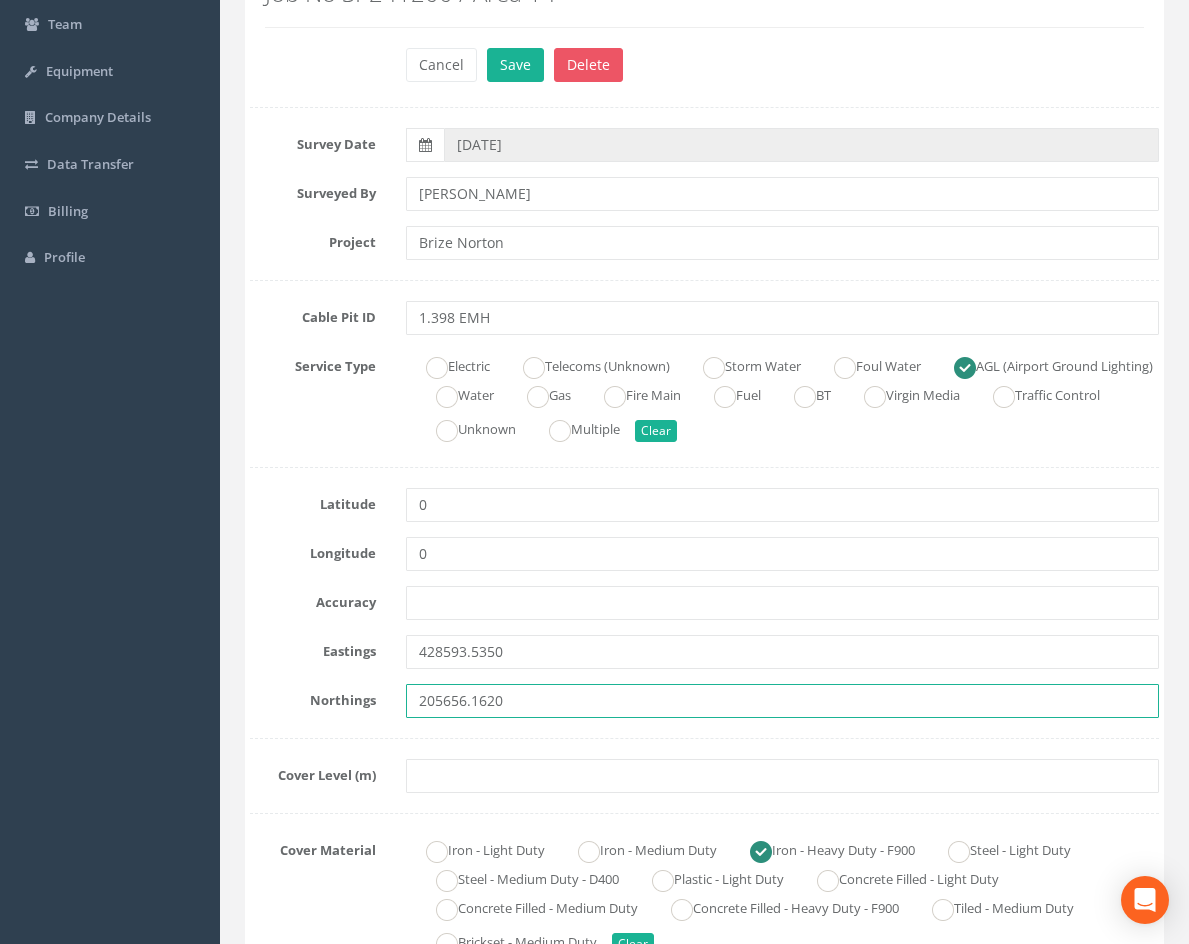 type on "205656.1620" 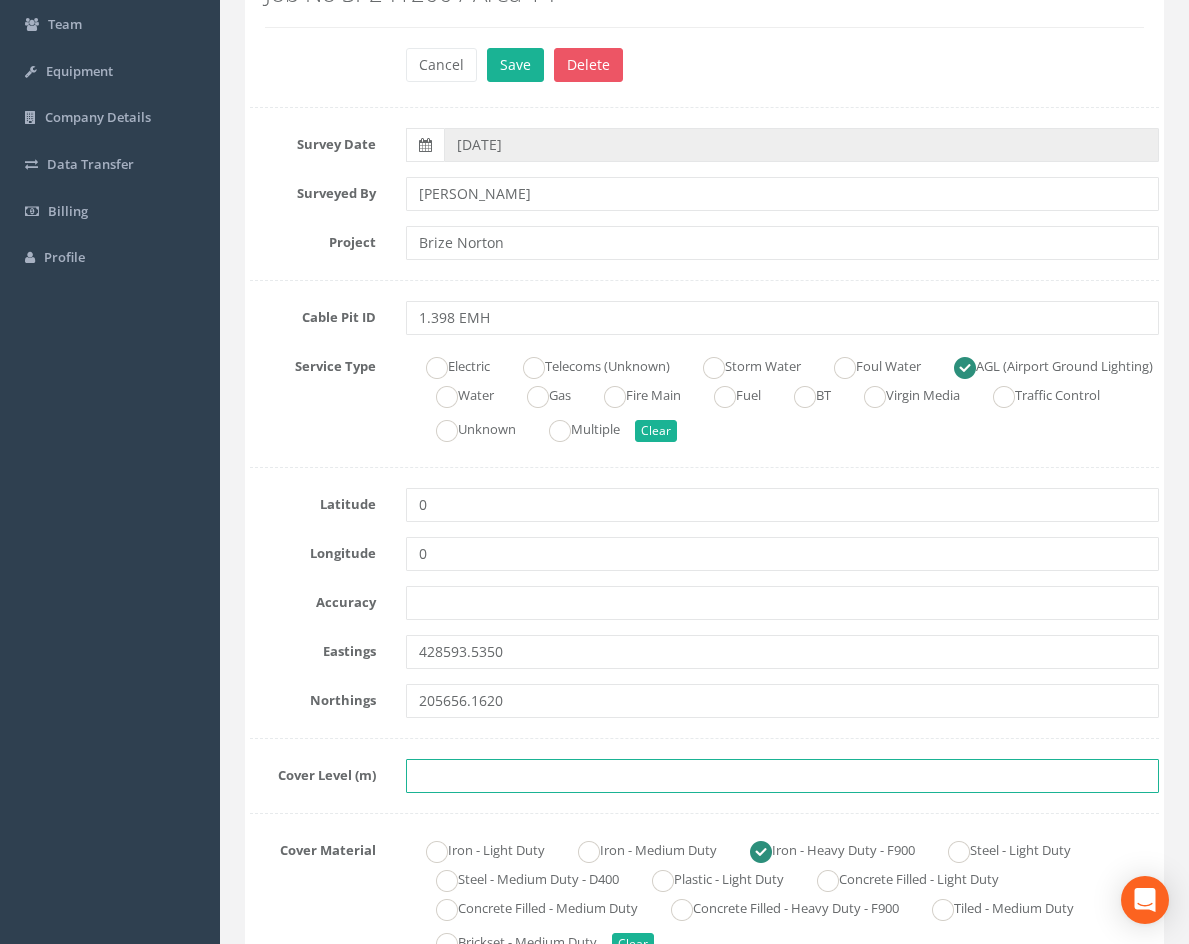 click at bounding box center (782, 776) 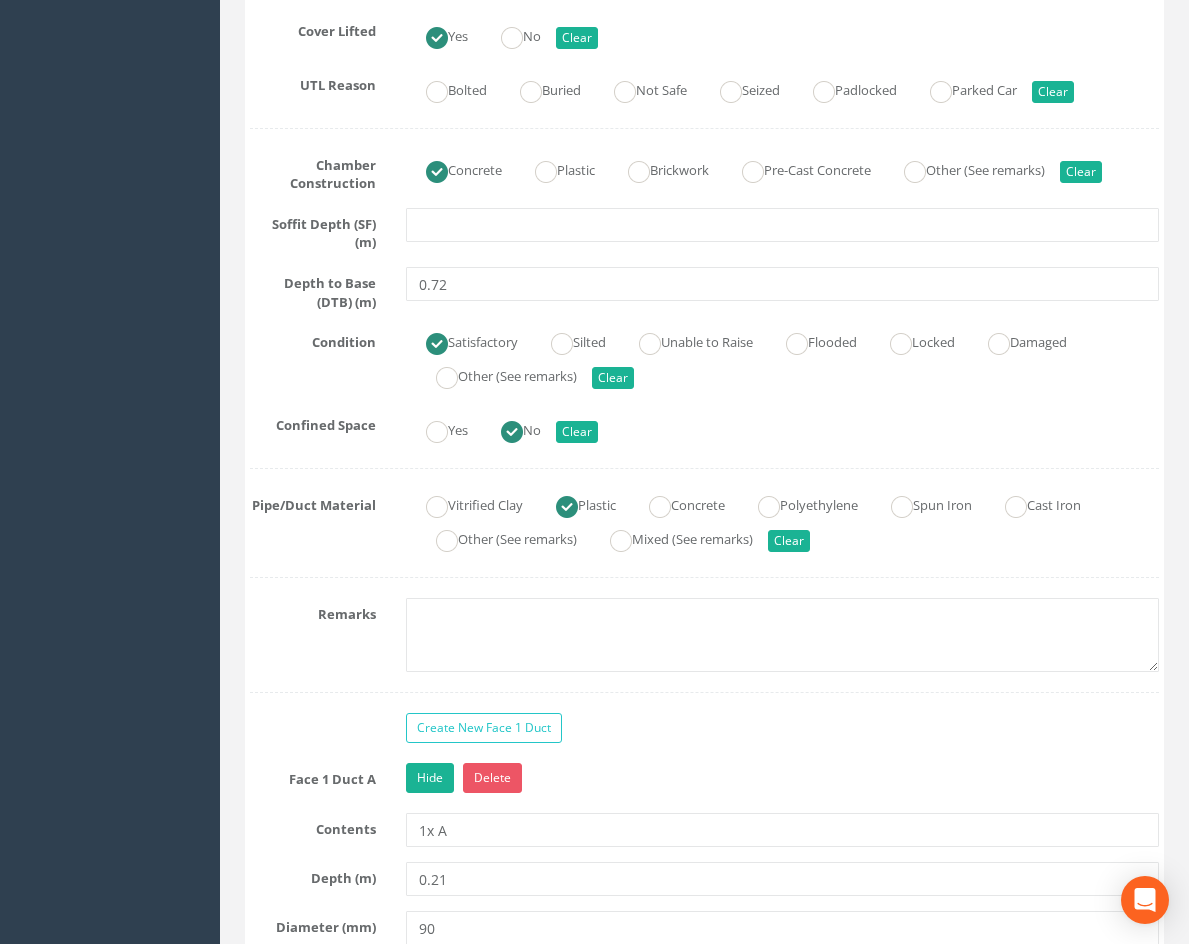 scroll, scrollTop: 1600, scrollLeft: 0, axis: vertical 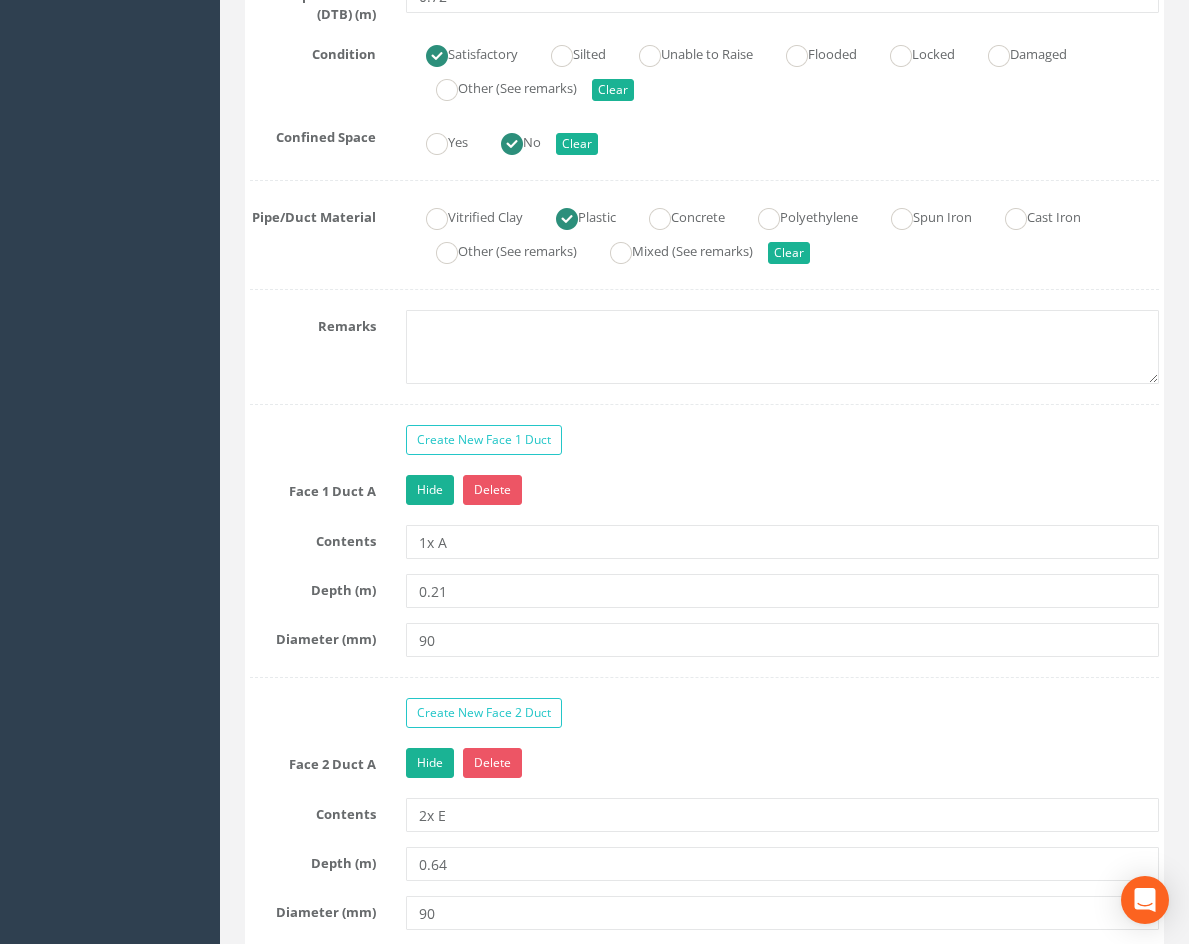 type on "84.6280" 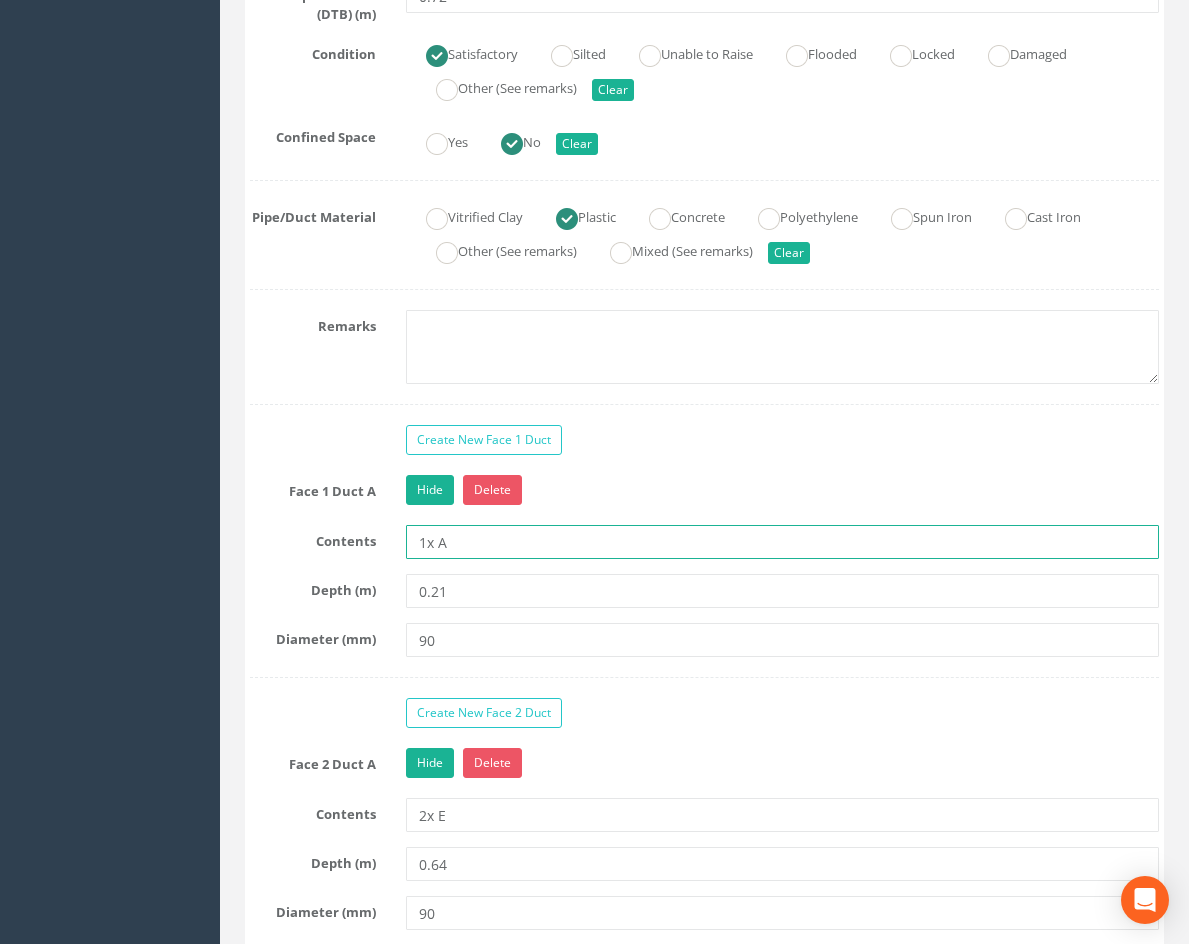 click on "1x A" at bounding box center [782, 542] 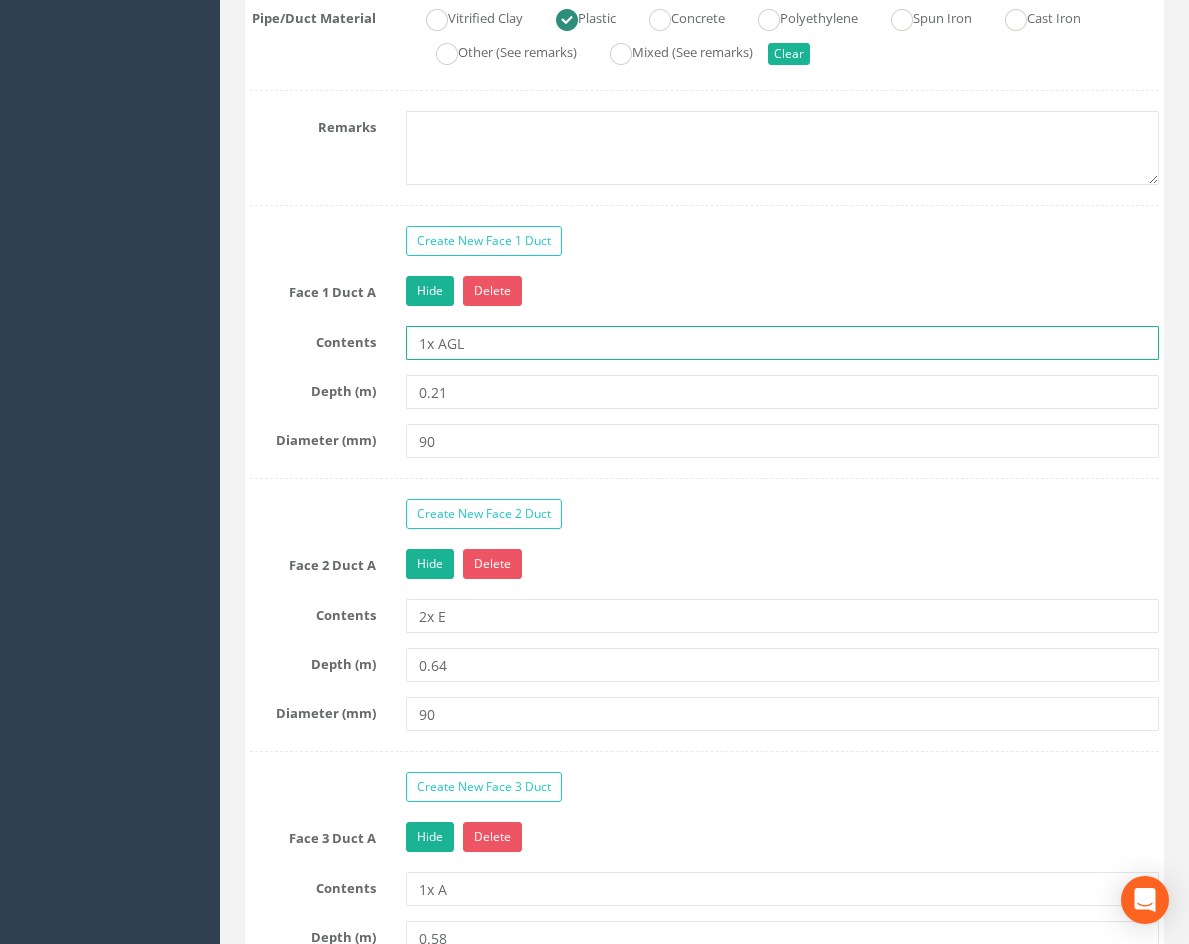 scroll, scrollTop: 1800, scrollLeft: 0, axis: vertical 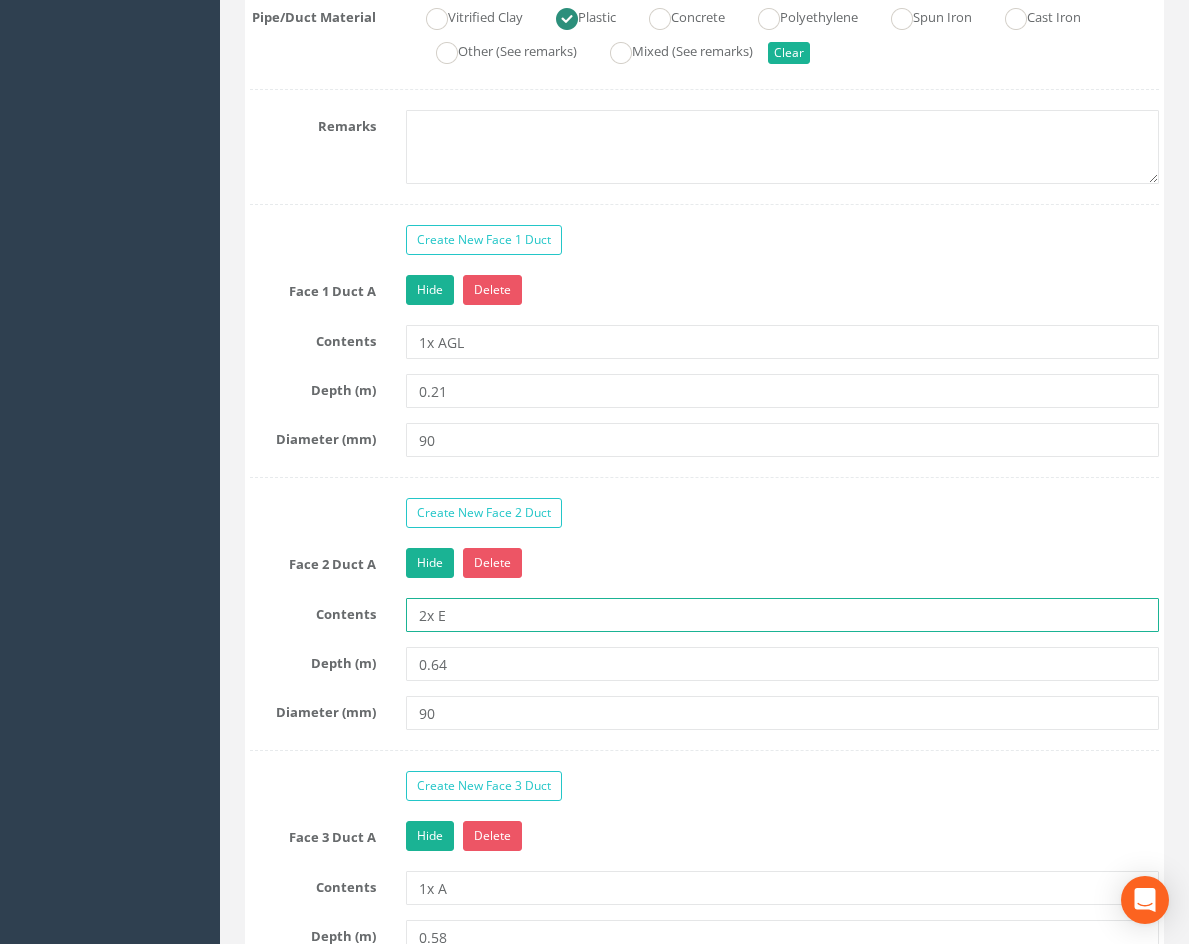 click on "2x E" at bounding box center (782, 615) 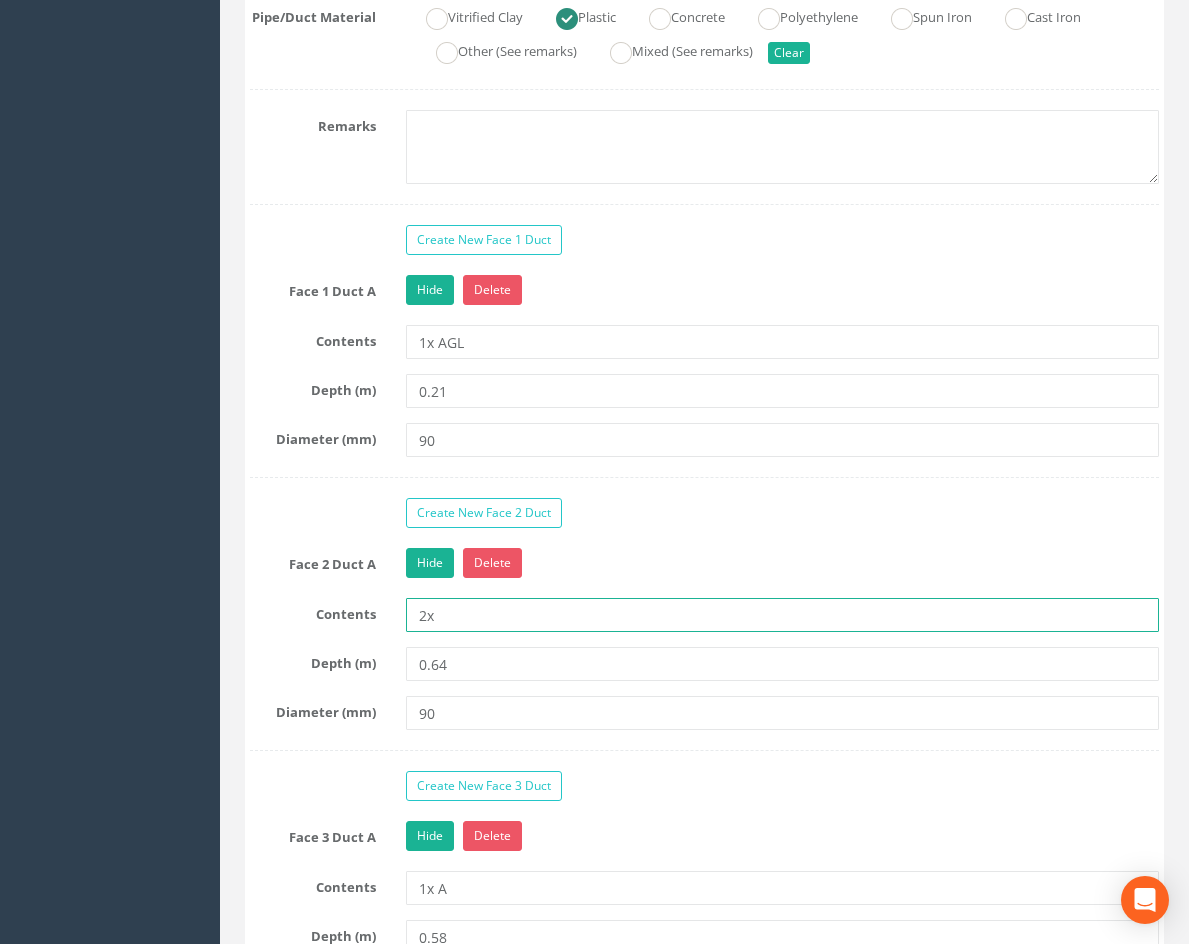 type on "2" 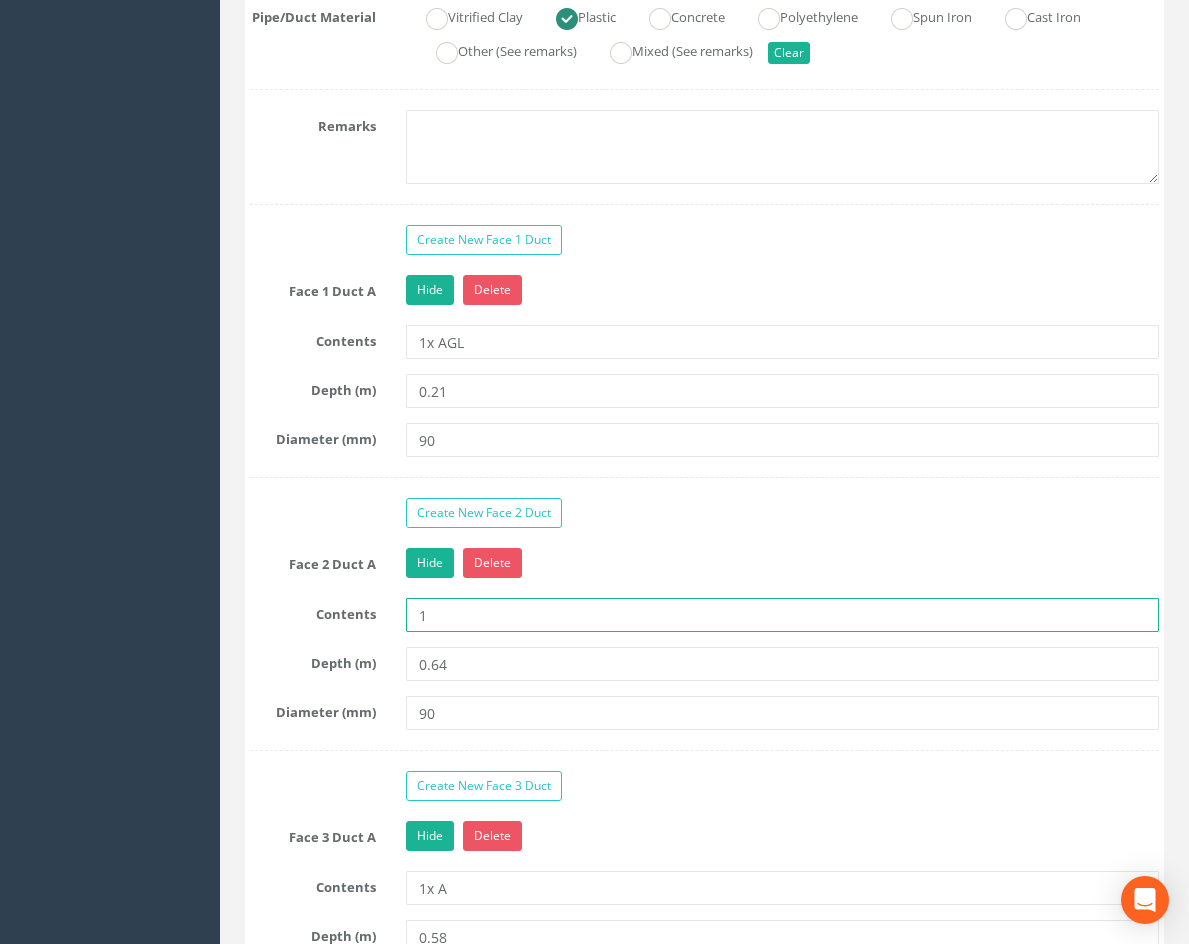 type on "1 x AGL" 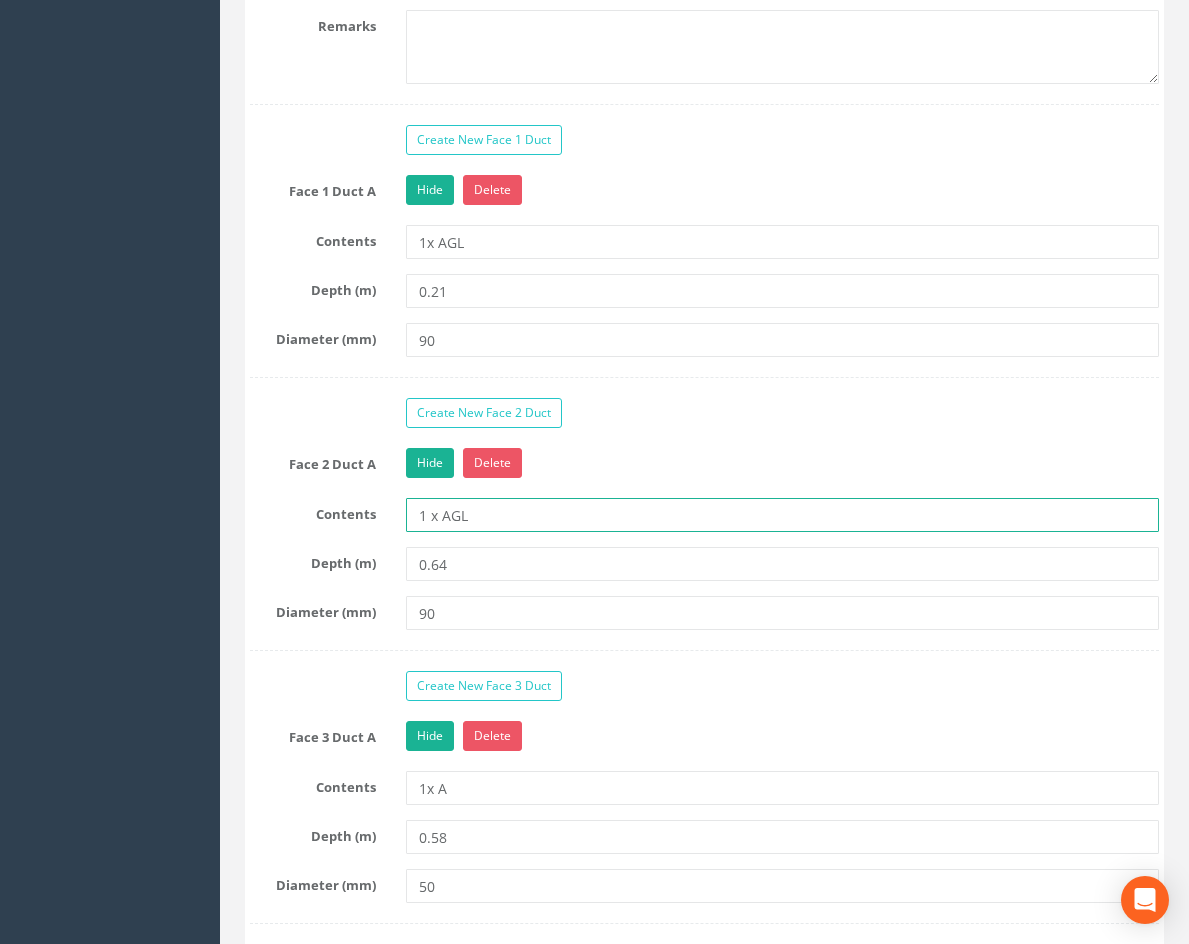 scroll, scrollTop: 2000, scrollLeft: 0, axis: vertical 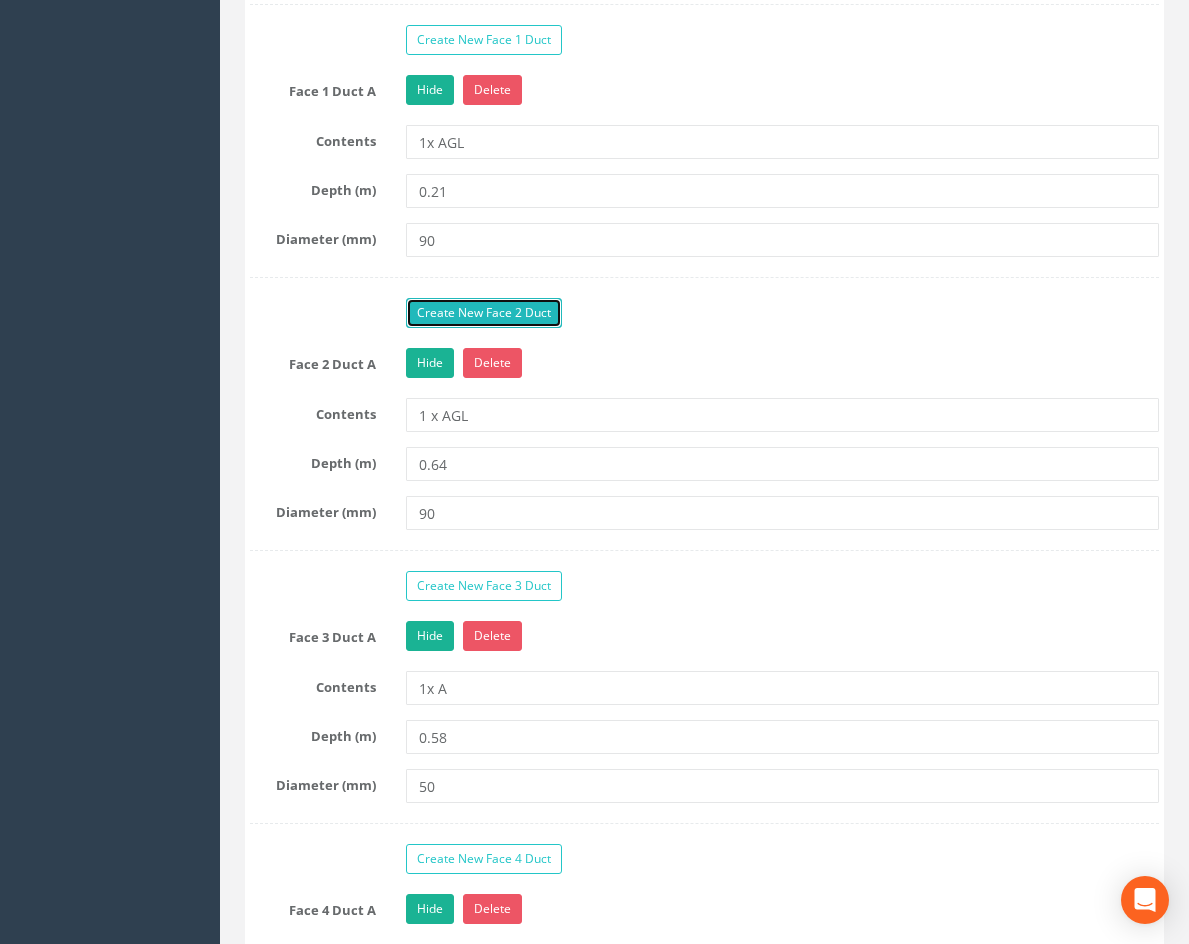 click on "Create New Face 2 Duct" at bounding box center (484, 313) 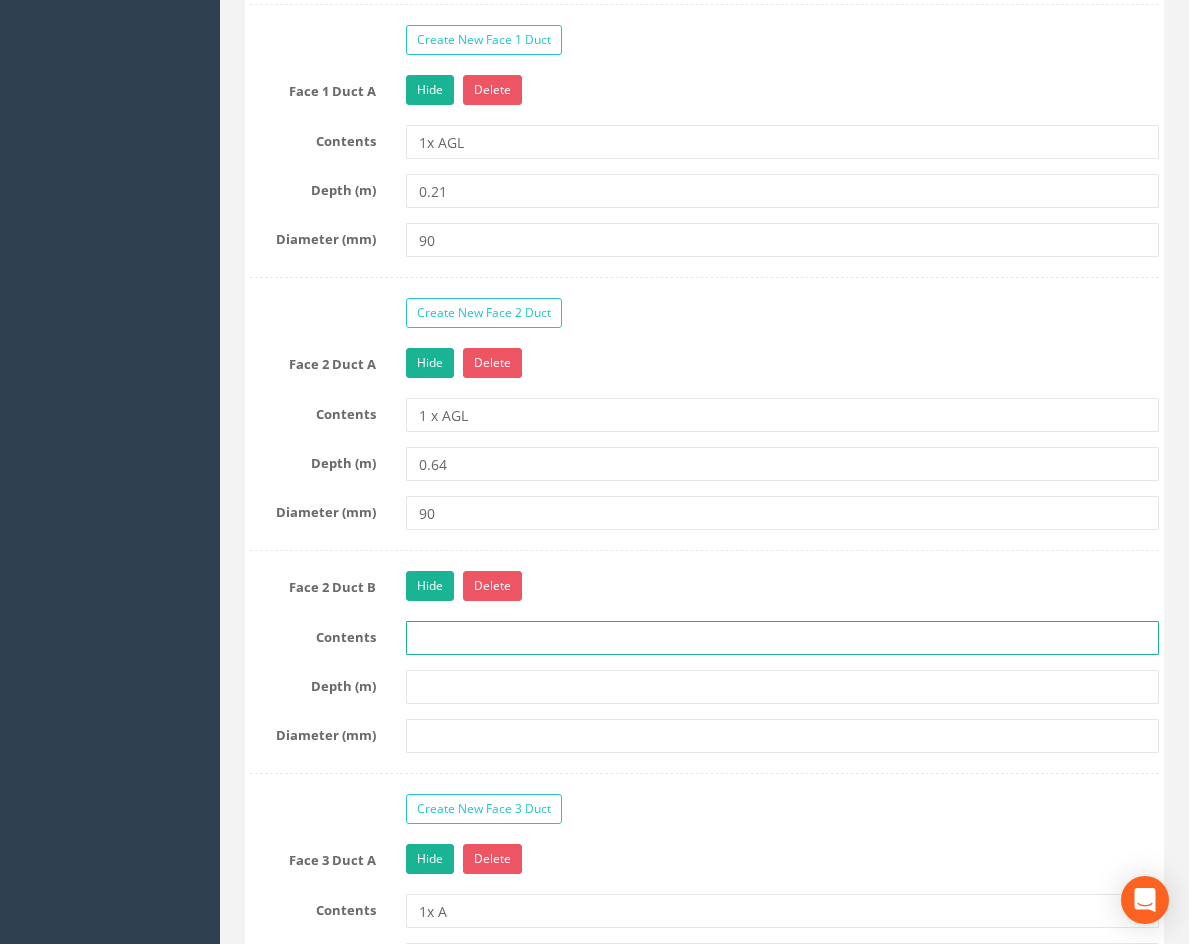 click at bounding box center [782, 638] 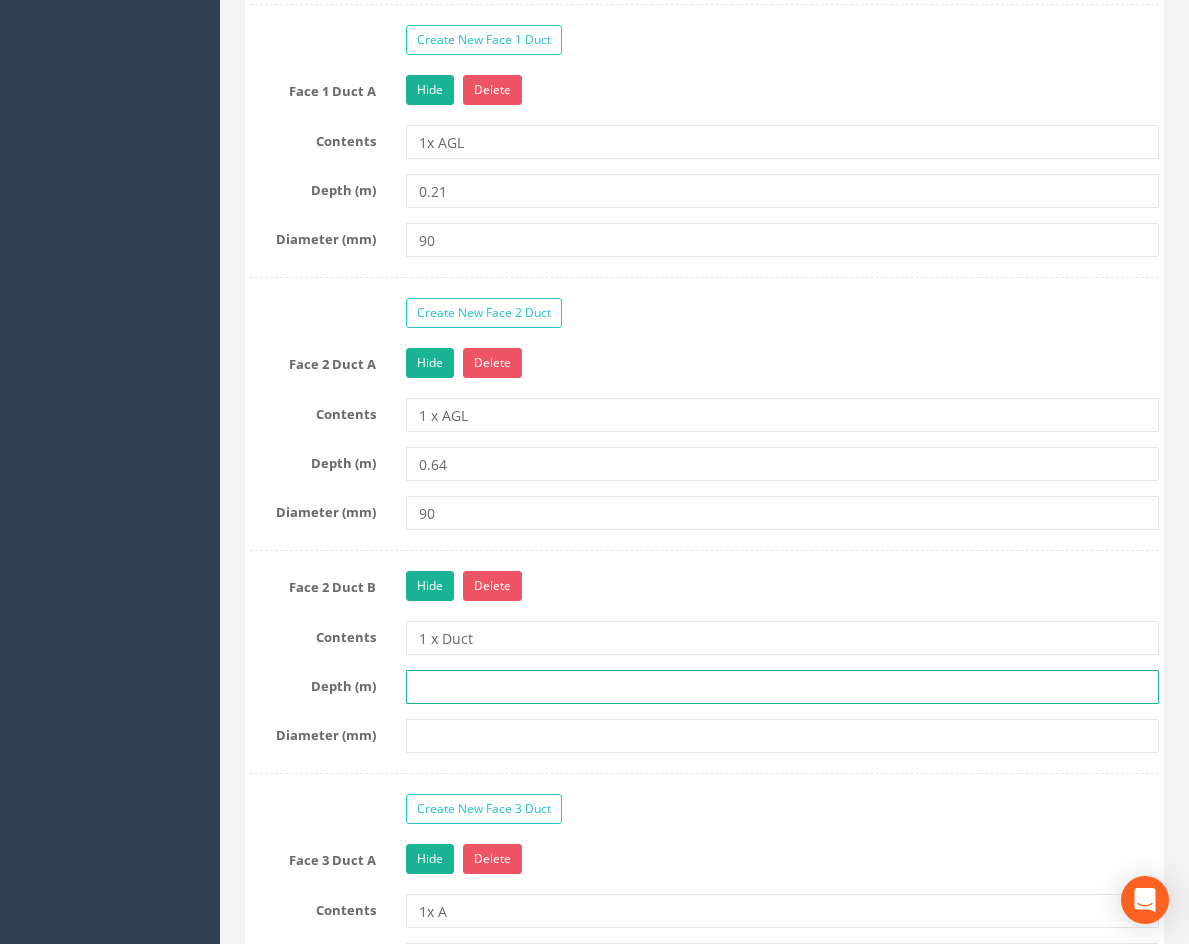 click at bounding box center (782, 687) 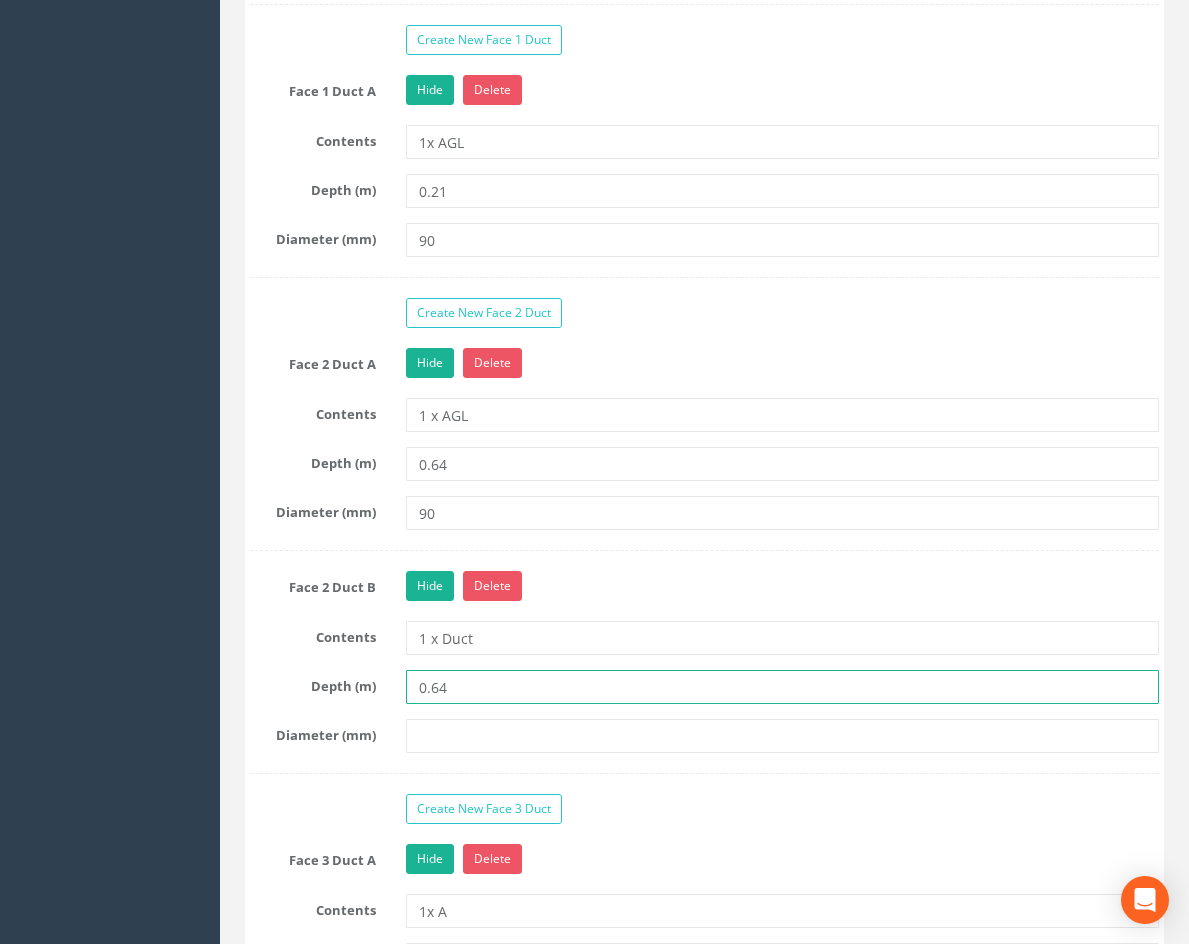 type on "0.64" 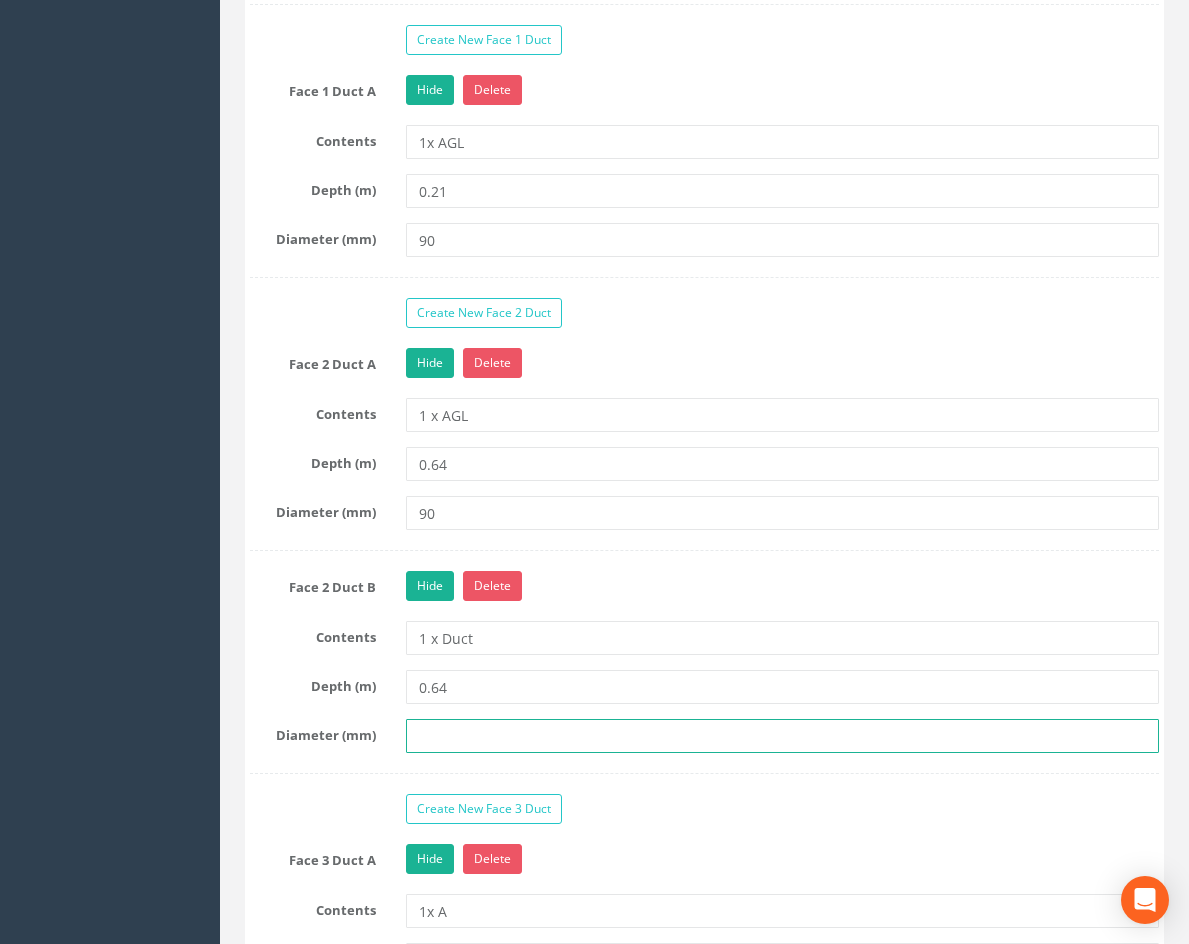 click at bounding box center (782, 736) 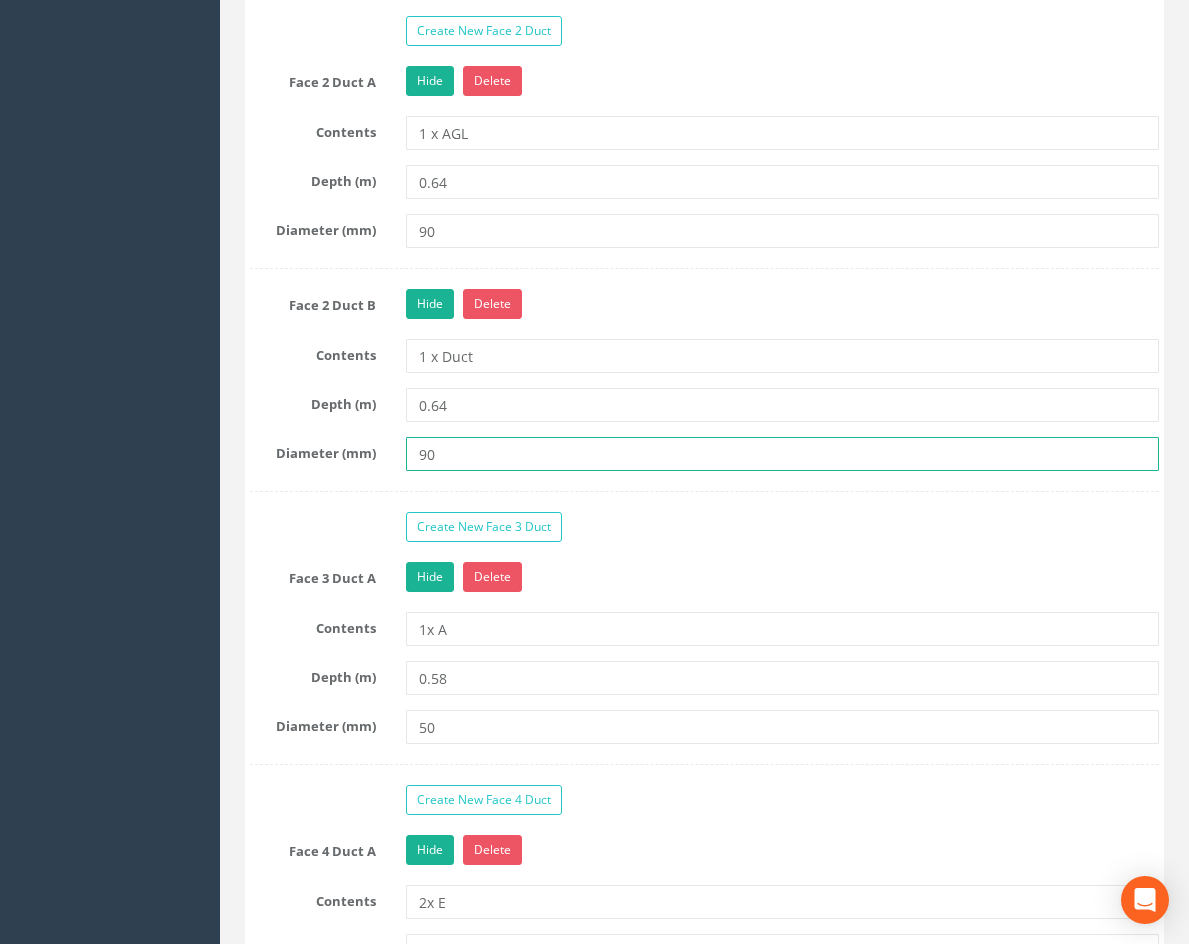 scroll, scrollTop: 2300, scrollLeft: 0, axis: vertical 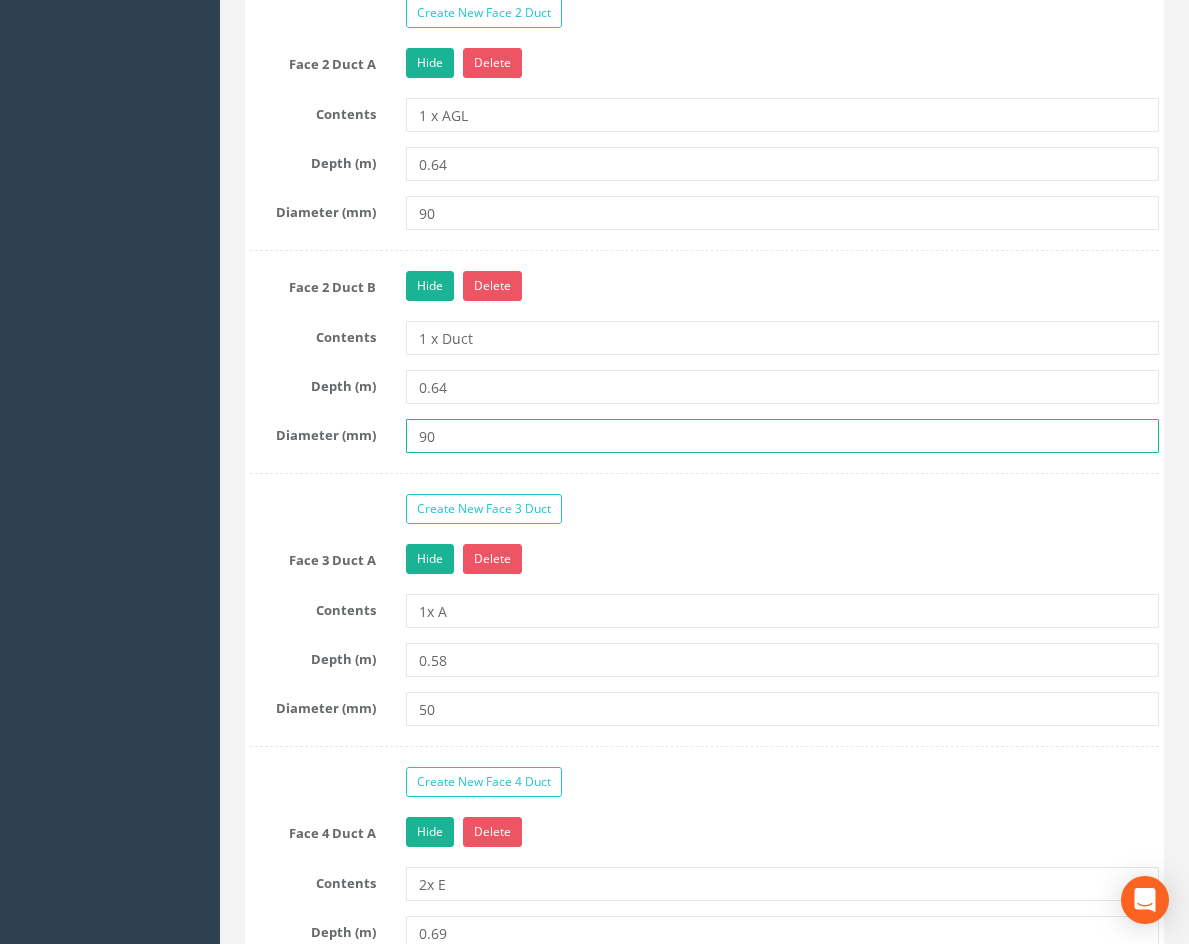 type on "90" 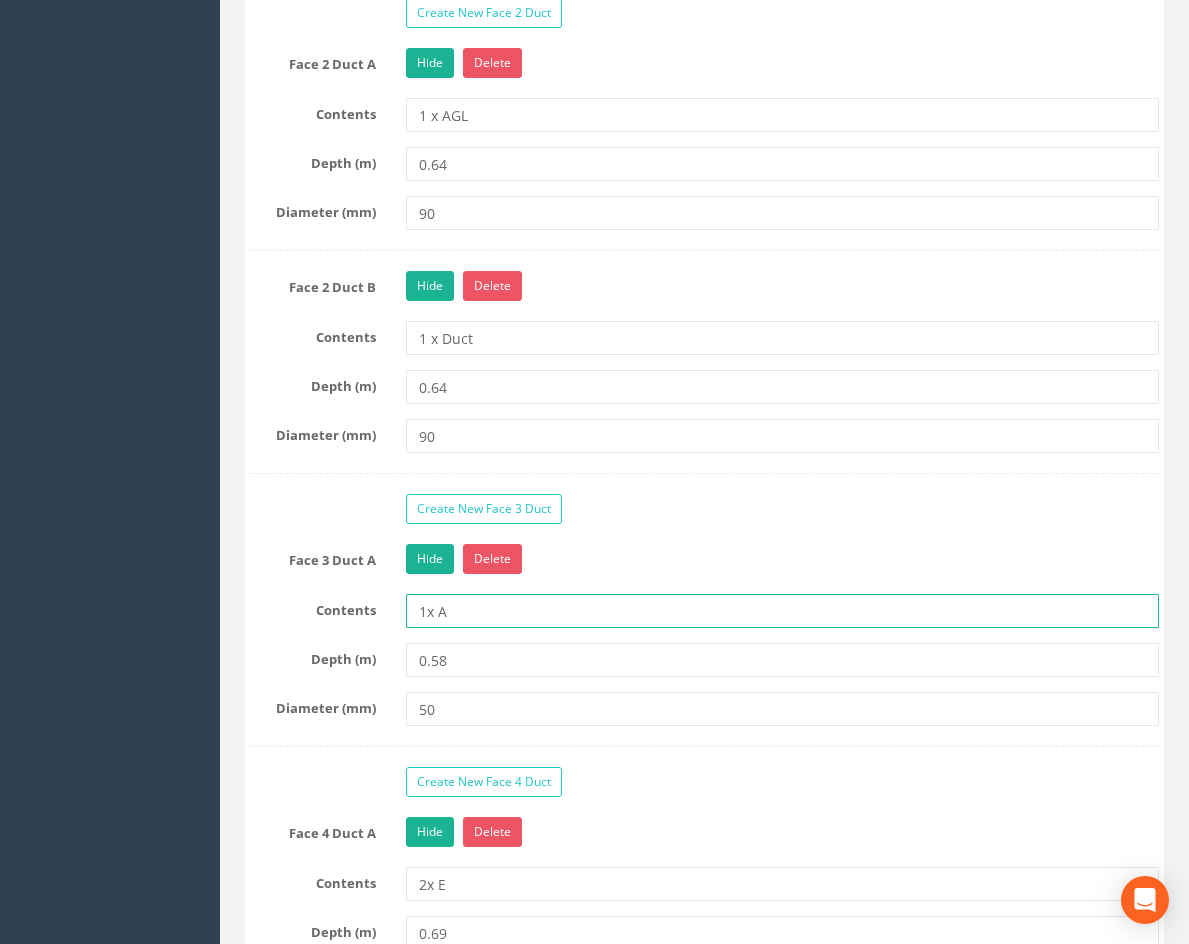 click on "1x A" at bounding box center [782, 611] 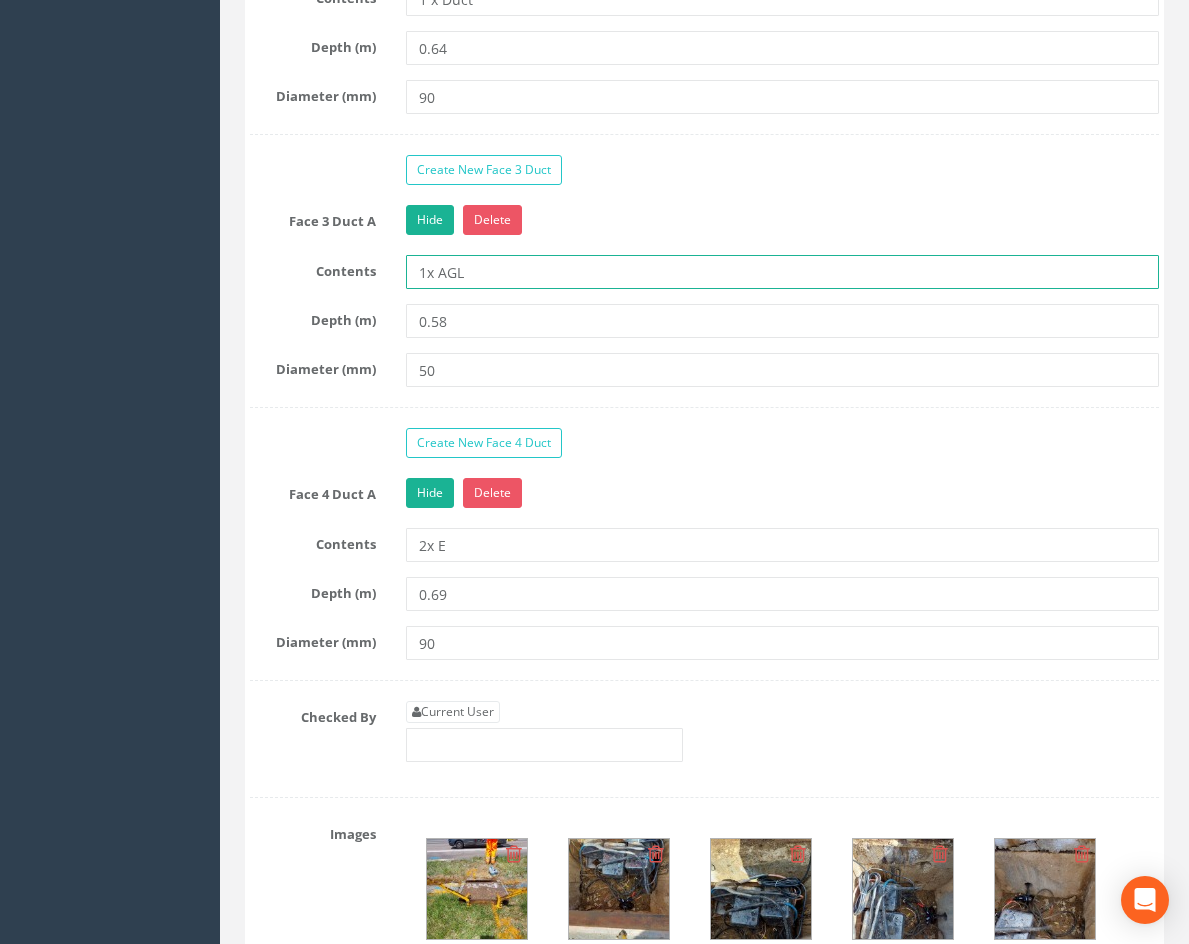 scroll, scrollTop: 2700, scrollLeft: 0, axis: vertical 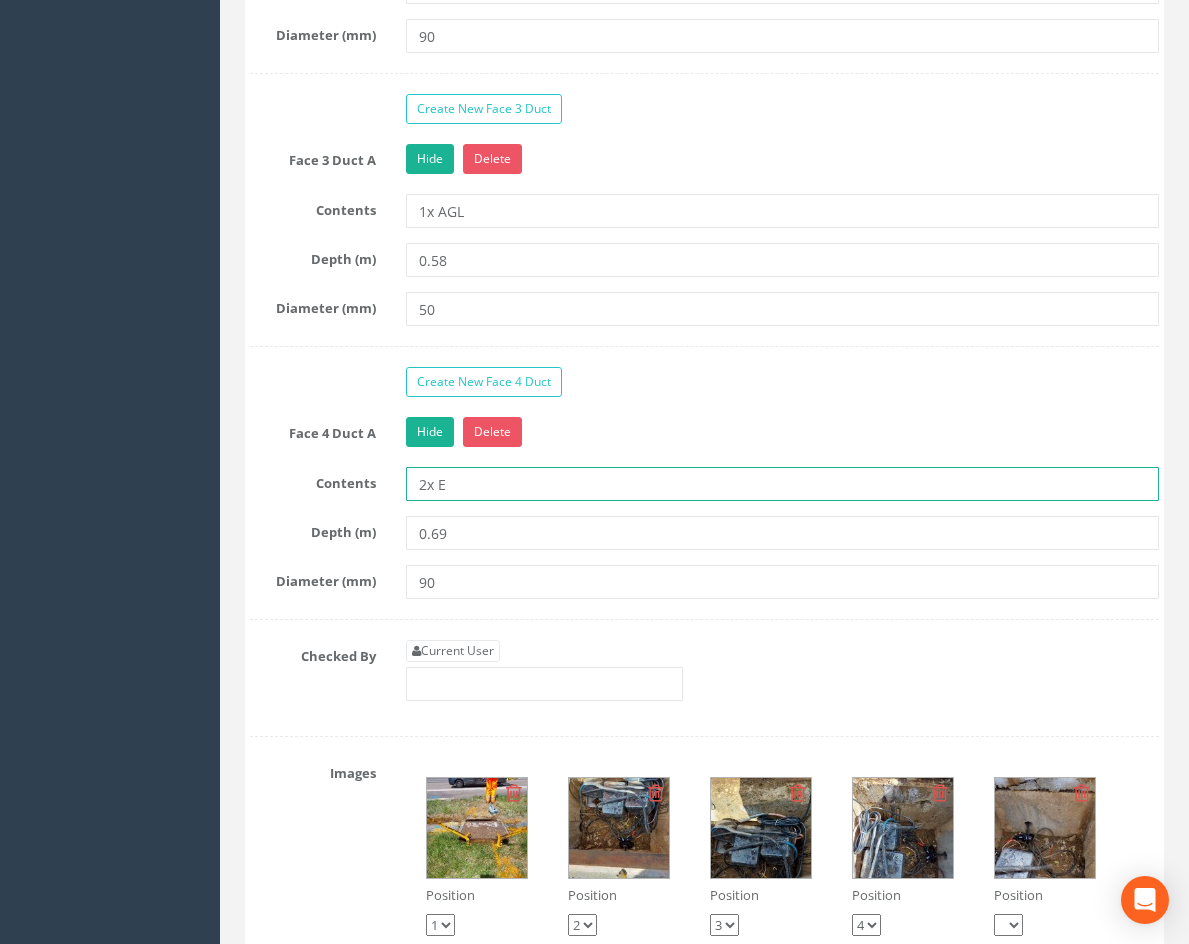 drag, startPoint x: 466, startPoint y: 482, endPoint x: 411, endPoint y: 491, distance: 55.7315 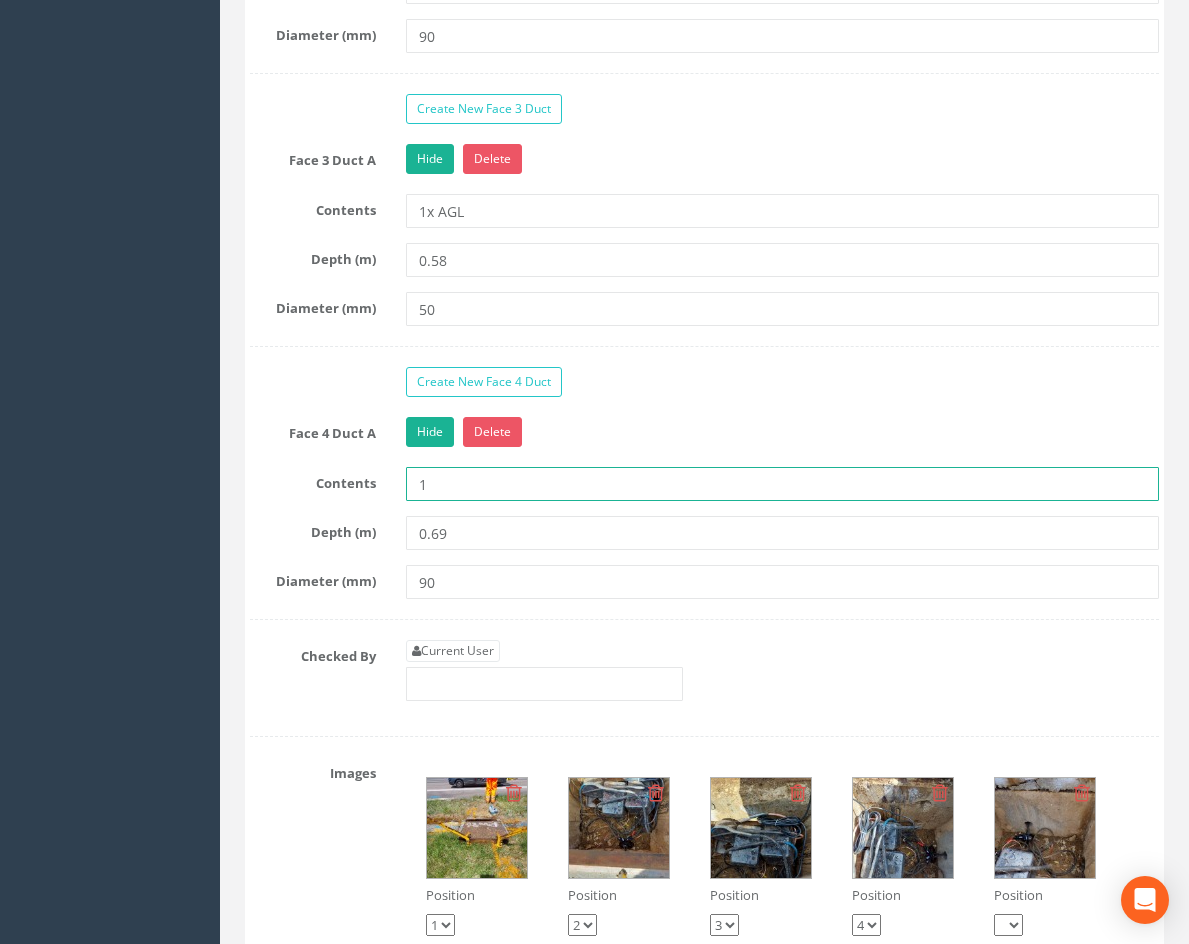 type on "1xAGL" 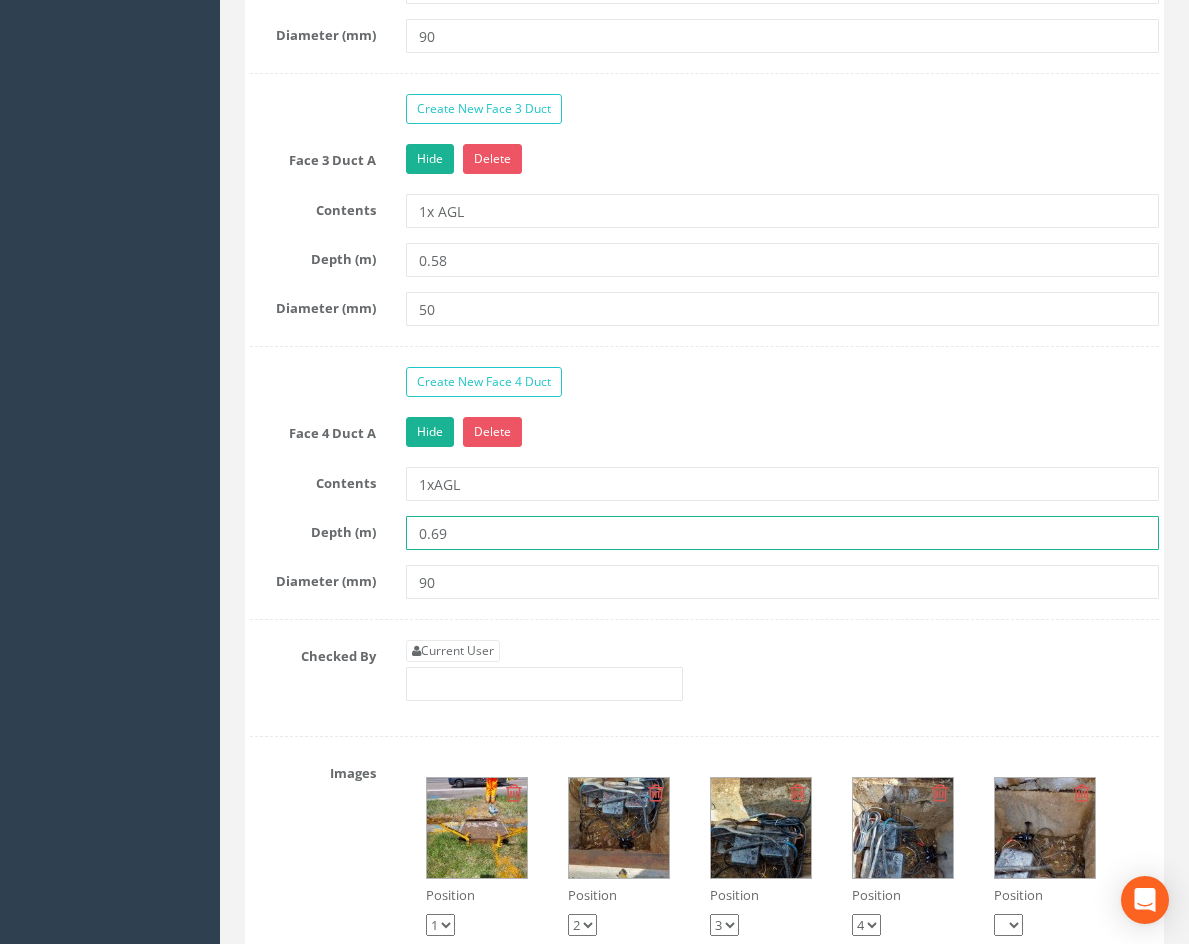 click on "0.69" at bounding box center [782, 533] 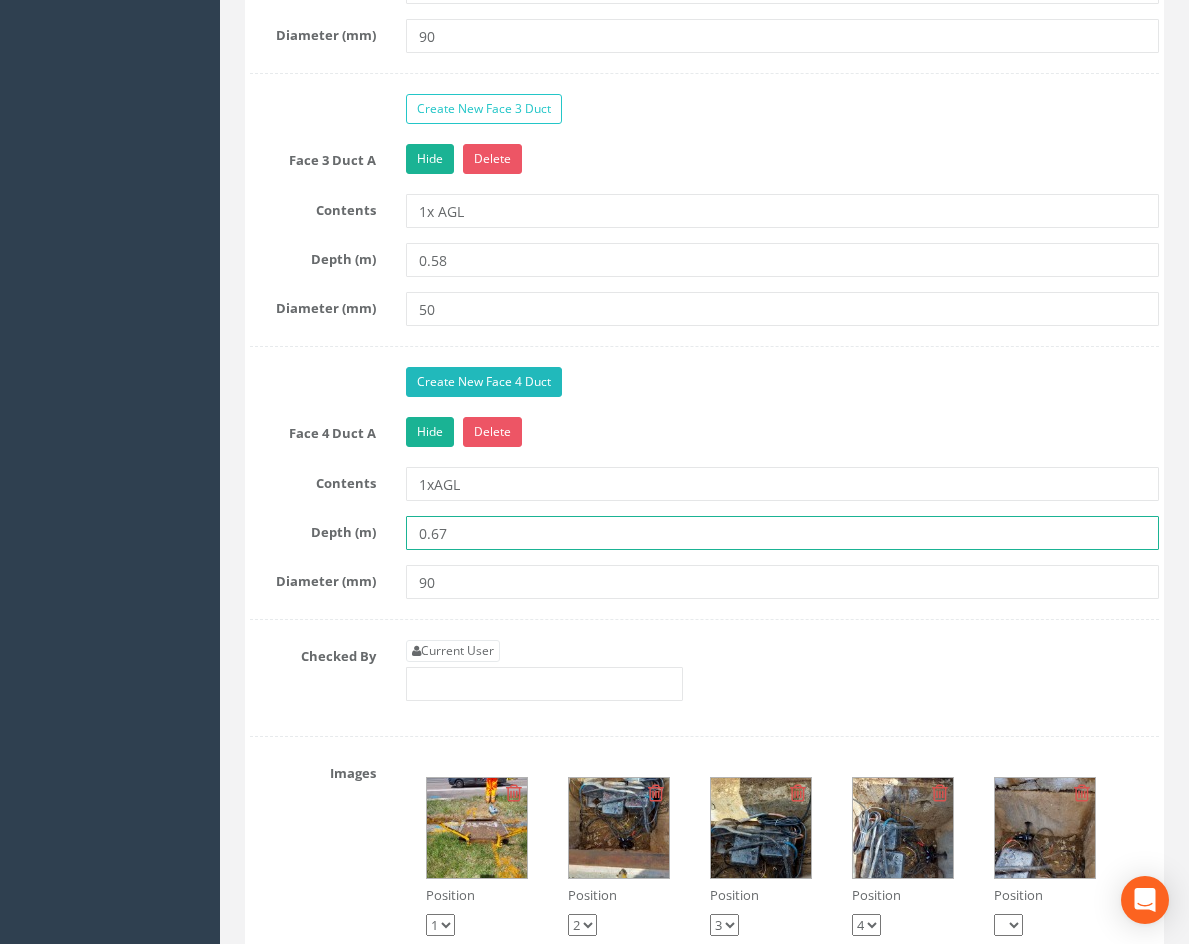 type on "0.67" 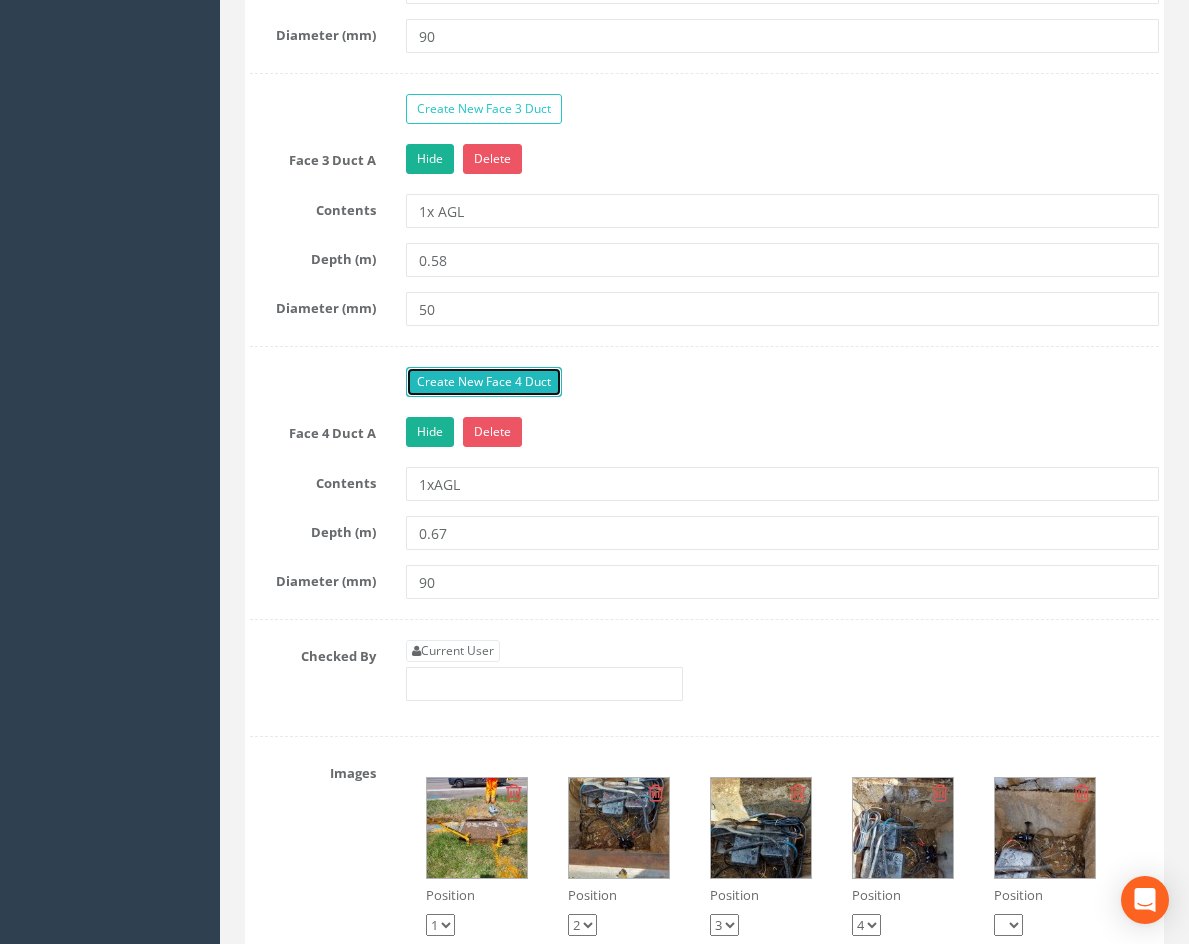 click on "Create New Face 4 Duct" at bounding box center [484, 382] 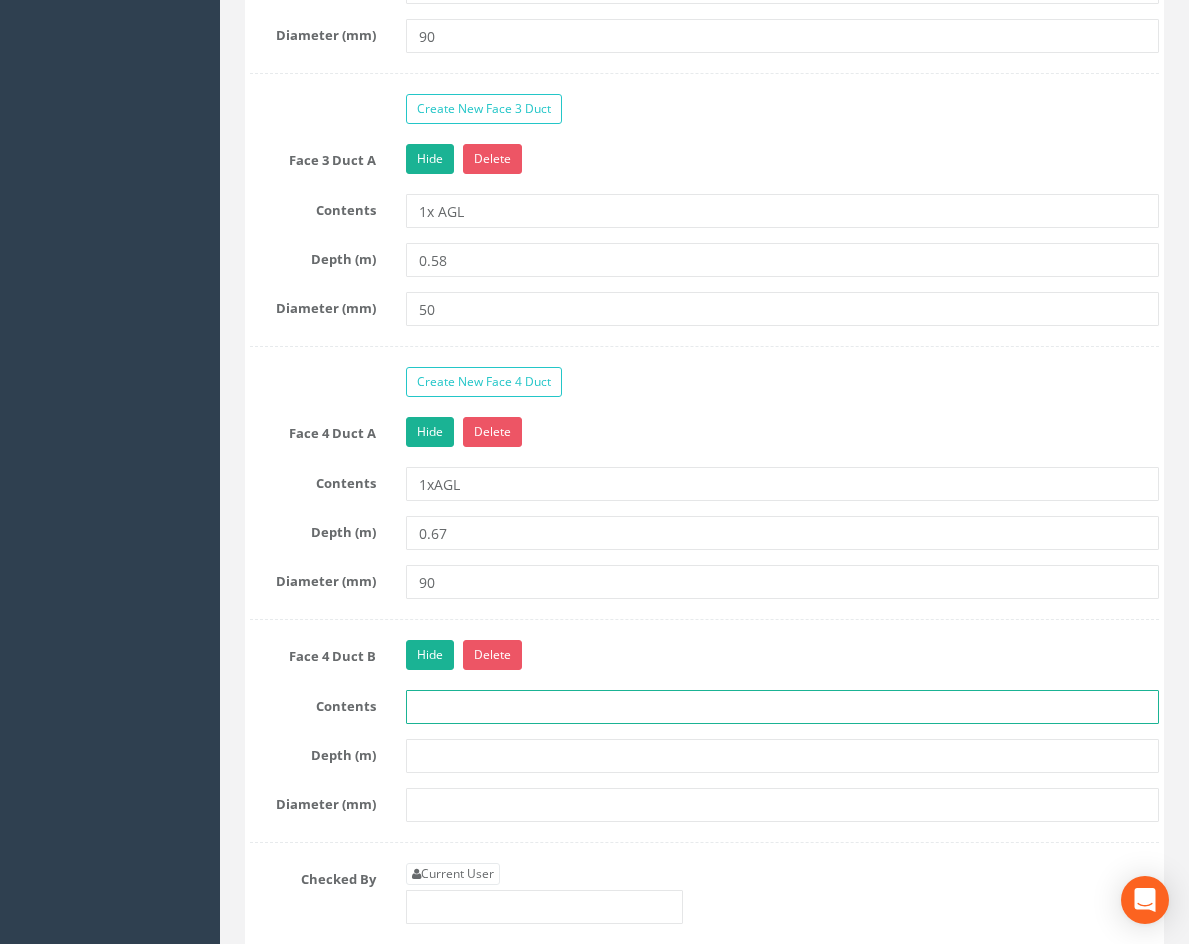 click at bounding box center [782, 707] 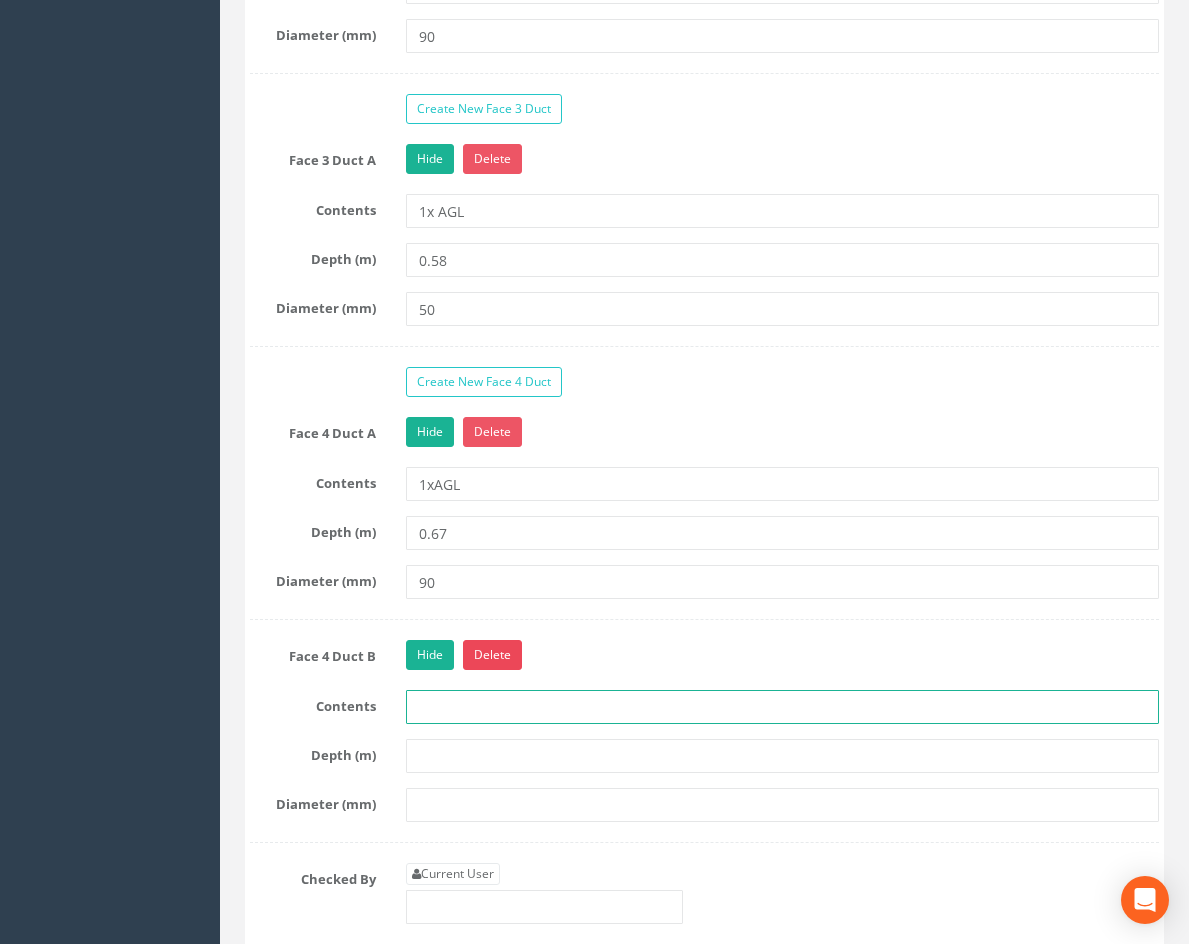type on "1x Duct" 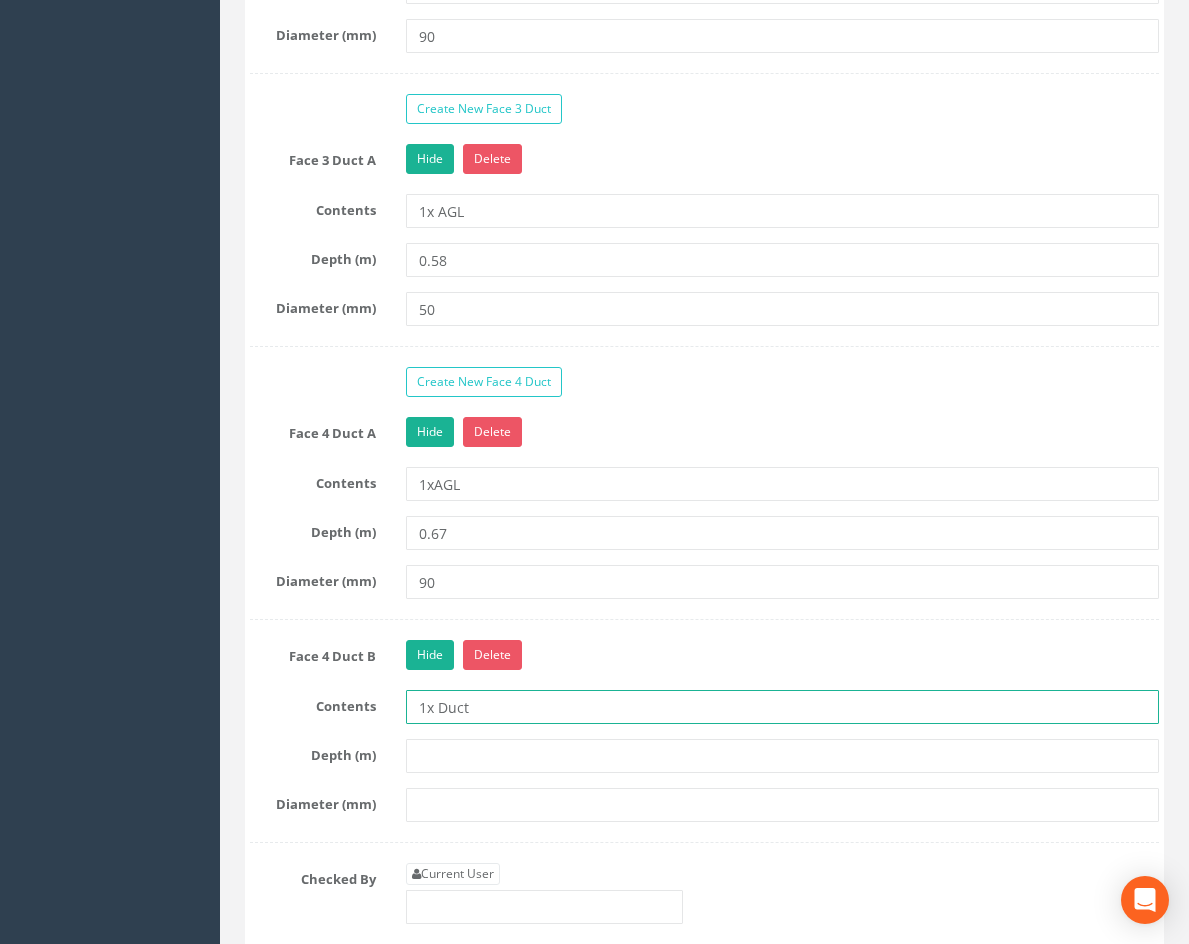 scroll, scrollTop: 3000, scrollLeft: 0, axis: vertical 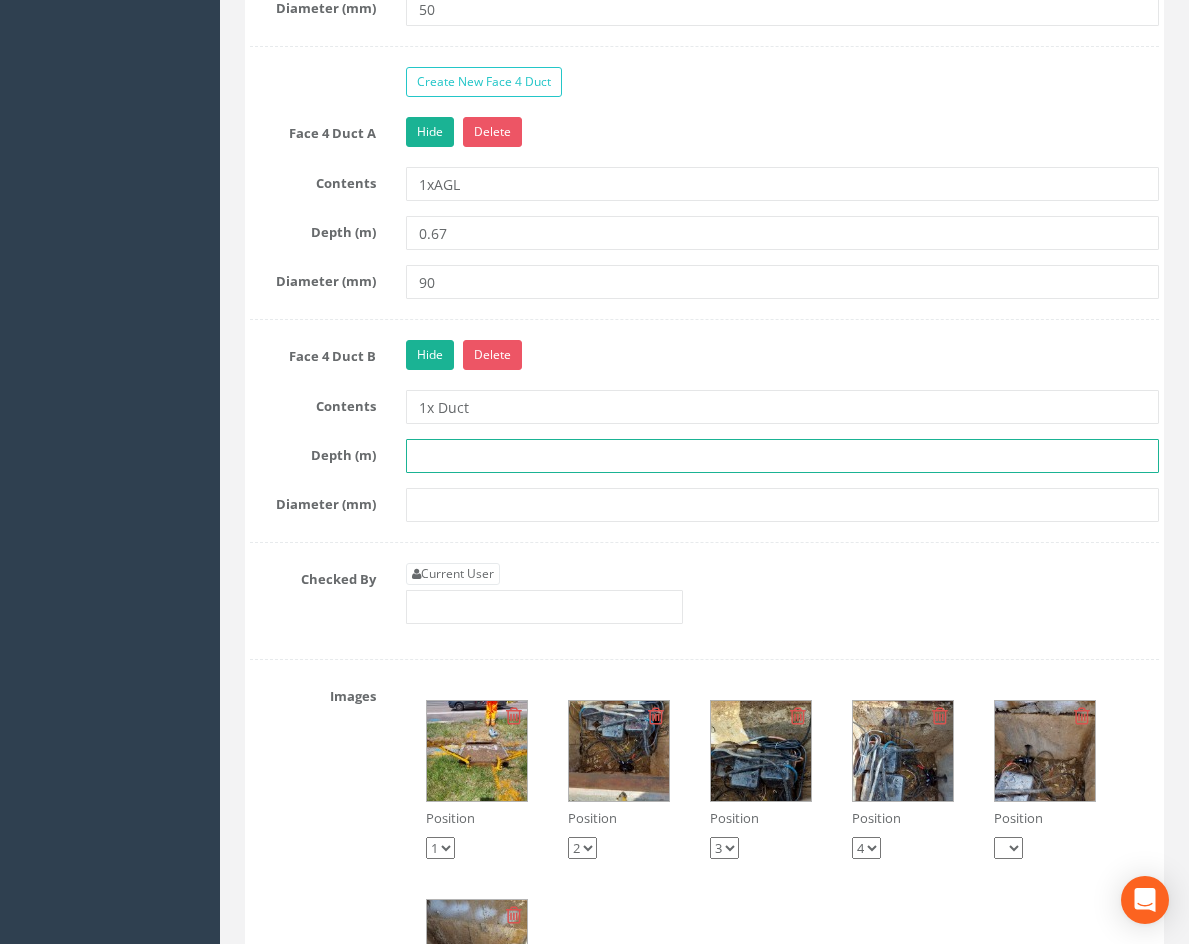 click at bounding box center (782, 456) 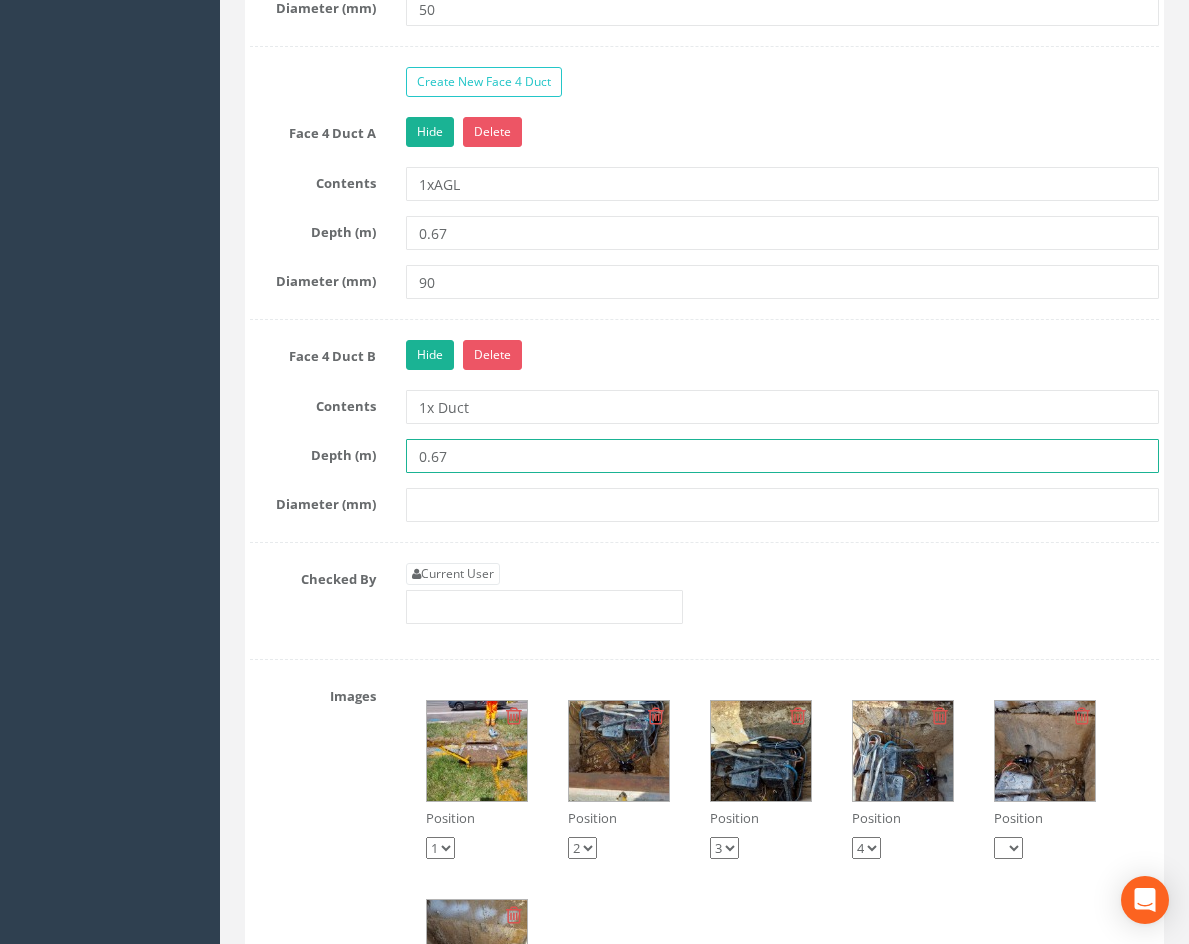 type on "0.67" 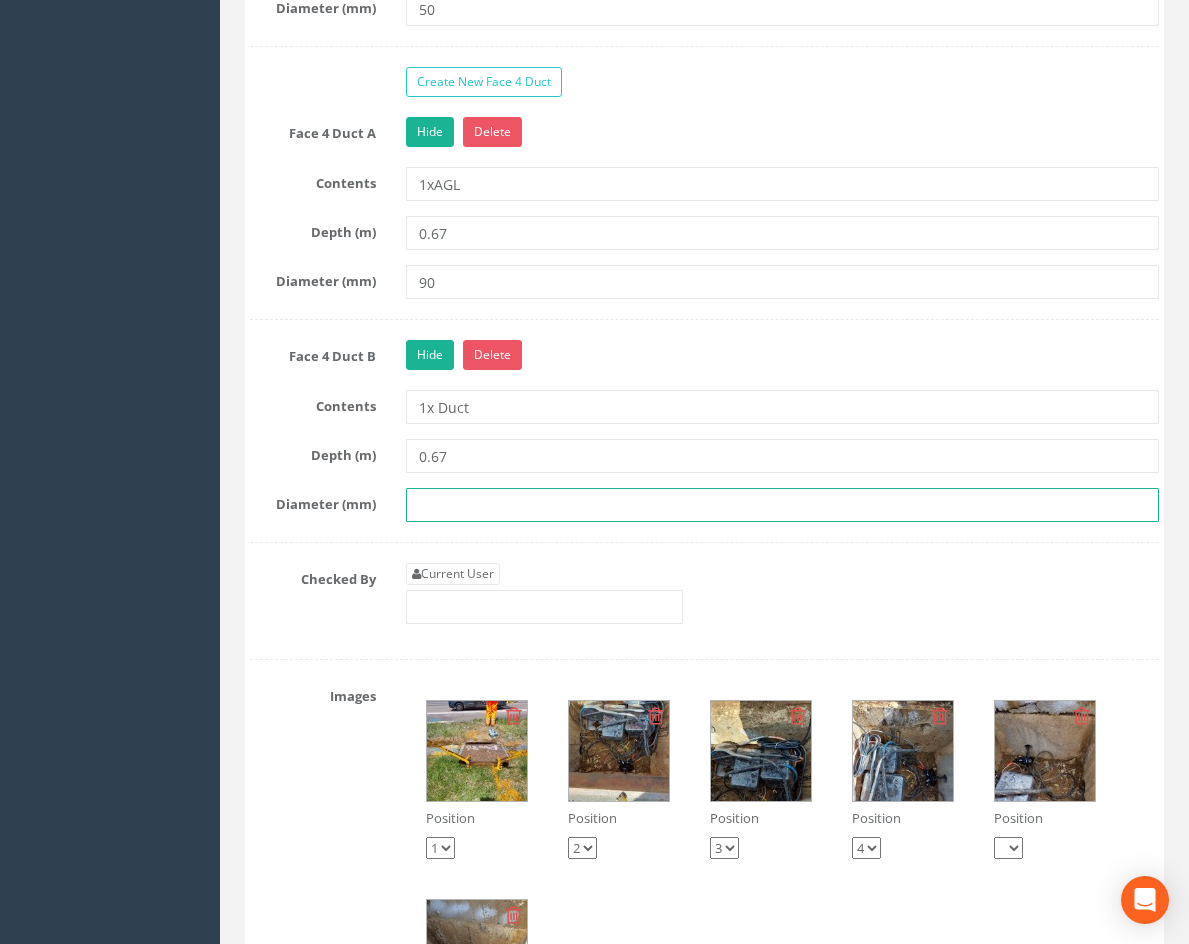 click at bounding box center [782, 505] 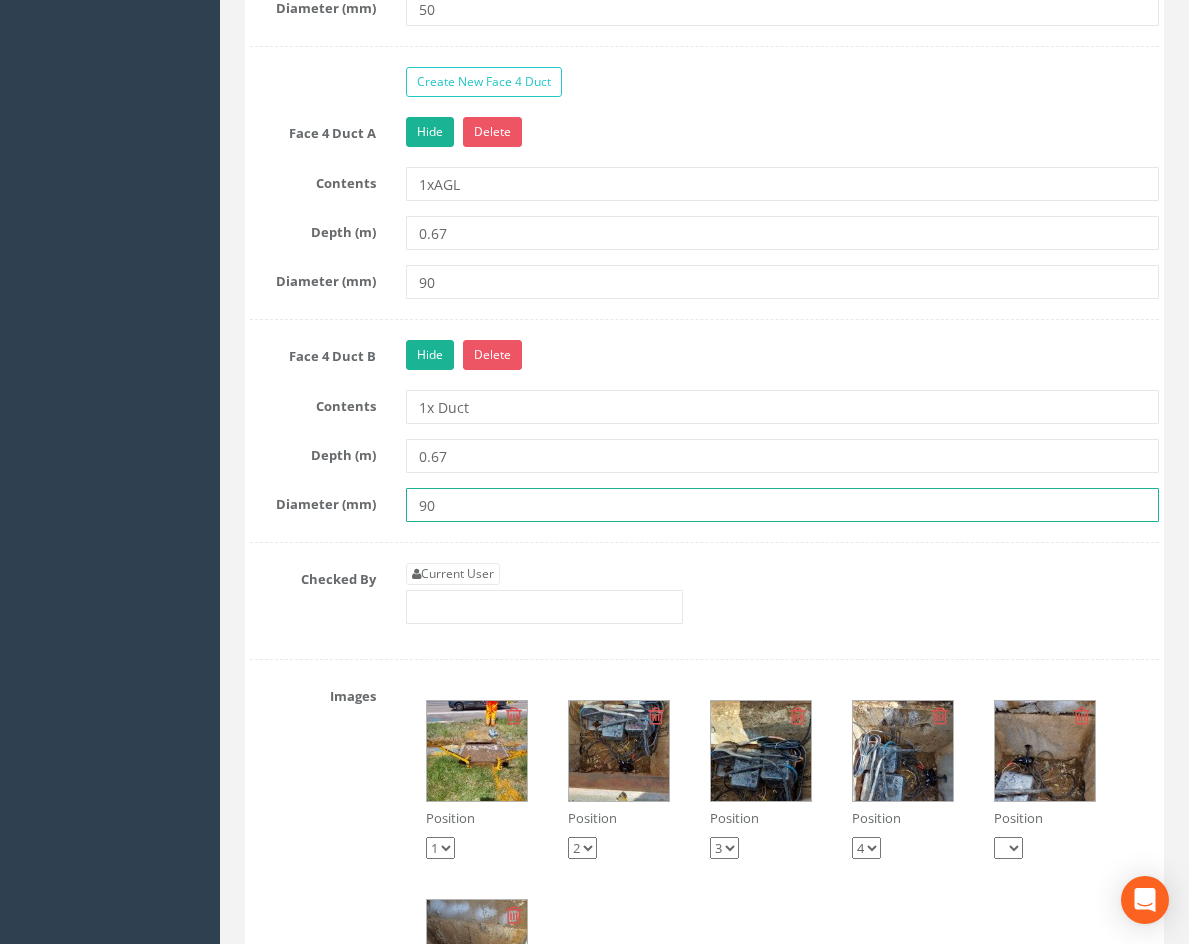 type on "90" 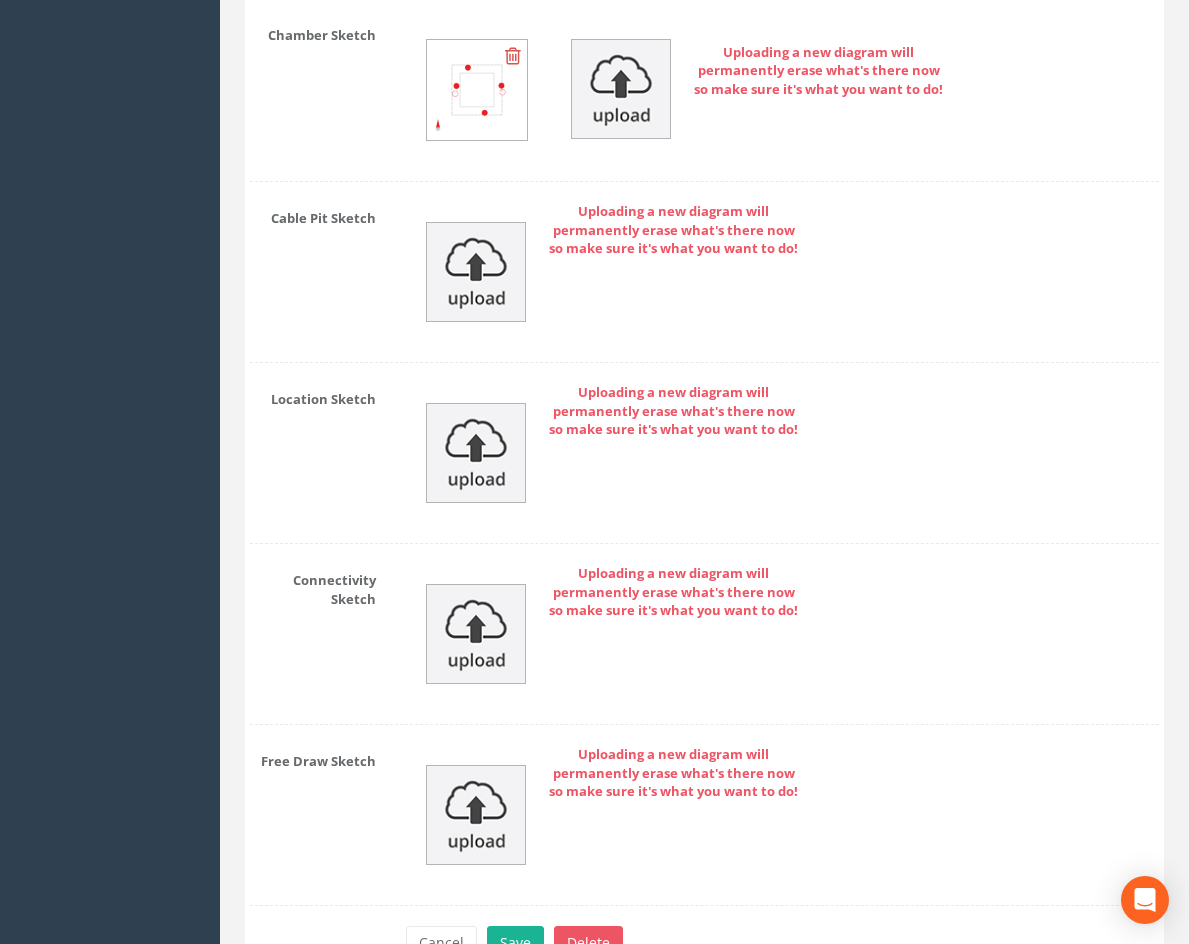 scroll, scrollTop: 4220, scrollLeft: 0, axis: vertical 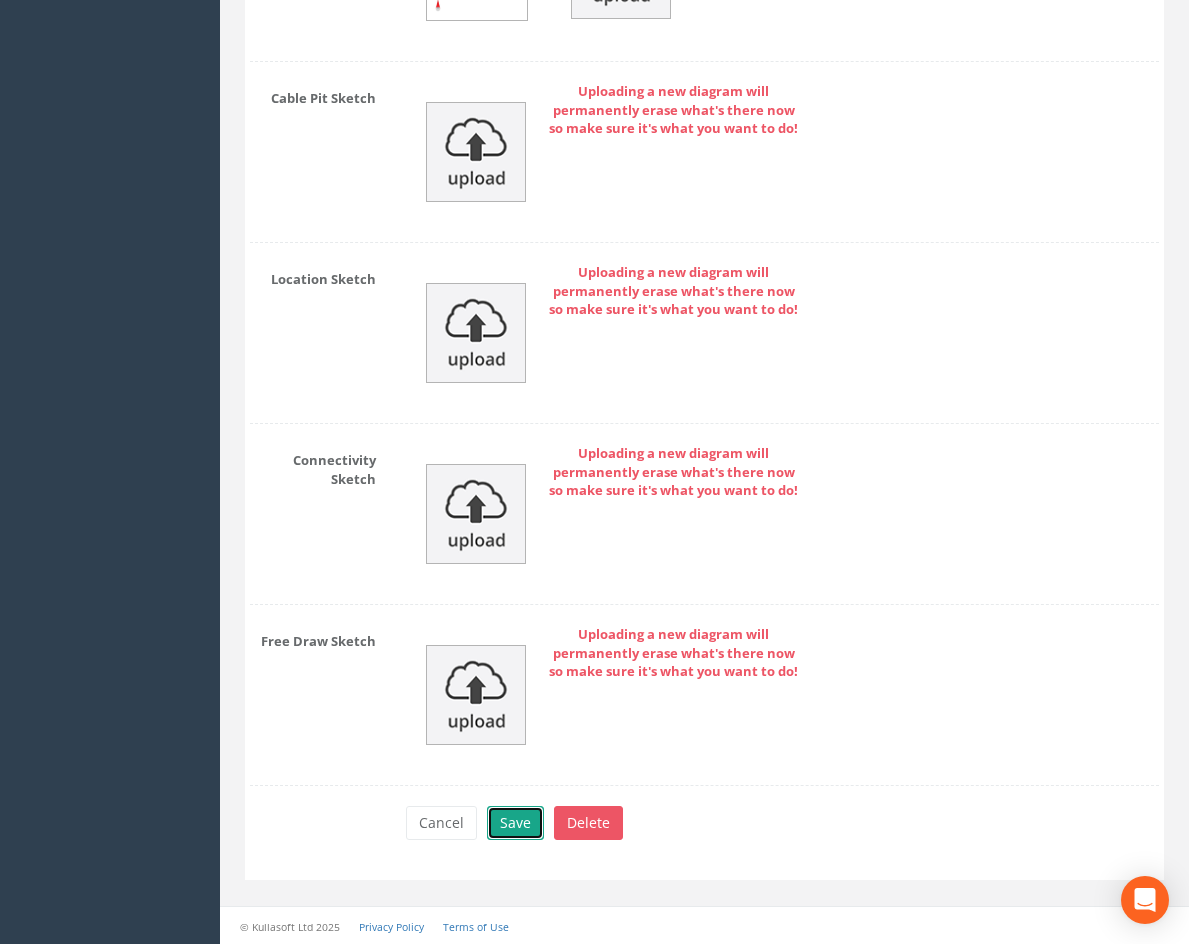 click on "Save" at bounding box center (515, 823) 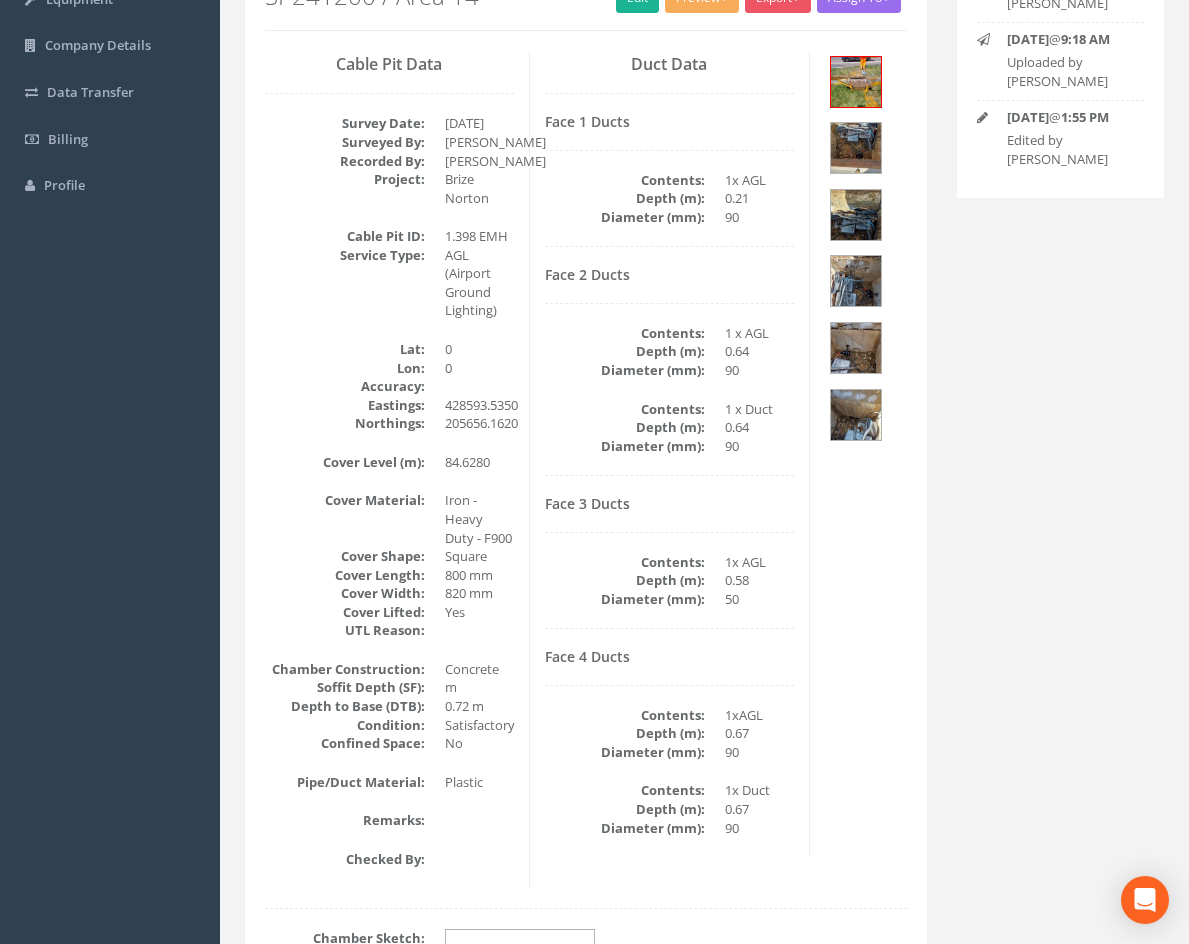 scroll, scrollTop: 270, scrollLeft: 0, axis: vertical 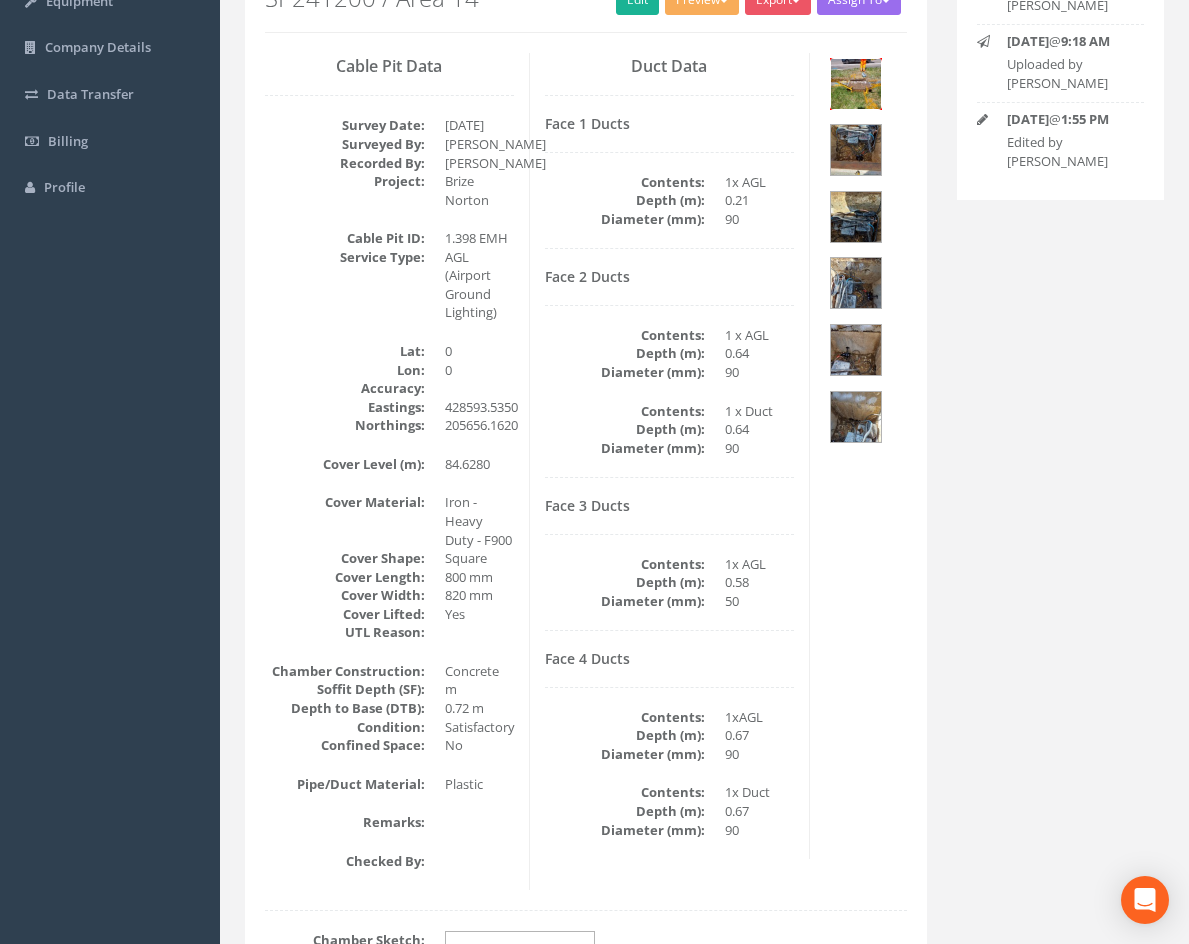 click at bounding box center [856, 84] 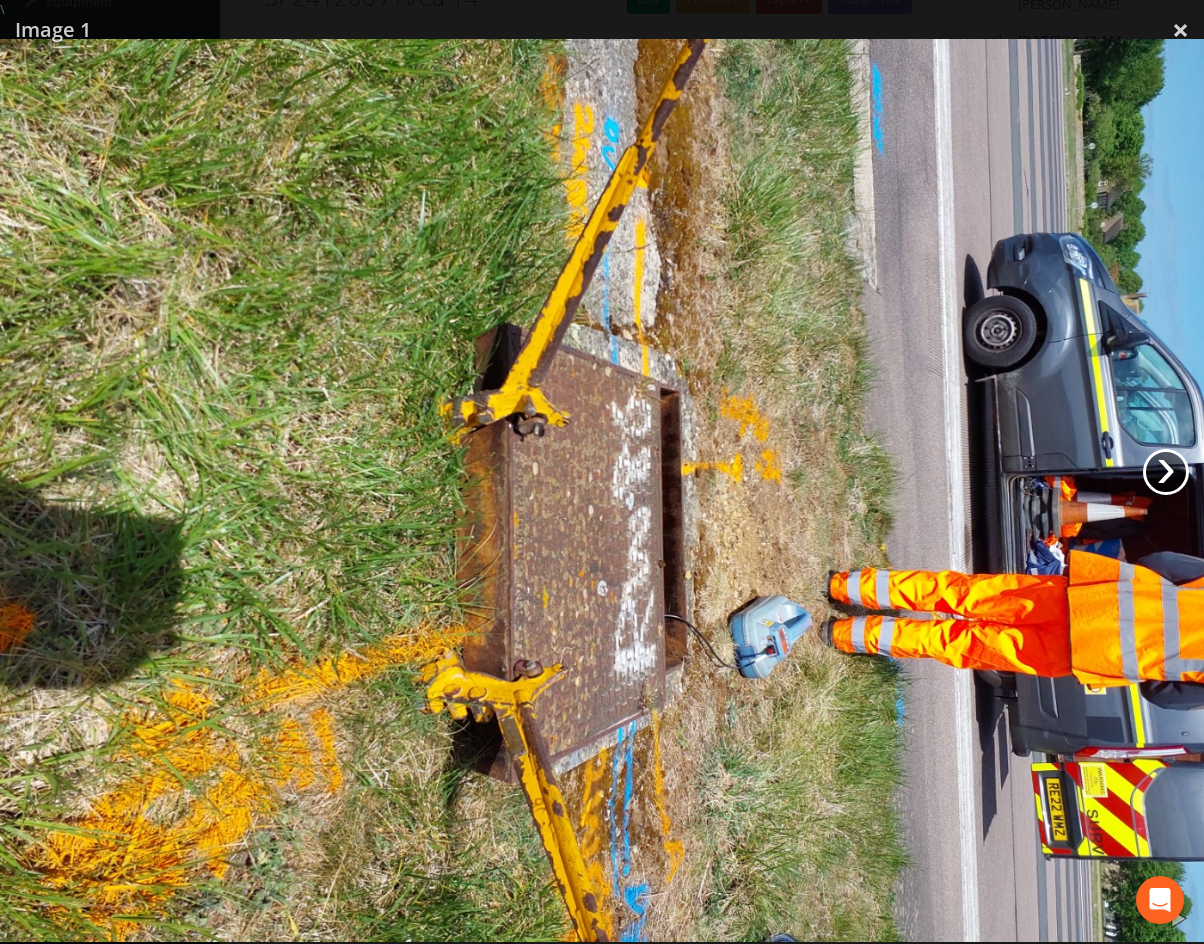 click on "›" at bounding box center [1166, 472] 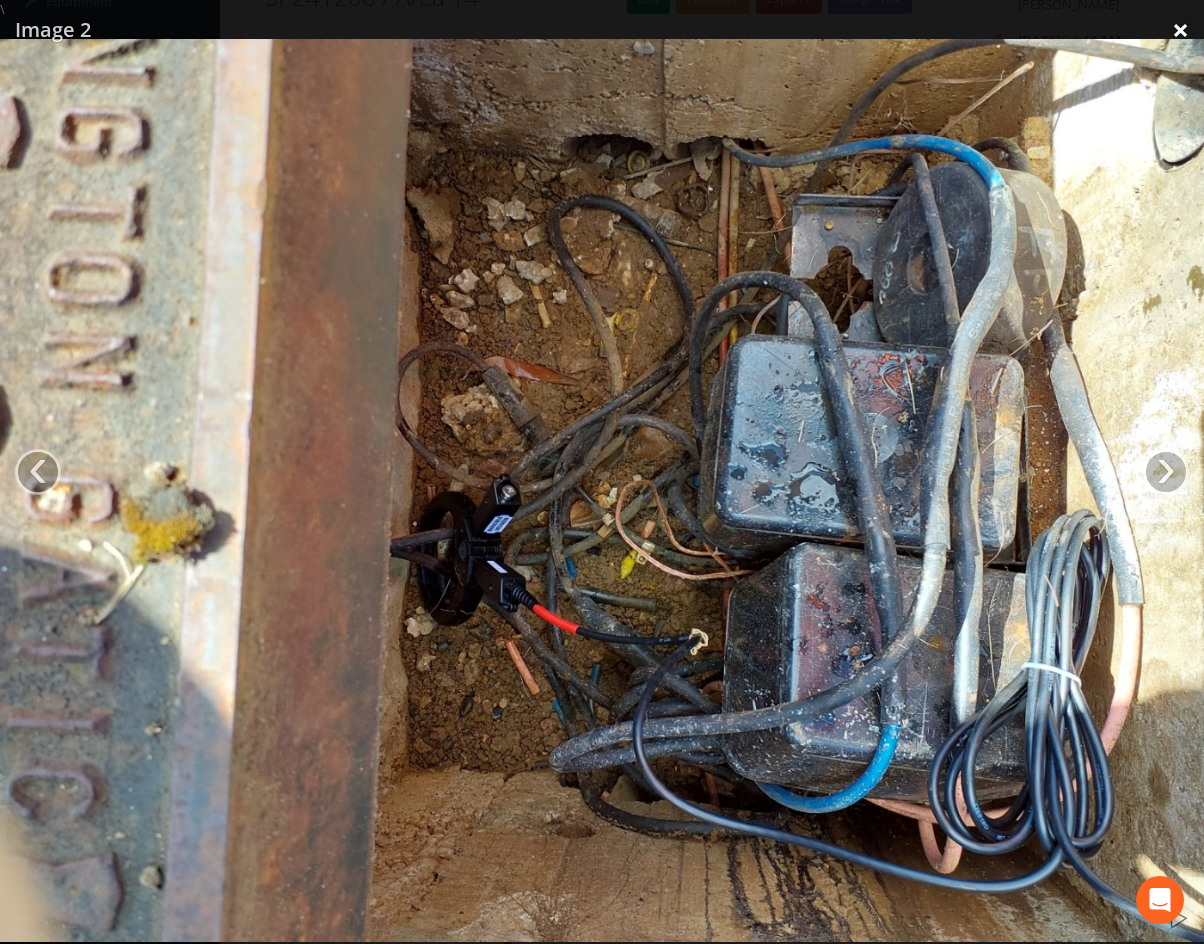 click on "×" at bounding box center (1180, 30) 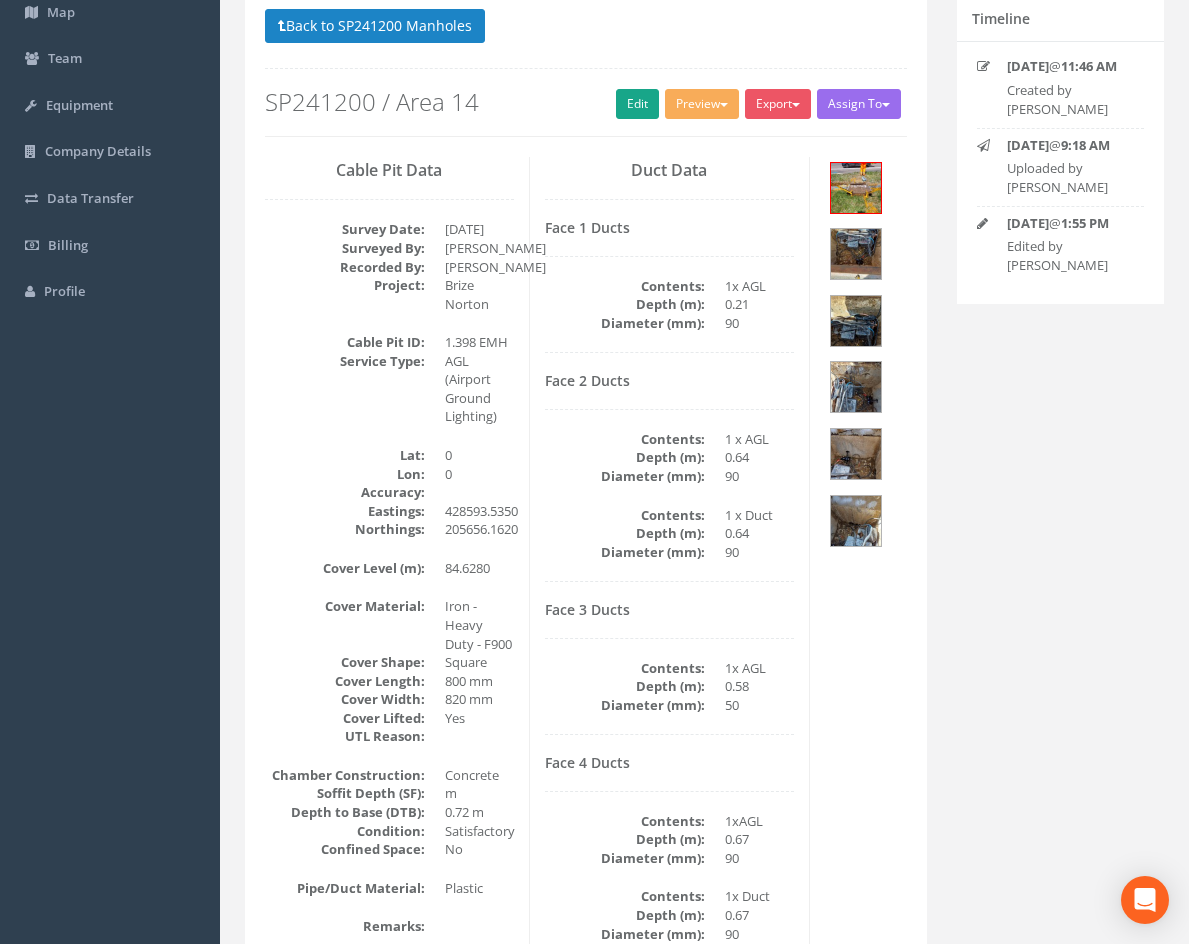 scroll, scrollTop: 70, scrollLeft: 0, axis: vertical 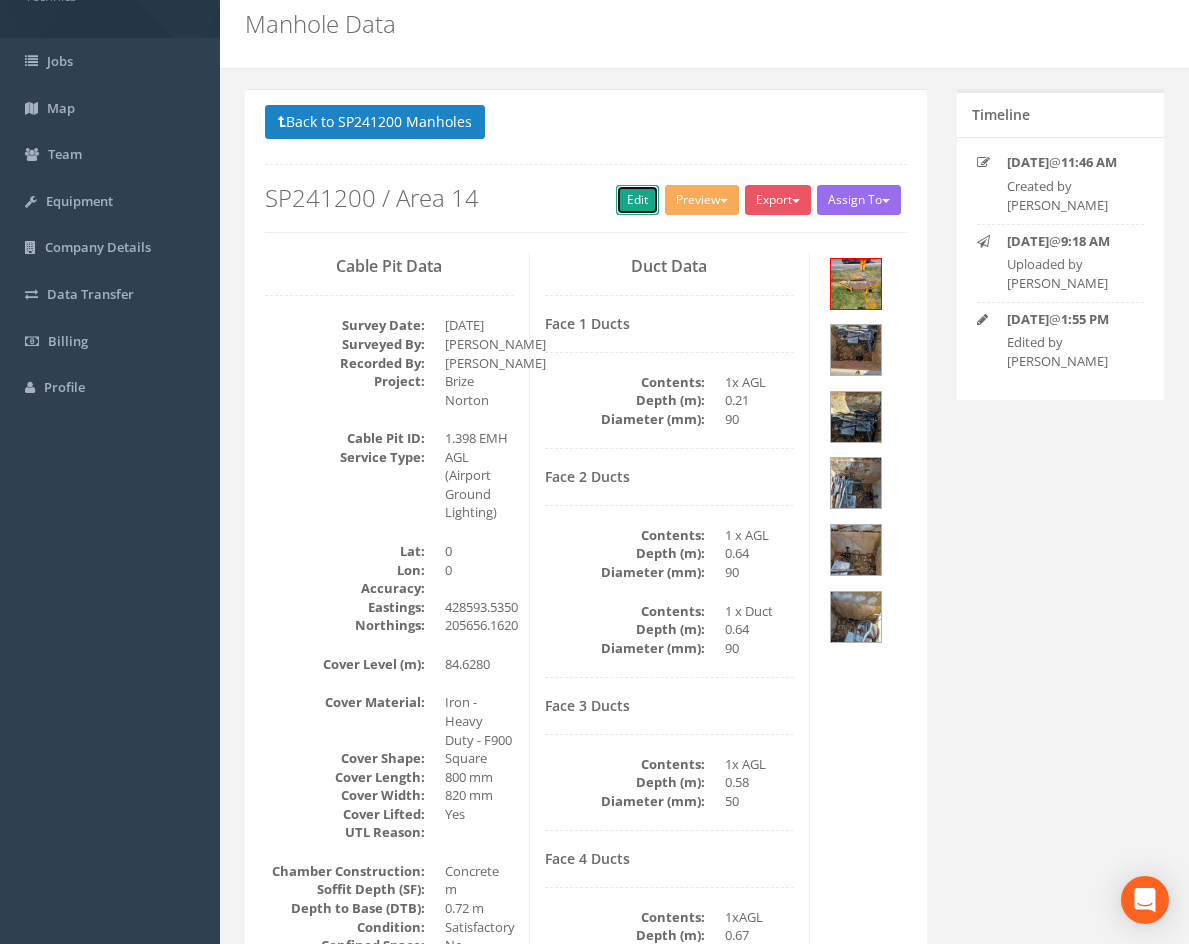 click on "Edit" at bounding box center [637, 200] 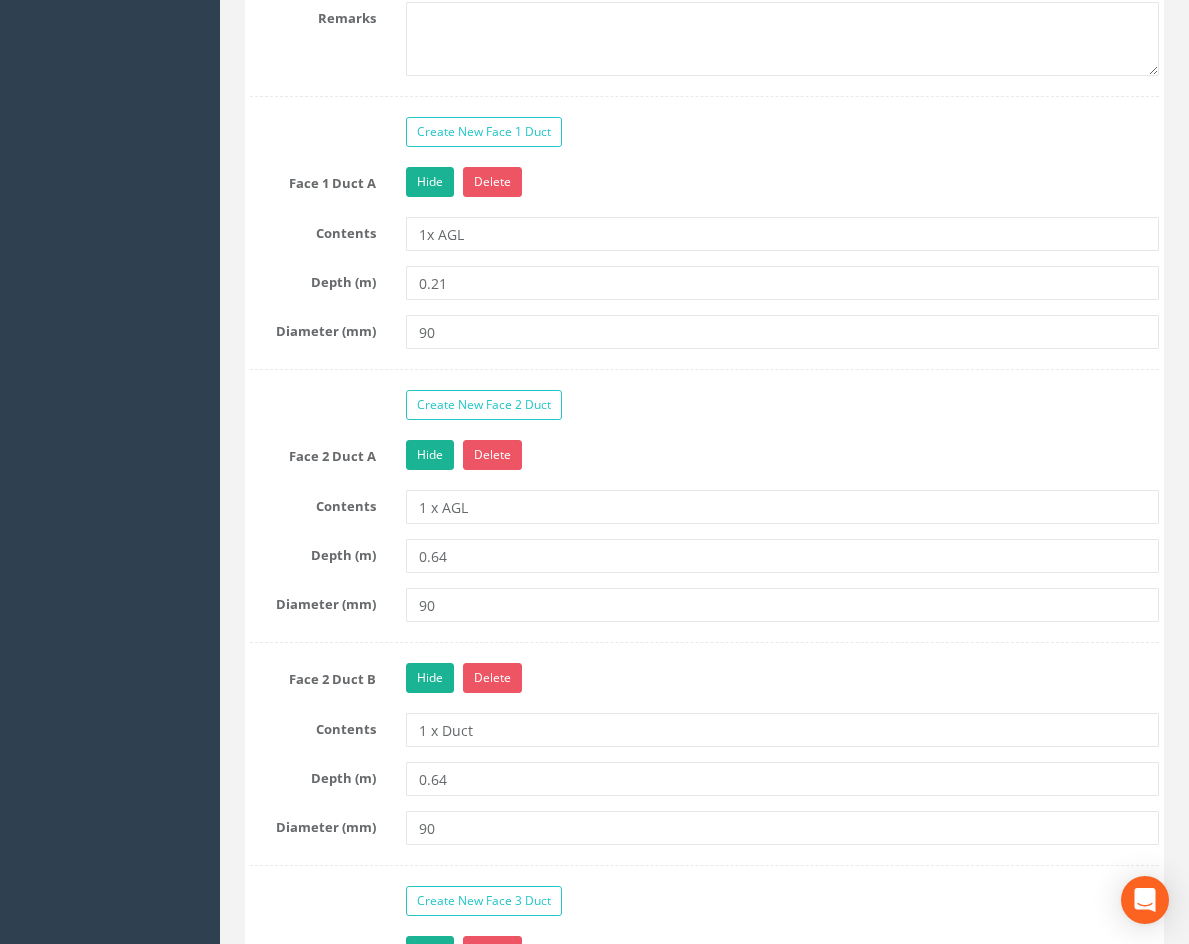 scroll, scrollTop: 2070, scrollLeft: 0, axis: vertical 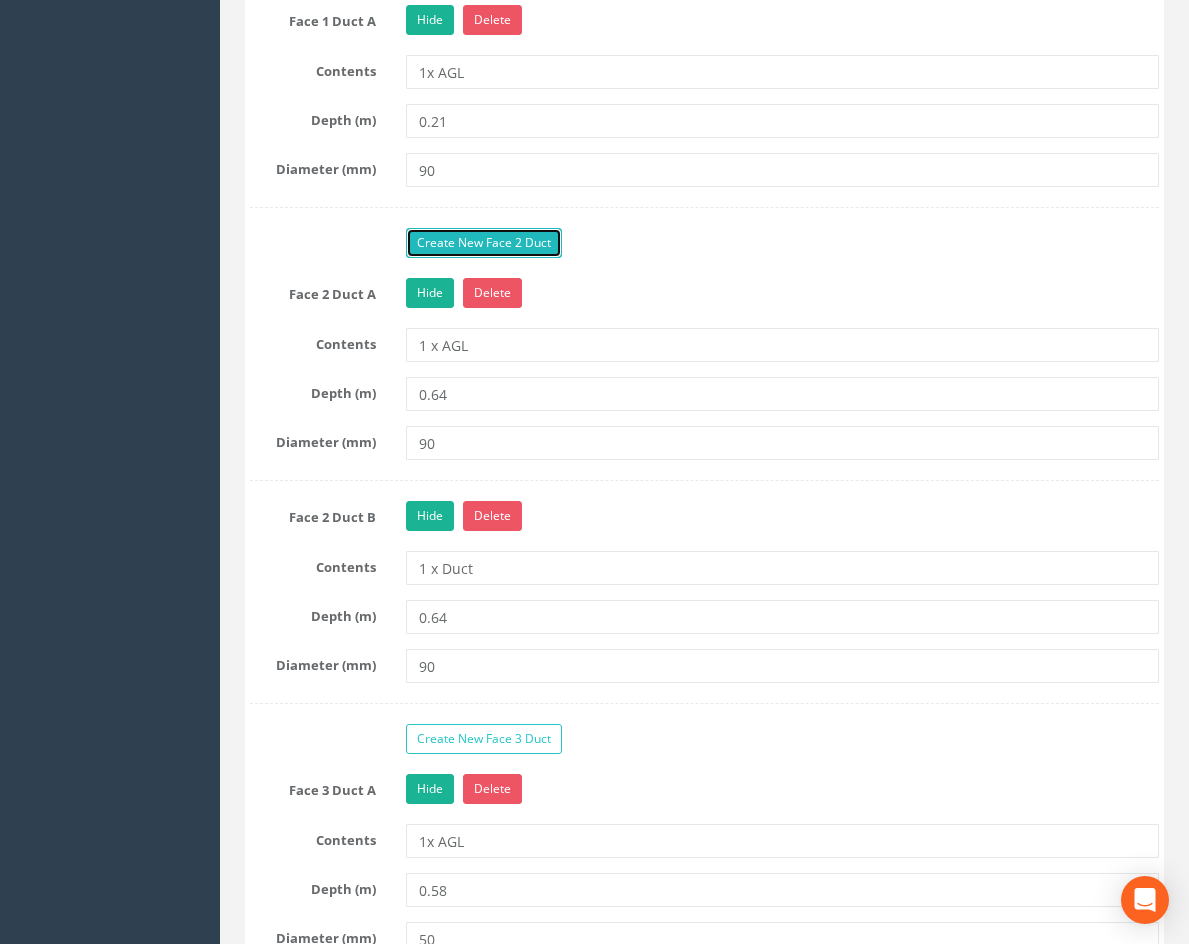 click on "Create New Face 2 Duct" at bounding box center [484, 243] 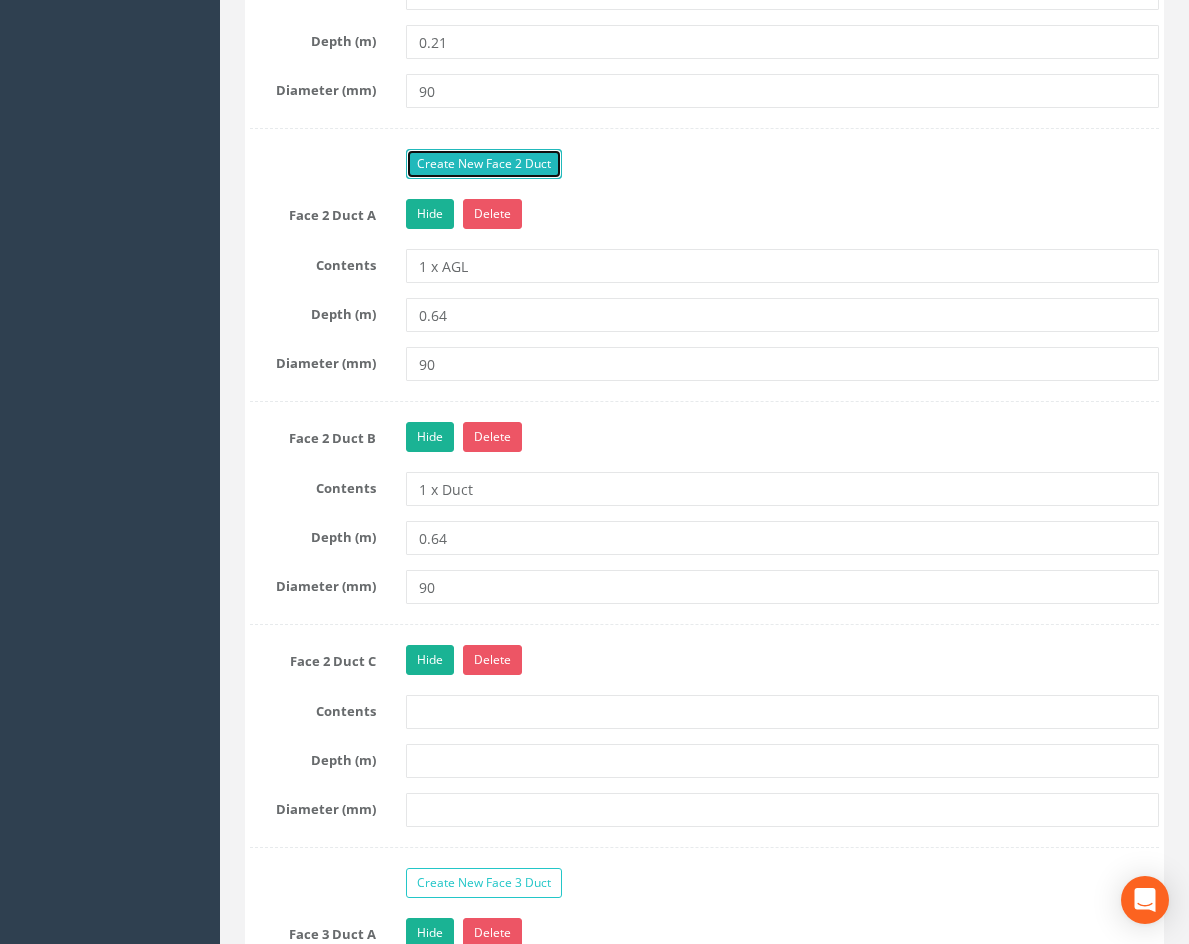 scroll, scrollTop: 2370, scrollLeft: 0, axis: vertical 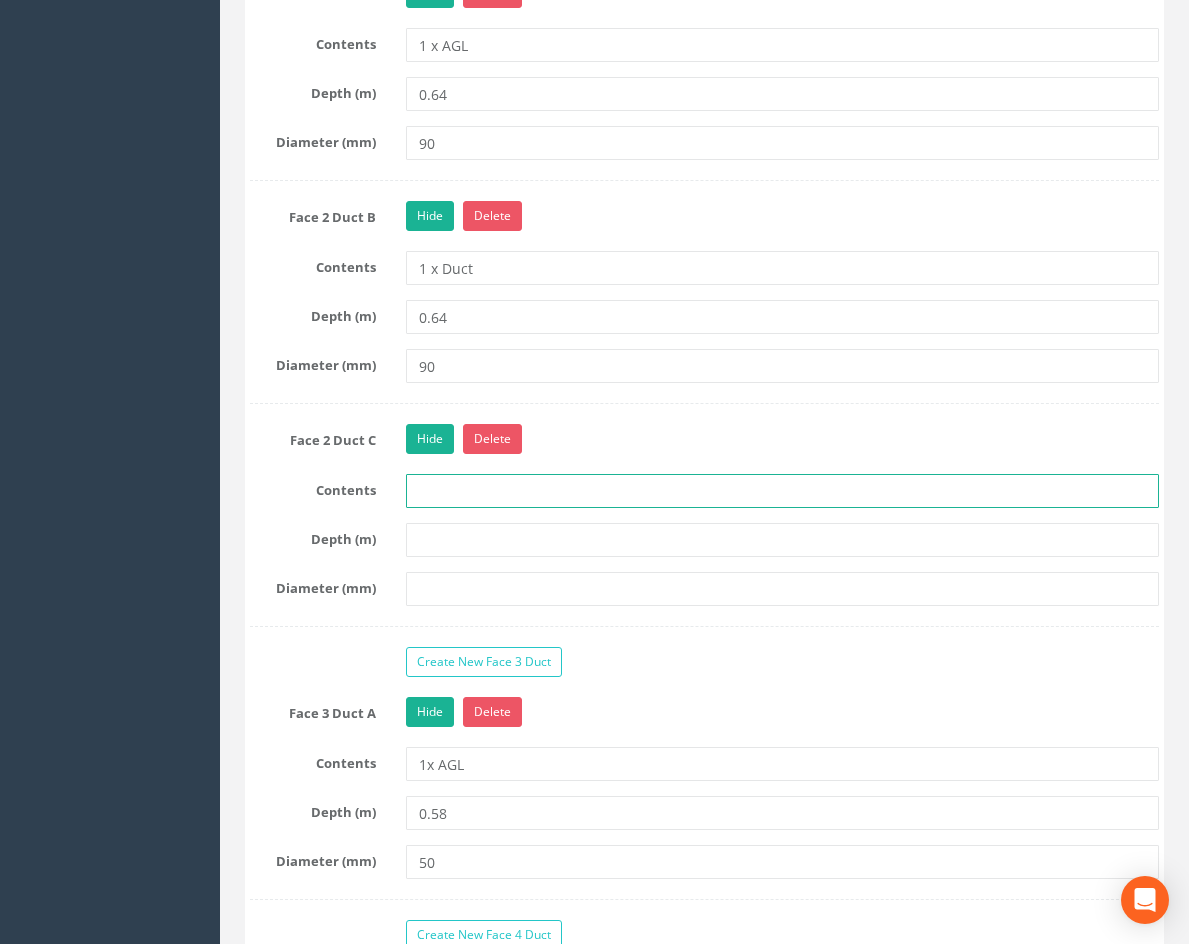 click at bounding box center (782, 491) 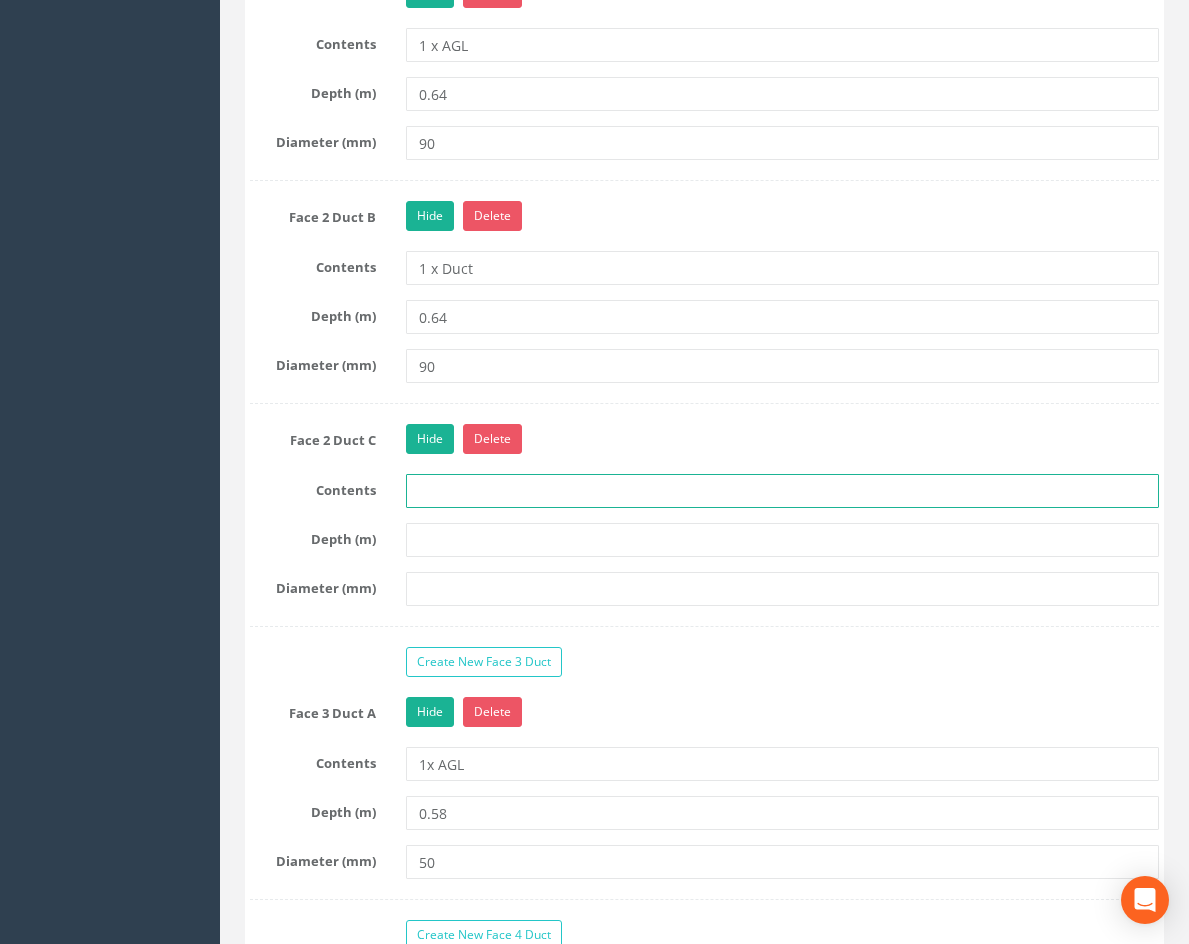 type on "1 x Duct" 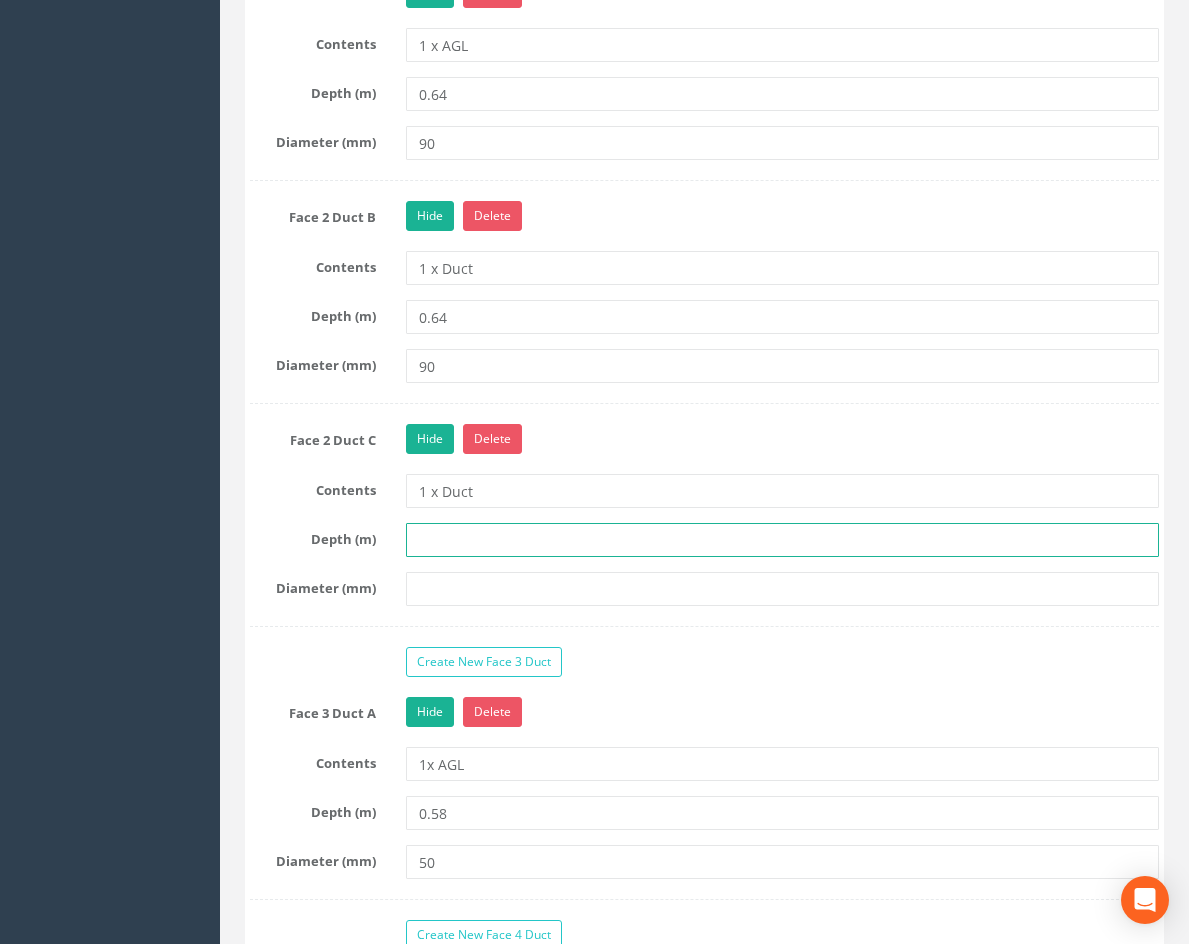 click at bounding box center (782, 540) 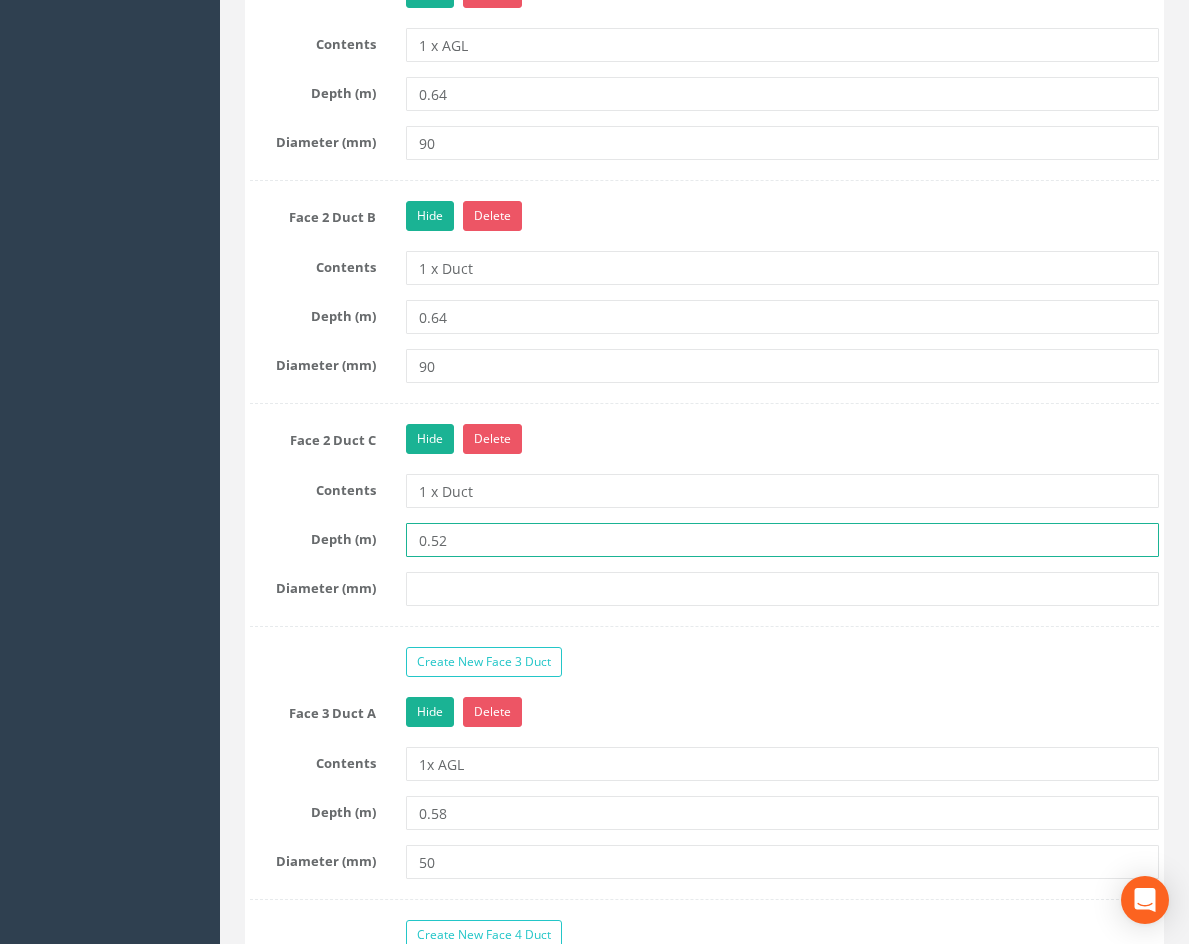type on "0.52" 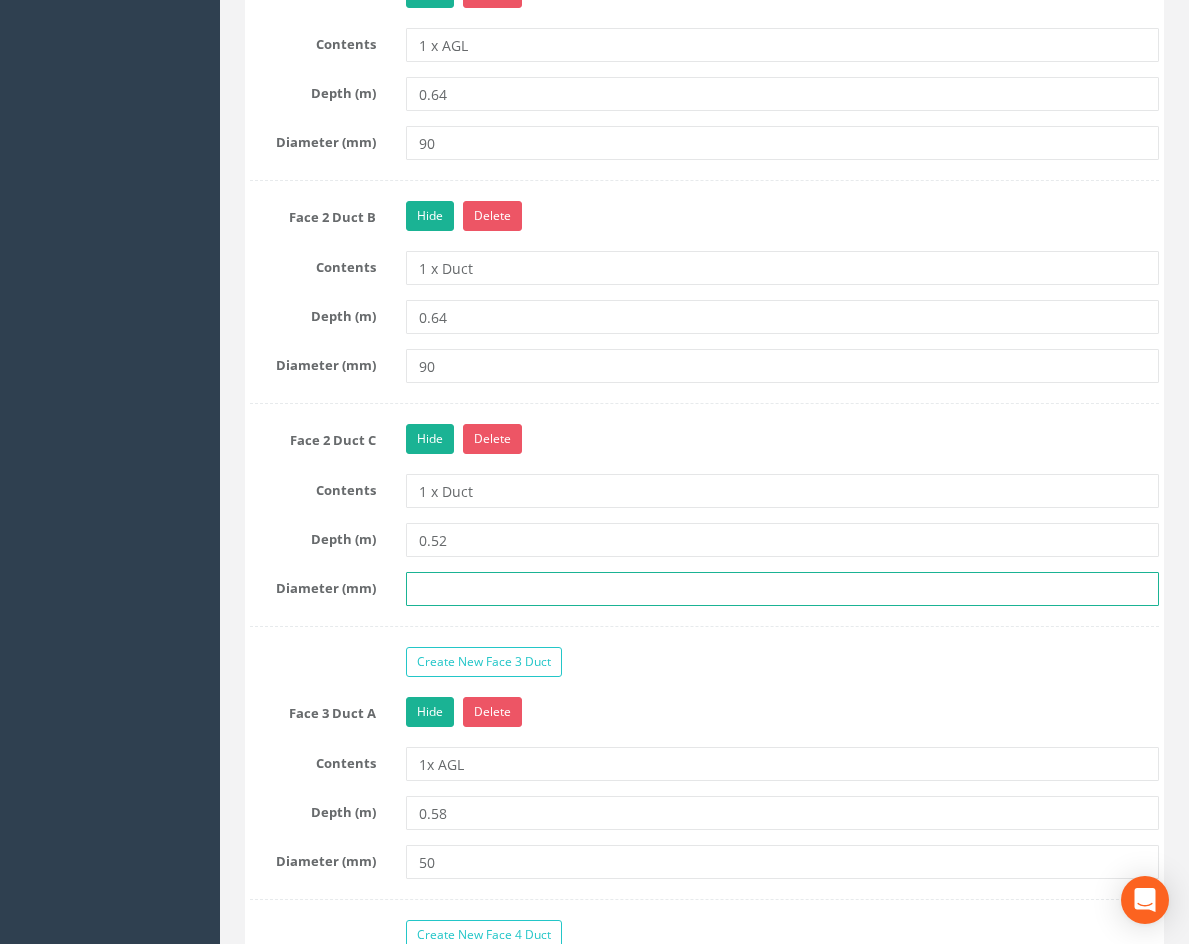click at bounding box center (782, 589) 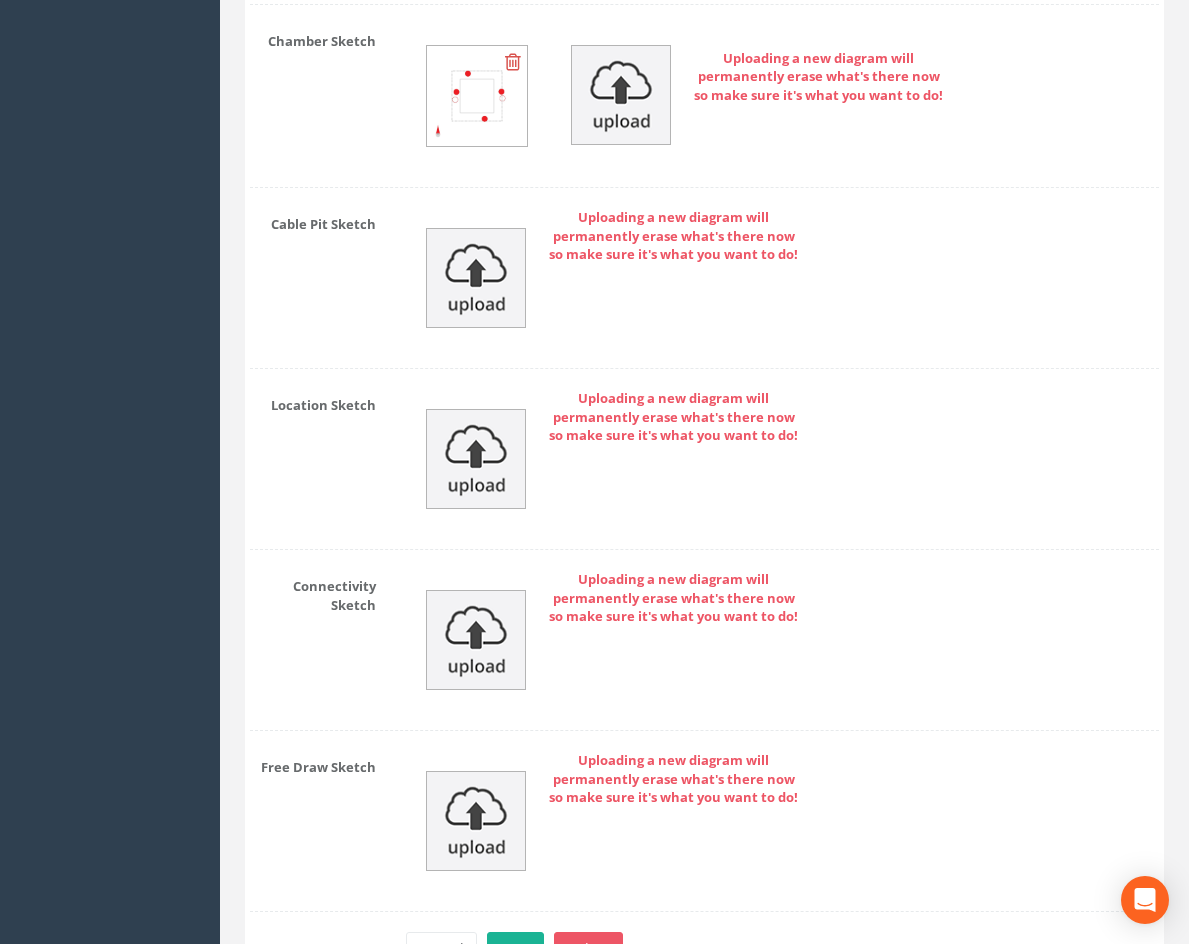 scroll, scrollTop: 4443, scrollLeft: 0, axis: vertical 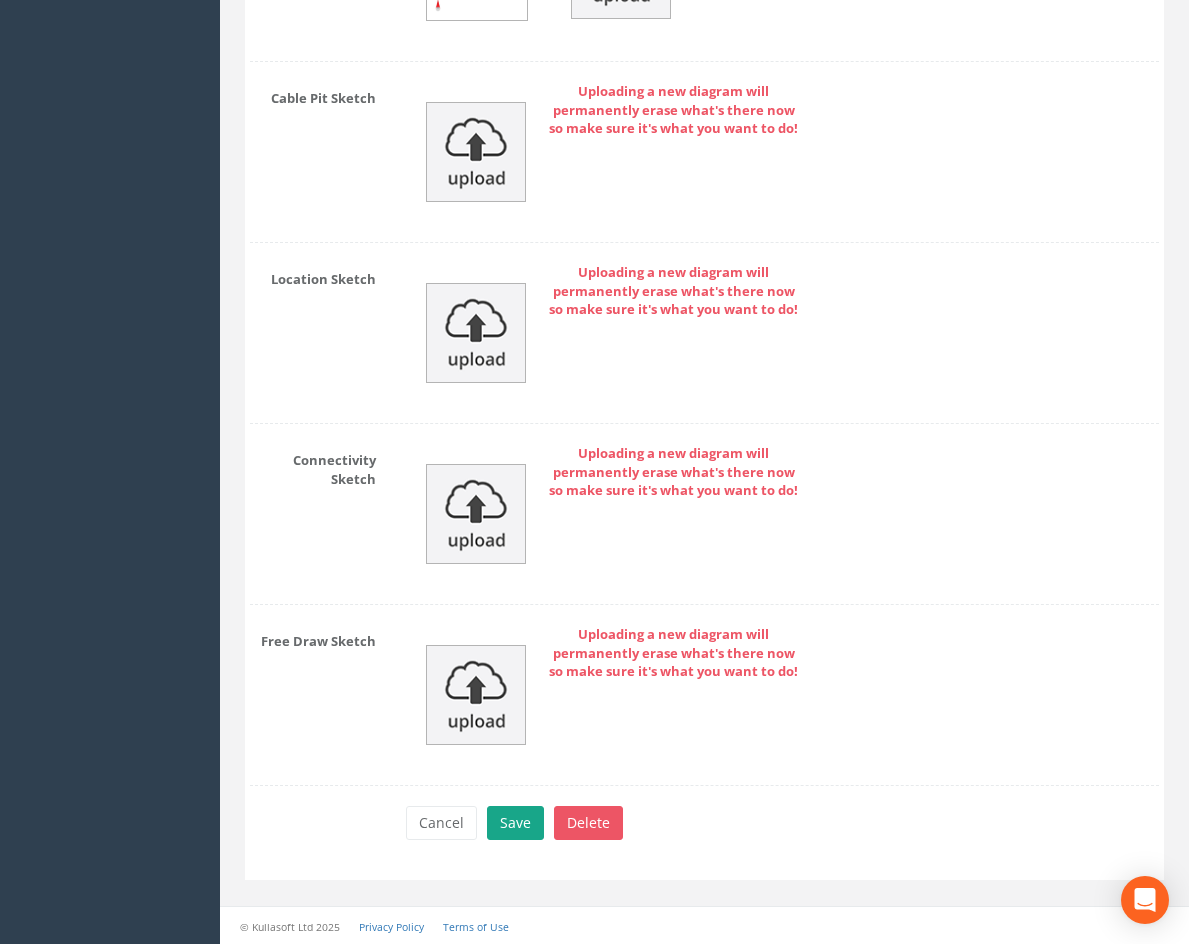 type on "20" 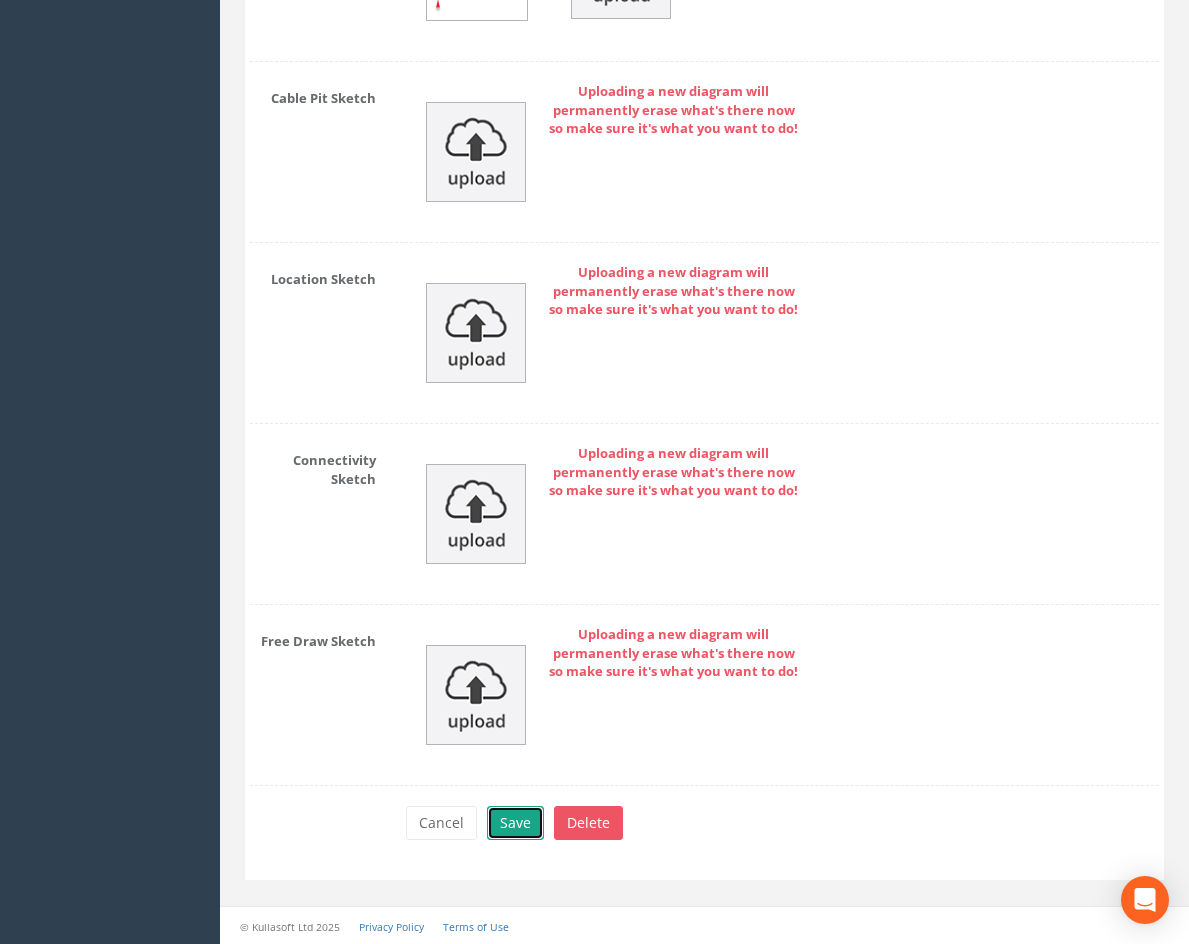 click on "Save" at bounding box center (515, 823) 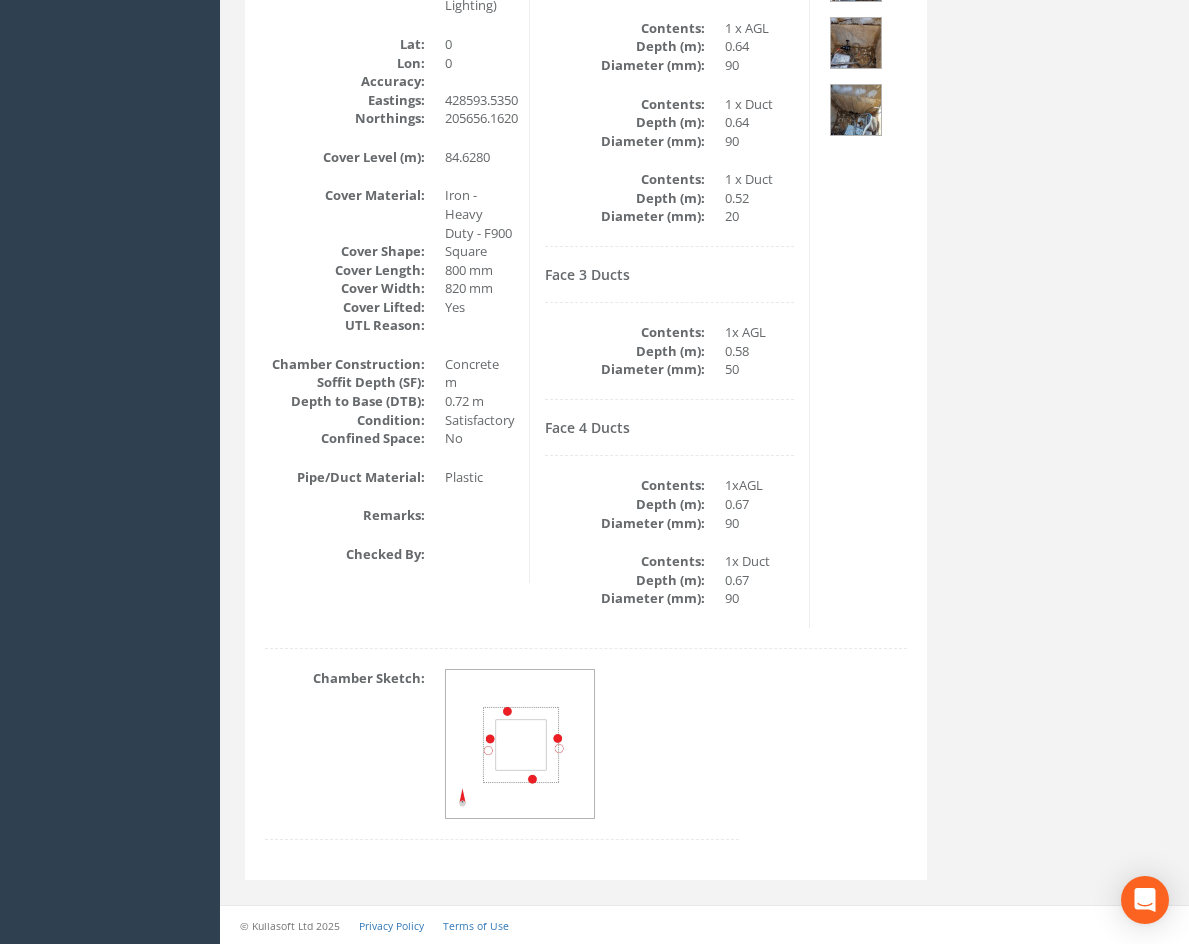 scroll, scrollTop: 0, scrollLeft: 0, axis: both 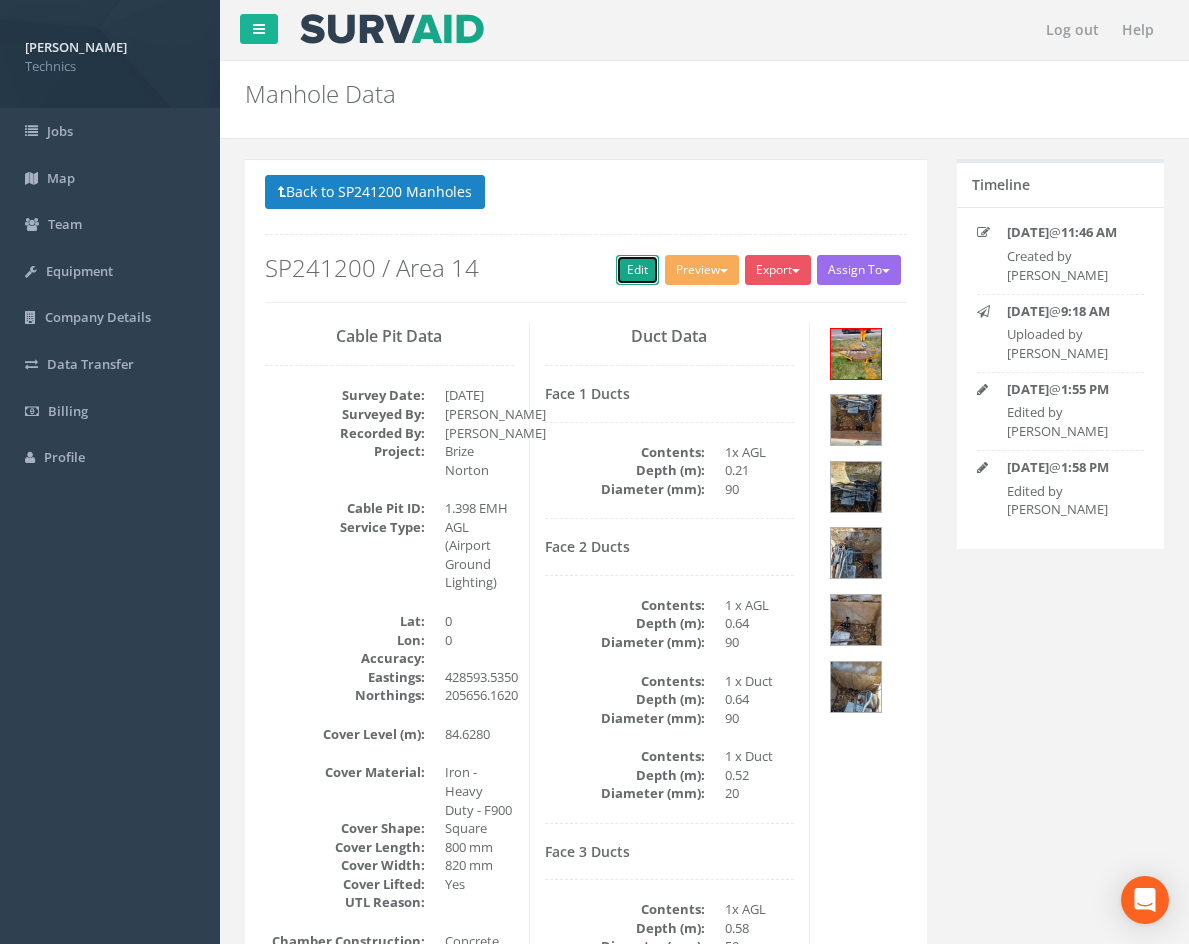 click on "Edit" at bounding box center [637, 270] 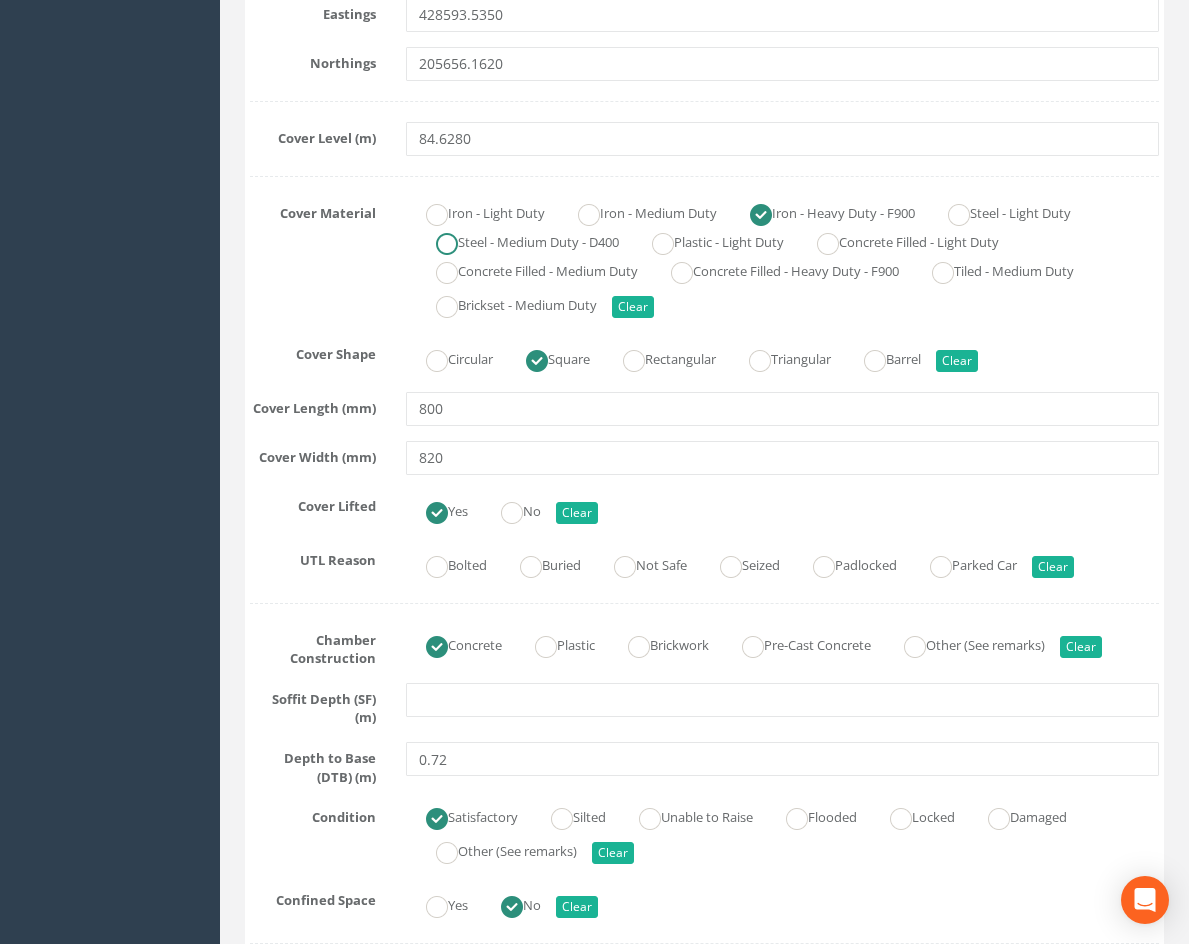scroll, scrollTop: 1300, scrollLeft: 0, axis: vertical 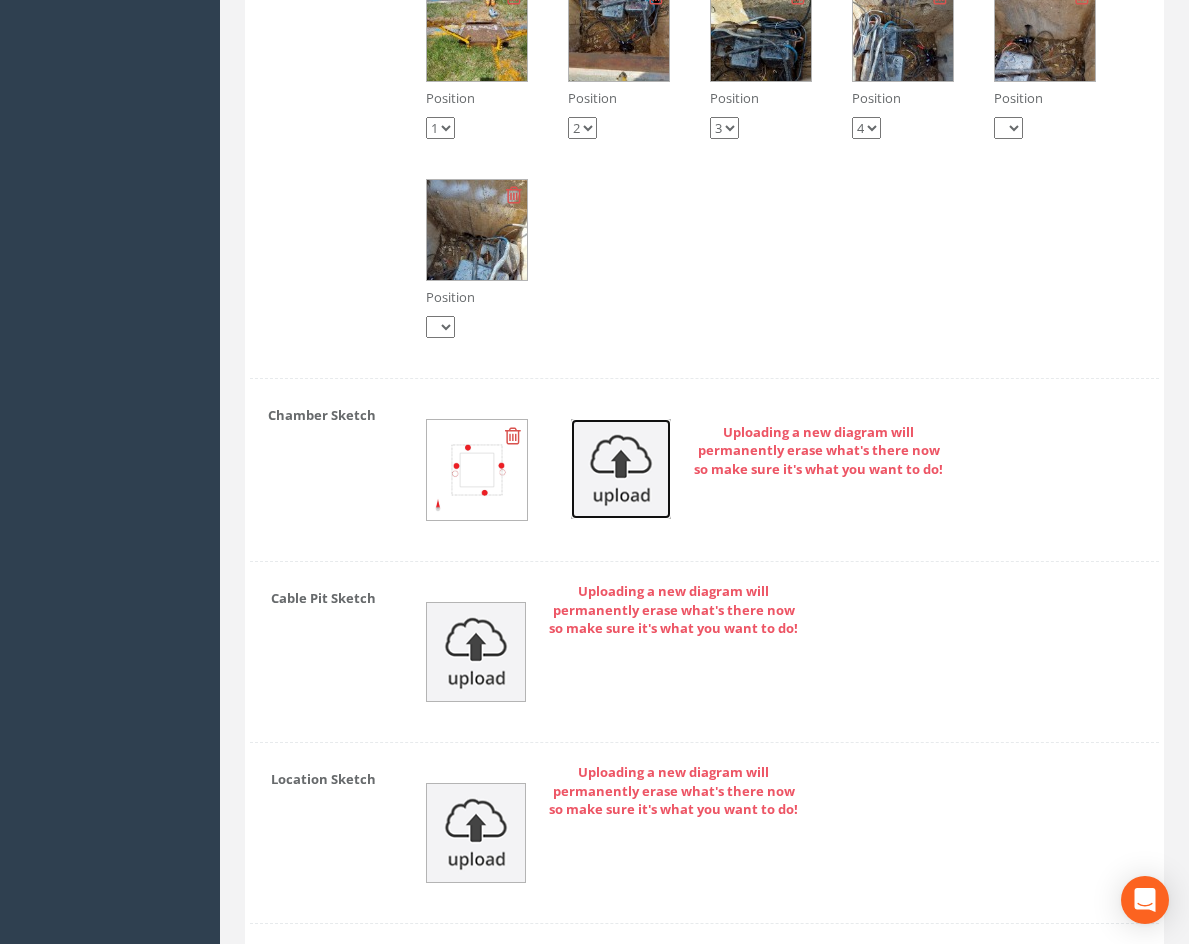 click at bounding box center [621, 469] 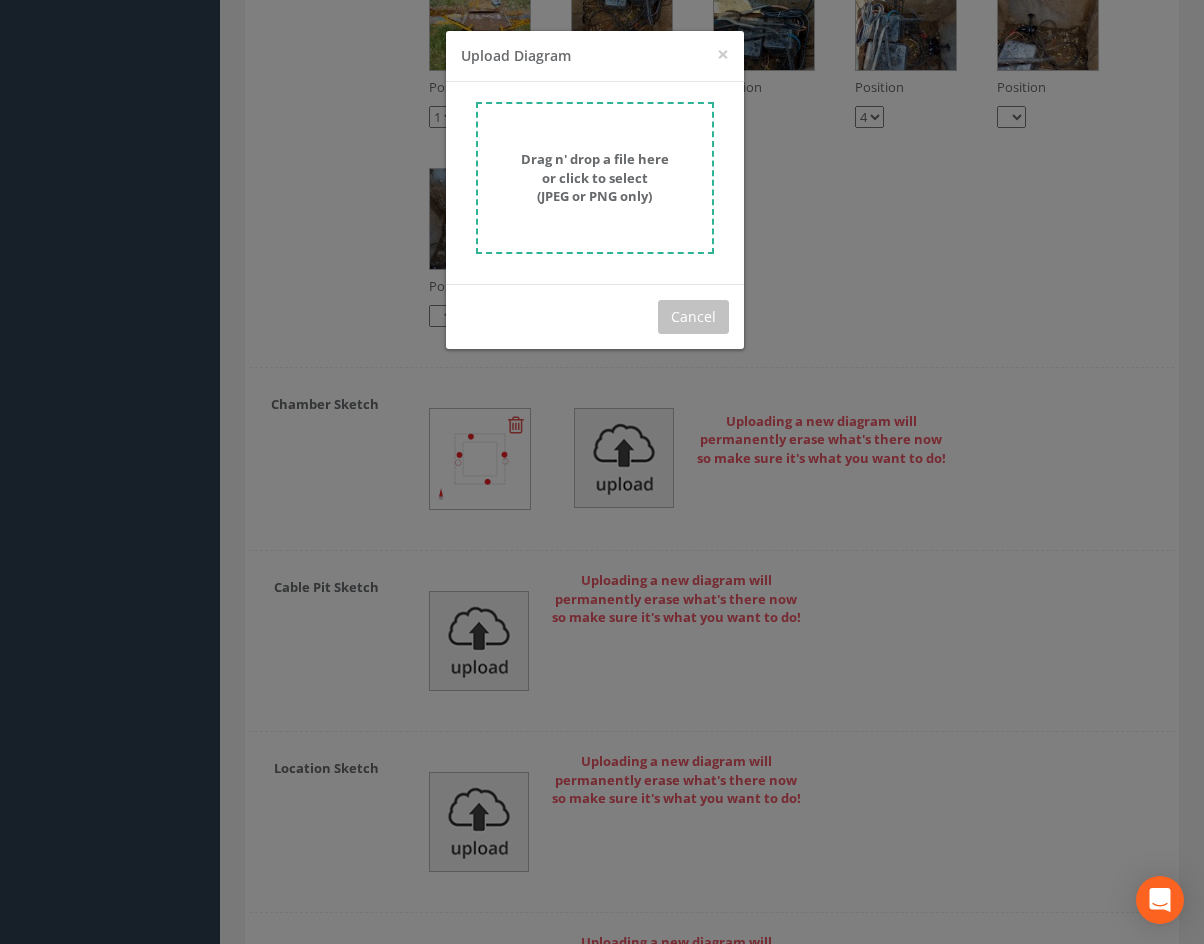 click on "Drag n' drop a file here or click to select (JPEG or PNG only)" at bounding box center [595, 177] 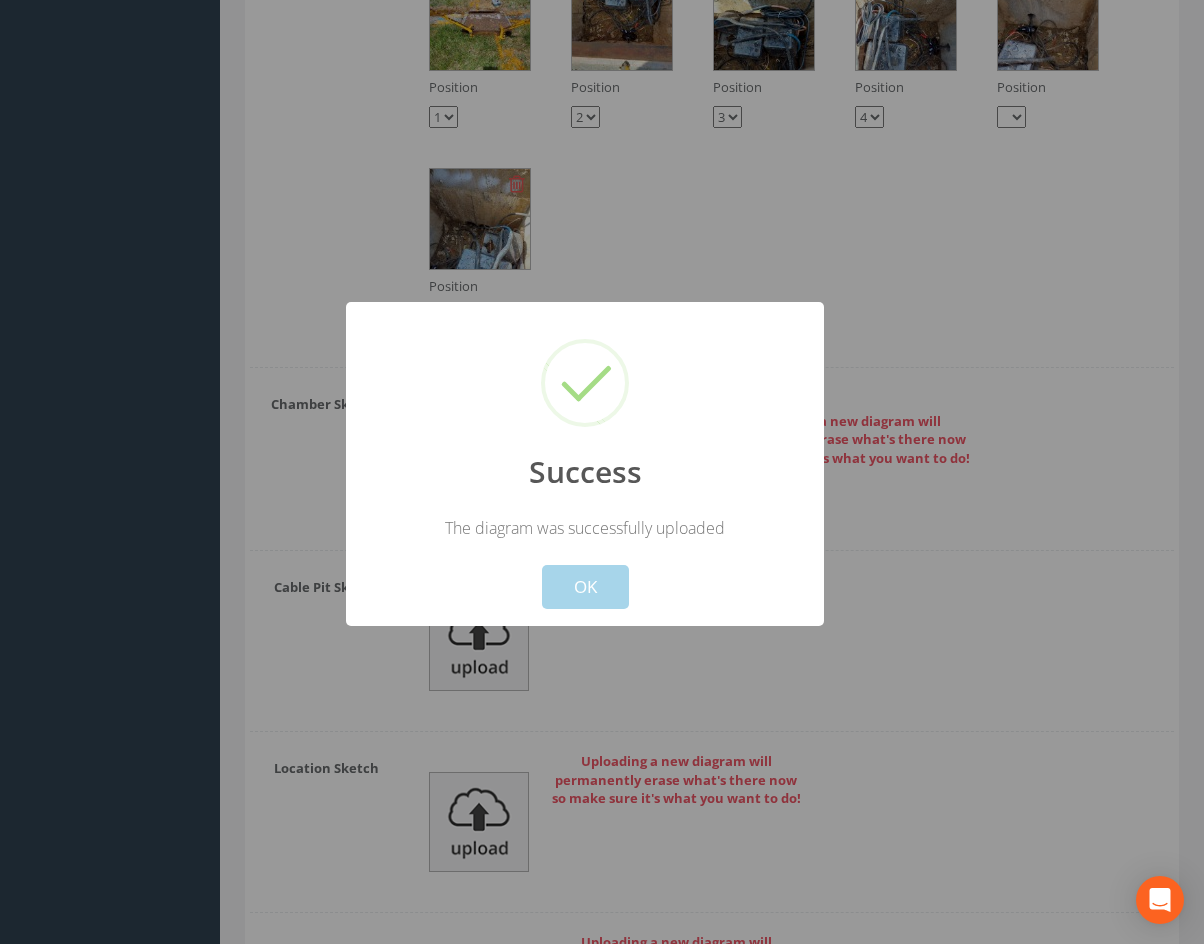 click on "OK" at bounding box center [585, 587] 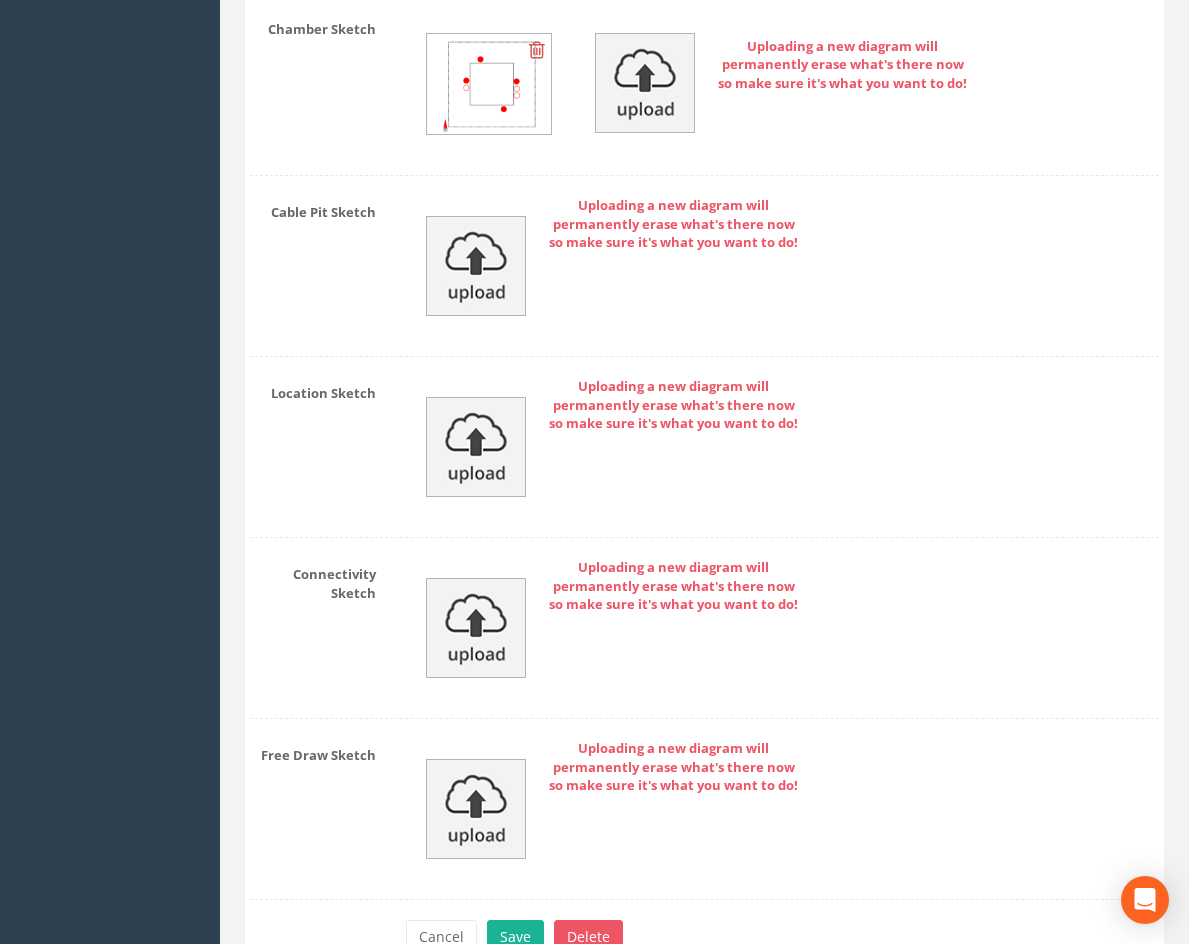 scroll, scrollTop: 4443, scrollLeft: 0, axis: vertical 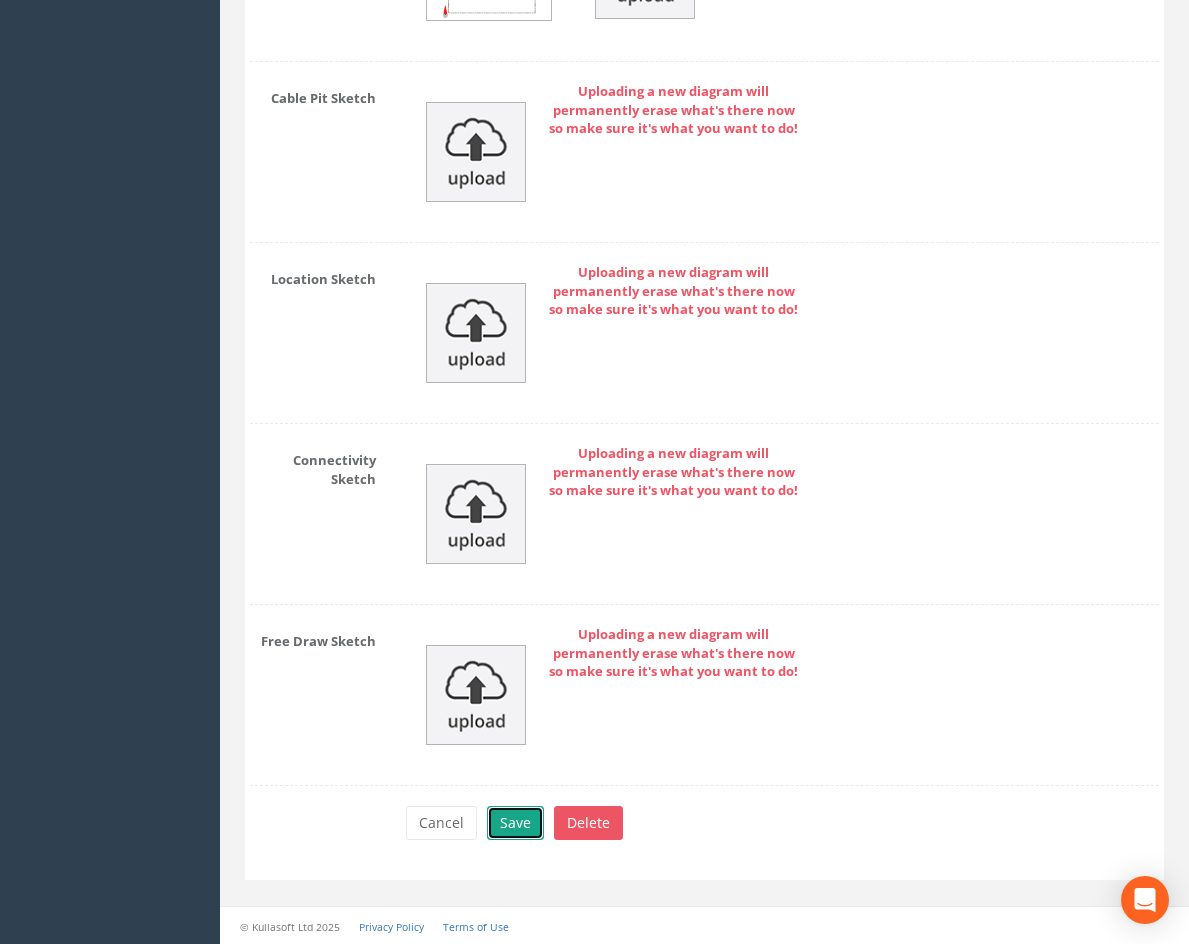 click on "Save" at bounding box center (515, 823) 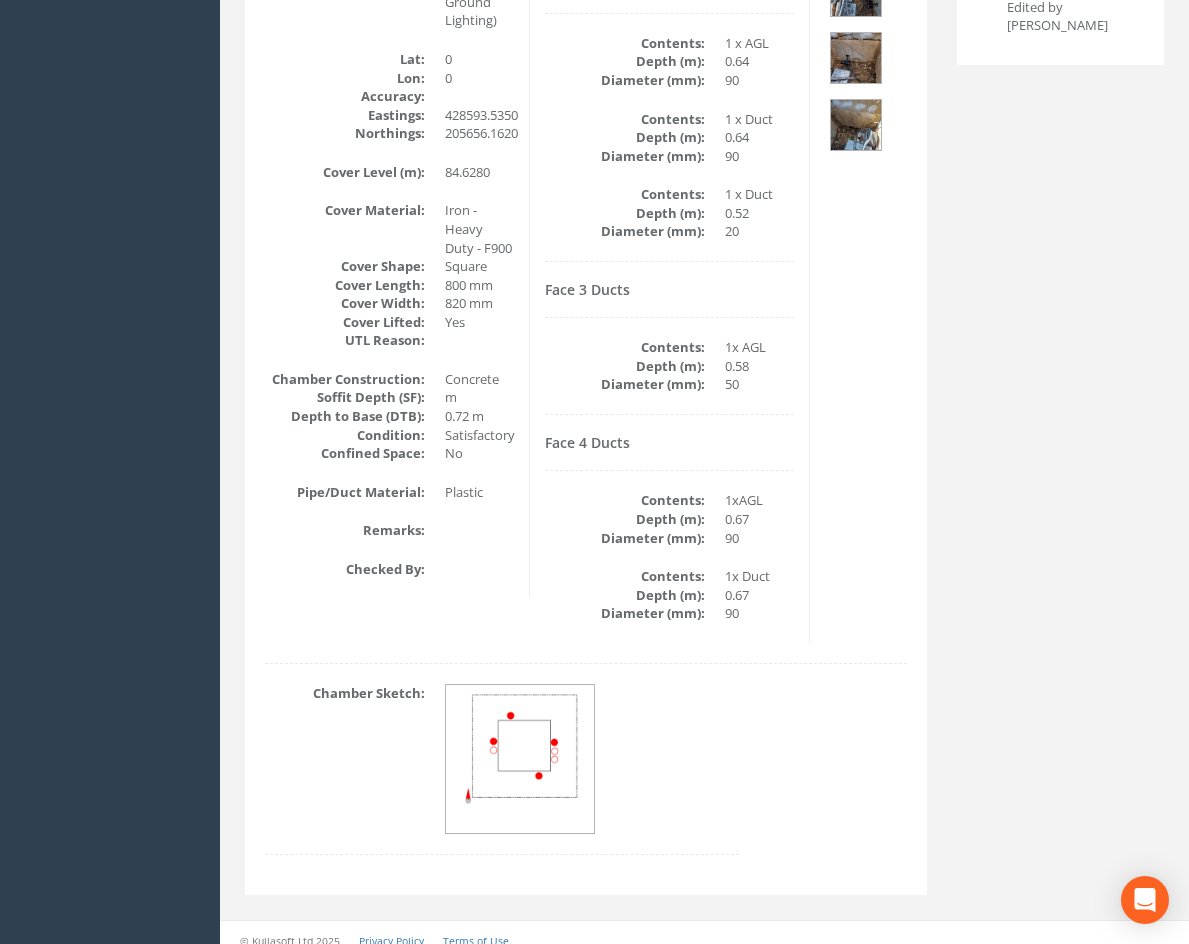 scroll, scrollTop: 277, scrollLeft: 0, axis: vertical 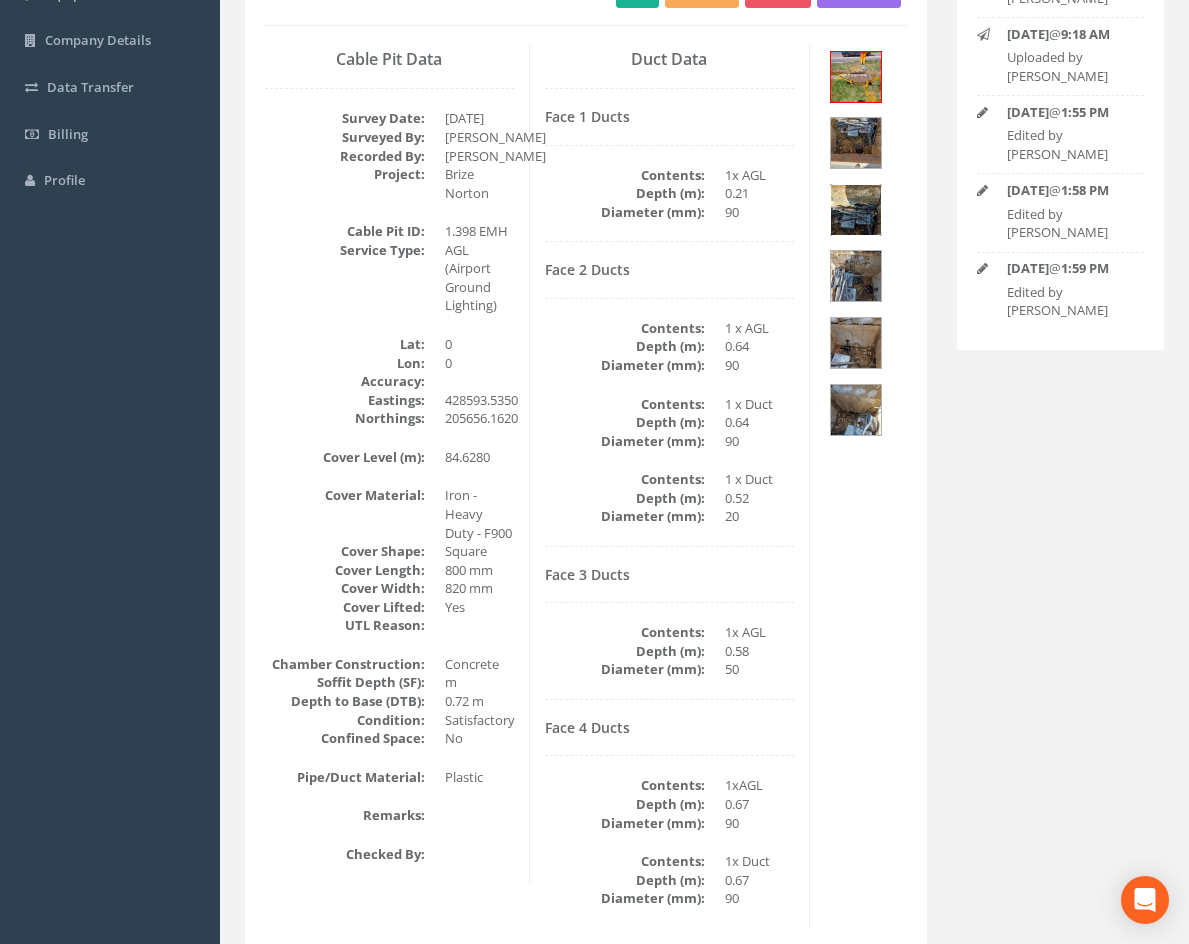click at bounding box center (856, 210) 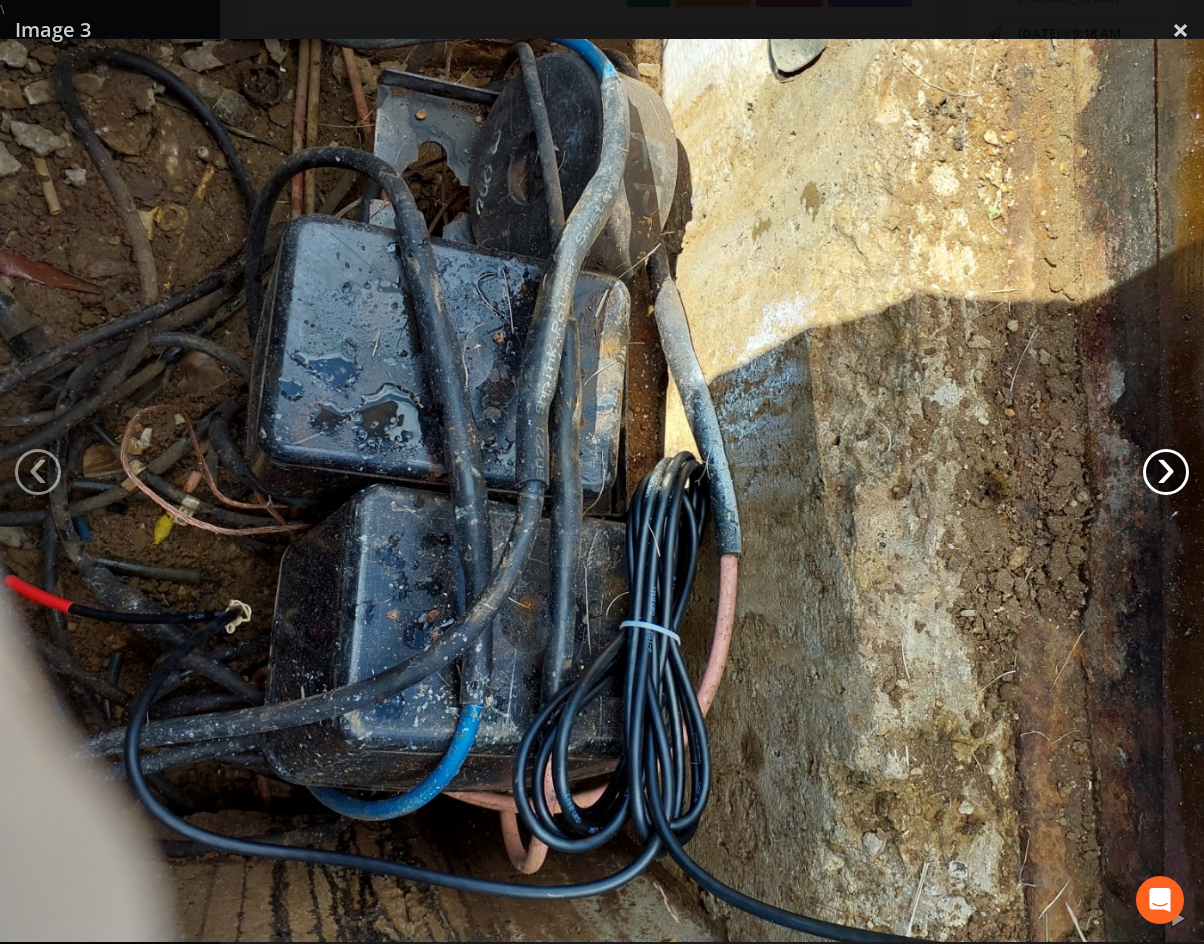 click on "›" at bounding box center [1166, 472] 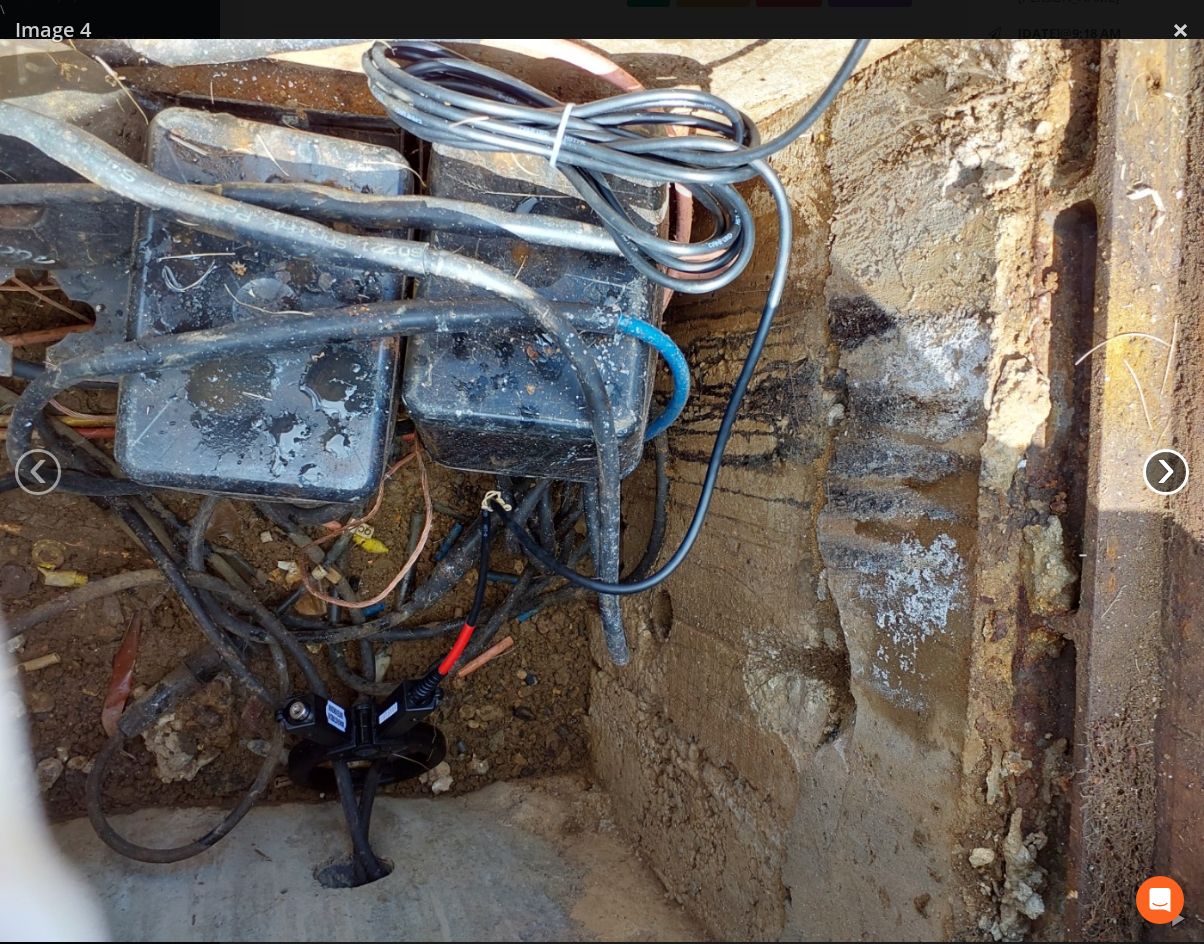 click on "›" at bounding box center (1166, 472) 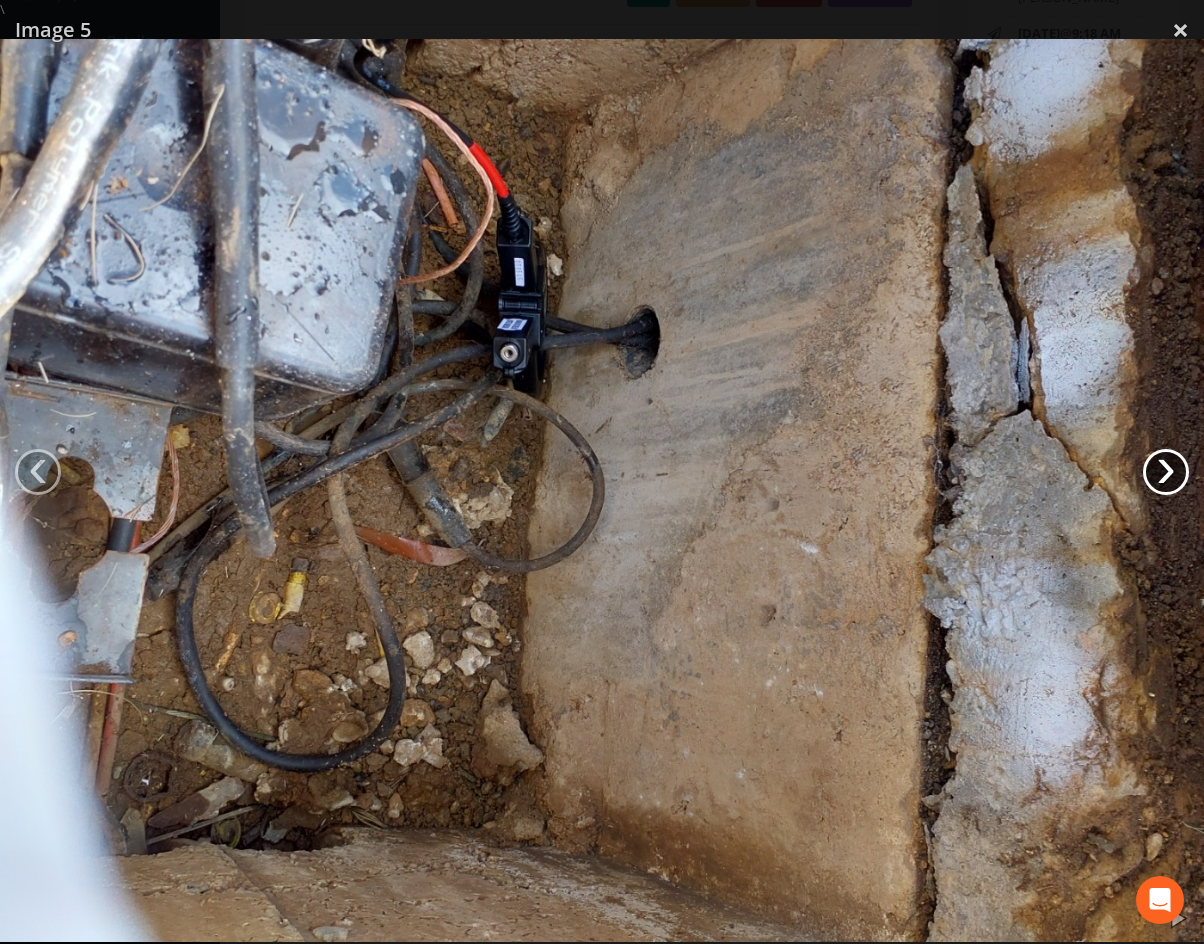 click on "›" at bounding box center [1166, 472] 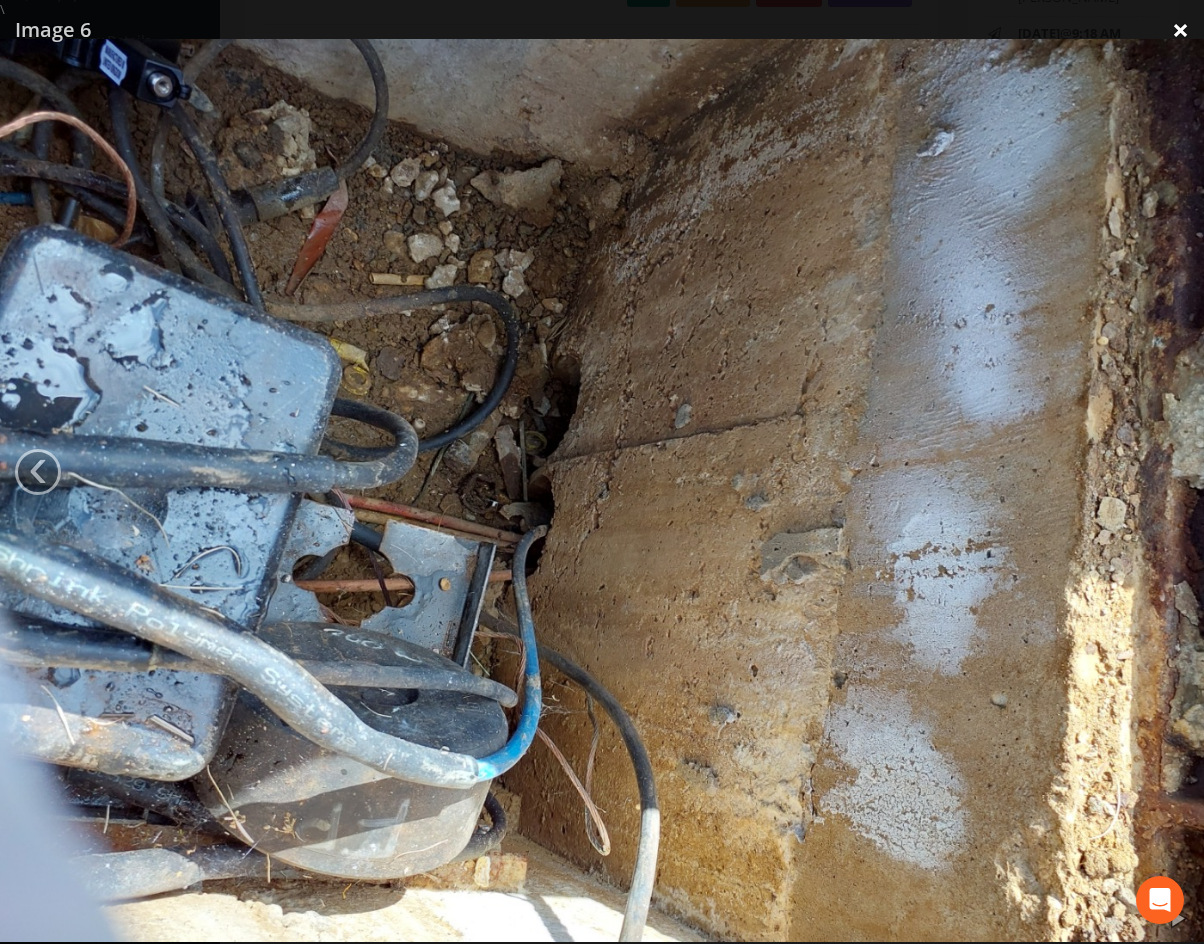 click on "×" at bounding box center (1180, 30) 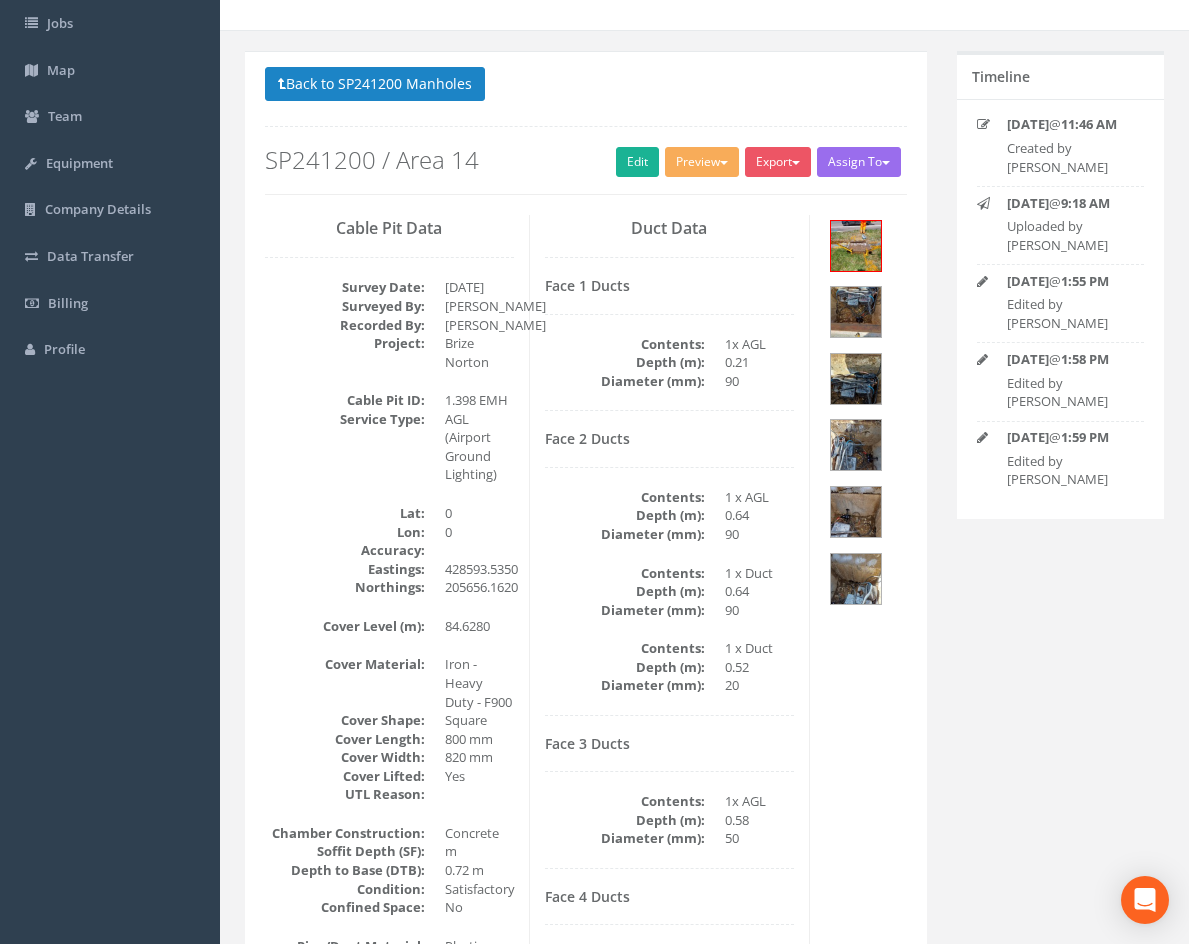 scroll, scrollTop: 0, scrollLeft: 0, axis: both 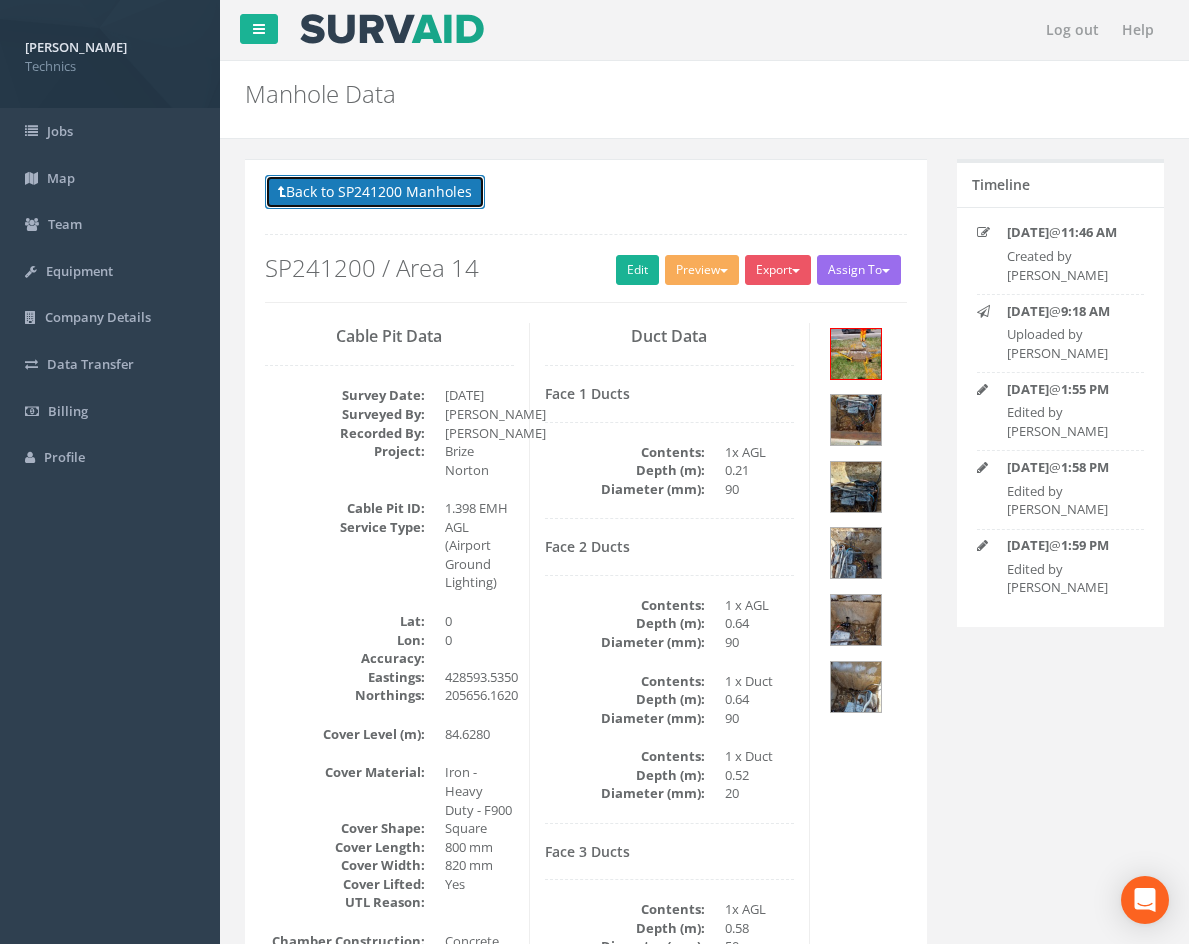 click on "Back to SP241200 Manholes" at bounding box center [375, 192] 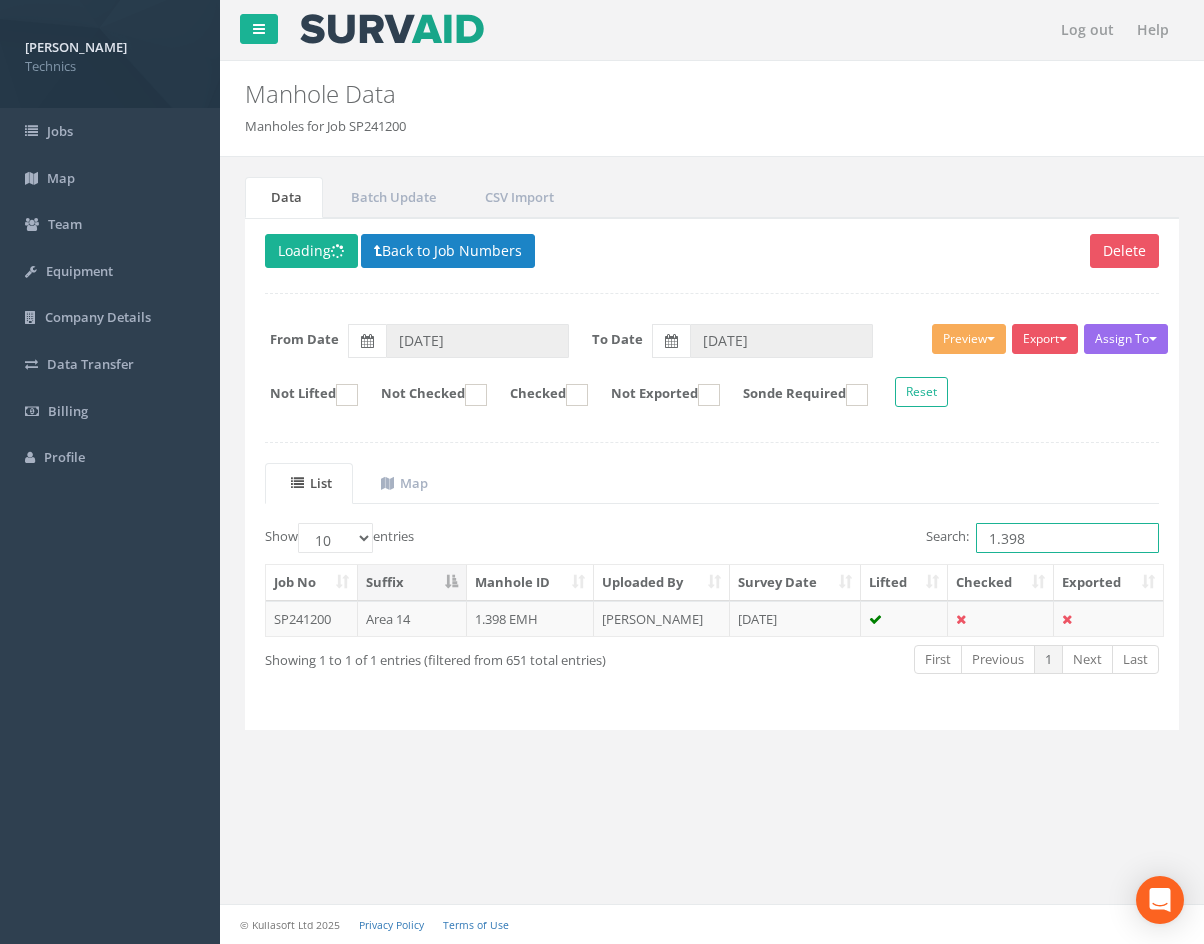 click on "1.398" at bounding box center (1067, 538) 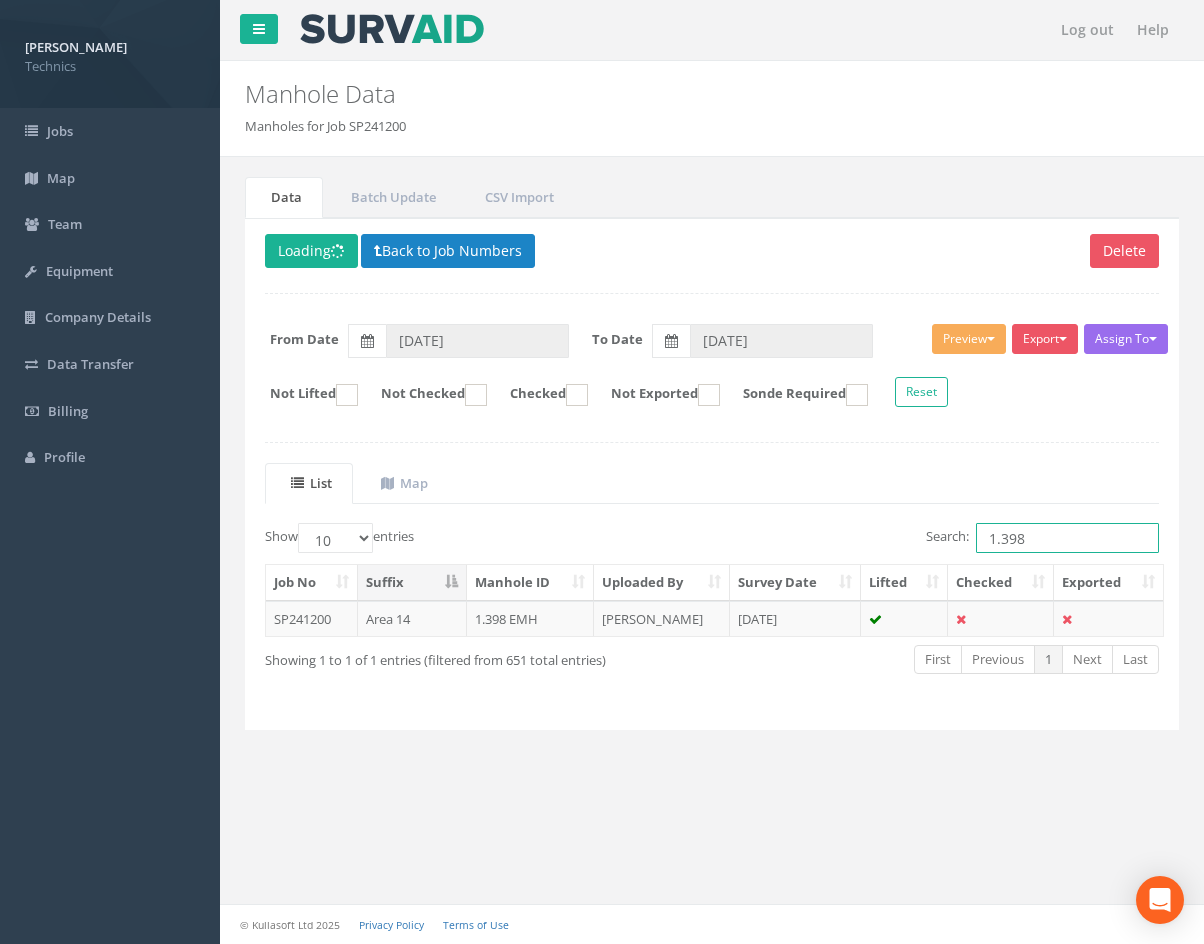 click on "1.398" at bounding box center [1067, 538] 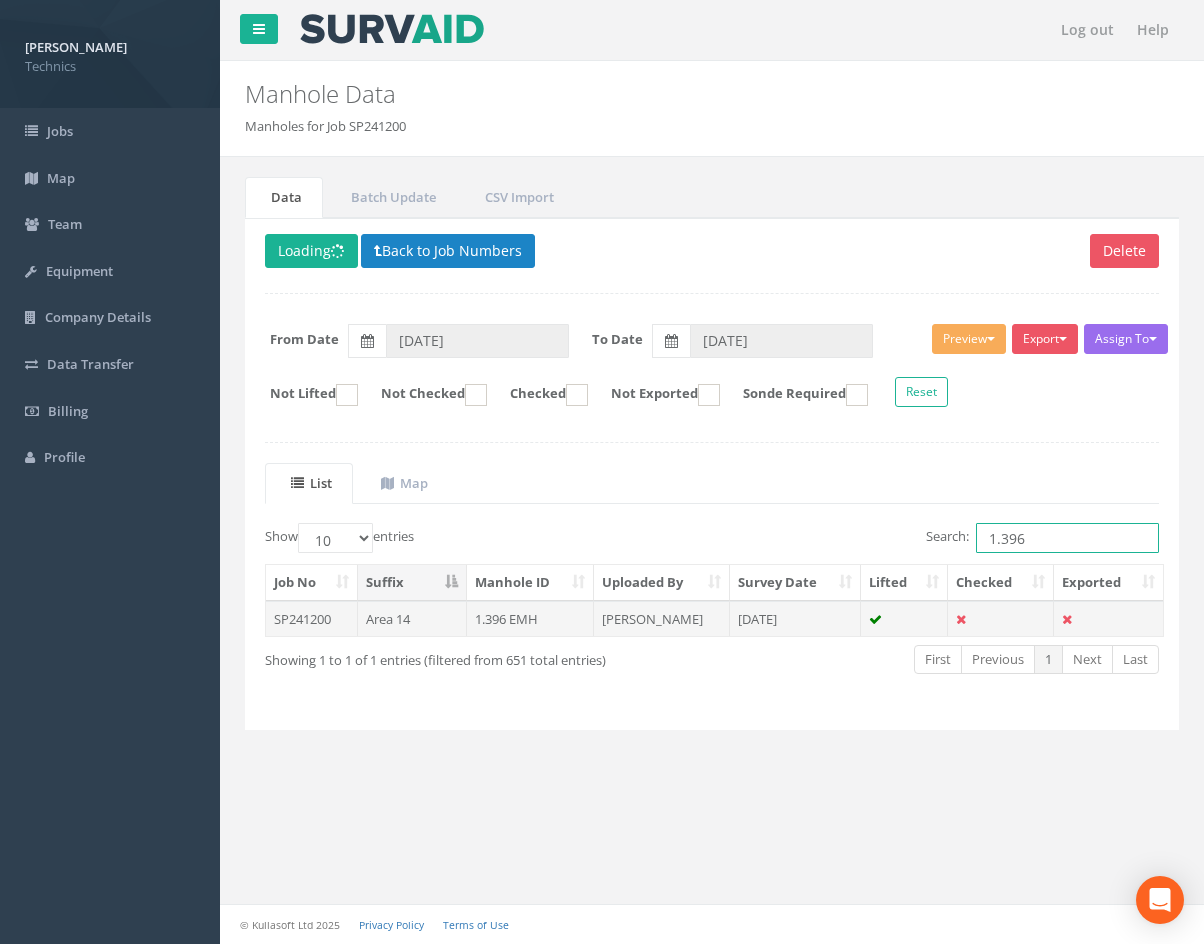 type on "1.396" 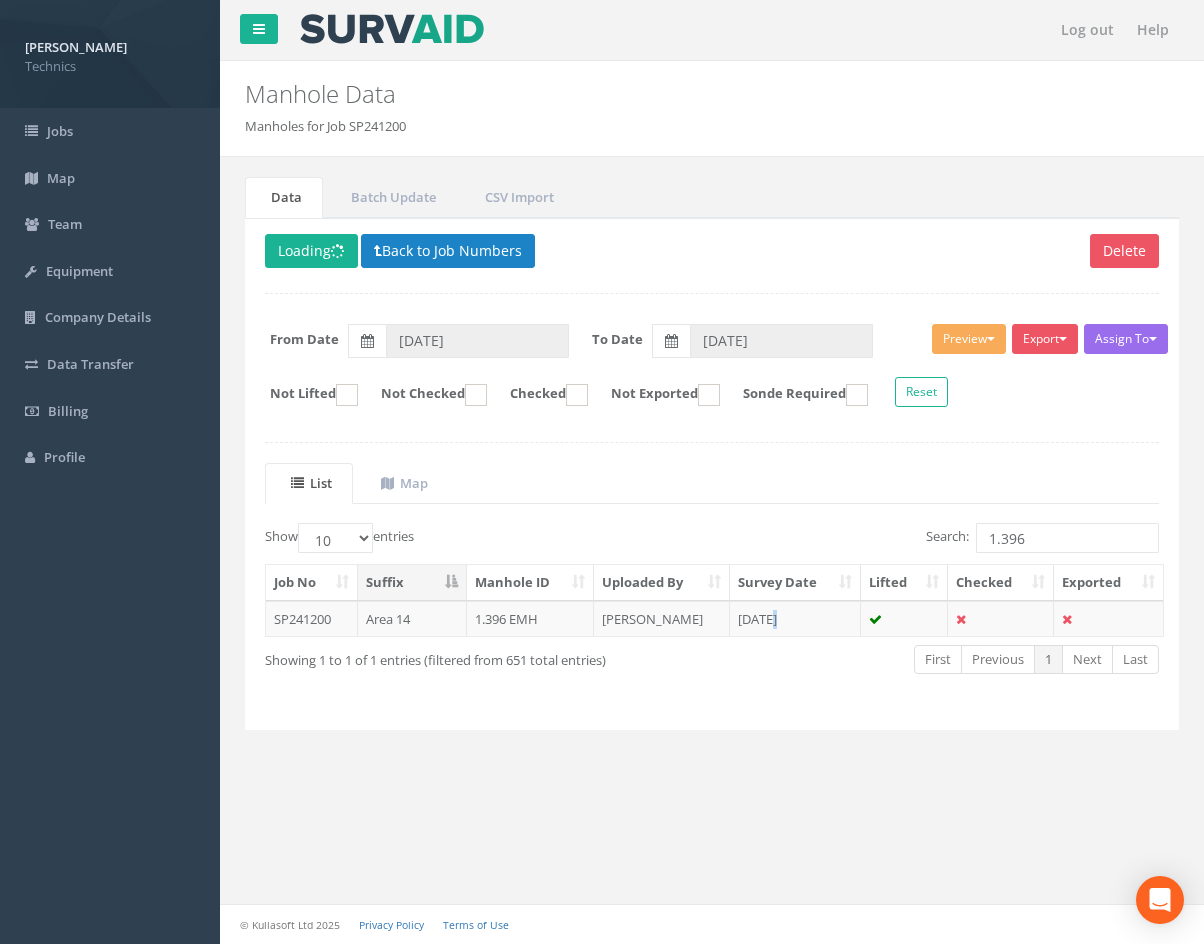 click on "[DATE]" at bounding box center (795, 619) 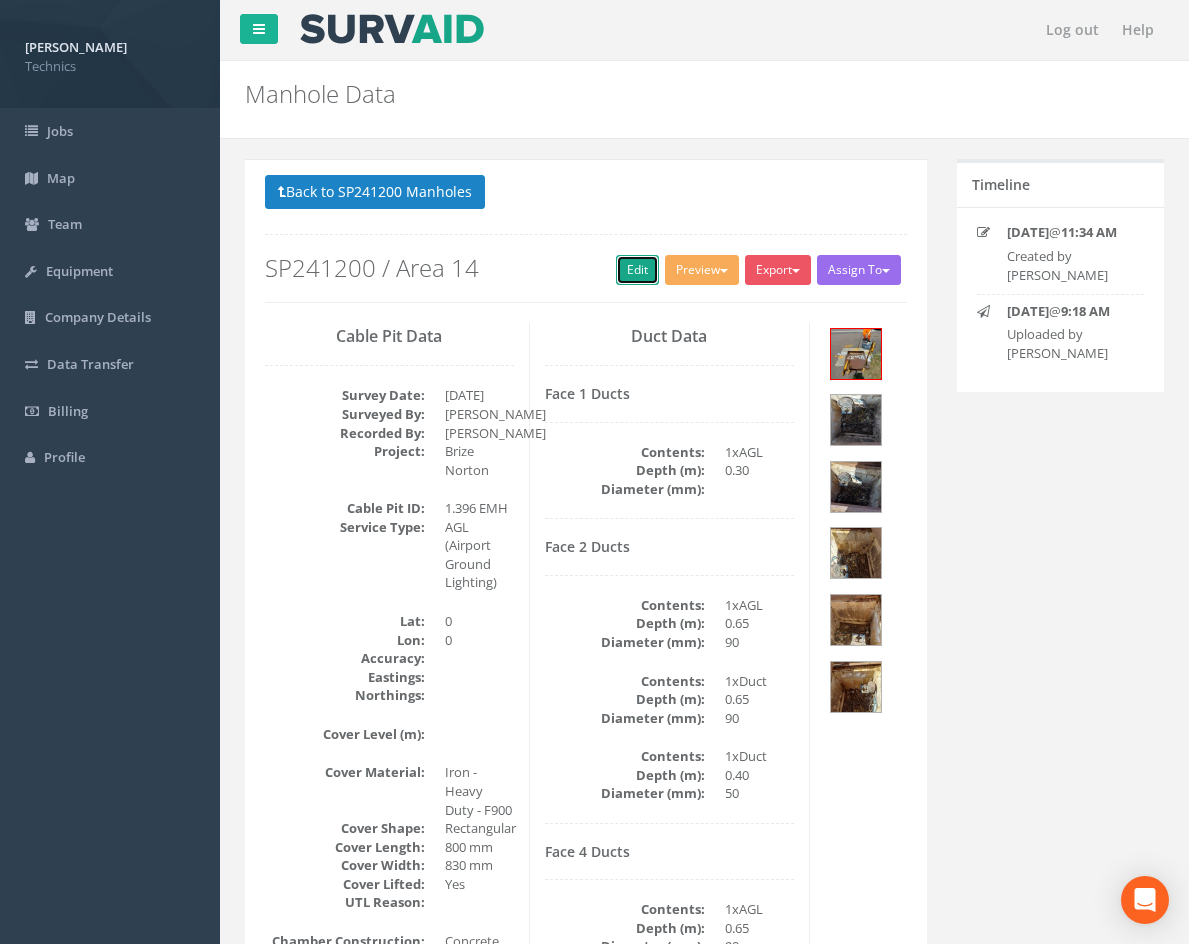 click on "Edit" at bounding box center (637, 270) 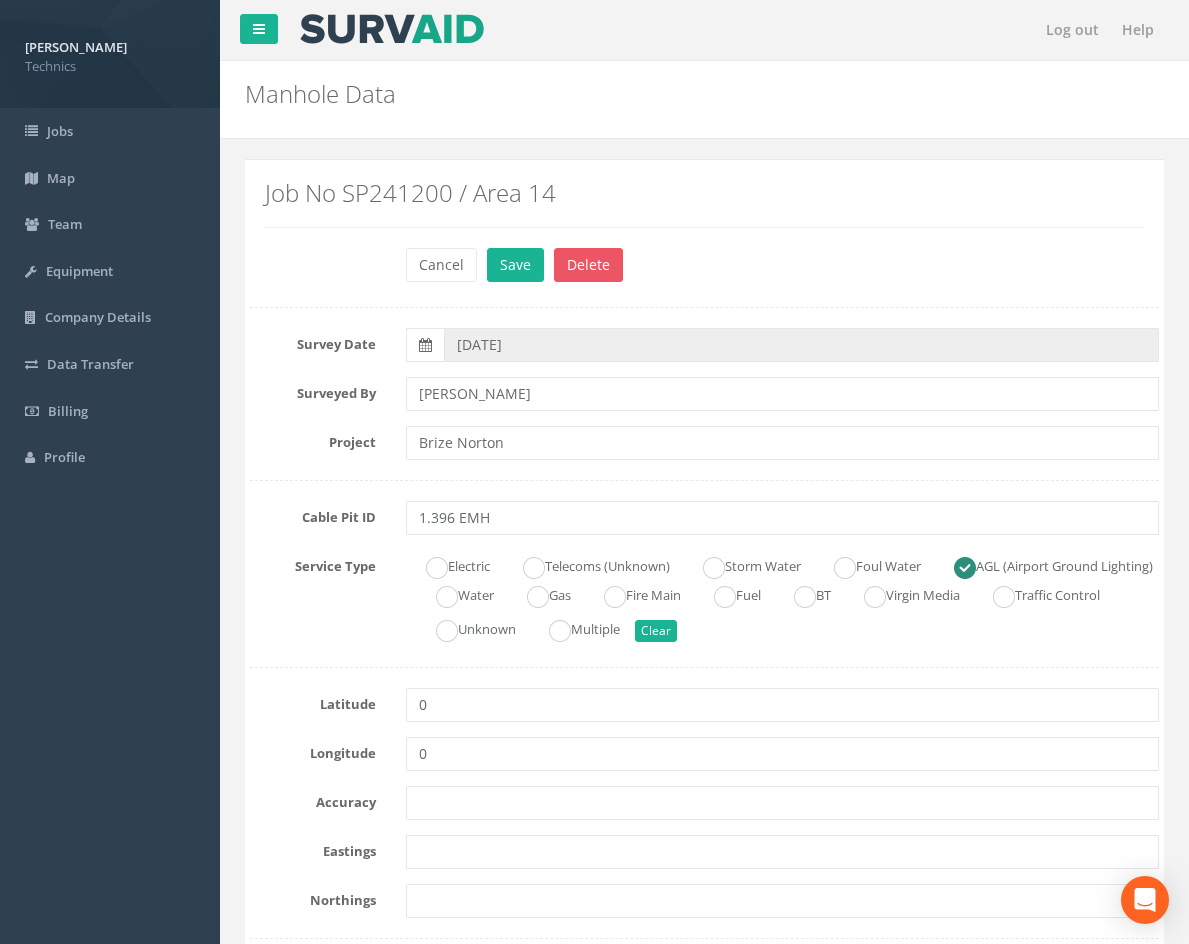 click on "Service Type
Electric
Telecoms (Unknown)
Storm Water
Foul Water
AGL (Airport Ground Lighting)
Water
Gas
Fire Main
Fuel
BT
Virgin Media
Traffic Control
Unknown
Multiple
Clear" at bounding box center [704, 598] 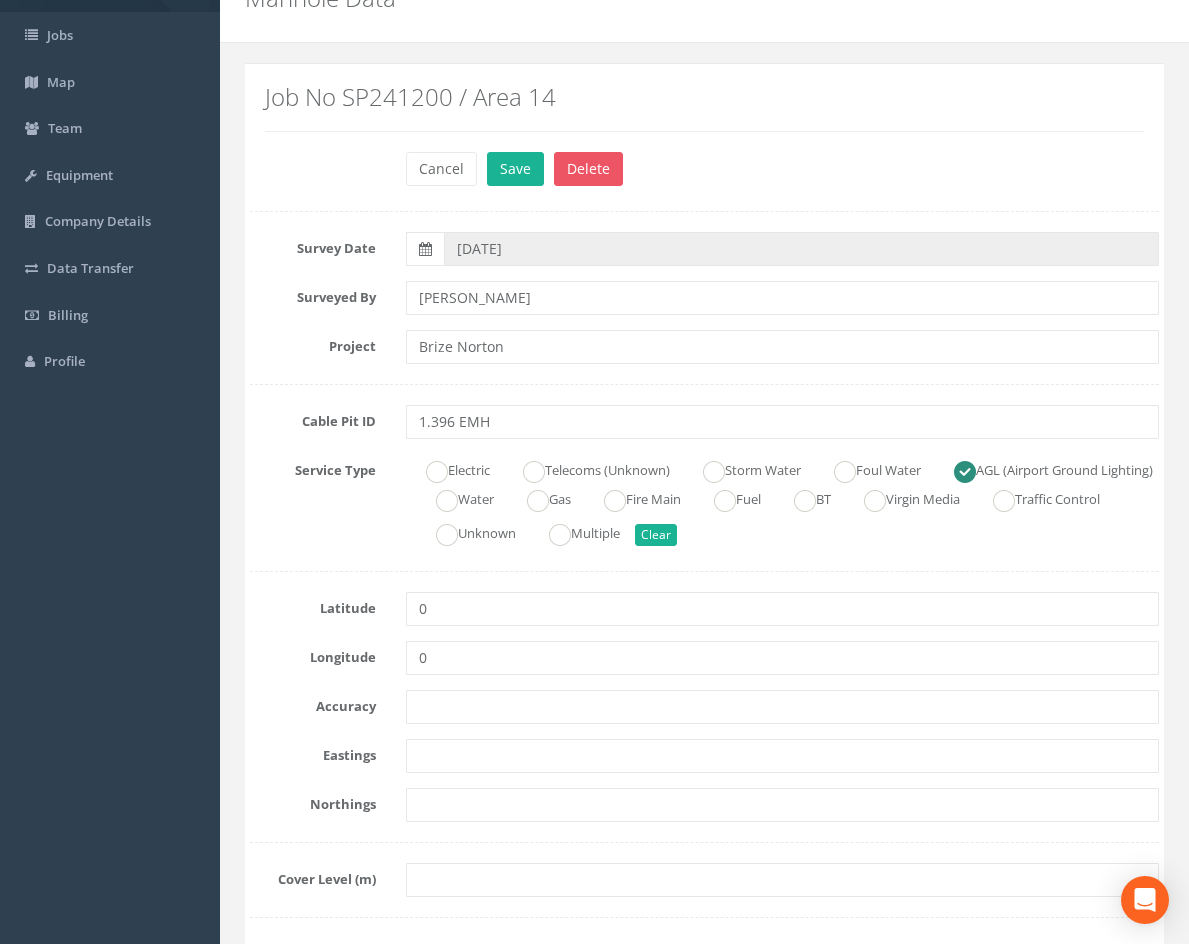 scroll, scrollTop: 200, scrollLeft: 0, axis: vertical 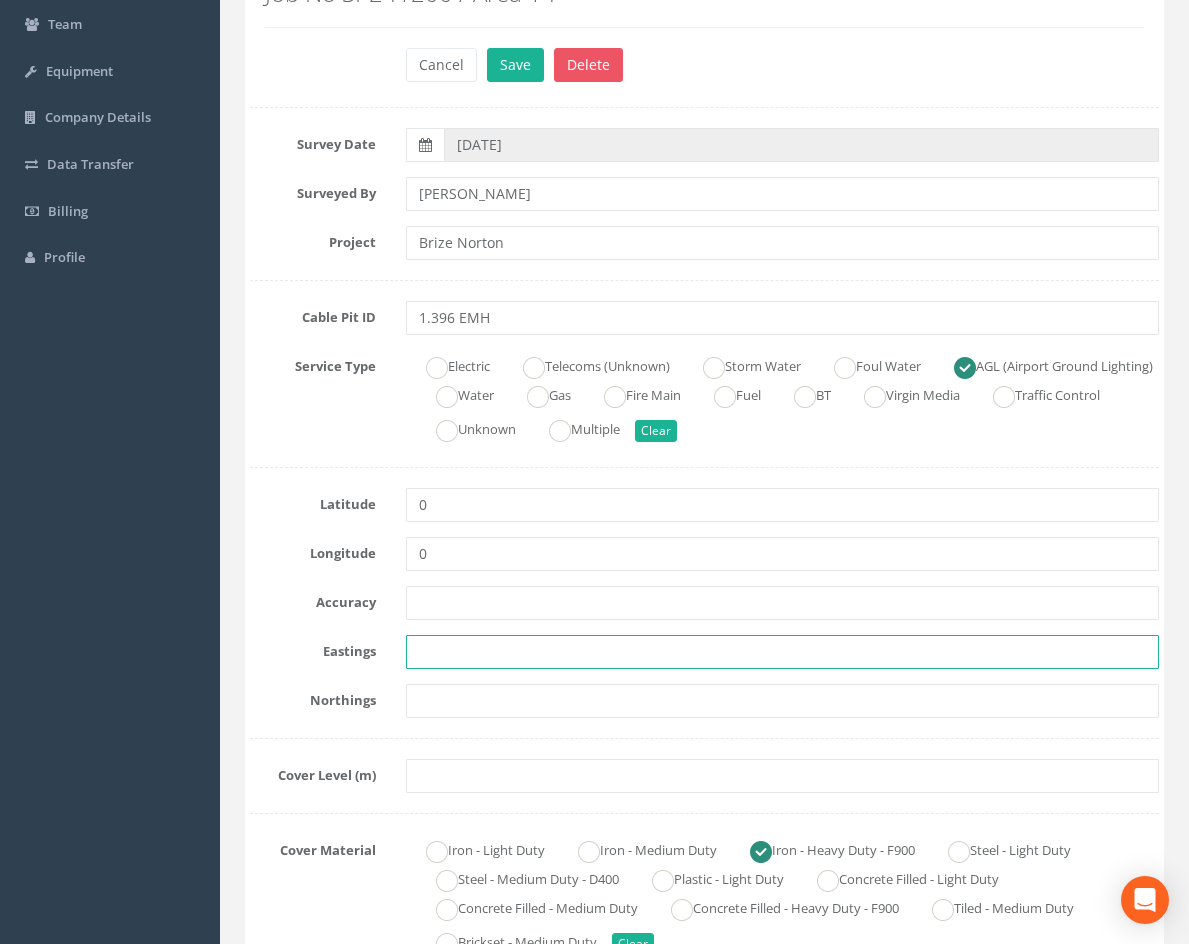 click at bounding box center [782, 652] 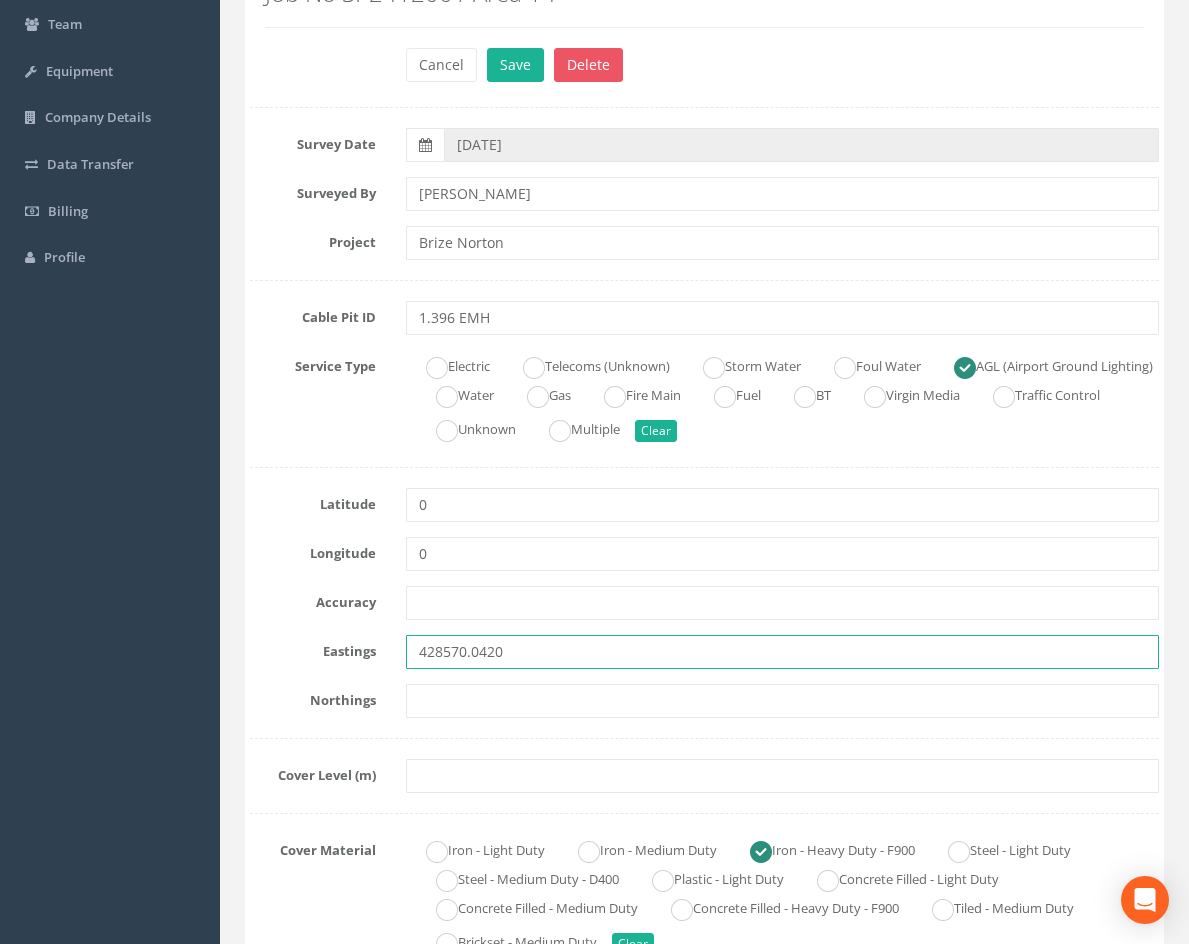 type on "428570.0420" 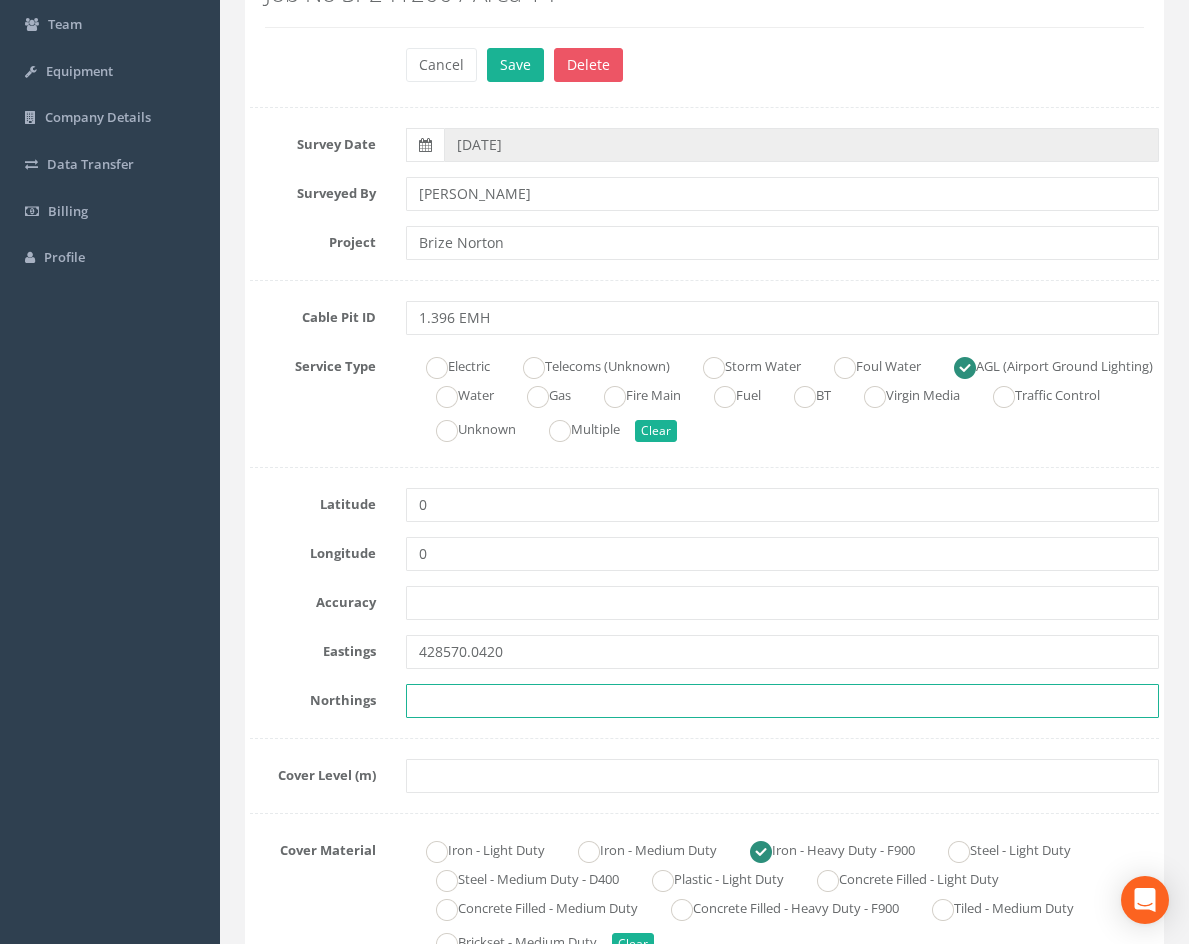 click at bounding box center [782, 701] 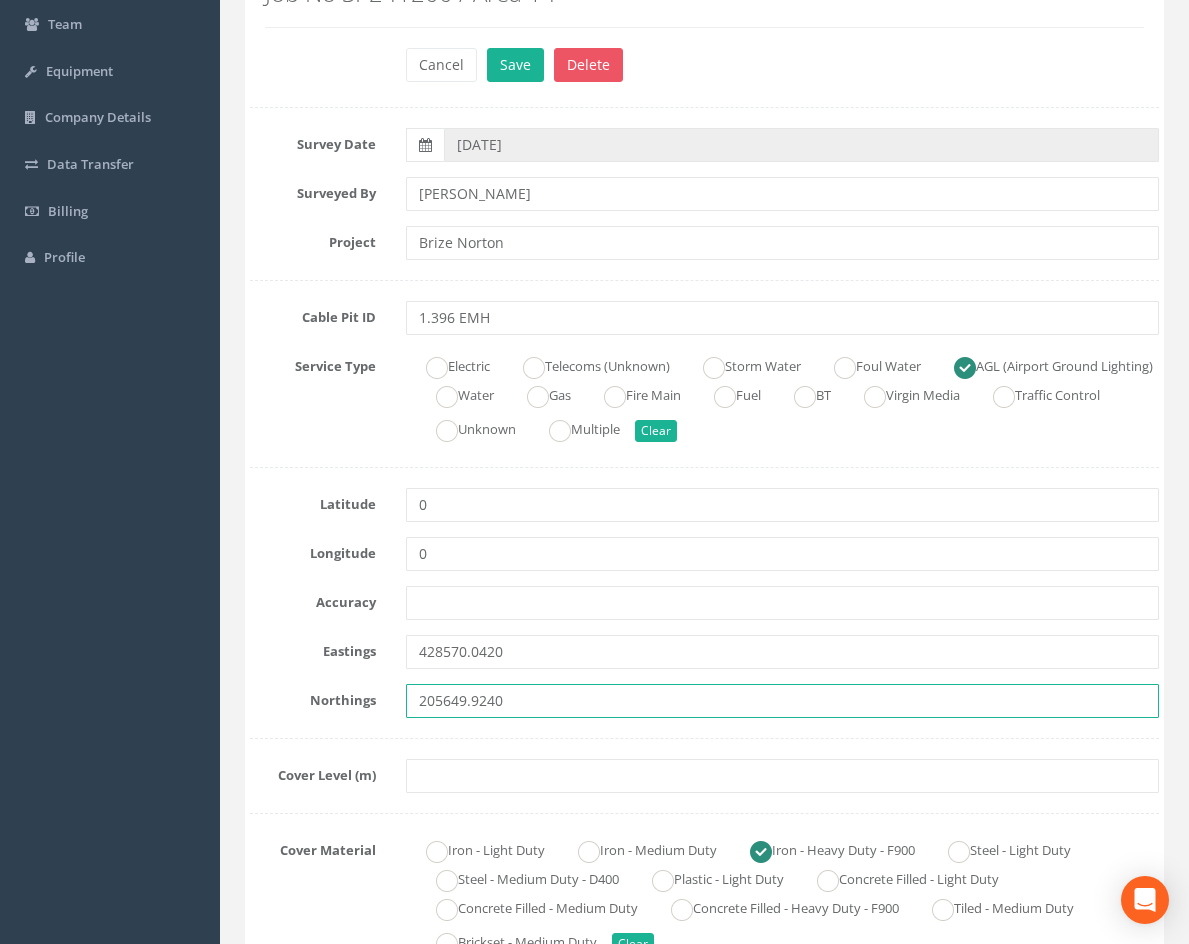 type on "205649.9240" 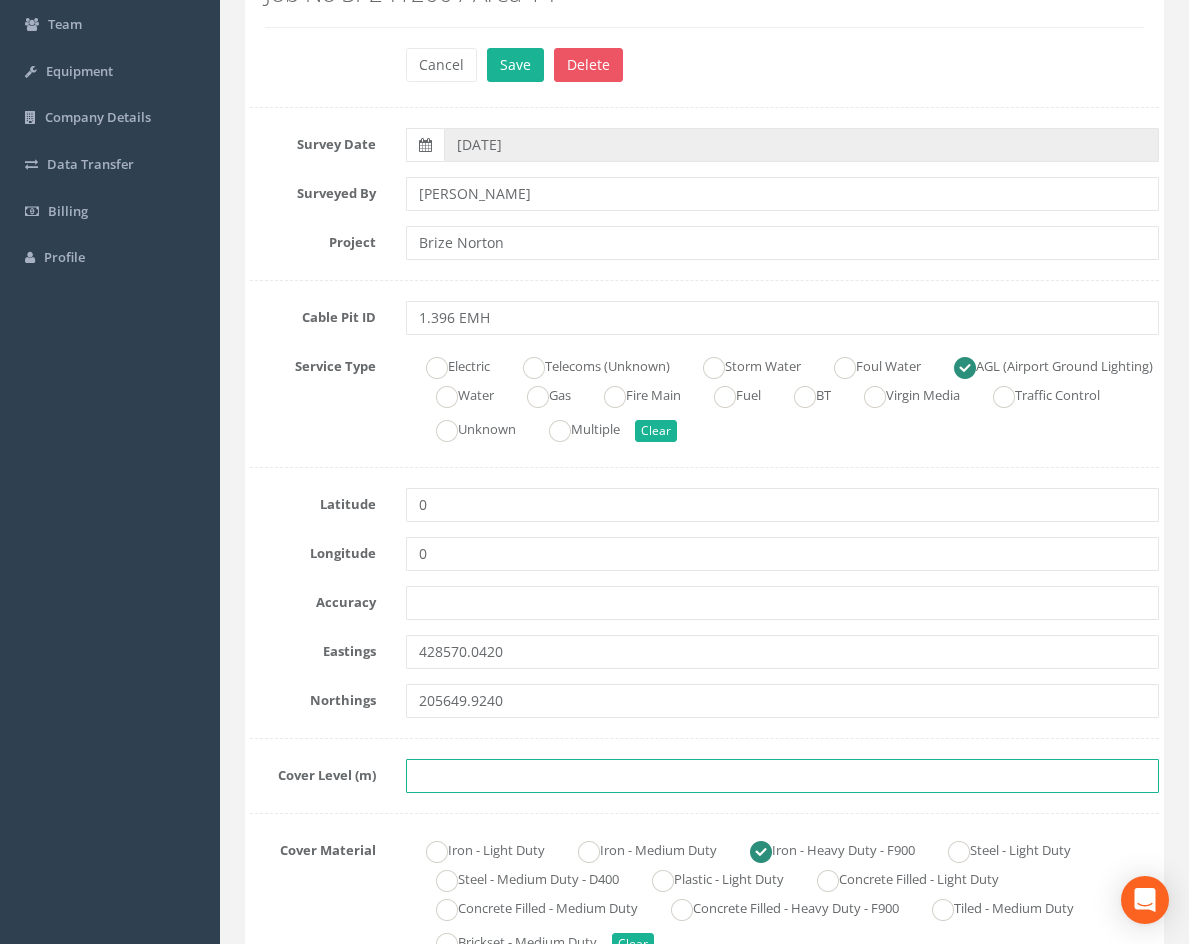 click at bounding box center [782, 776] 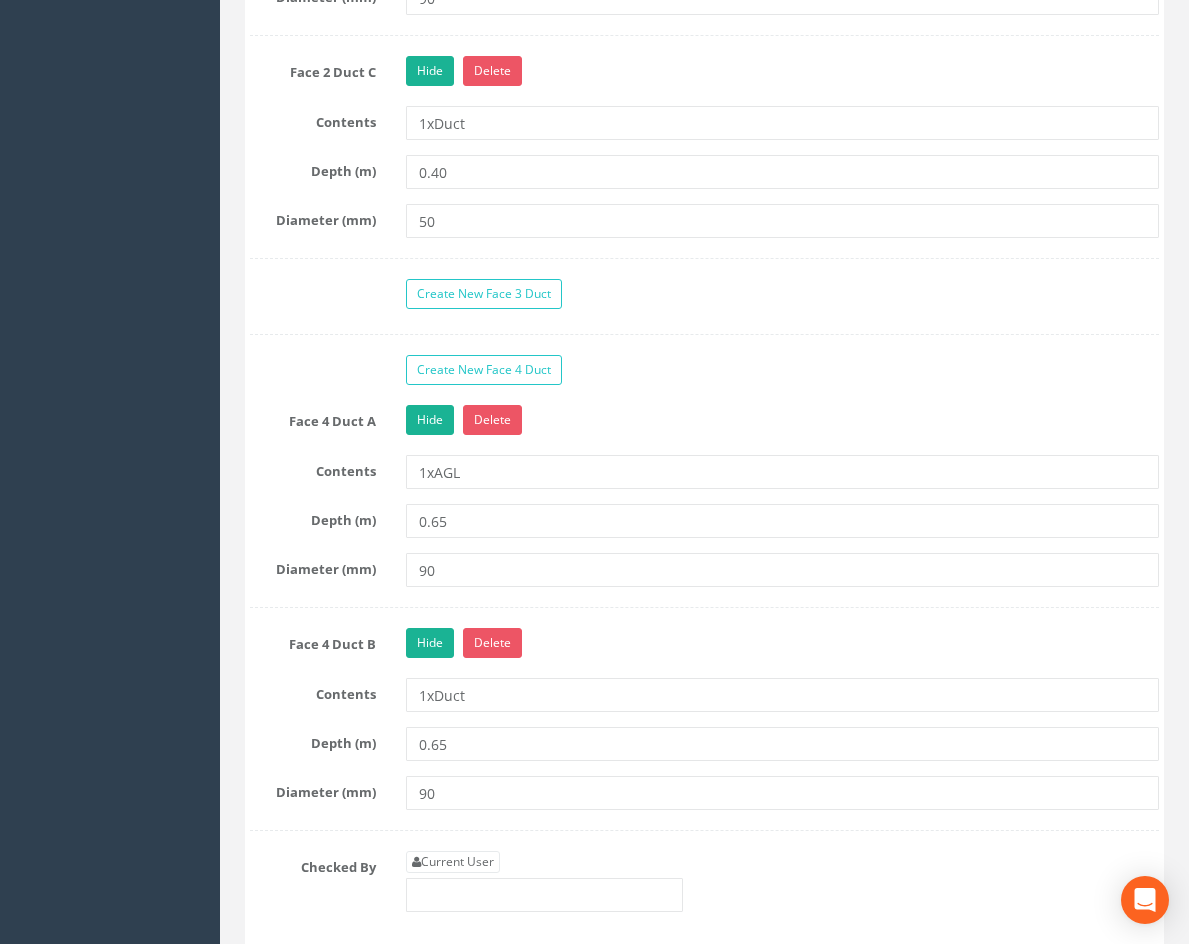 scroll, scrollTop: 2800, scrollLeft: 0, axis: vertical 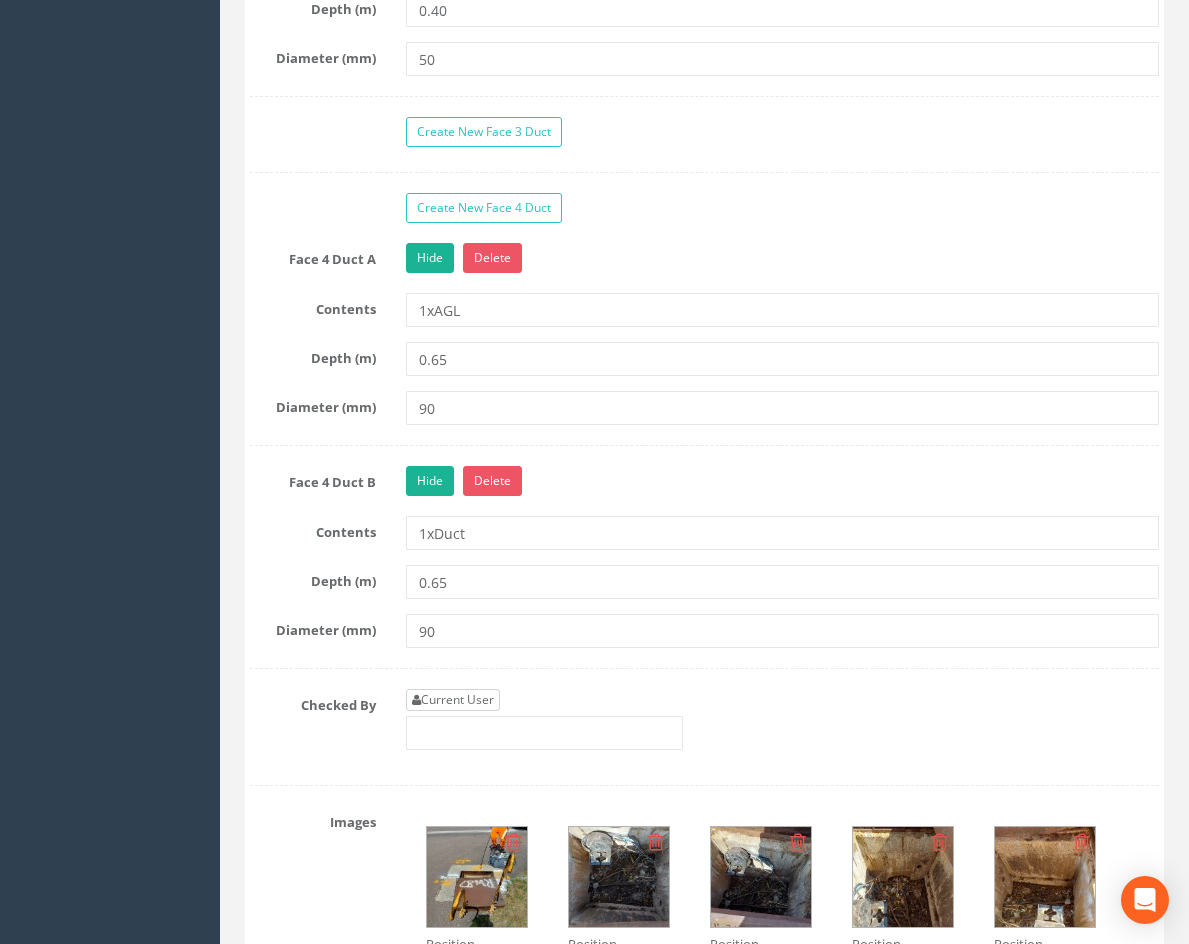 type on "84.8190" 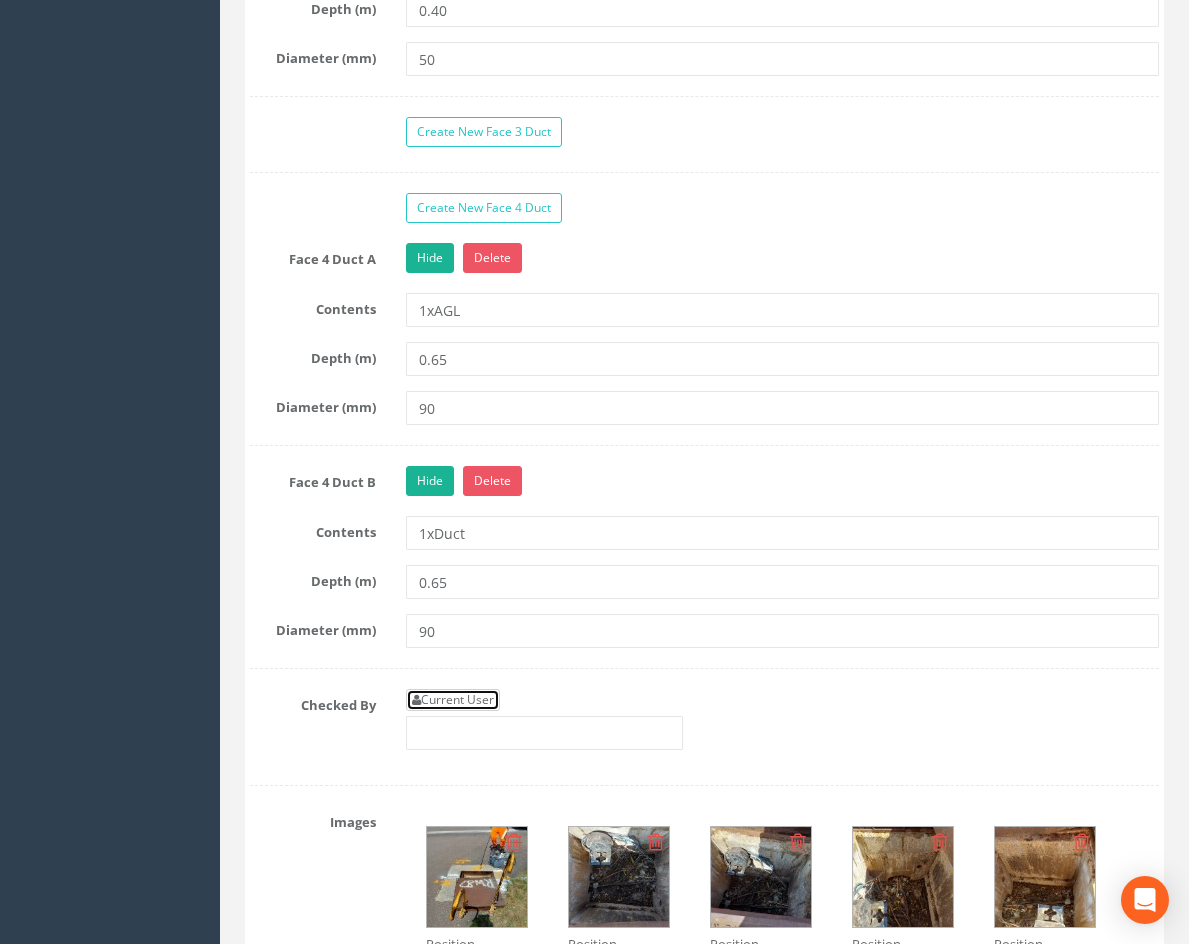 click on "Current User" at bounding box center [453, 700] 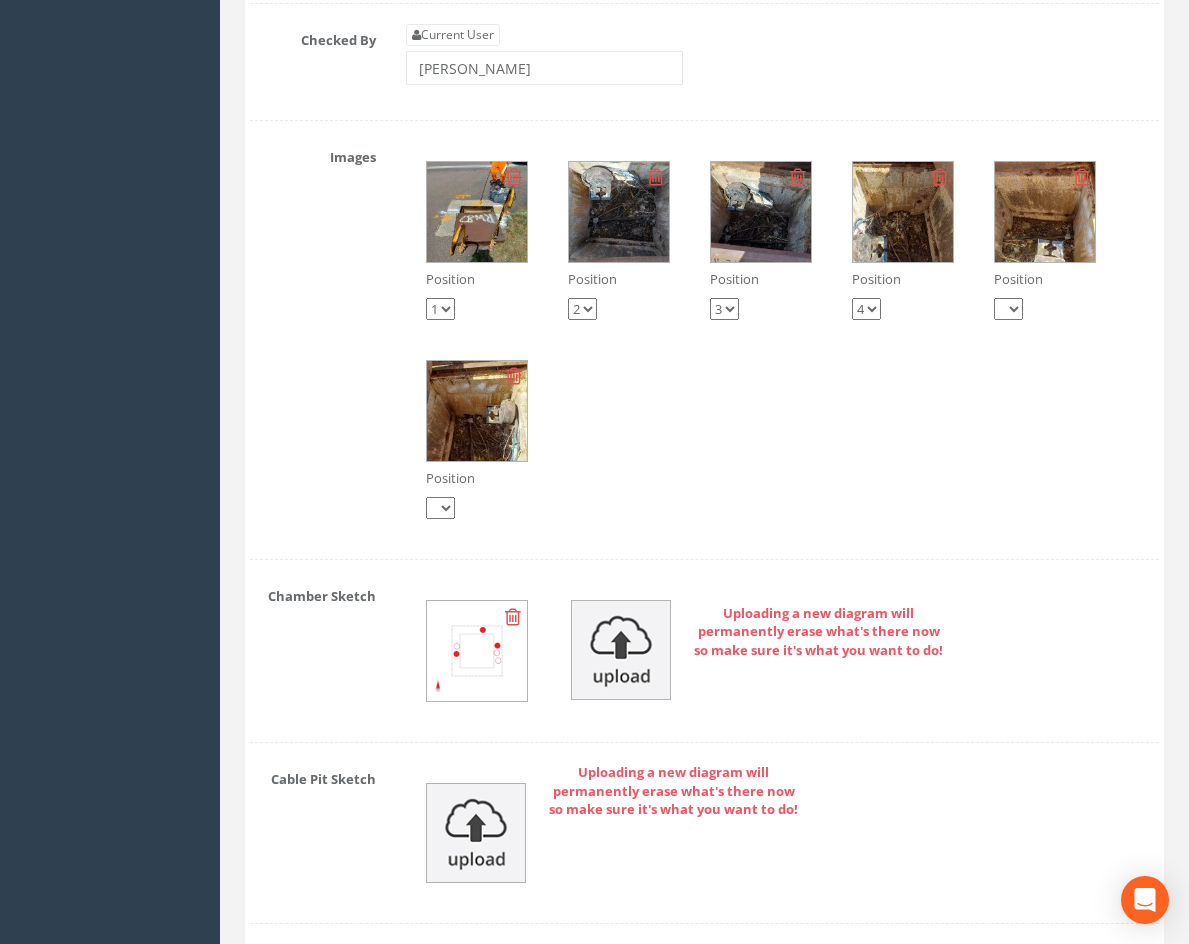 scroll, scrollTop: 3600, scrollLeft: 0, axis: vertical 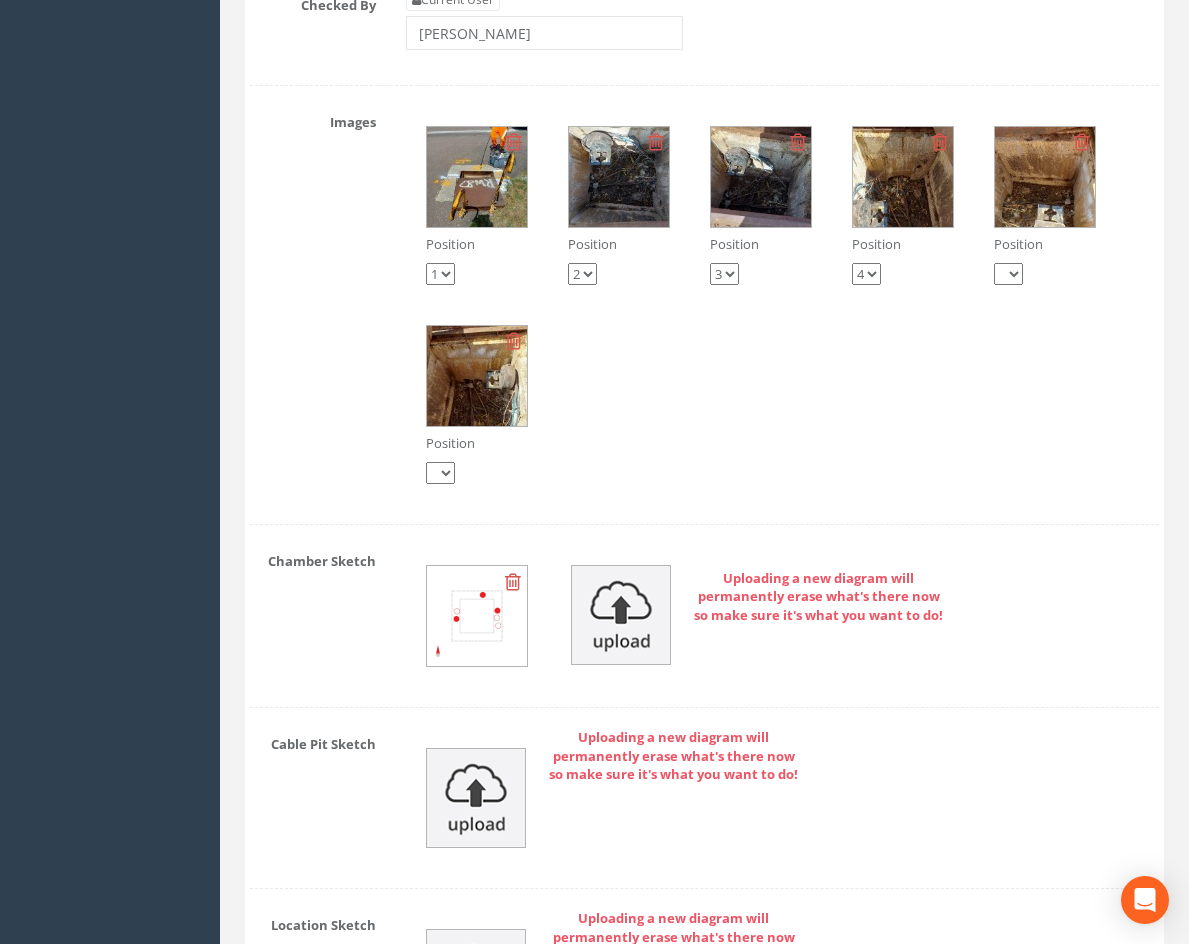 click at bounding box center (619, 177) 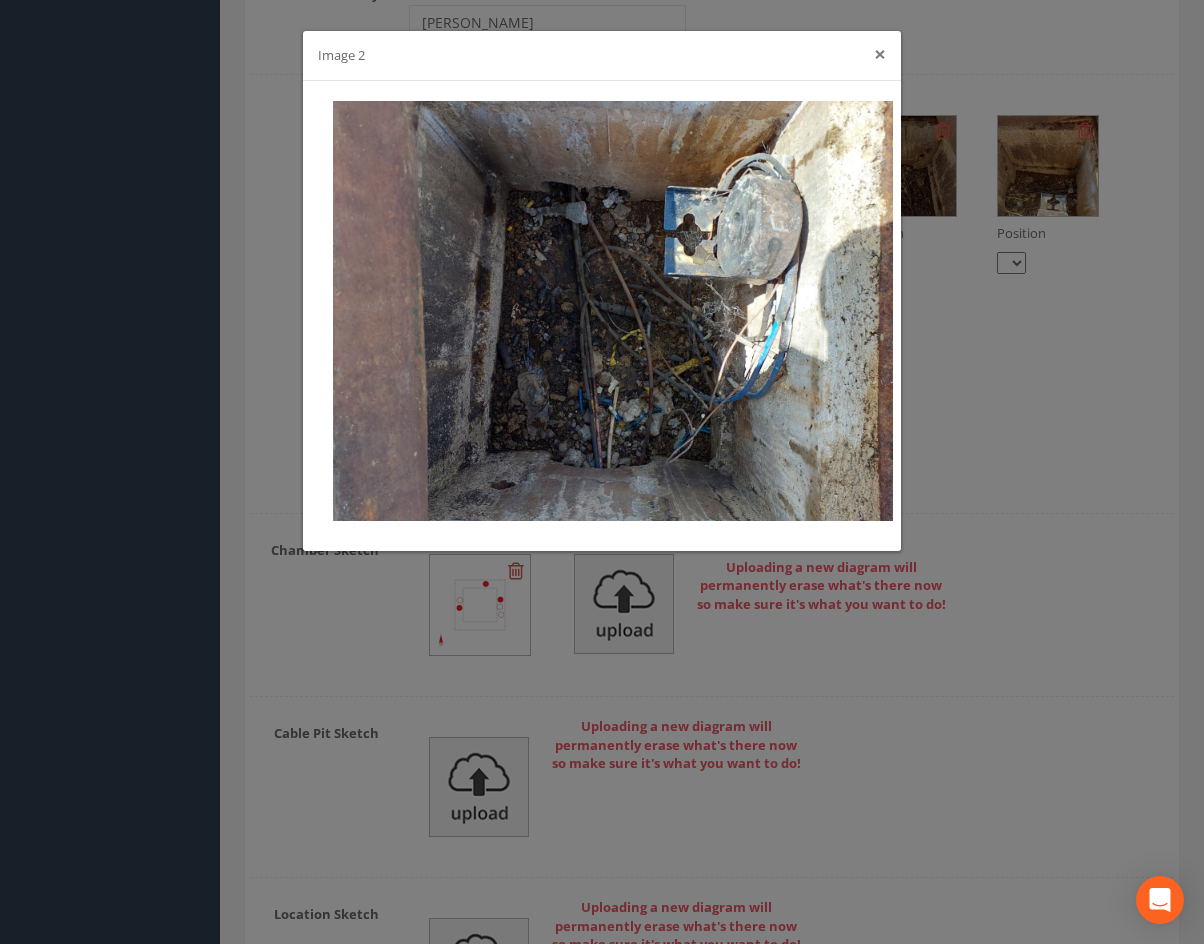 click on "×" at bounding box center [880, 54] 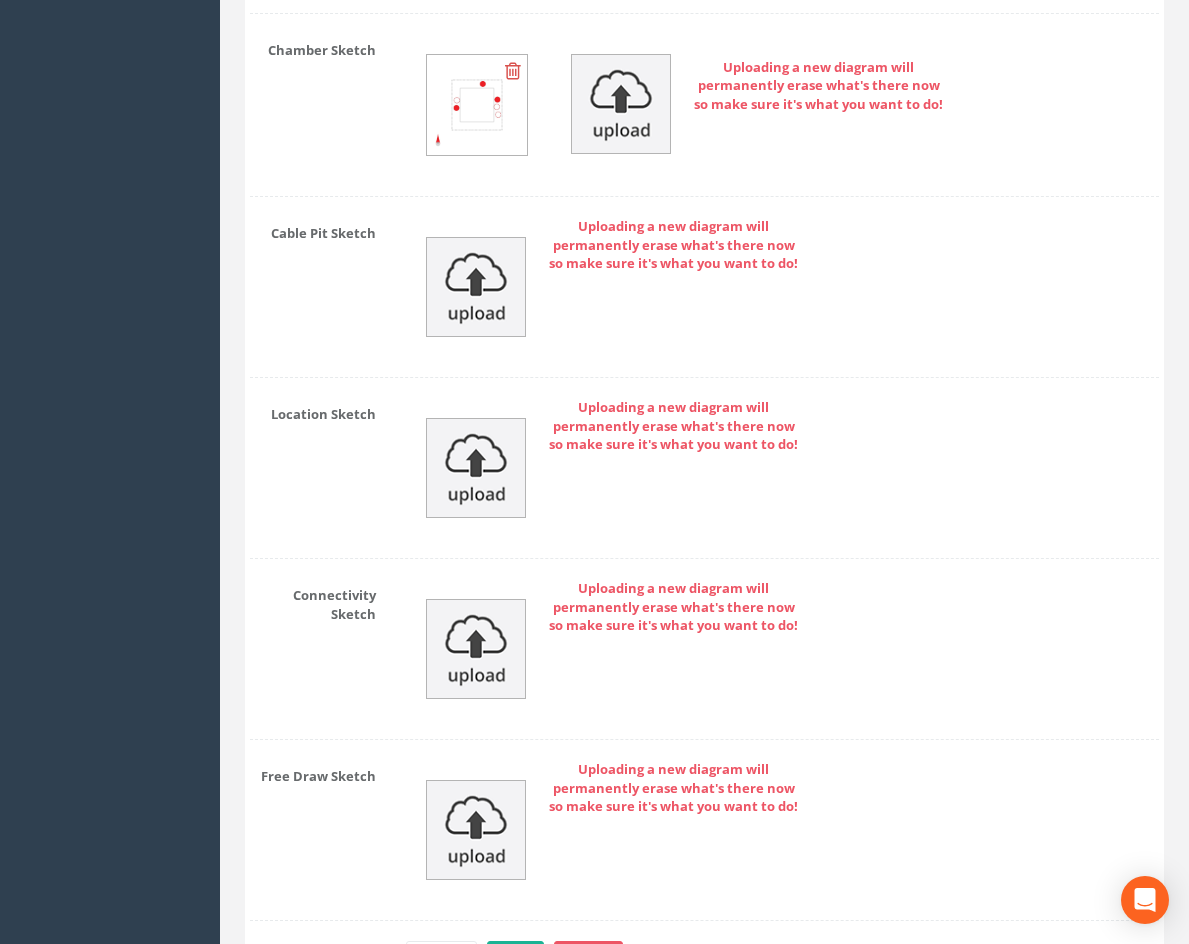scroll, scrollTop: 4246, scrollLeft: 0, axis: vertical 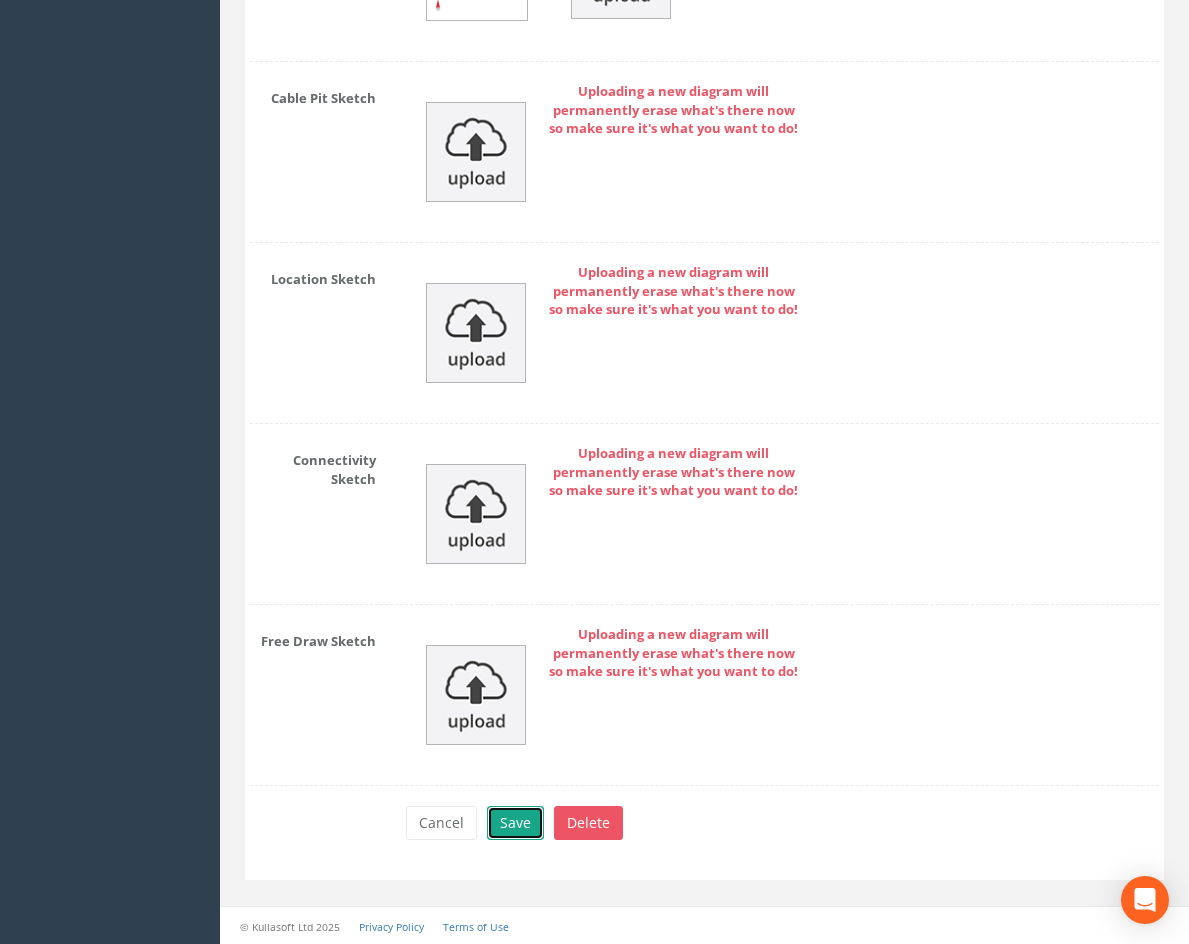 click on "Save" at bounding box center (515, 823) 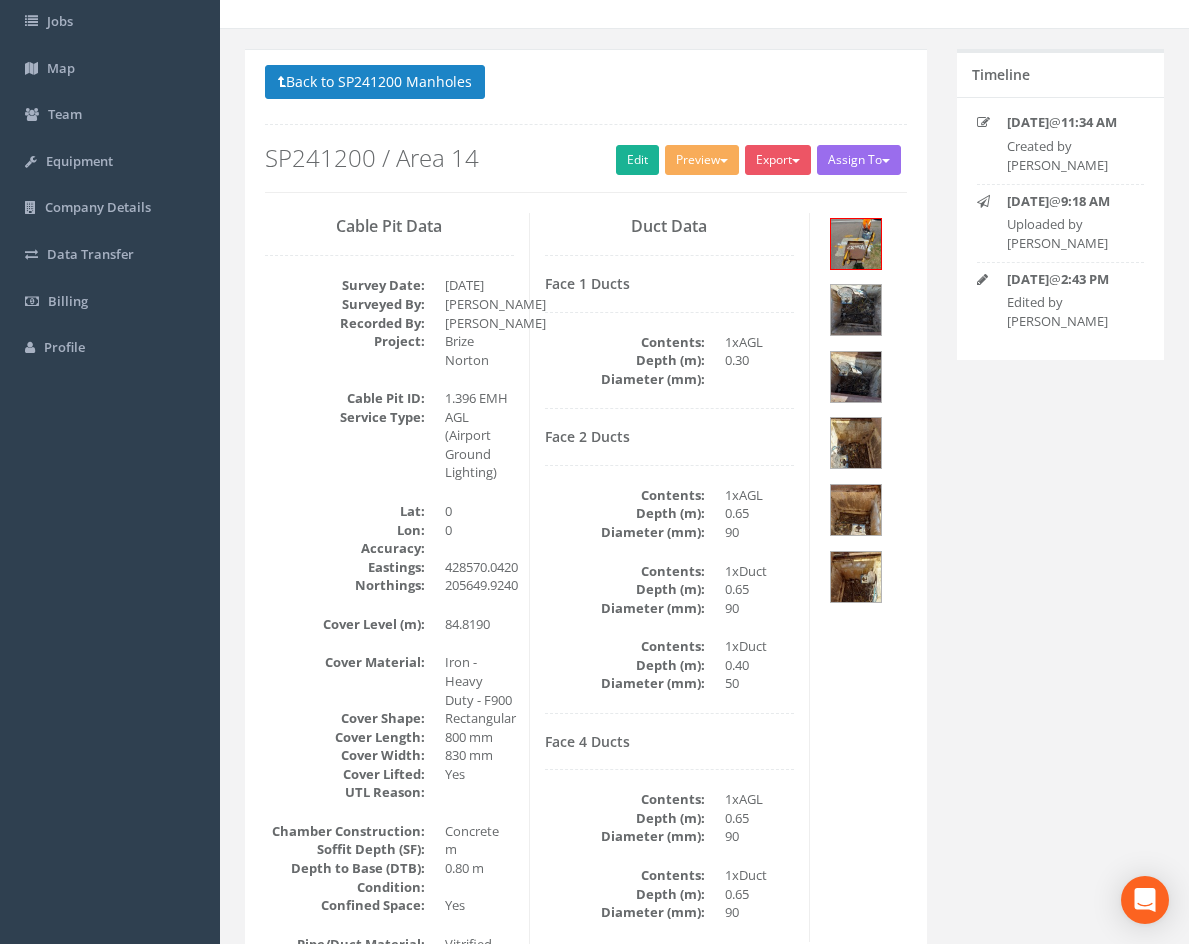 scroll, scrollTop: 107, scrollLeft: 0, axis: vertical 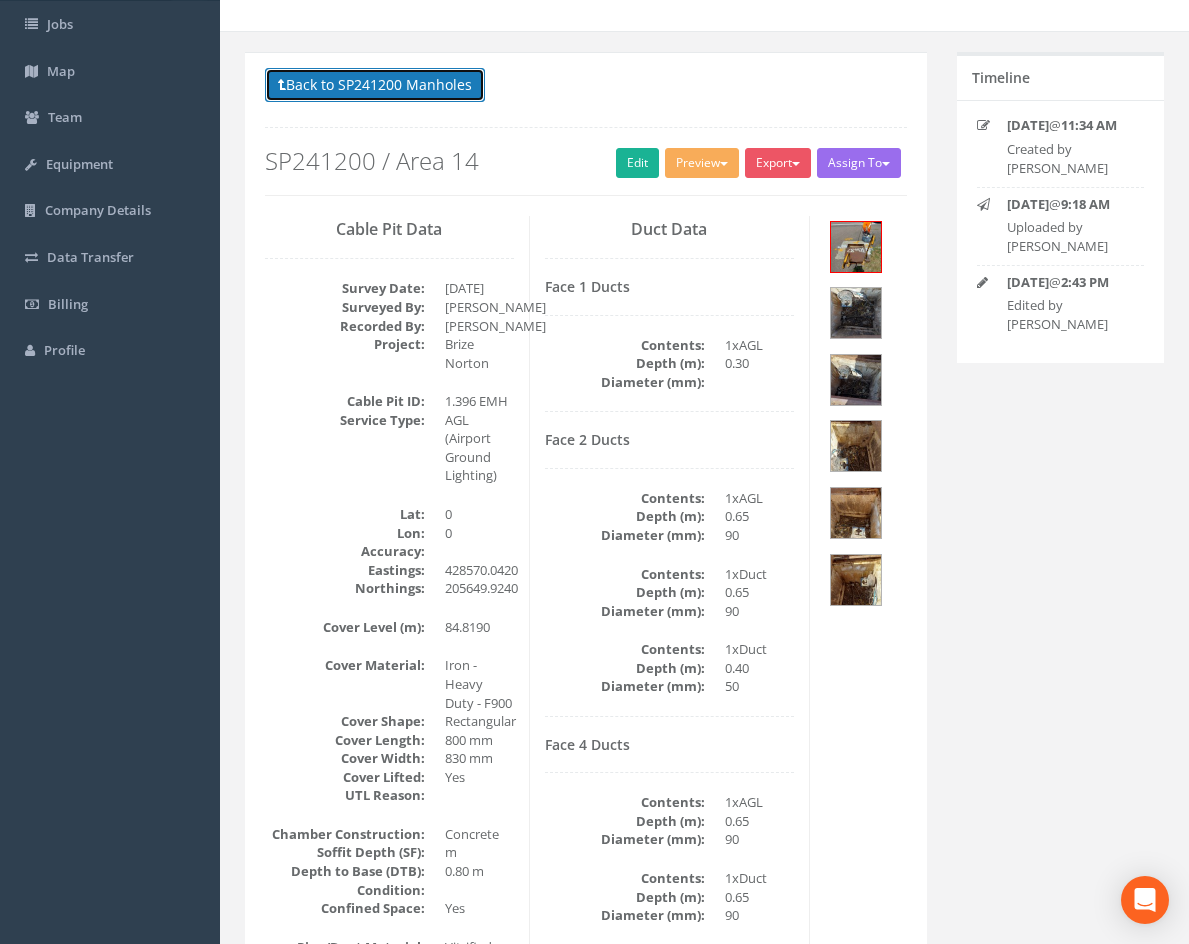 click on "Back to SP241200 Manholes" at bounding box center (375, 85) 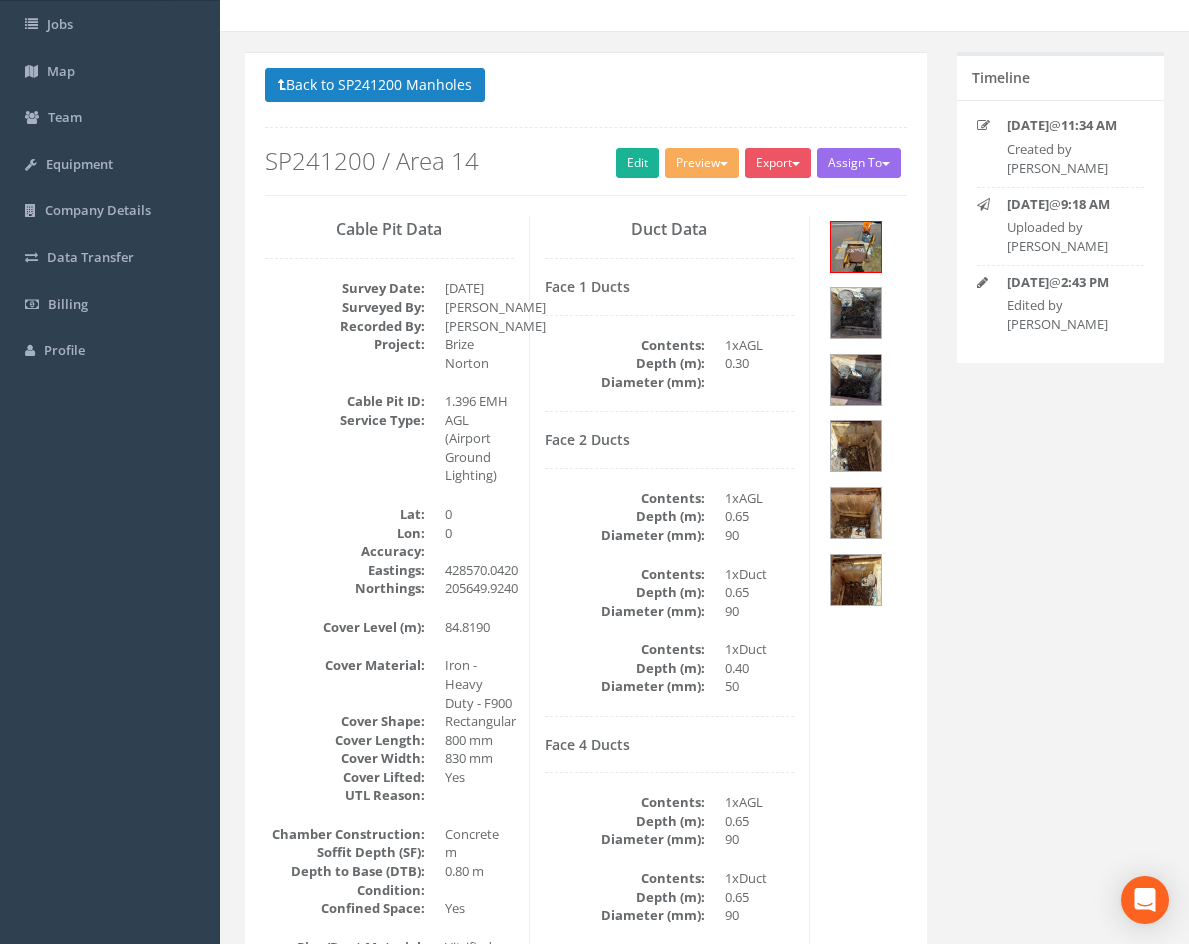 scroll, scrollTop: 0, scrollLeft: 0, axis: both 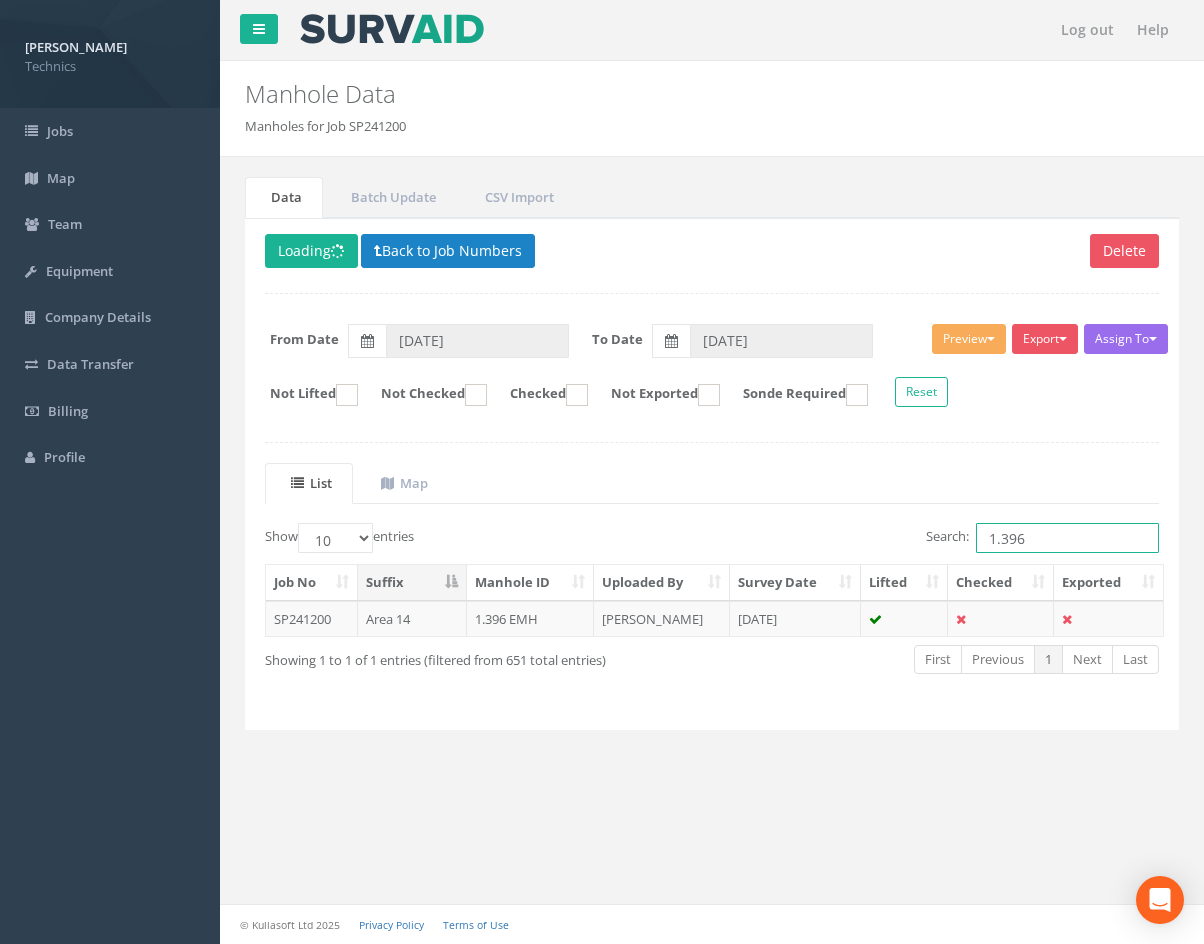 click on "1.396" at bounding box center [1067, 538] 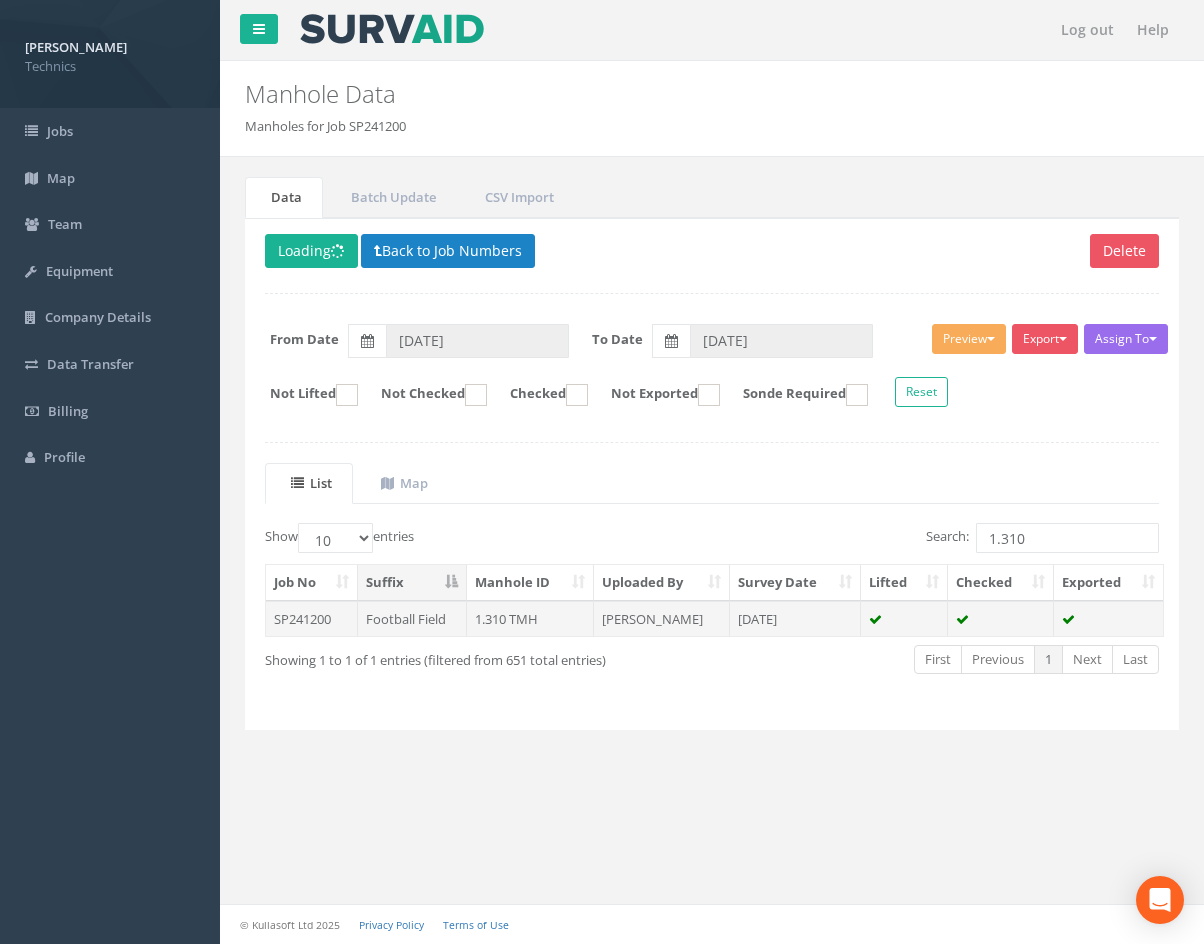 click on "[PERSON_NAME]" at bounding box center (662, 619) 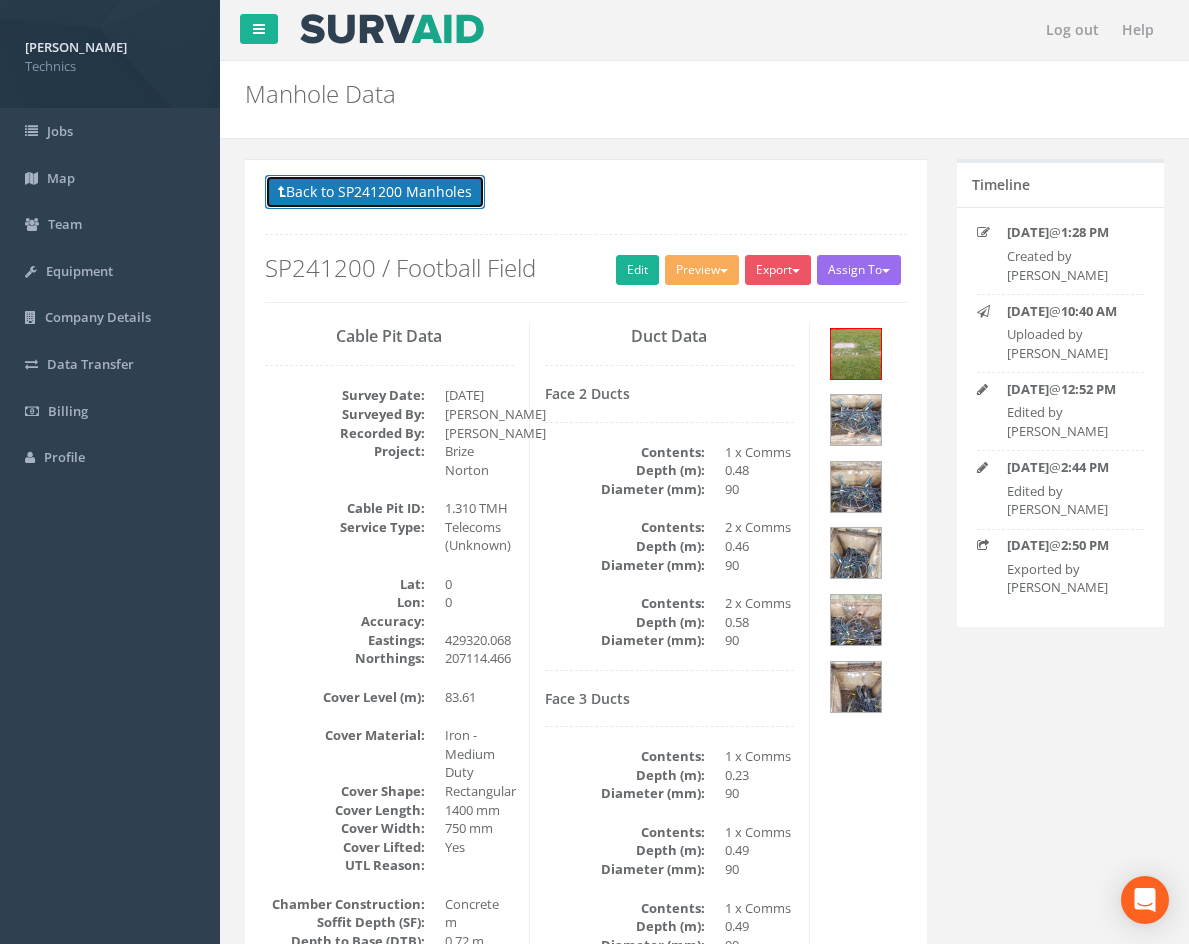 click on "Back to SP241200 Manholes" at bounding box center [375, 192] 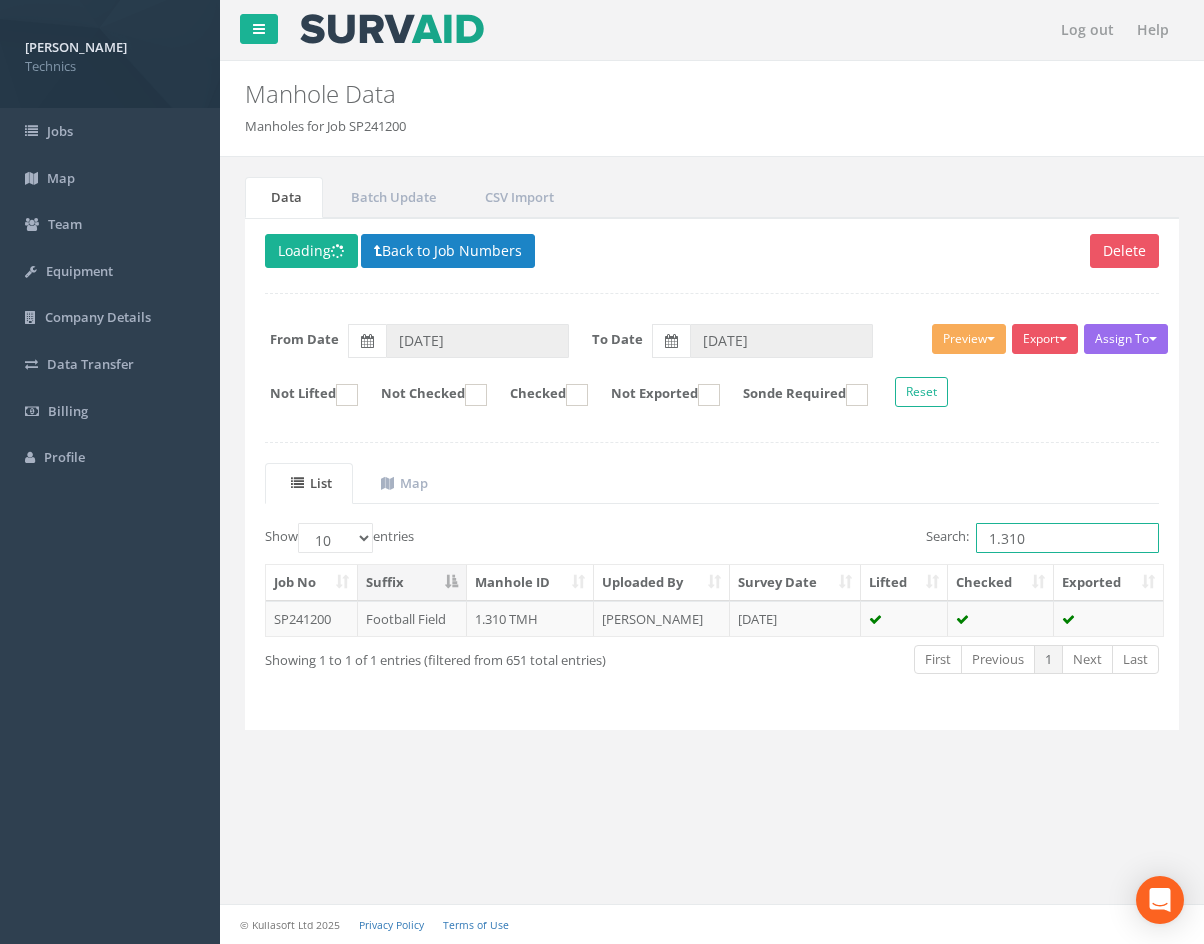 drag, startPoint x: 1048, startPoint y: 541, endPoint x: 888, endPoint y: 546, distance: 160.07811 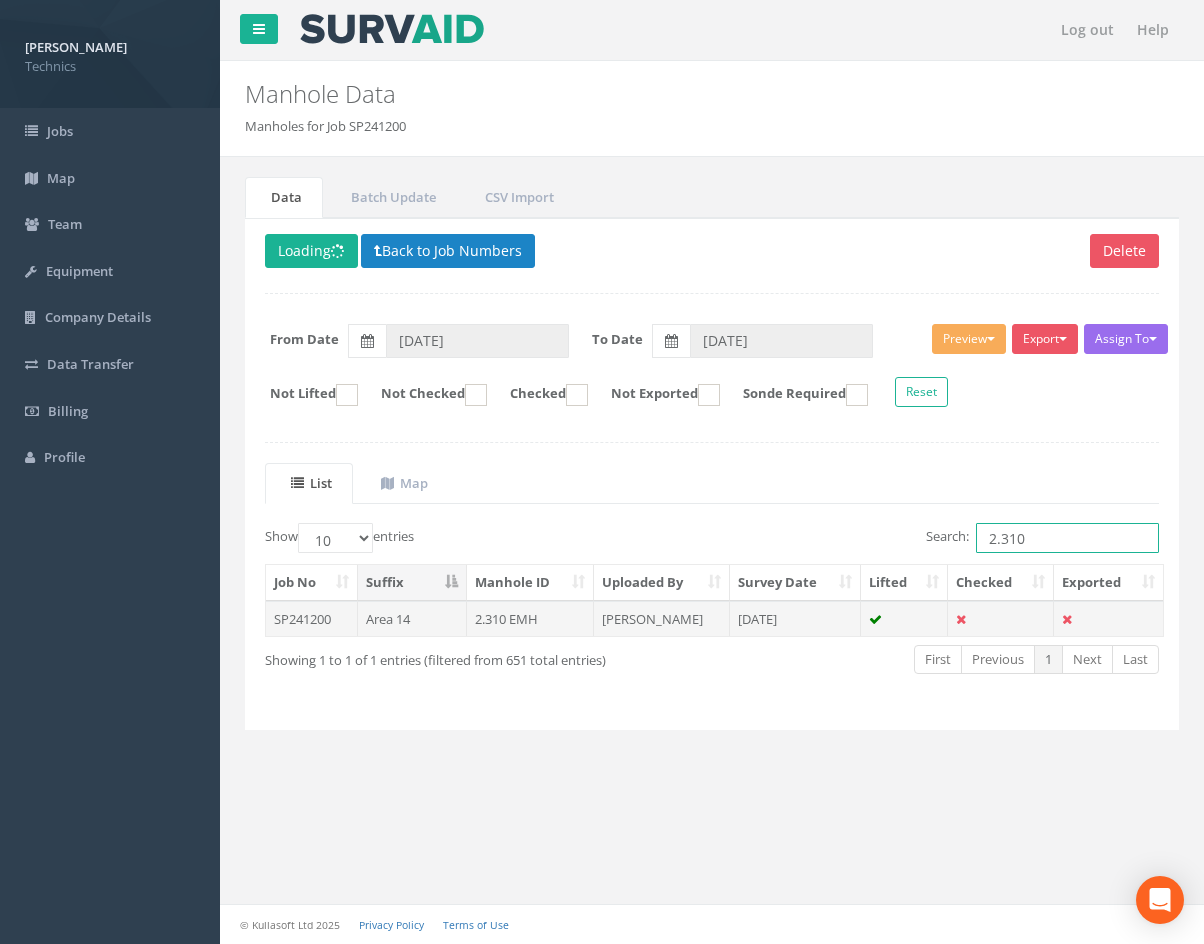 type on "2.310" 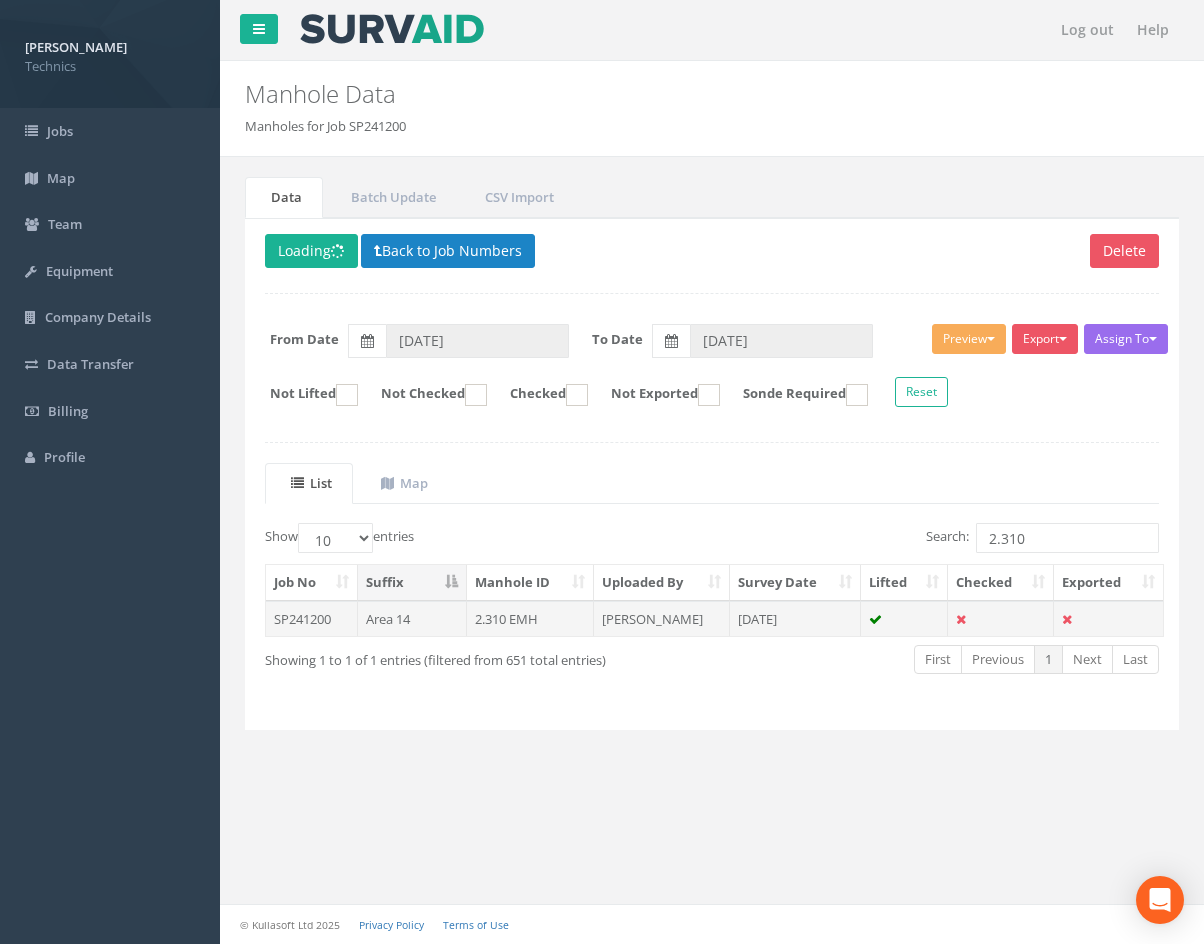 click on "[PERSON_NAME]" at bounding box center [662, 619] 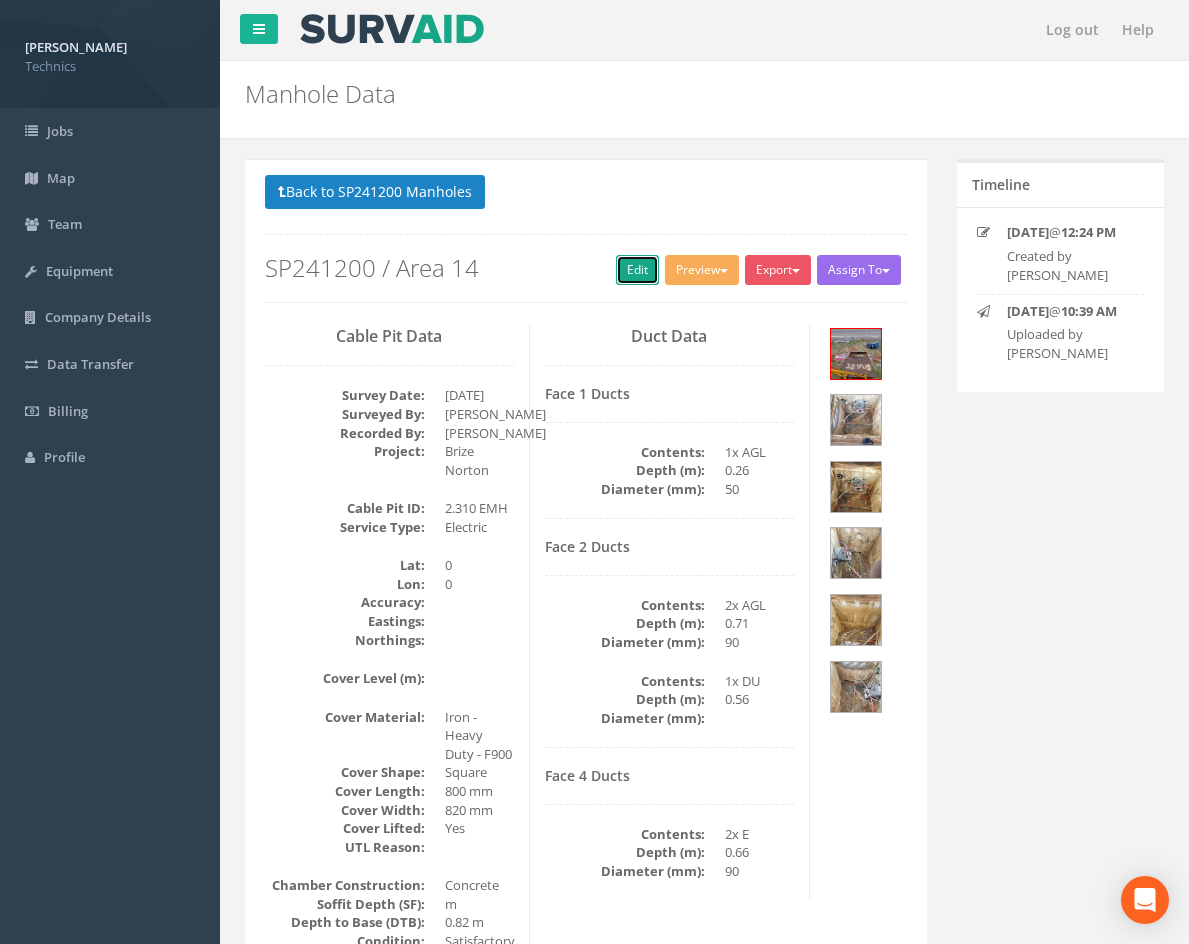click on "Edit" at bounding box center (637, 270) 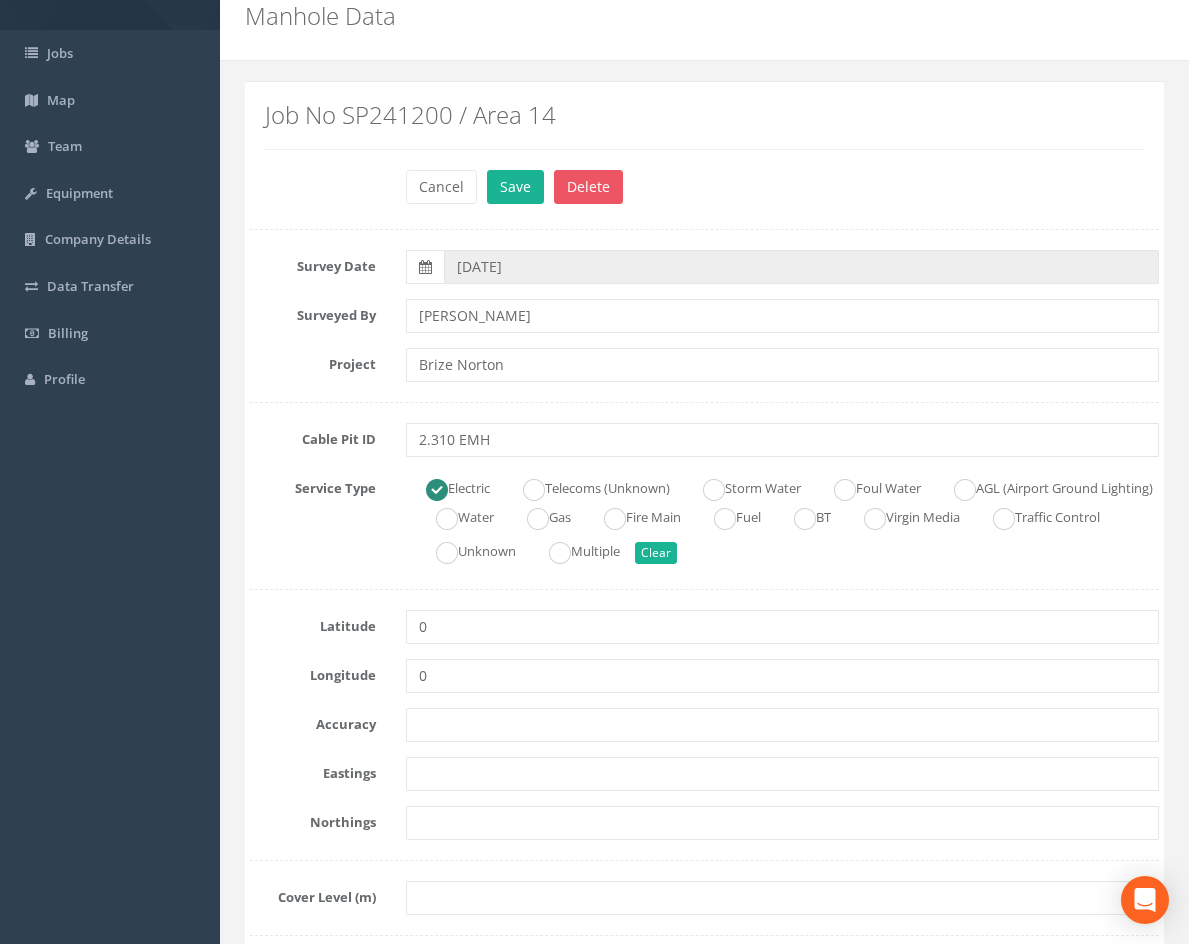 scroll, scrollTop: 400, scrollLeft: 0, axis: vertical 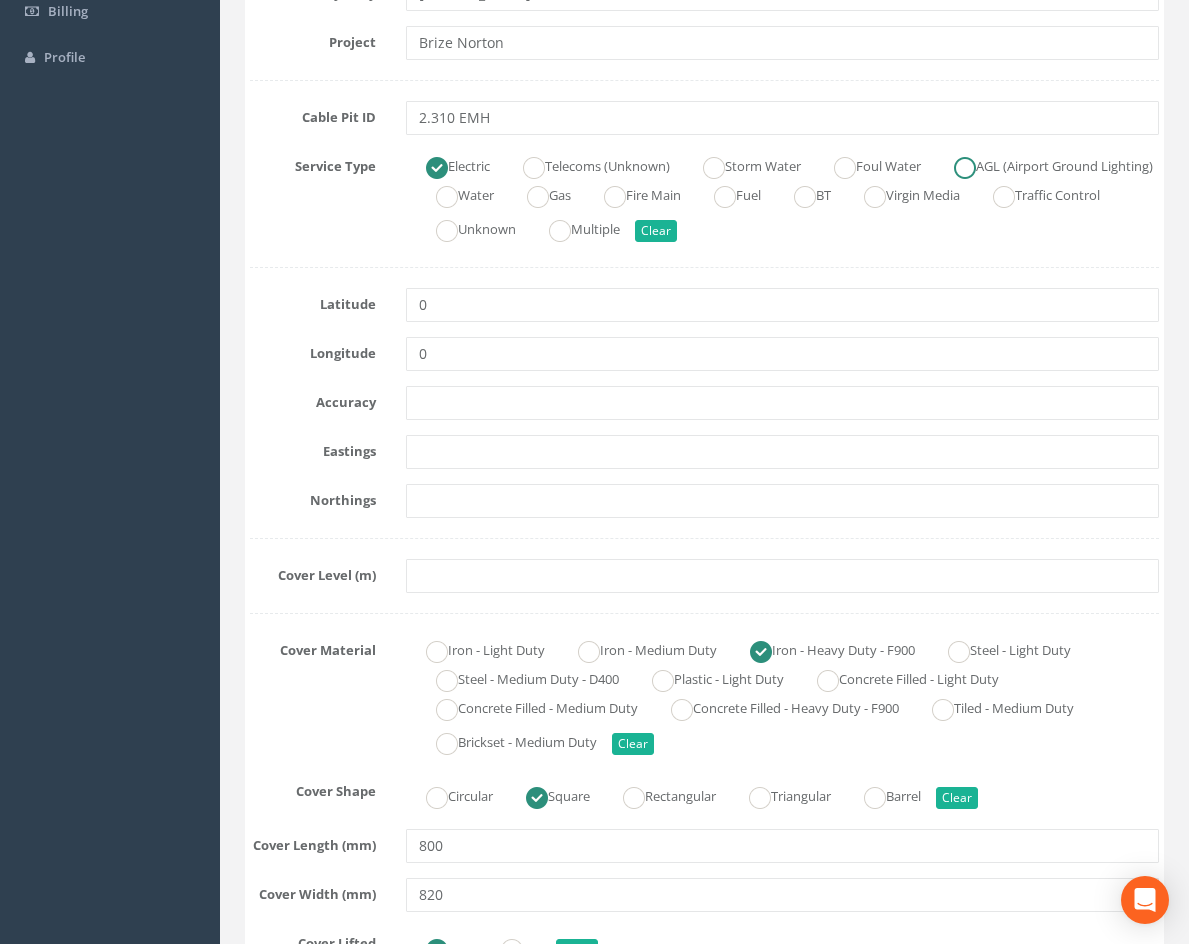 click at bounding box center [965, 168] 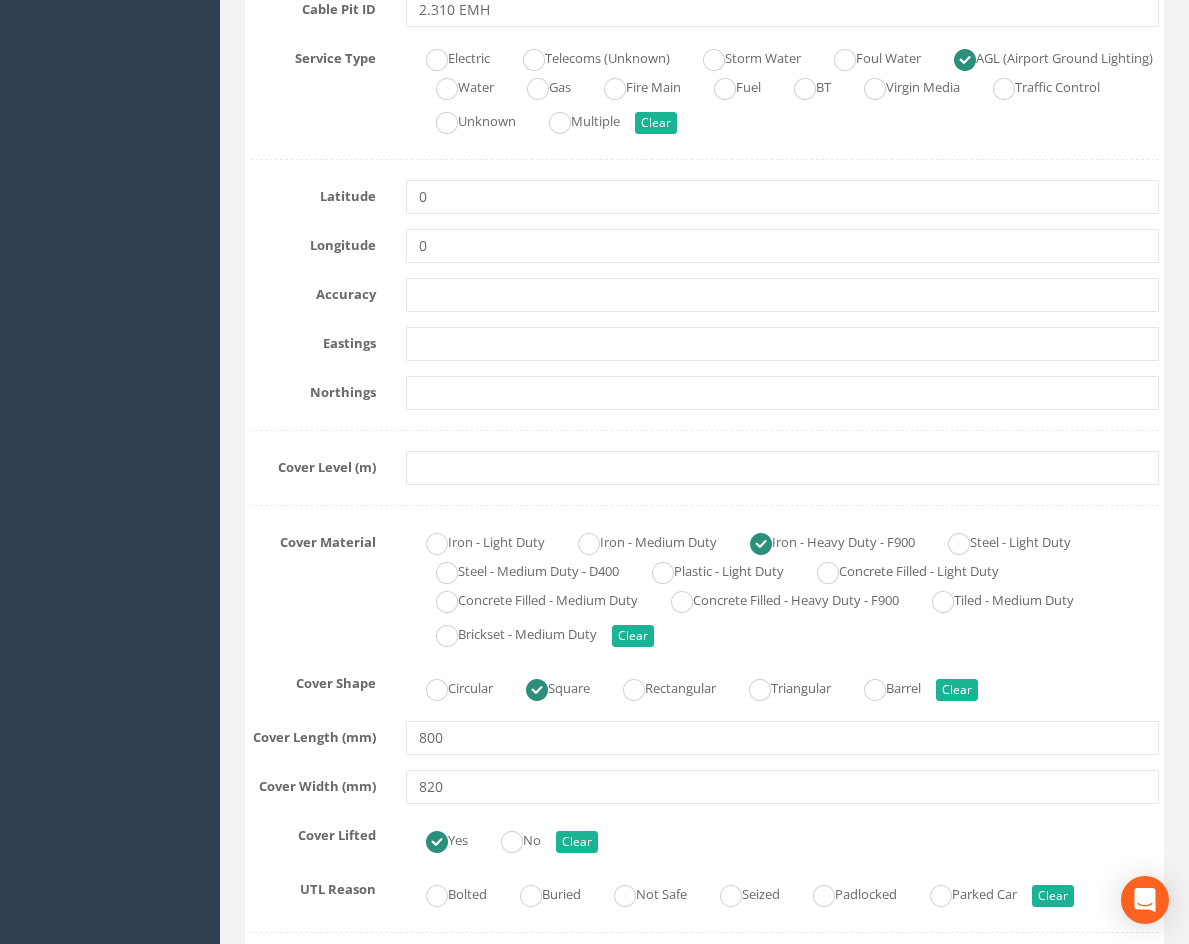 scroll, scrollTop: 500, scrollLeft: 0, axis: vertical 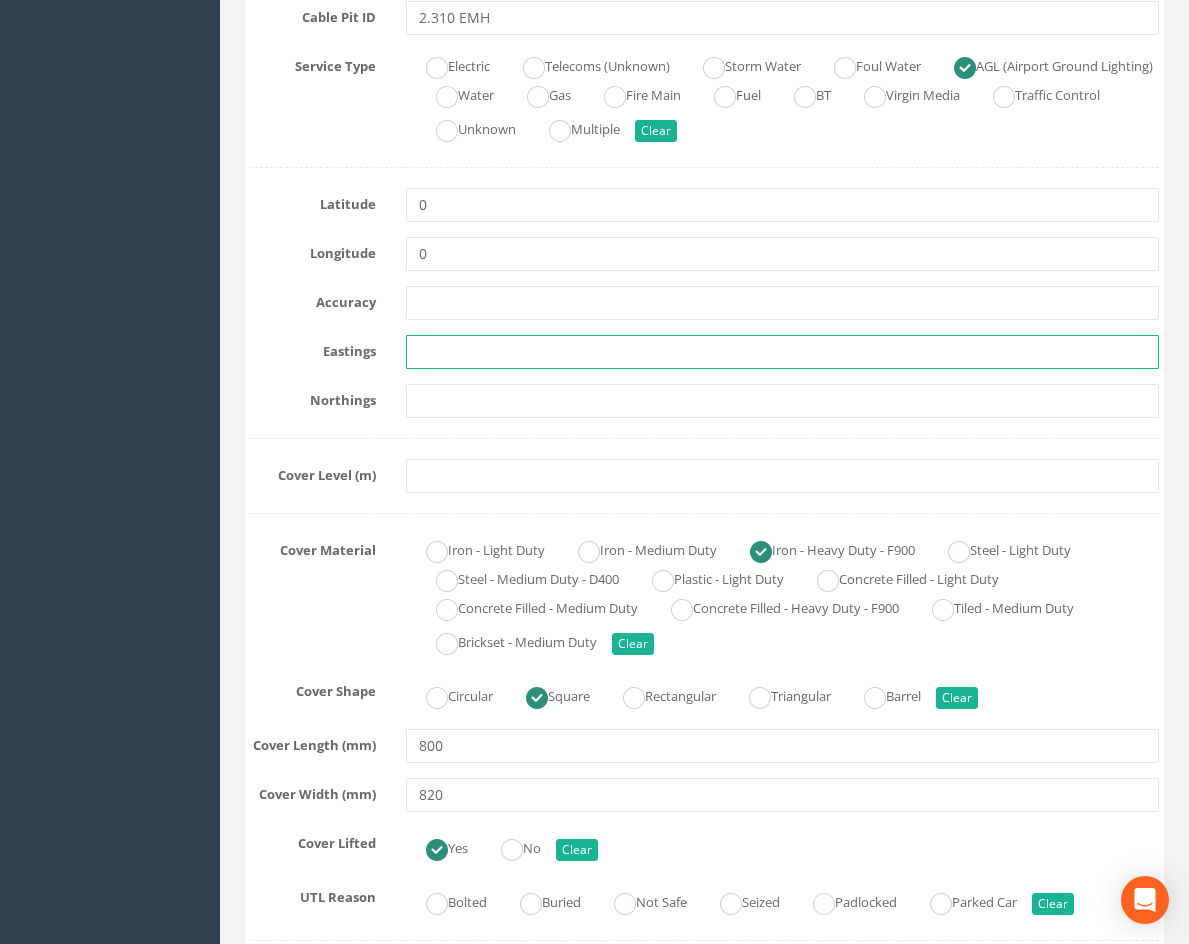 click at bounding box center (782, 352) 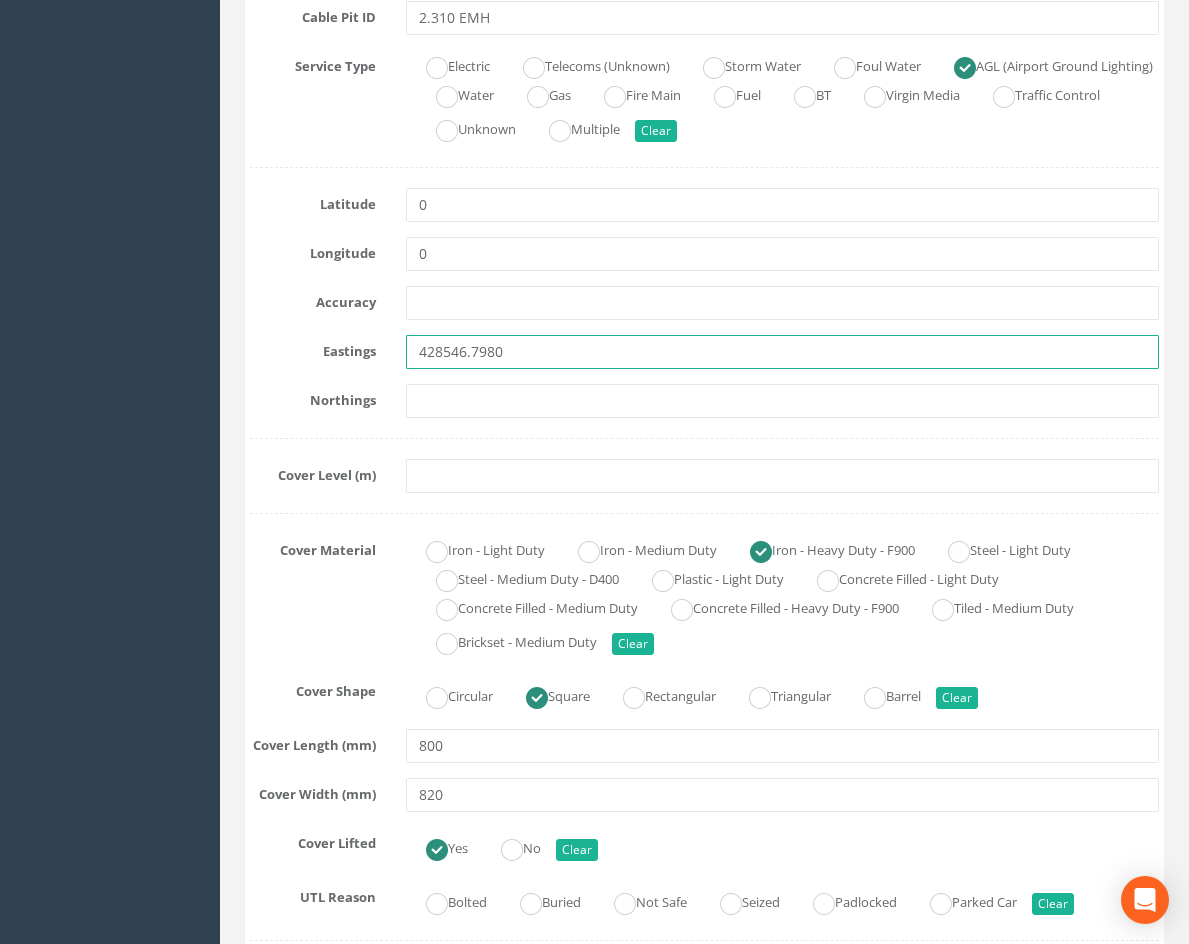 type on "428546.7980" 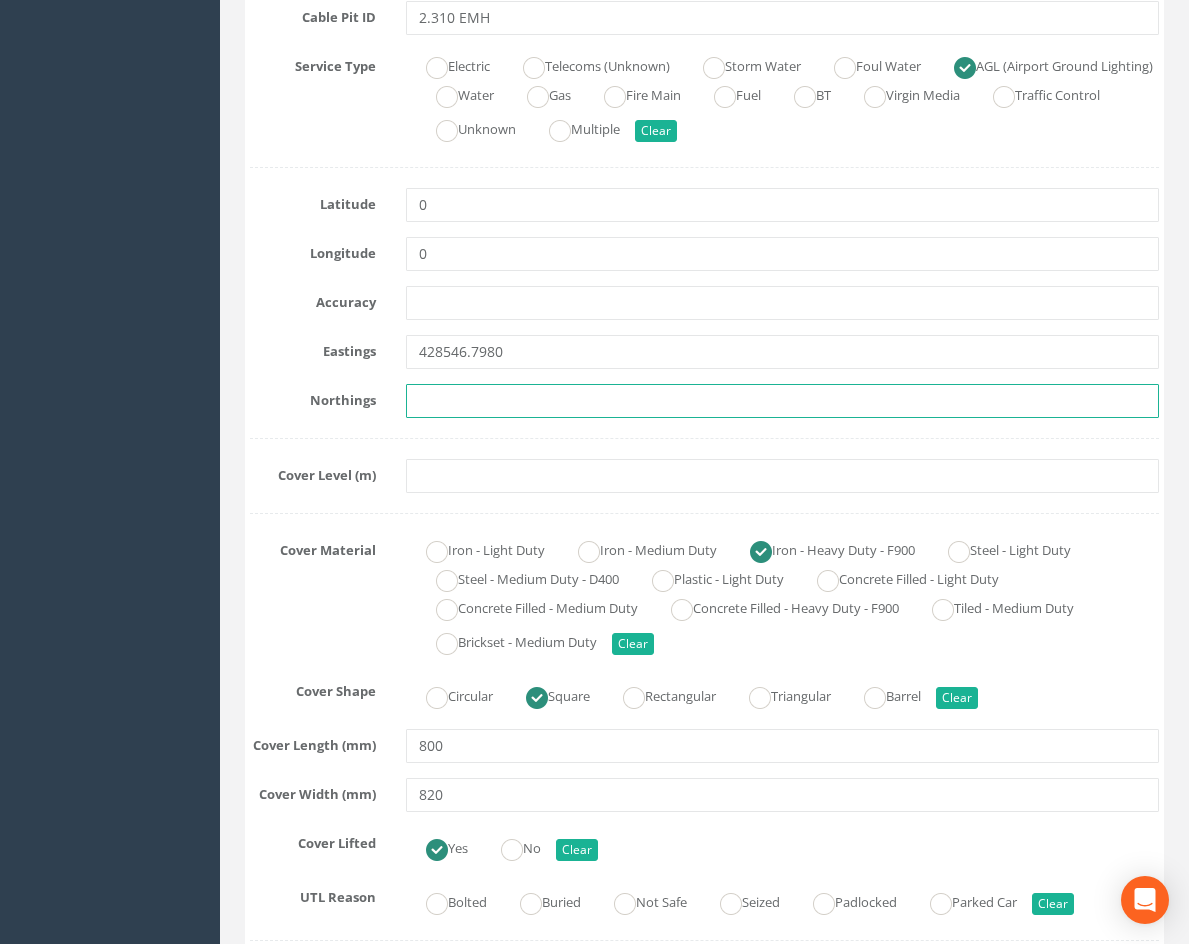 click at bounding box center (782, 401) 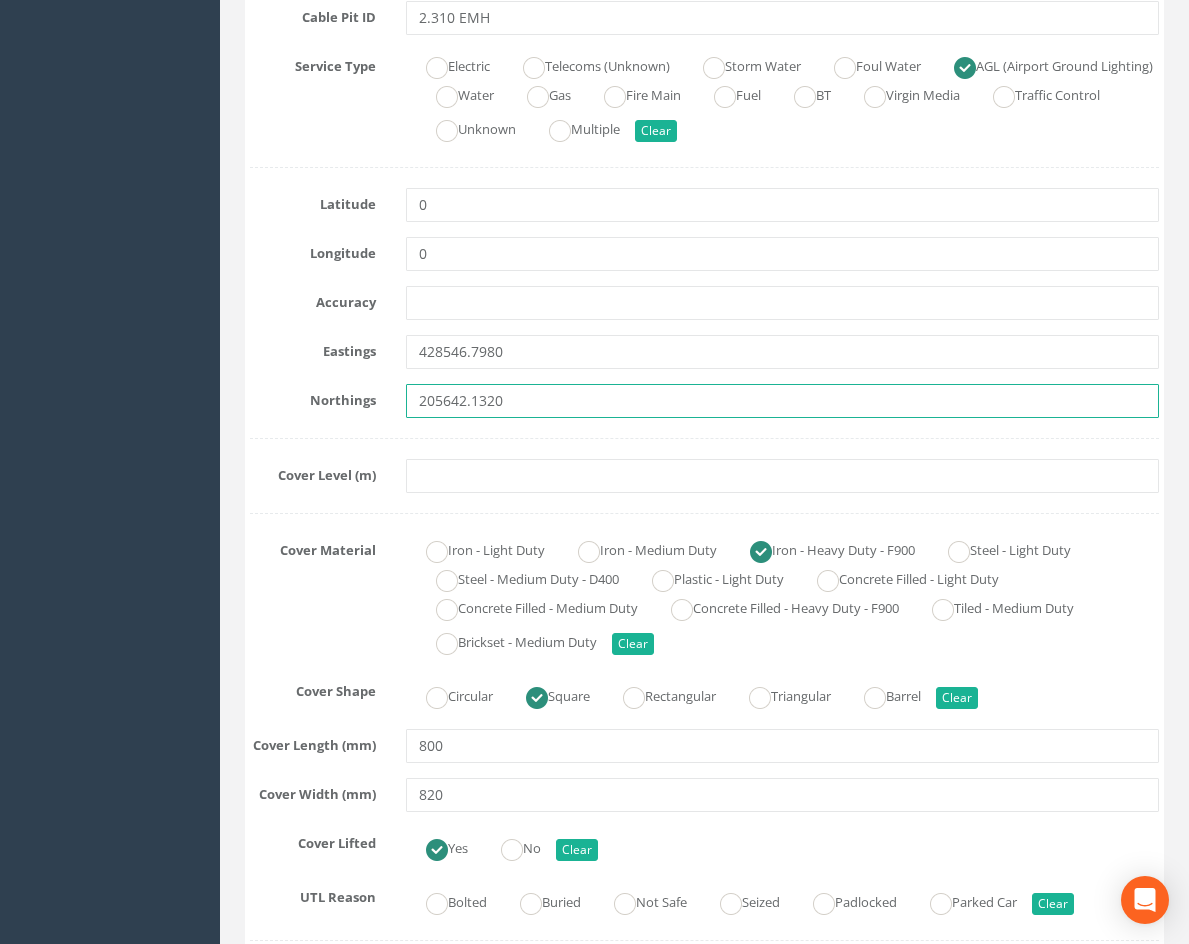 type on "205642.1320" 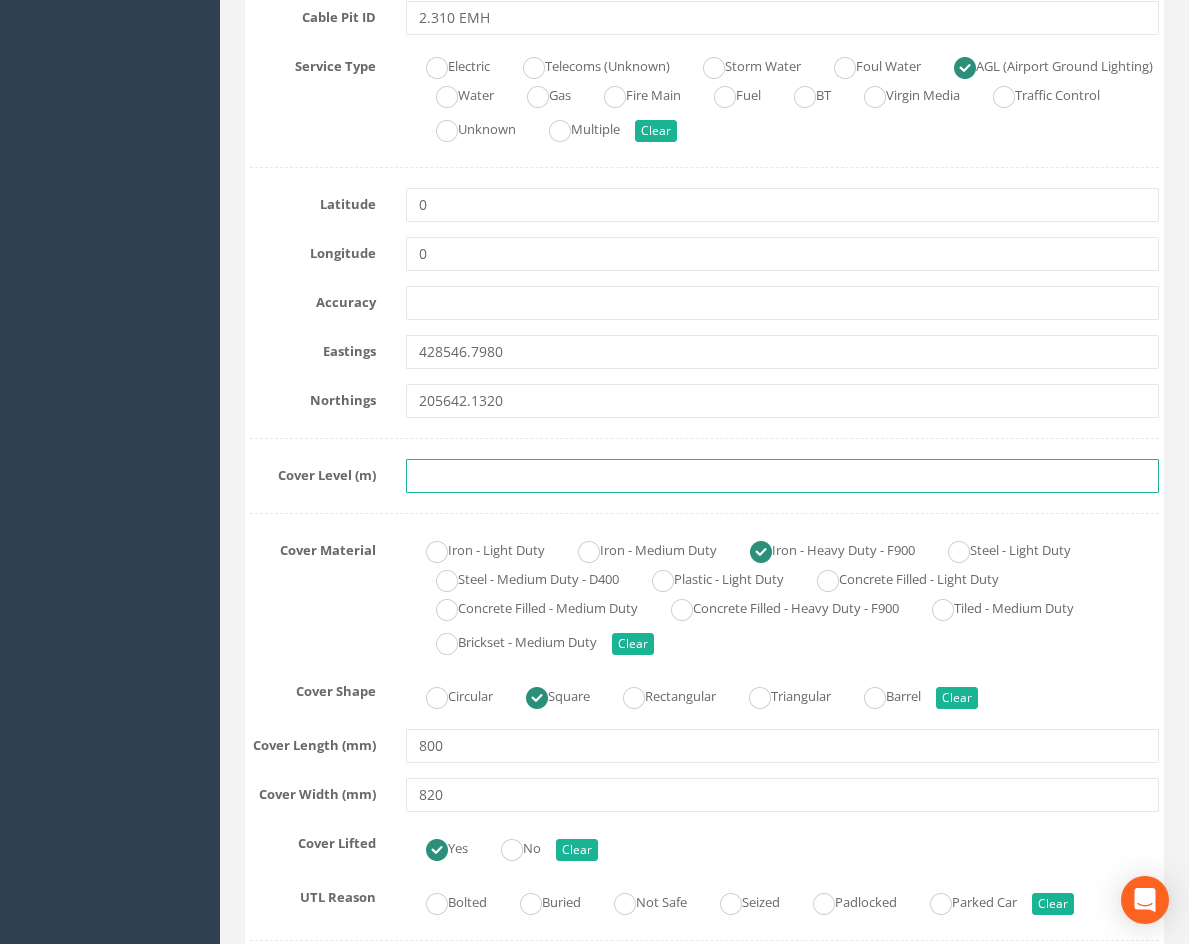 click at bounding box center (782, 476) 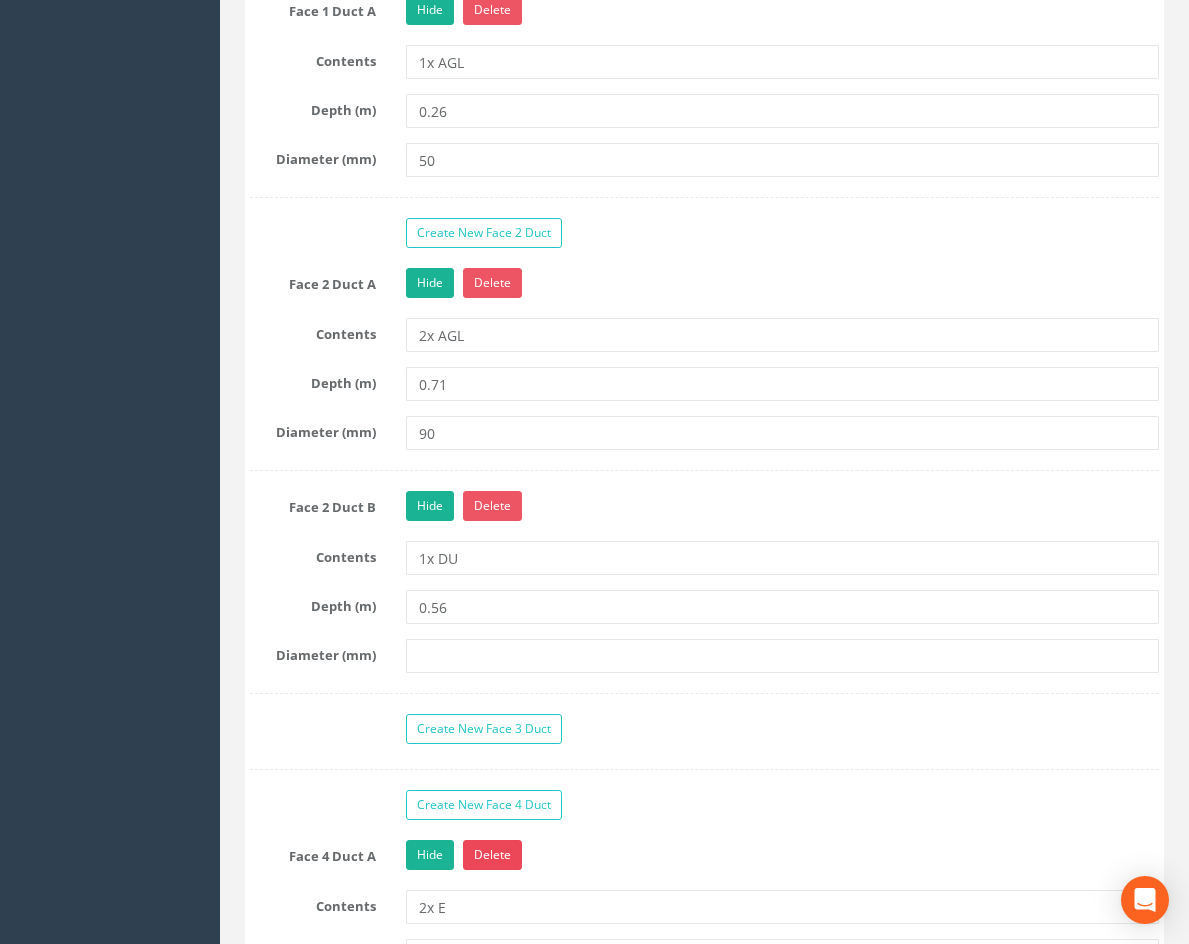 scroll, scrollTop: 2000, scrollLeft: 0, axis: vertical 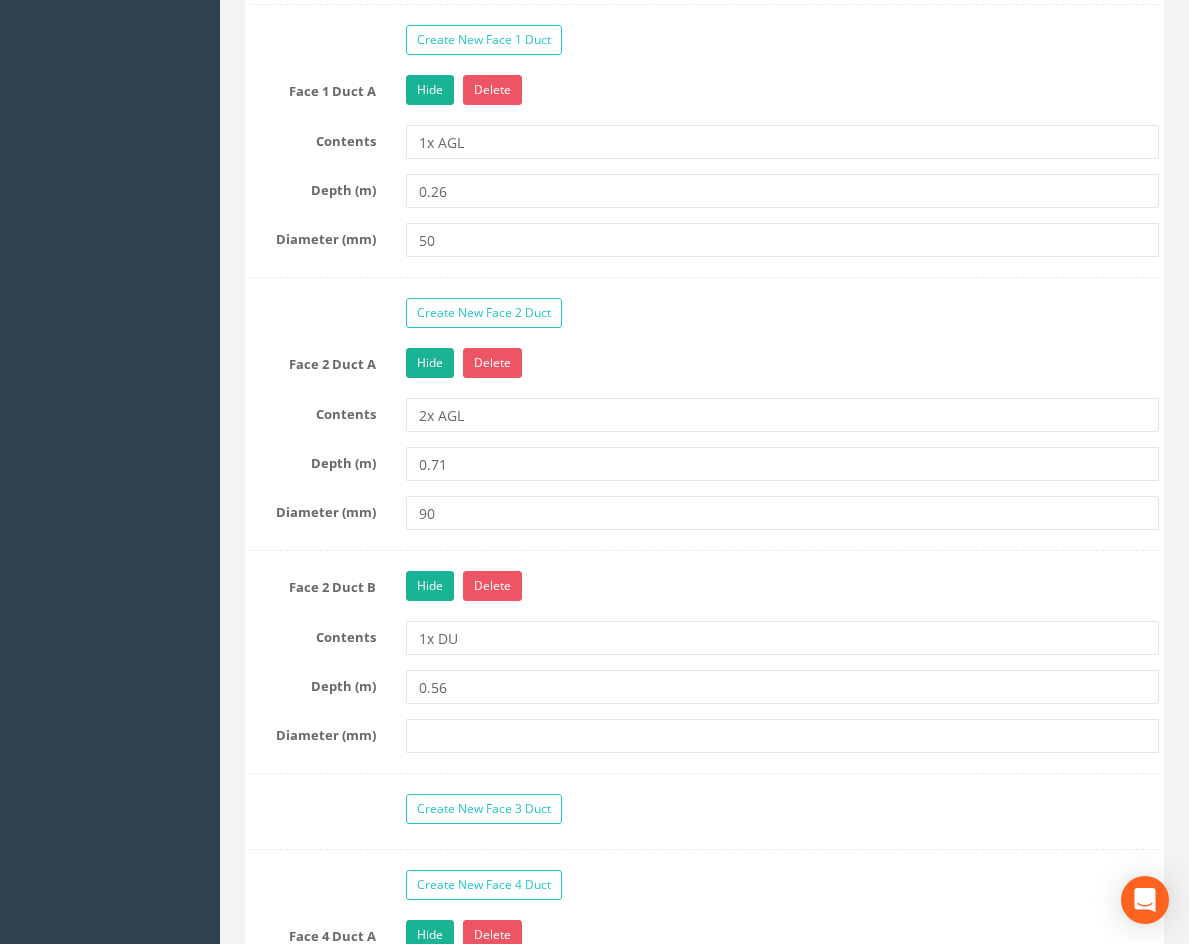 type on "85.0000" 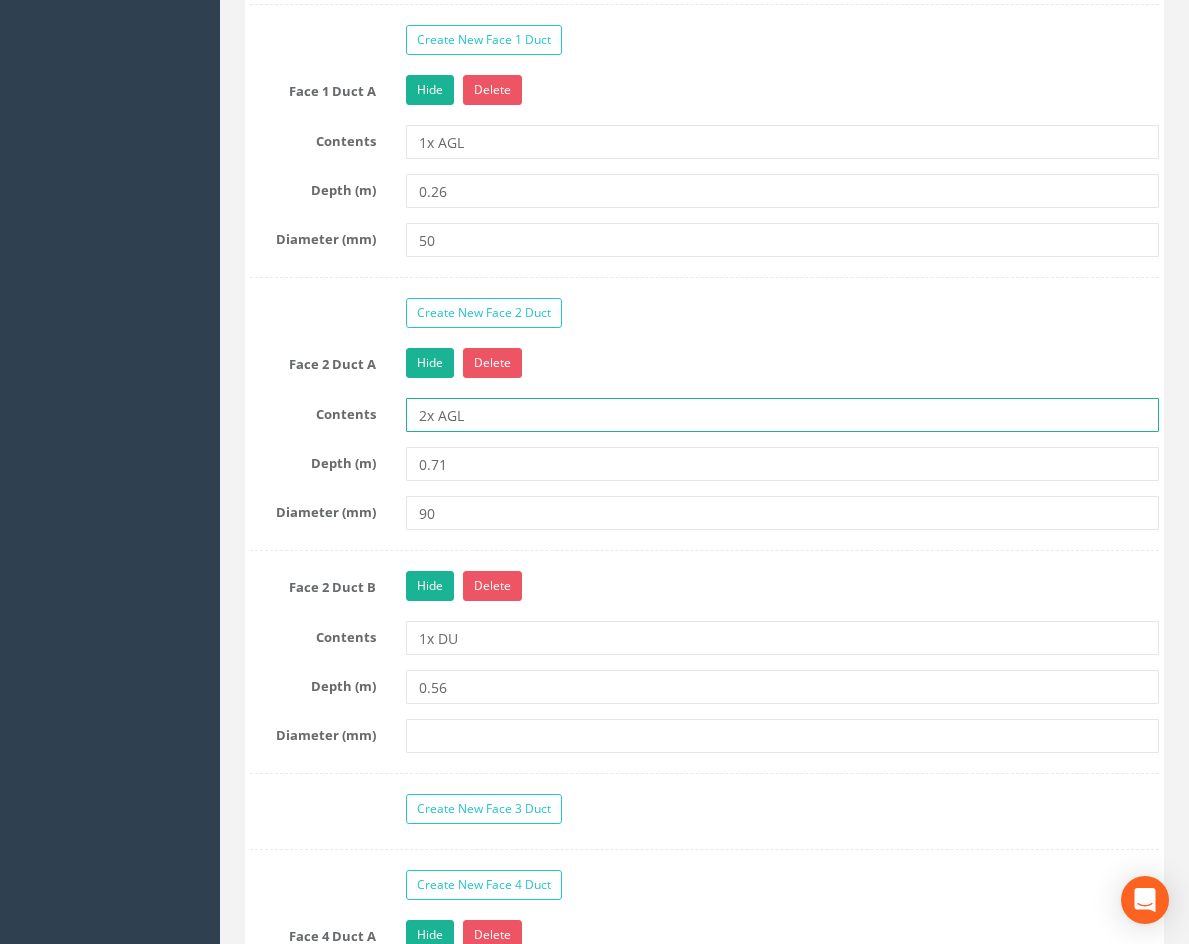 drag, startPoint x: 470, startPoint y: 420, endPoint x: 380, endPoint y: 410, distance: 90.55385 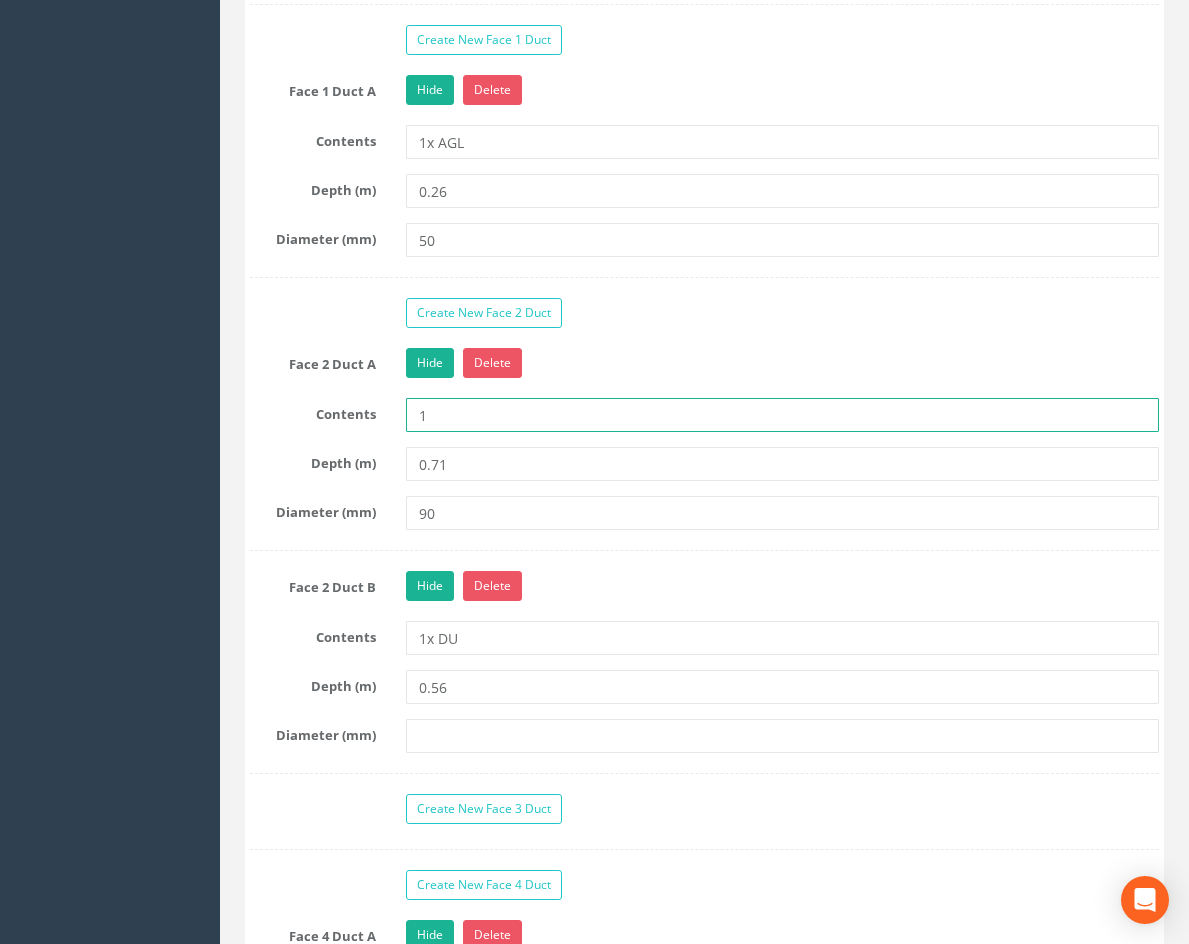 type on "1xAGL" 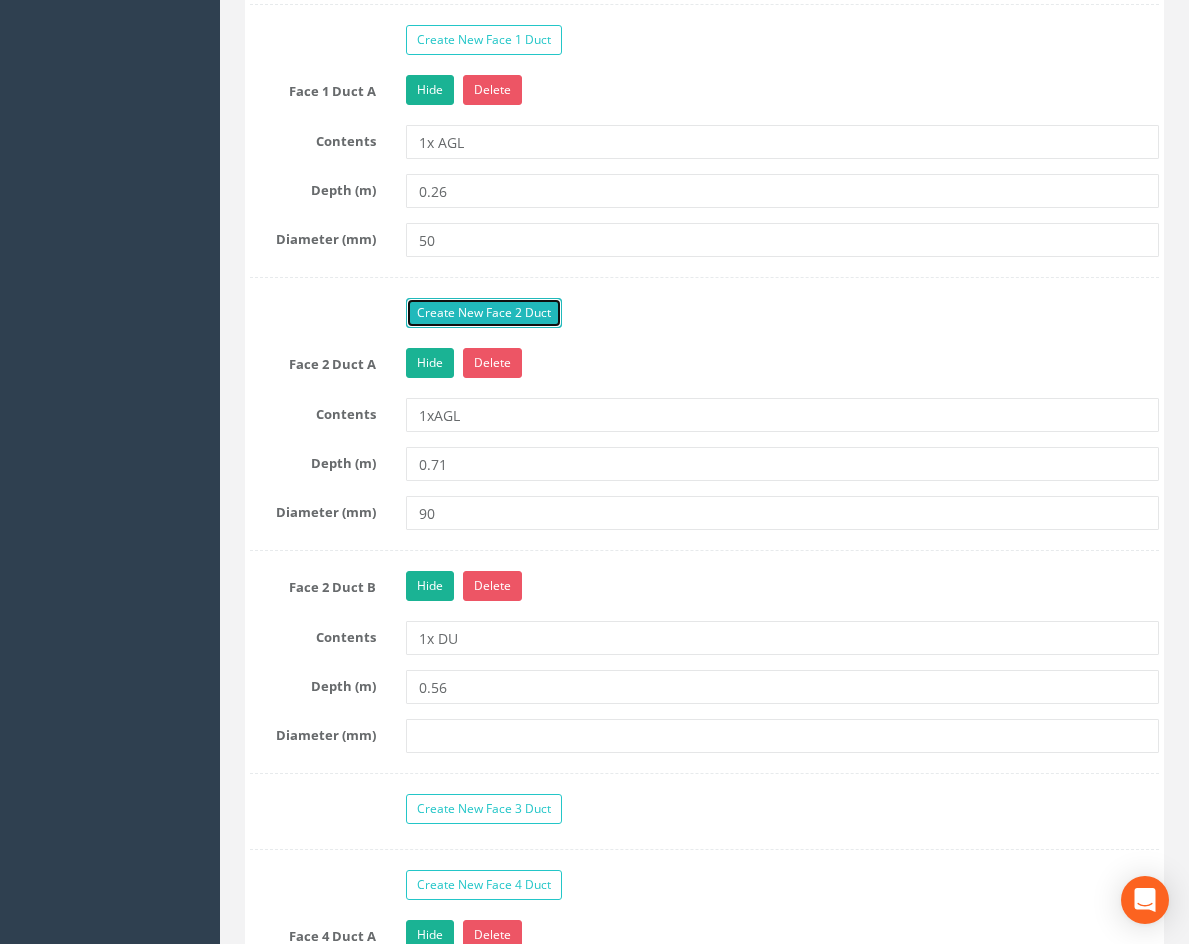 click on "Create New Face 2 Duct" at bounding box center (484, 313) 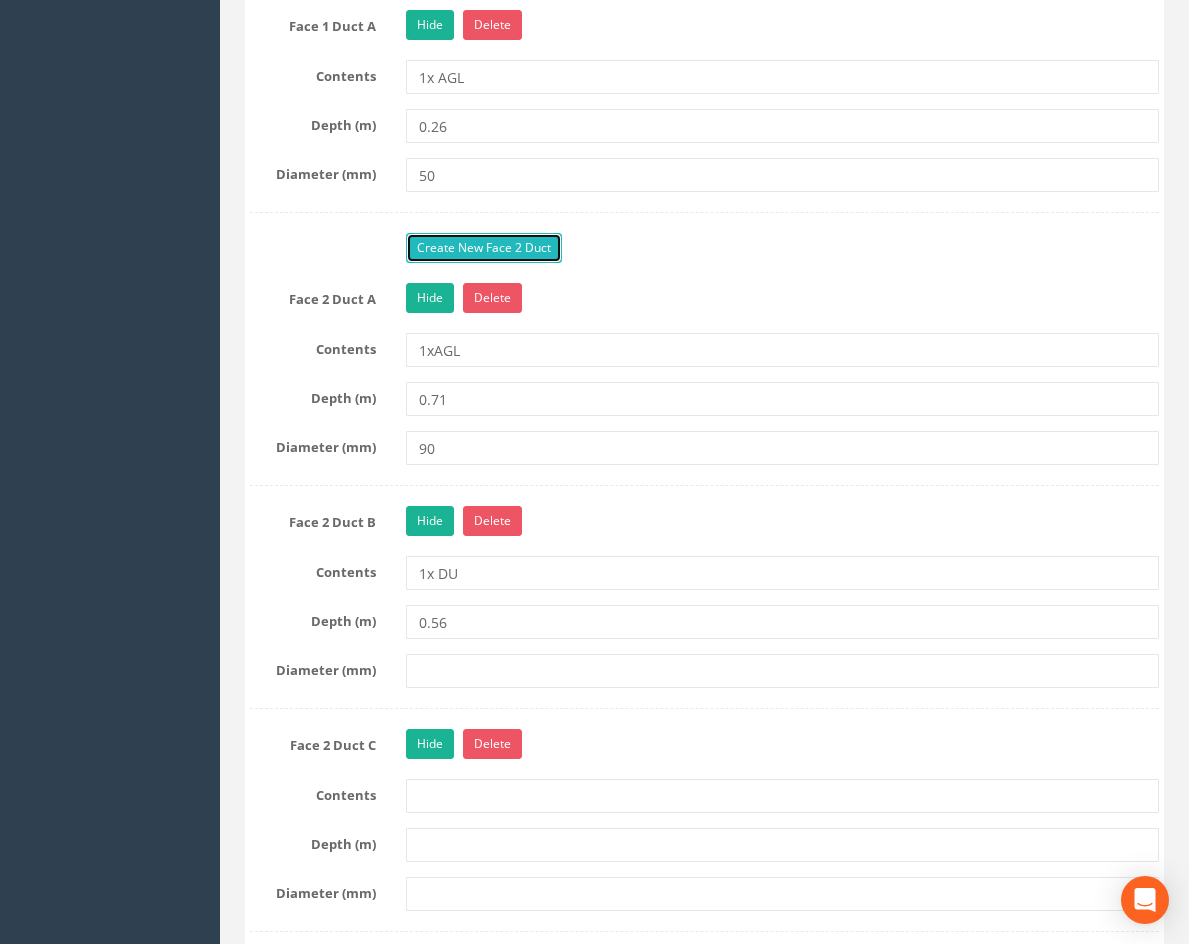 scroll, scrollTop: 2100, scrollLeft: 0, axis: vertical 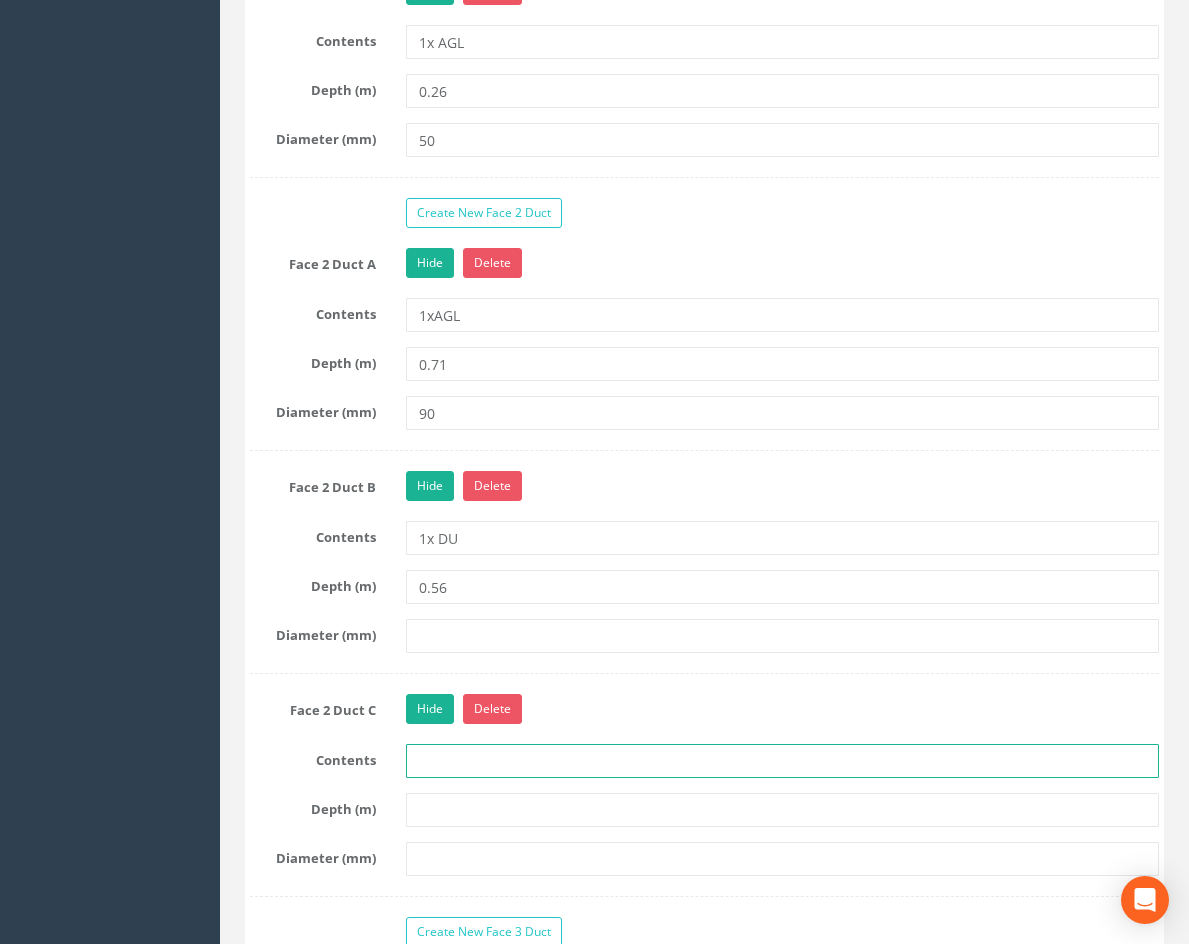 click at bounding box center [782, 761] 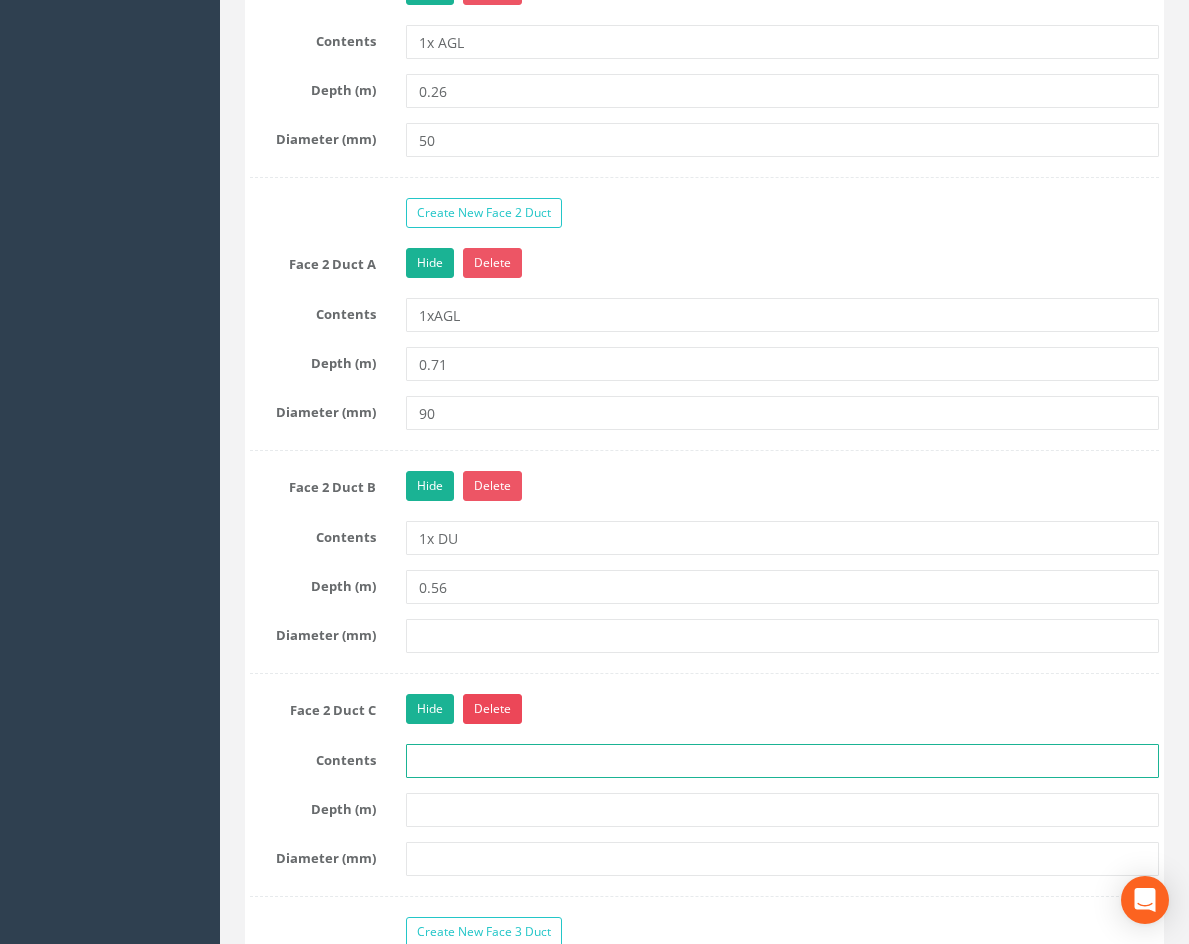 type on "1 x Duct" 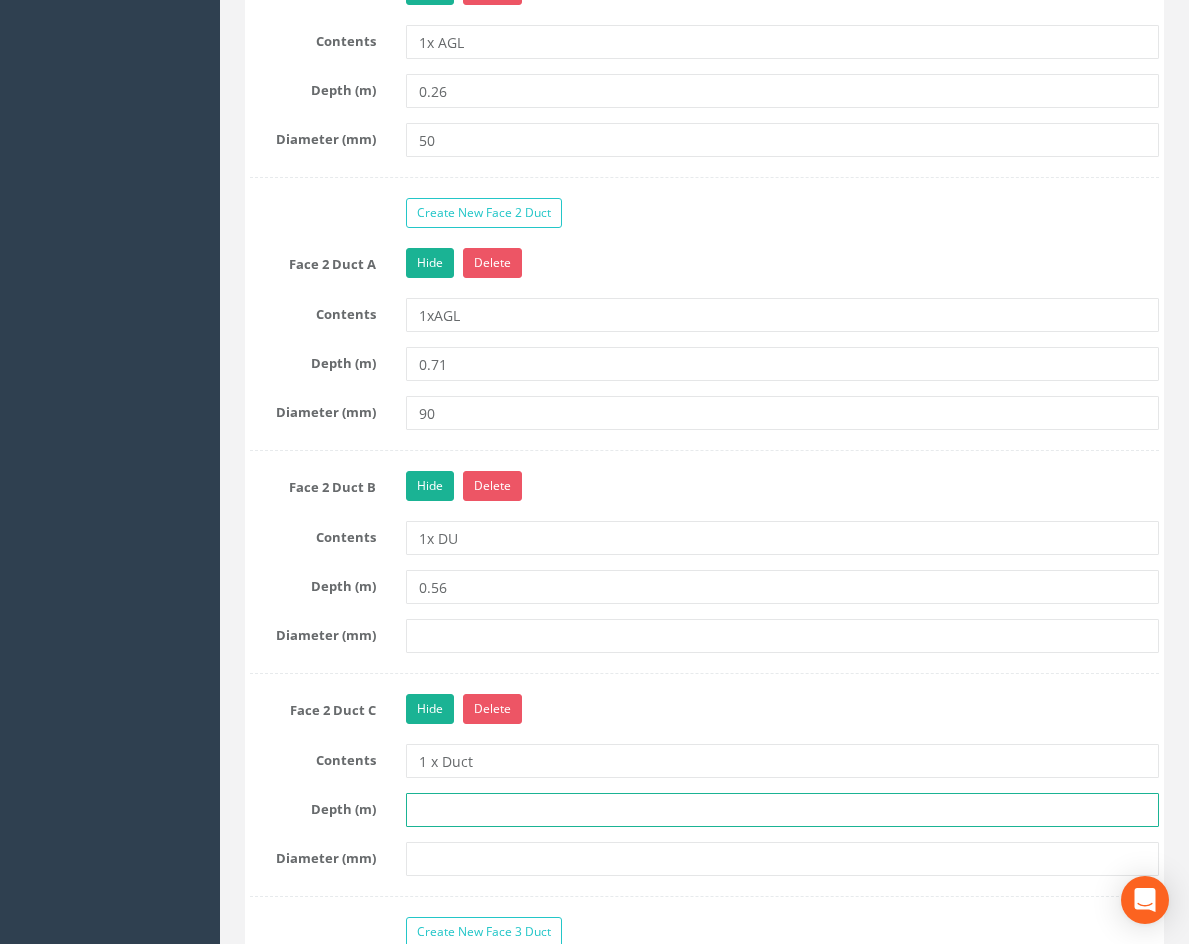 click at bounding box center [782, 810] 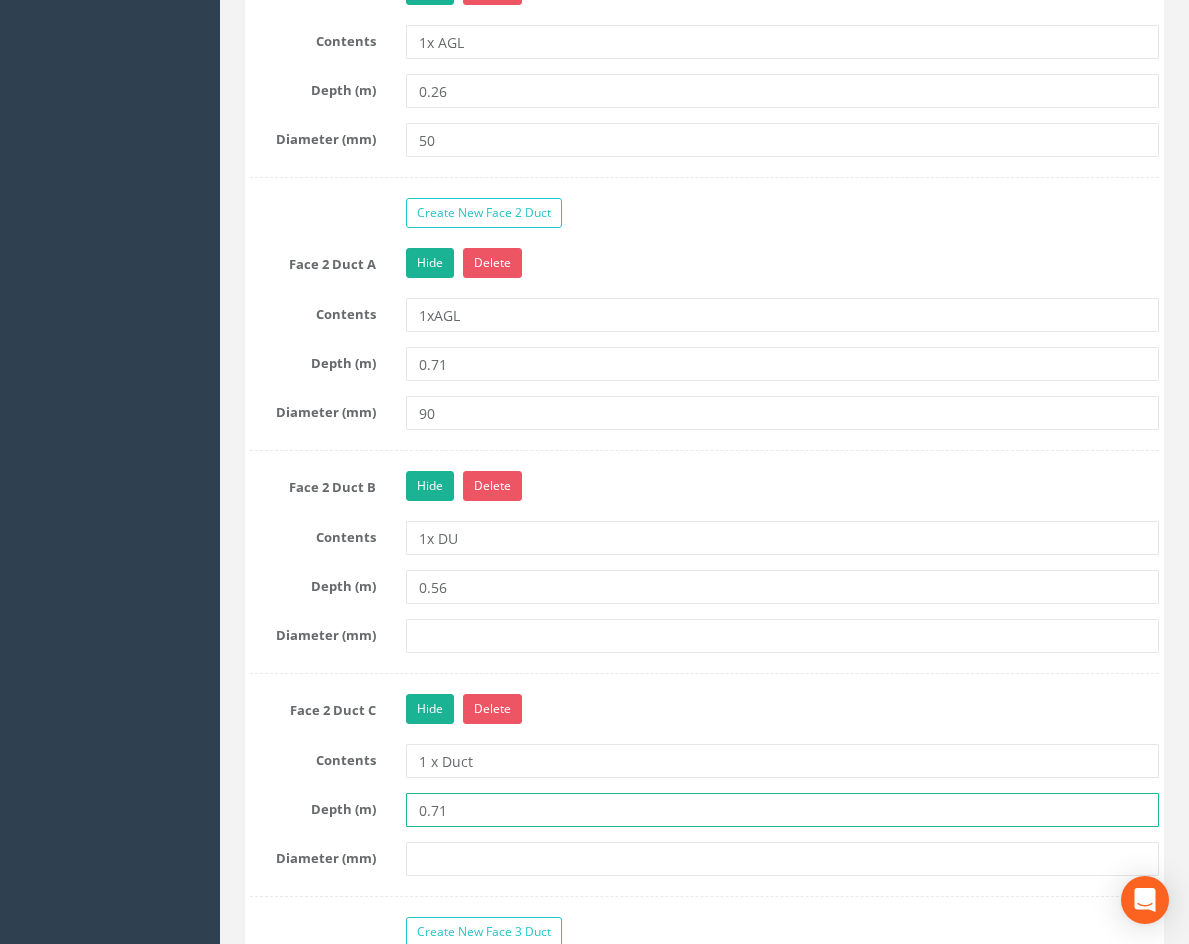 type on "0.71" 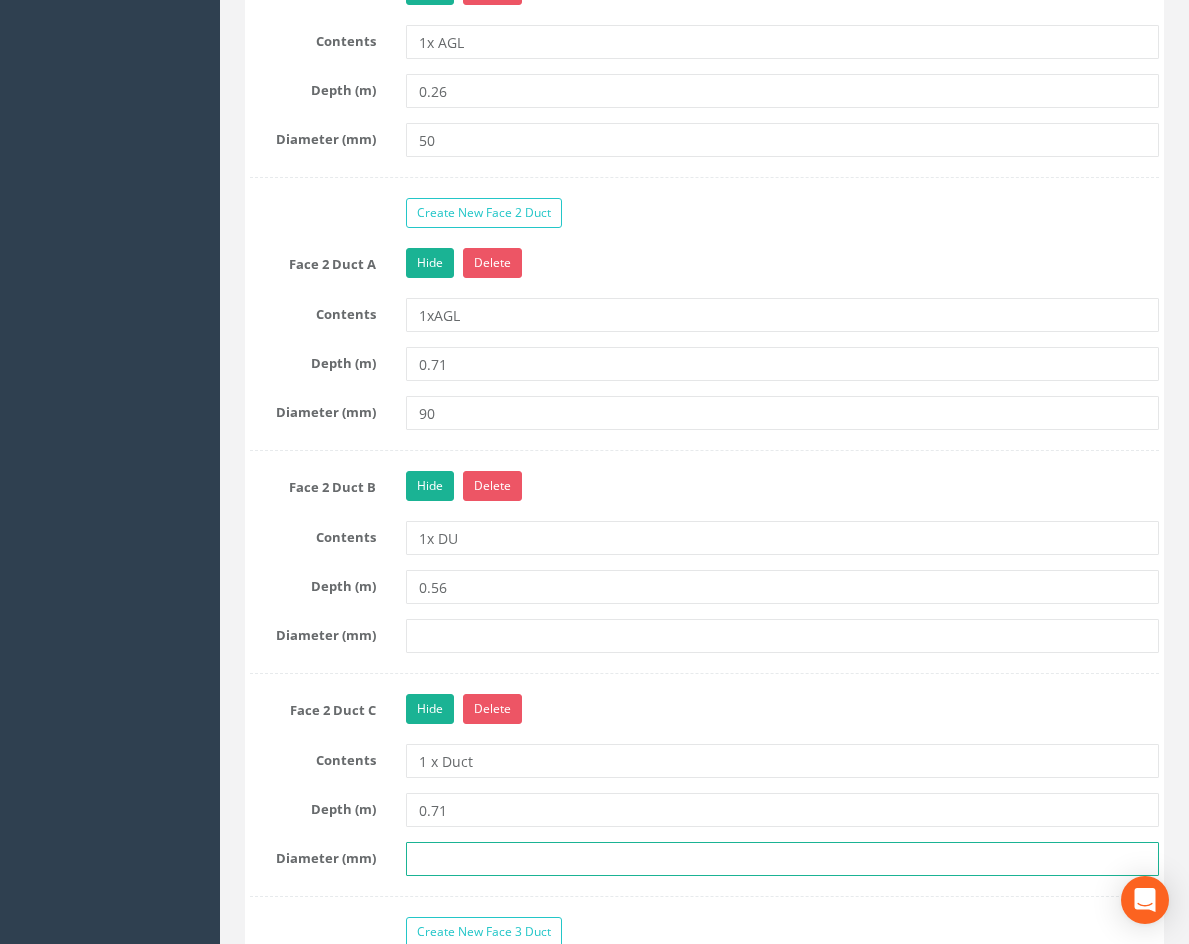 click at bounding box center [782, 859] 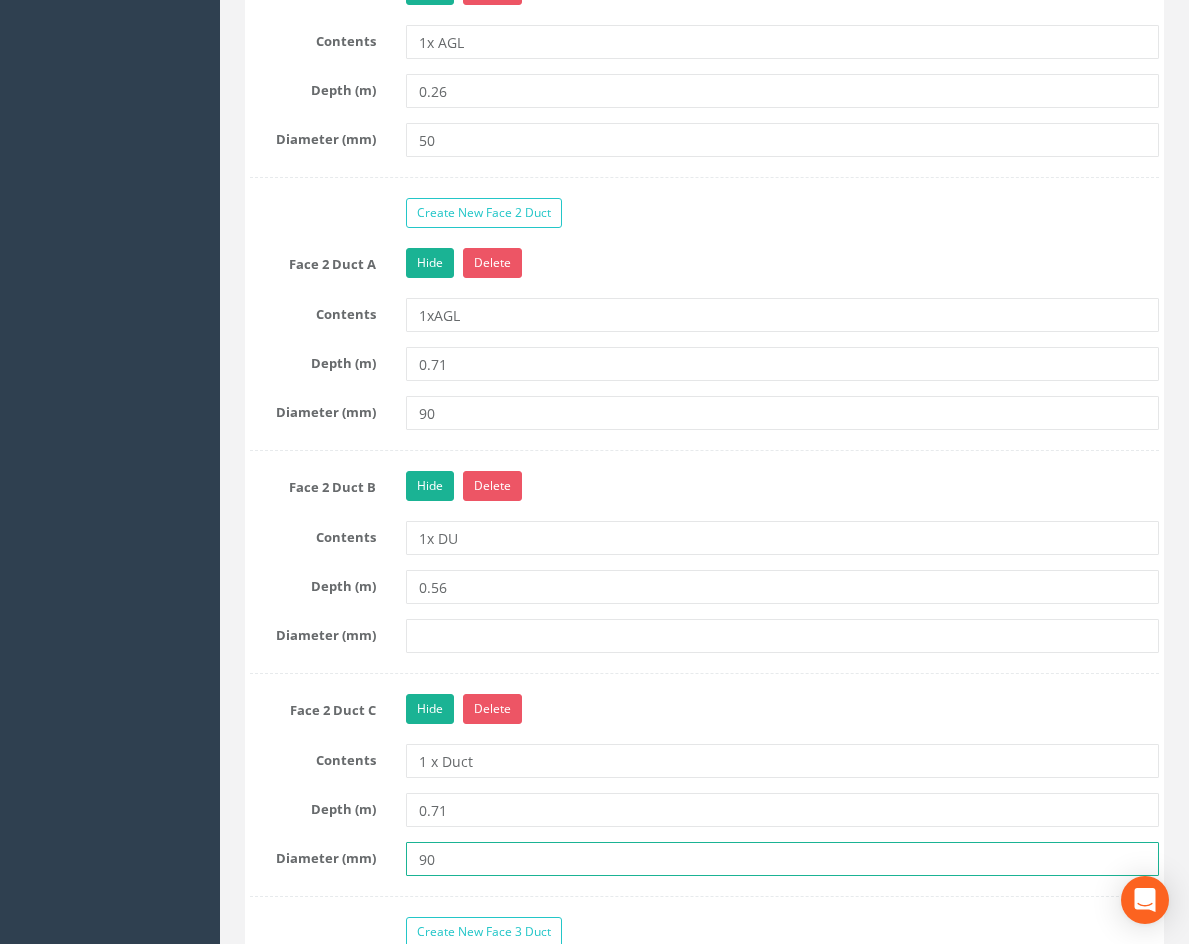 type on "90" 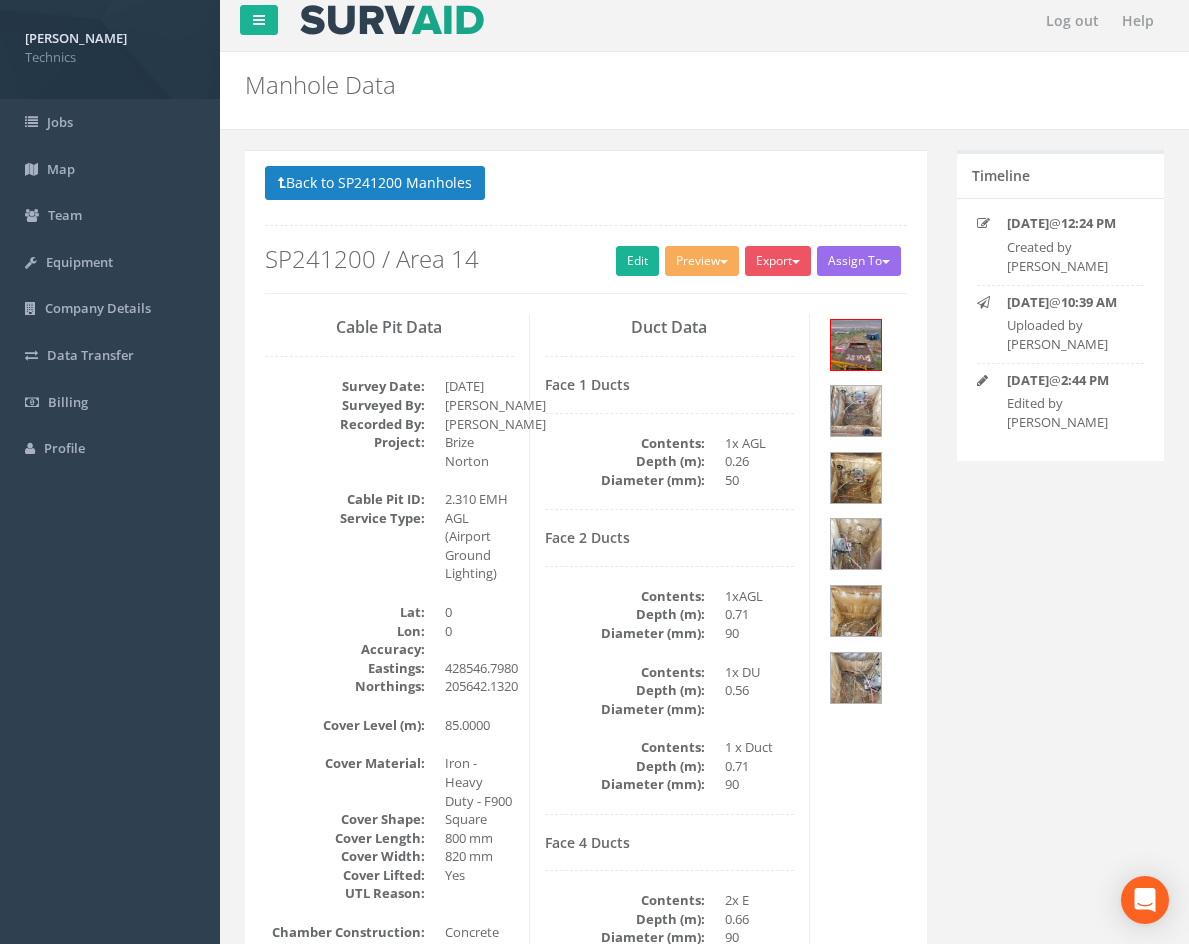 scroll, scrollTop: 0, scrollLeft: 0, axis: both 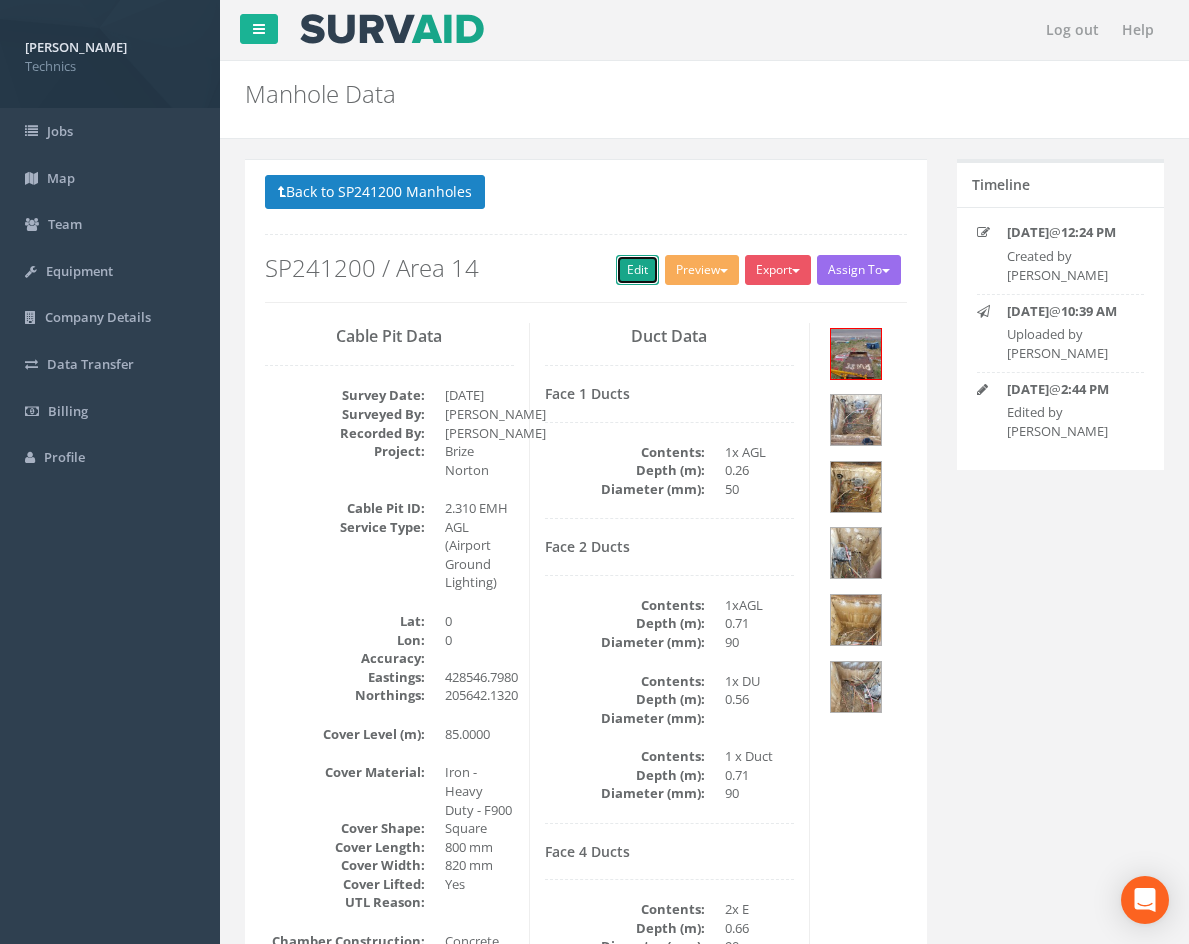 click on "Edit" at bounding box center [637, 270] 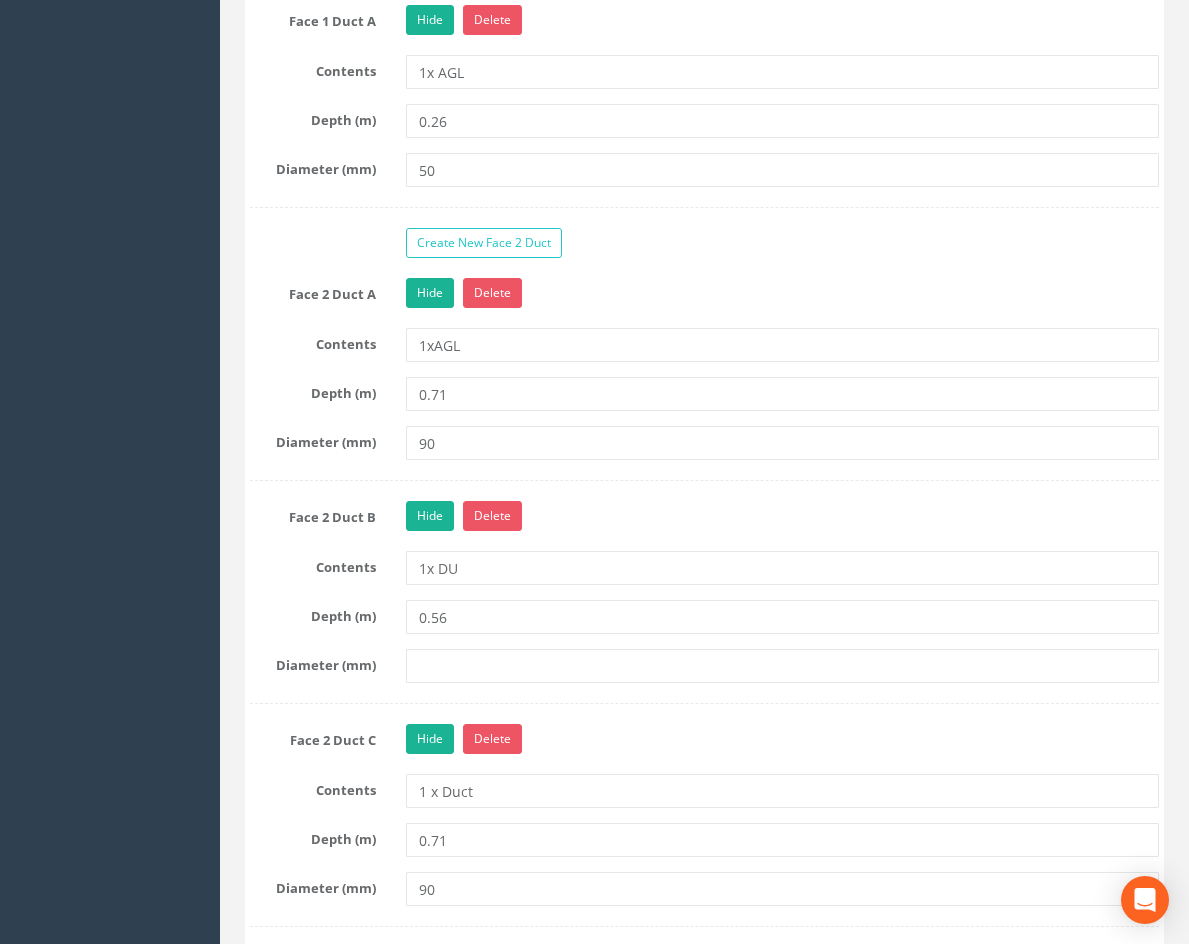 scroll, scrollTop: 2200, scrollLeft: 0, axis: vertical 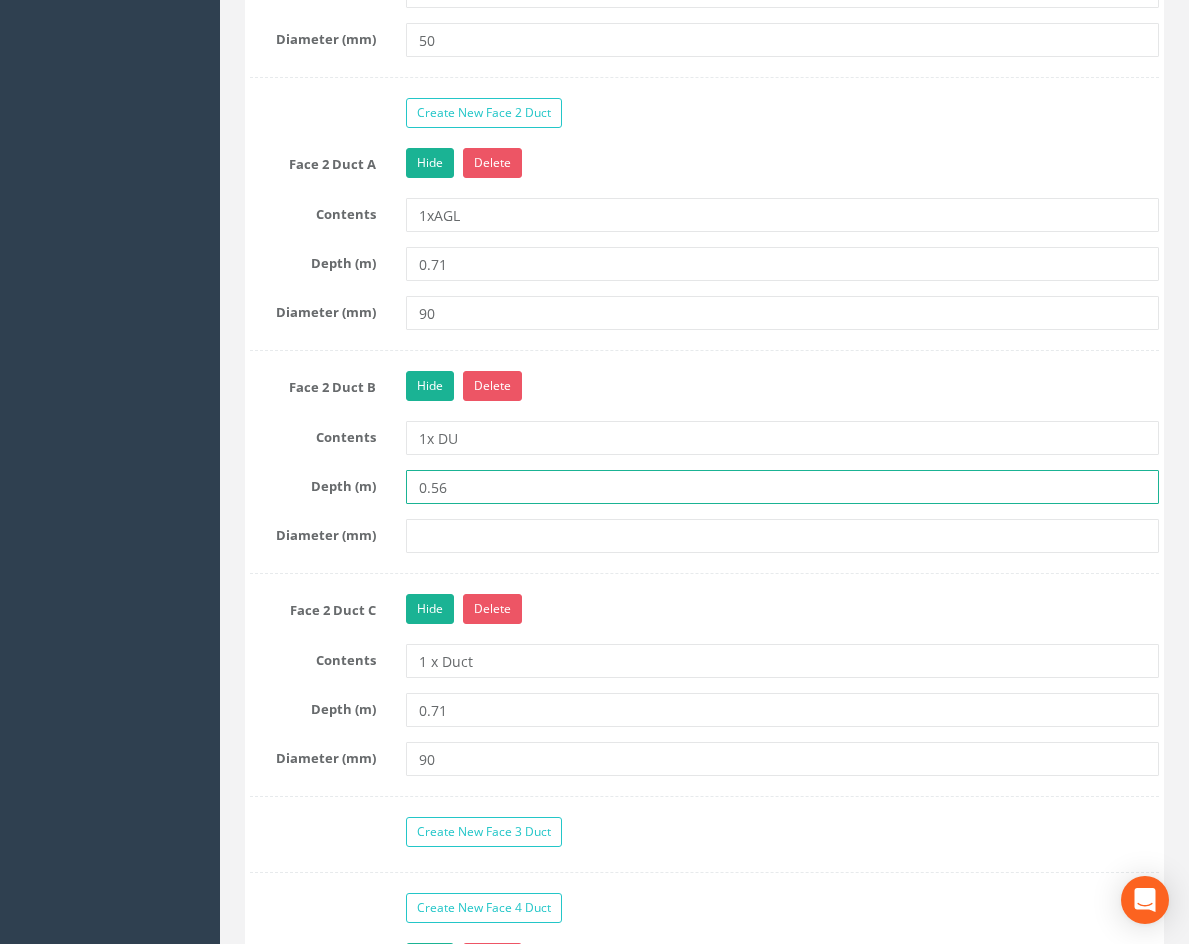 click on "0.56" at bounding box center [782, 487] 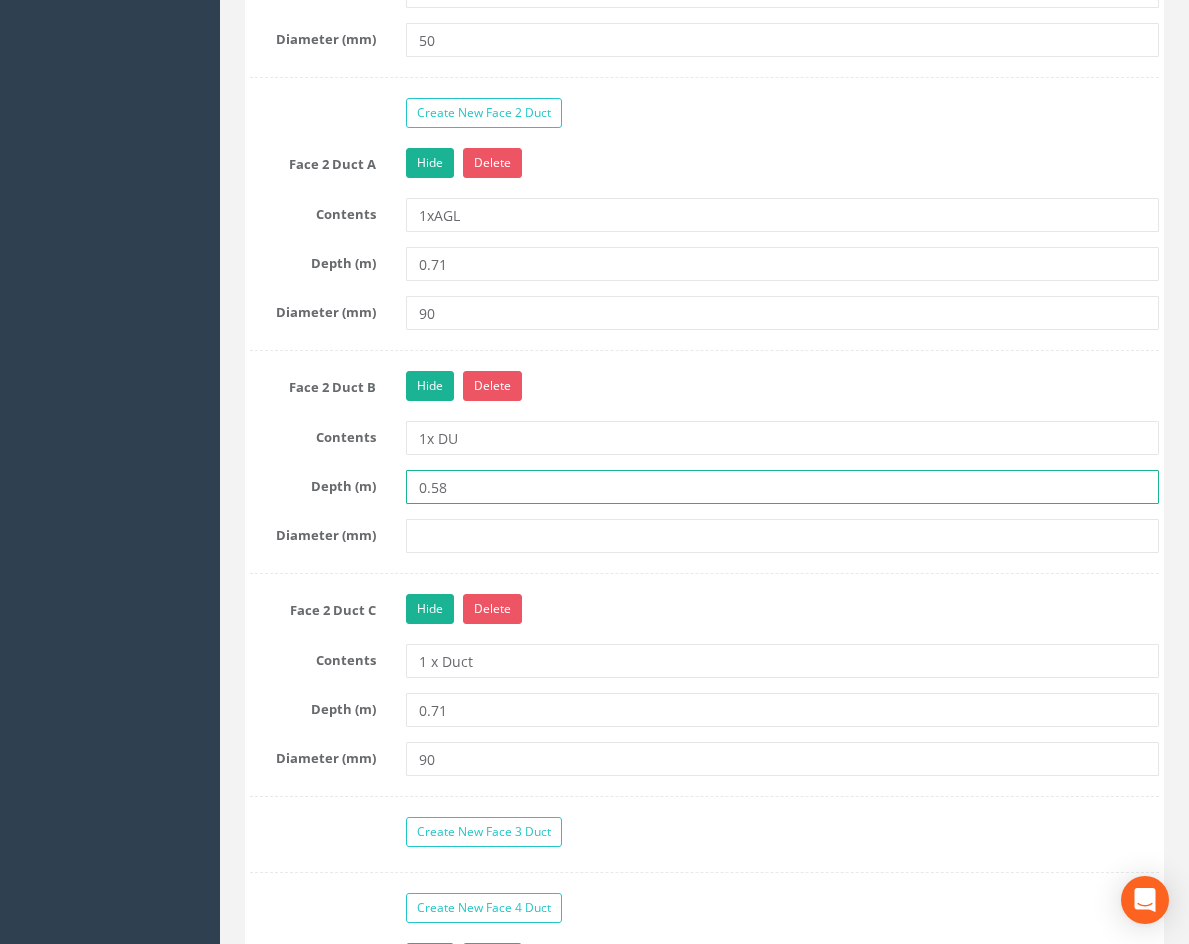 type on "0.58" 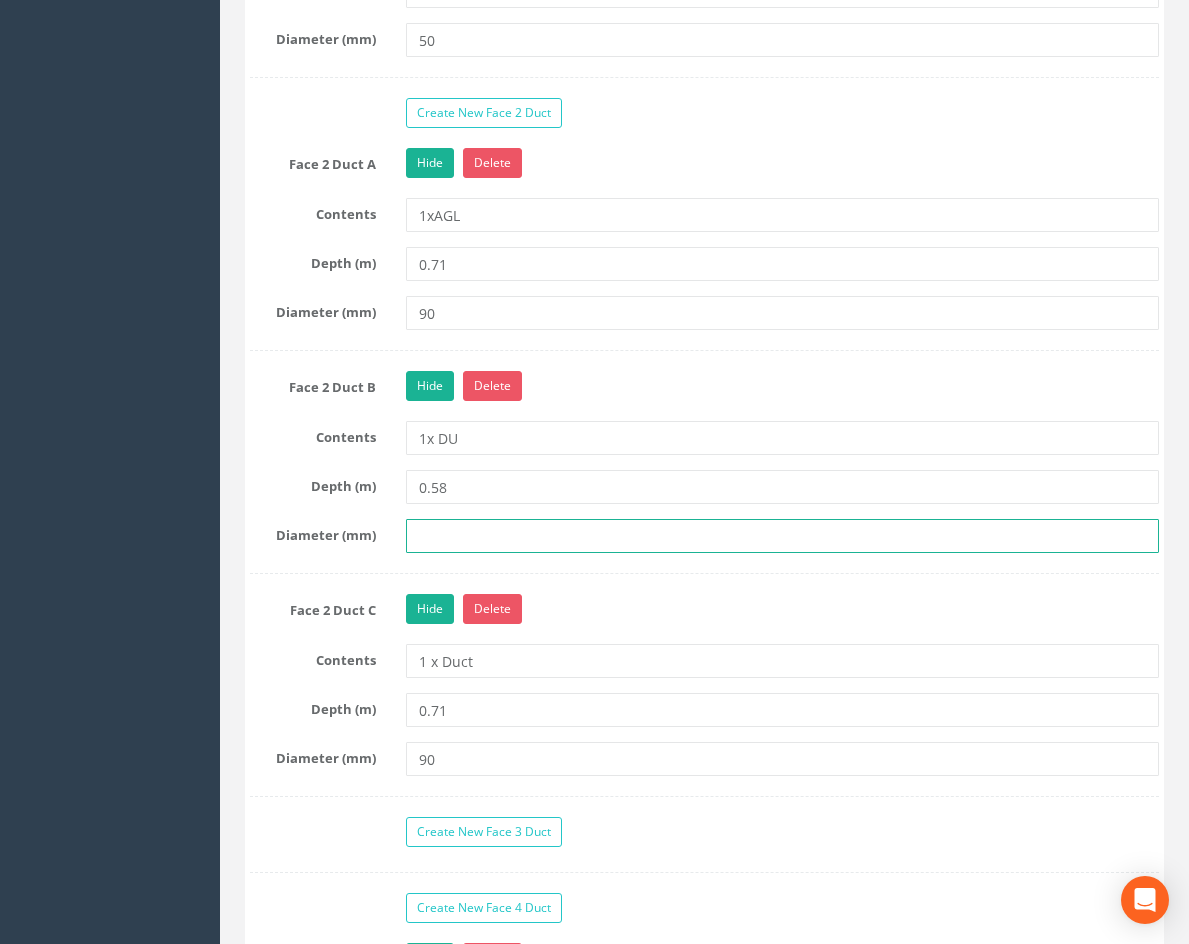 click at bounding box center (782, 536) 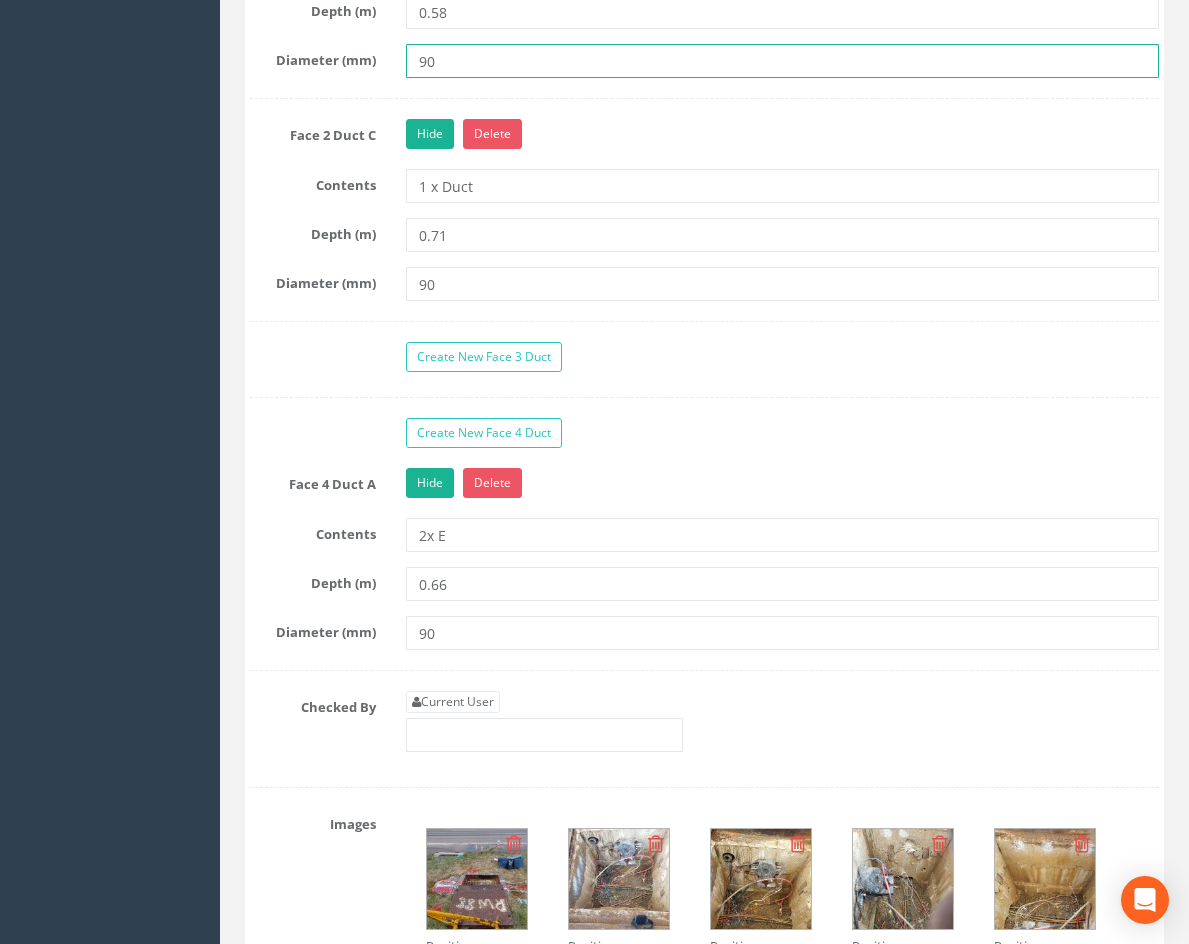 scroll, scrollTop: 2700, scrollLeft: 0, axis: vertical 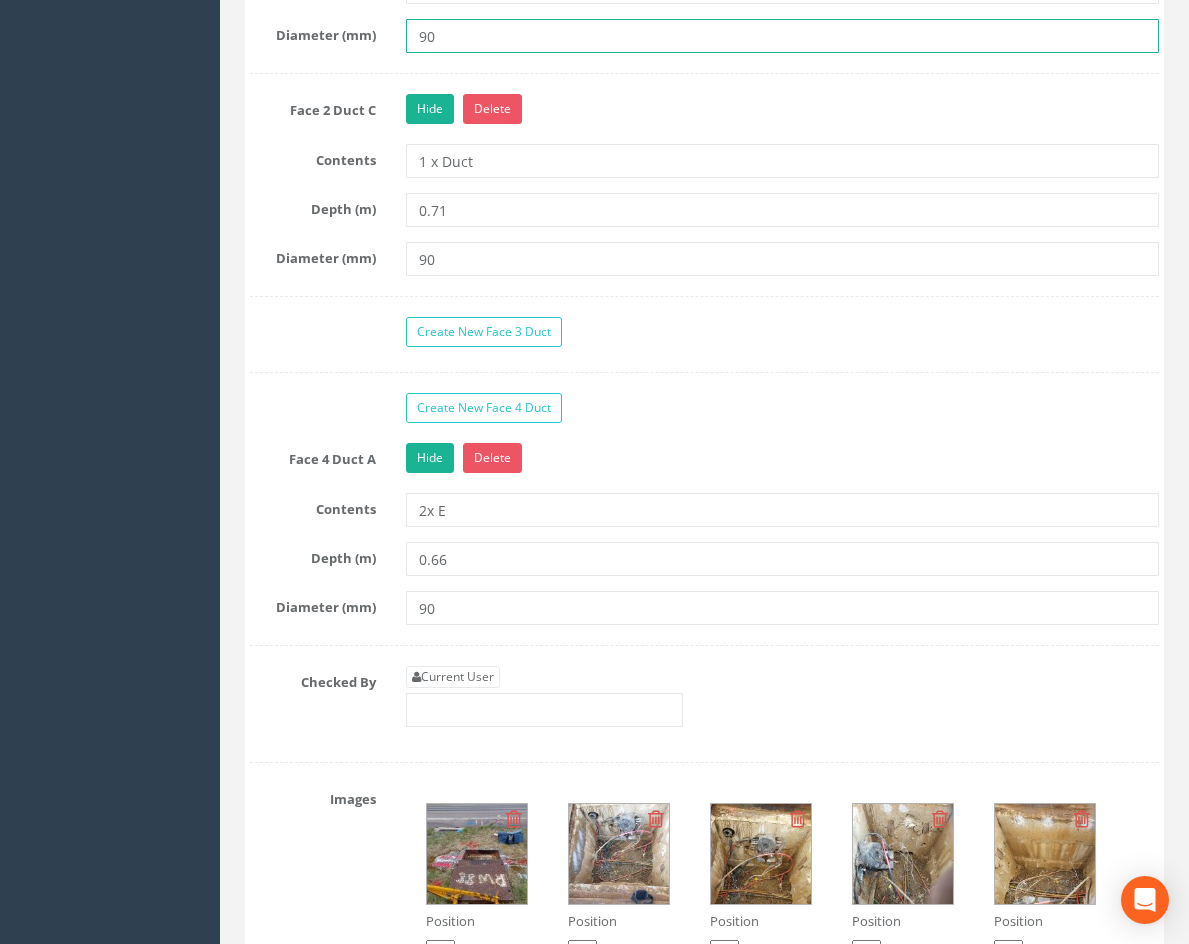 type on "90" 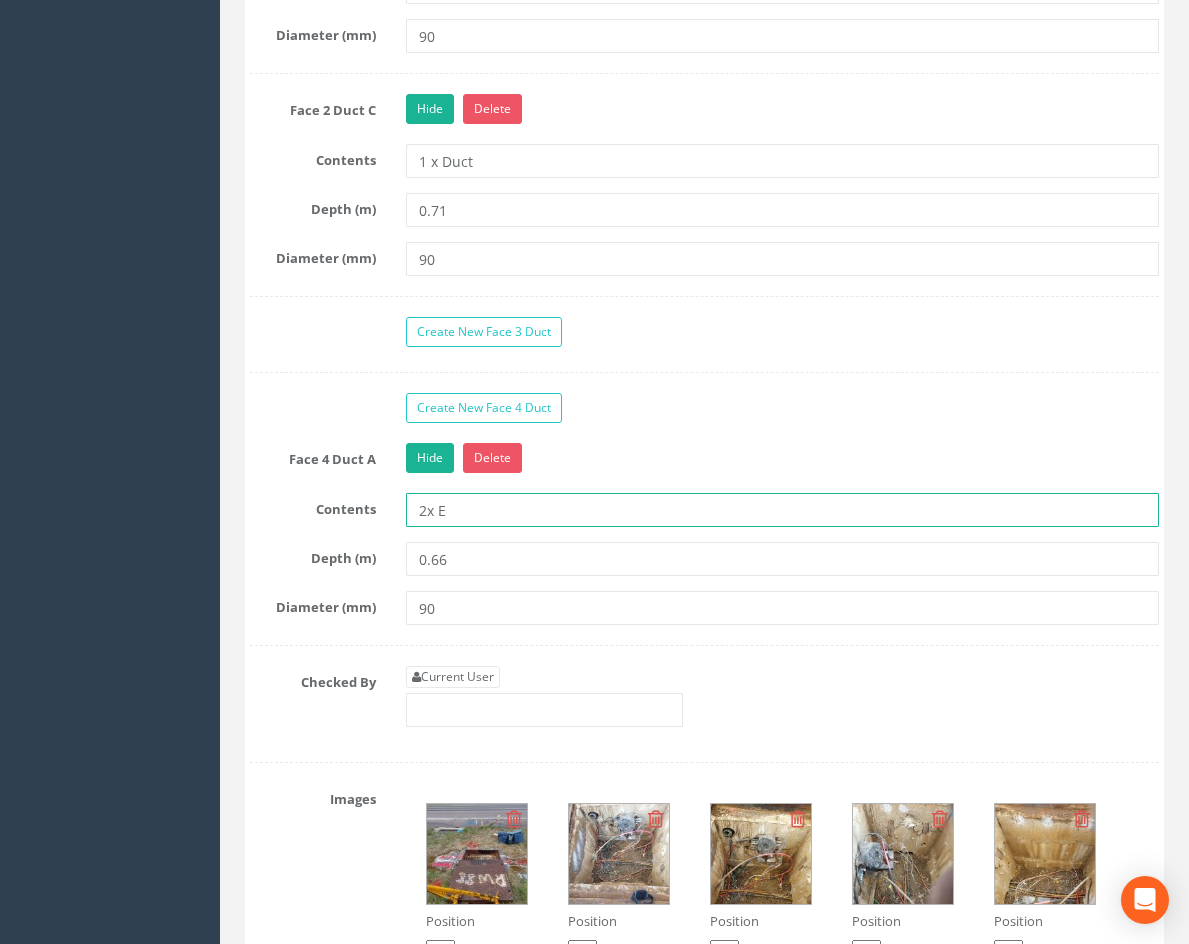 drag, startPoint x: 420, startPoint y: 525, endPoint x: 391, endPoint y: 531, distance: 29.614185 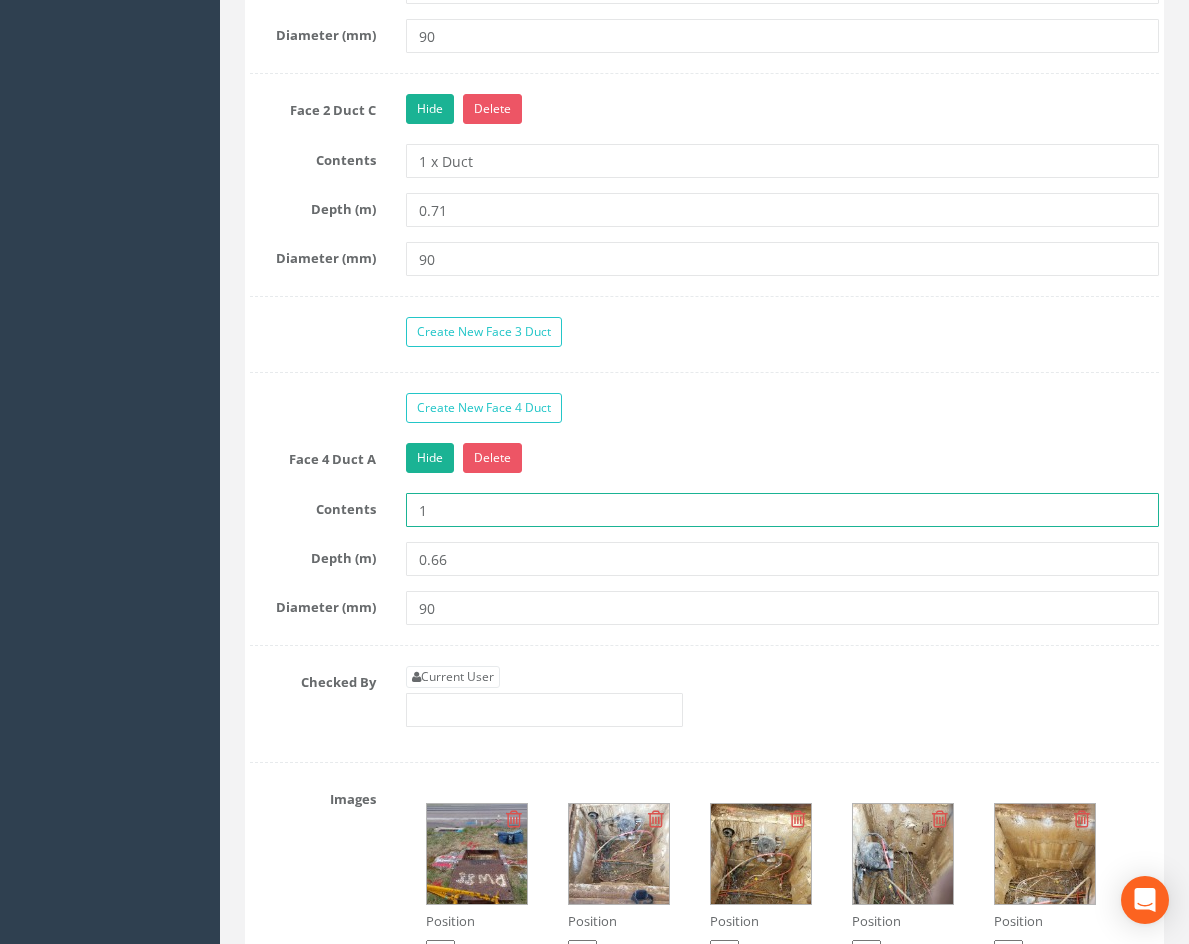 type on "1xAGL" 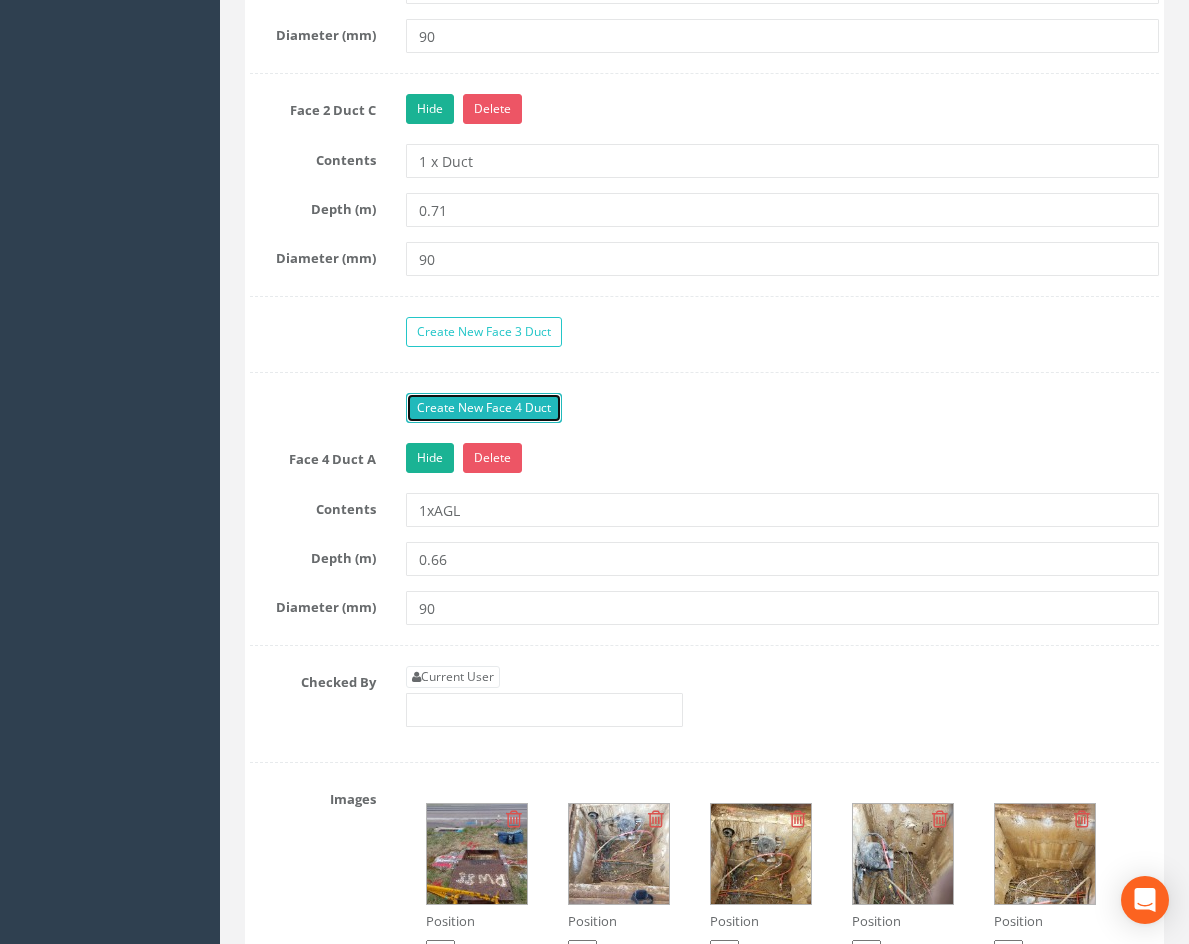 click on "Create New Face 4 Duct" at bounding box center [484, 408] 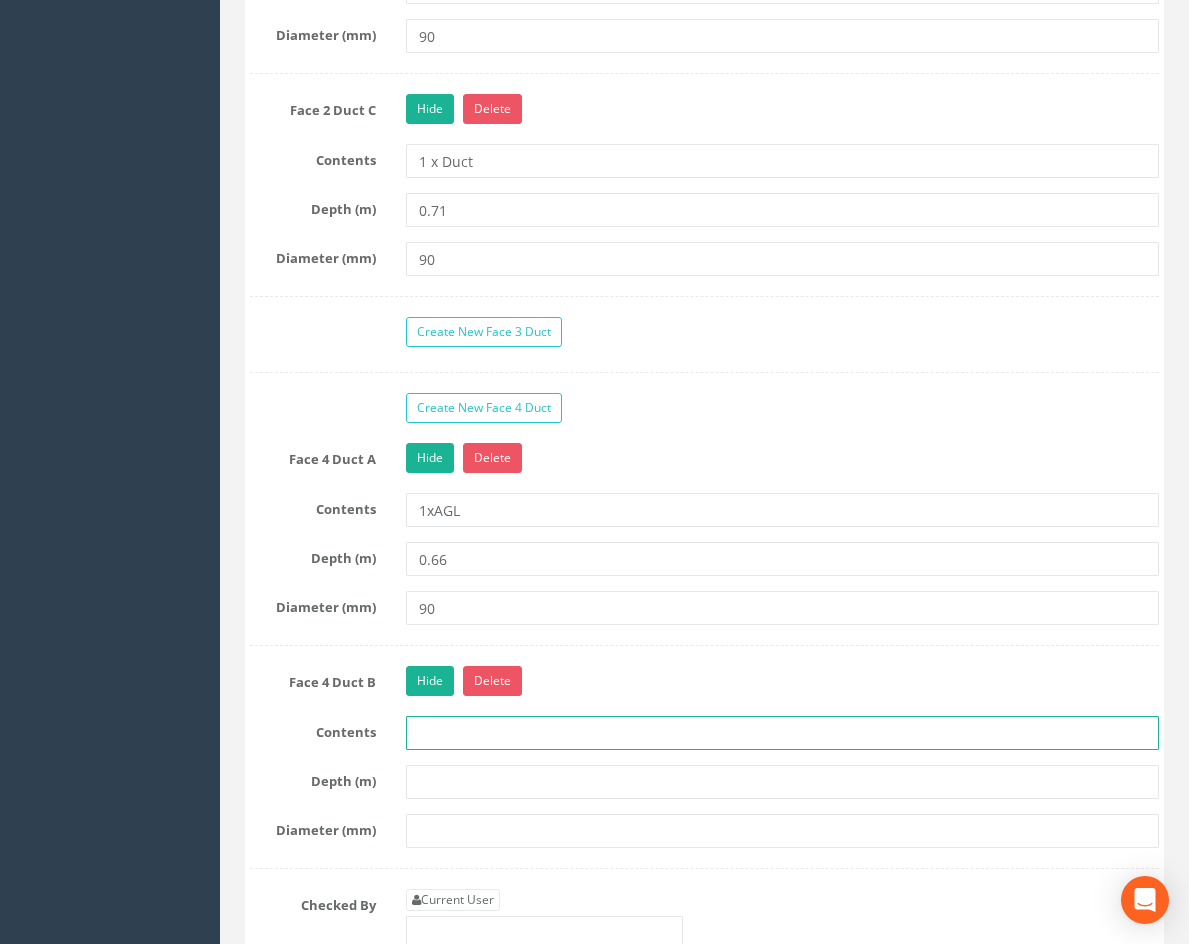 click at bounding box center (782, 733) 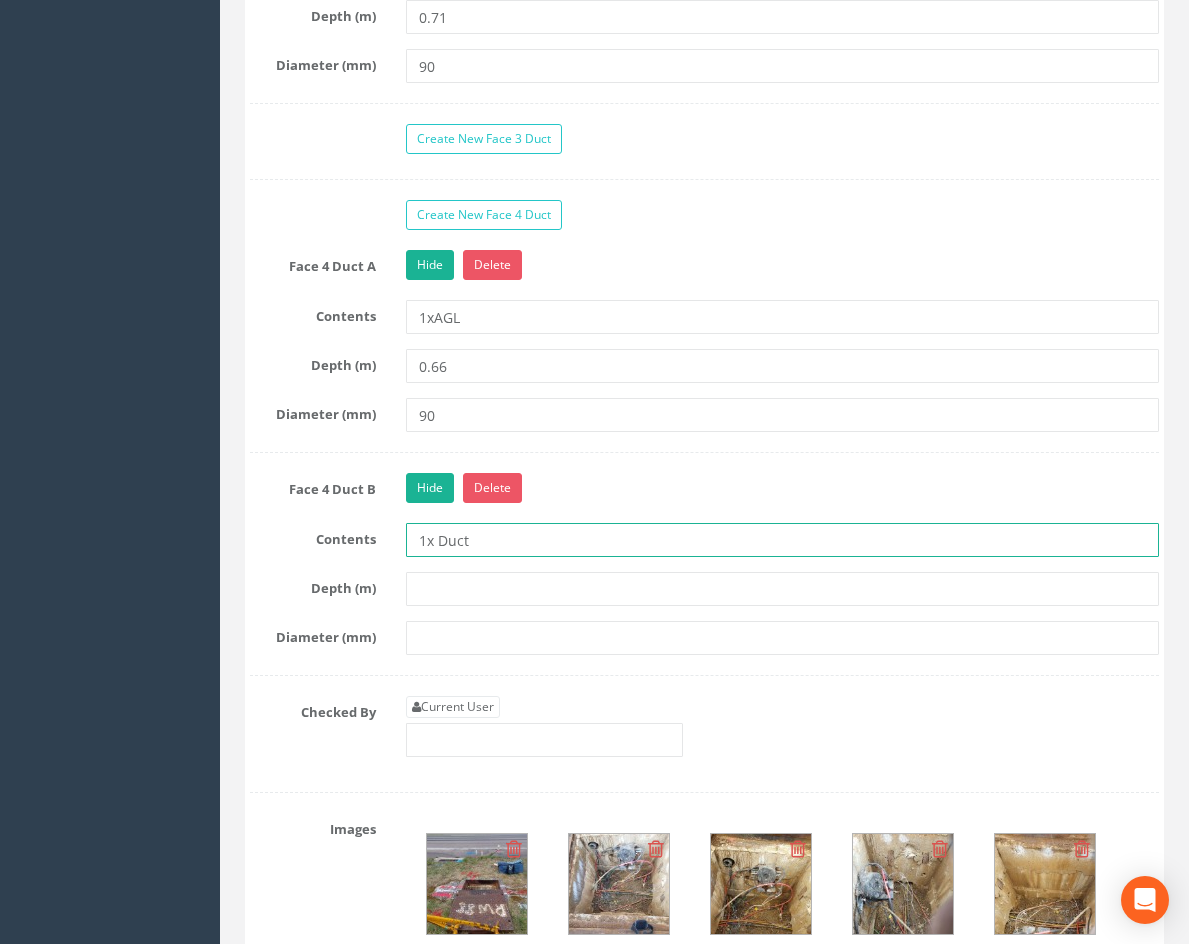 scroll, scrollTop: 2900, scrollLeft: 0, axis: vertical 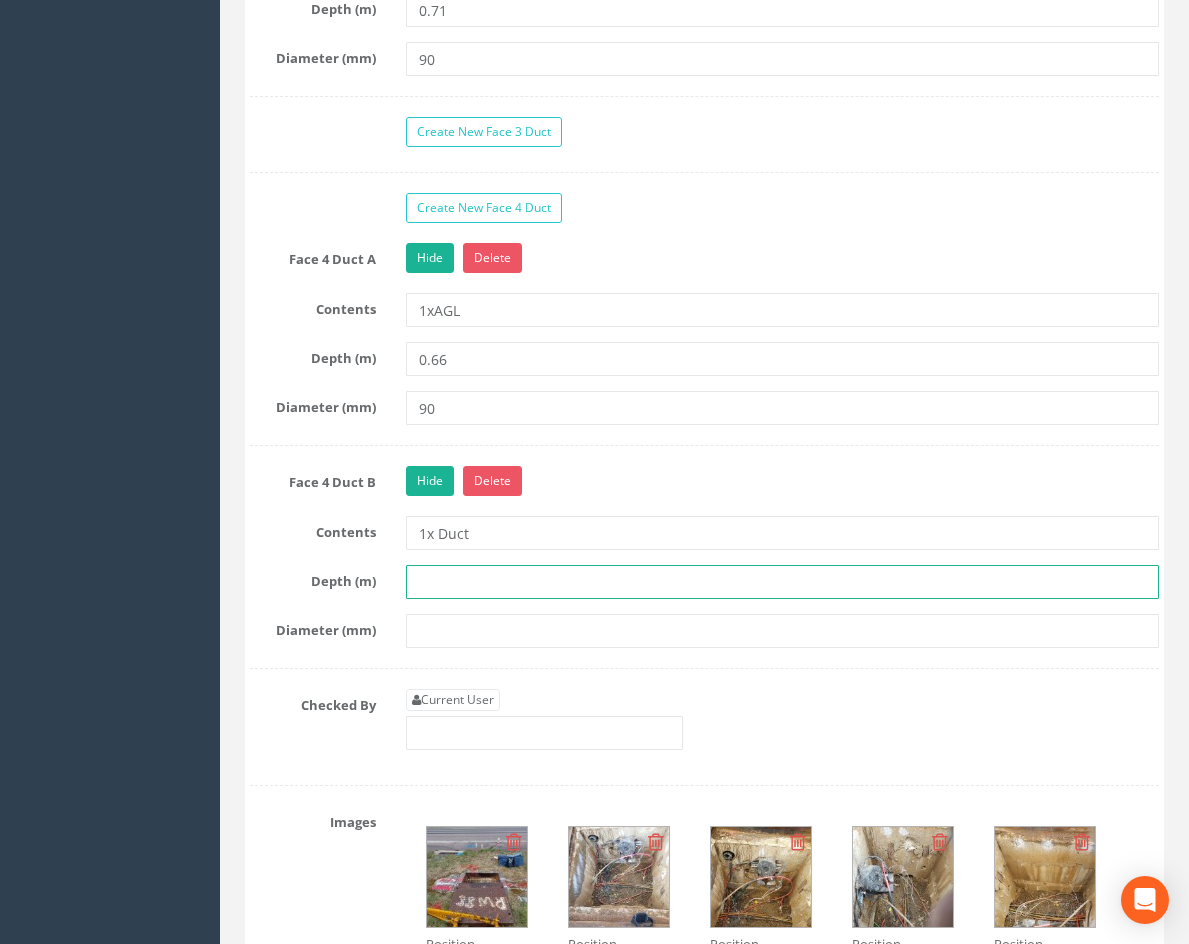click at bounding box center (782, 582) 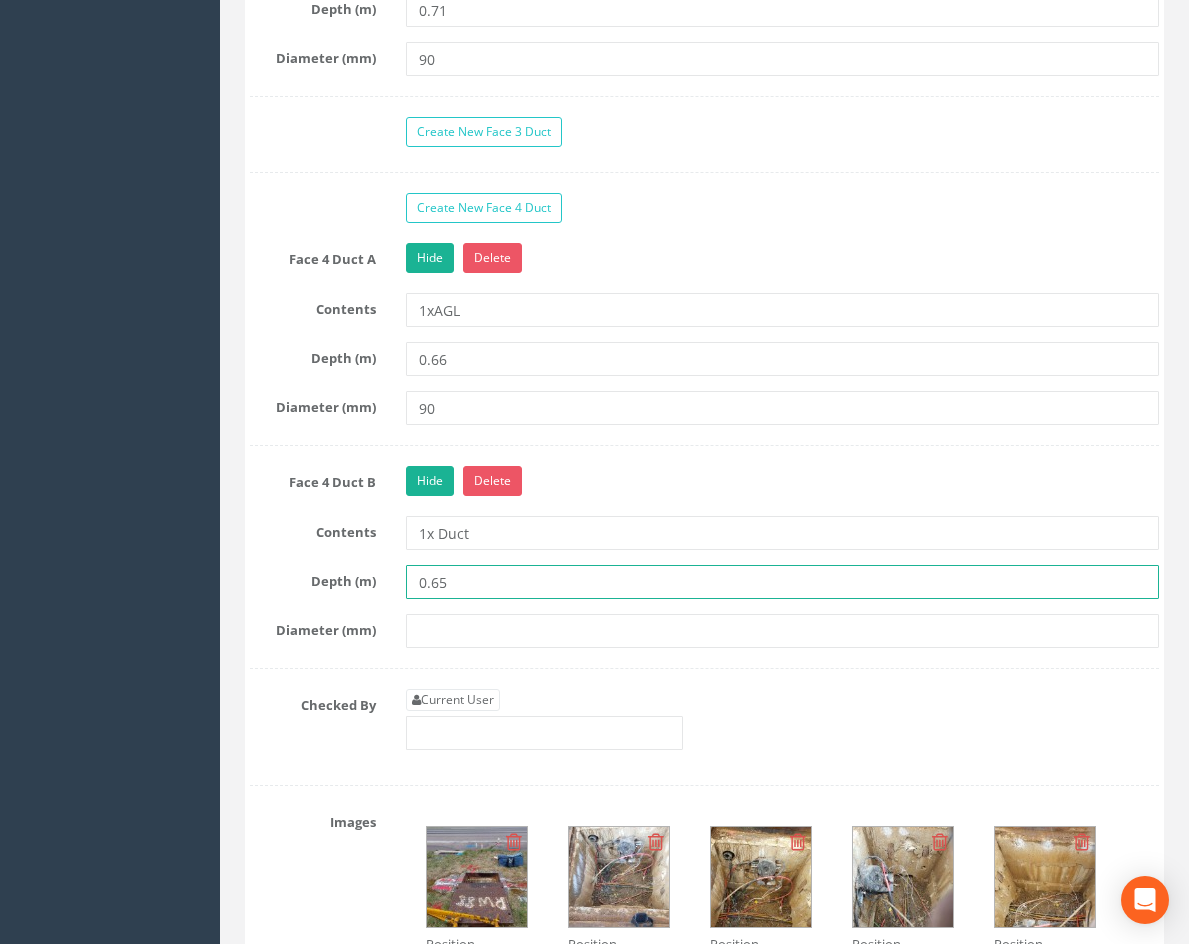 type on "0.65" 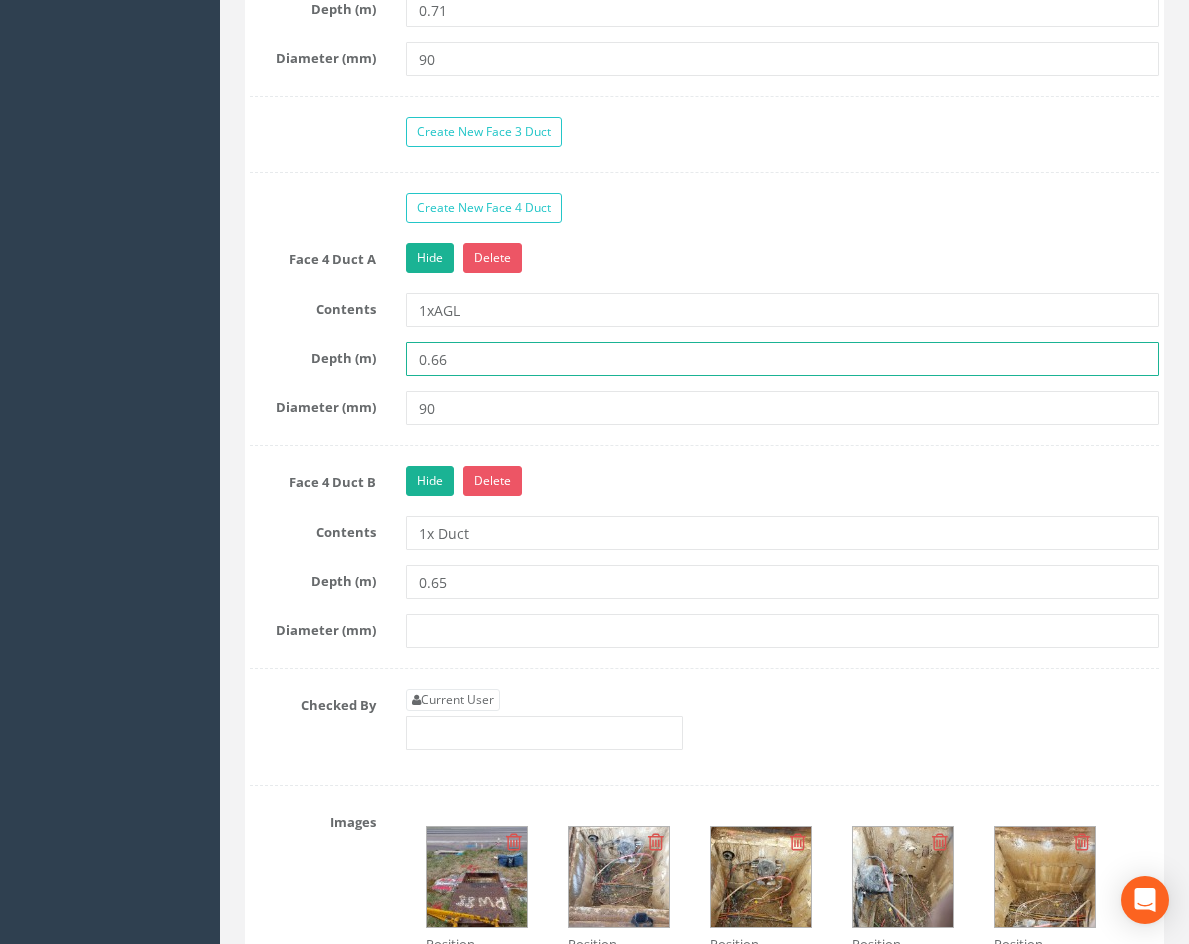 click on "0.66" at bounding box center (782, 359) 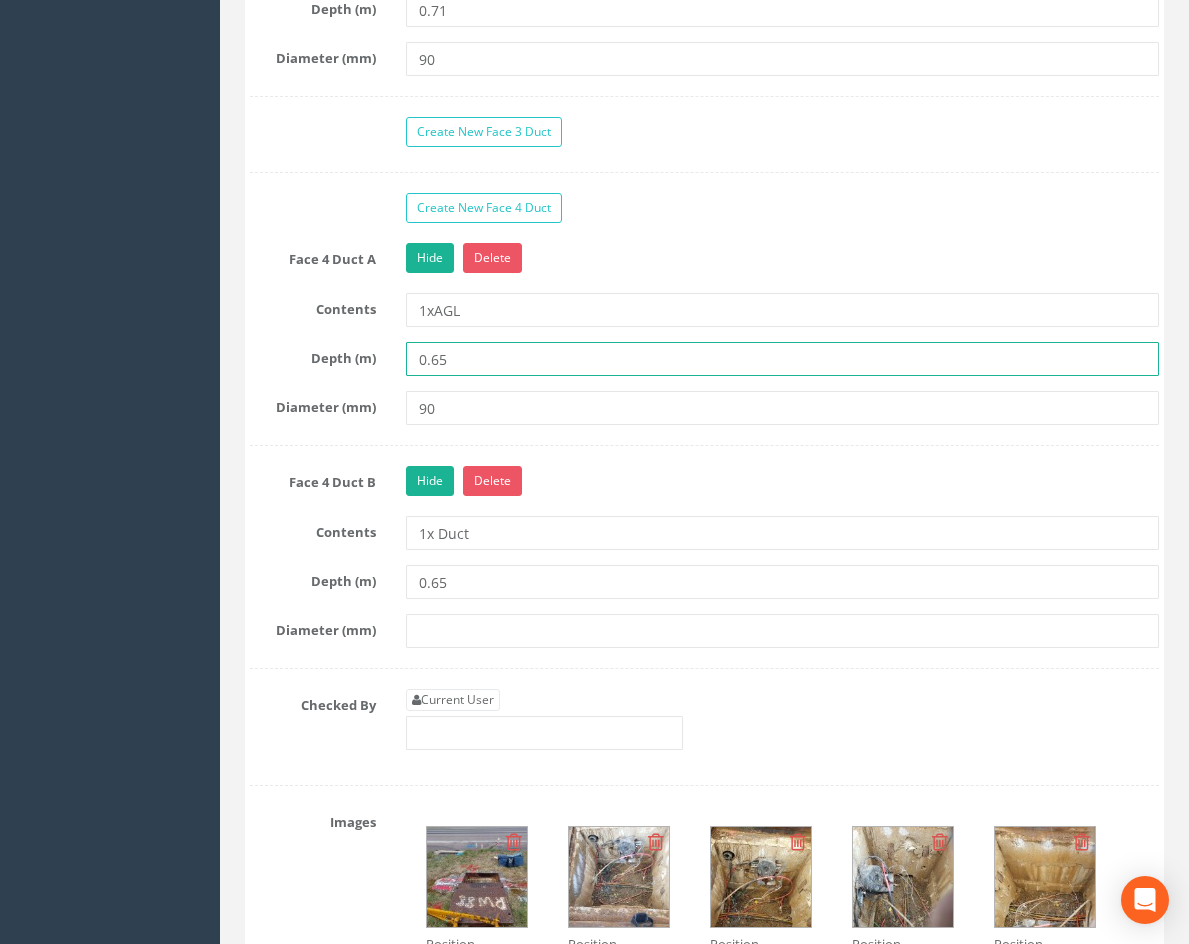 type on "0.65" 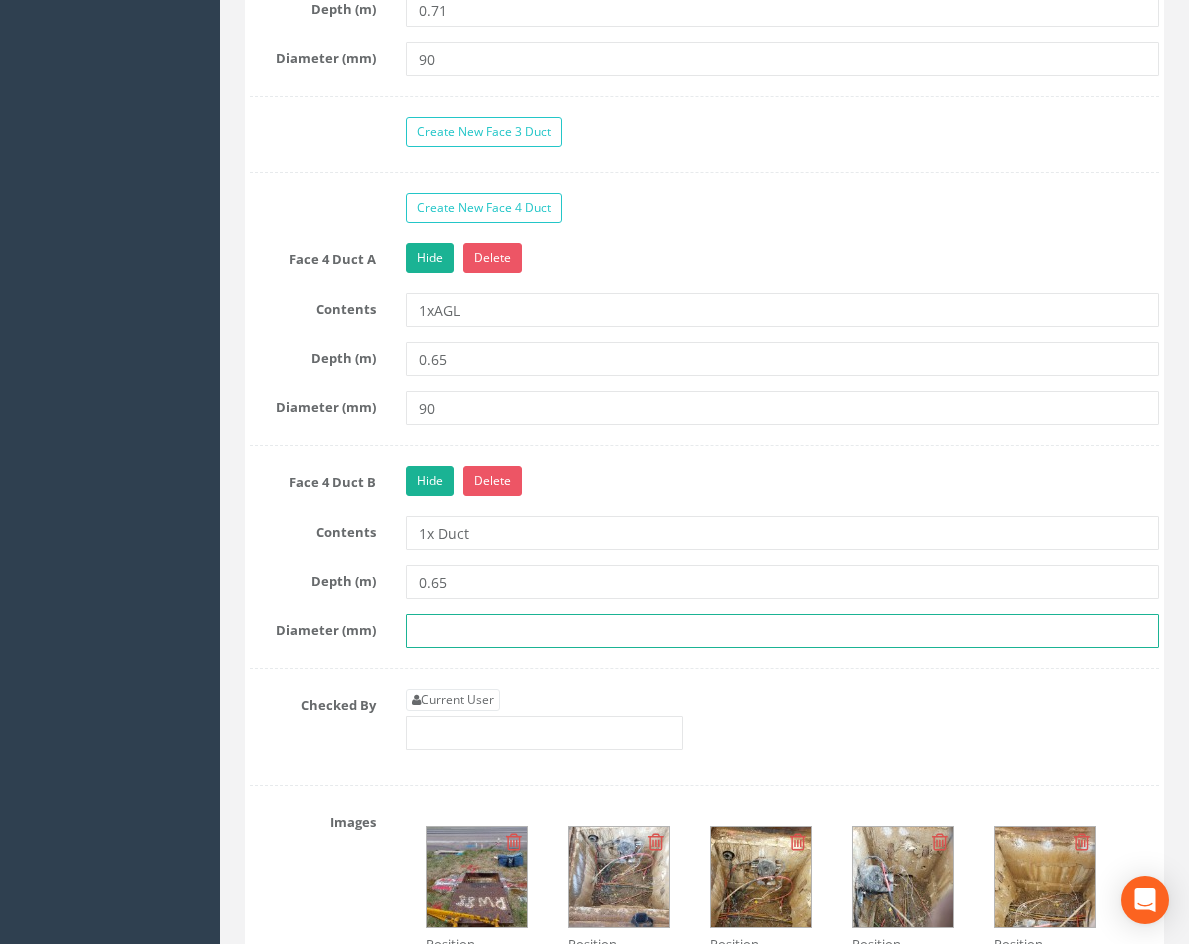 click at bounding box center [782, 631] 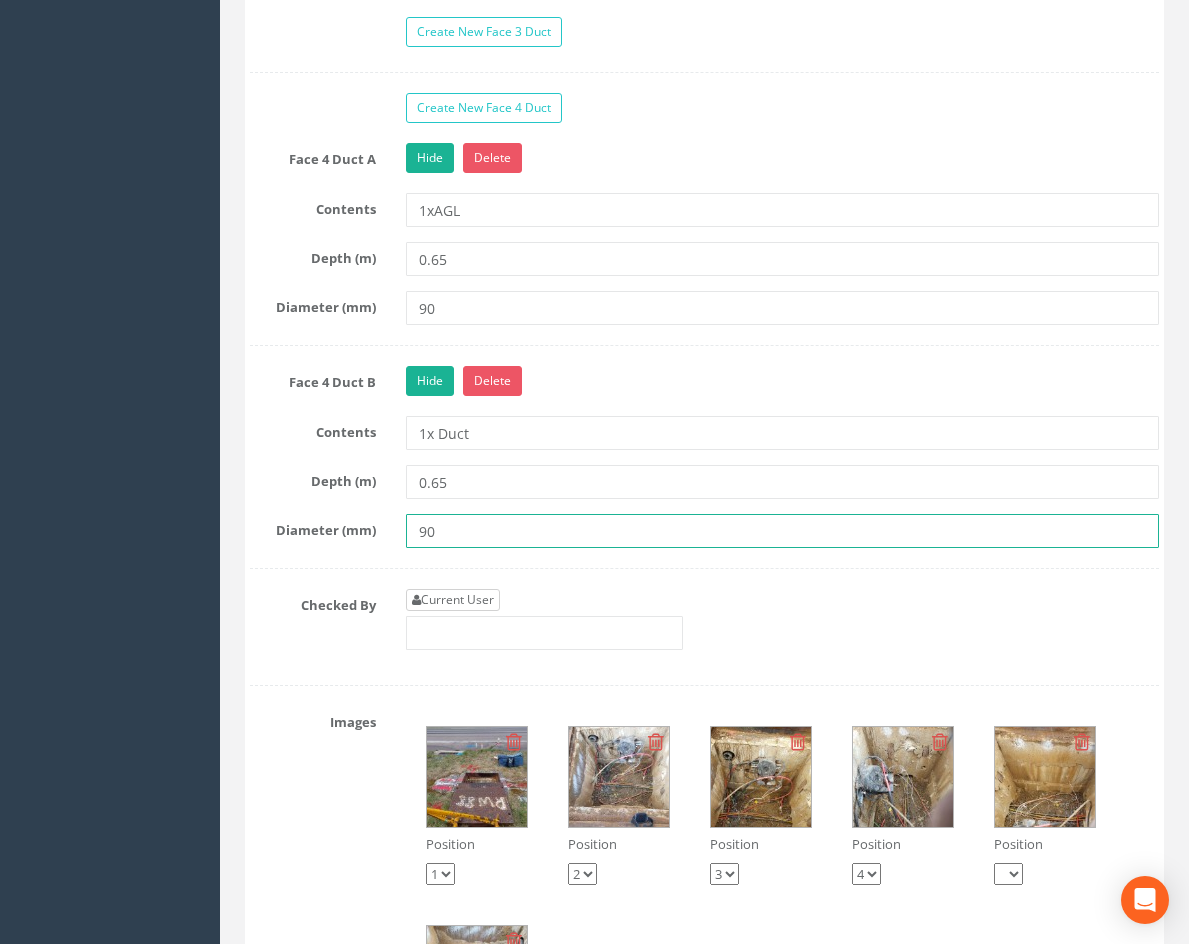 type on "90" 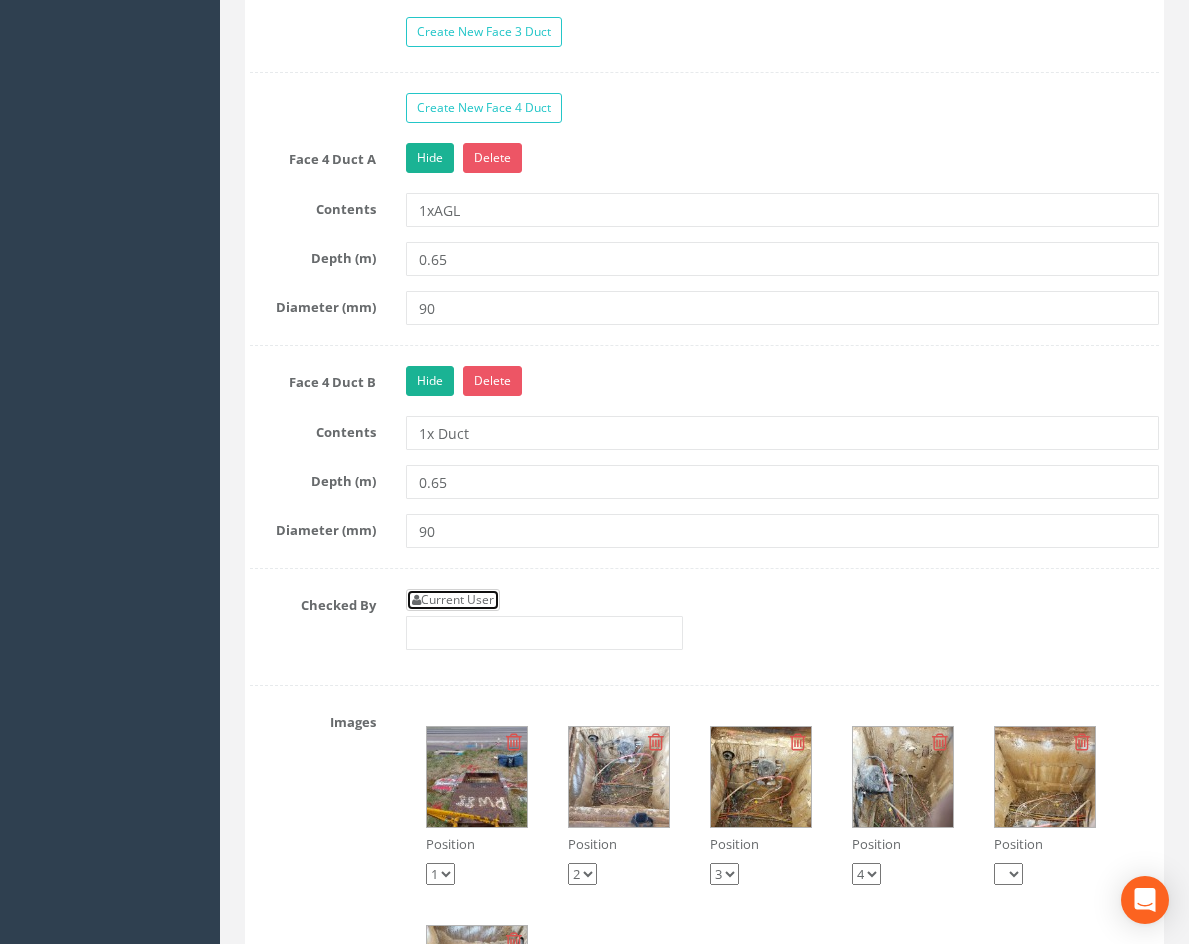 click on "Current User" at bounding box center [453, 600] 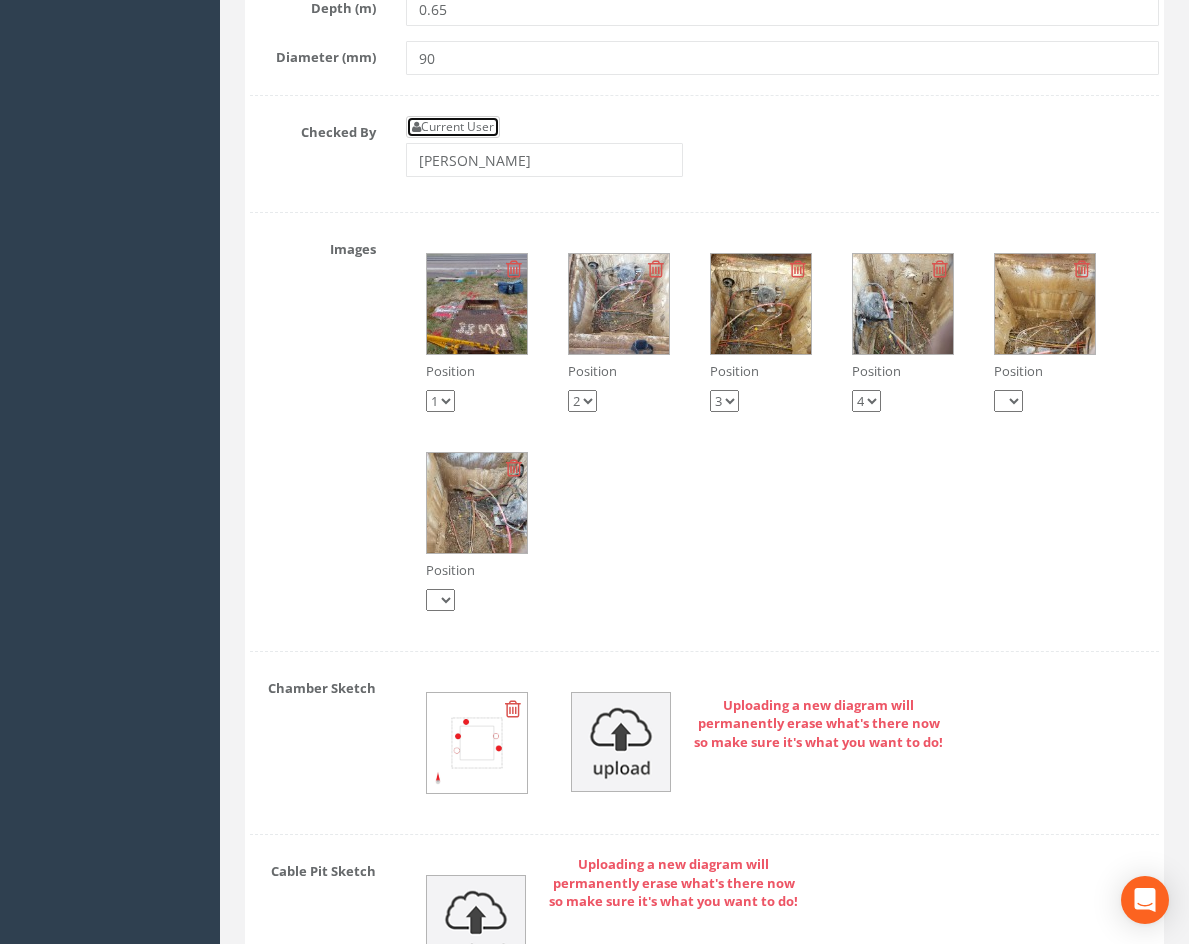 scroll, scrollTop: 3500, scrollLeft: 0, axis: vertical 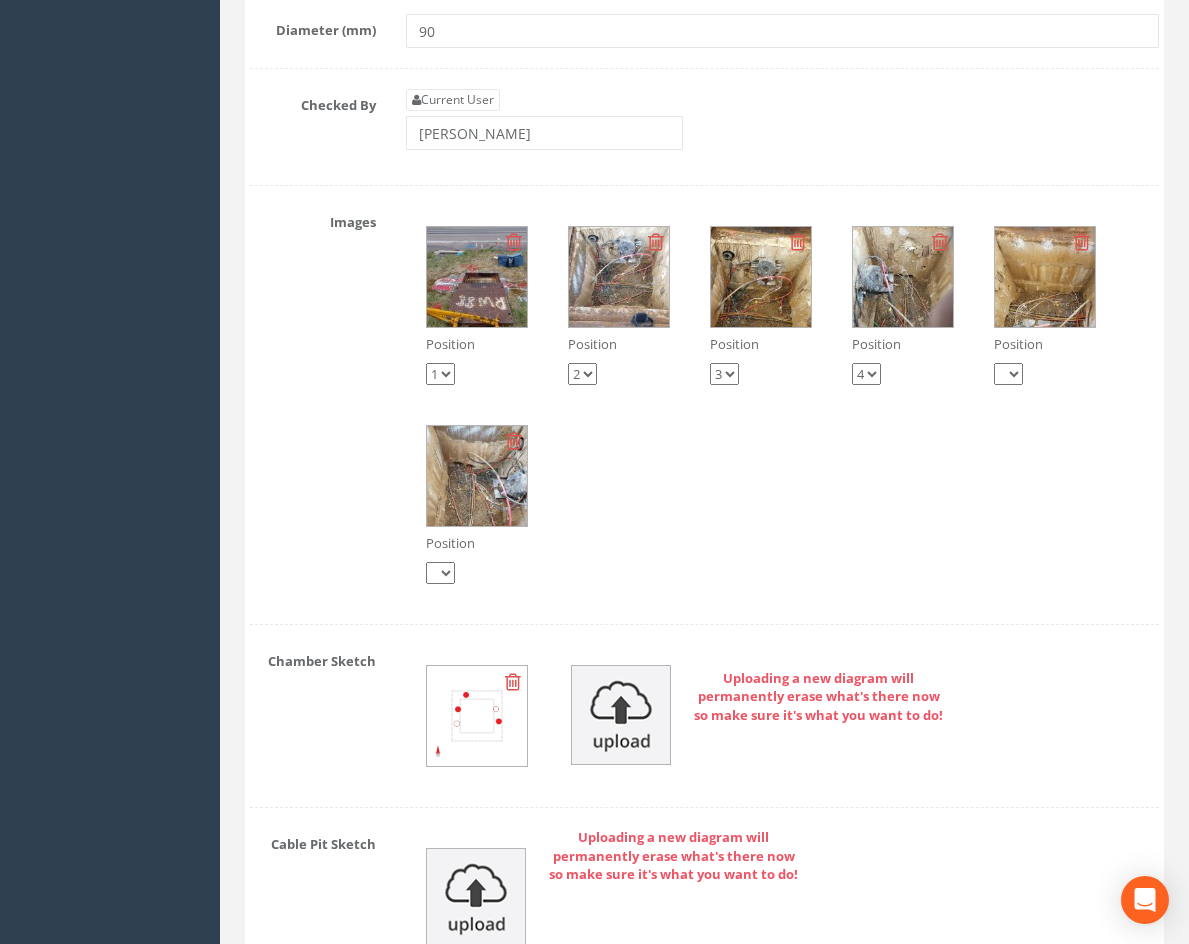 click at bounding box center (477, 277) 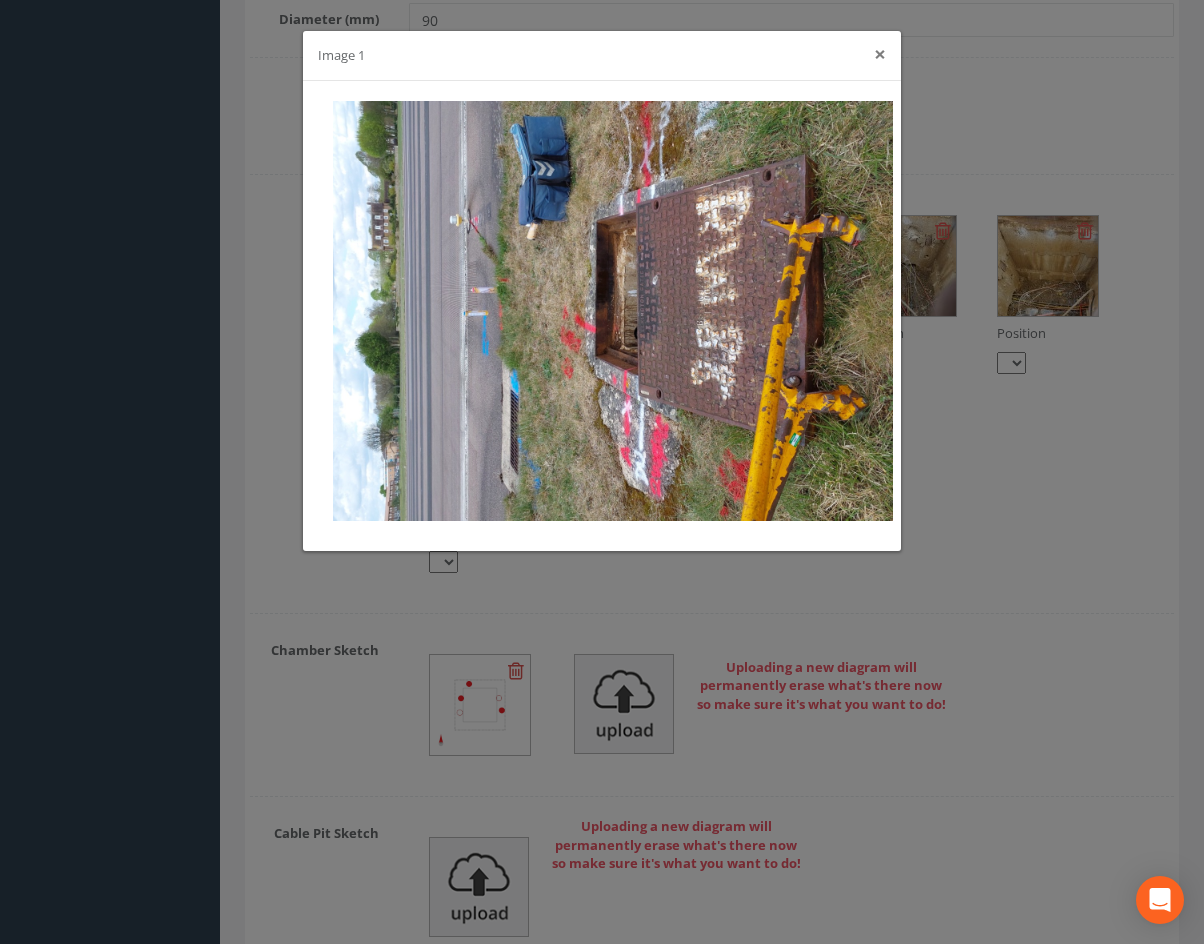 drag, startPoint x: 882, startPoint y: 47, endPoint x: 882, endPoint y: 58, distance: 11 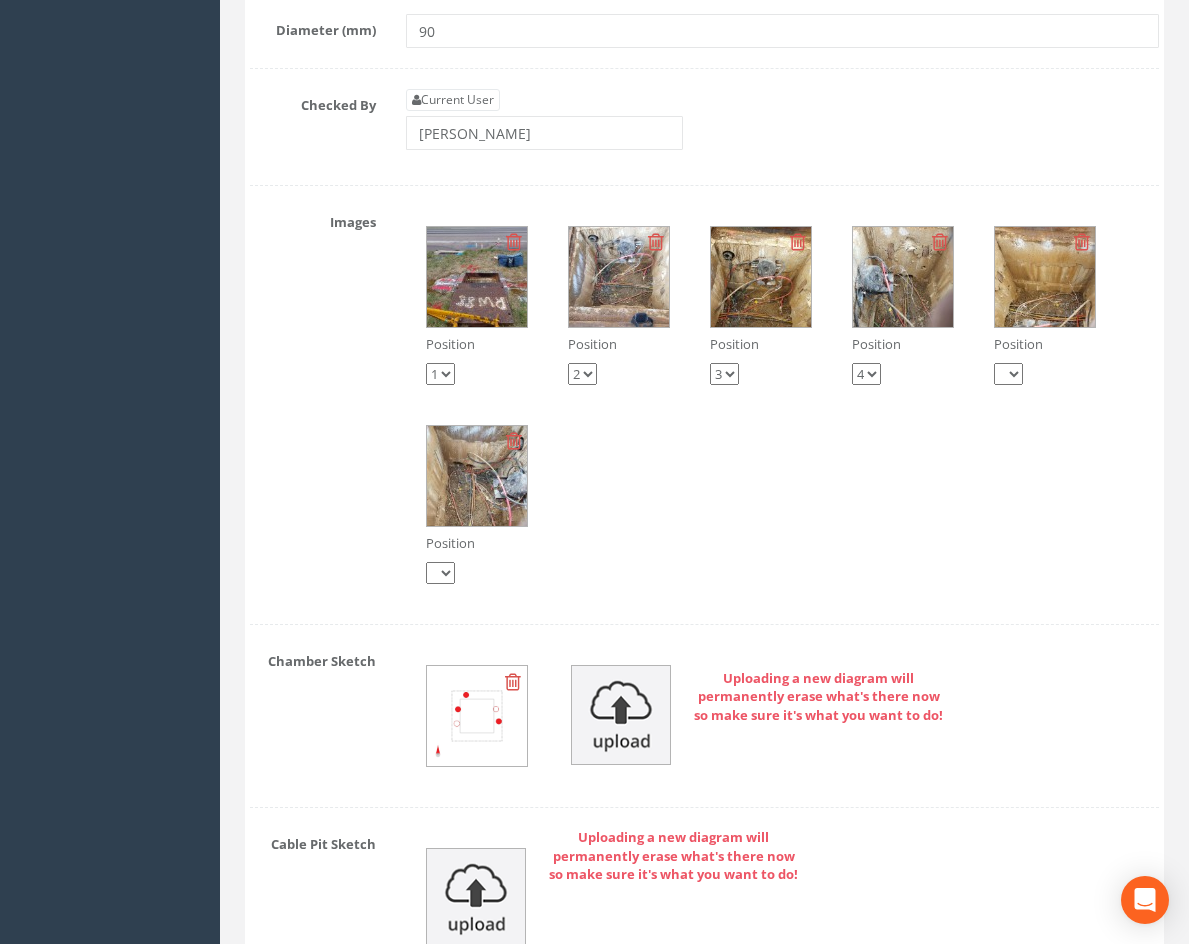 click at bounding box center [619, 277] 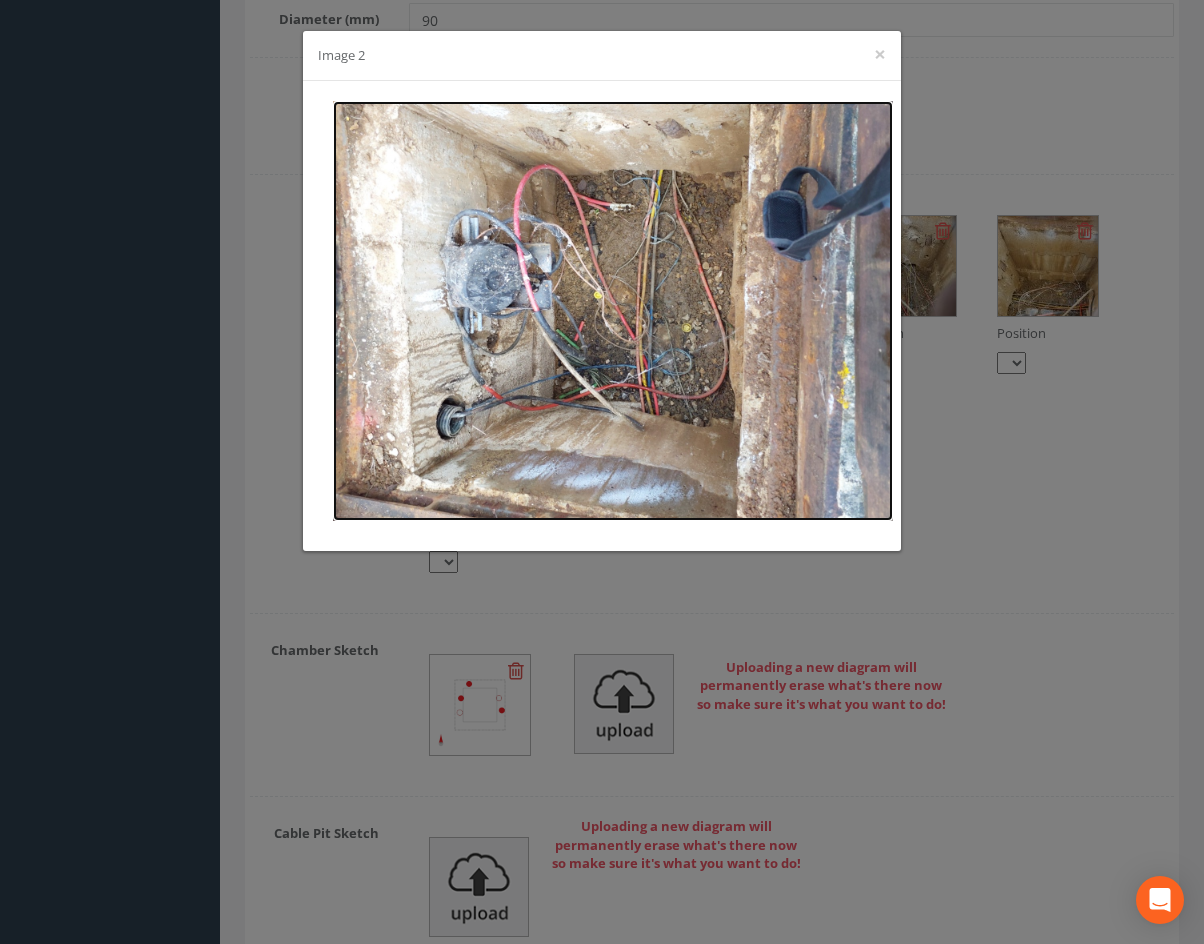 click at bounding box center (613, 311) 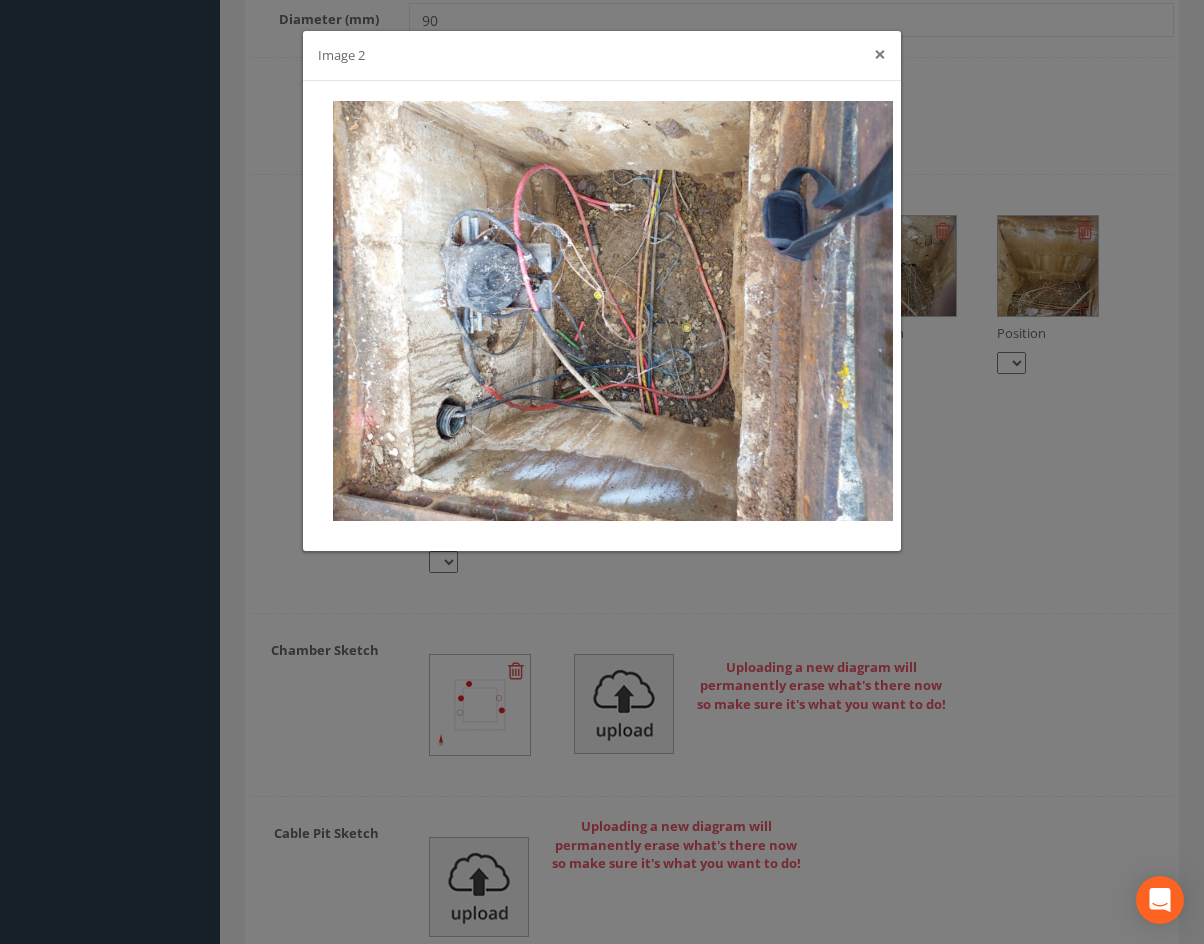 click on "×" at bounding box center [880, 54] 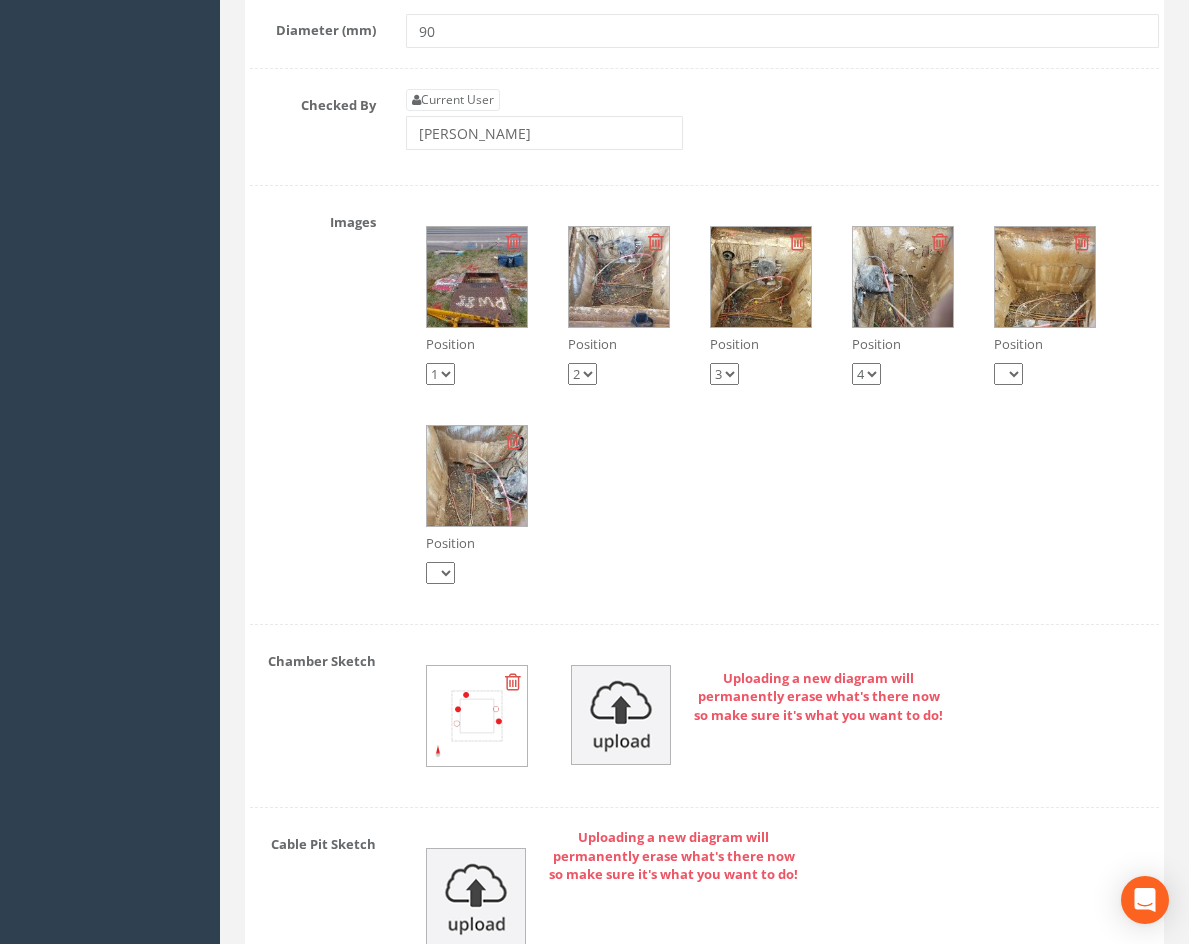 click at bounding box center [761, 277] 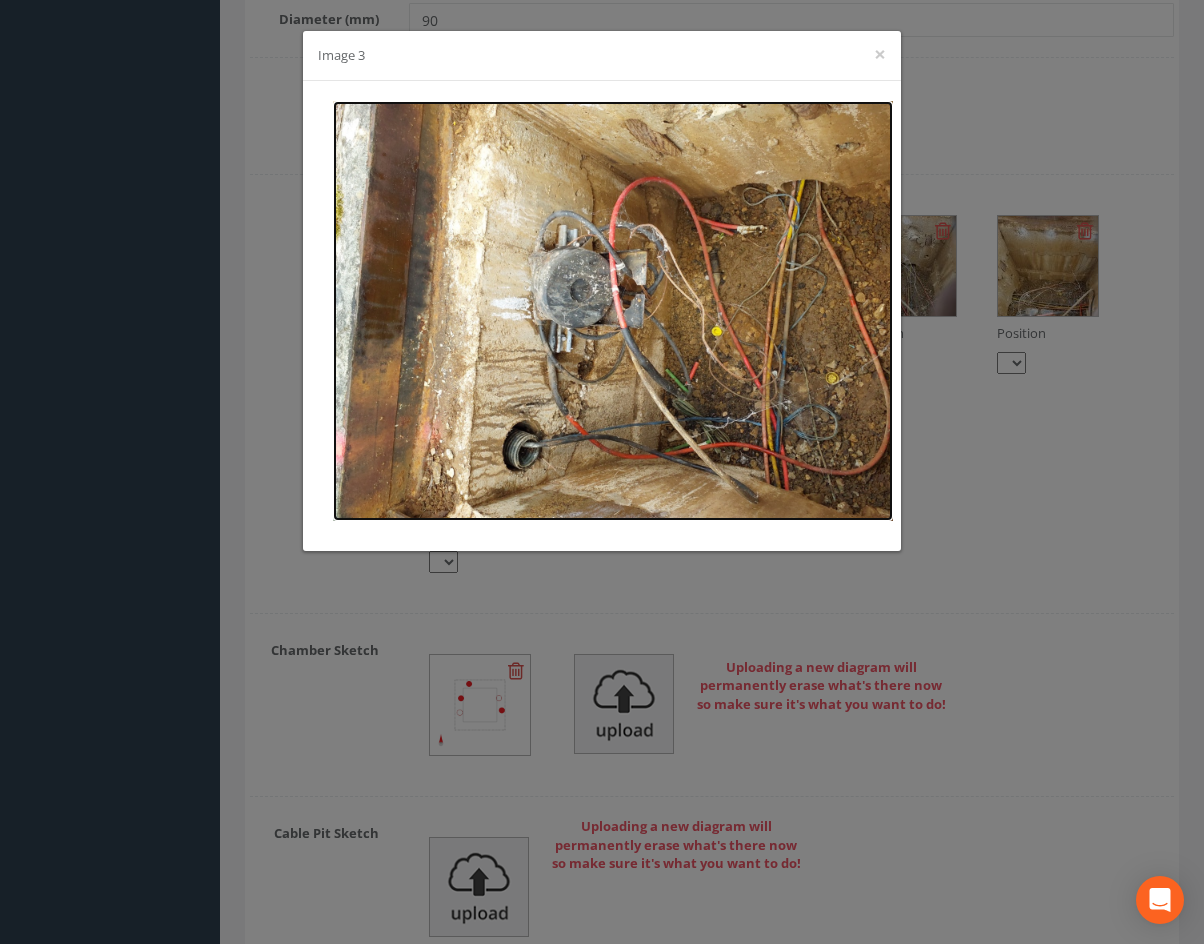 click at bounding box center [613, 311] 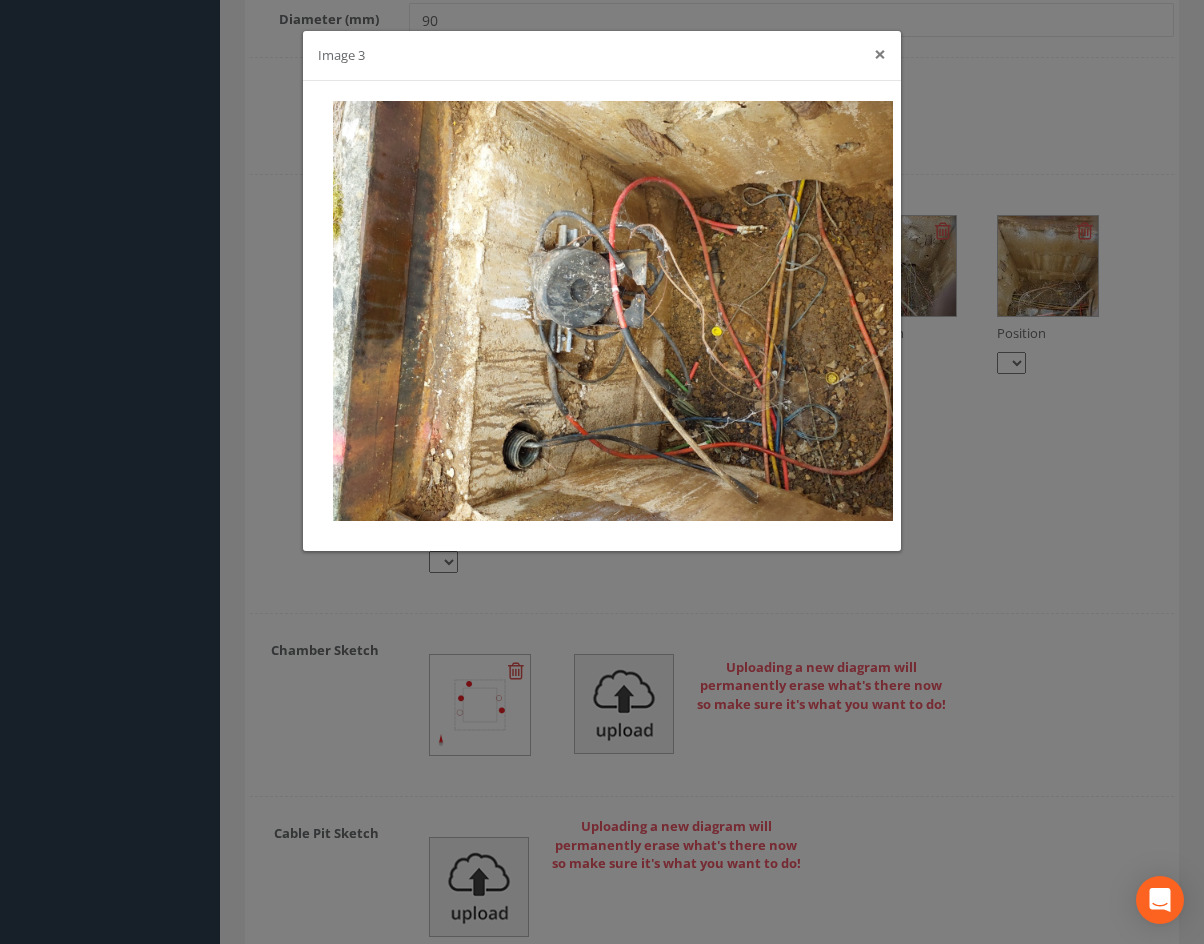 click on "×" at bounding box center (880, 54) 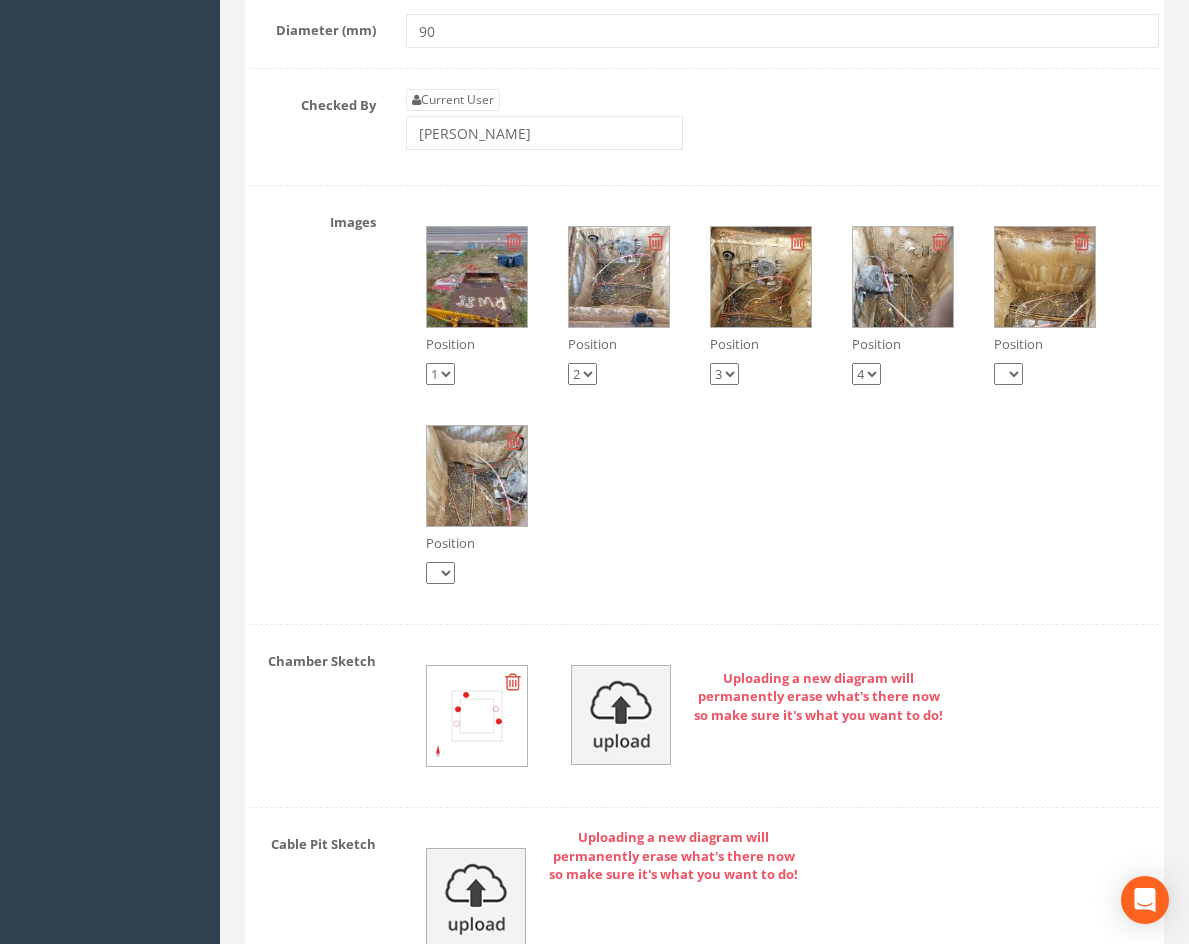 click at bounding box center [477, 277] 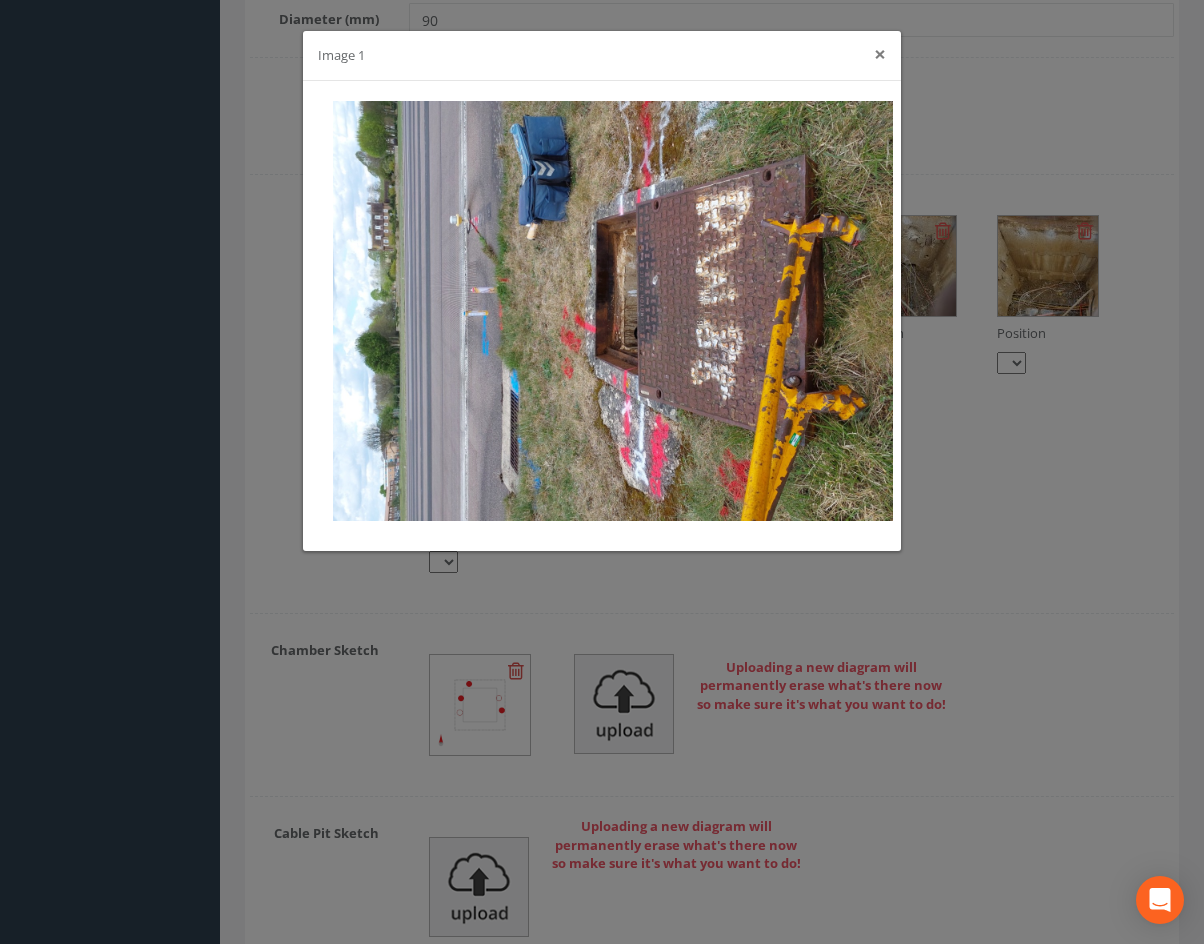 click on "×" at bounding box center (880, 54) 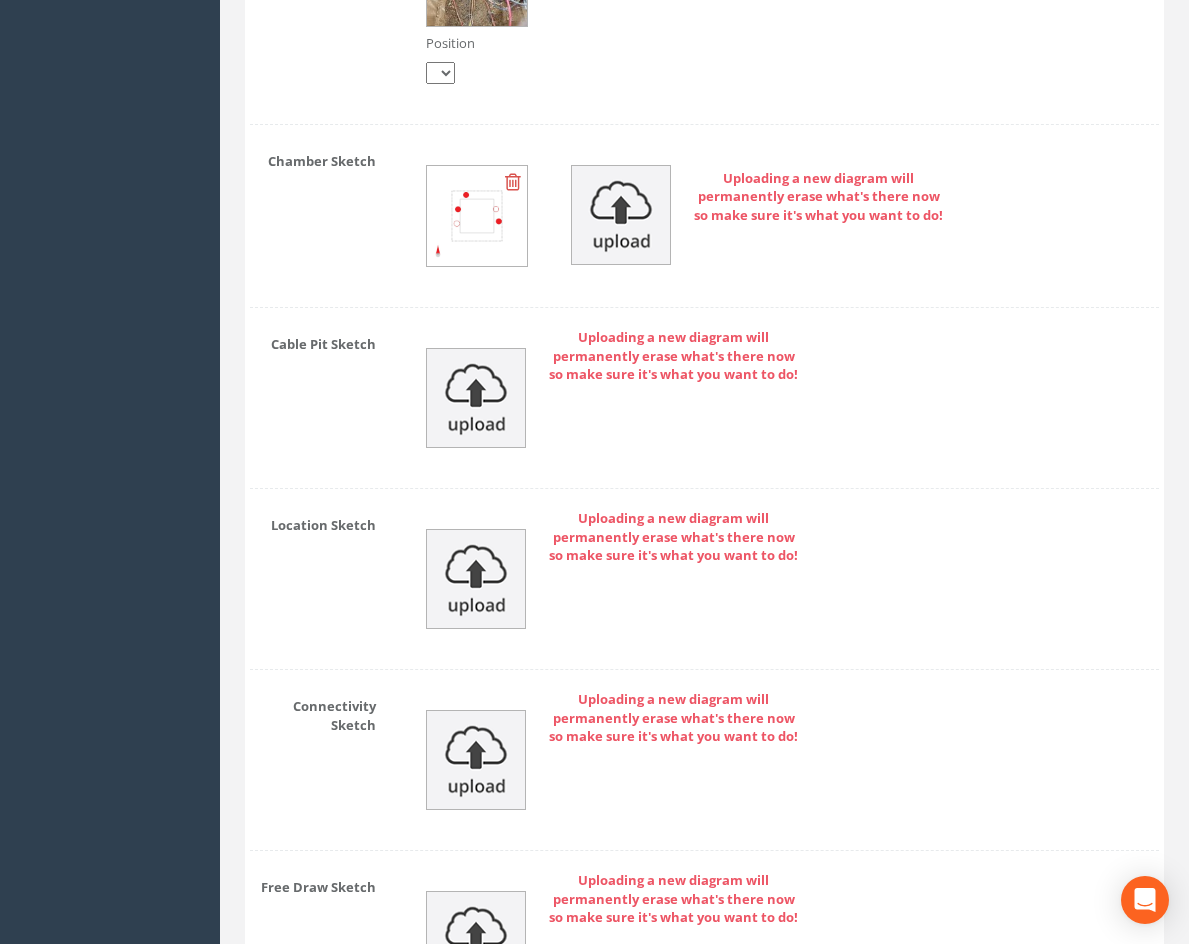 scroll, scrollTop: 3900, scrollLeft: 0, axis: vertical 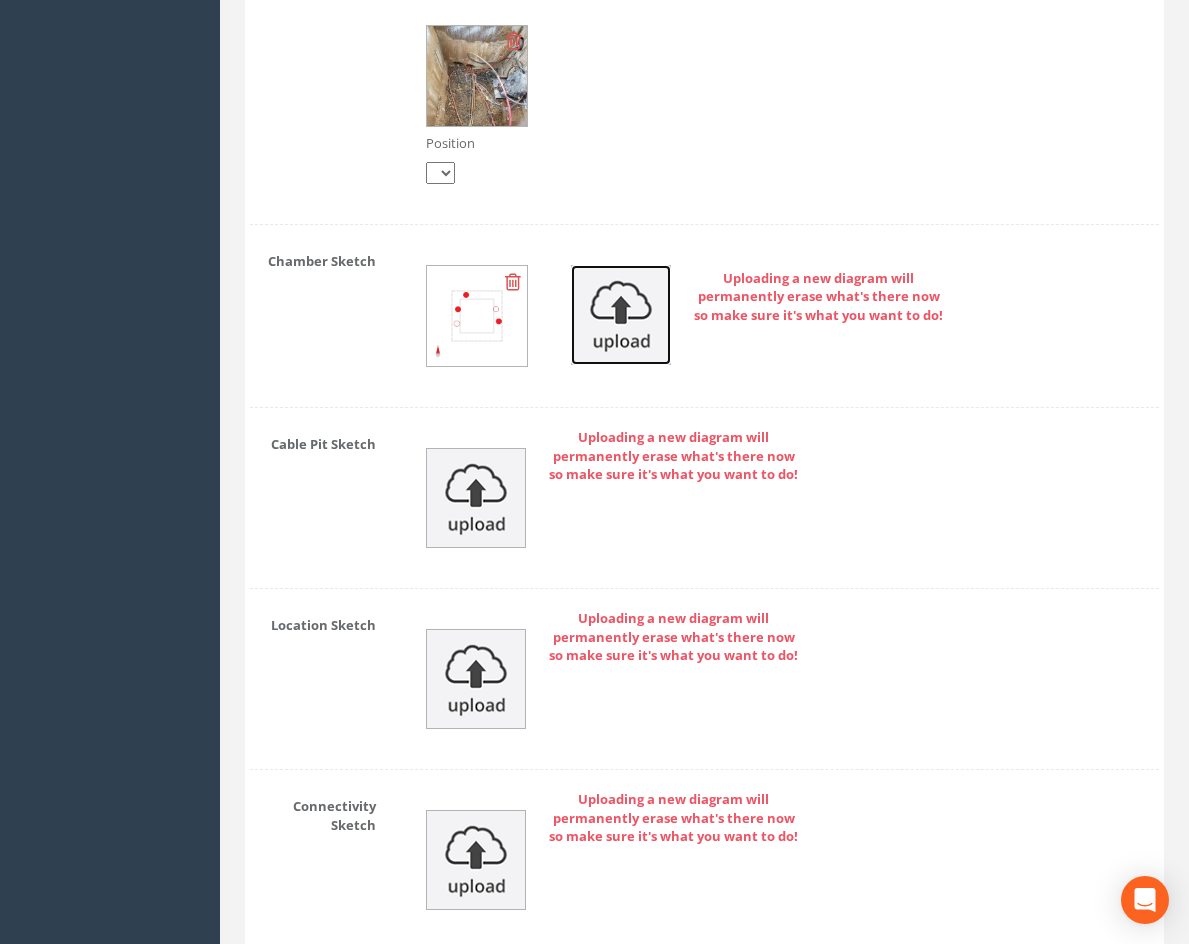 click at bounding box center [621, 315] 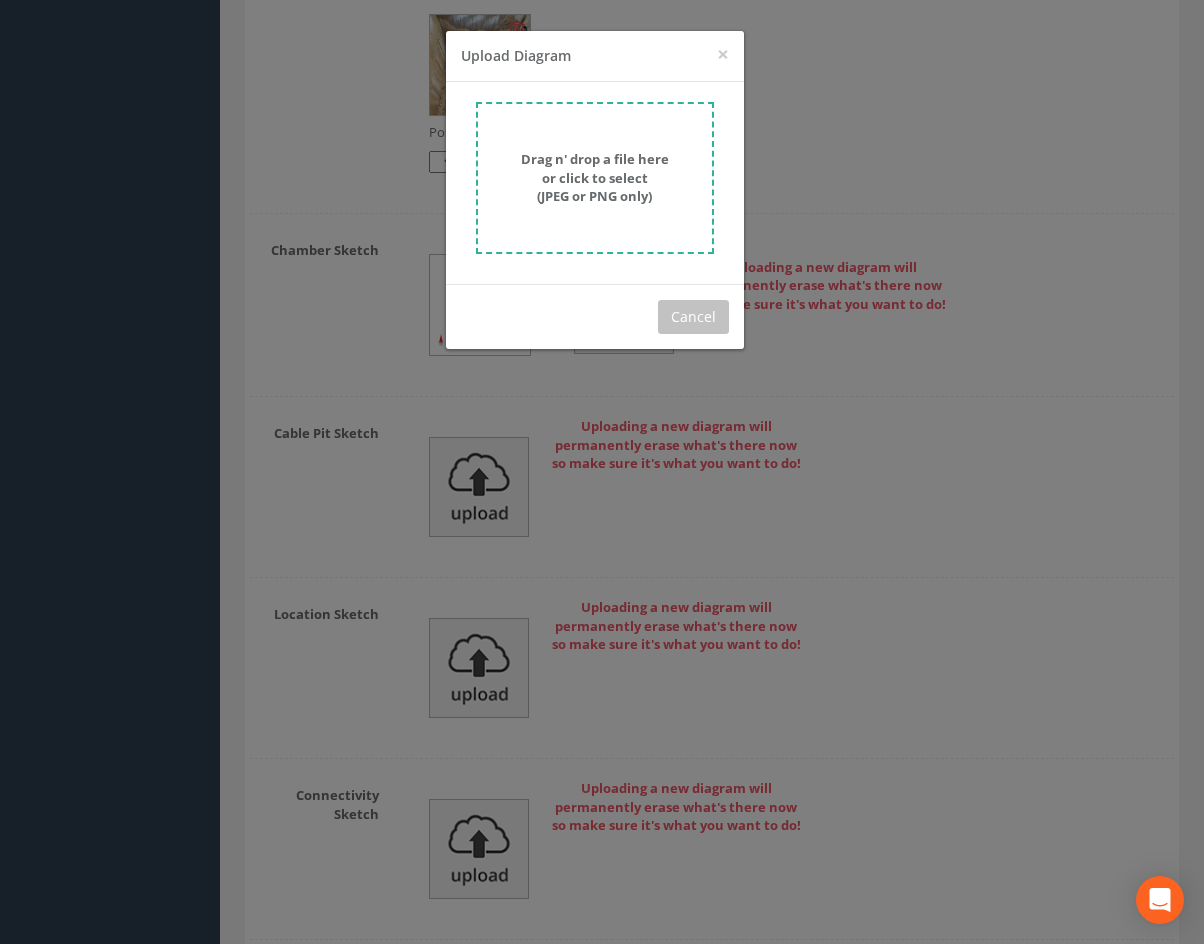 click on "Drag n' drop a file here or click to select (JPEG or PNG only)" at bounding box center (595, 177) 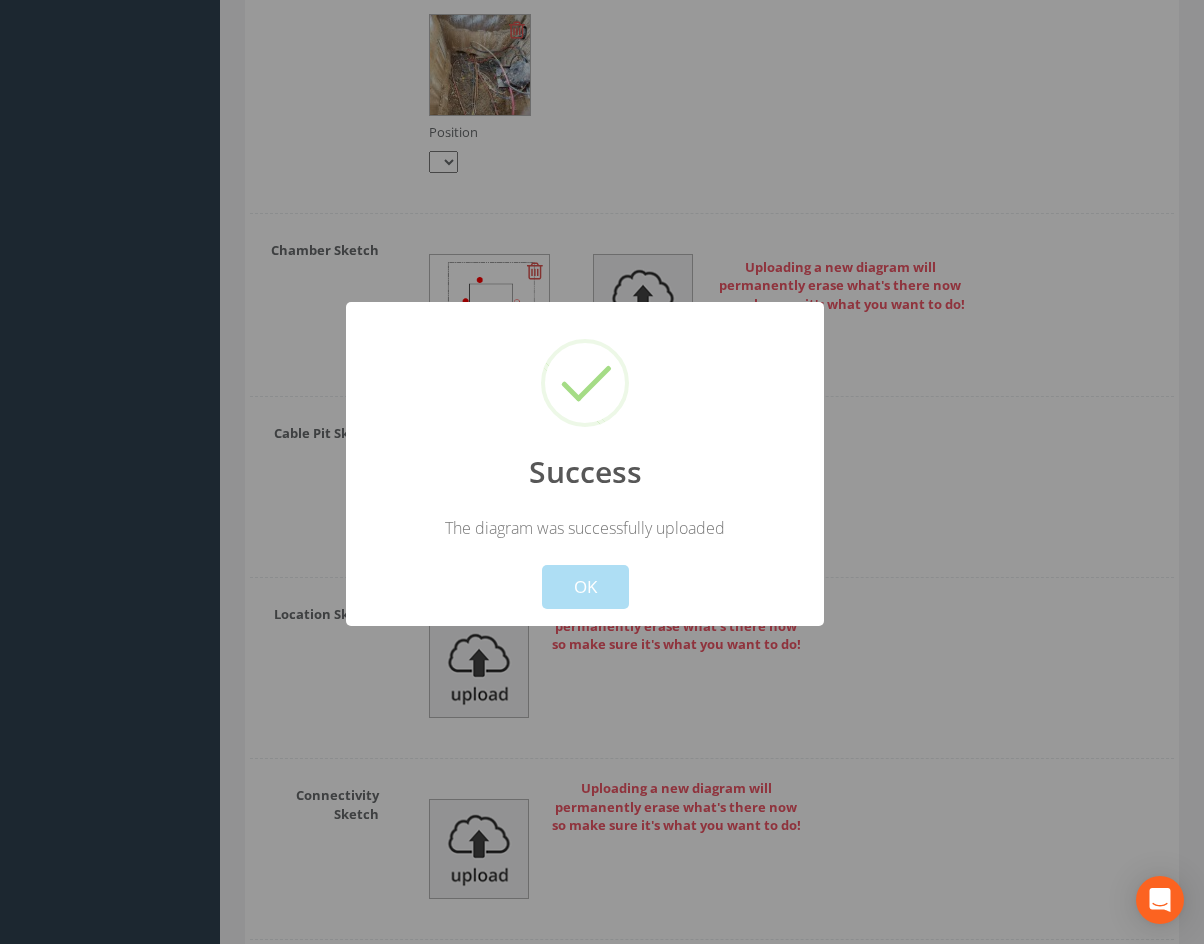 click at bounding box center (602, 472) 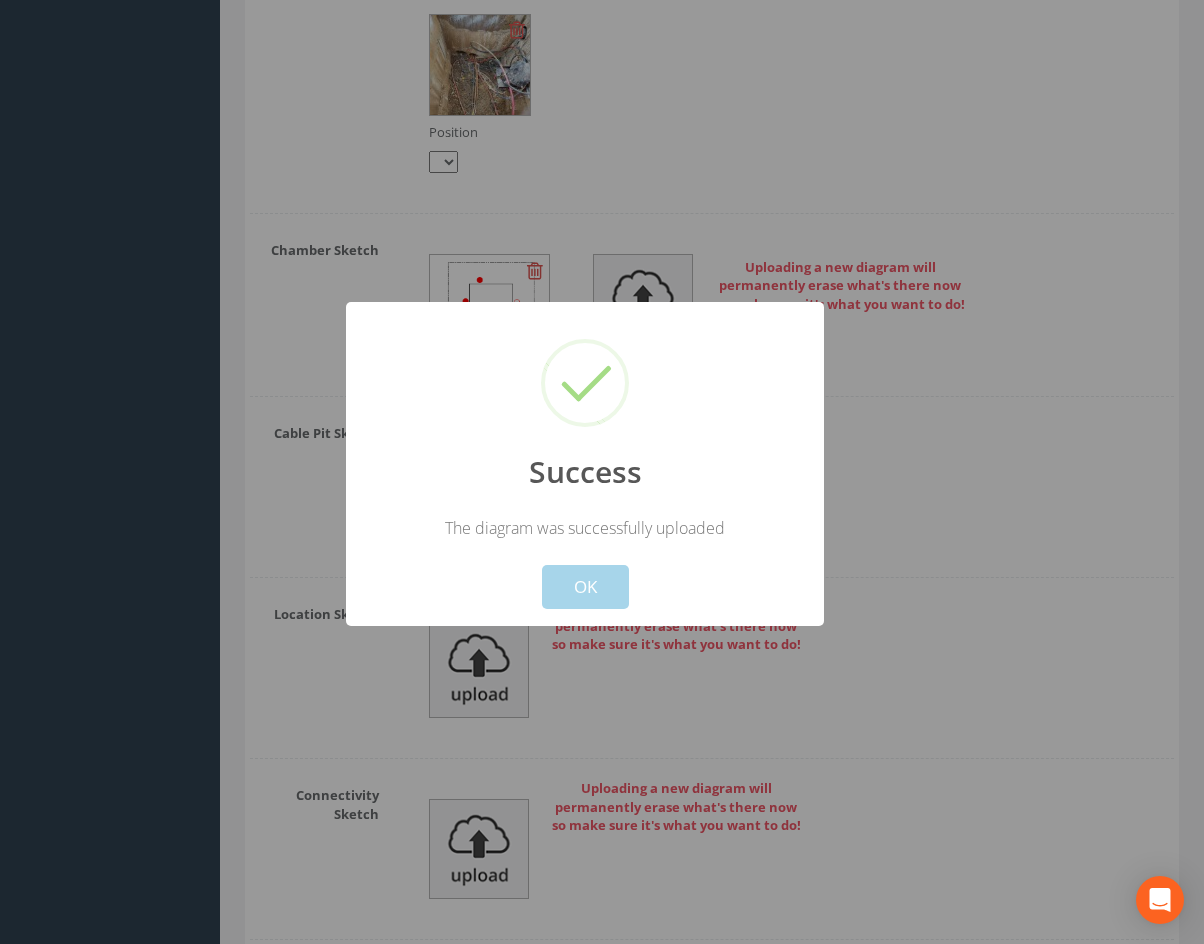 click on "OK" at bounding box center (585, 587) 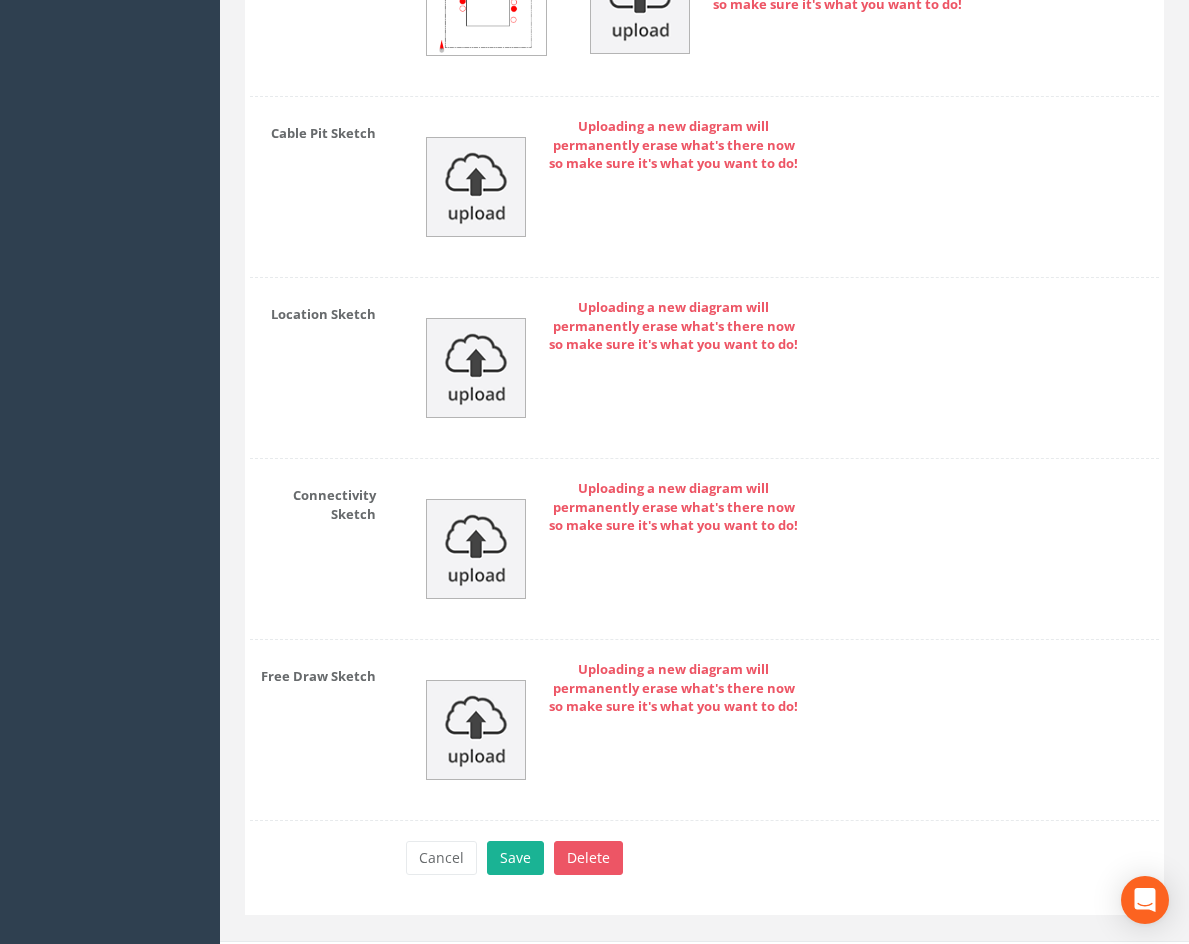scroll, scrollTop: 4246, scrollLeft: 0, axis: vertical 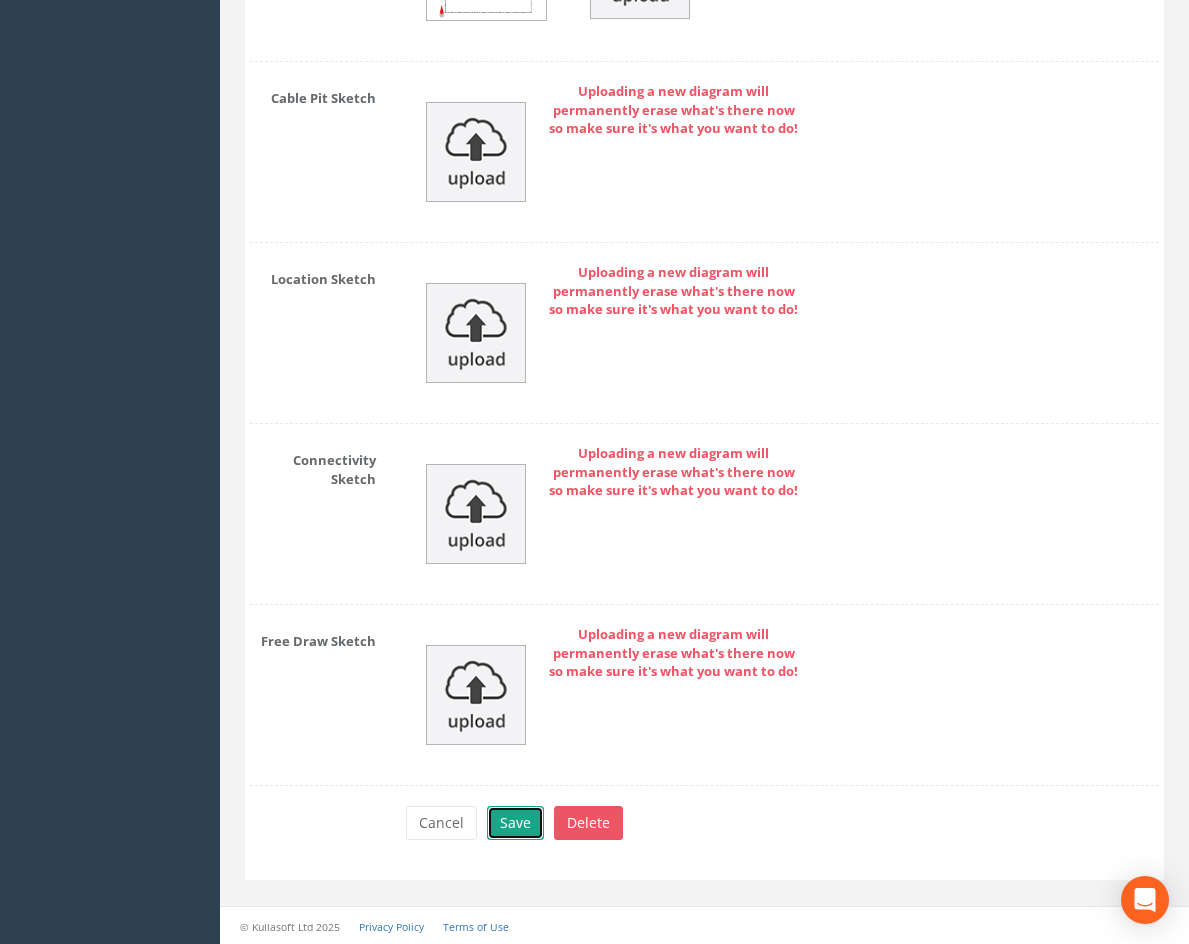 click on "Save" at bounding box center (515, 823) 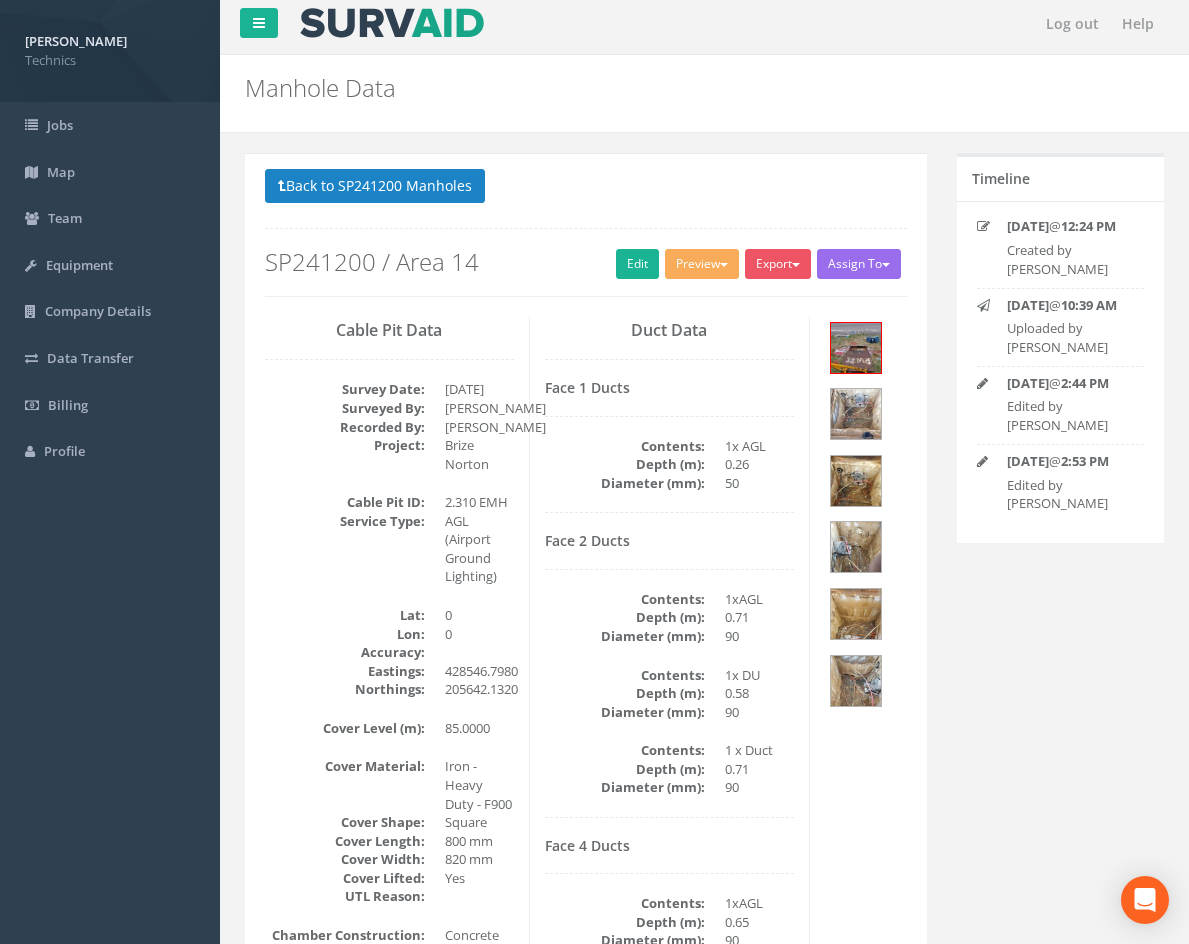 scroll, scrollTop: 0, scrollLeft: 0, axis: both 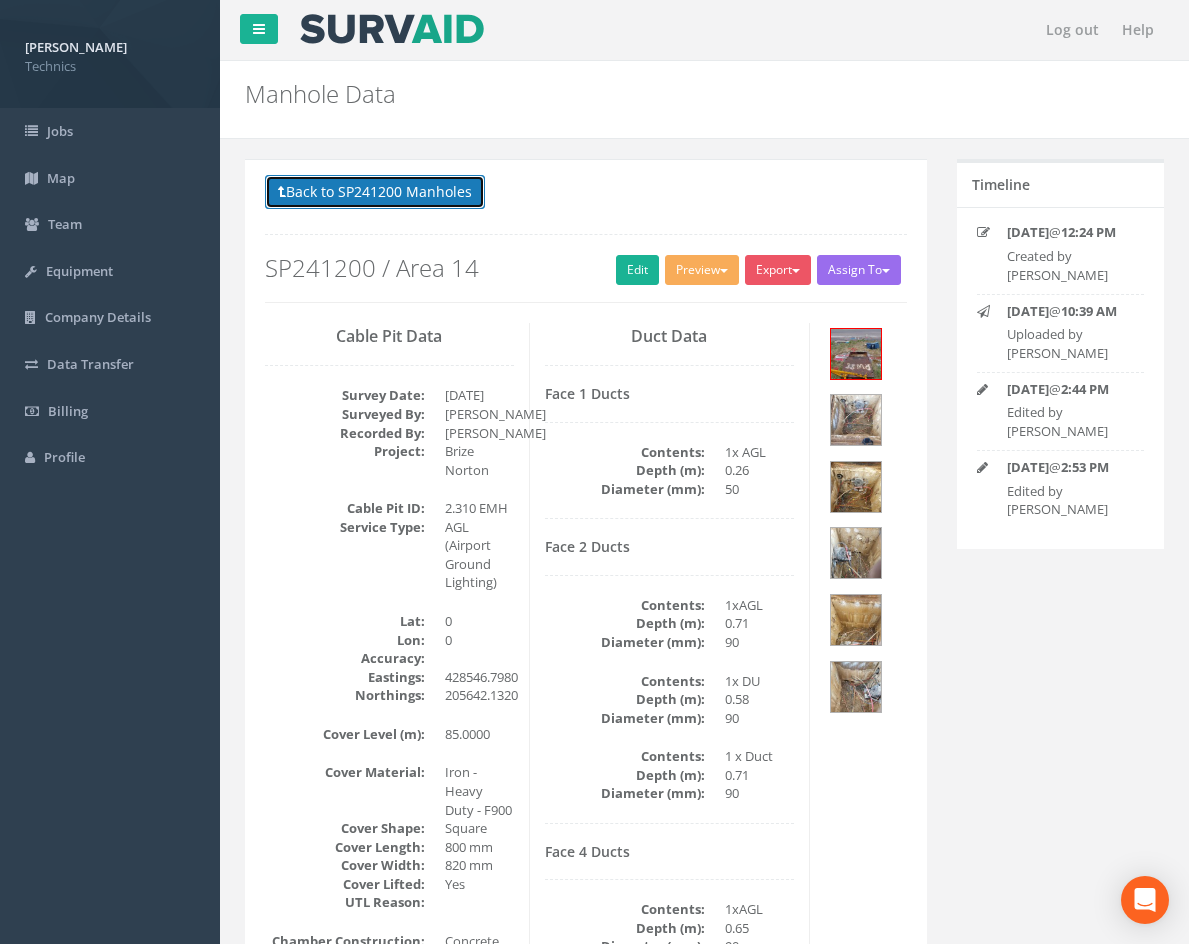 click on "Back to SP241200 Manholes" at bounding box center [375, 192] 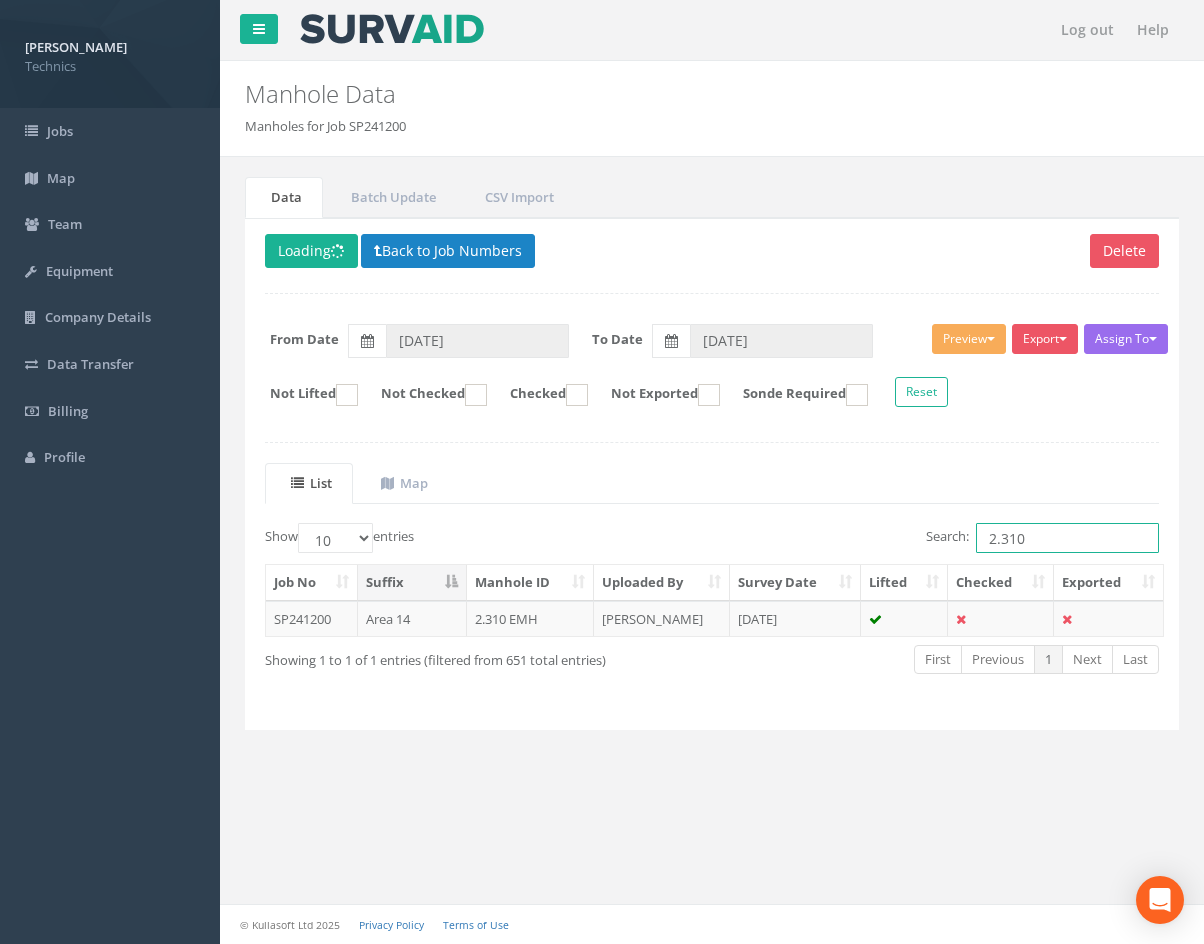 click on "2.310" at bounding box center (1067, 538) 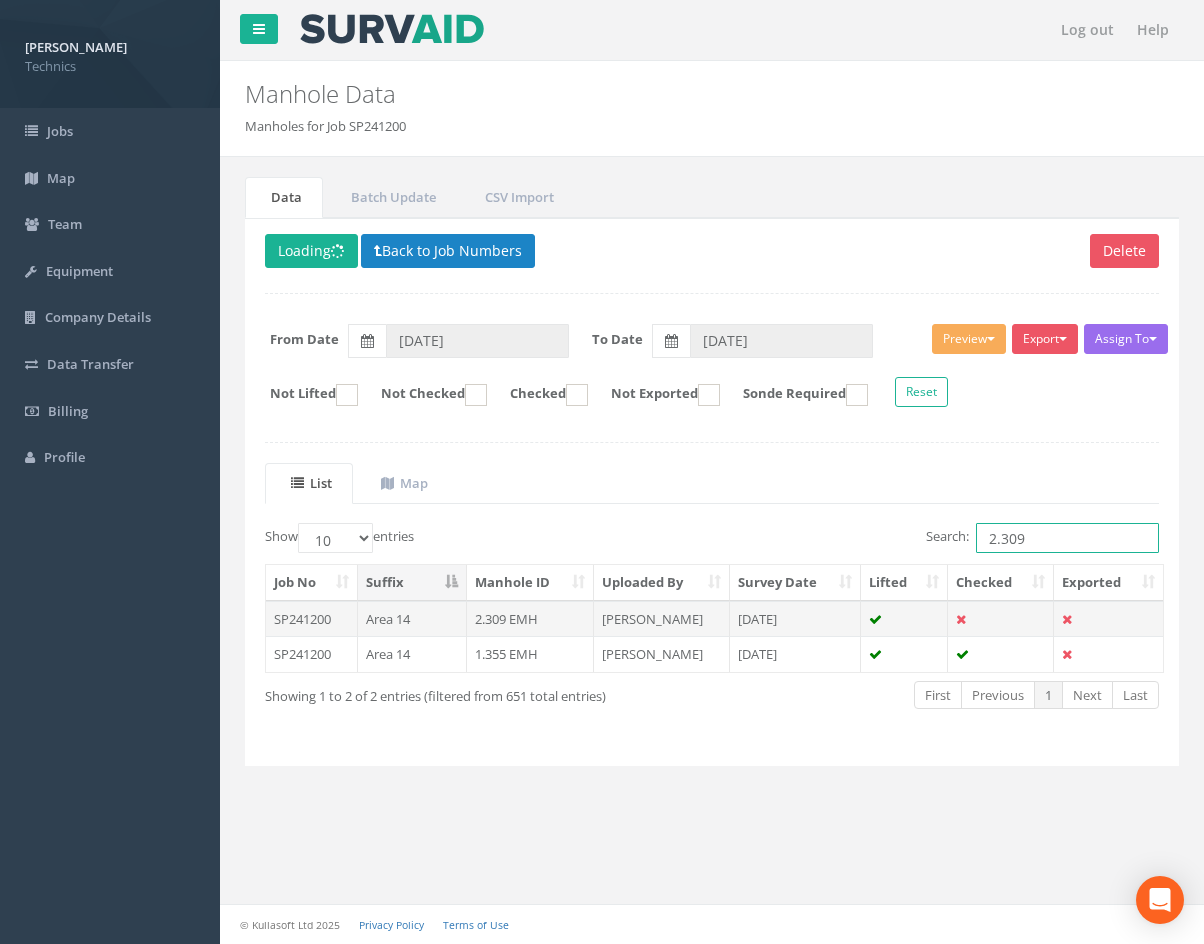 type on "2.309" 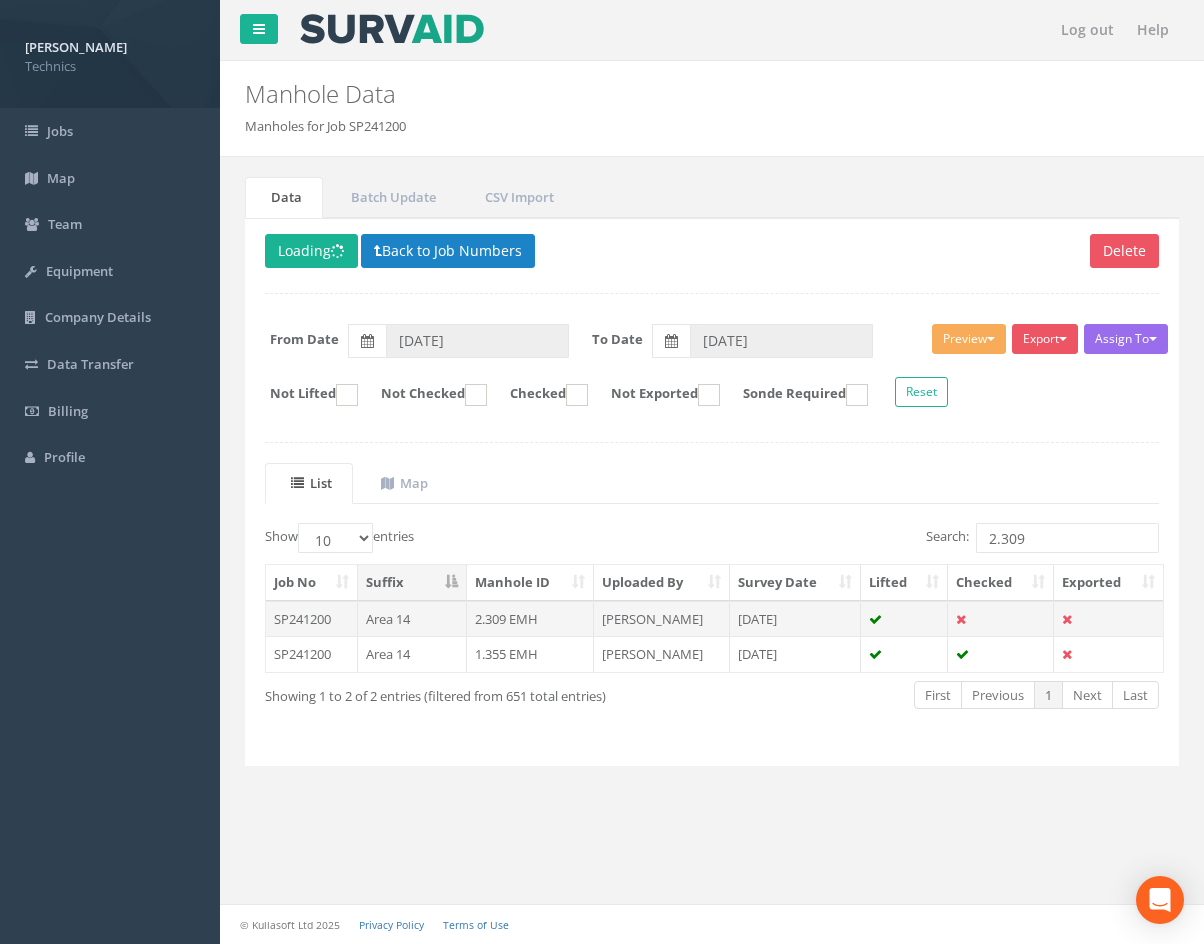 click on "2.309 EMH" at bounding box center [530, 619] 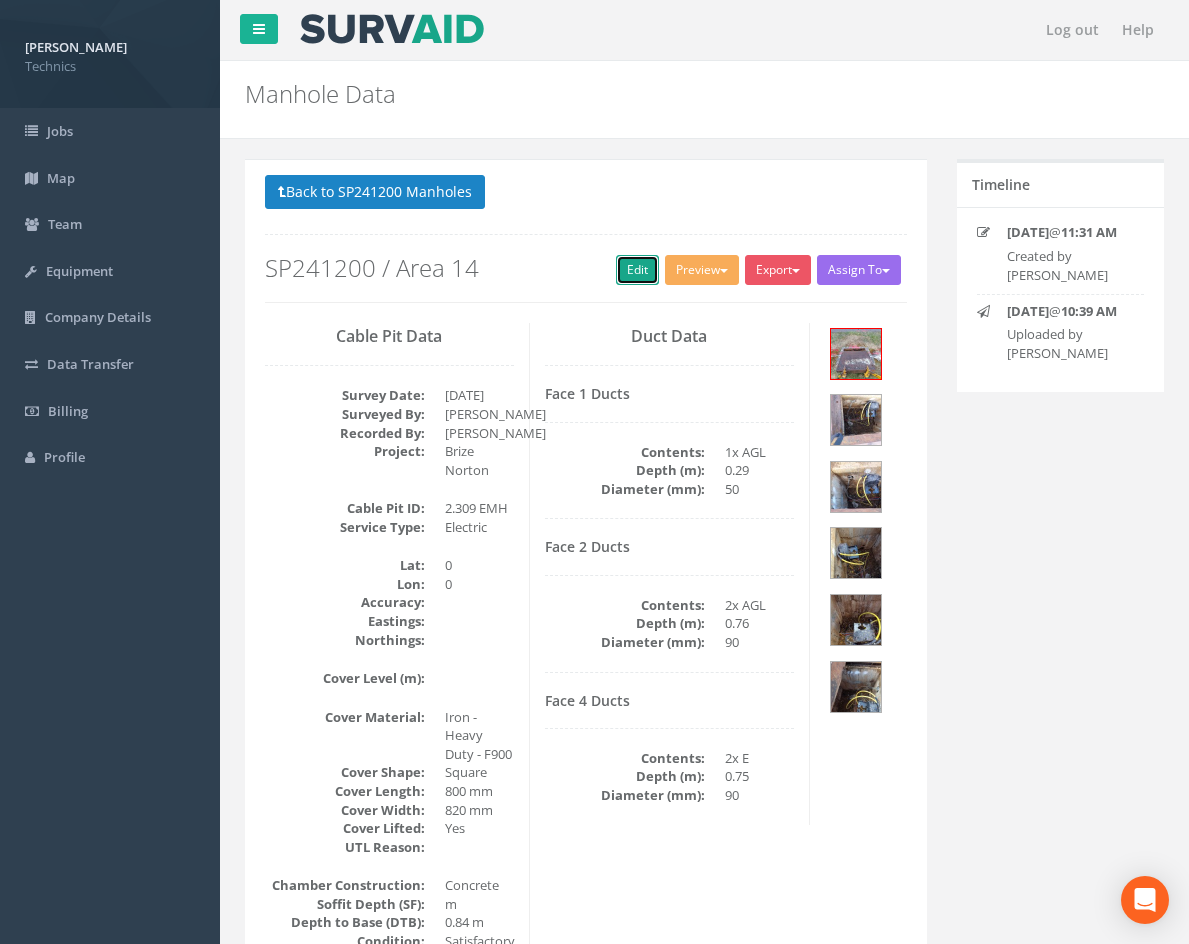 click on "Edit" at bounding box center [637, 270] 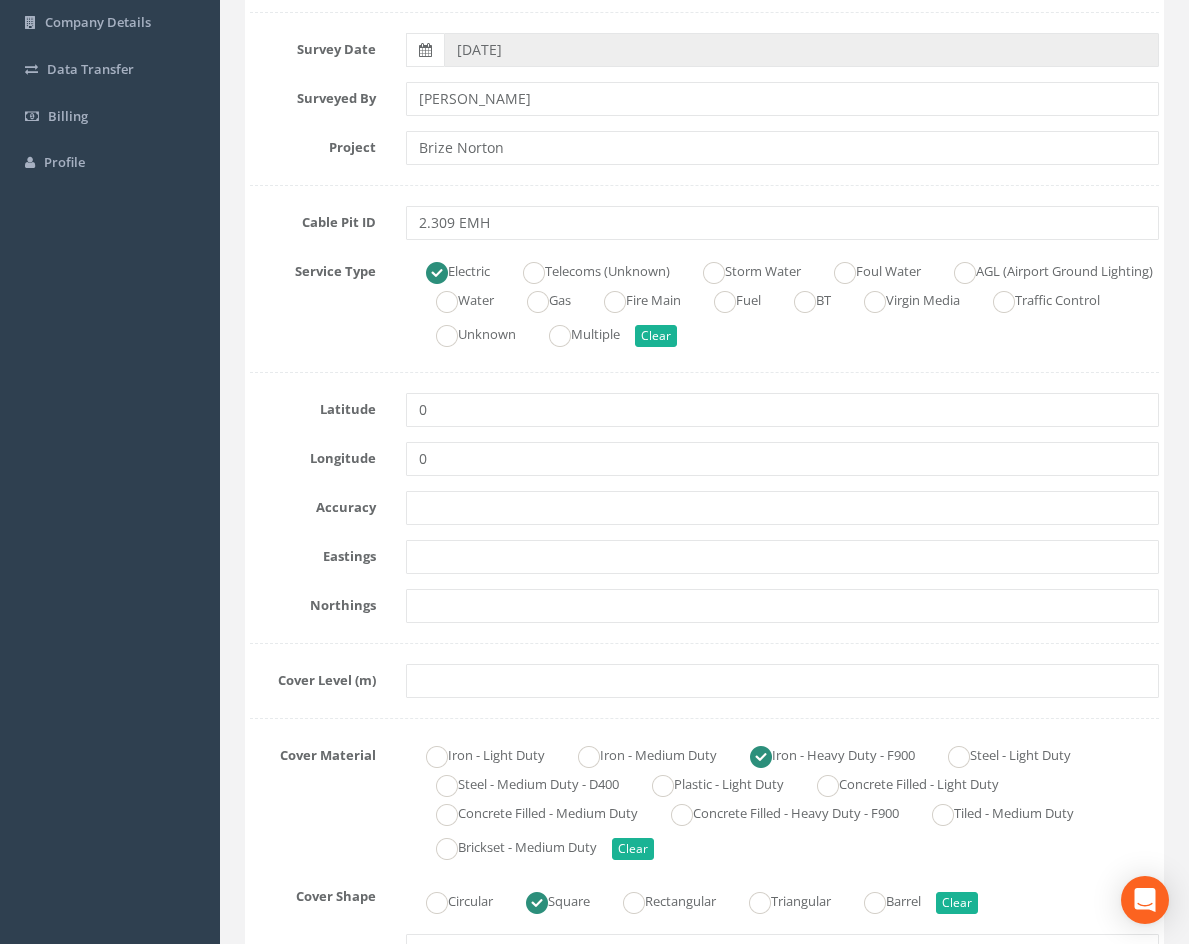 scroll, scrollTop: 300, scrollLeft: 0, axis: vertical 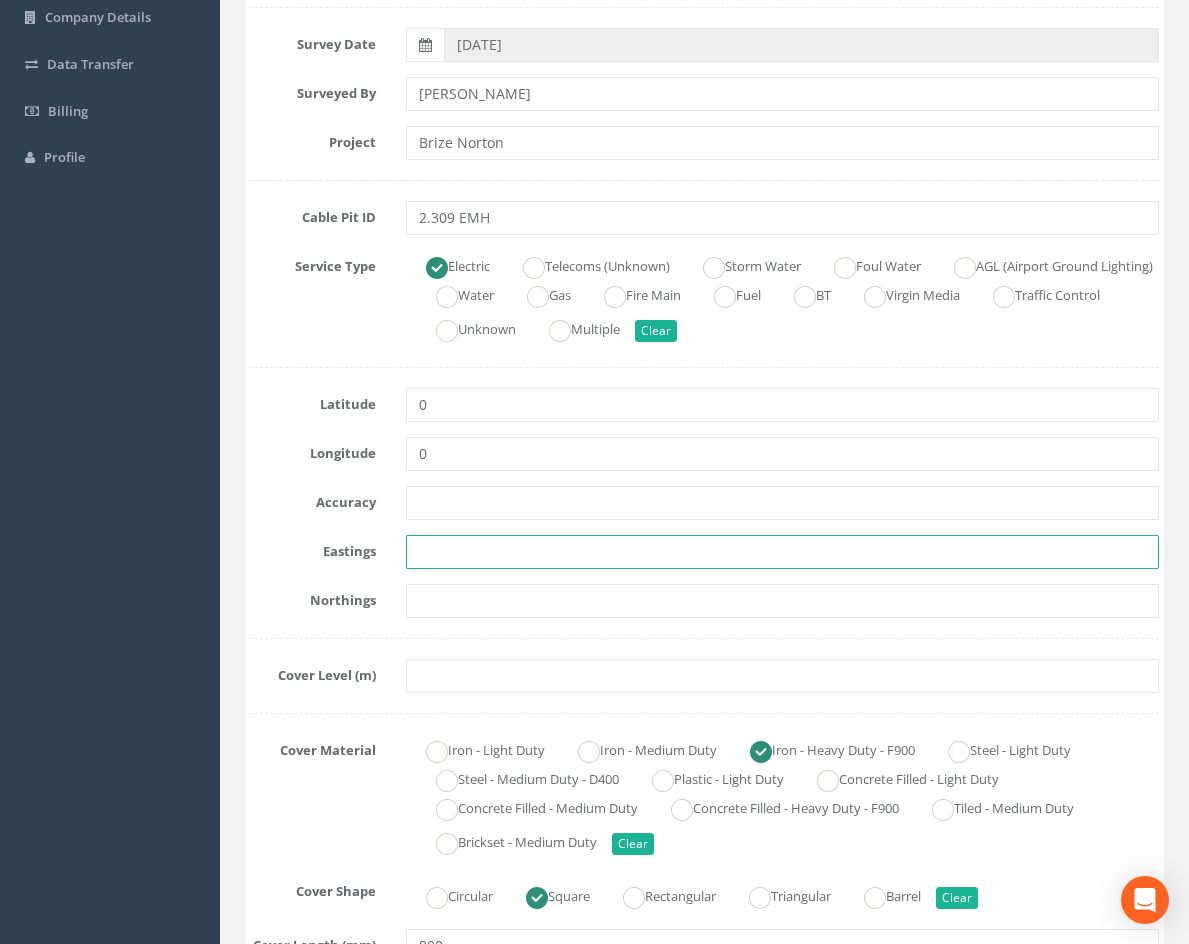 click at bounding box center (782, 552) 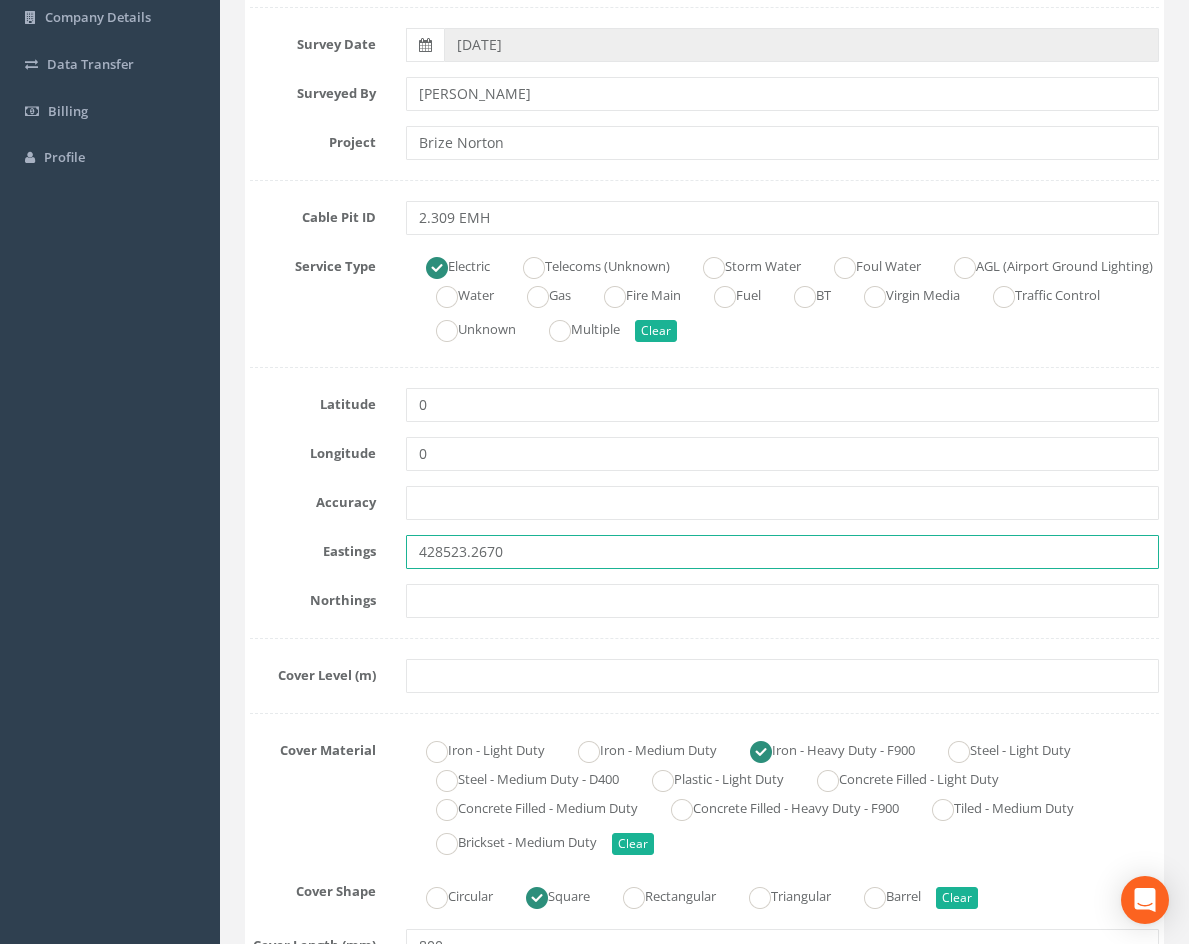 type on "428523.2670" 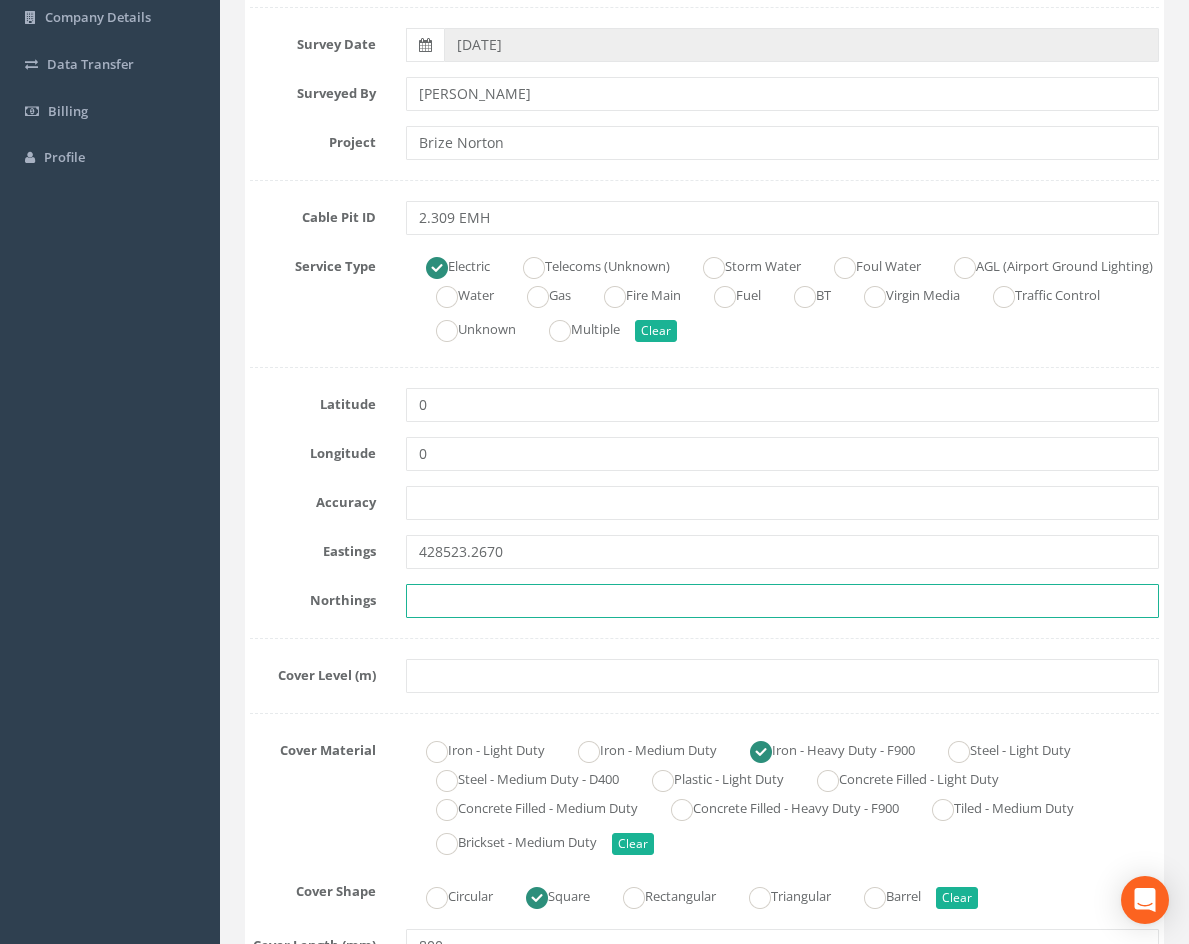 click at bounding box center (782, 601) 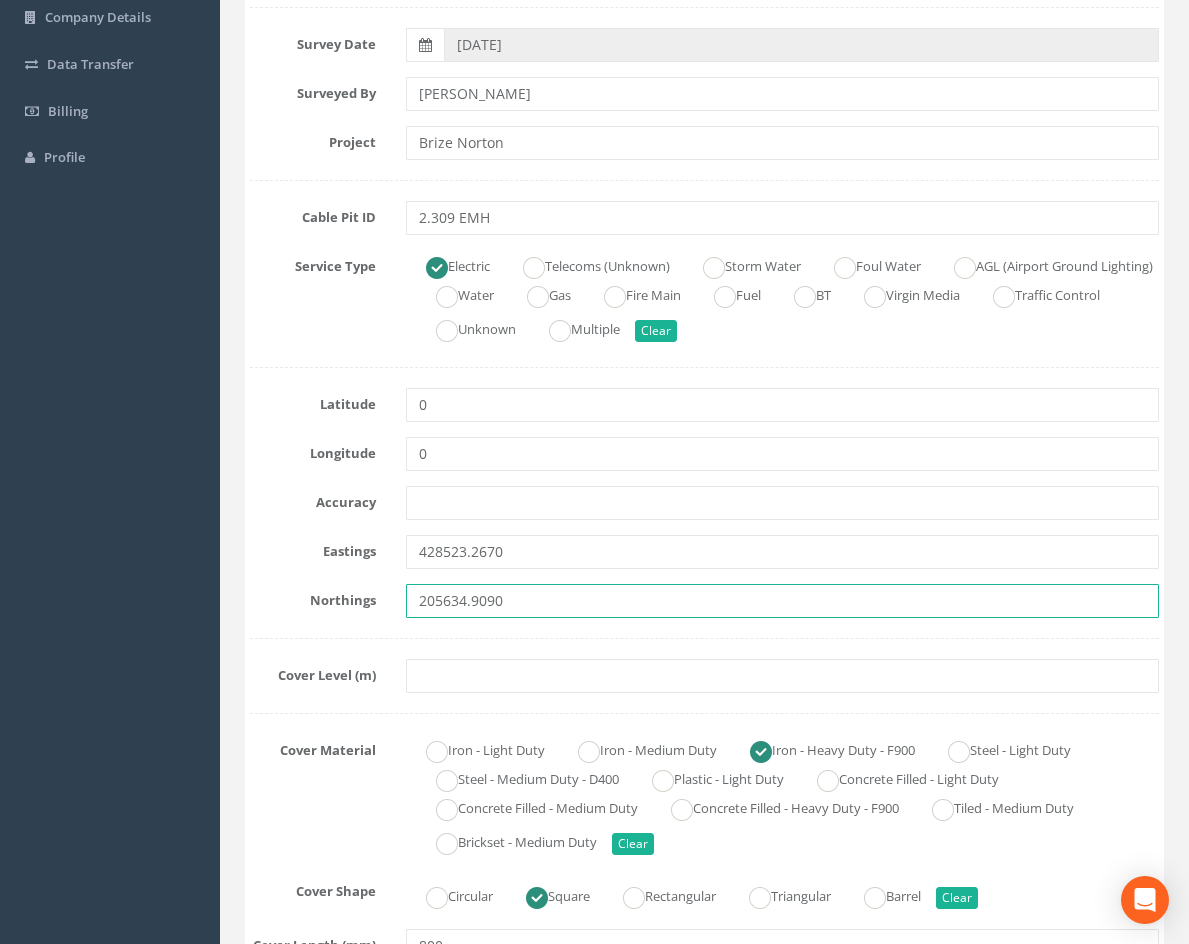 type on "205634.9090" 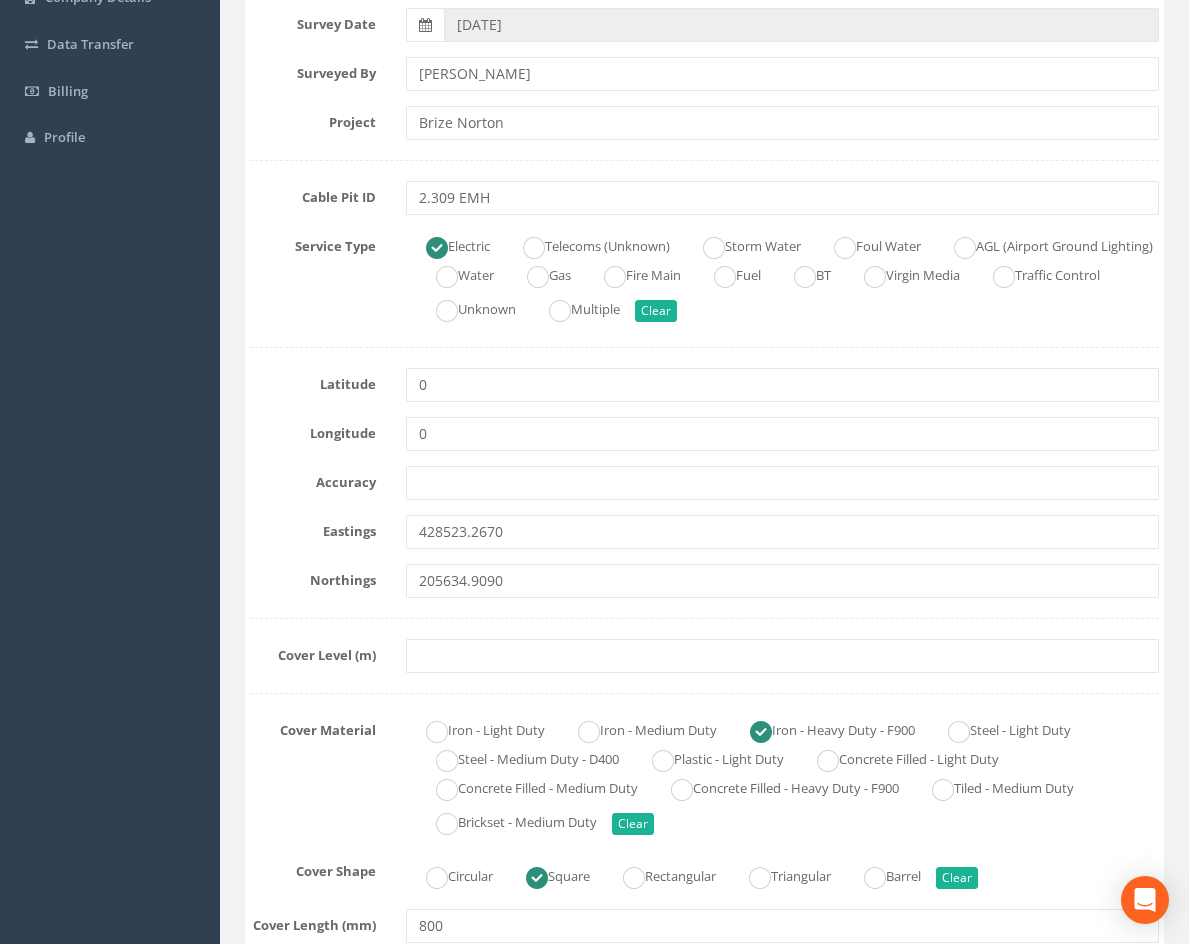 scroll, scrollTop: 500, scrollLeft: 0, axis: vertical 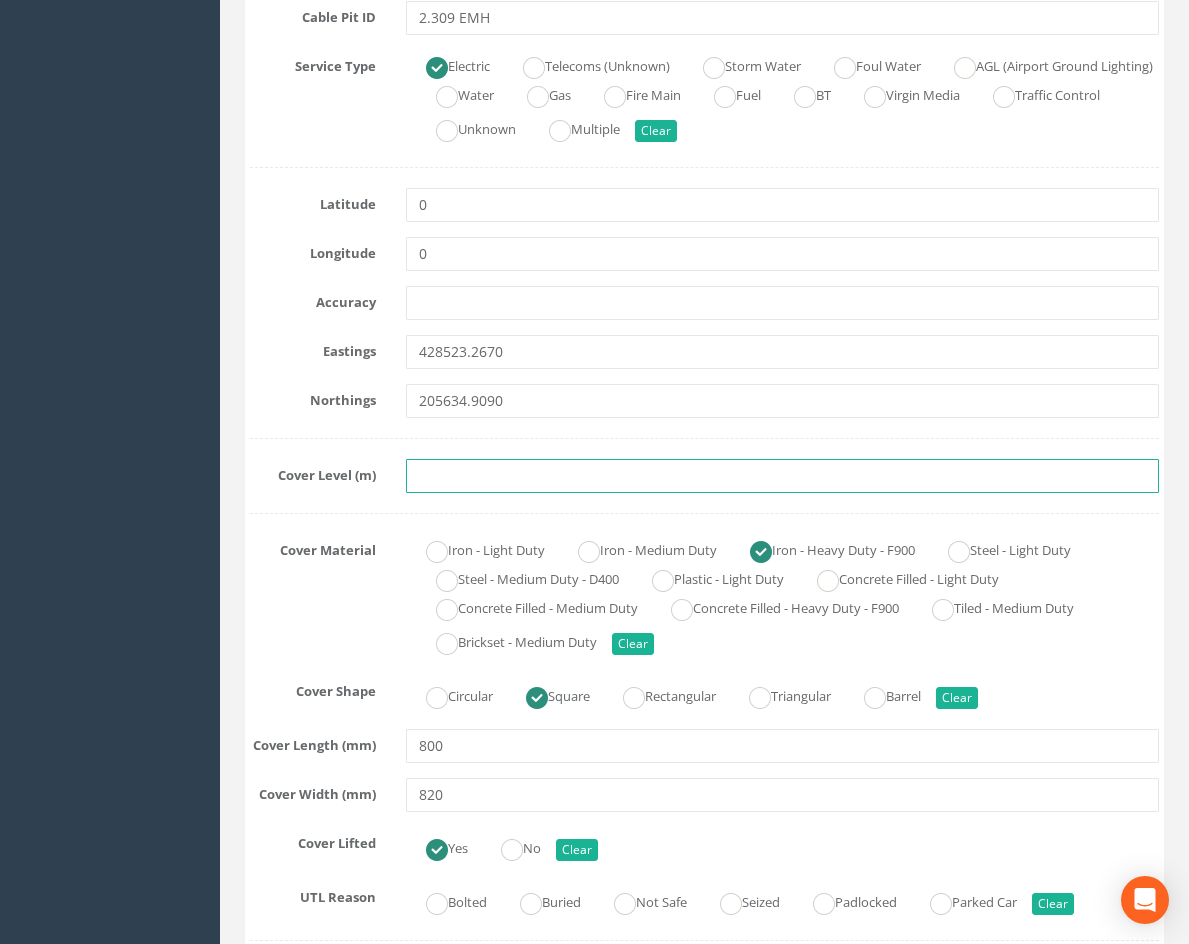 click at bounding box center [782, 476] 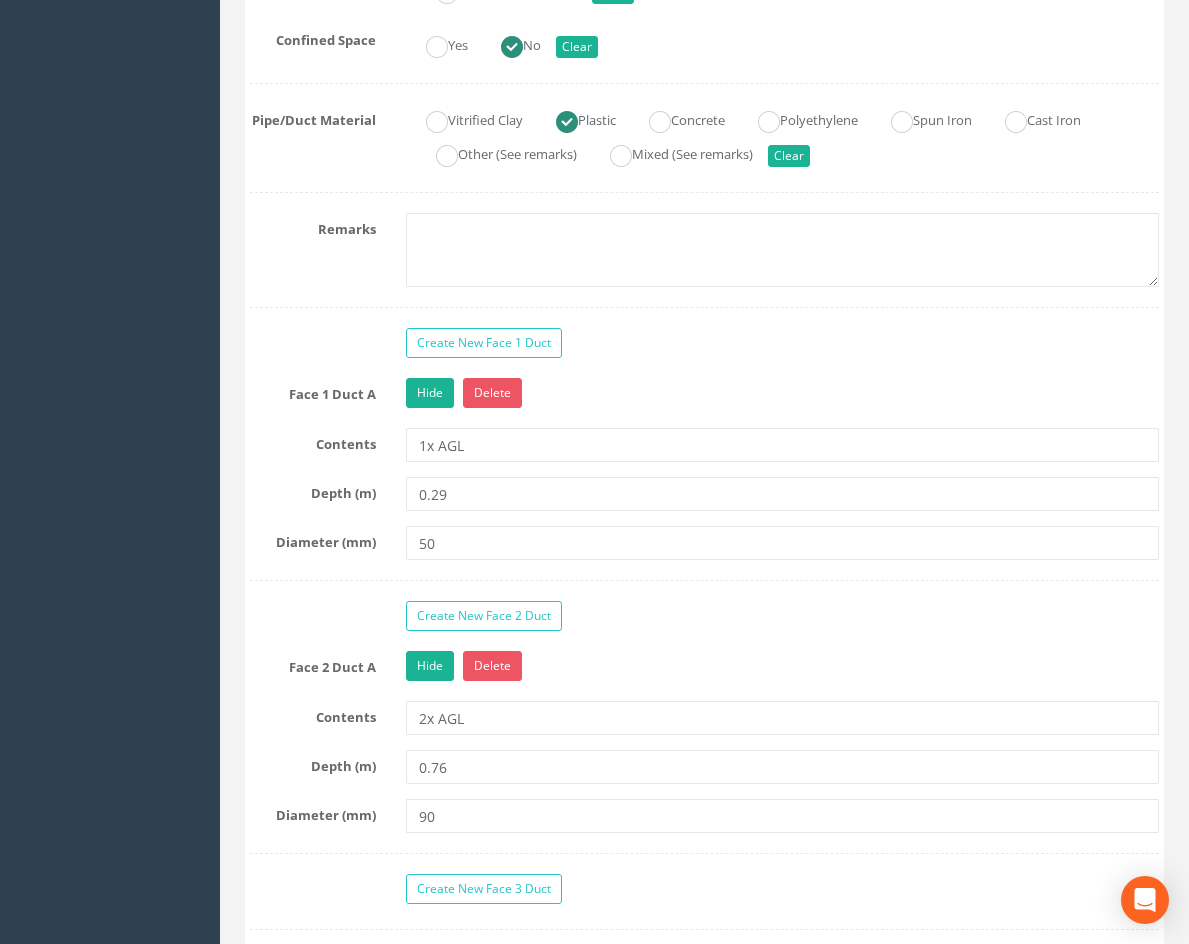 scroll, scrollTop: 1700, scrollLeft: 0, axis: vertical 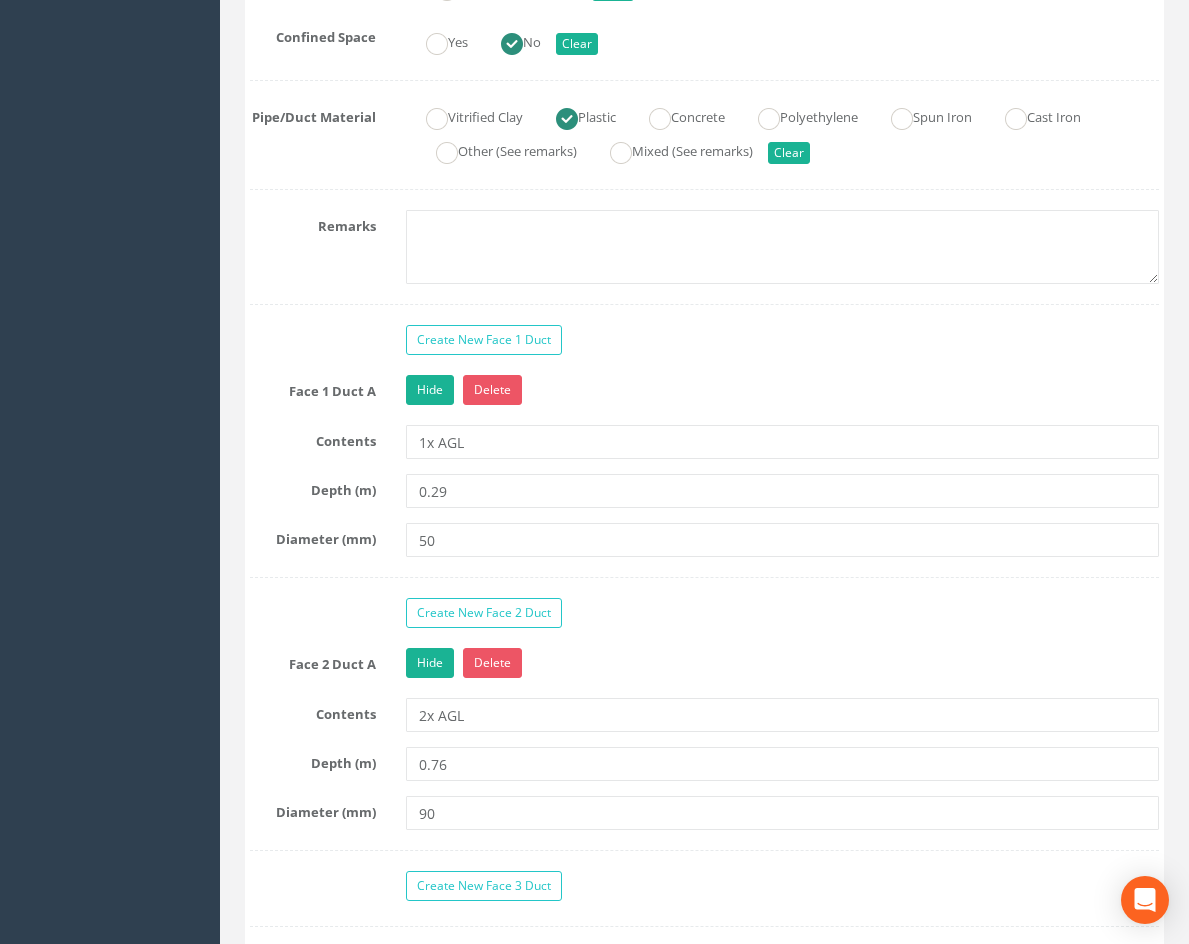 type on "85.2470" 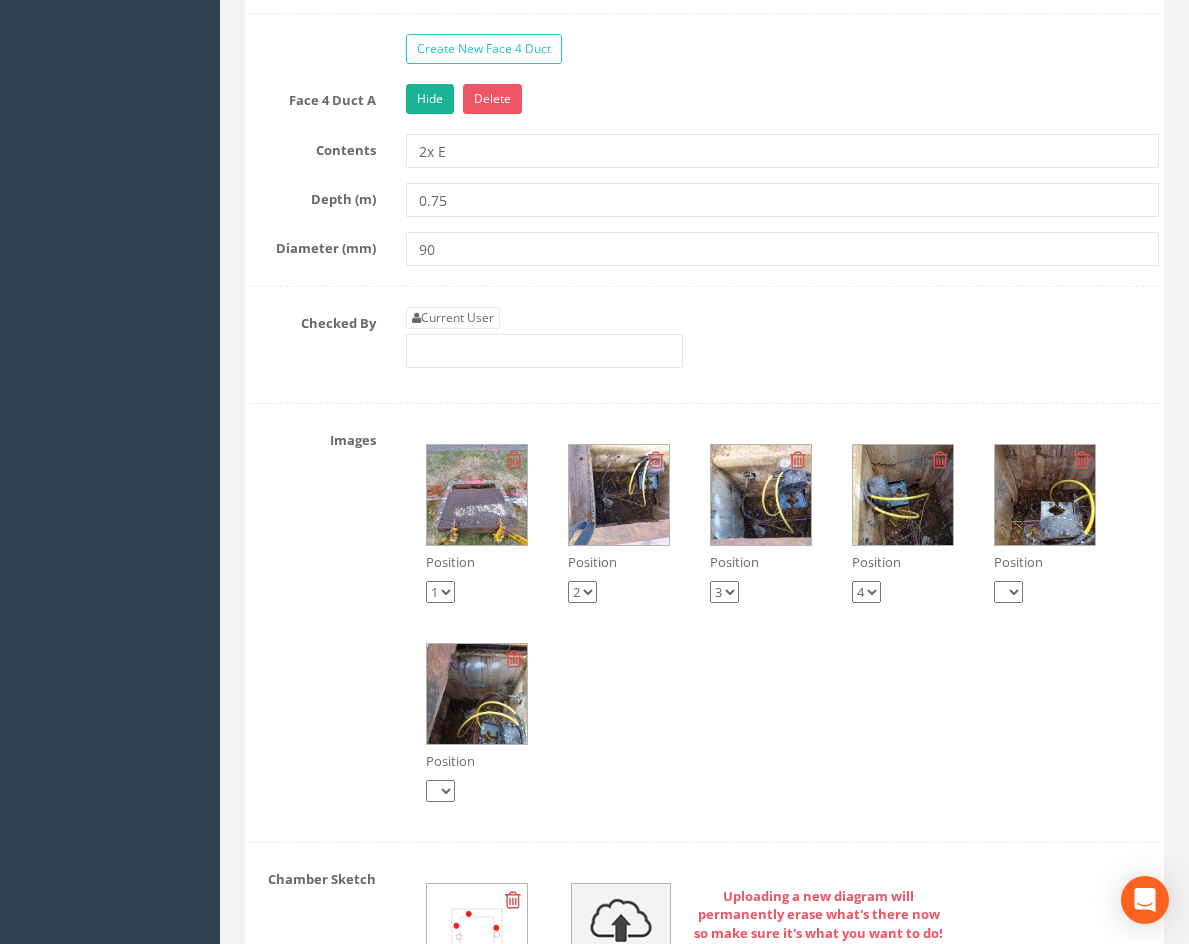 scroll, scrollTop: 2700, scrollLeft: 0, axis: vertical 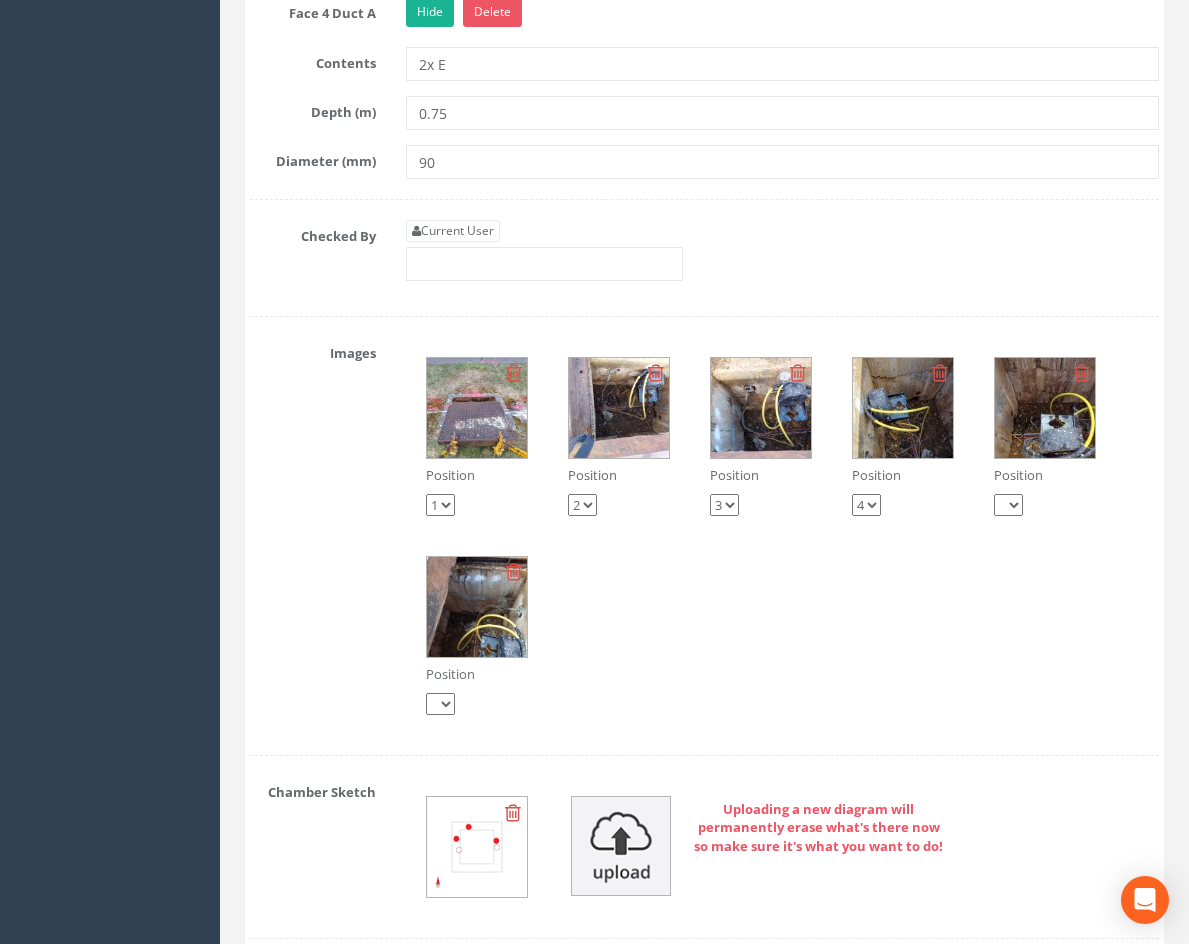 click at bounding box center [477, 408] 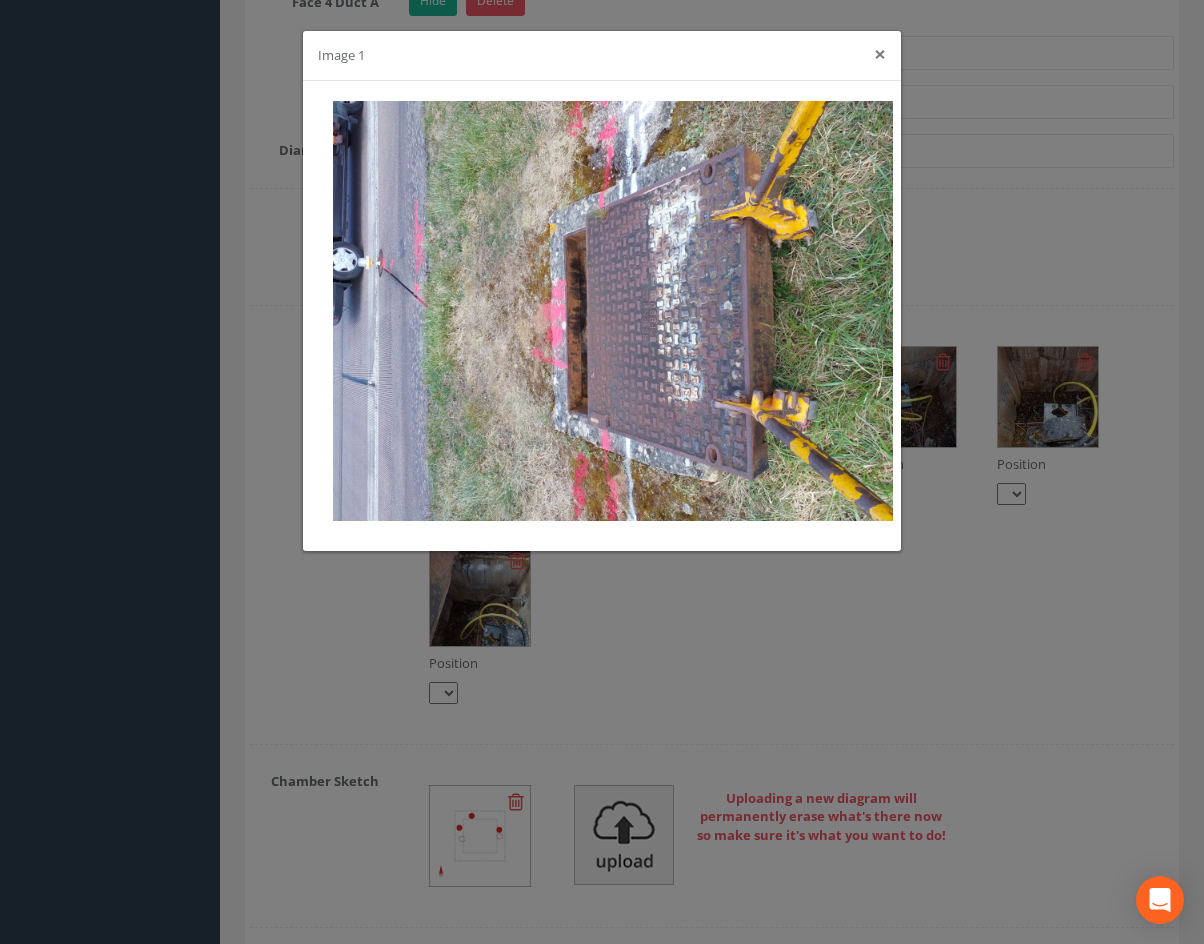 click on "×" at bounding box center (880, 54) 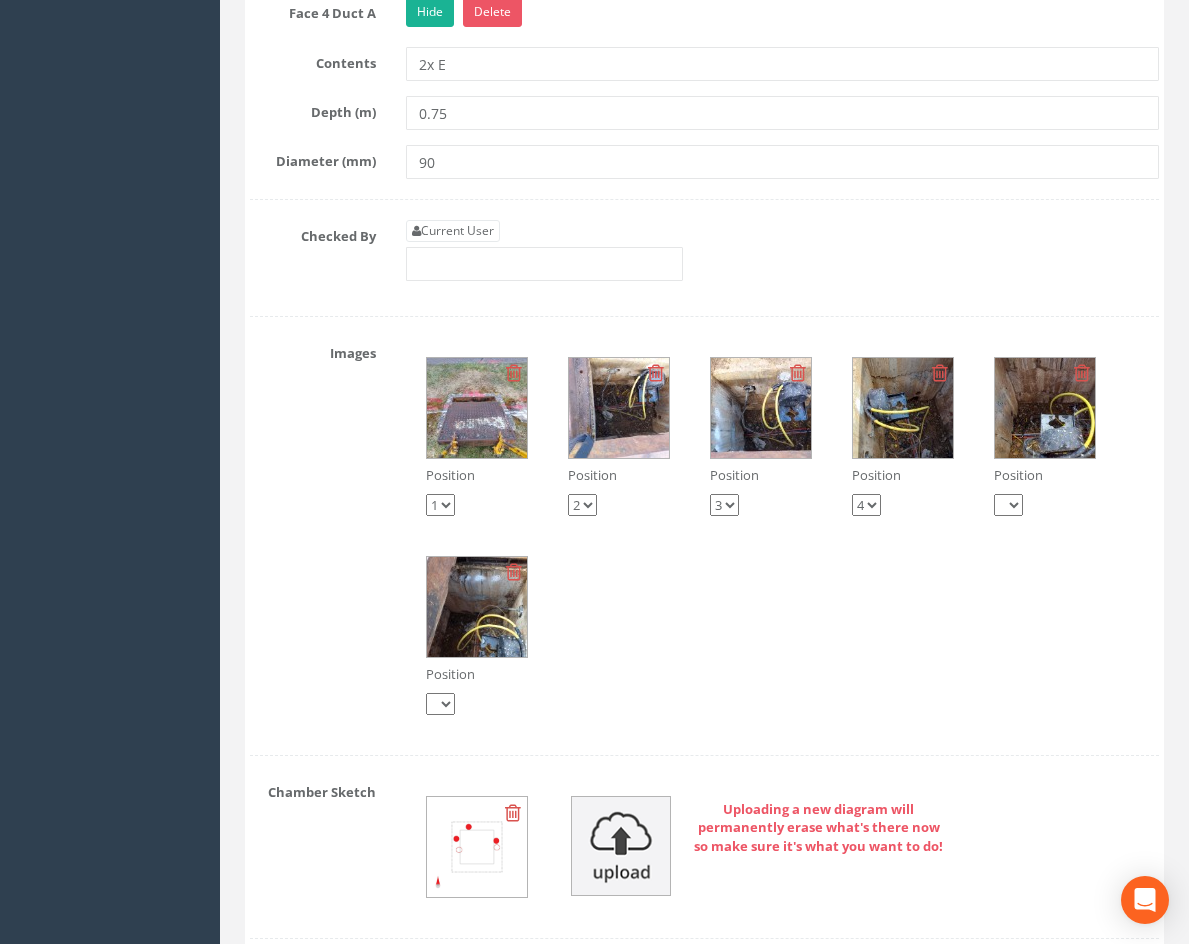click at bounding box center (619, 408) 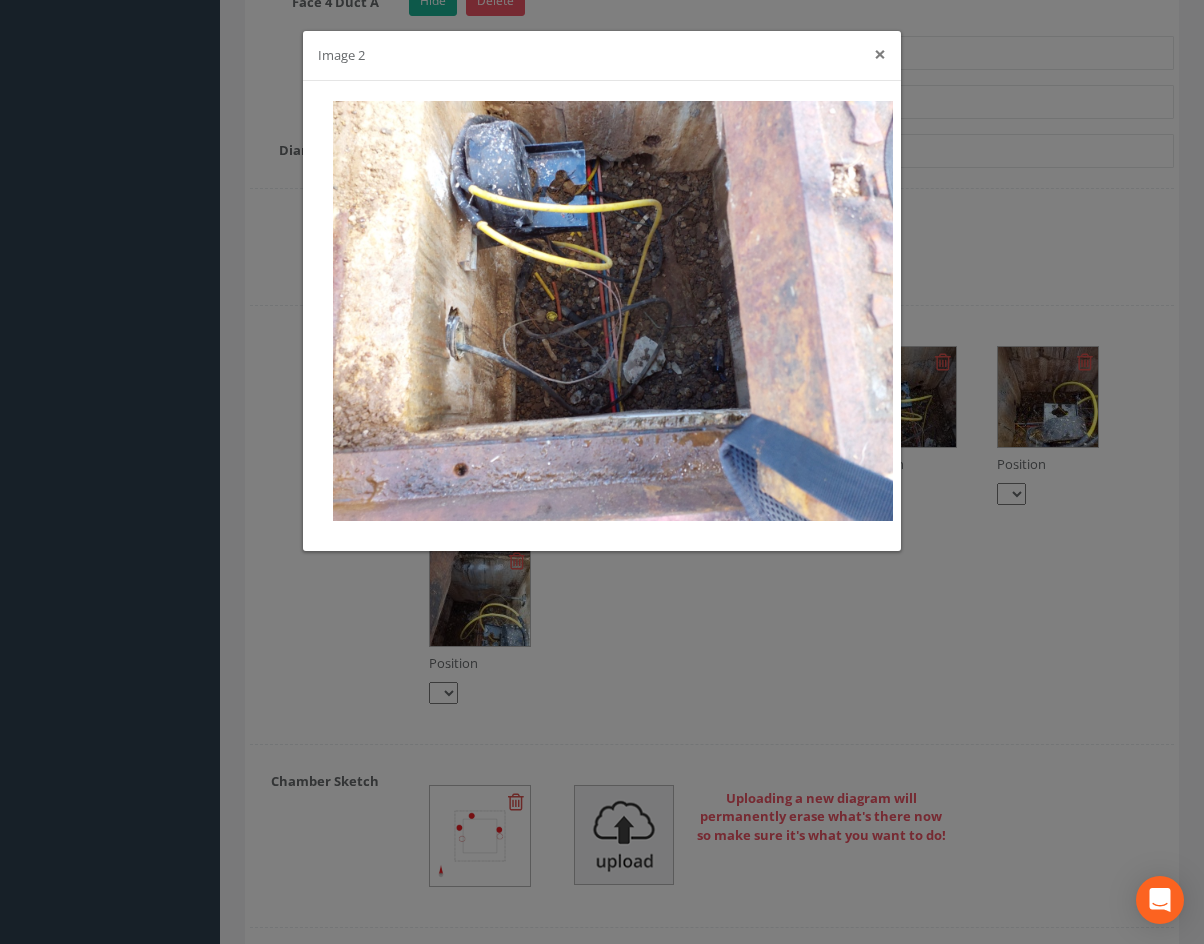 click on "×" at bounding box center [880, 54] 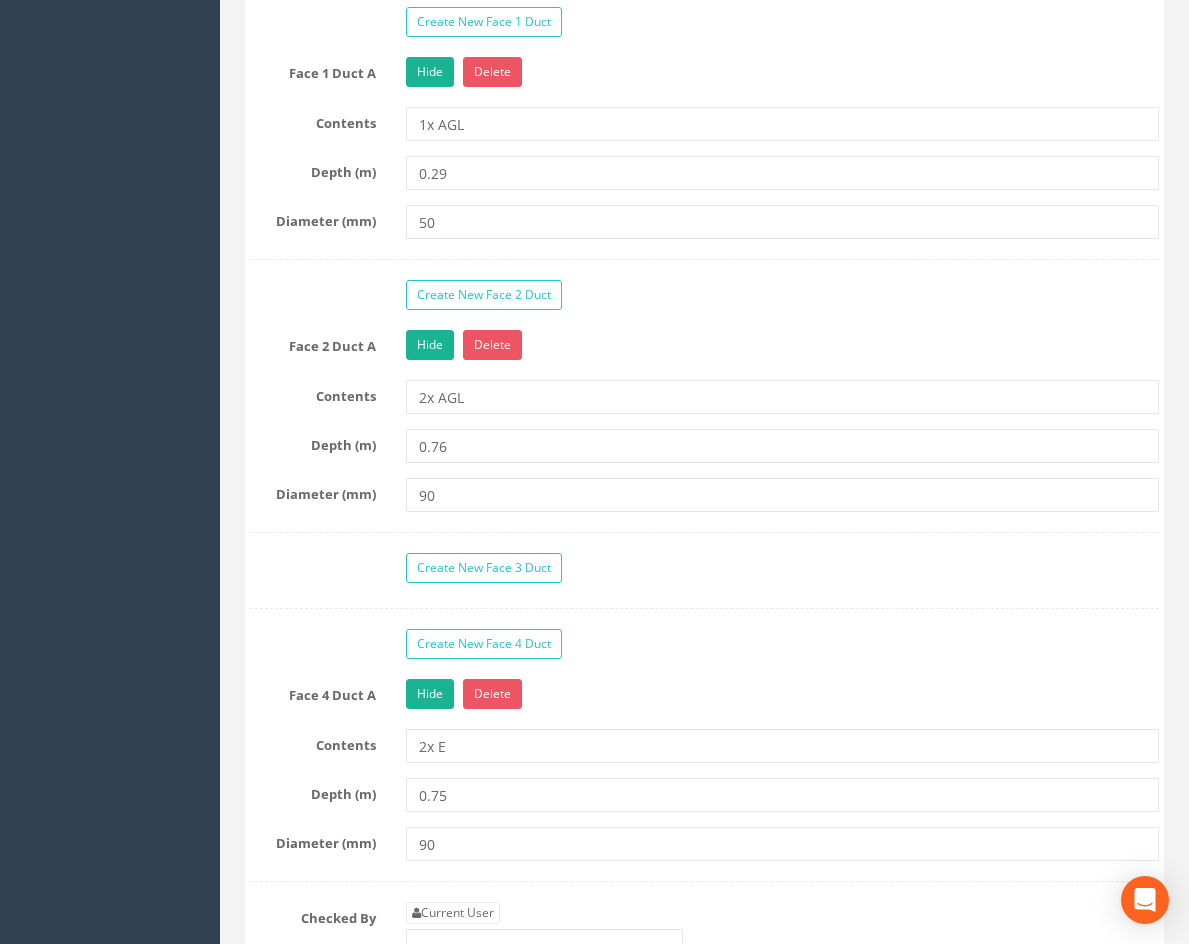 scroll, scrollTop: 2100, scrollLeft: 0, axis: vertical 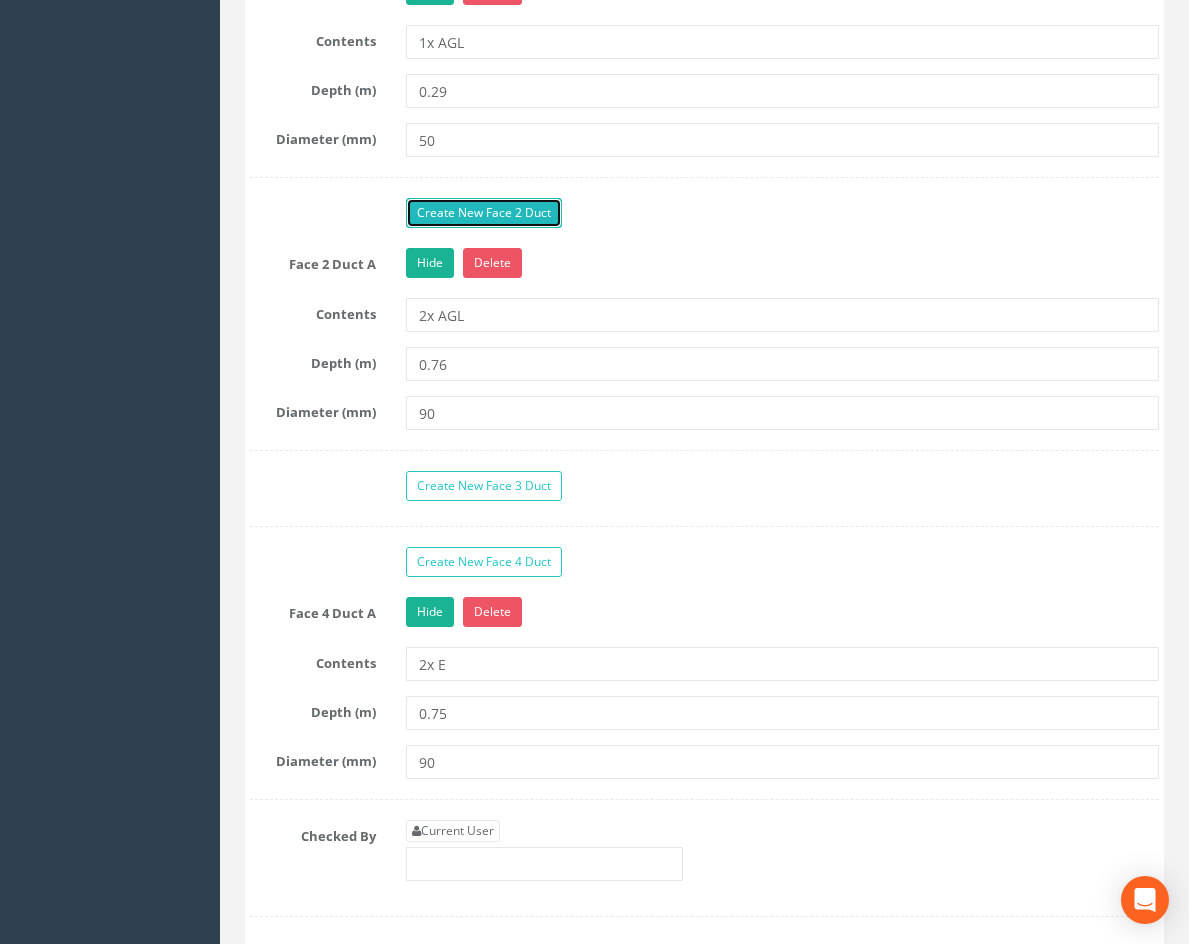click on "Create New Face 2 Duct" at bounding box center (484, 213) 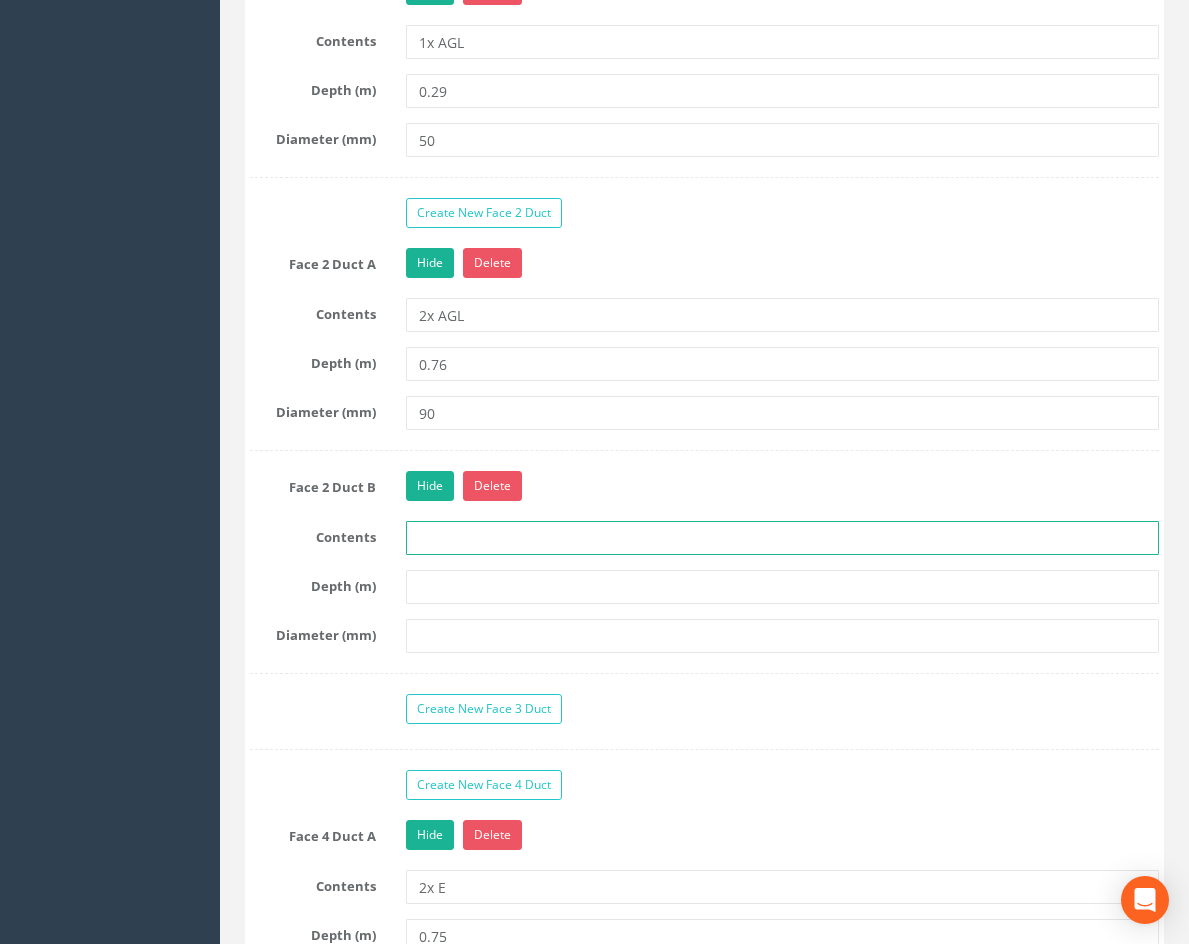 click at bounding box center (782, 538) 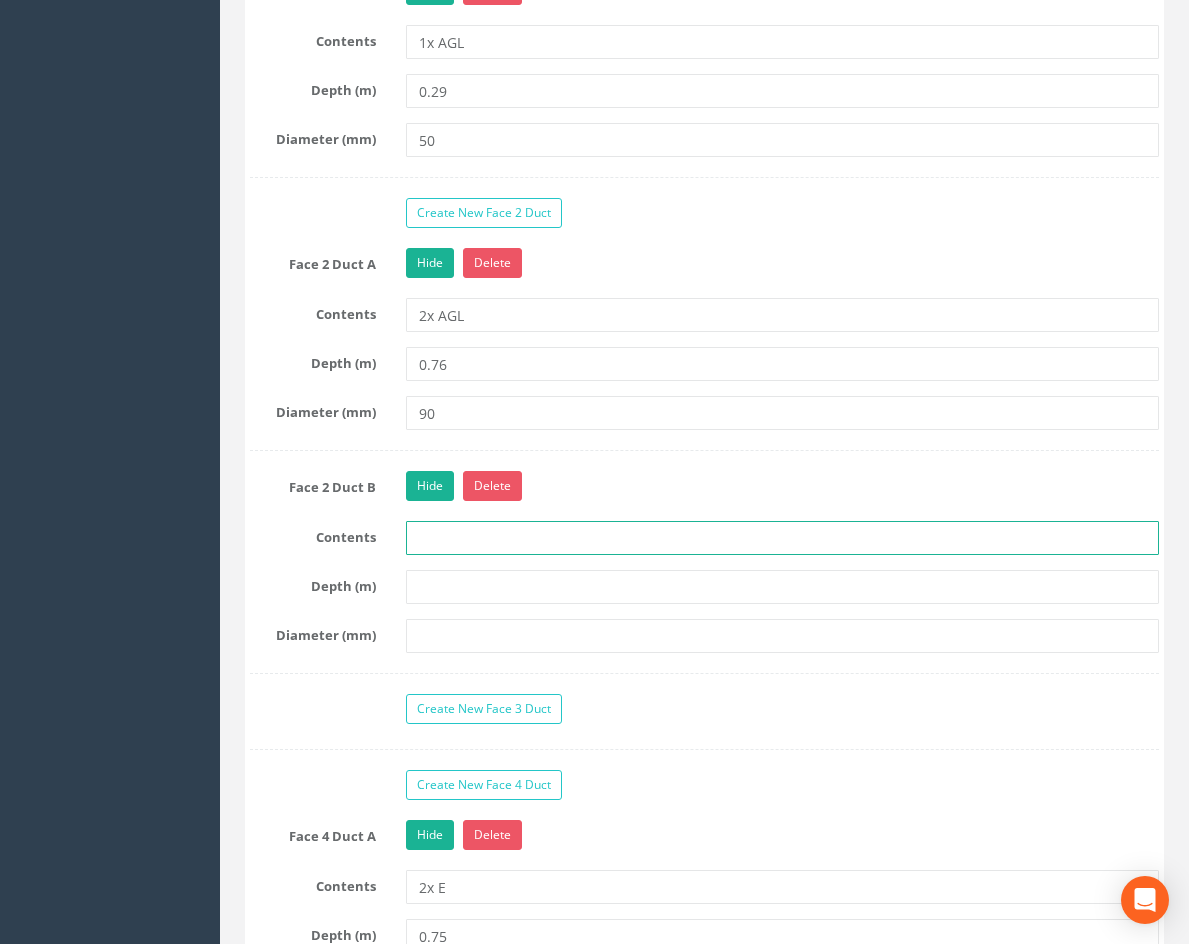 type on "1xDuct" 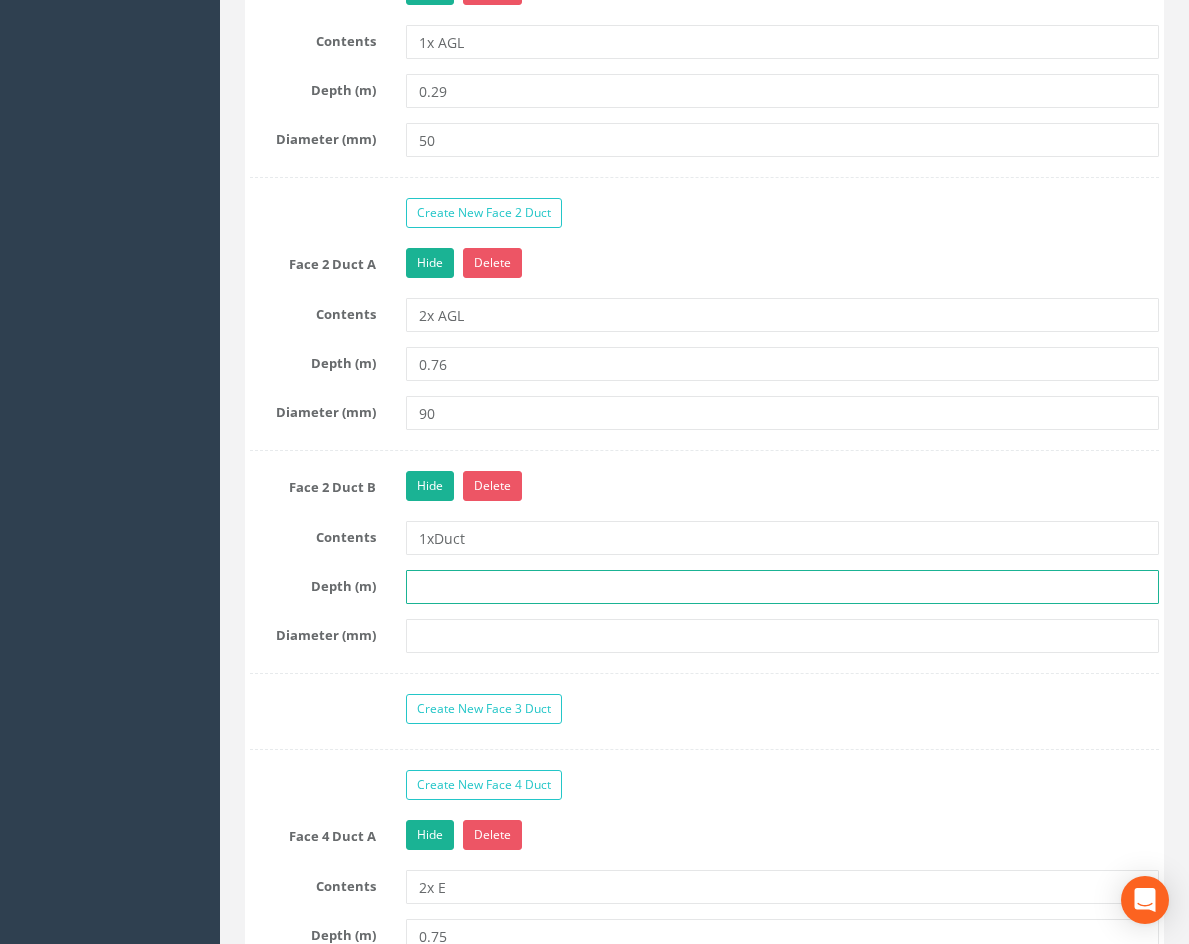 click at bounding box center (782, 587) 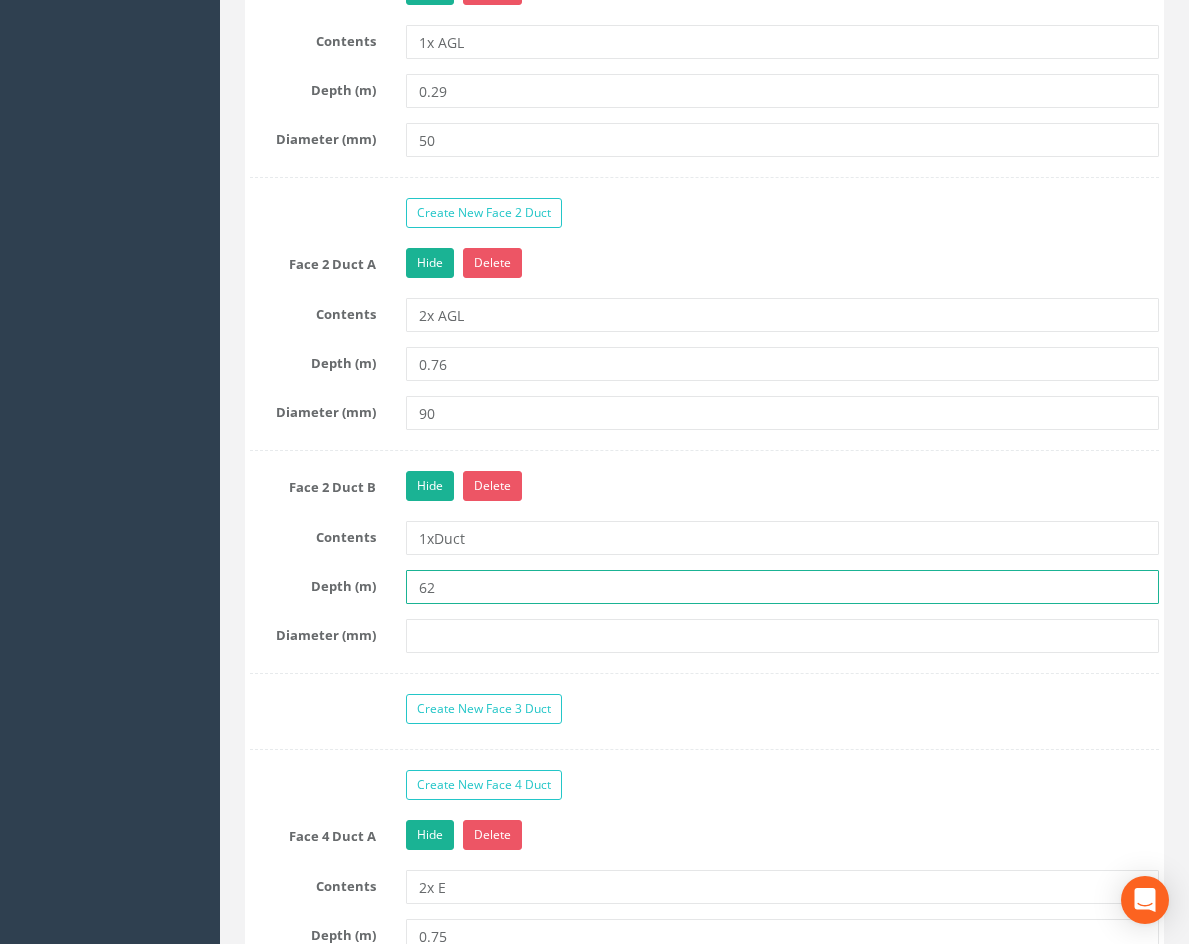 type on "6" 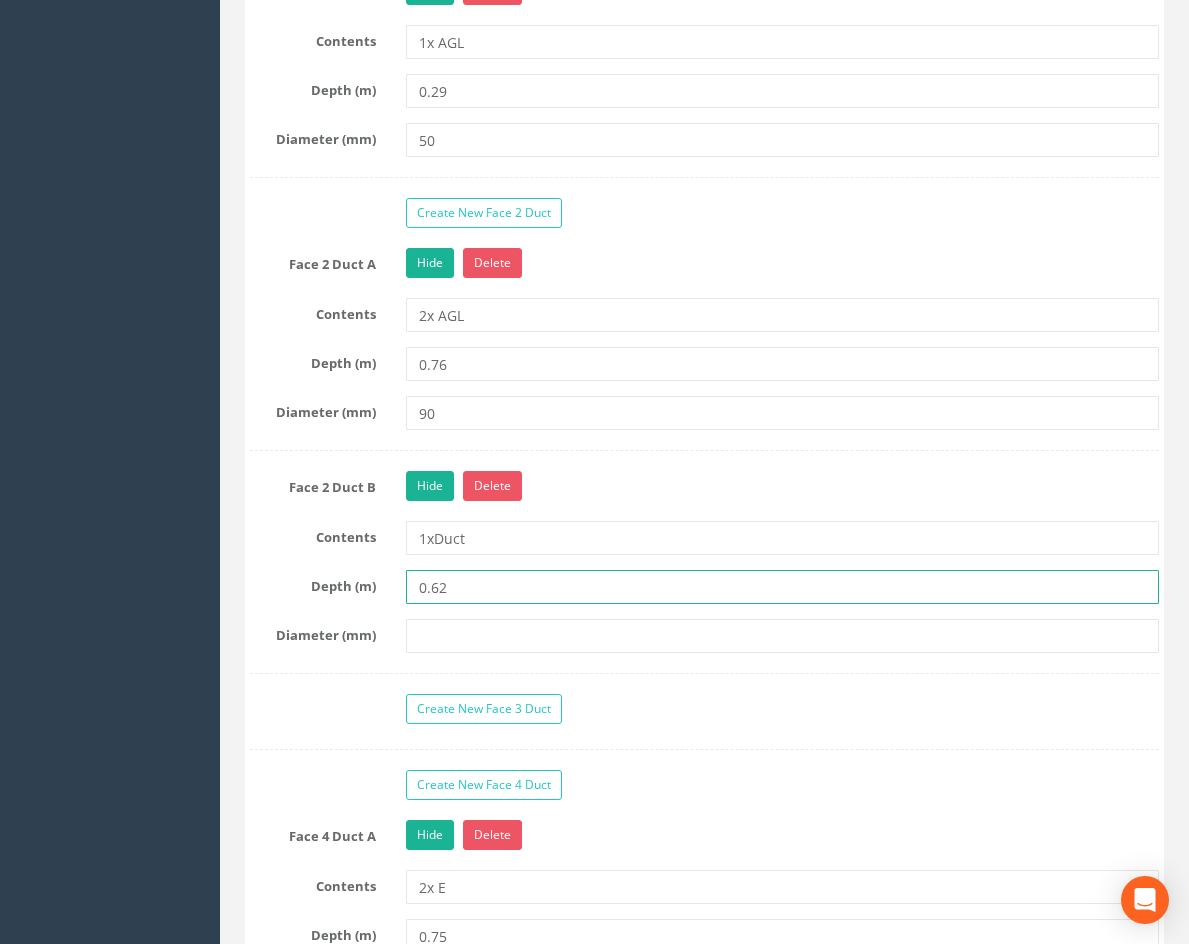 type on "0.62" 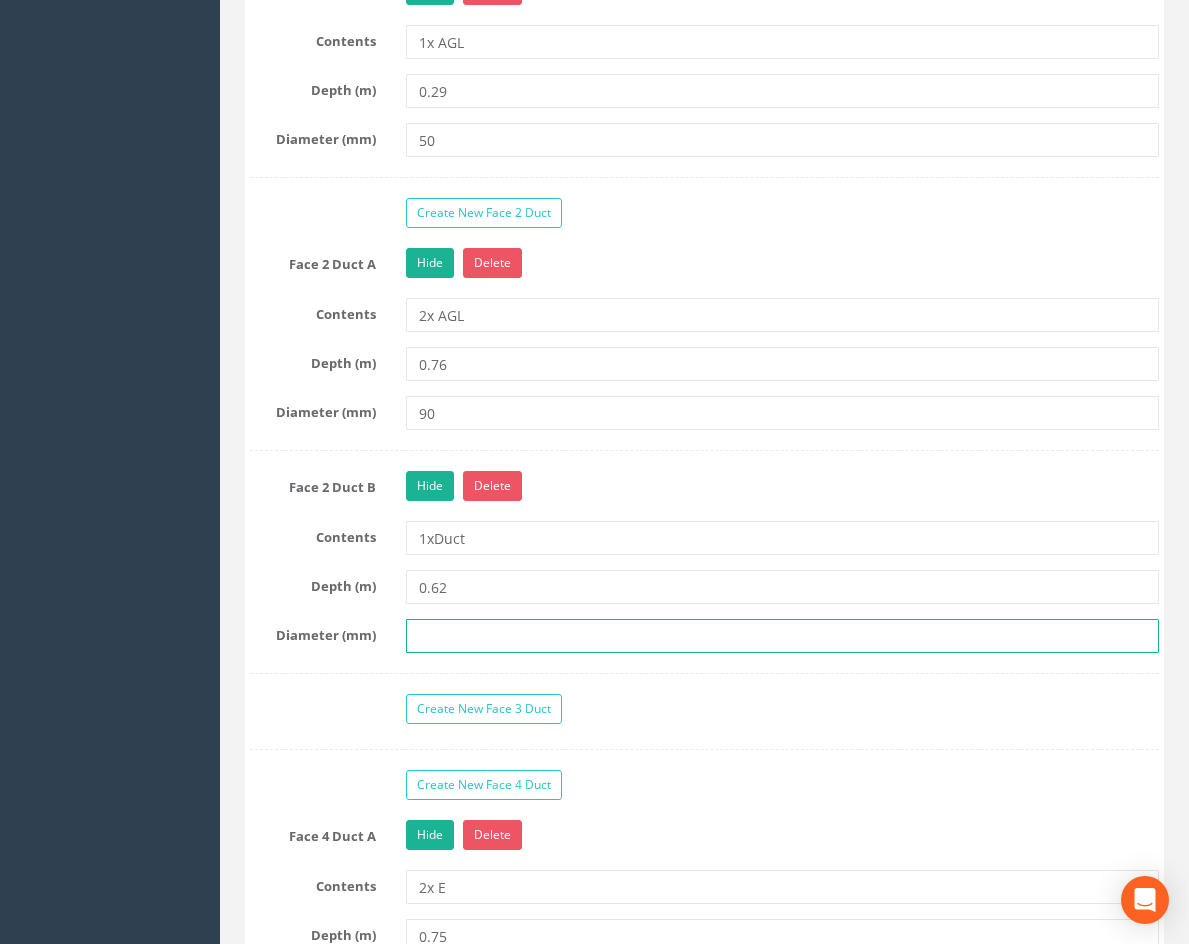 click at bounding box center (782, 636) 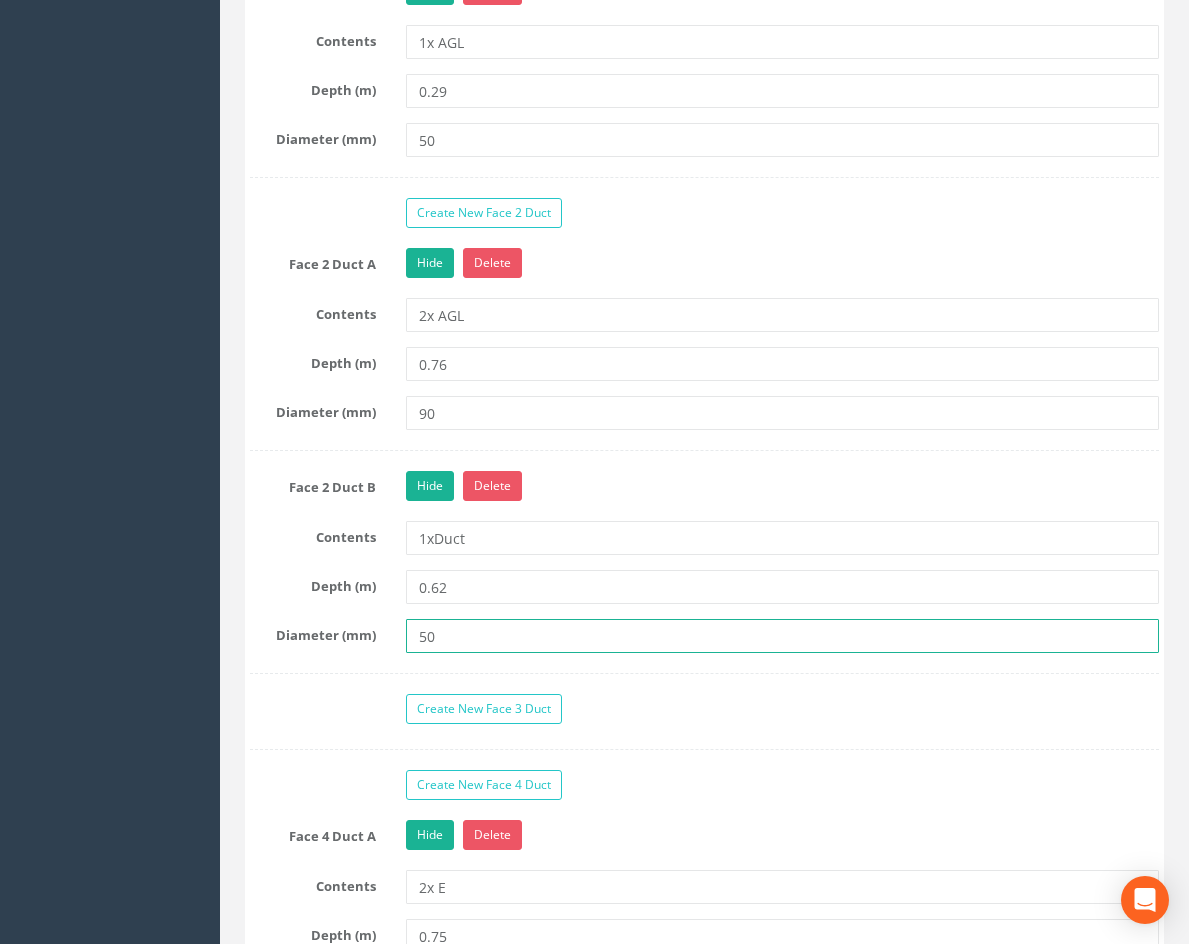 type on "50" 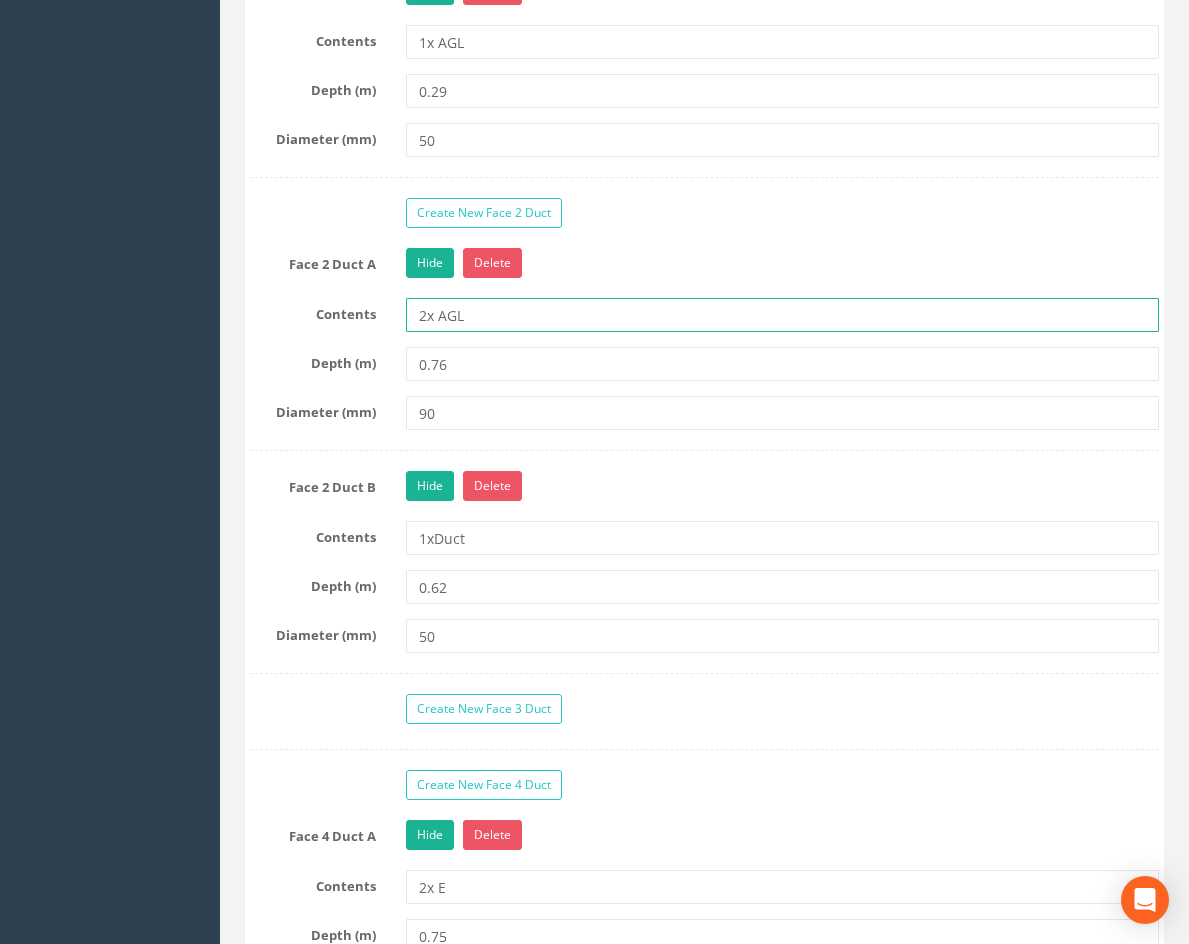 drag, startPoint x: 473, startPoint y: 313, endPoint x: 379, endPoint y: 317, distance: 94.08507 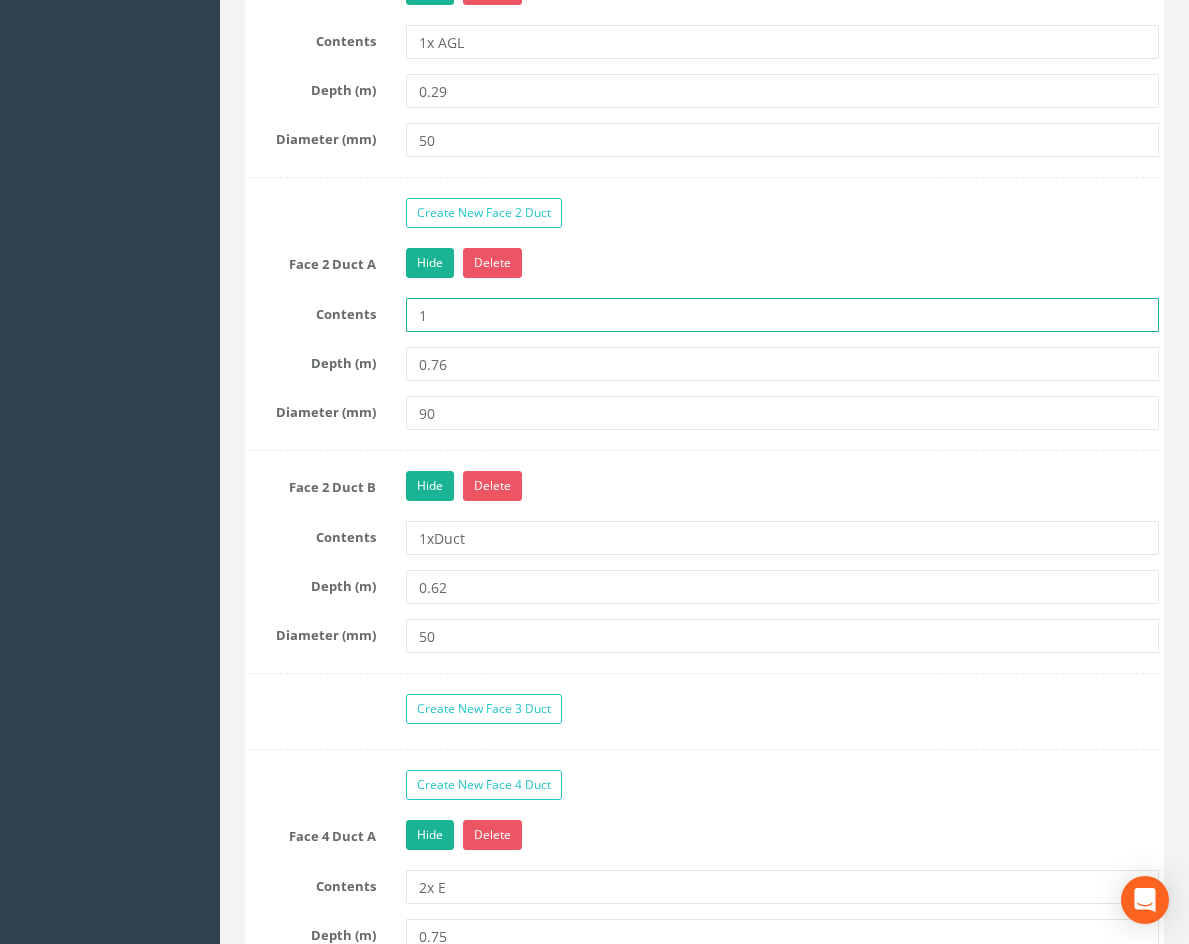 type on "1xAGL" 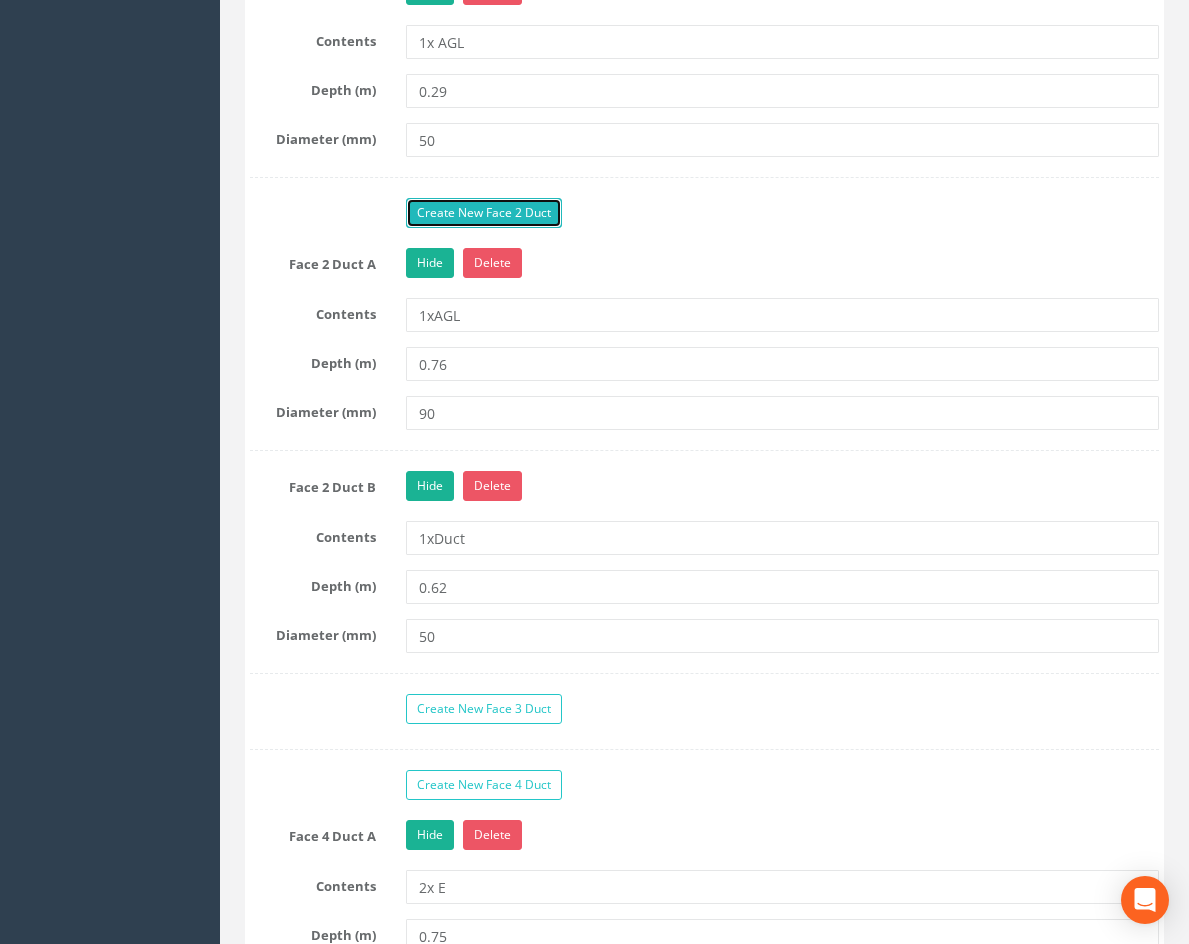 click on "Create New Face 2 Duct" at bounding box center [484, 213] 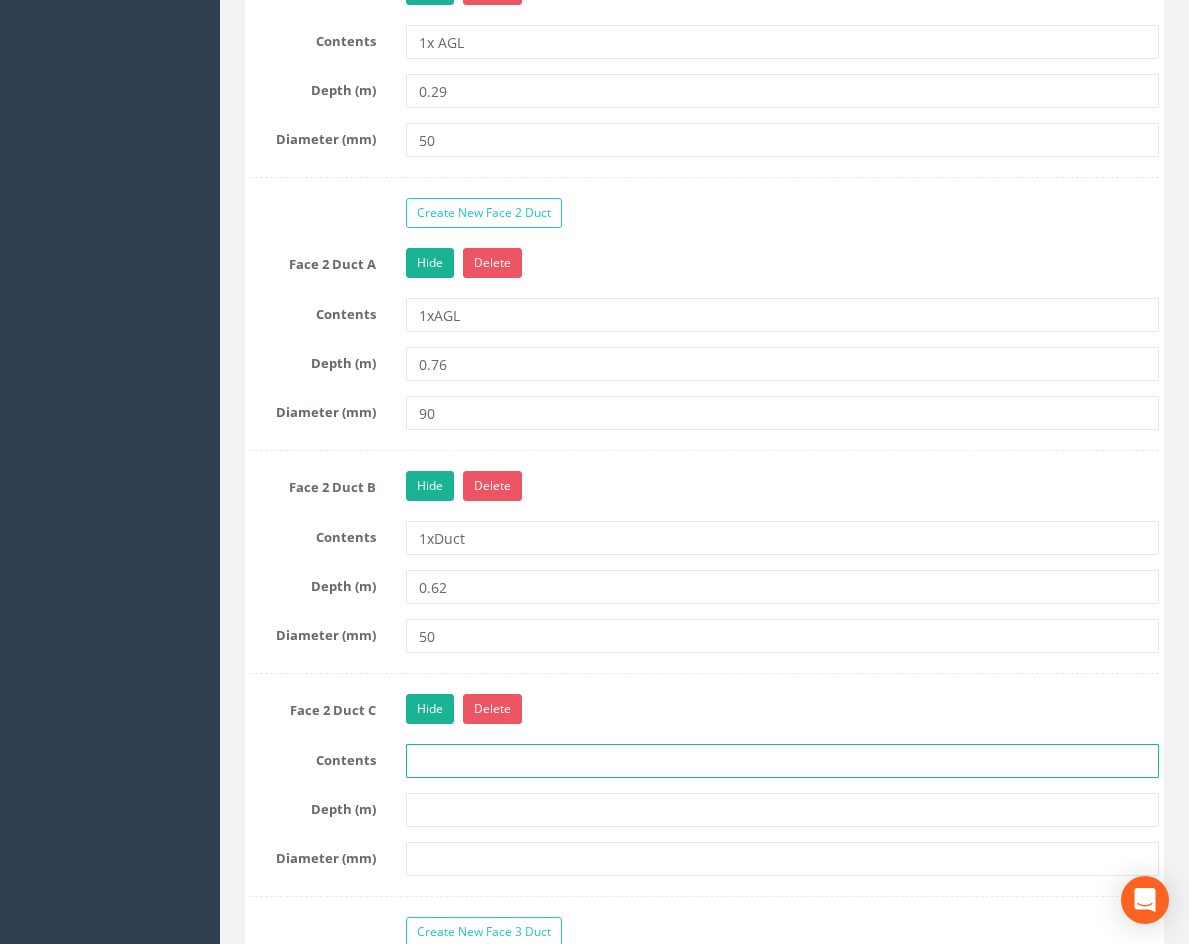 click at bounding box center (782, 761) 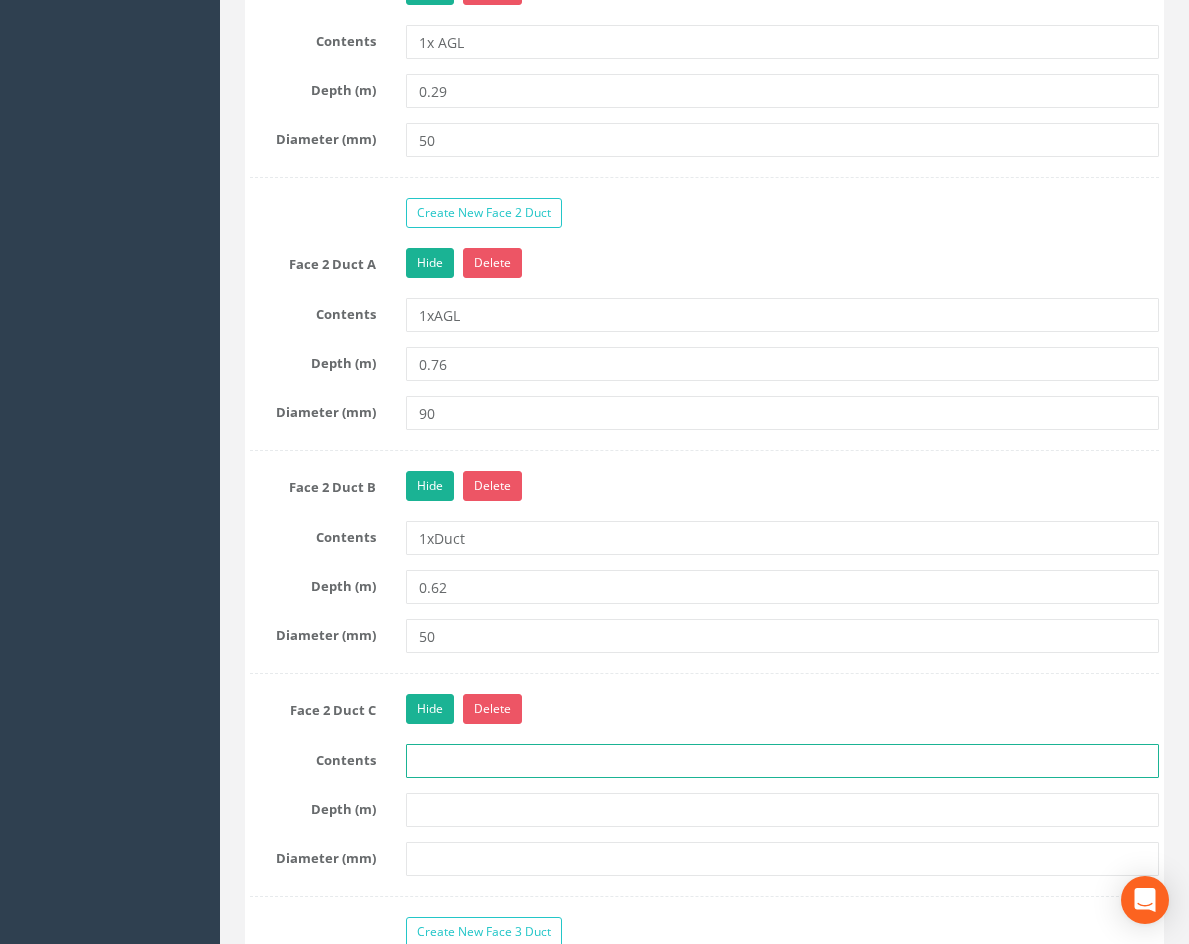 type on "1 x Duct" 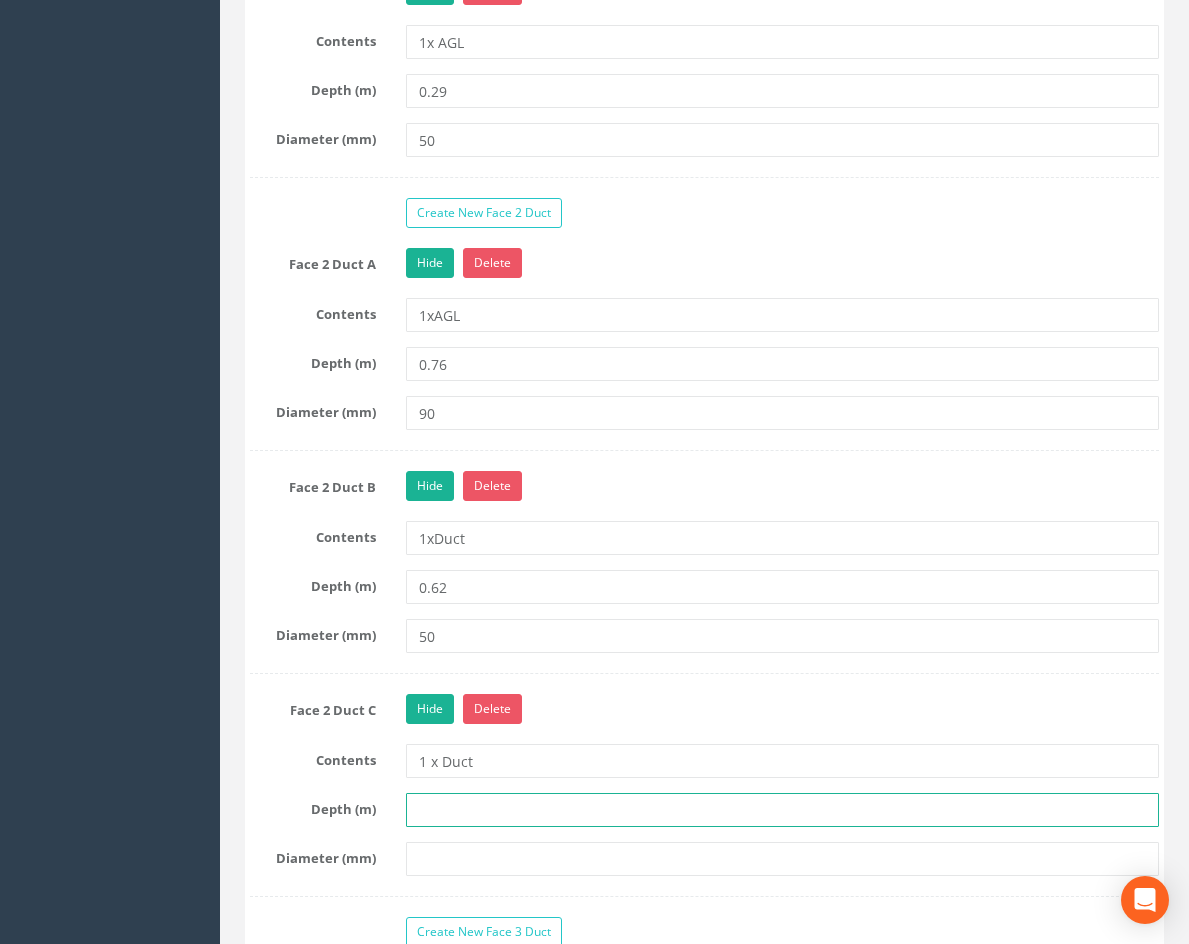 click at bounding box center (782, 810) 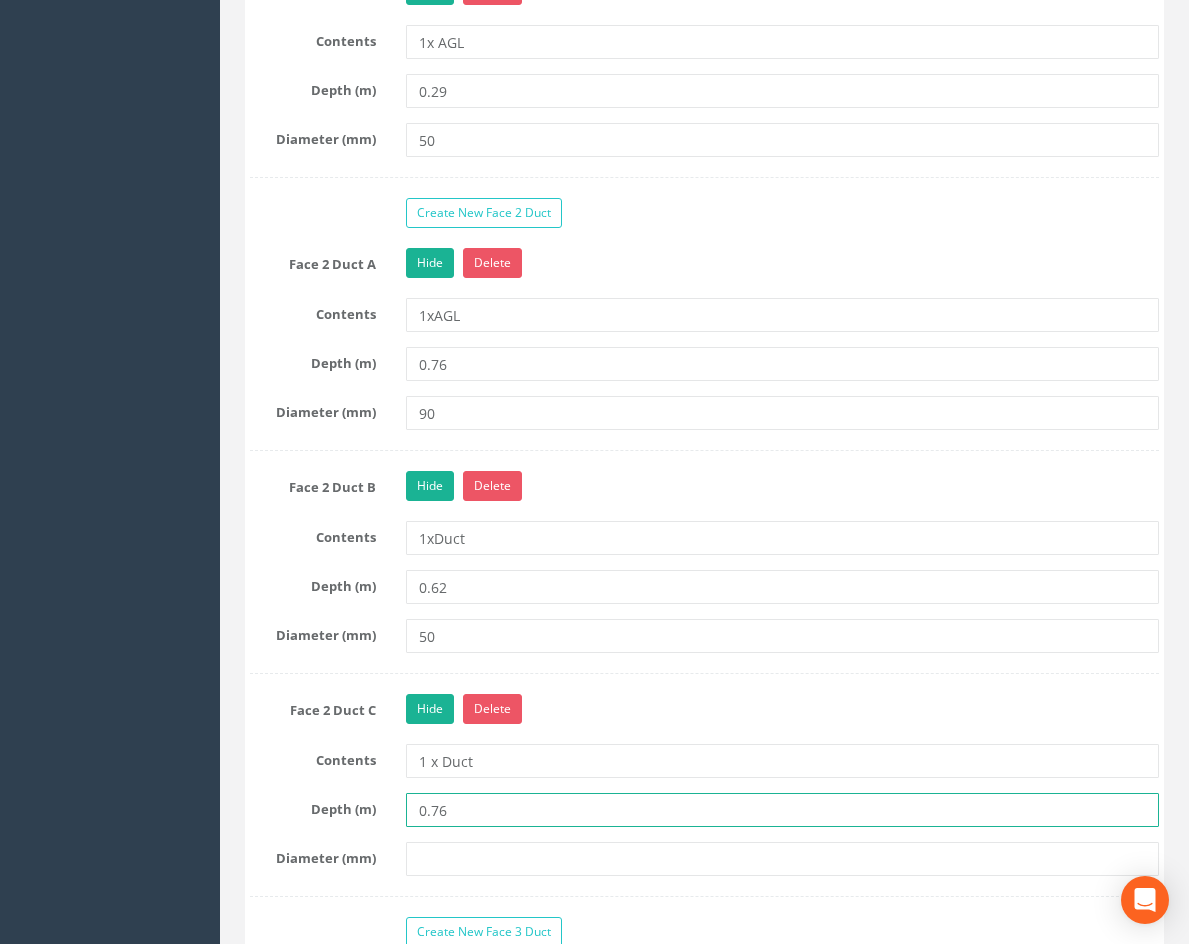 type on "0.76" 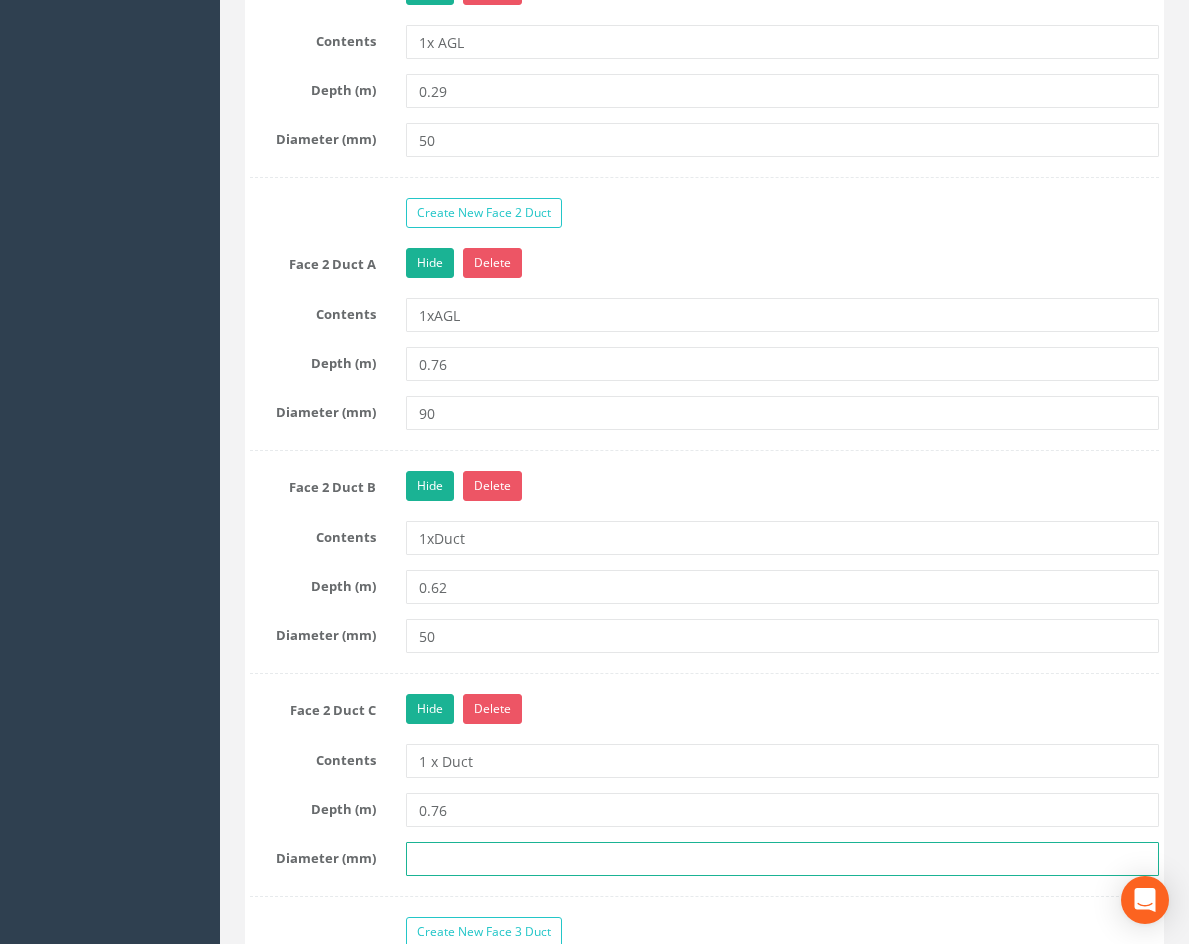 click at bounding box center (782, 859) 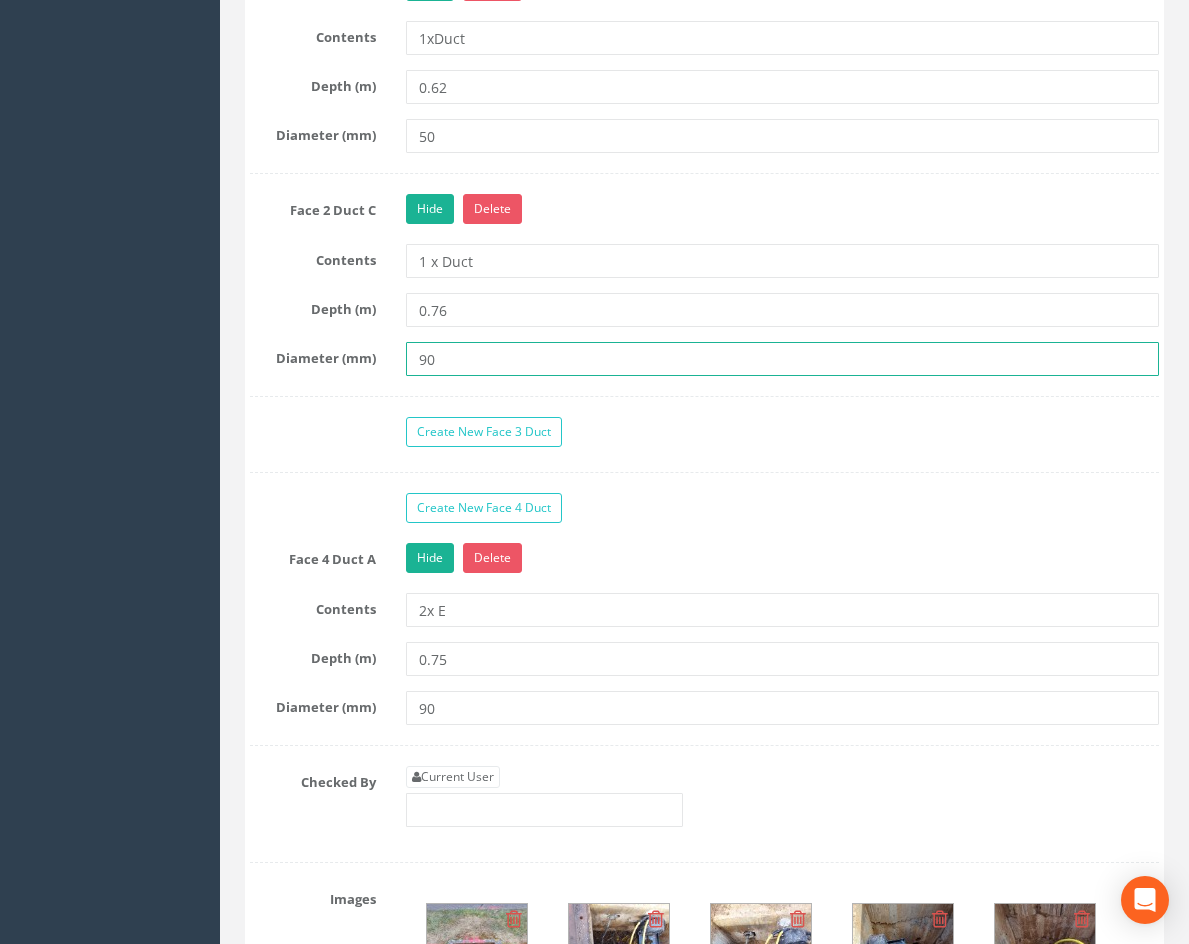 type on "90" 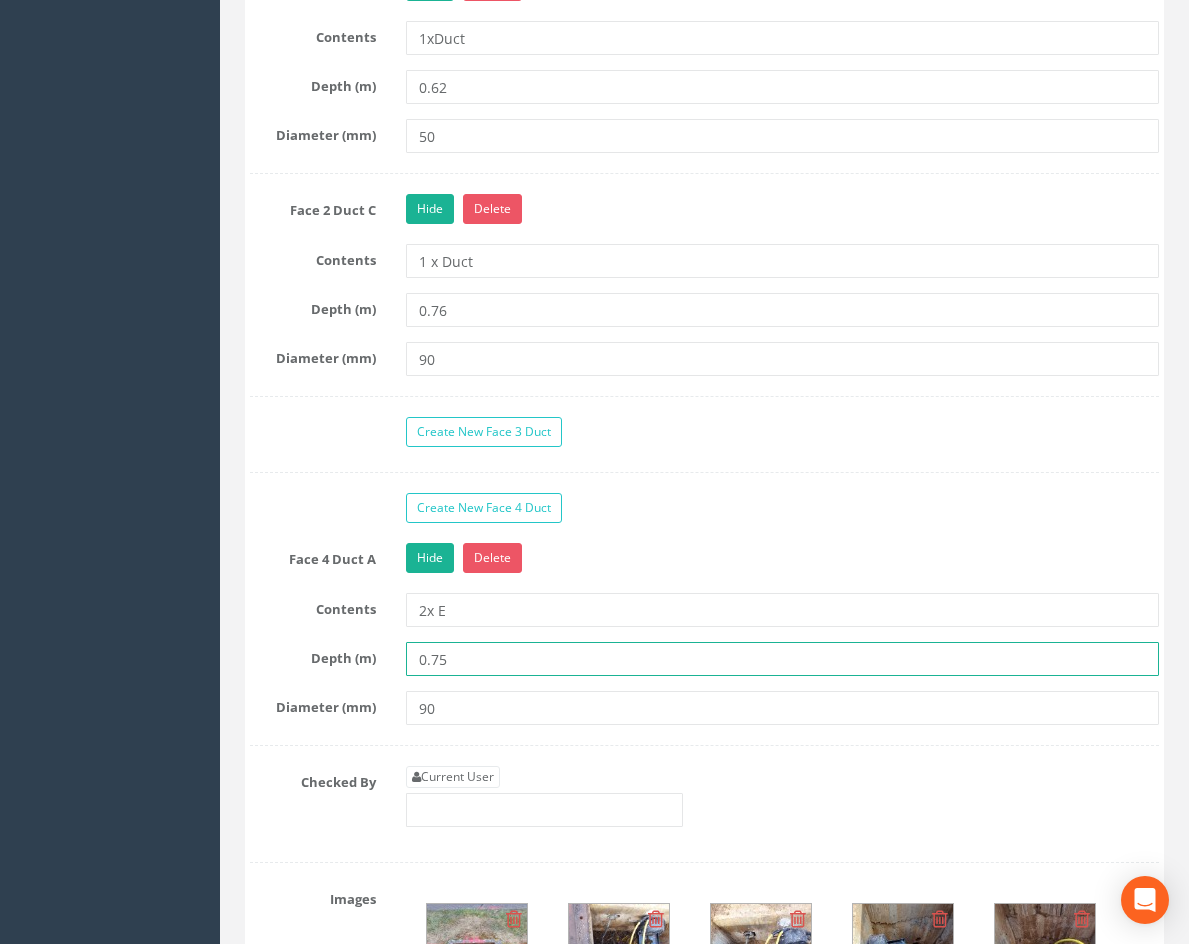 drag, startPoint x: 650, startPoint y: 638, endPoint x: 622, endPoint y: 625, distance: 30.870699 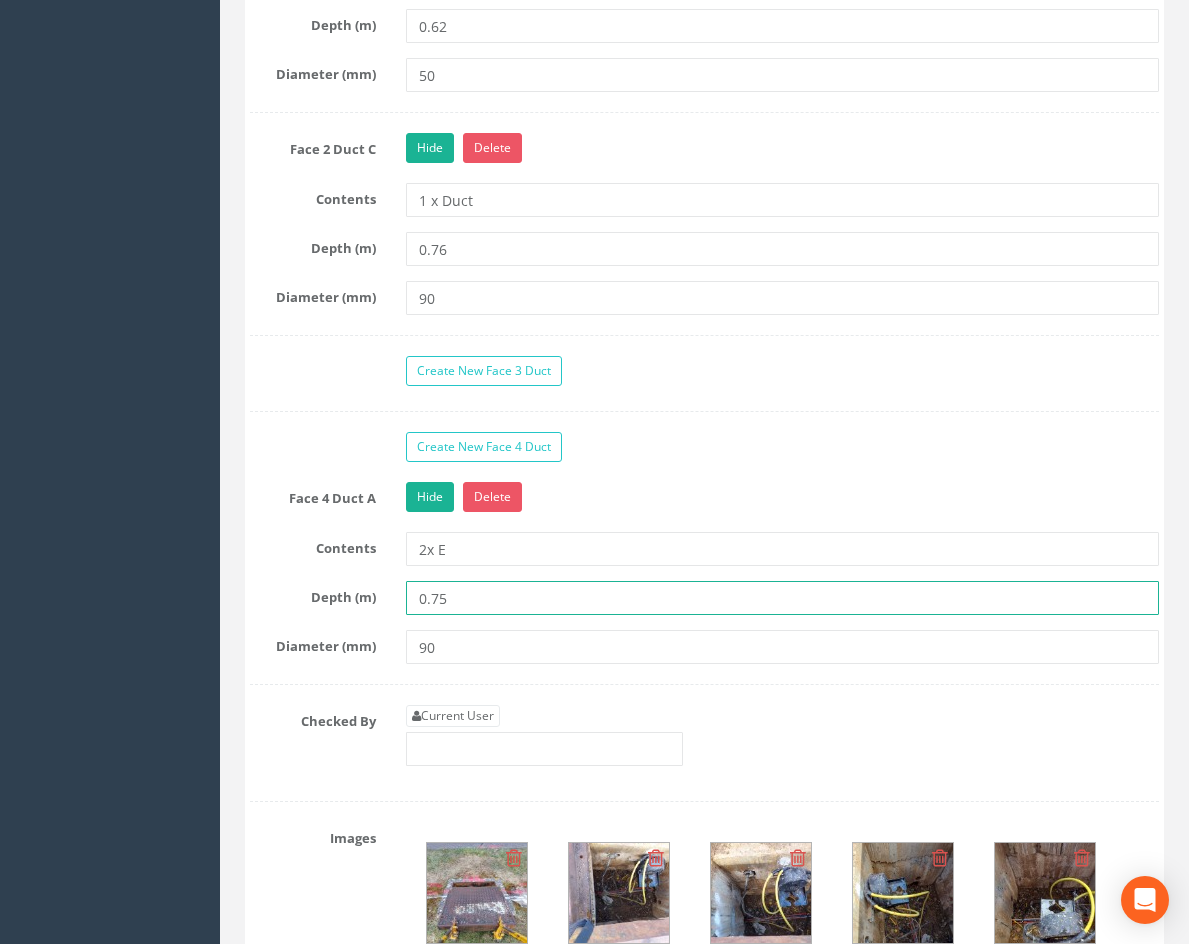 scroll, scrollTop: 2697, scrollLeft: 0, axis: vertical 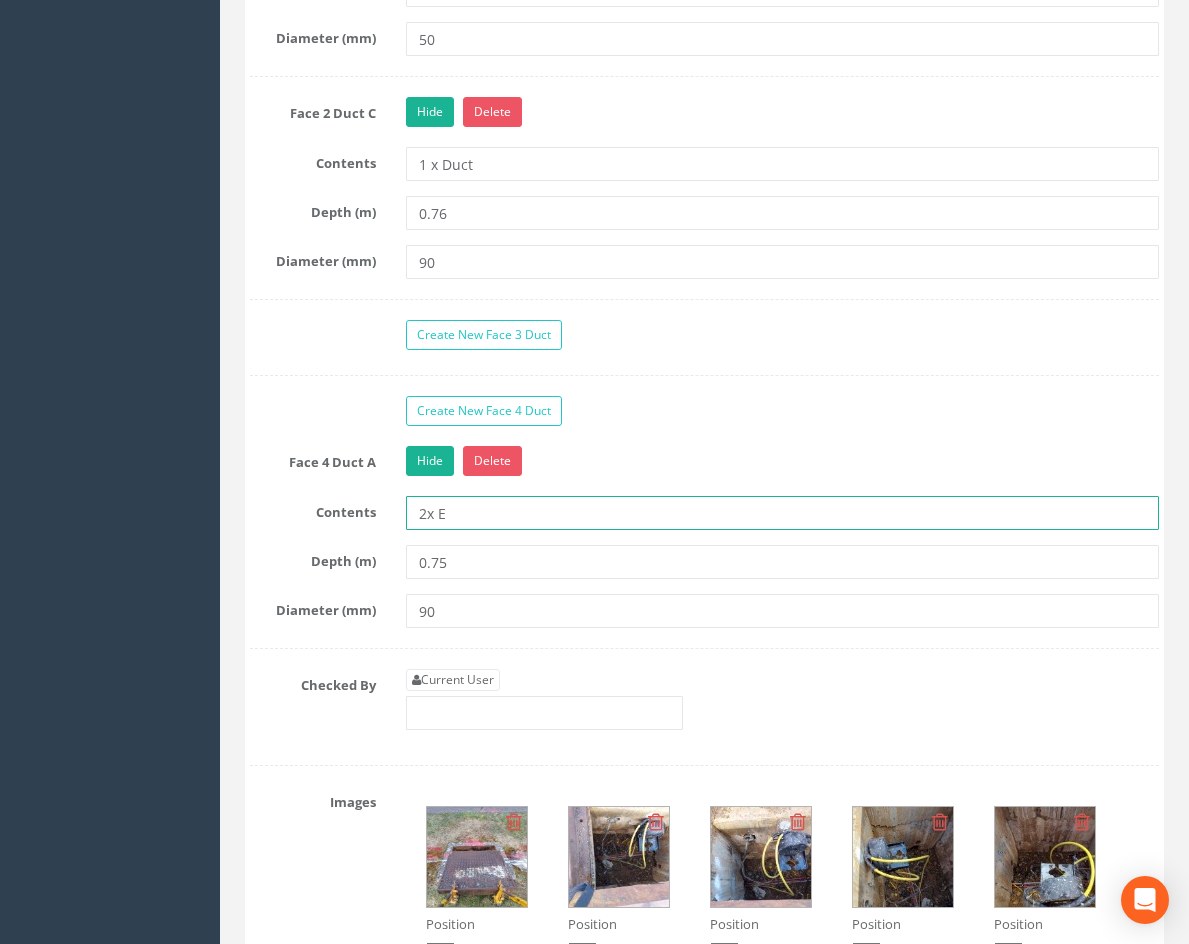 click on "2x E" at bounding box center [782, 513] 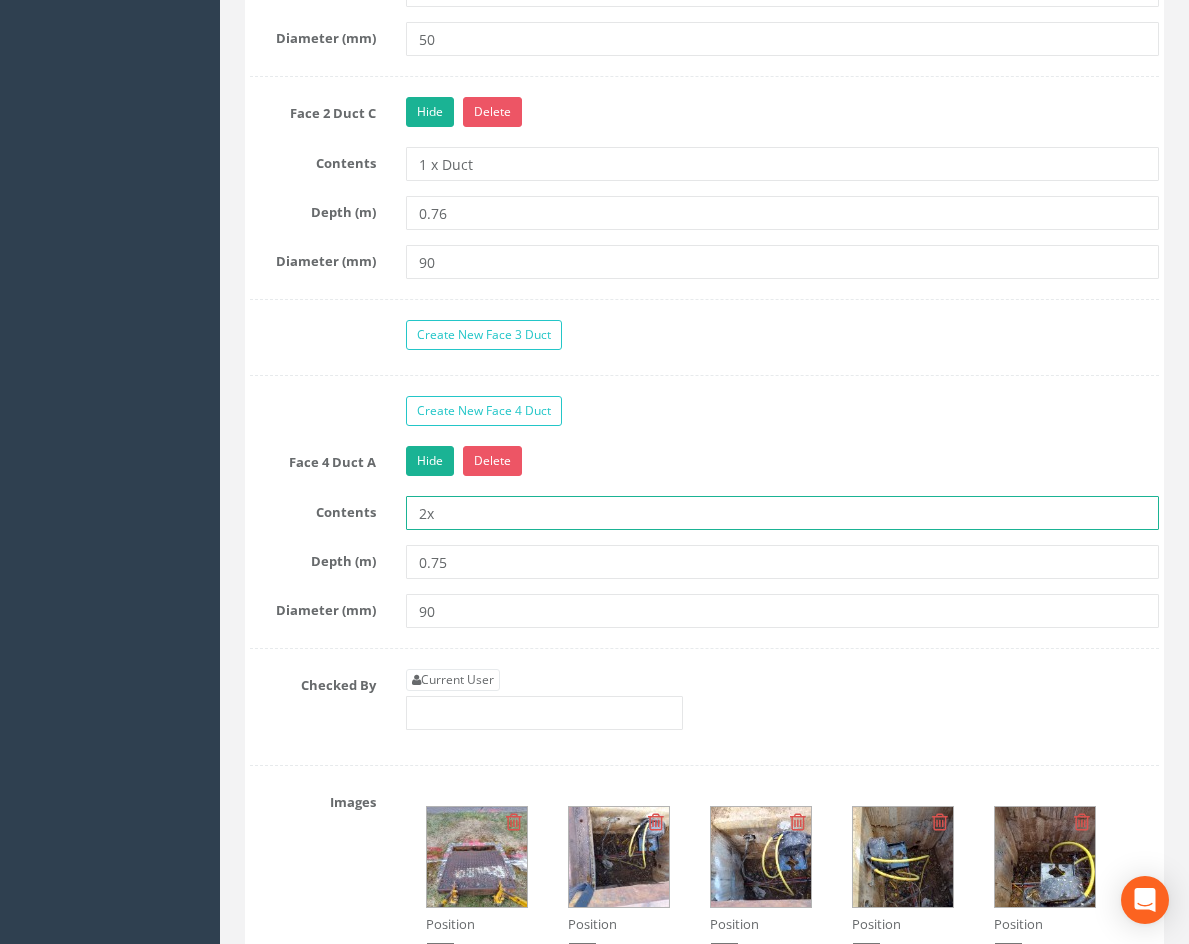 type on "2" 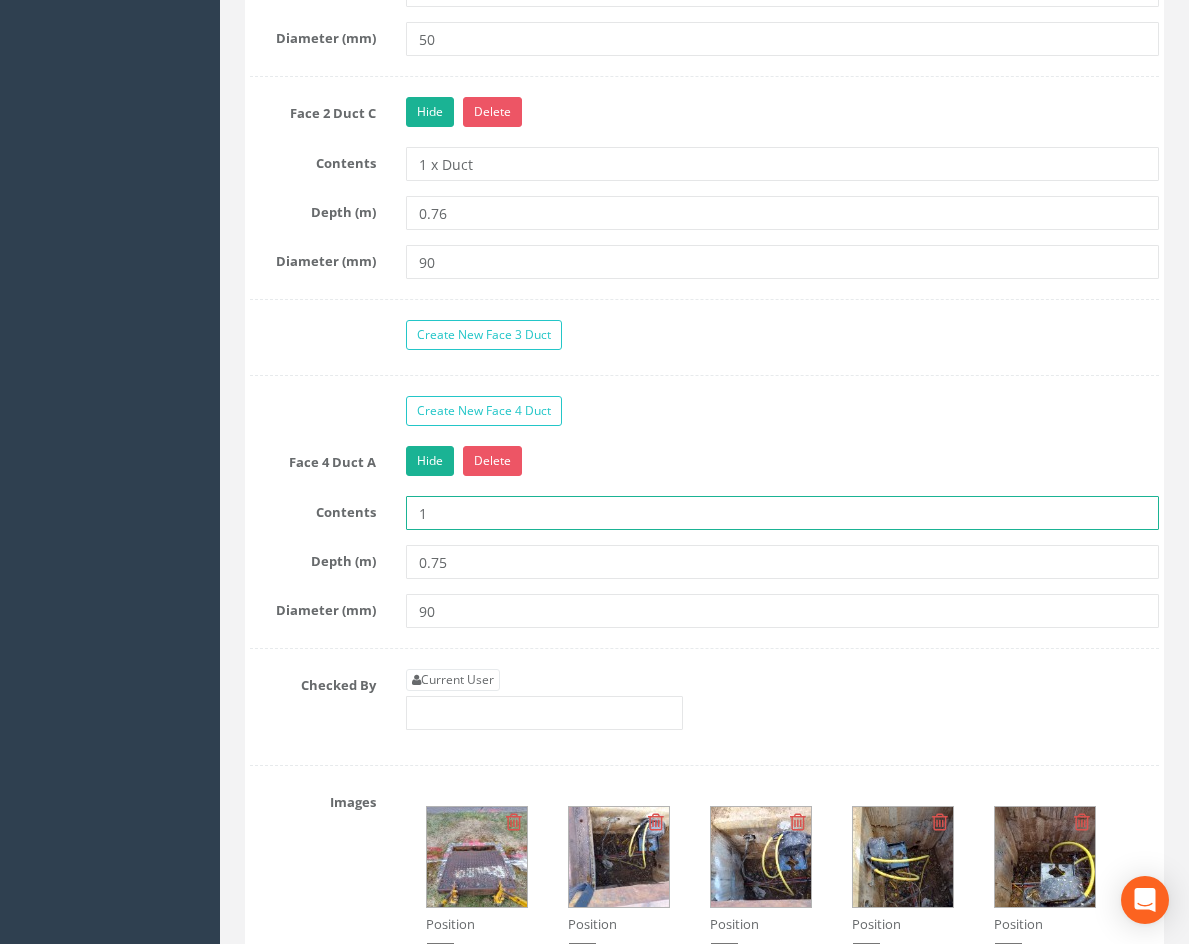 type on "1xAGL" 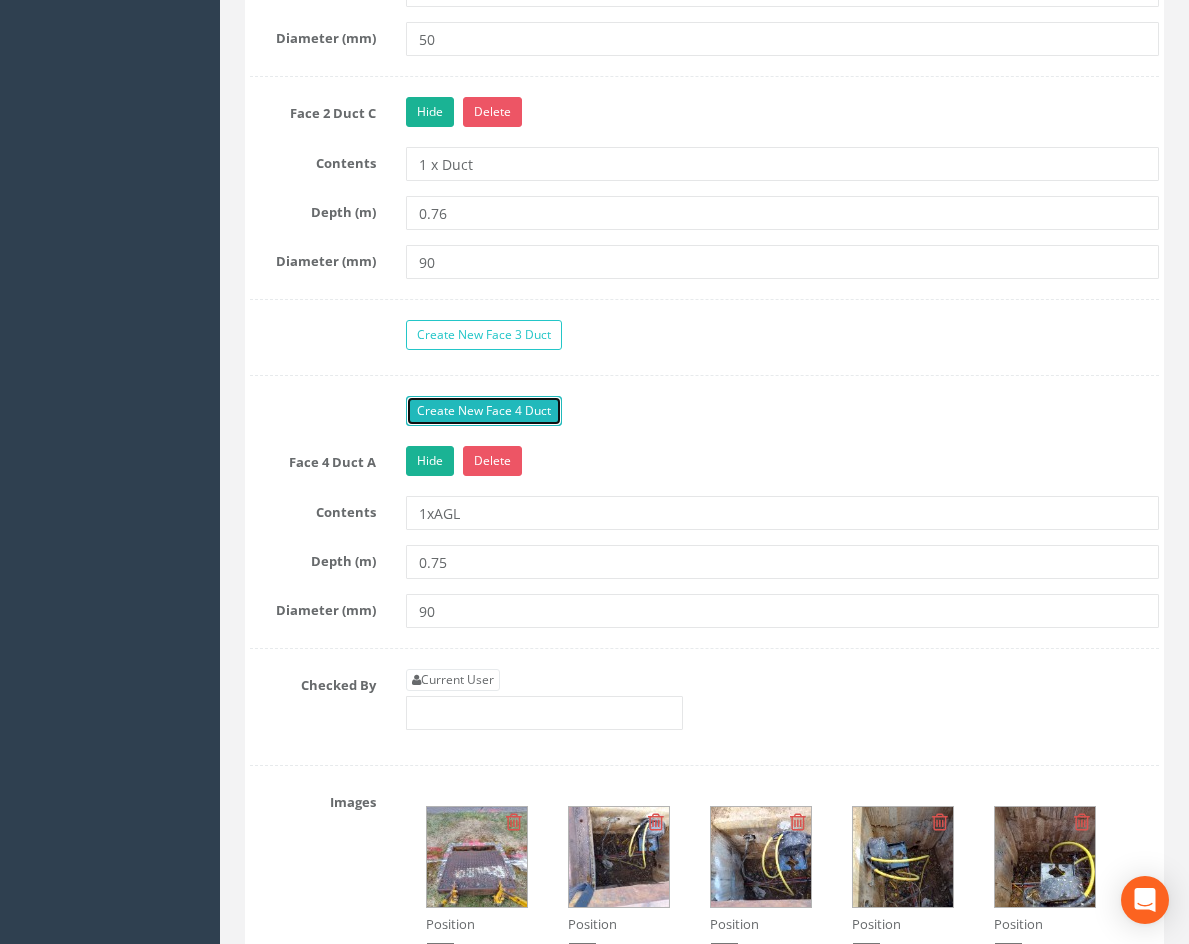 click on "Create New Face 4 Duct" at bounding box center (484, 411) 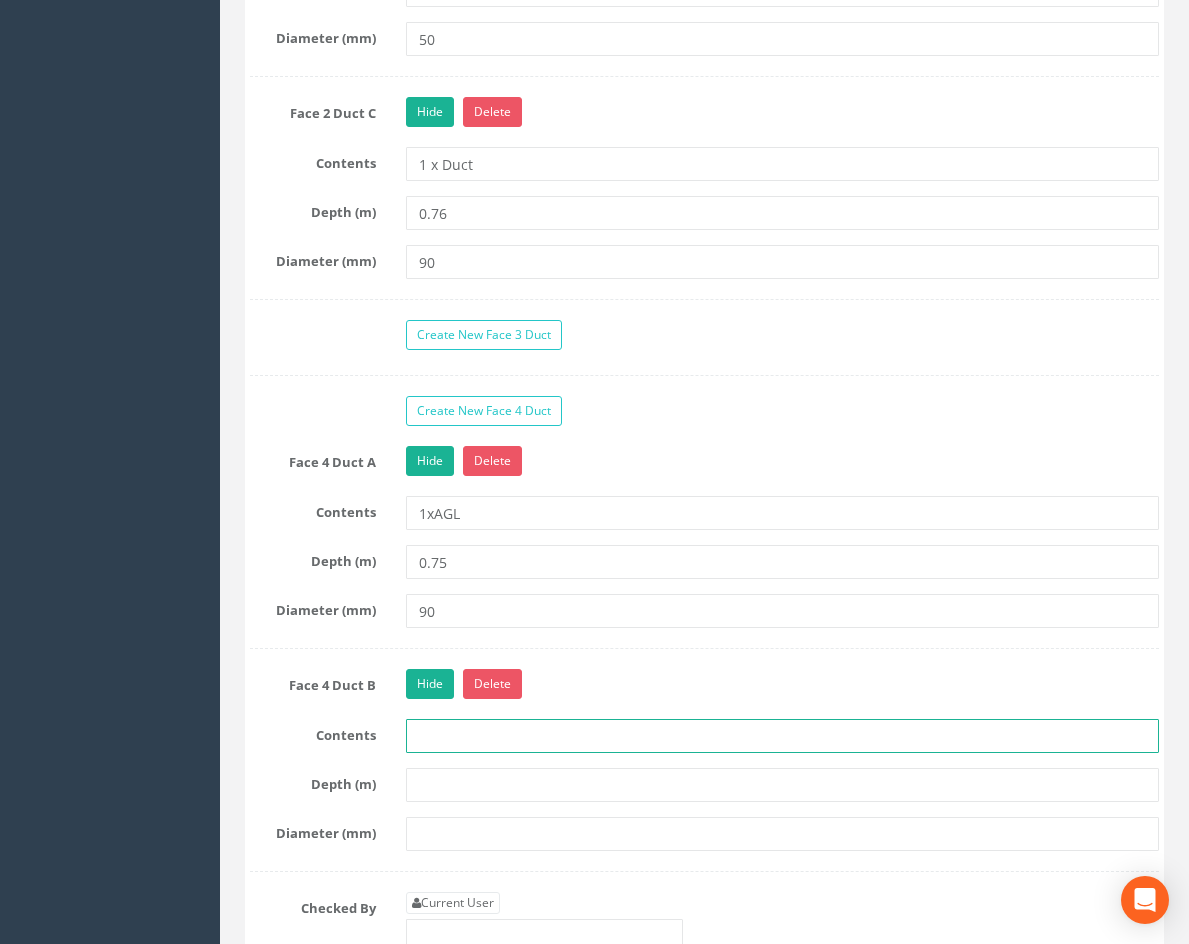 click at bounding box center [782, 736] 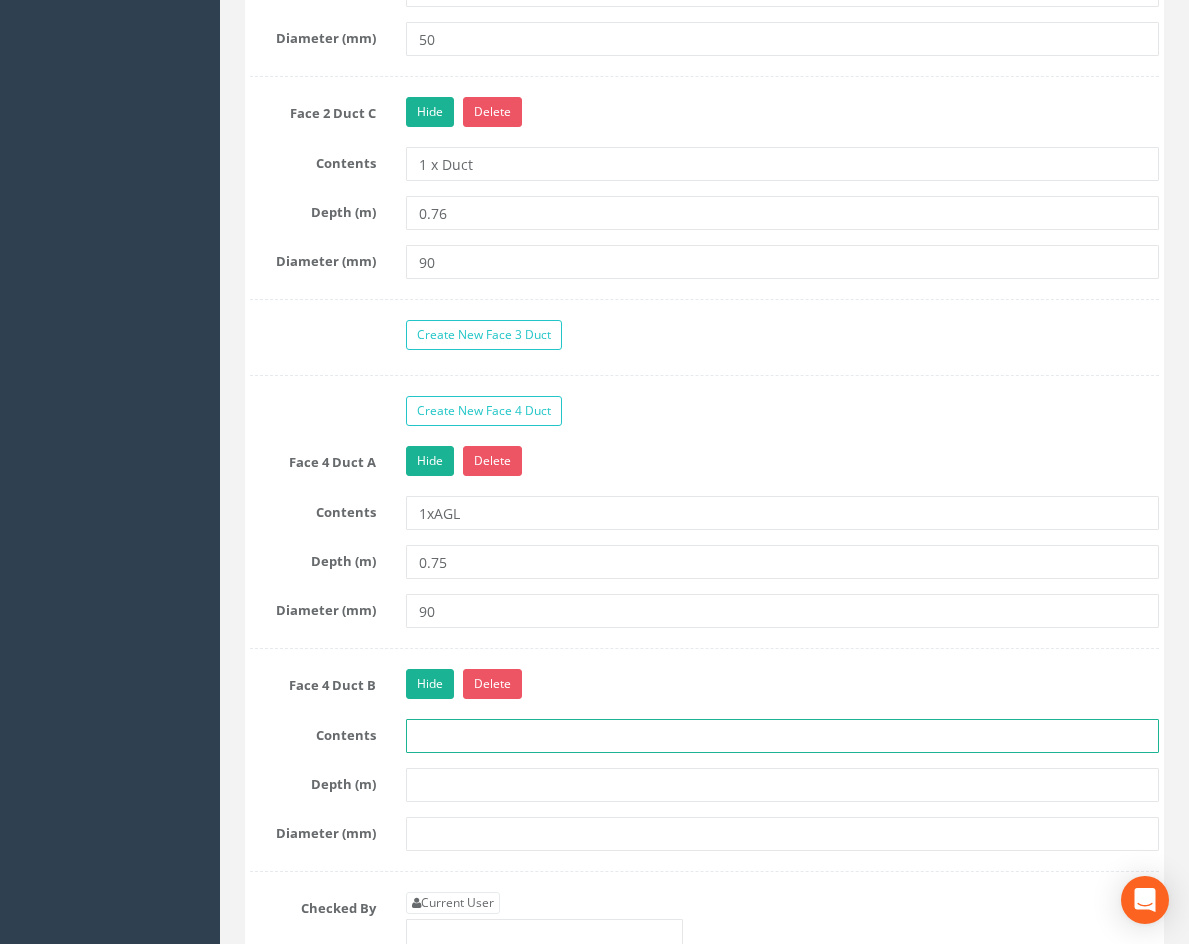 type on "1 x Duct" 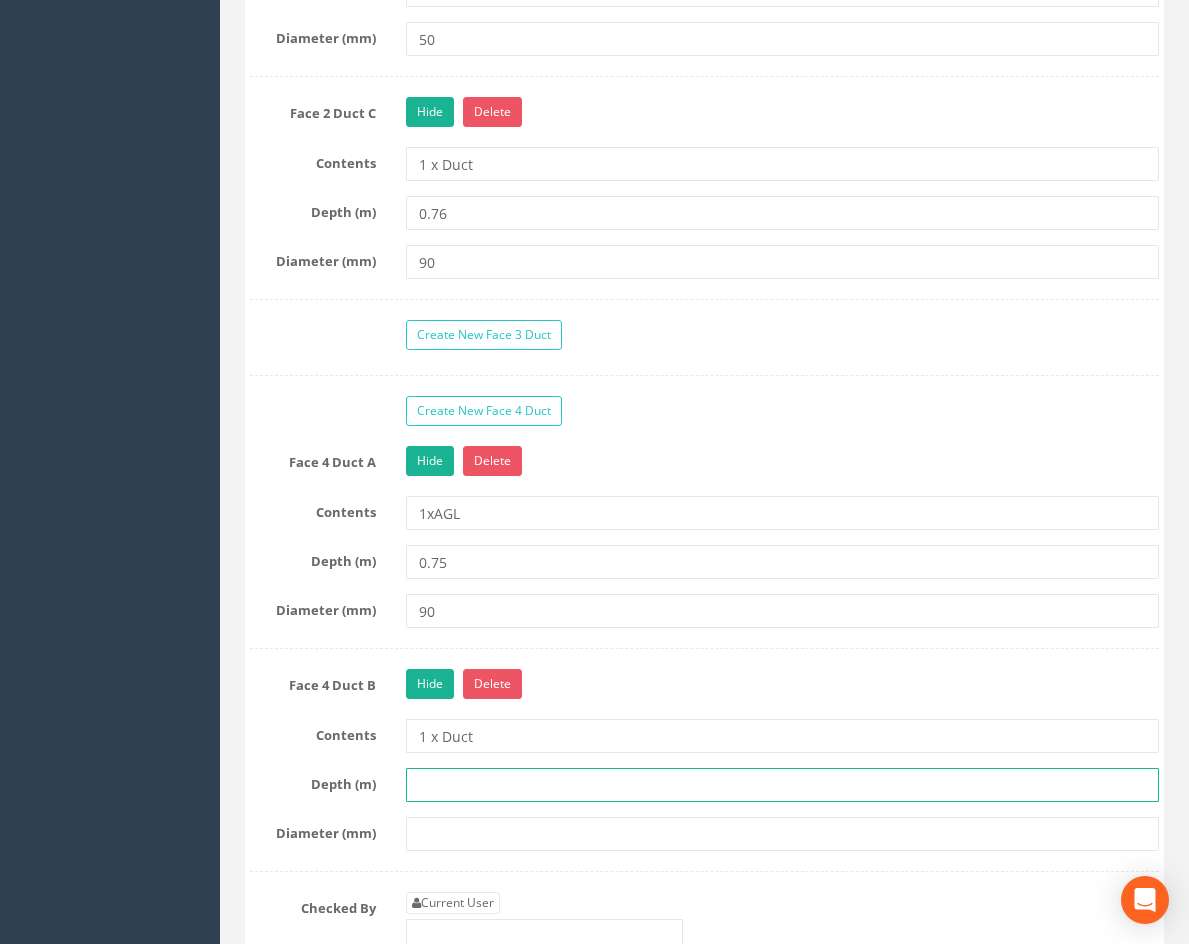 click at bounding box center [782, 785] 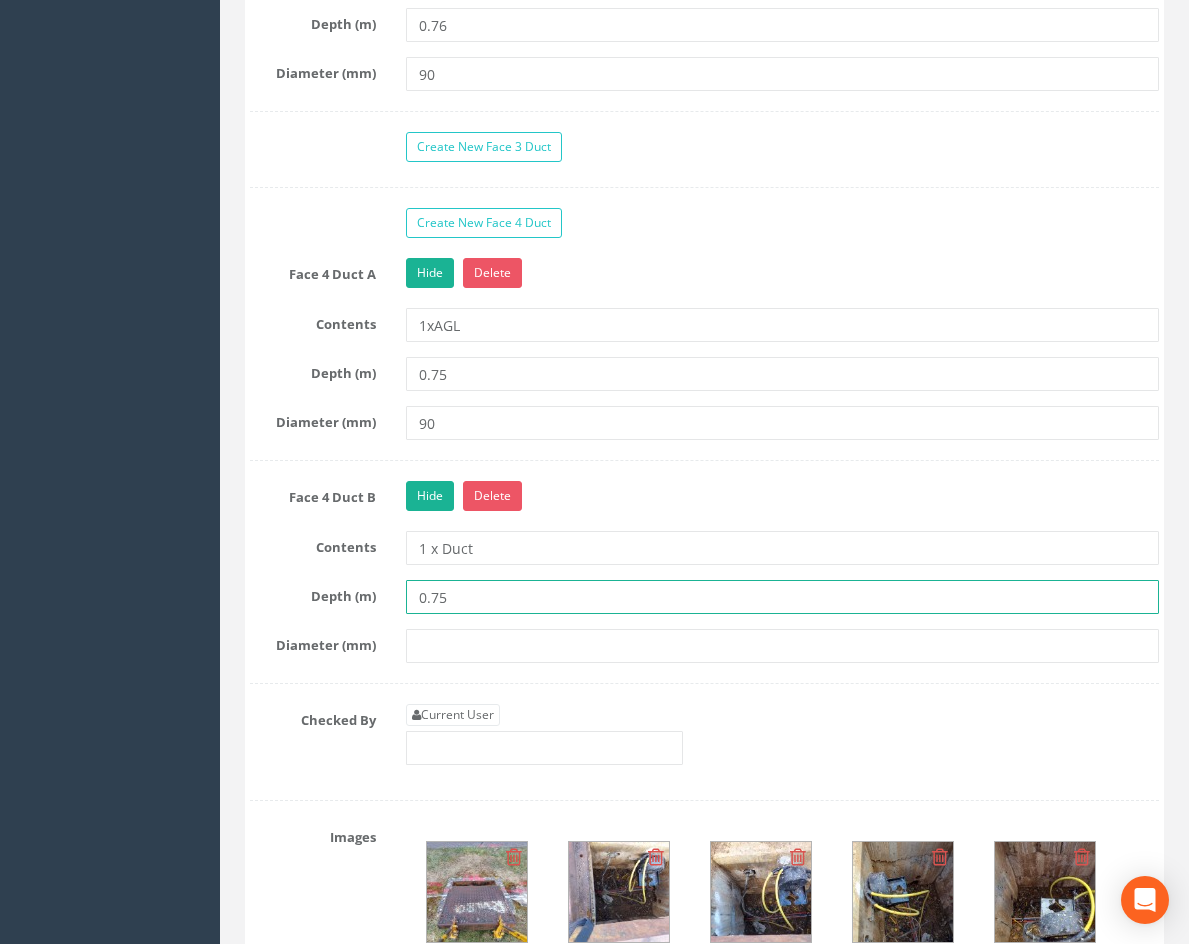 scroll, scrollTop: 2897, scrollLeft: 0, axis: vertical 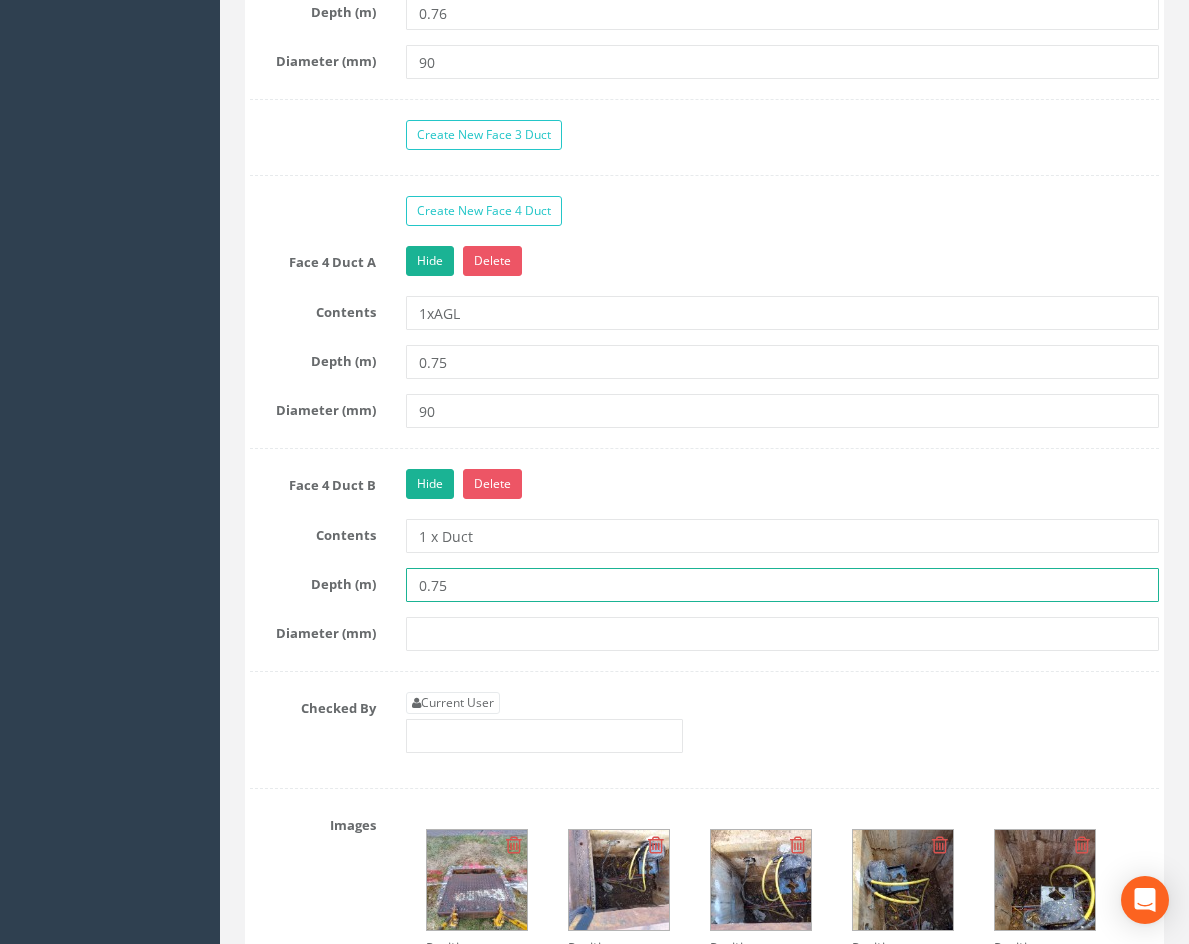 type on "0.75" 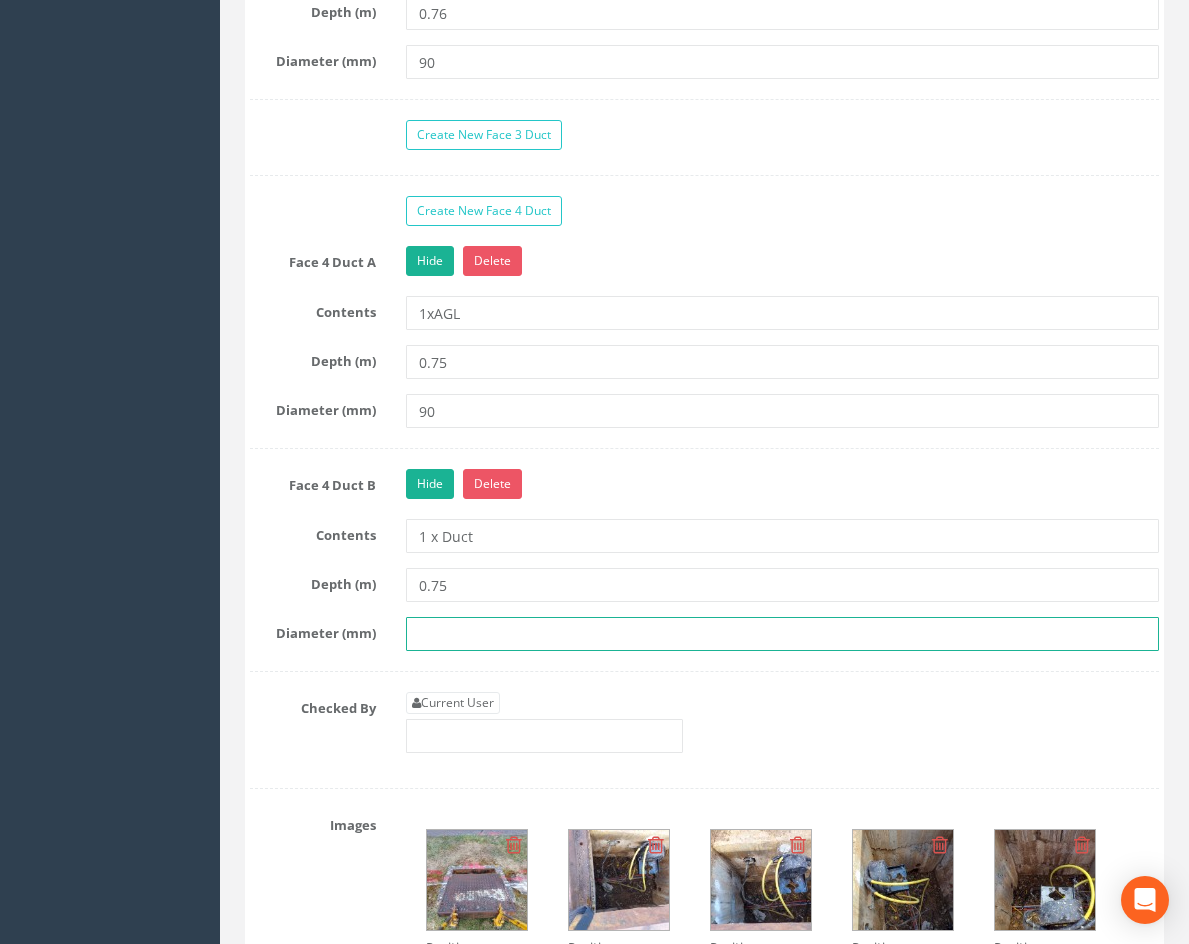 click at bounding box center (782, 634) 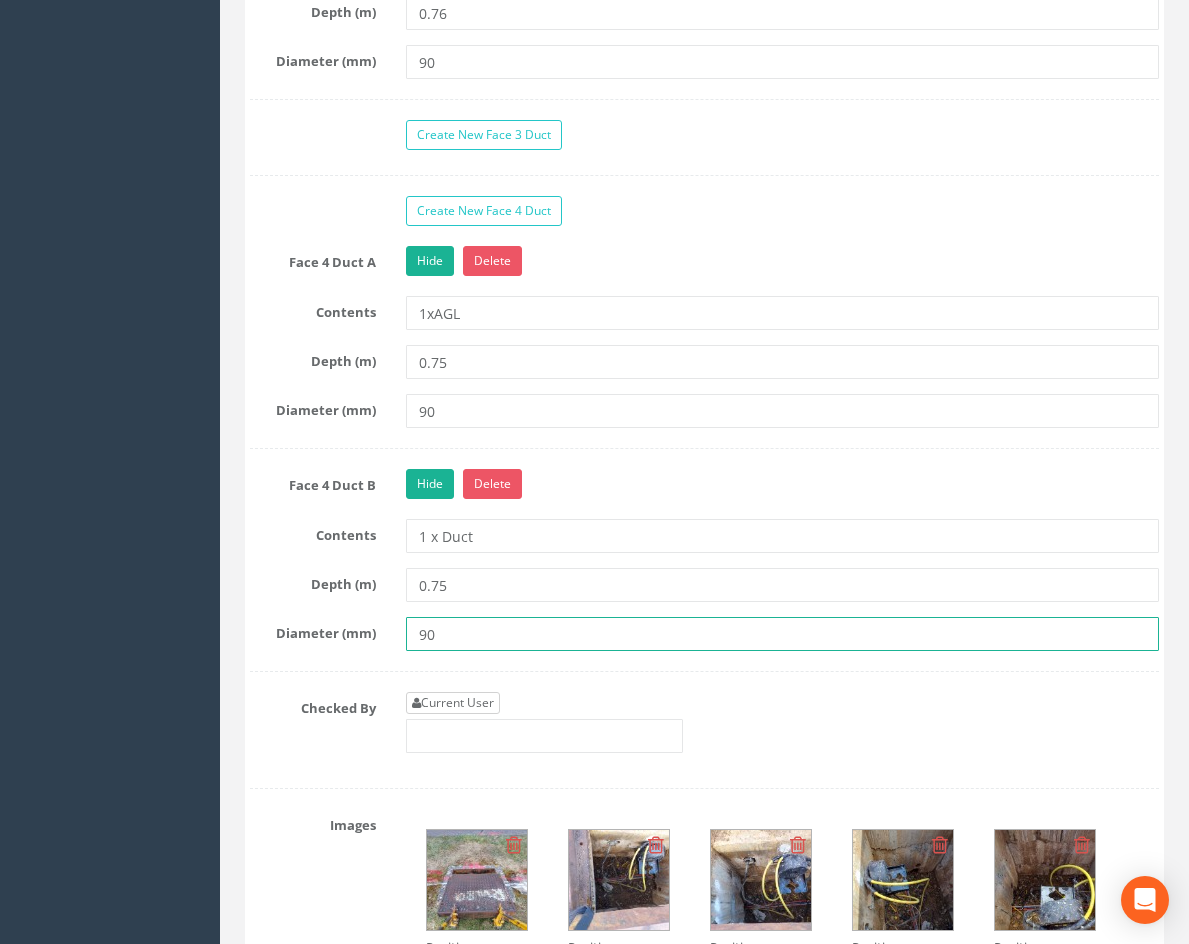 type on "90" 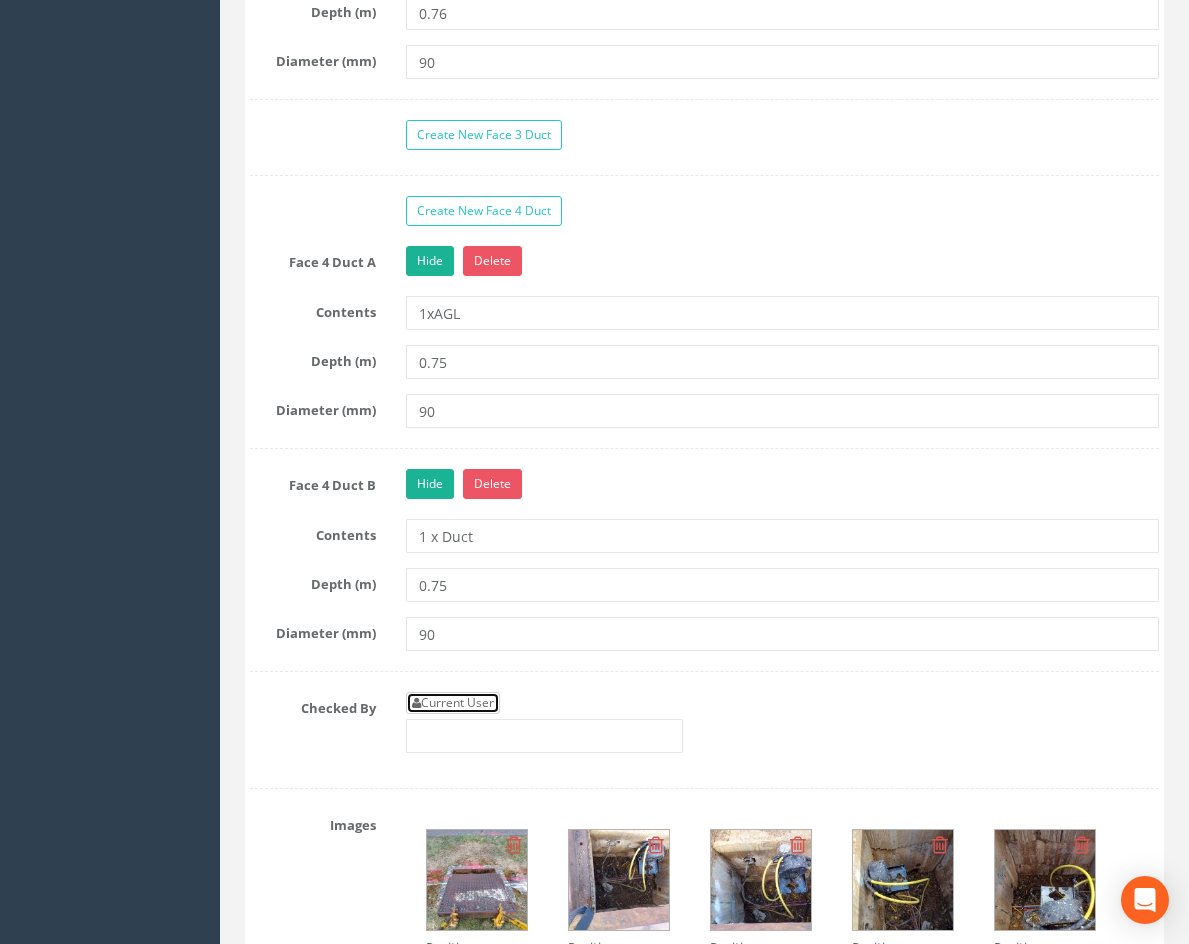 click on "Current User" at bounding box center [453, 703] 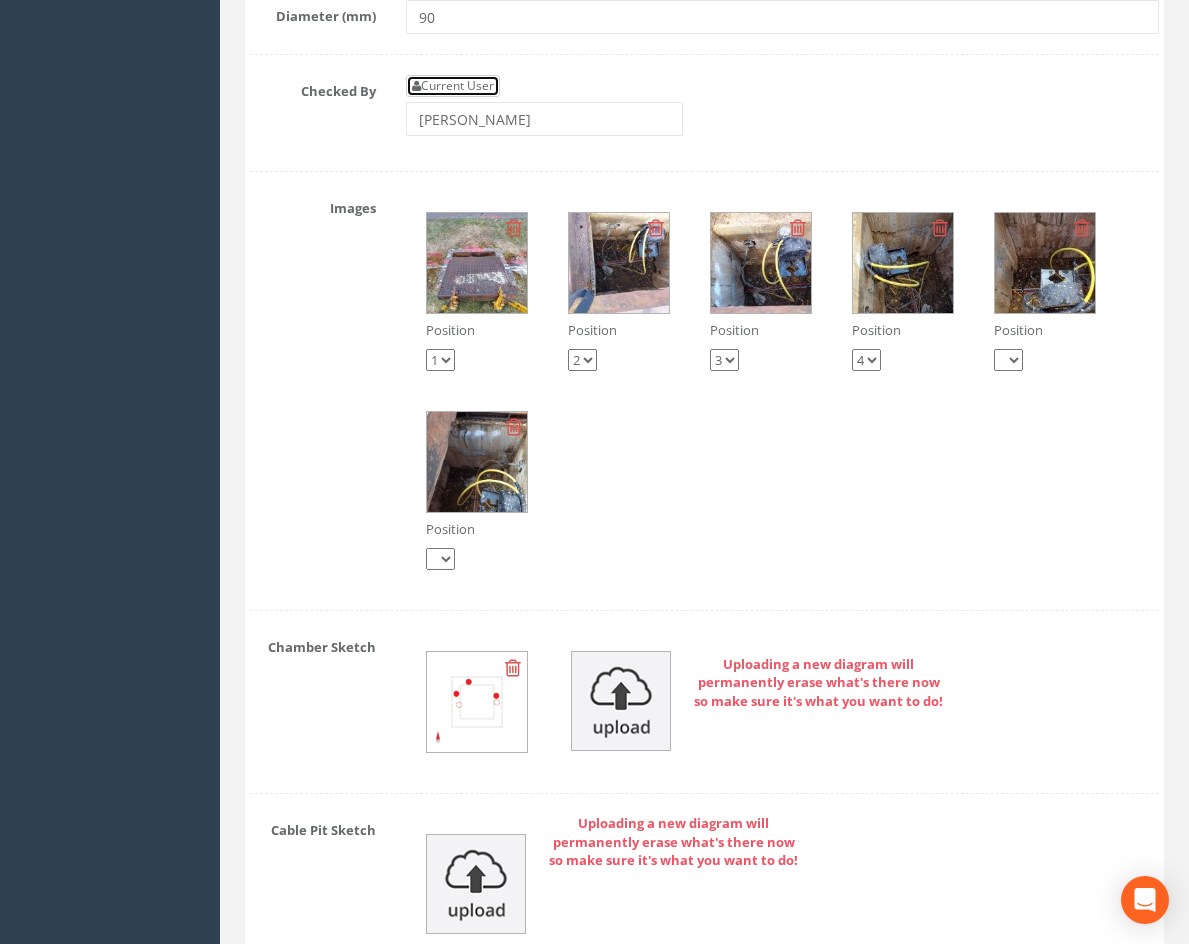 scroll, scrollTop: 3597, scrollLeft: 0, axis: vertical 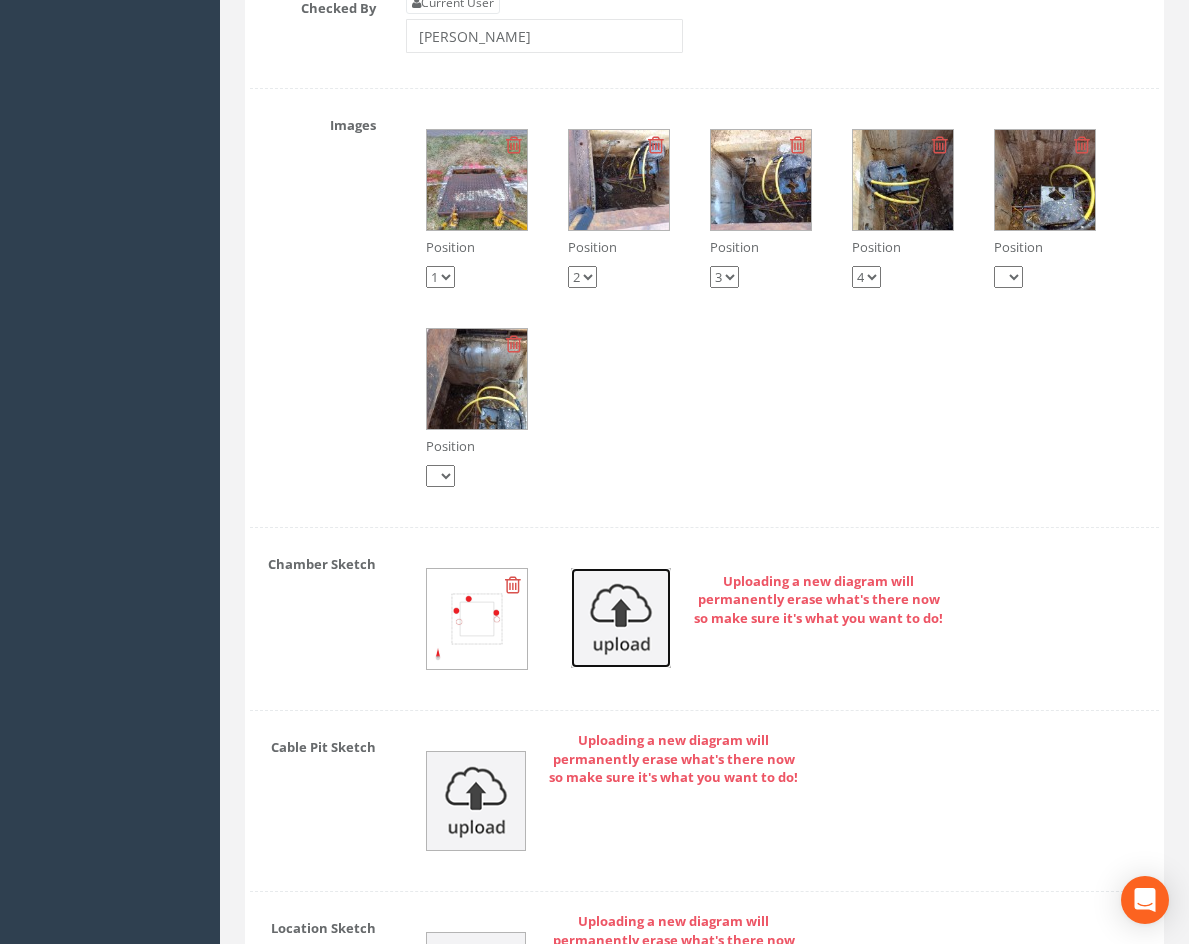 click at bounding box center (621, 618) 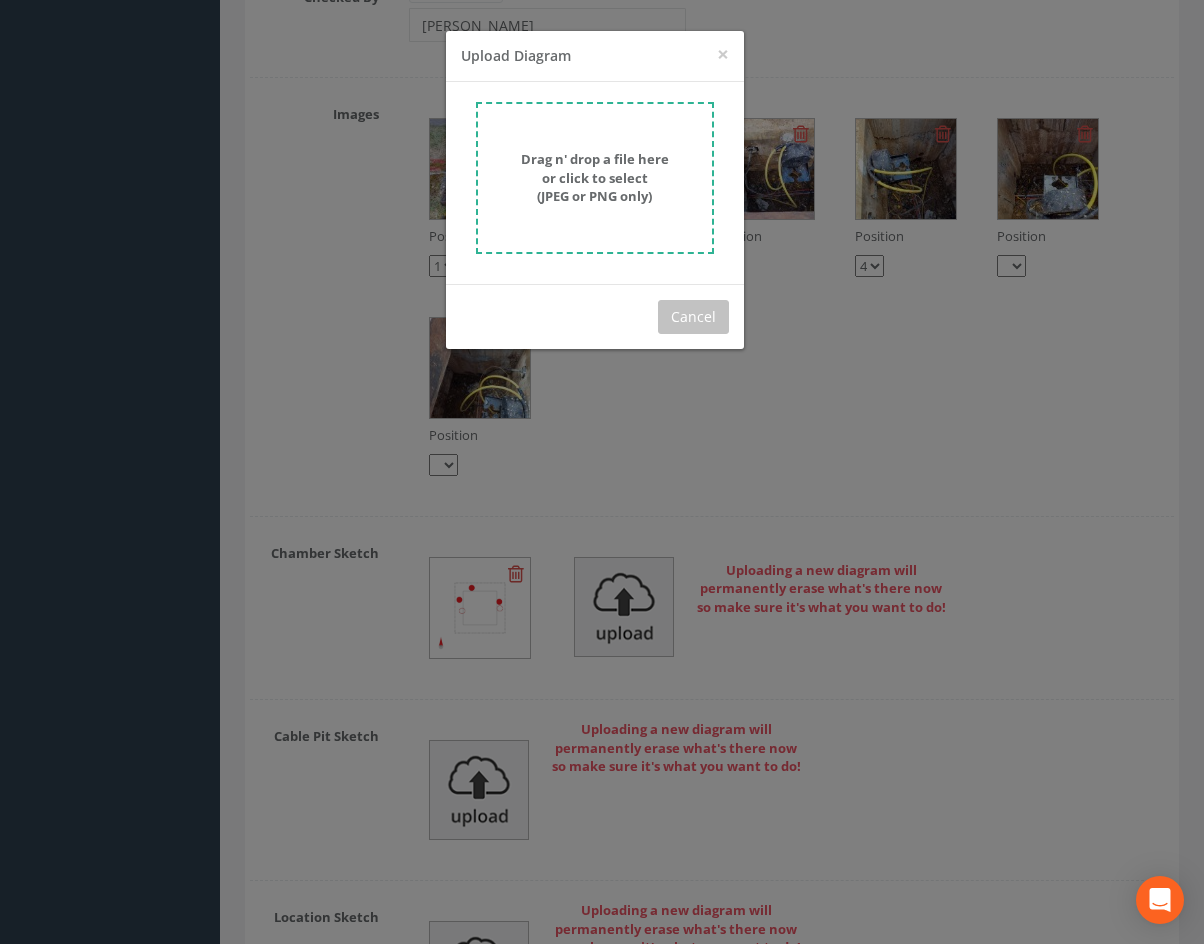 click on "Drag n' drop a file here or click to select (JPEG or PNG only)" at bounding box center (595, 178) 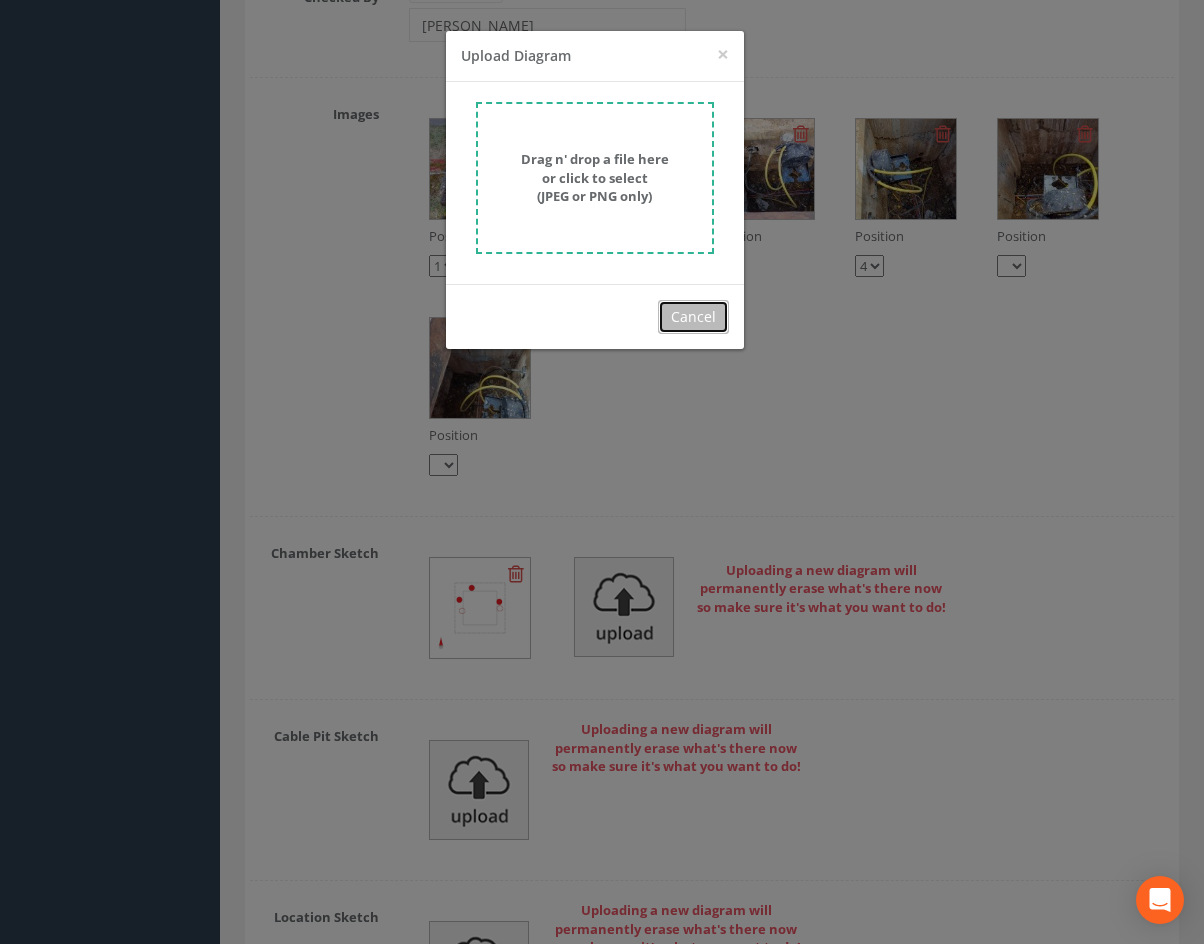 click on "Cancel" at bounding box center [693, 317] 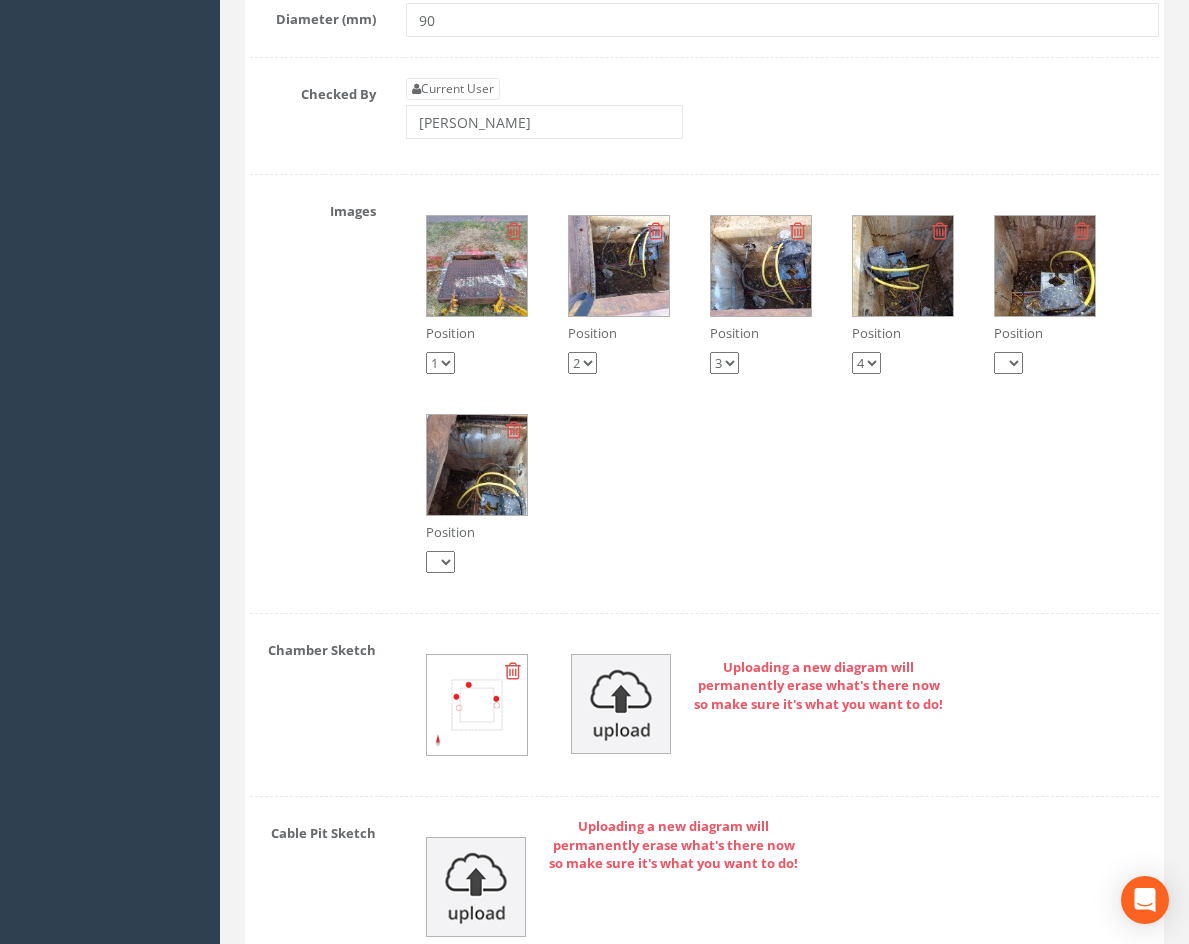 scroll, scrollTop: 3897, scrollLeft: 0, axis: vertical 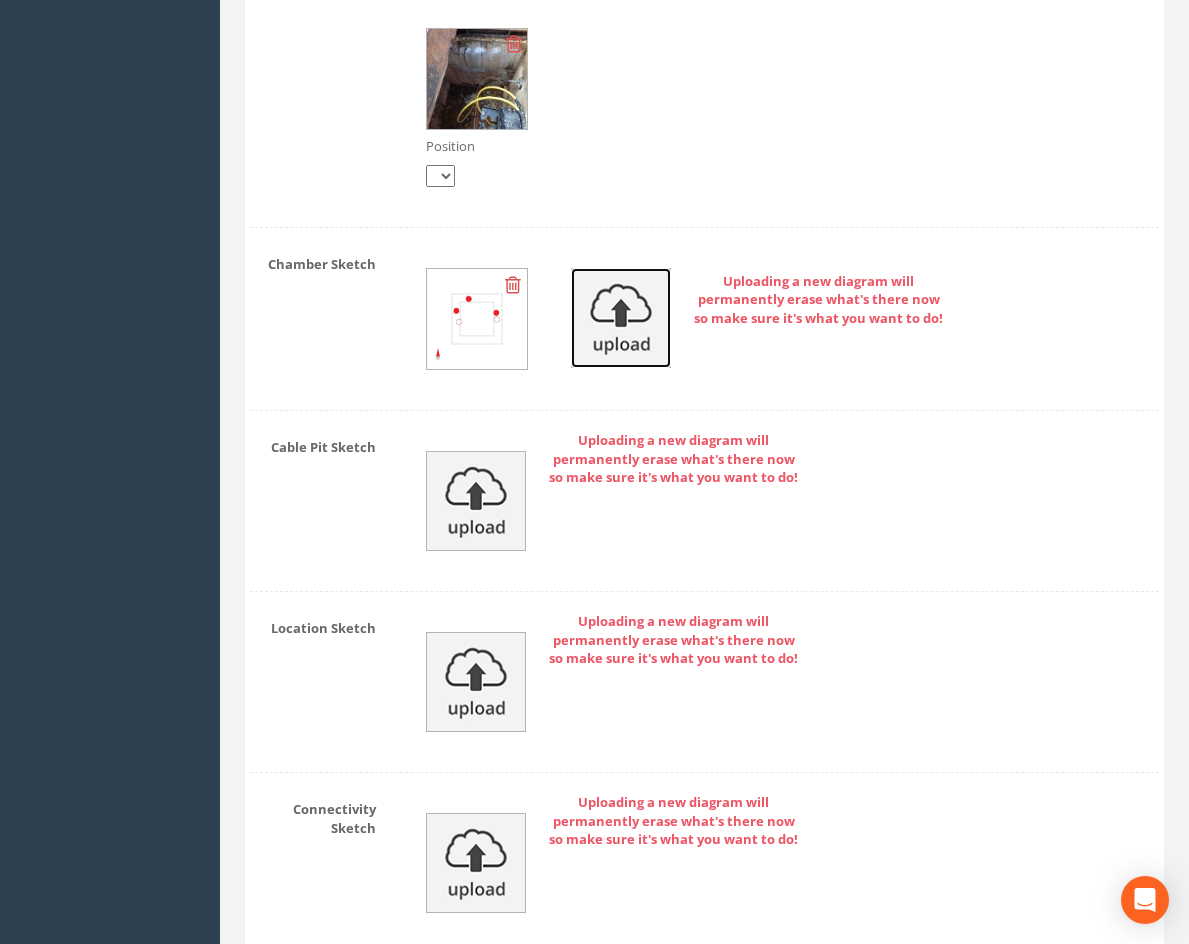 click at bounding box center (621, 318) 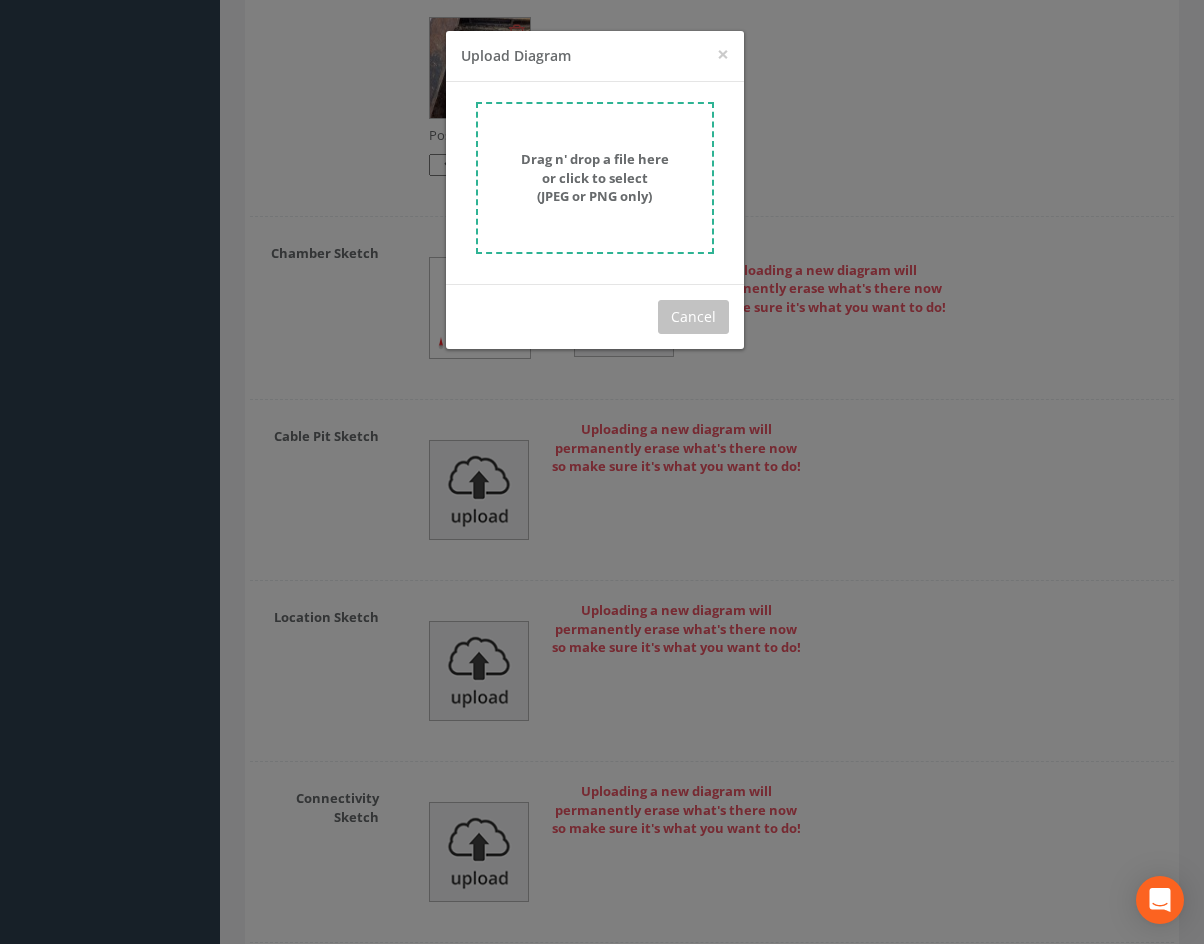 click on "Drag n' drop a file here or click to select (JPEG or PNG only)" at bounding box center [595, 177] 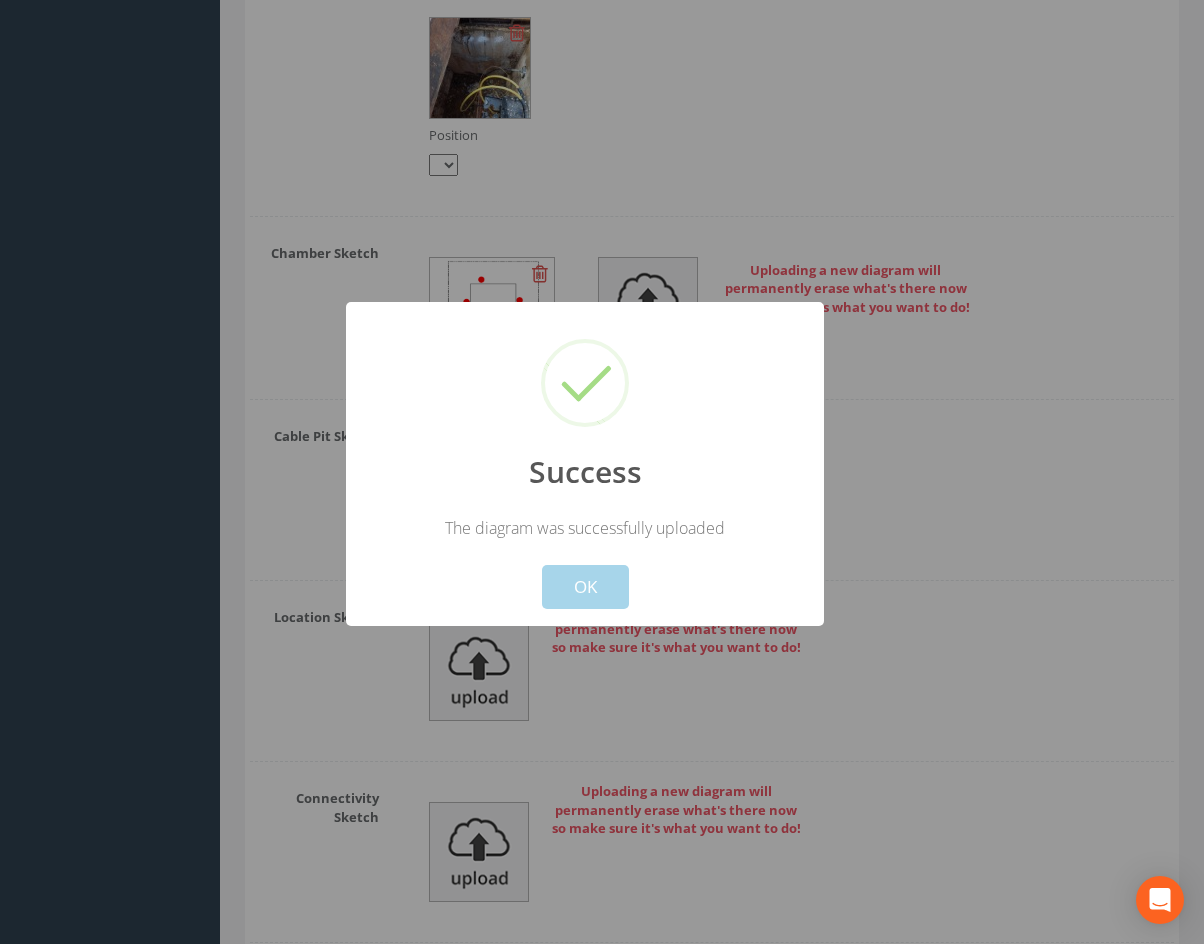 click on "OK" at bounding box center (585, 587) 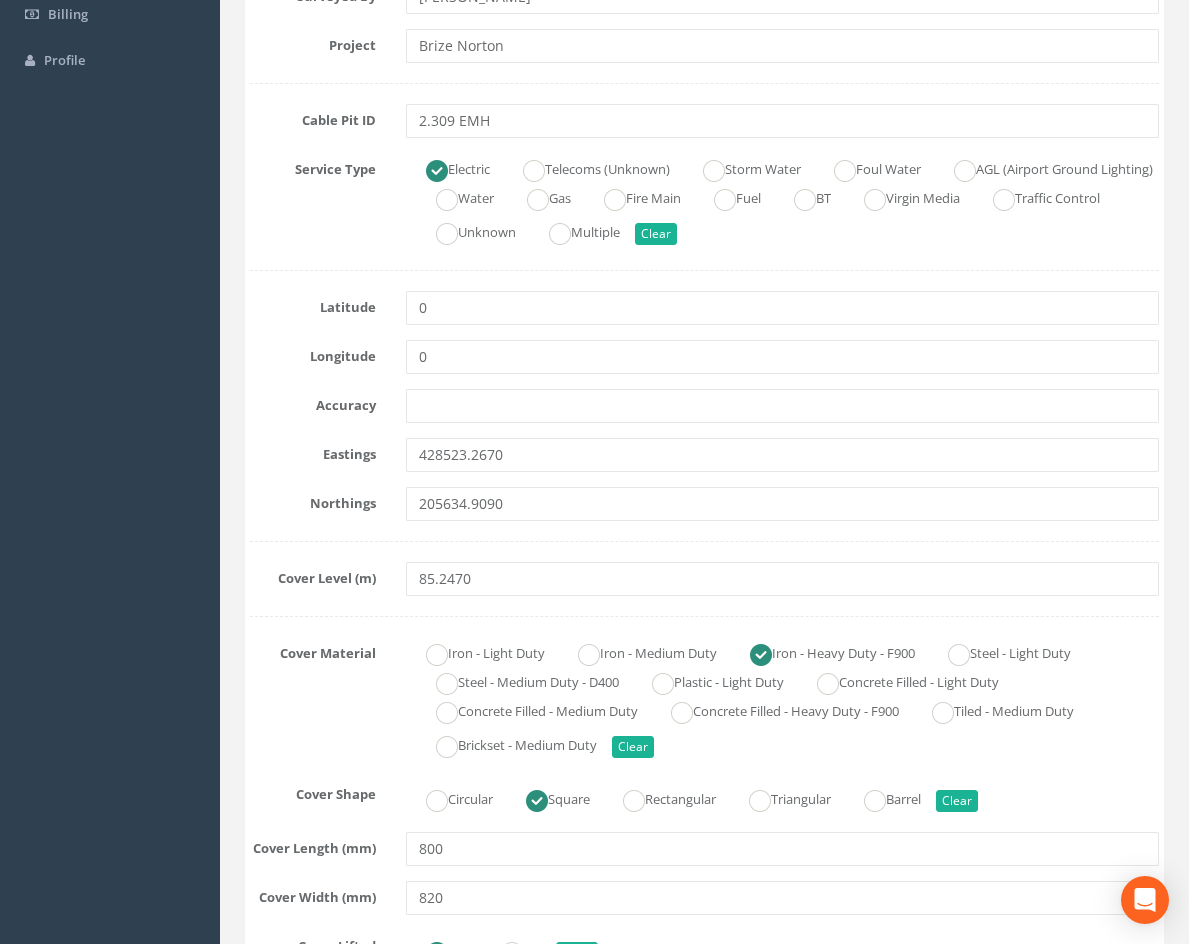 scroll, scrollTop: 197, scrollLeft: 0, axis: vertical 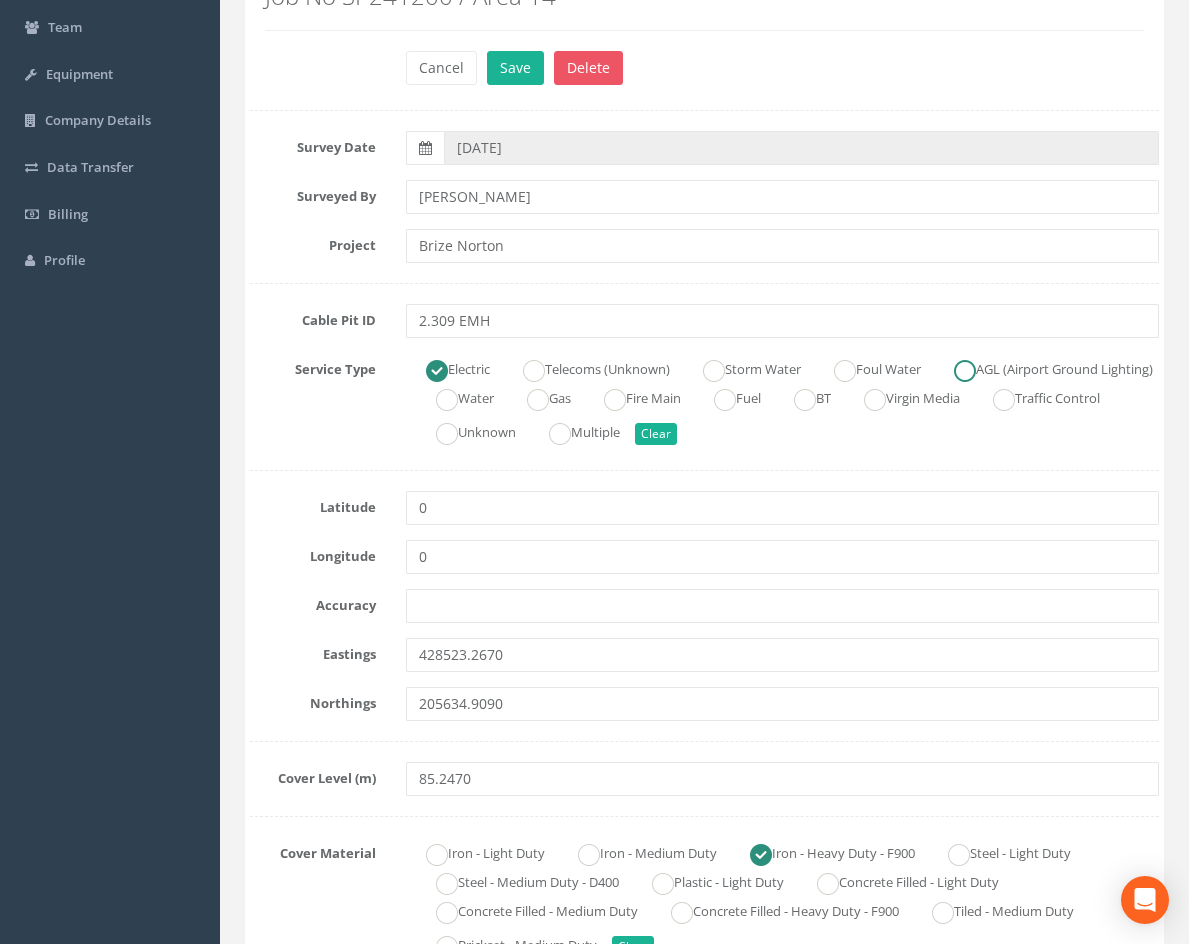 click at bounding box center (965, 371) 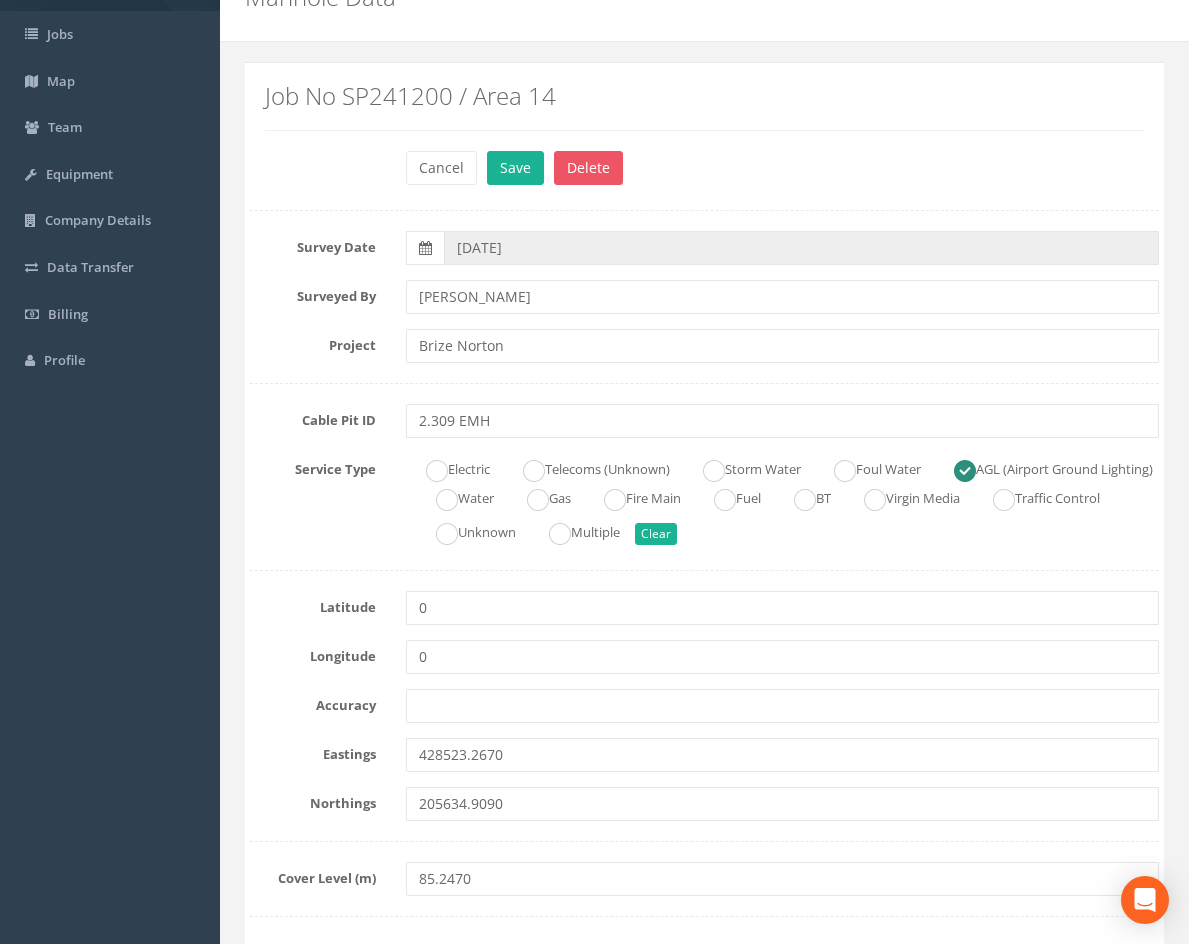 scroll, scrollTop: 0, scrollLeft: 0, axis: both 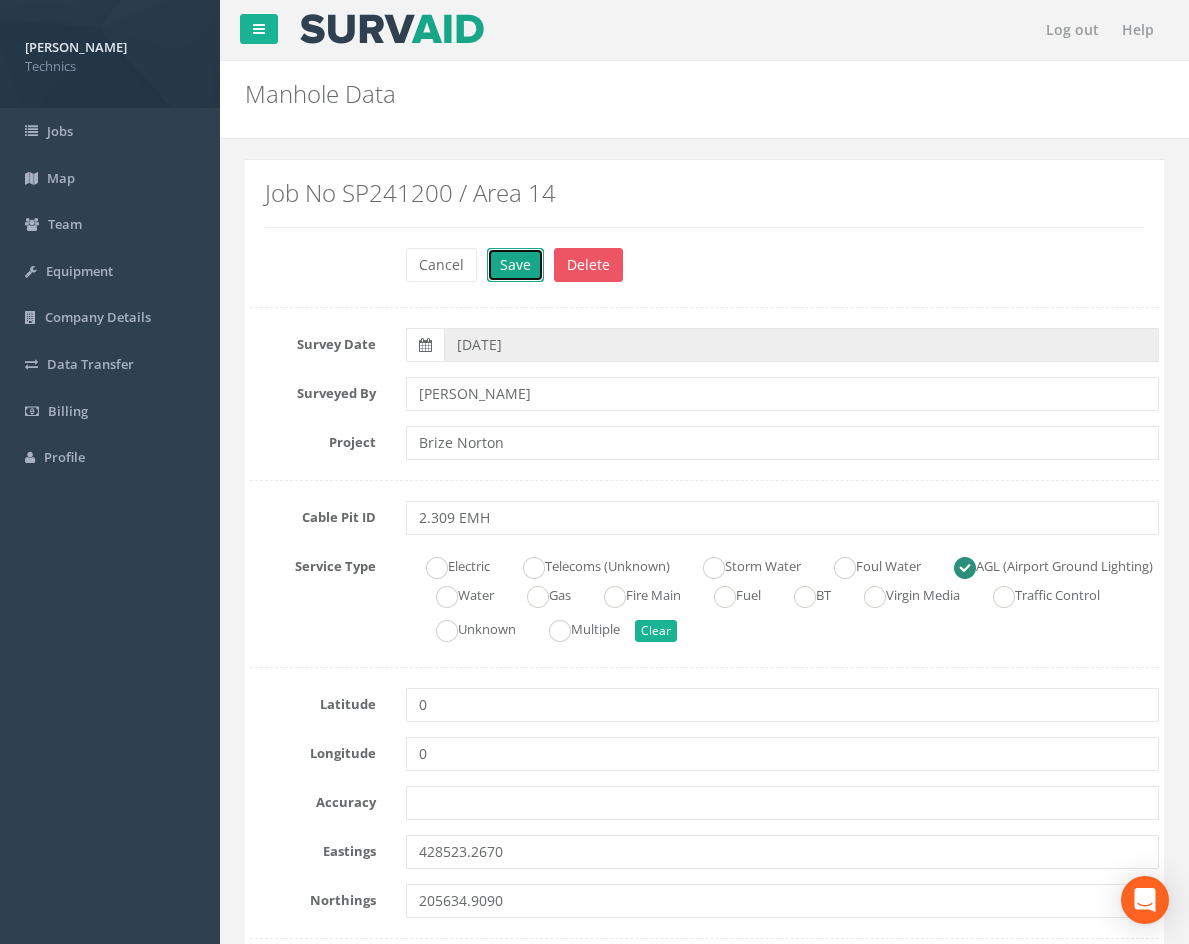 click on "Save" at bounding box center (515, 265) 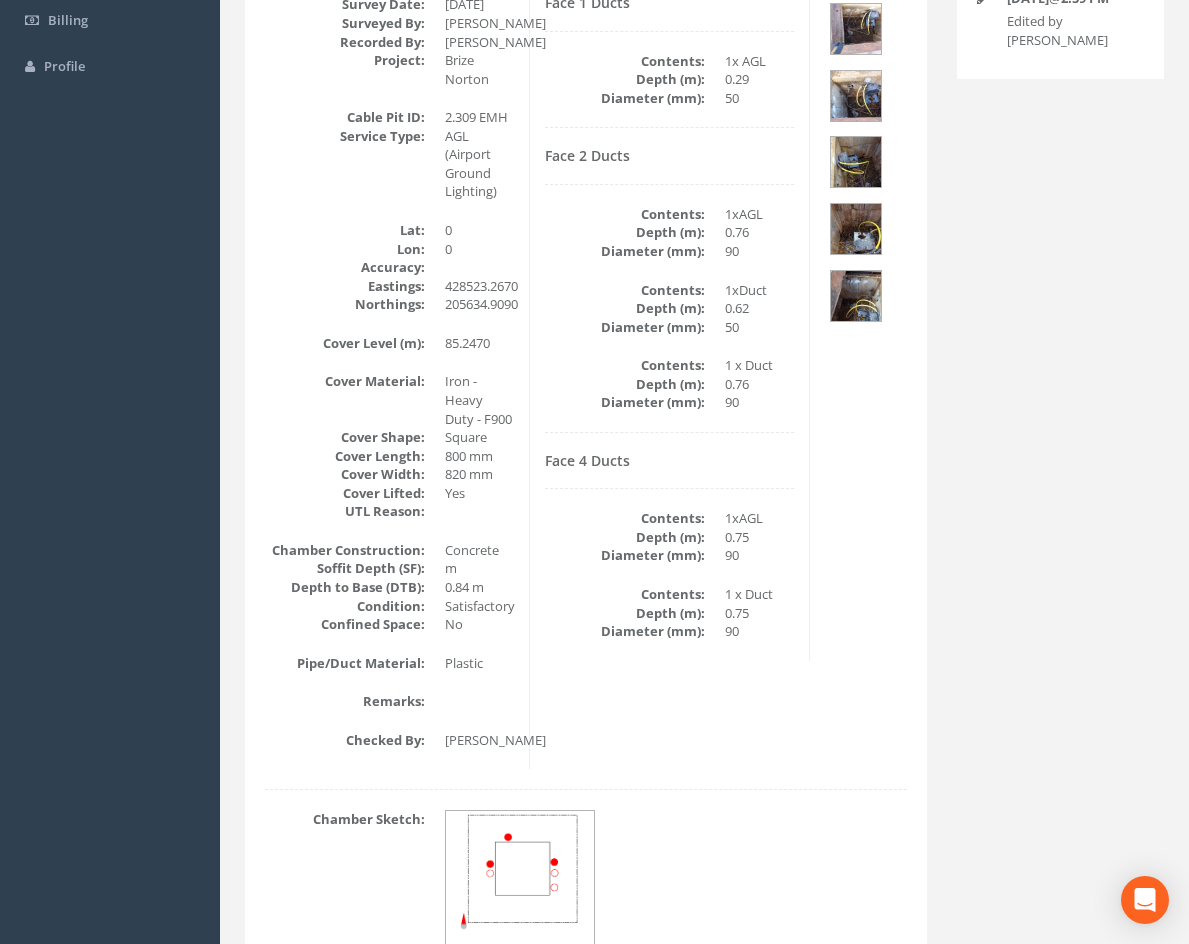 scroll, scrollTop: 88, scrollLeft: 0, axis: vertical 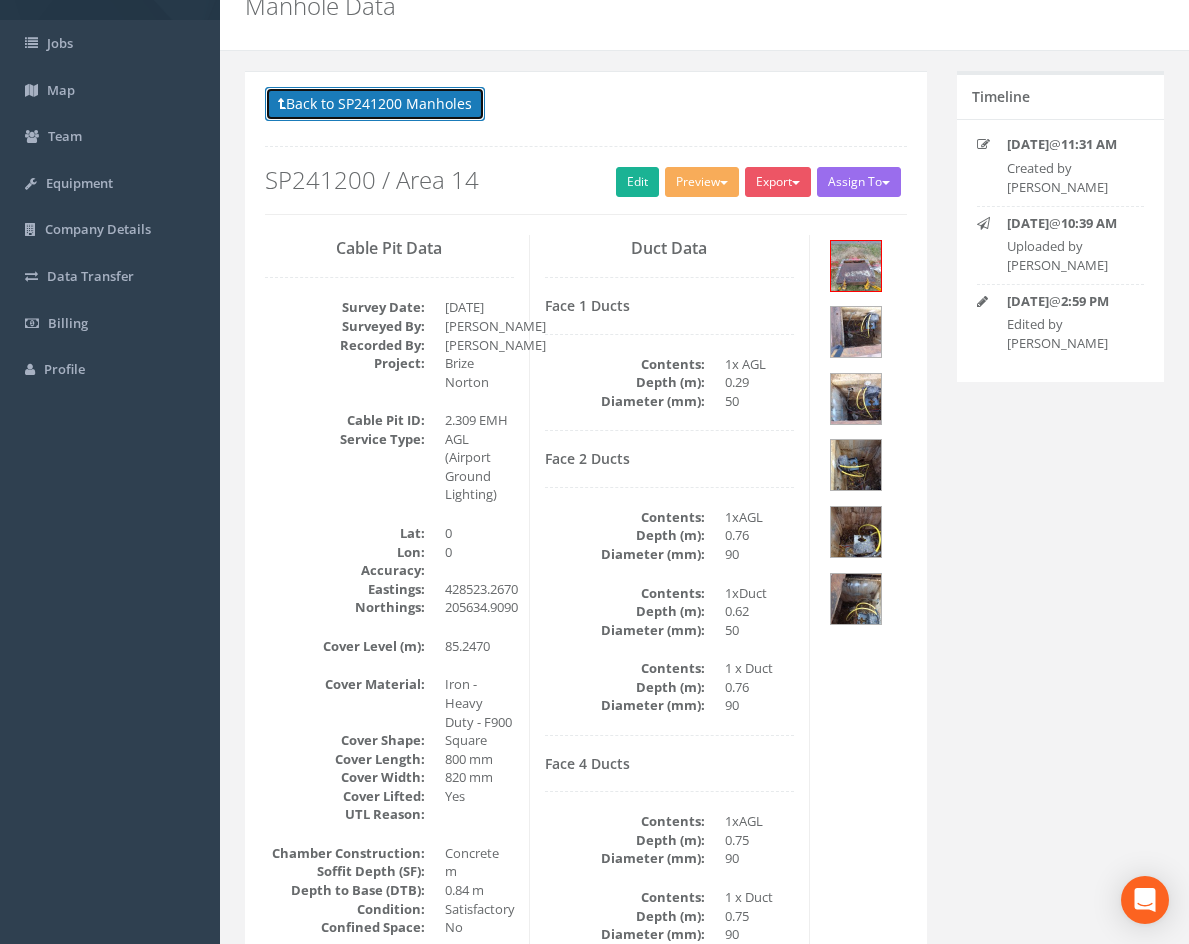 click on "Back to SP241200 Manholes" at bounding box center (375, 104) 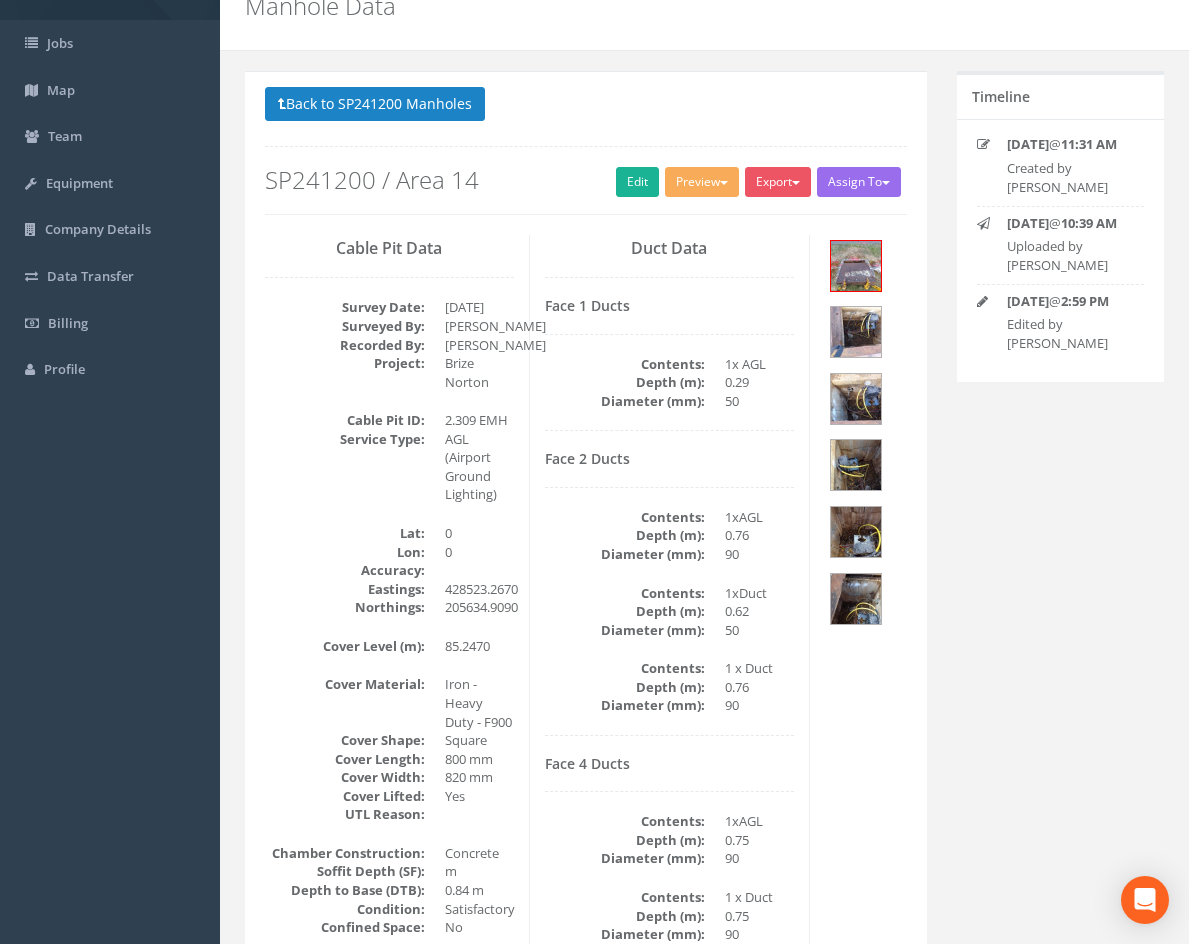 scroll, scrollTop: 0, scrollLeft: 0, axis: both 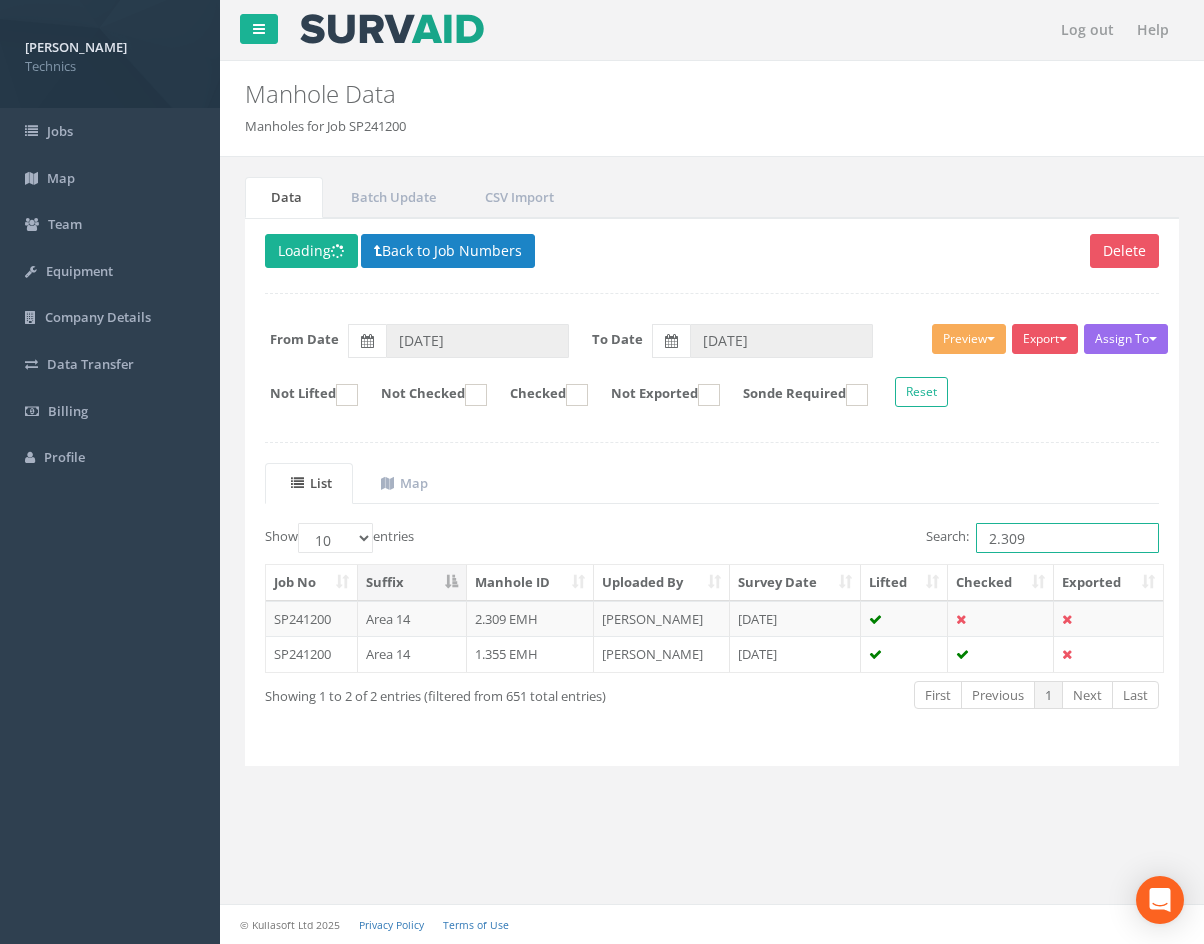 click on "2.309" at bounding box center (1067, 538) 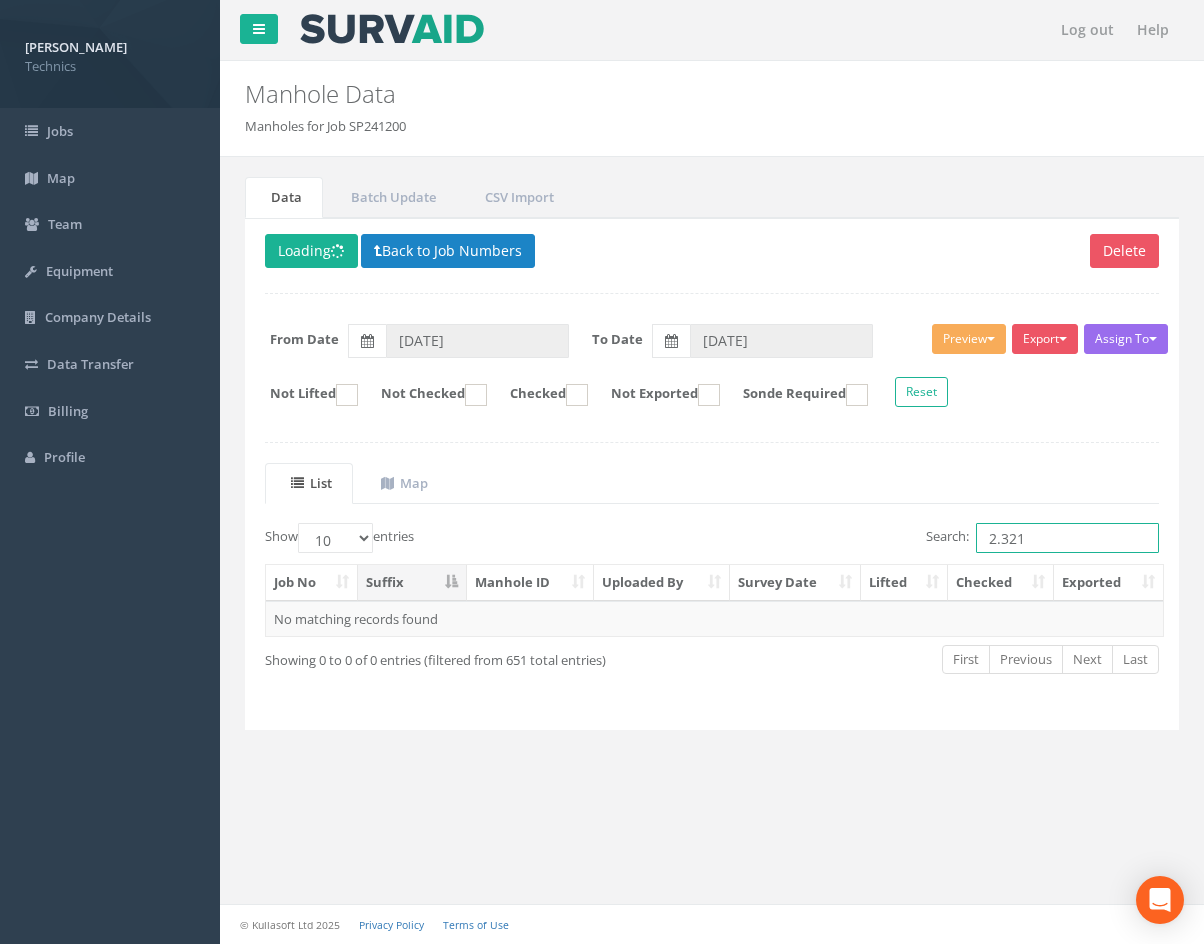 drag, startPoint x: 1038, startPoint y: 539, endPoint x: 954, endPoint y: 546, distance: 84.29116 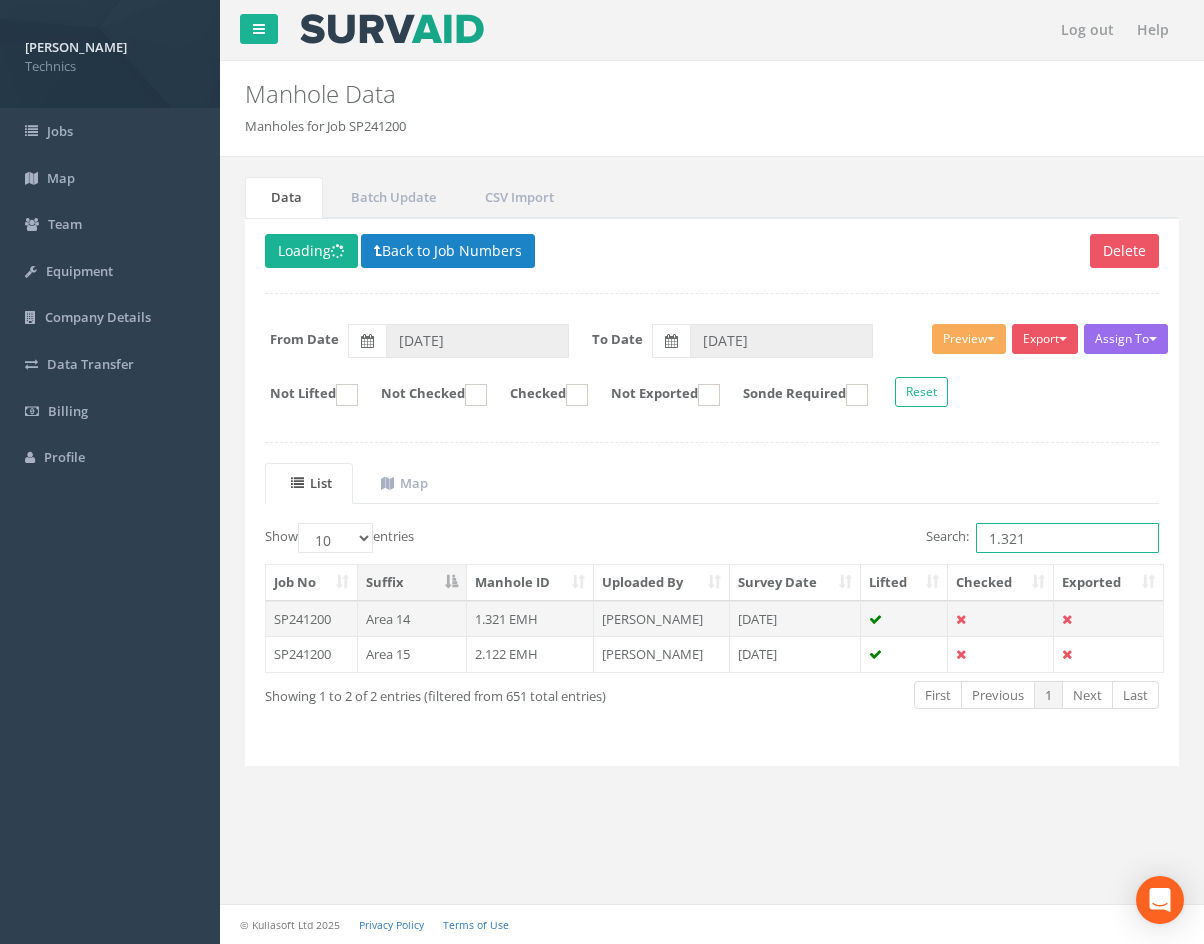 type on "1.321" 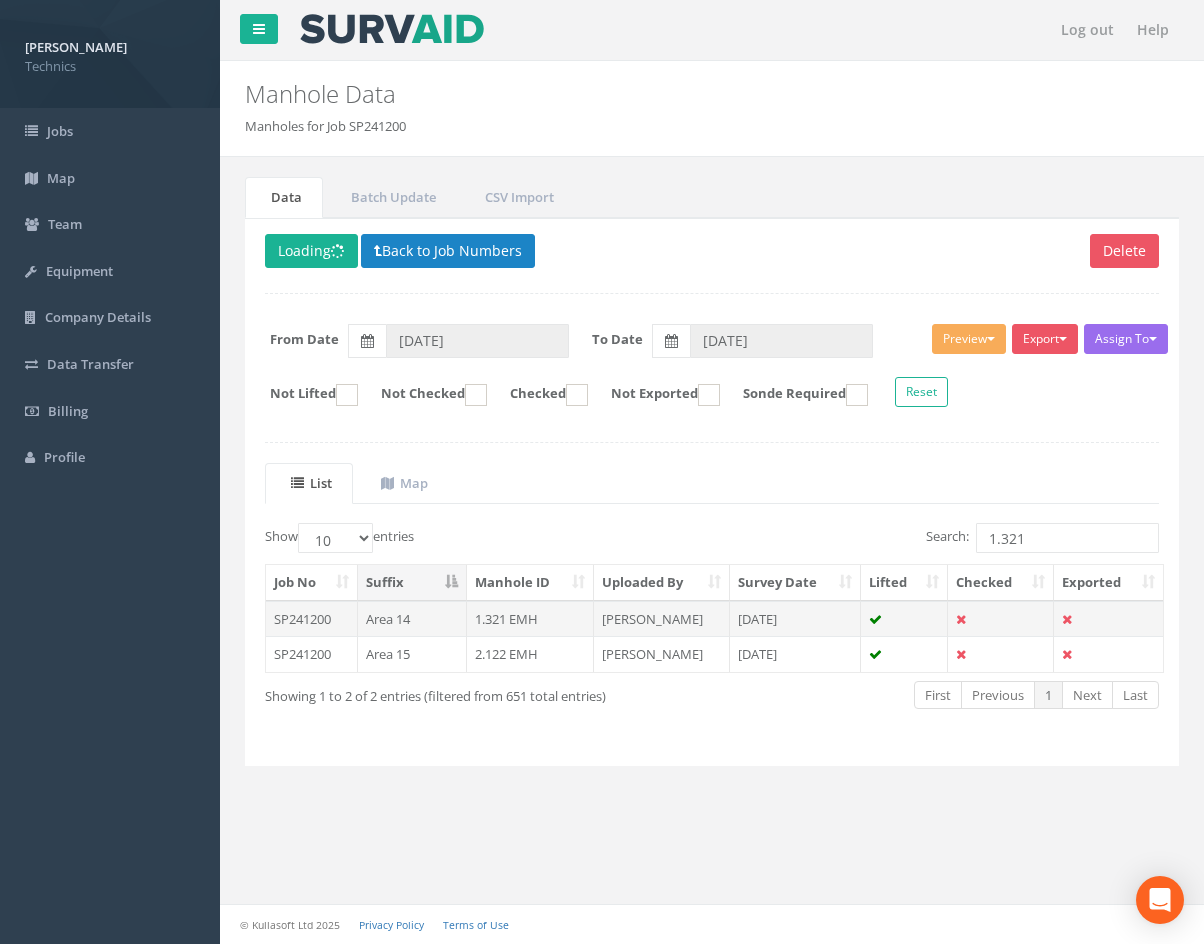 click on "[PERSON_NAME]" at bounding box center (662, 619) 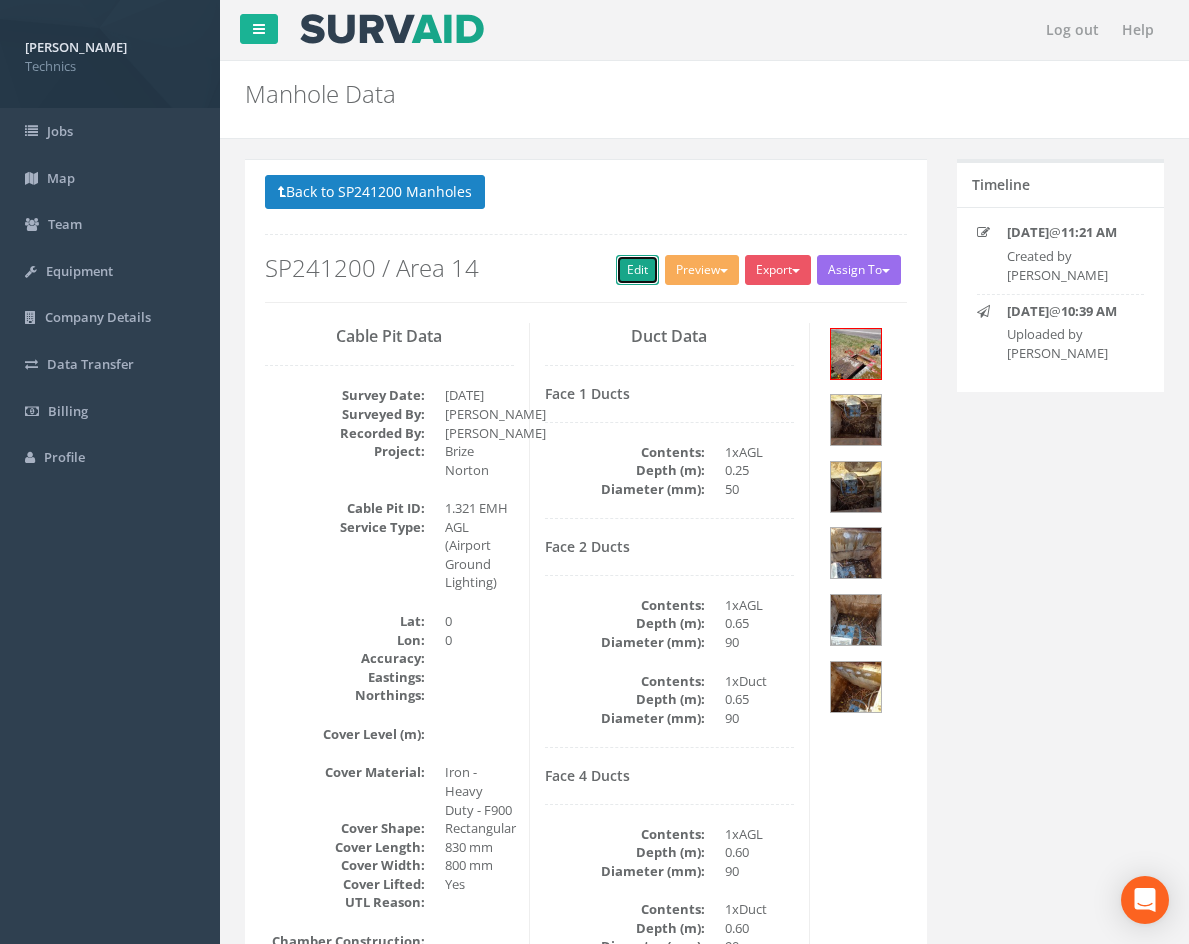 click on "Edit" at bounding box center [637, 270] 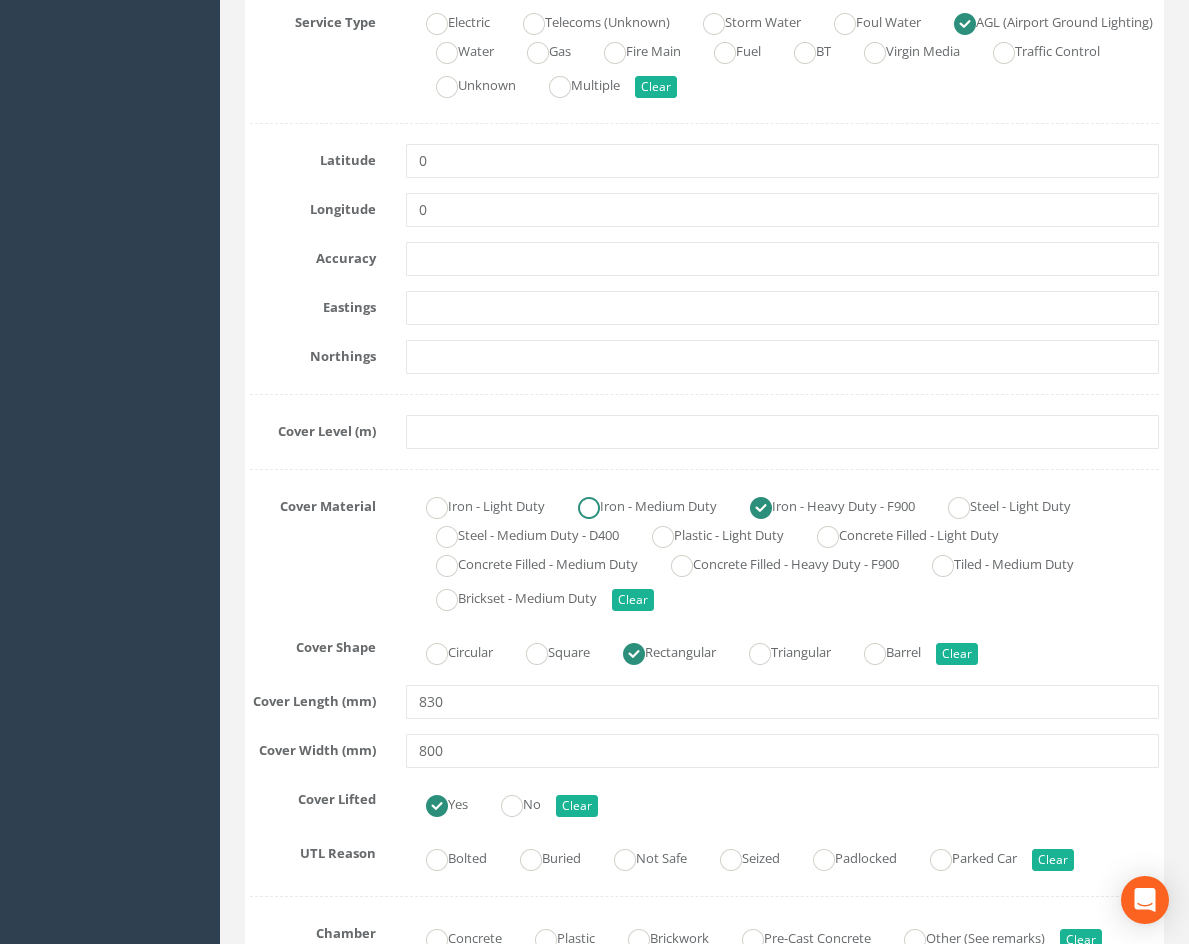 scroll, scrollTop: 500, scrollLeft: 0, axis: vertical 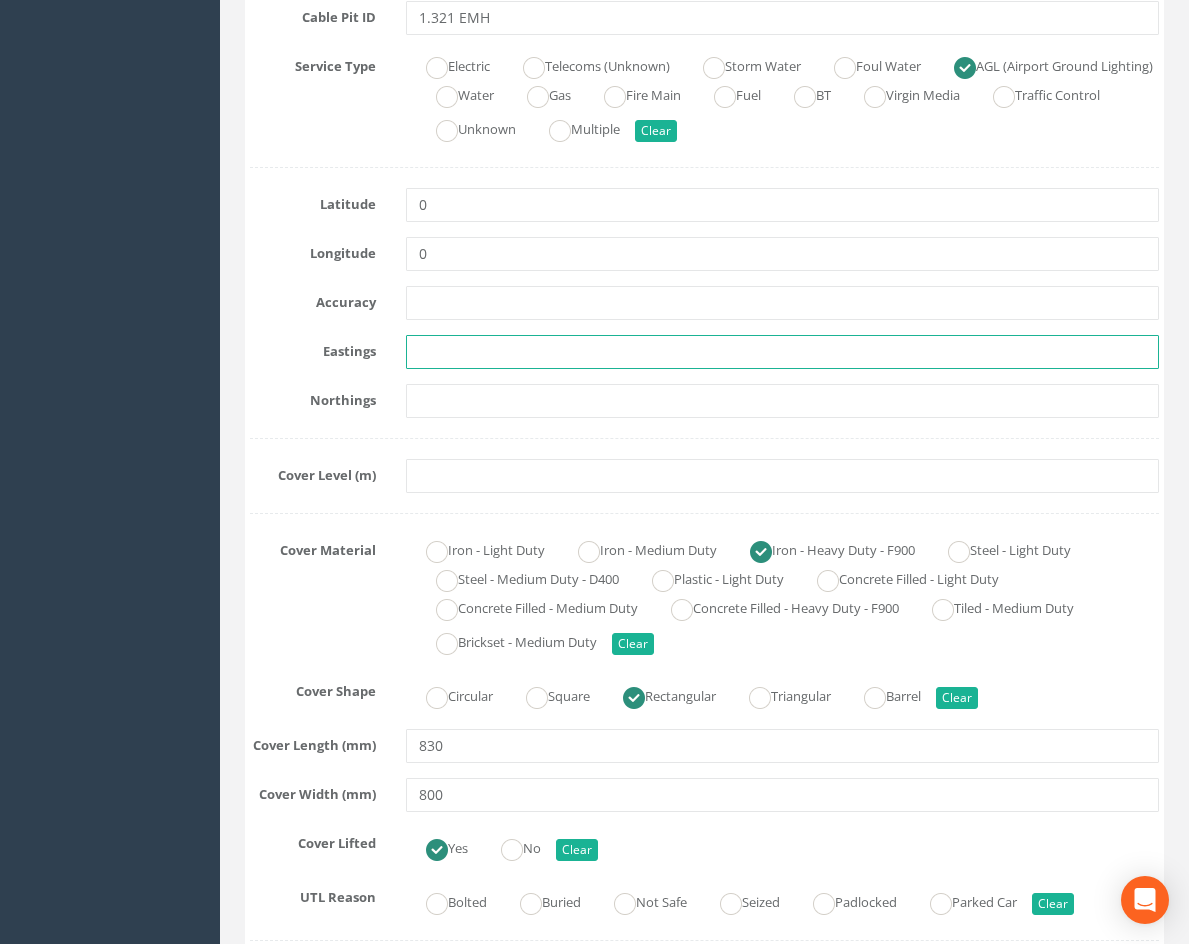 click at bounding box center (782, 352) 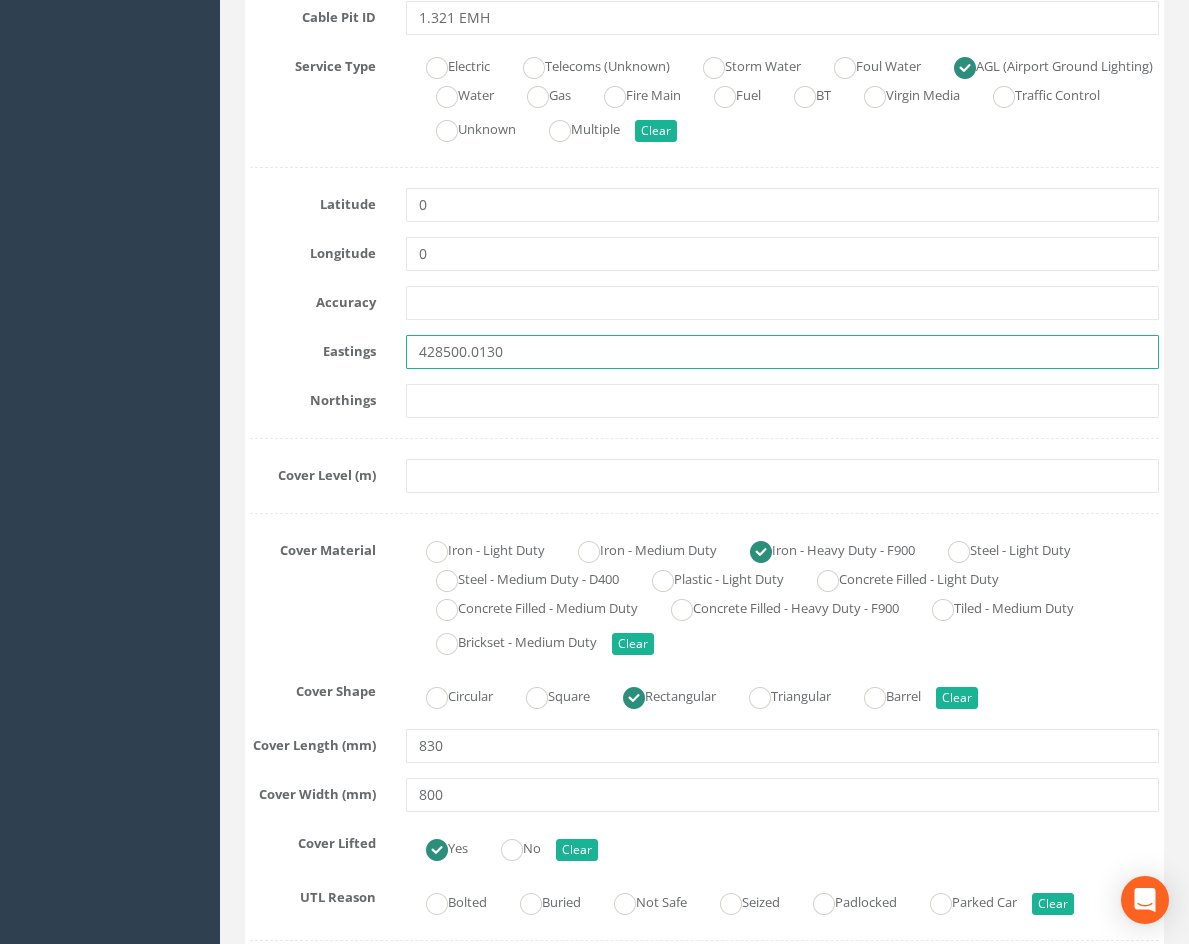 type on "428500.0130" 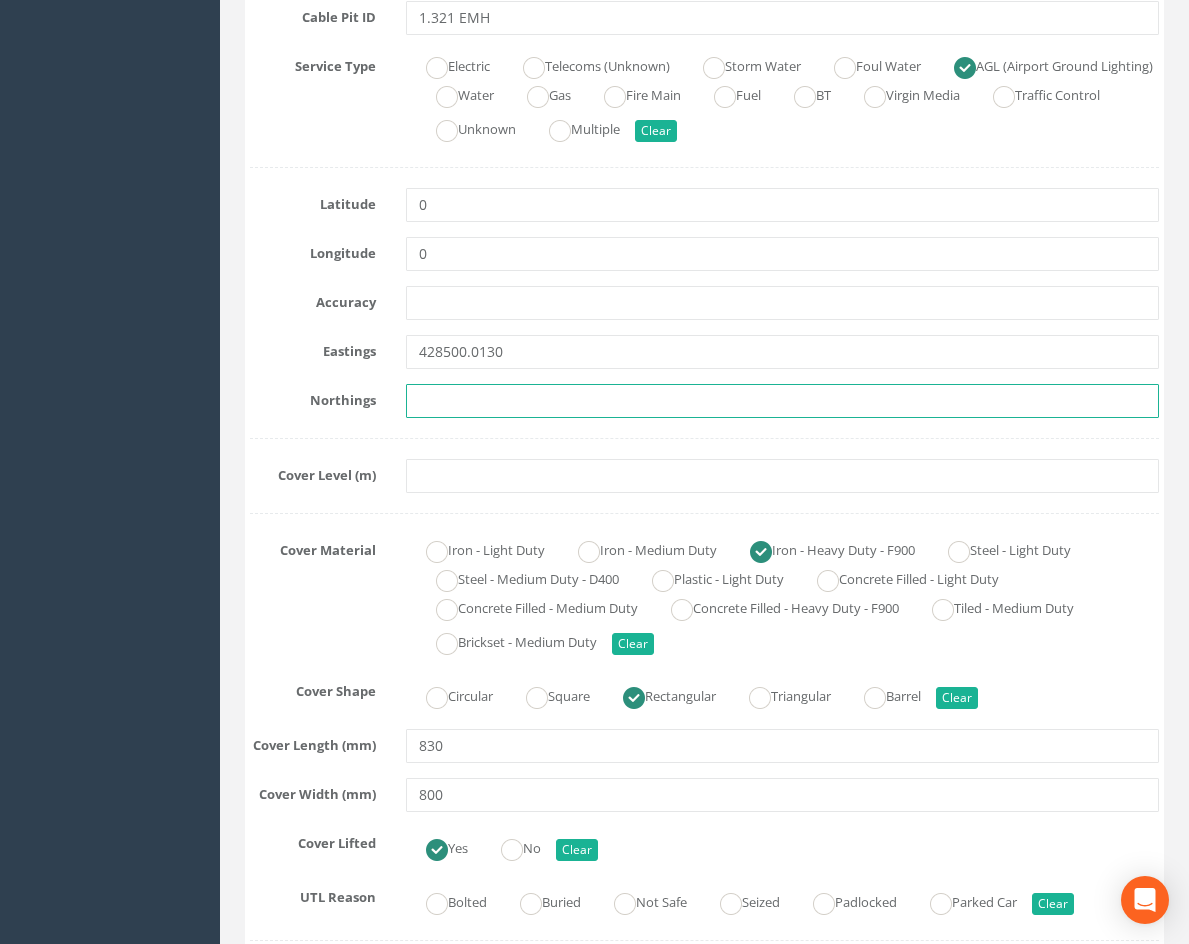 click at bounding box center (782, 401) 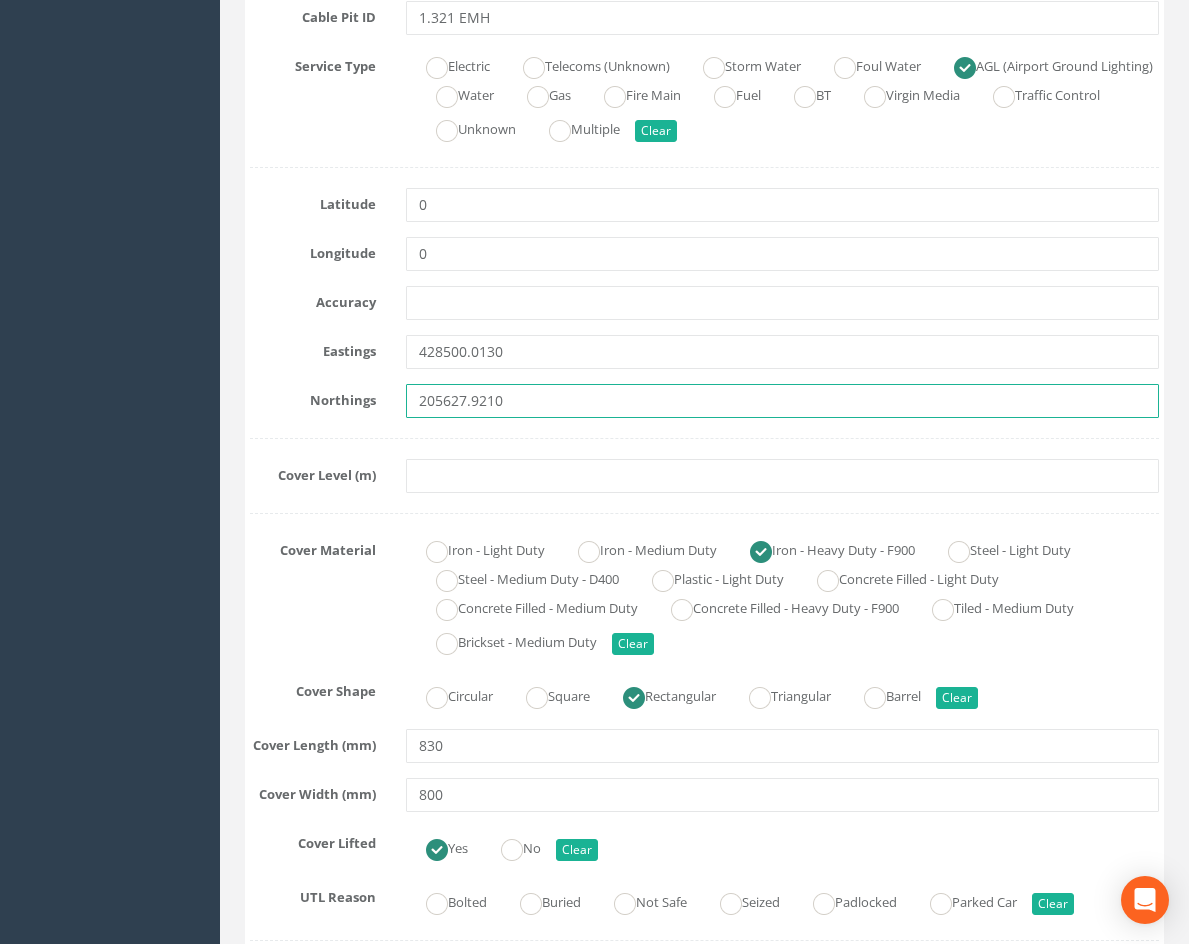 type on "205627.9210" 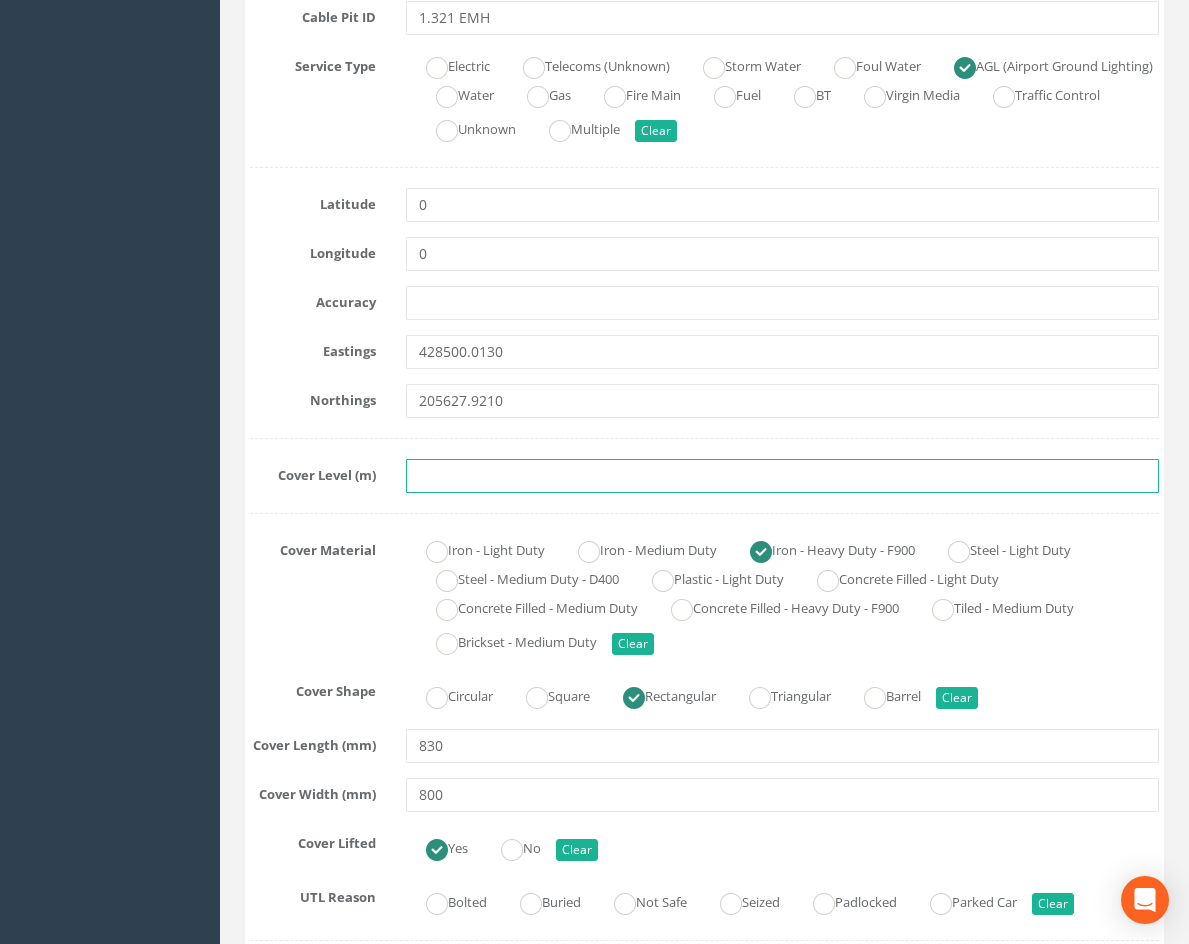 click at bounding box center (782, 476) 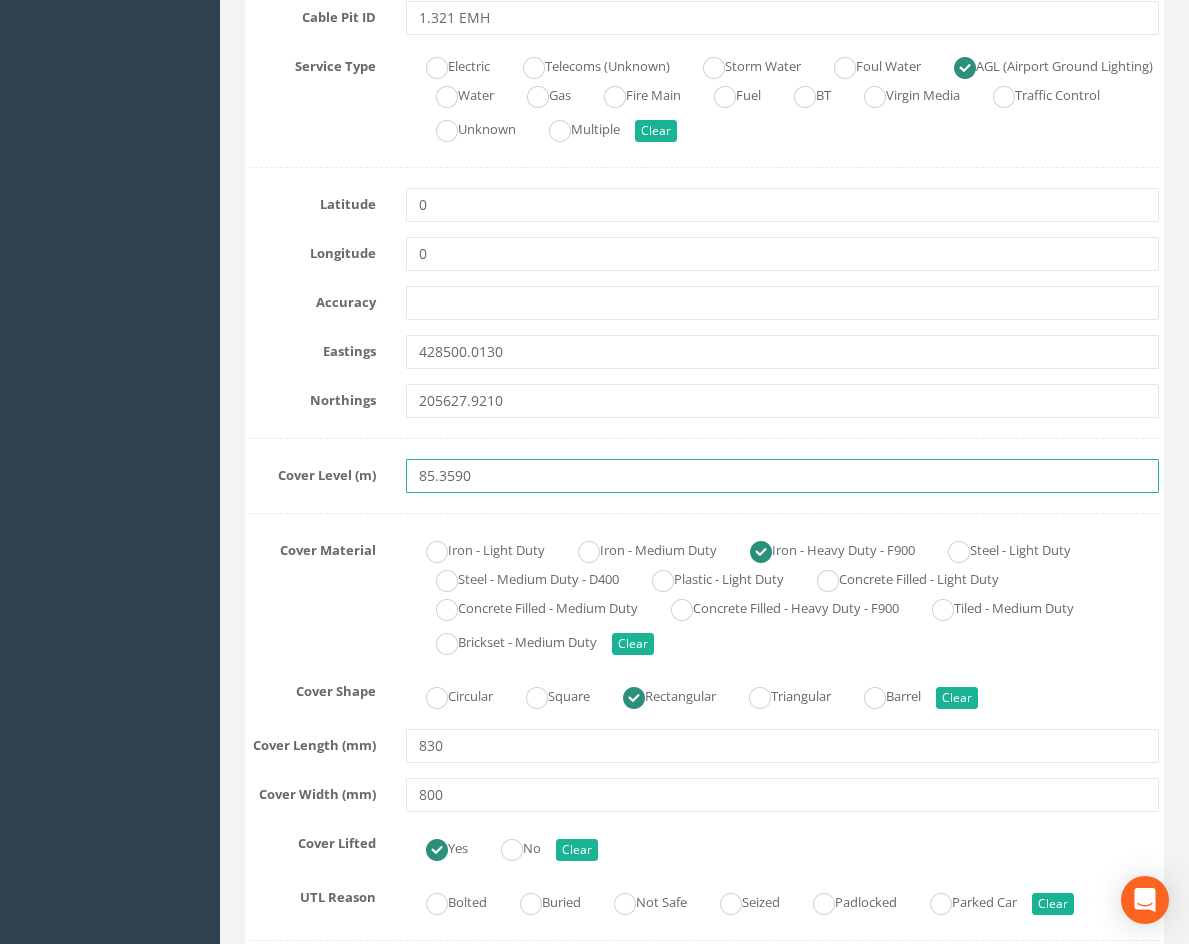 type on "85.3590" 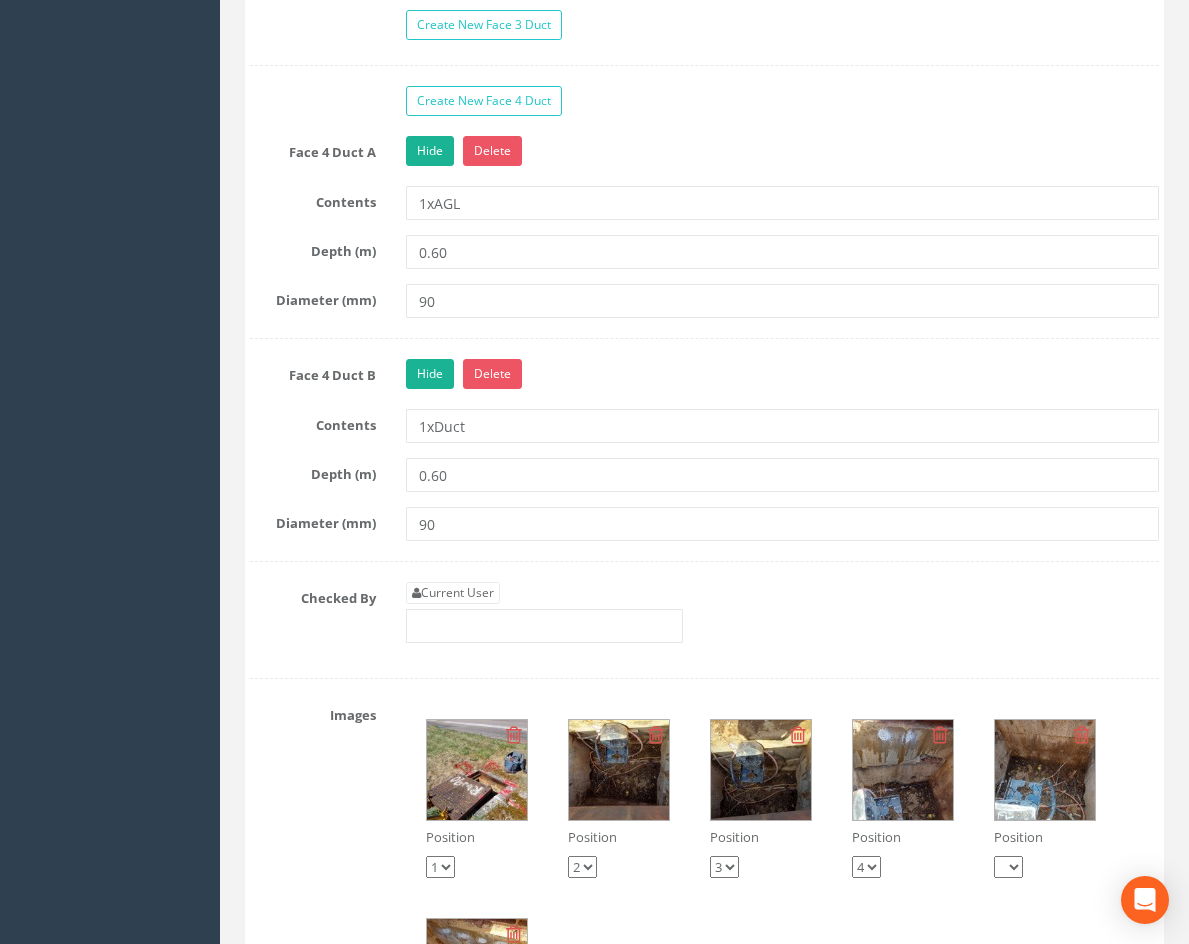scroll, scrollTop: 2800, scrollLeft: 0, axis: vertical 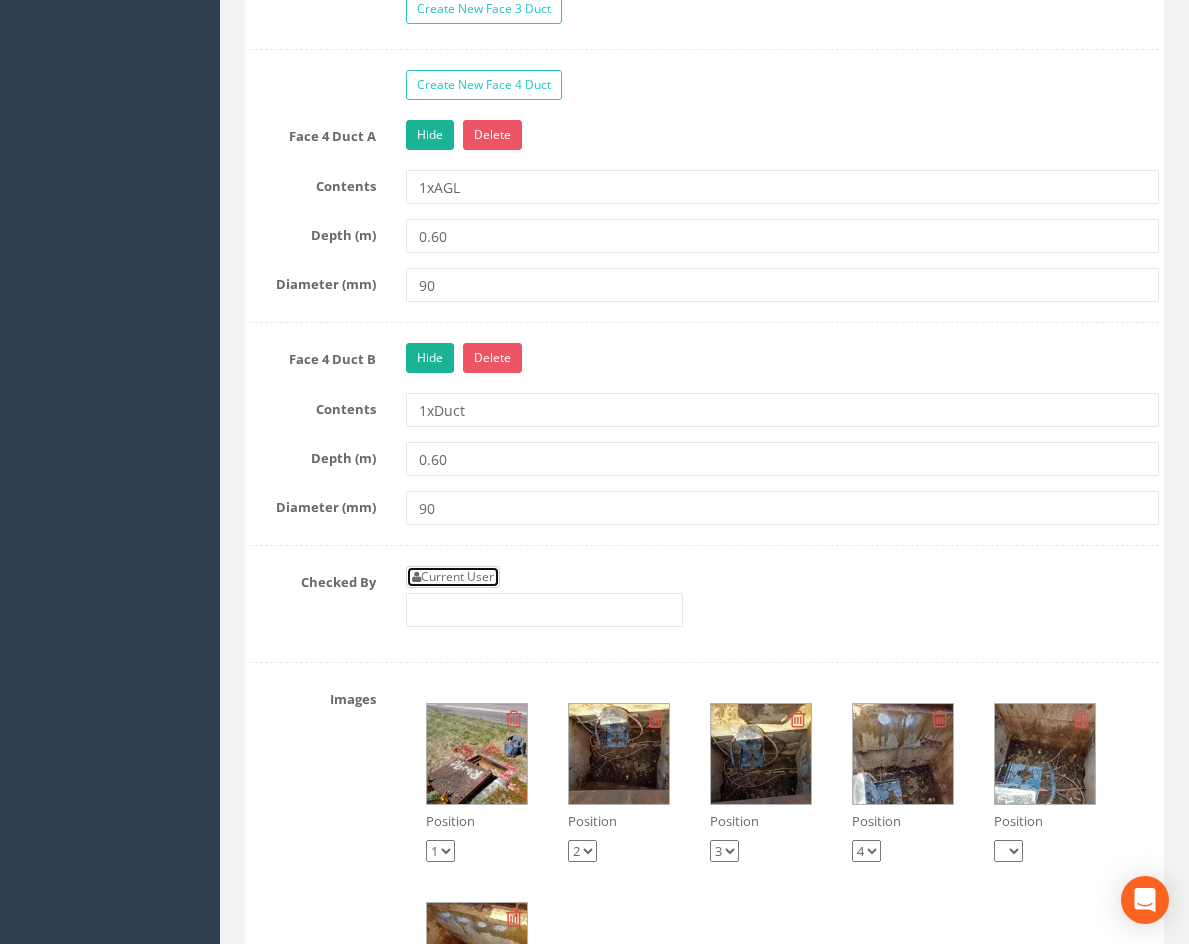 click on "Current User" at bounding box center [453, 577] 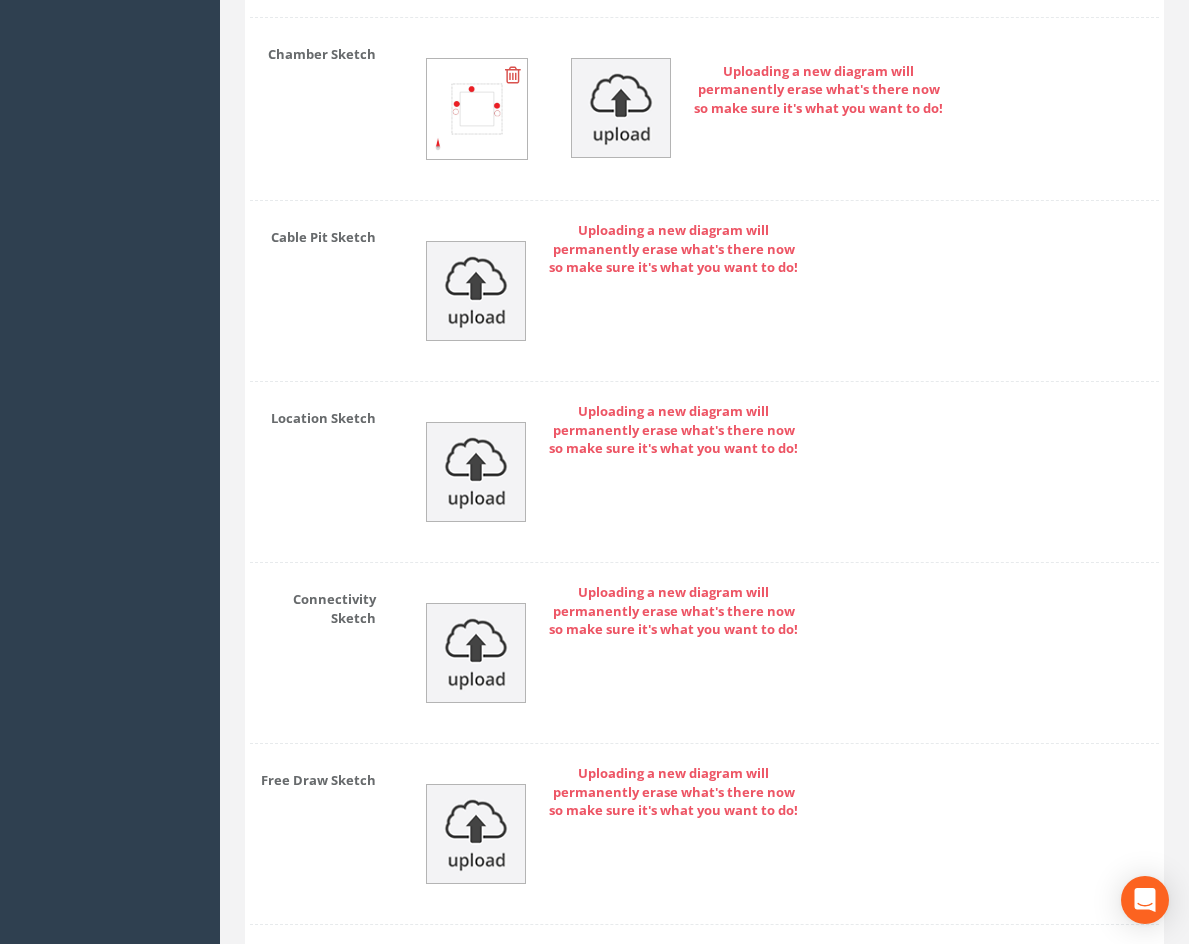scroll, scrollTop: 4023, scrollLeft: 0, axis: vertical 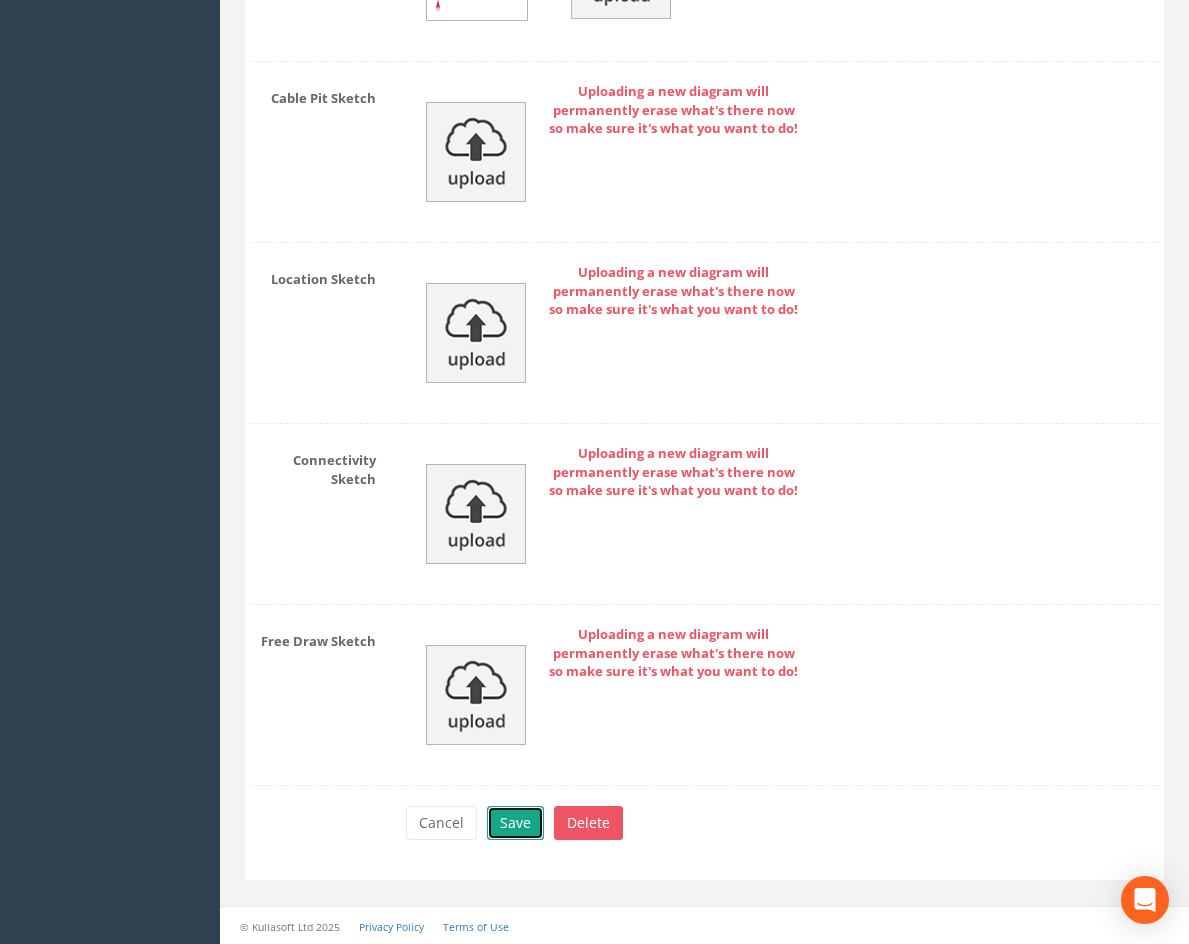 click on "Save" at bounding box center (515, 823) 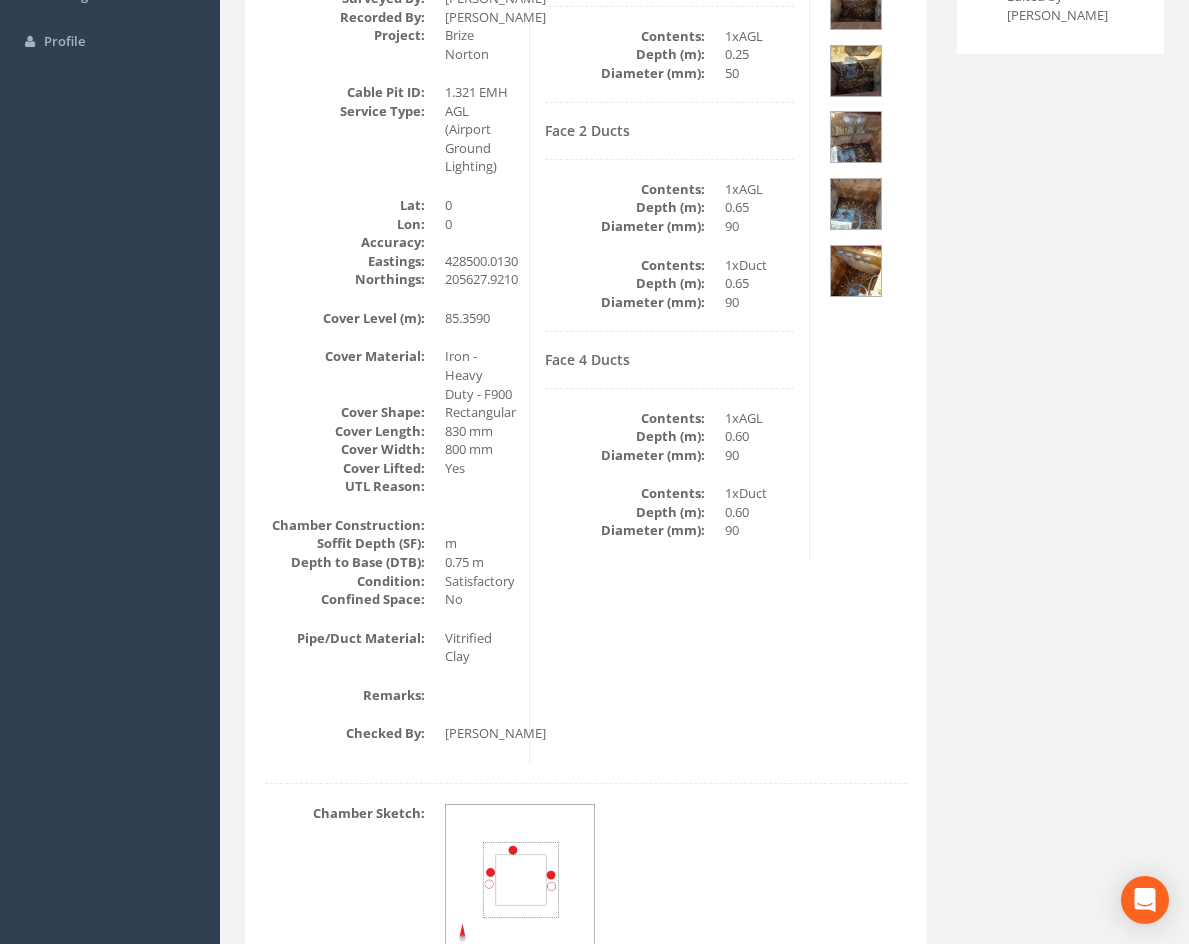 scroll, scrollTop: 407, scrollLeft: 0, axis: vertical 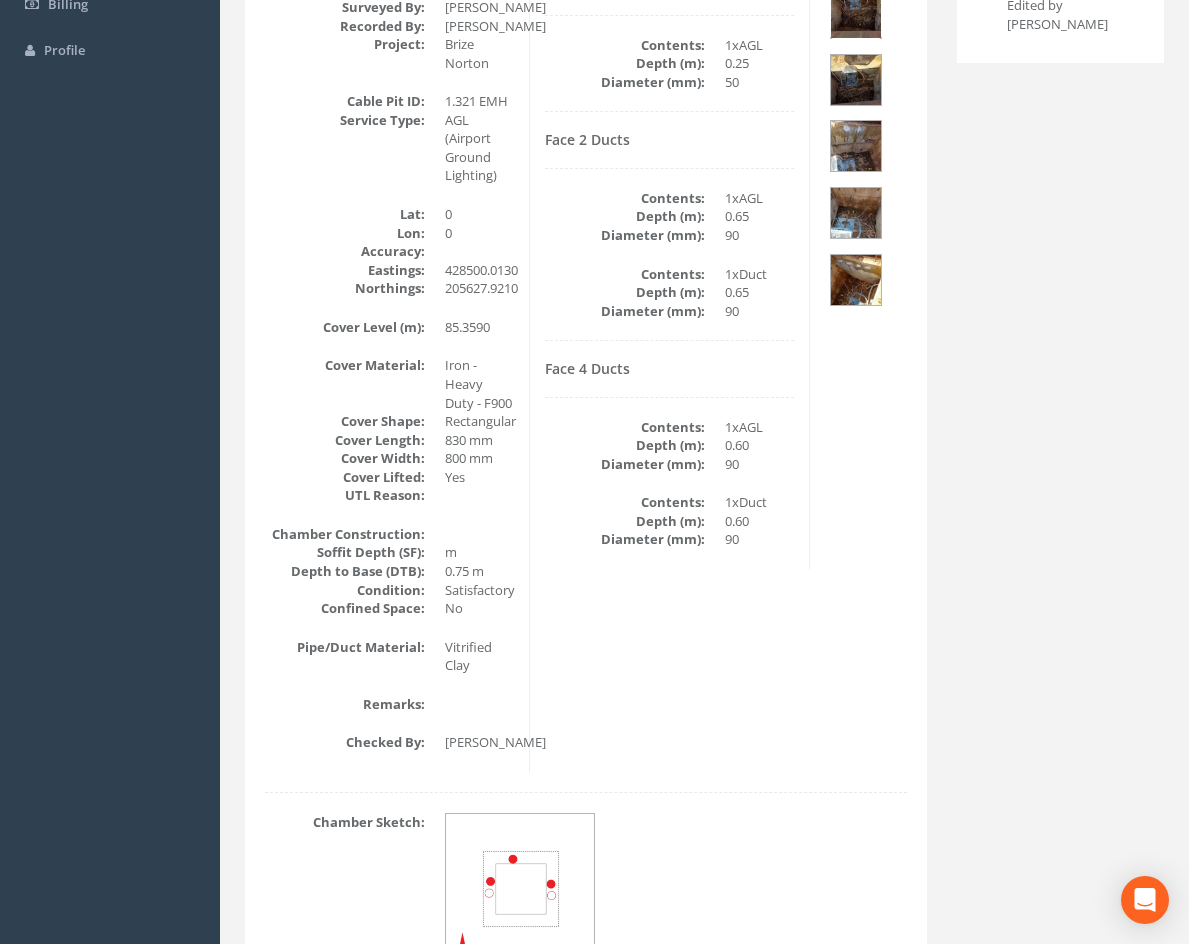 click at bounding box center [856, 13] 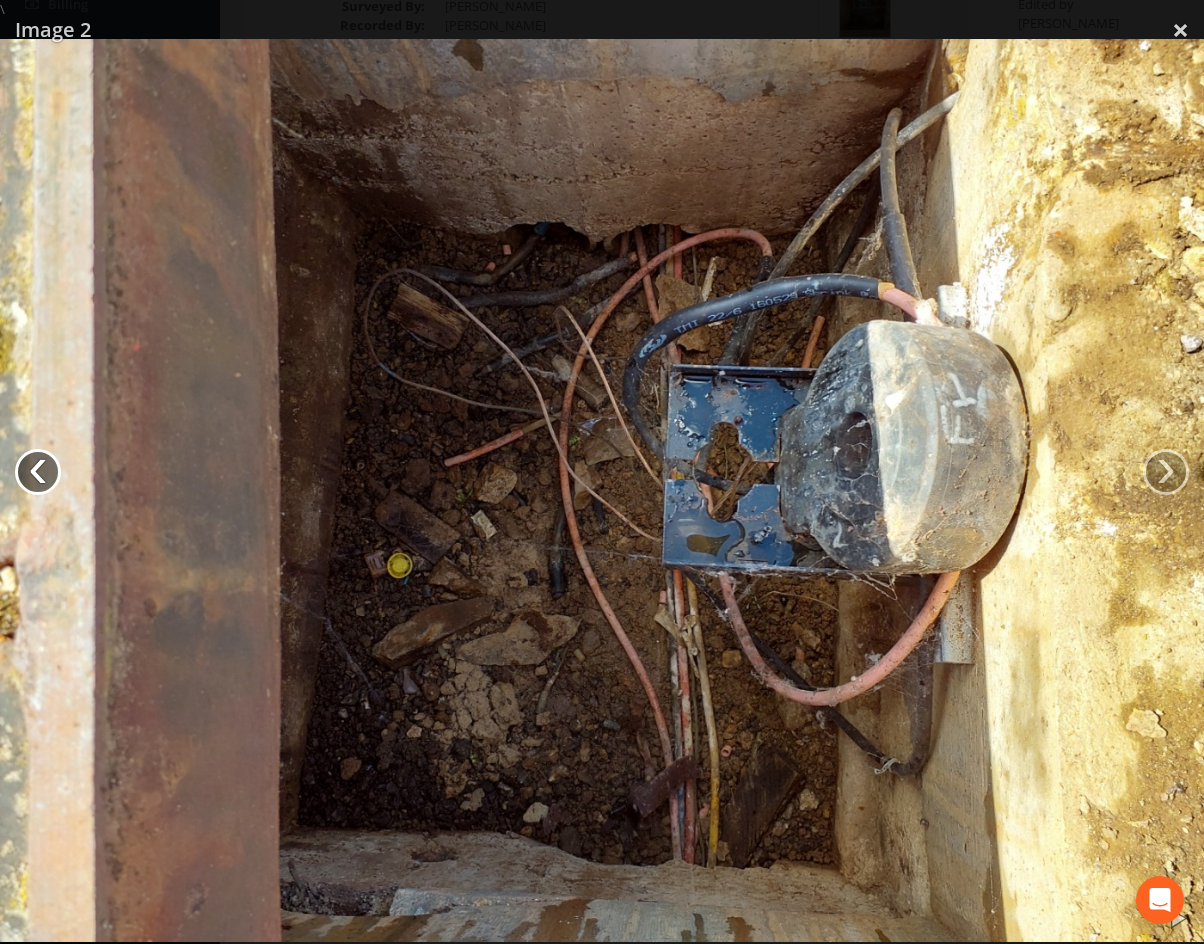 click on "‹" at bounding box center [38, 472] 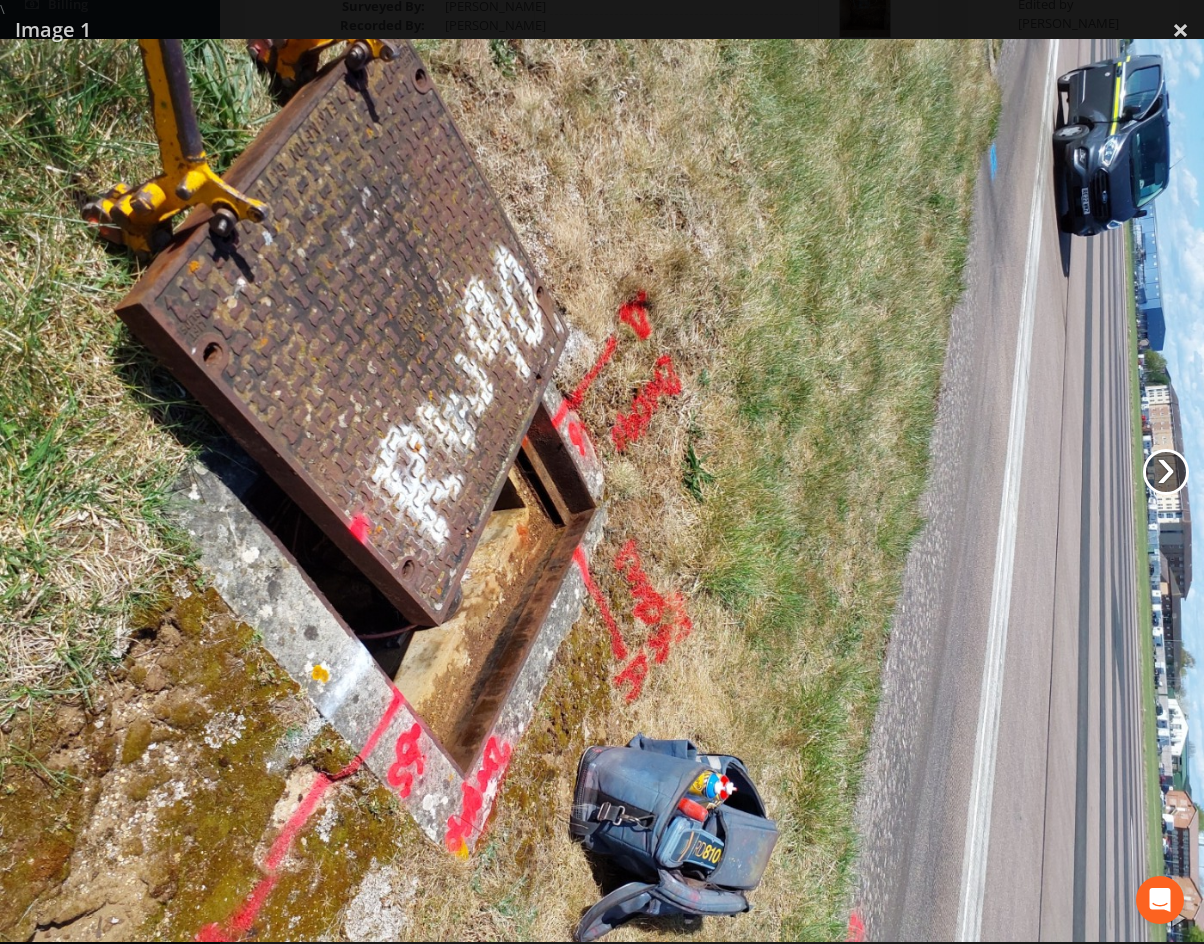 click on "›" at bounding box center [1166, 472] 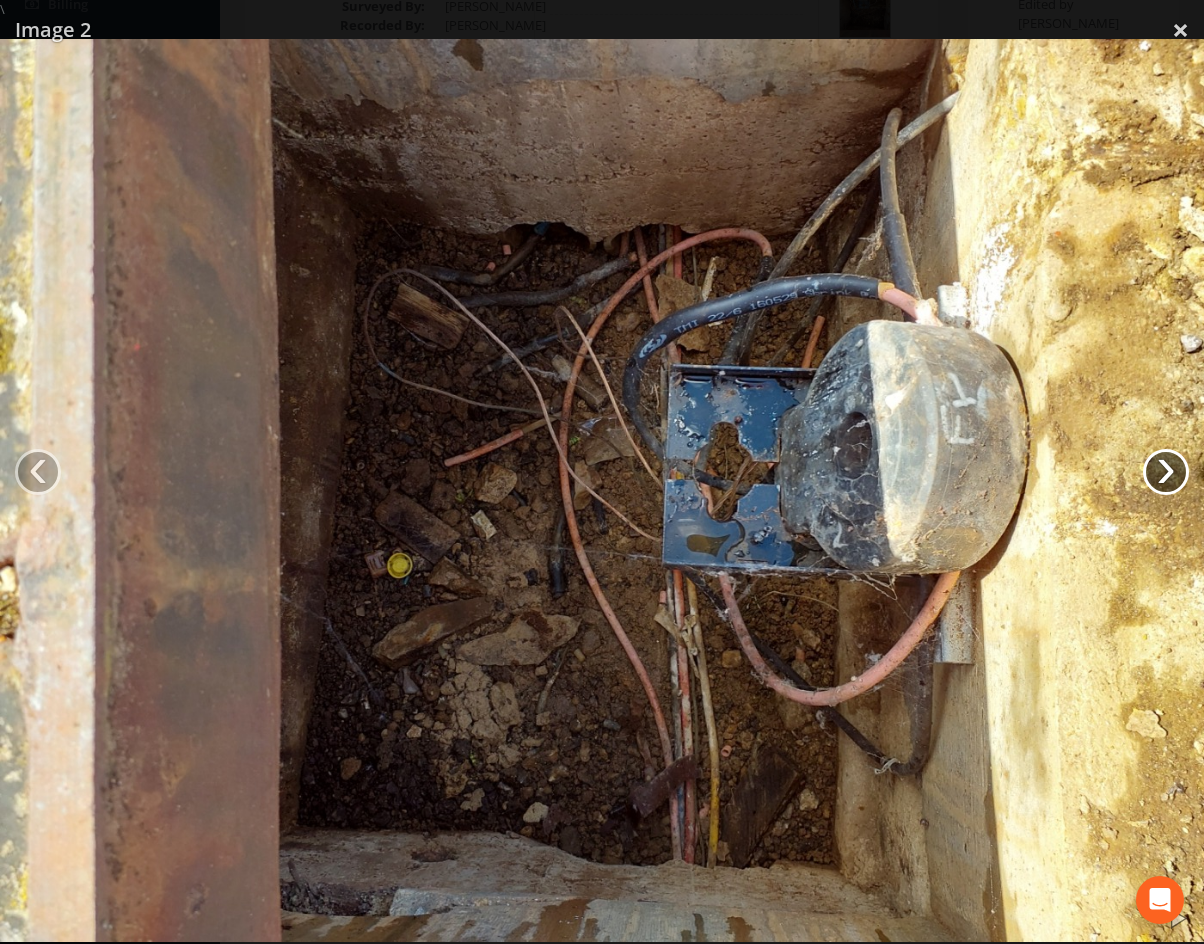 click on "›" at bounding box center (1166, 472) 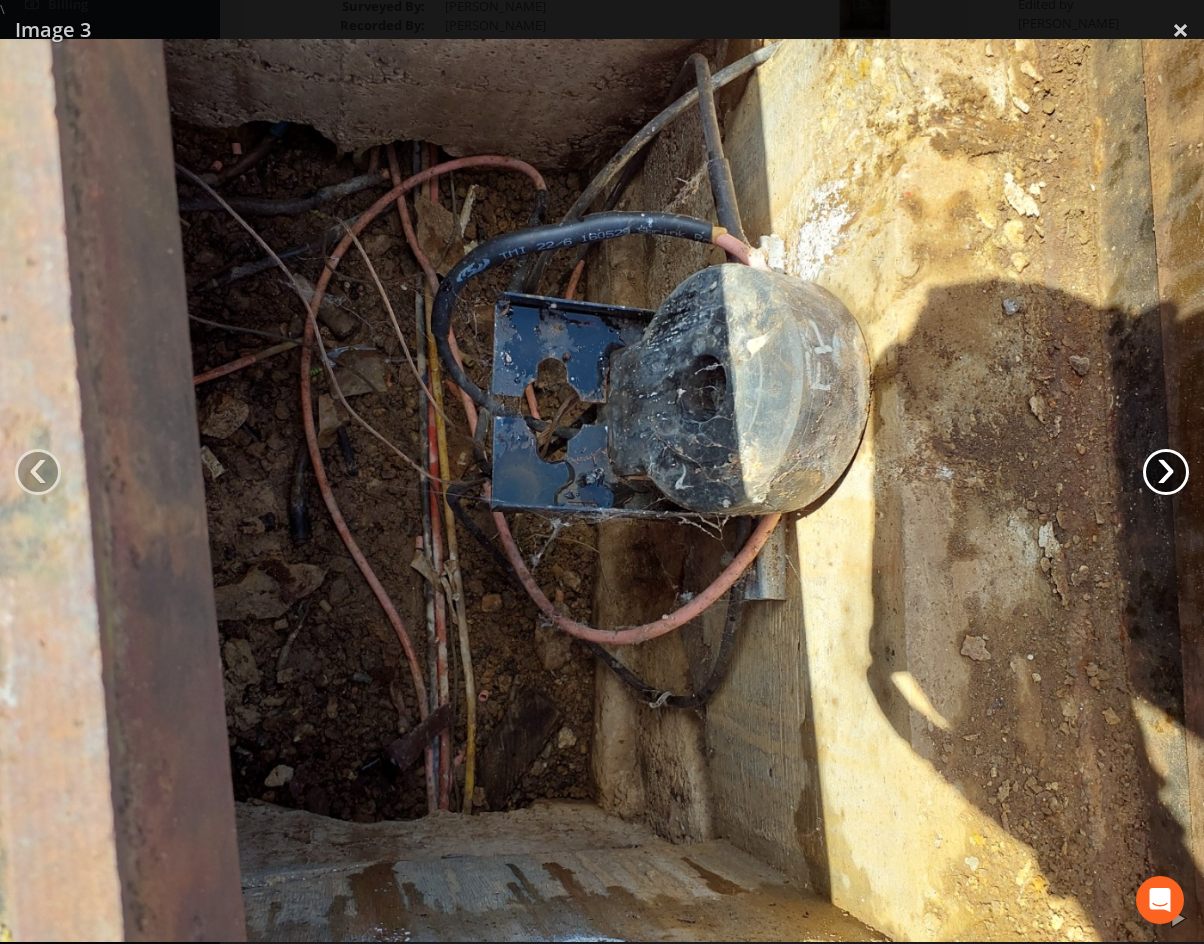 click on "›" at bounding box center (1166, 472) 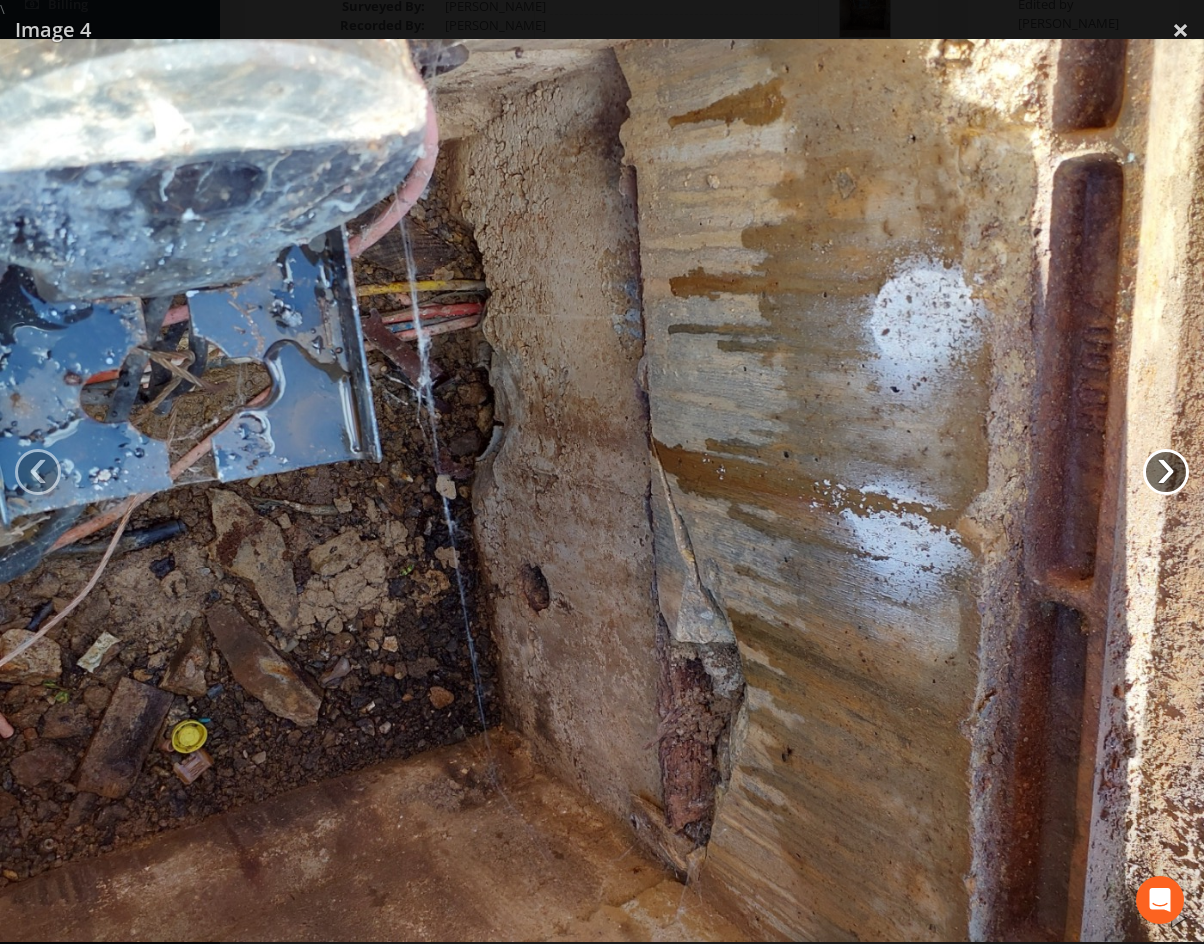 click on "›" at bounding box center (1166, 472) 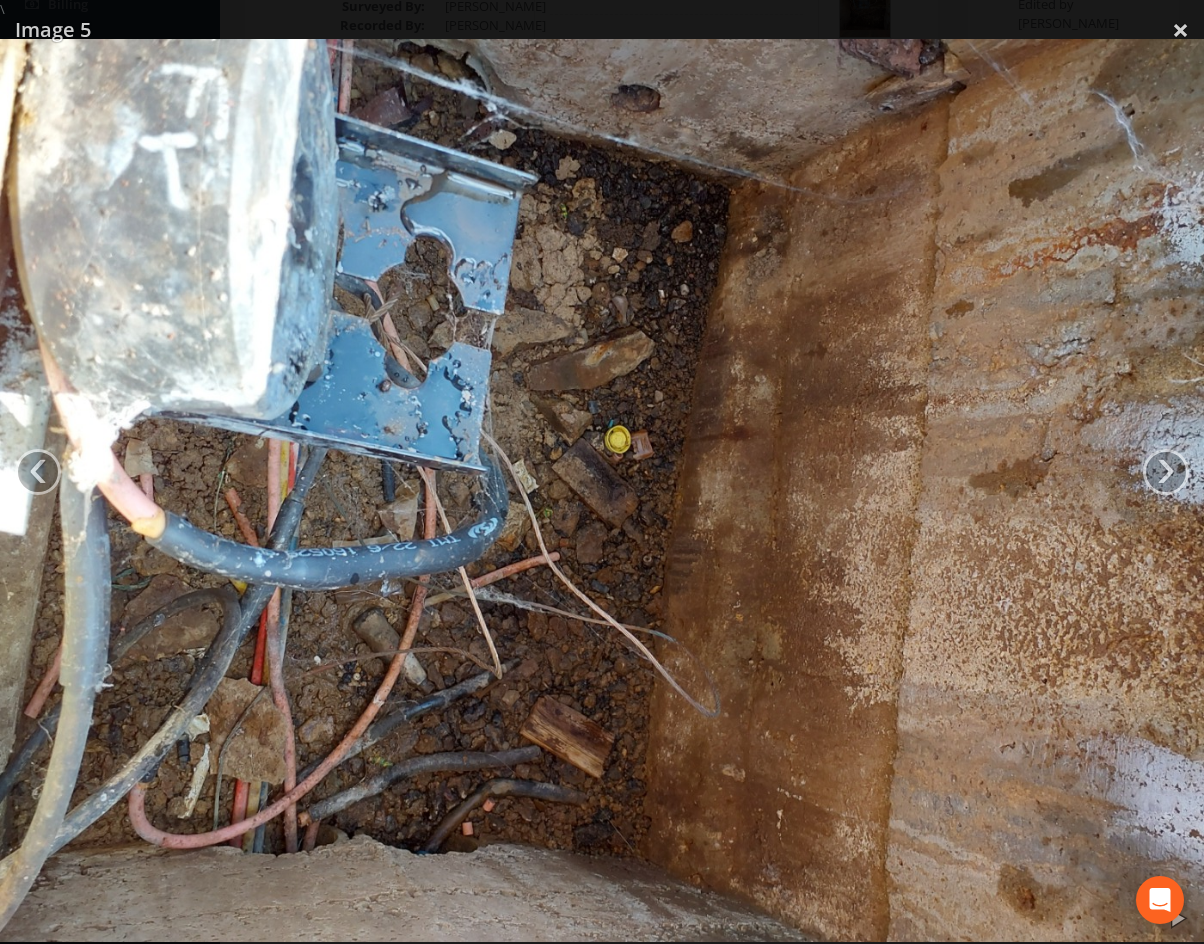 click at bounding box center [602, 490] 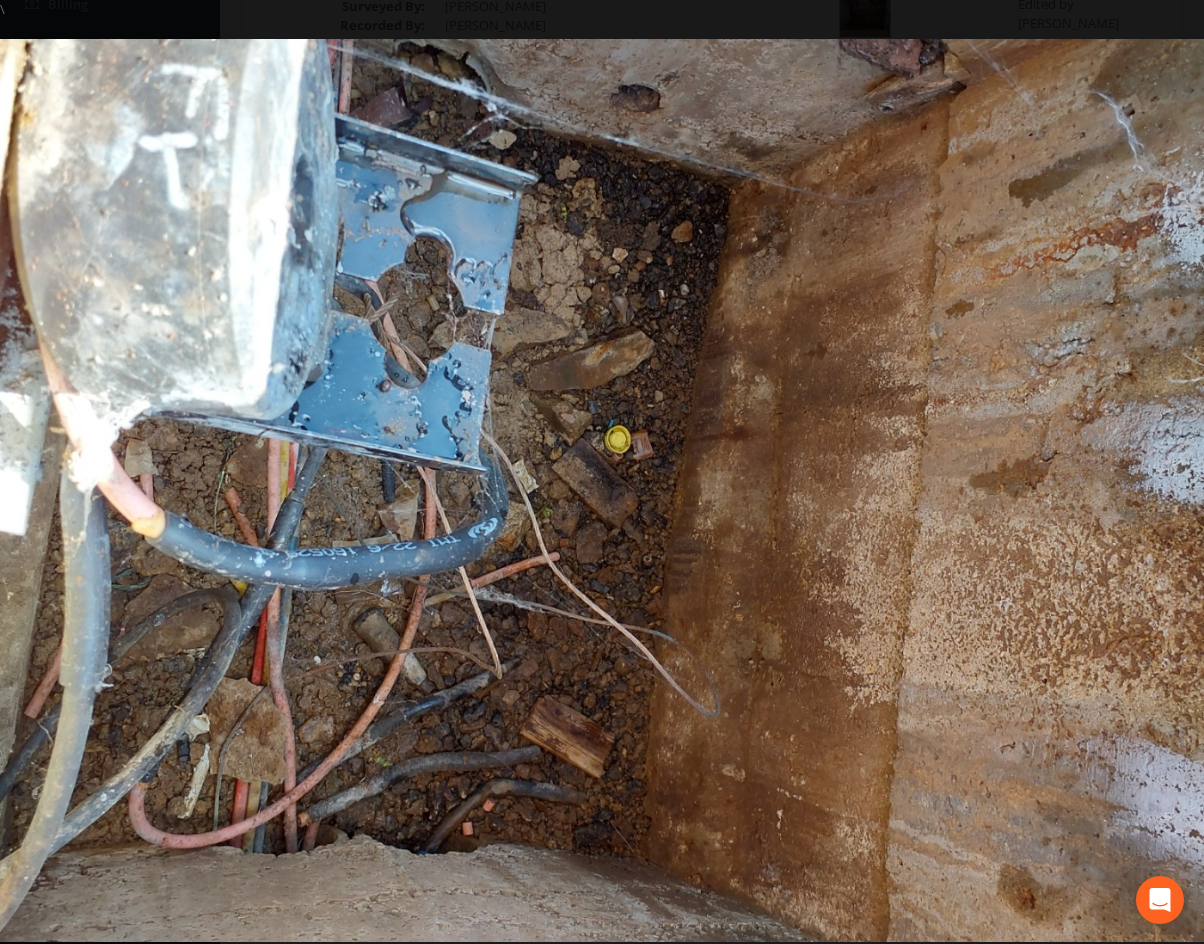 click at bounding box center [602, 490] 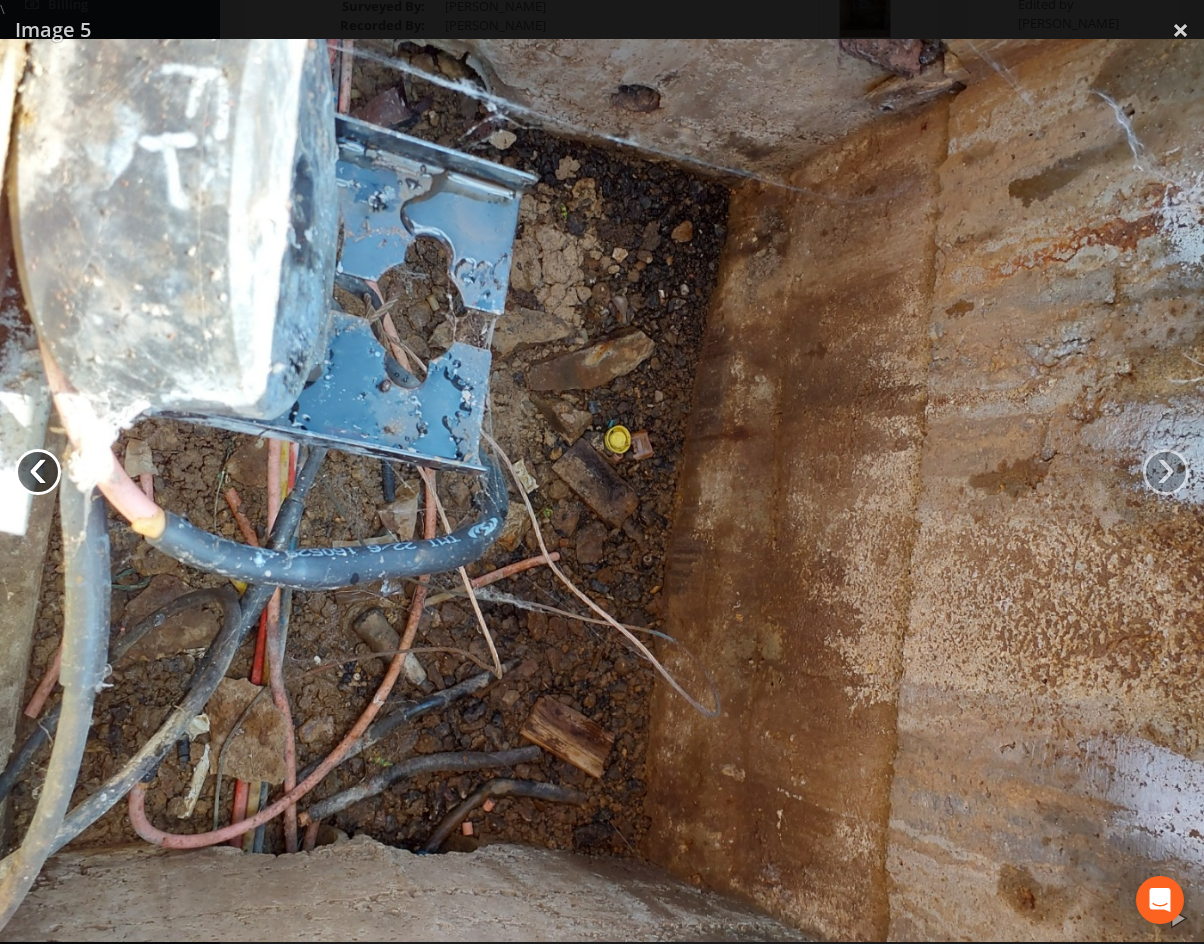 click on "‹" at bounding box center [38, 472] 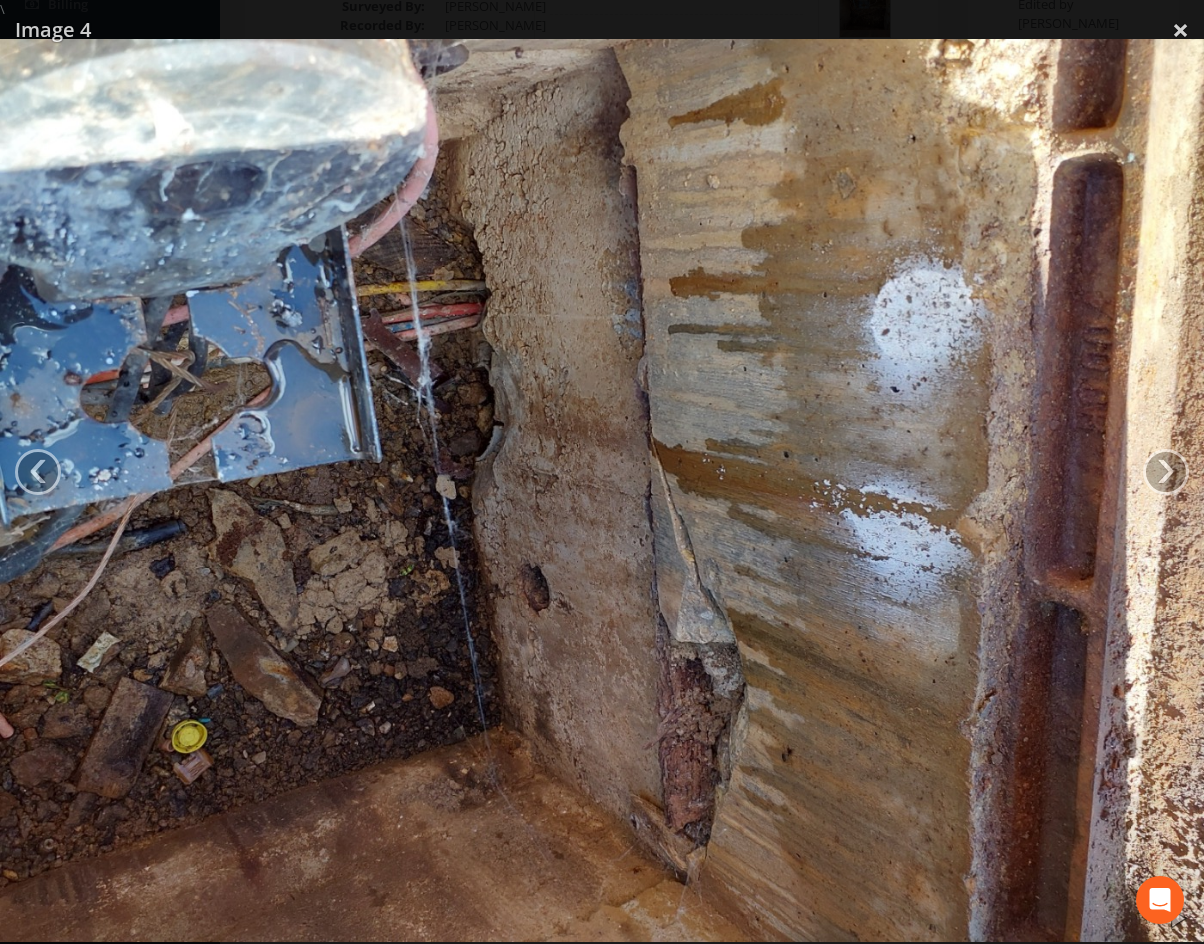 click at bounding box center (602, 490) 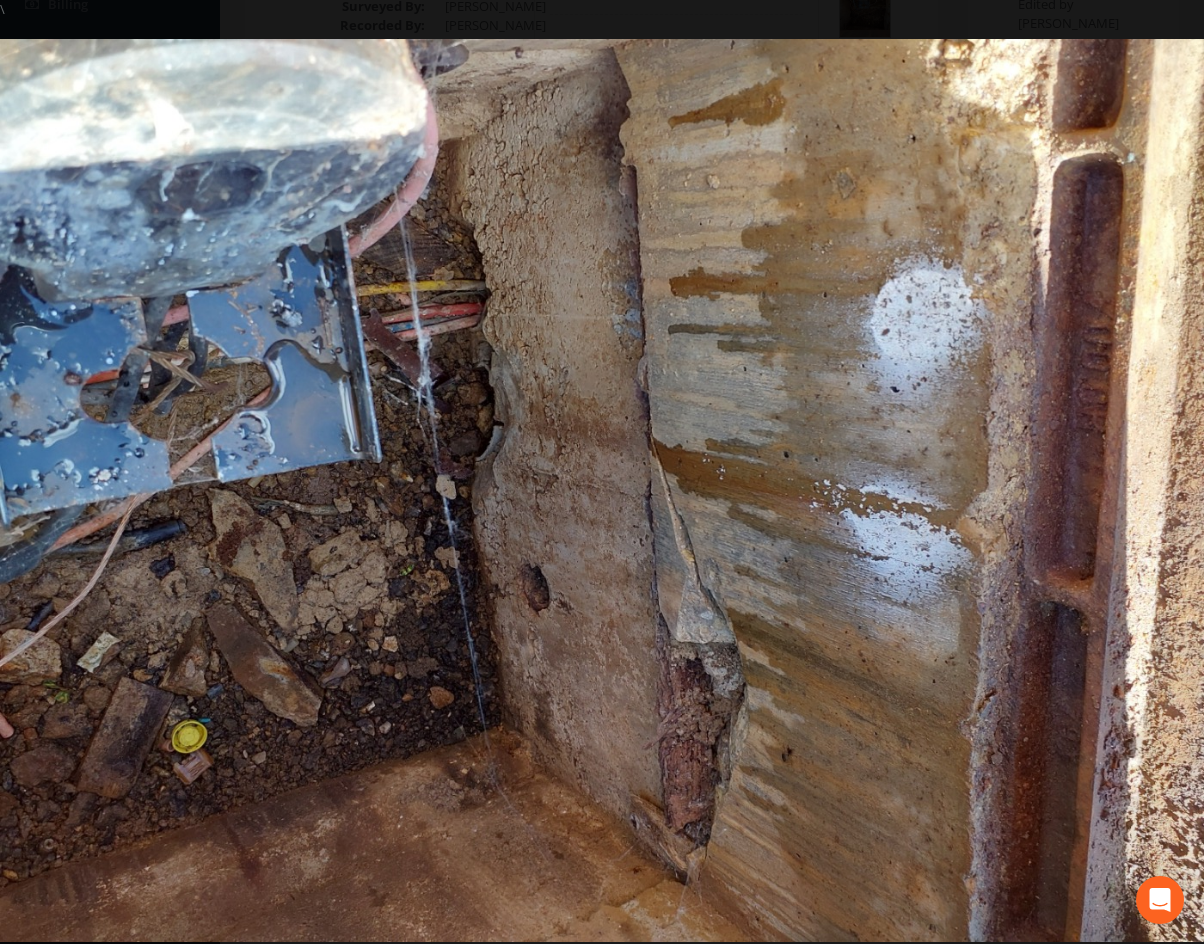 click at bounding box center (602, 490) 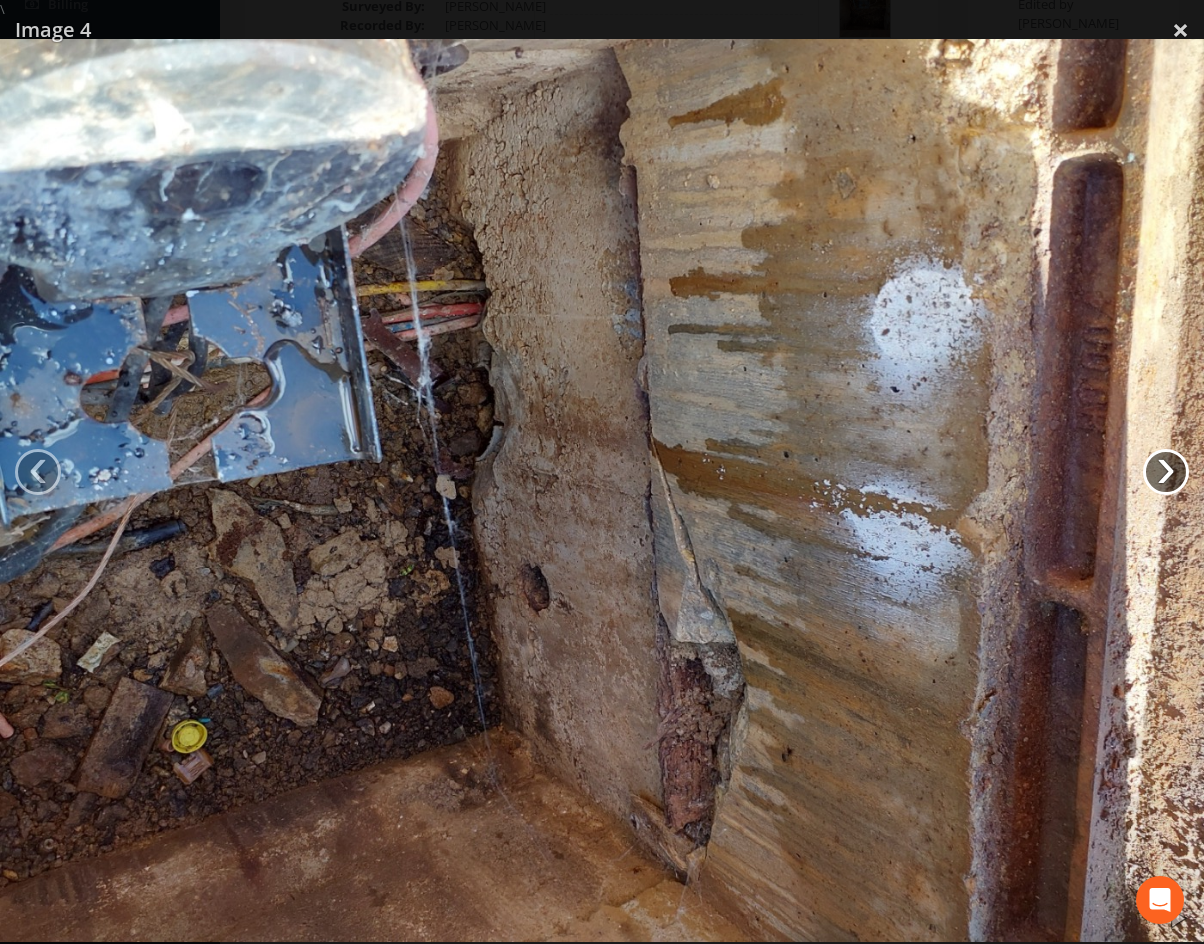 click on "›" at bounding box center [1166, 472] 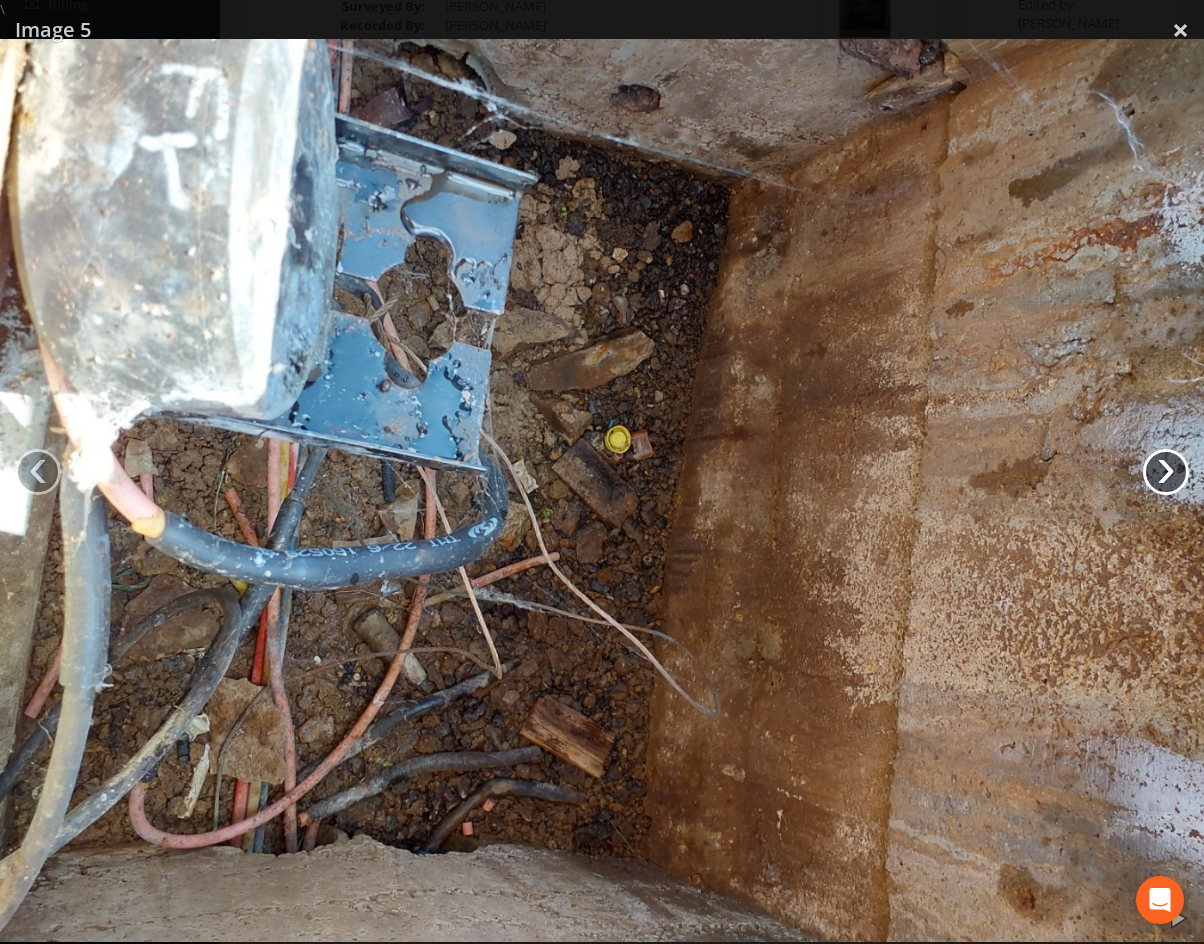 click on "›" at bounding box center [1166, 472] 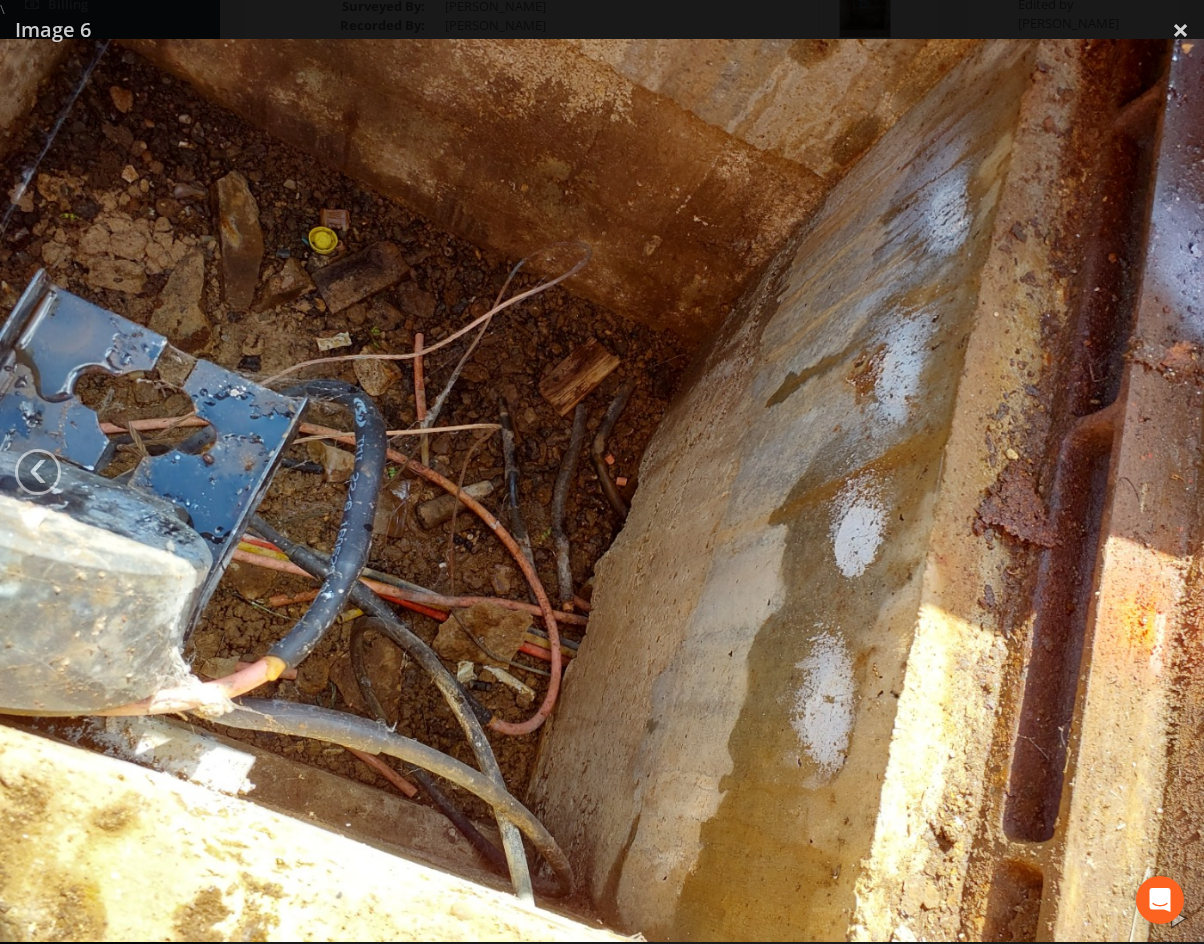 click at bounding box center [602, 490] 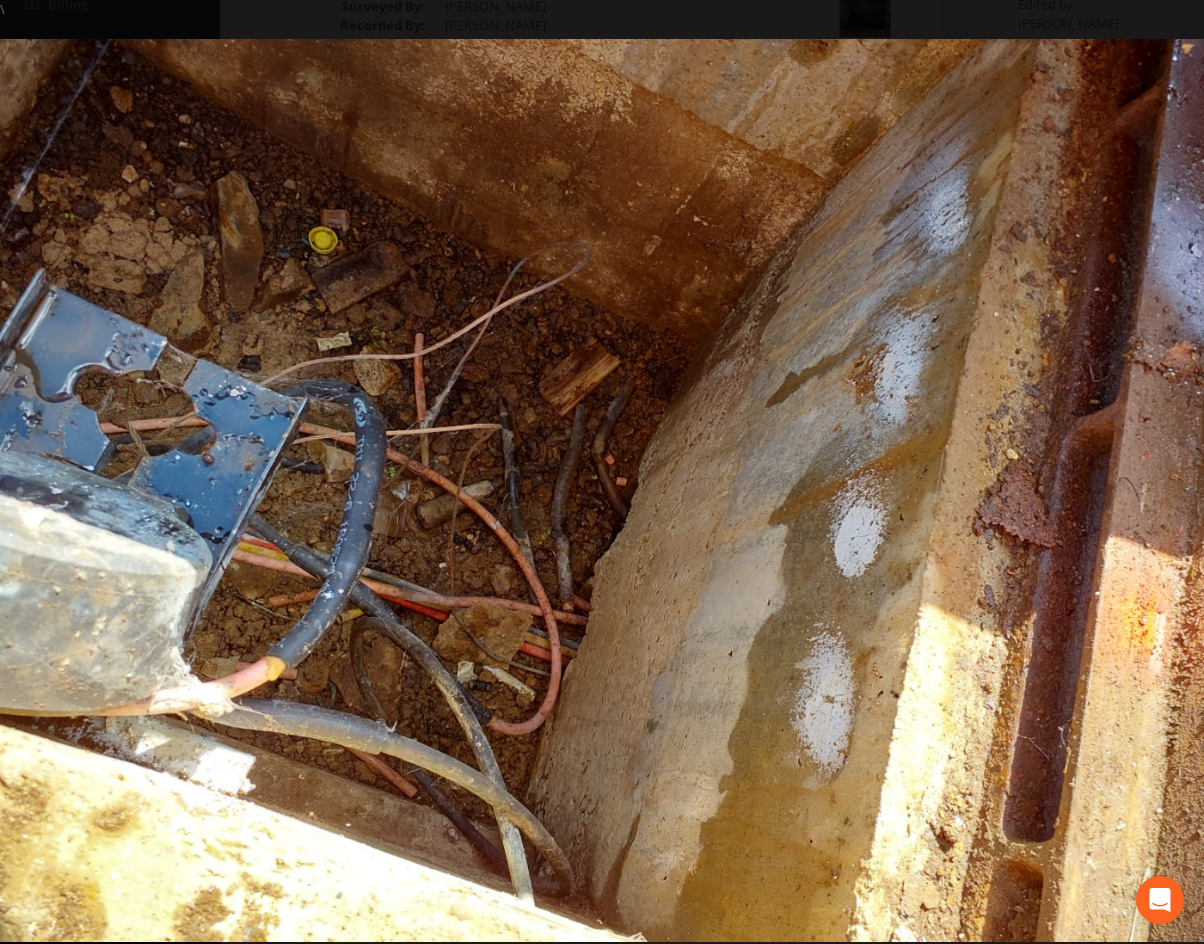 click at bounding box center [602, 491] 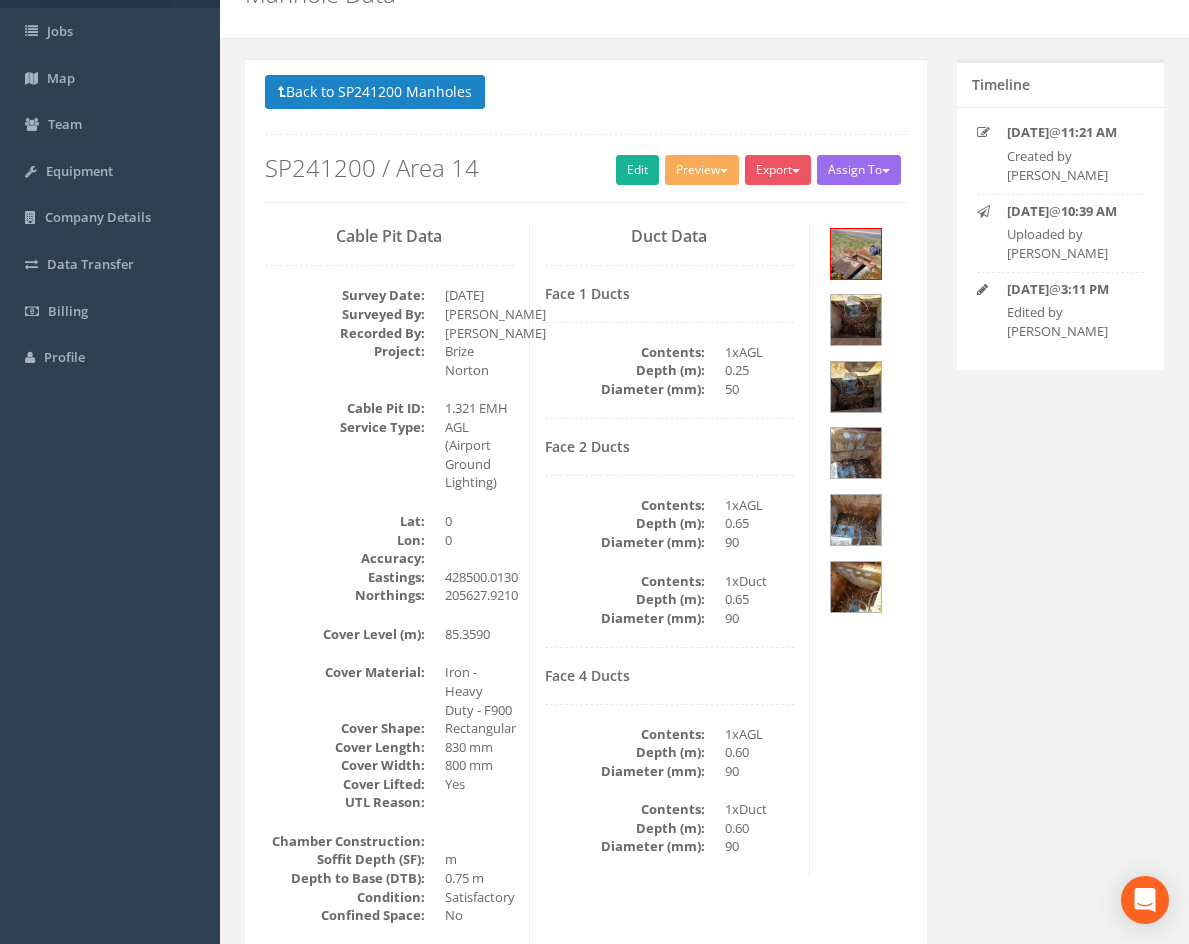 scroll, scrollTop: 200, scrollLeft: 0, axis: vertical 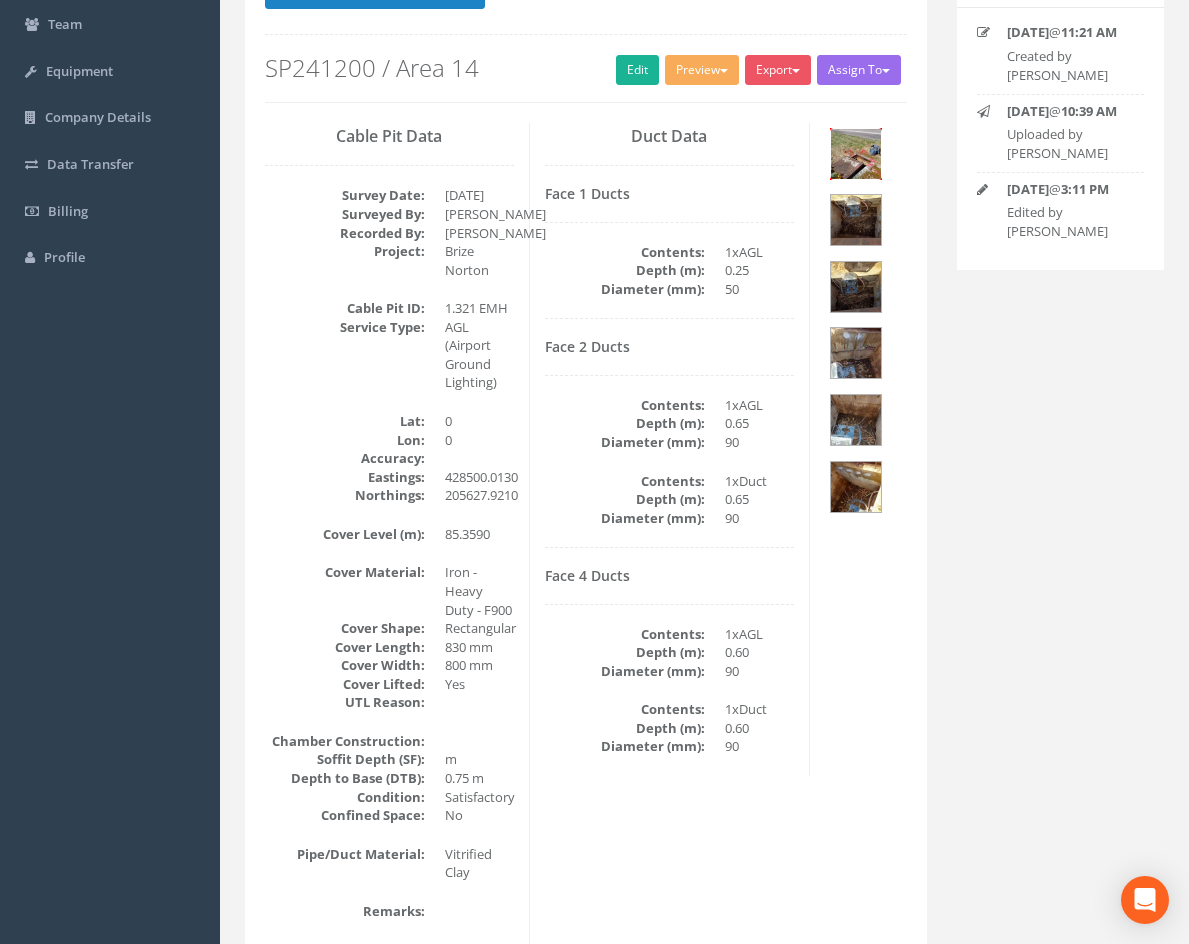 click at bounding box center (856, 154) 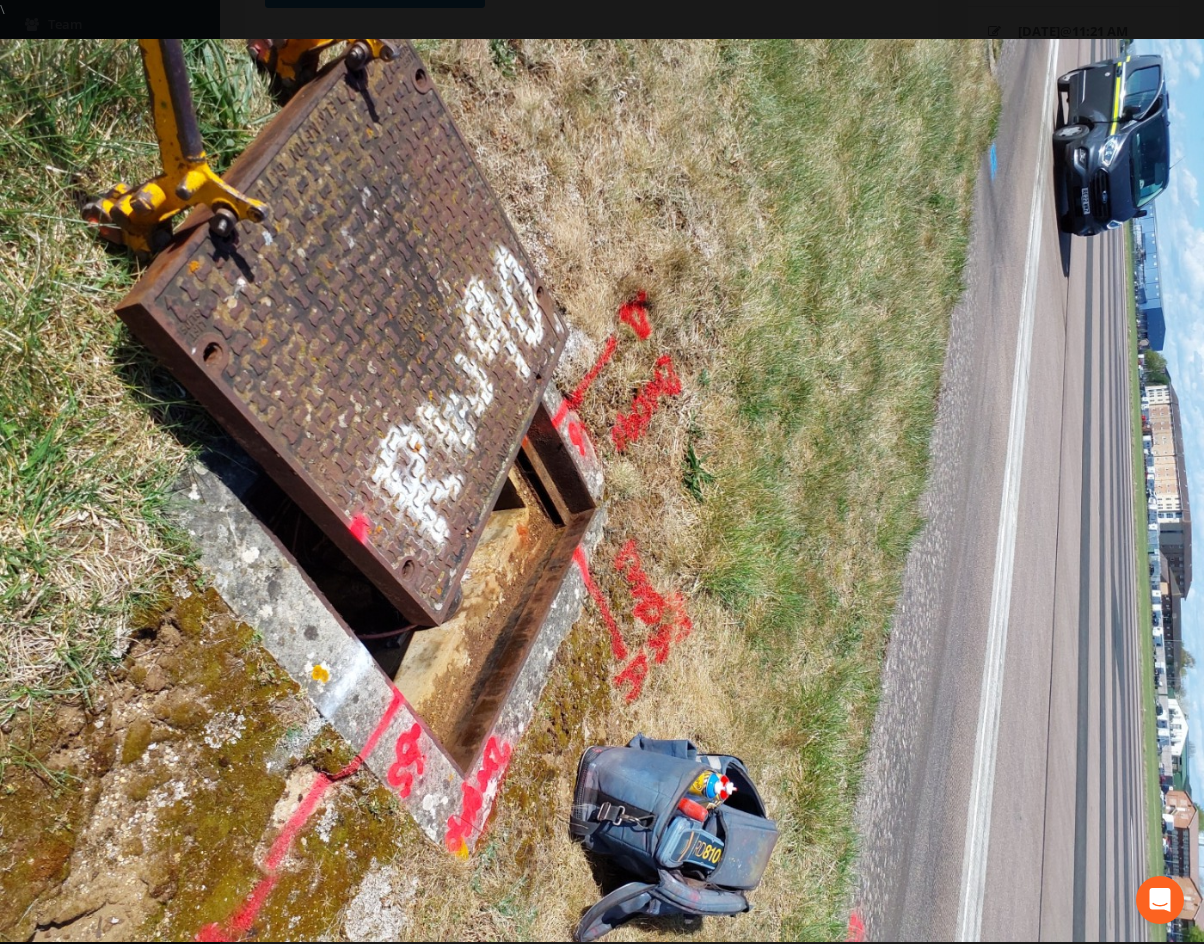 click at bounding box center [602, 490] 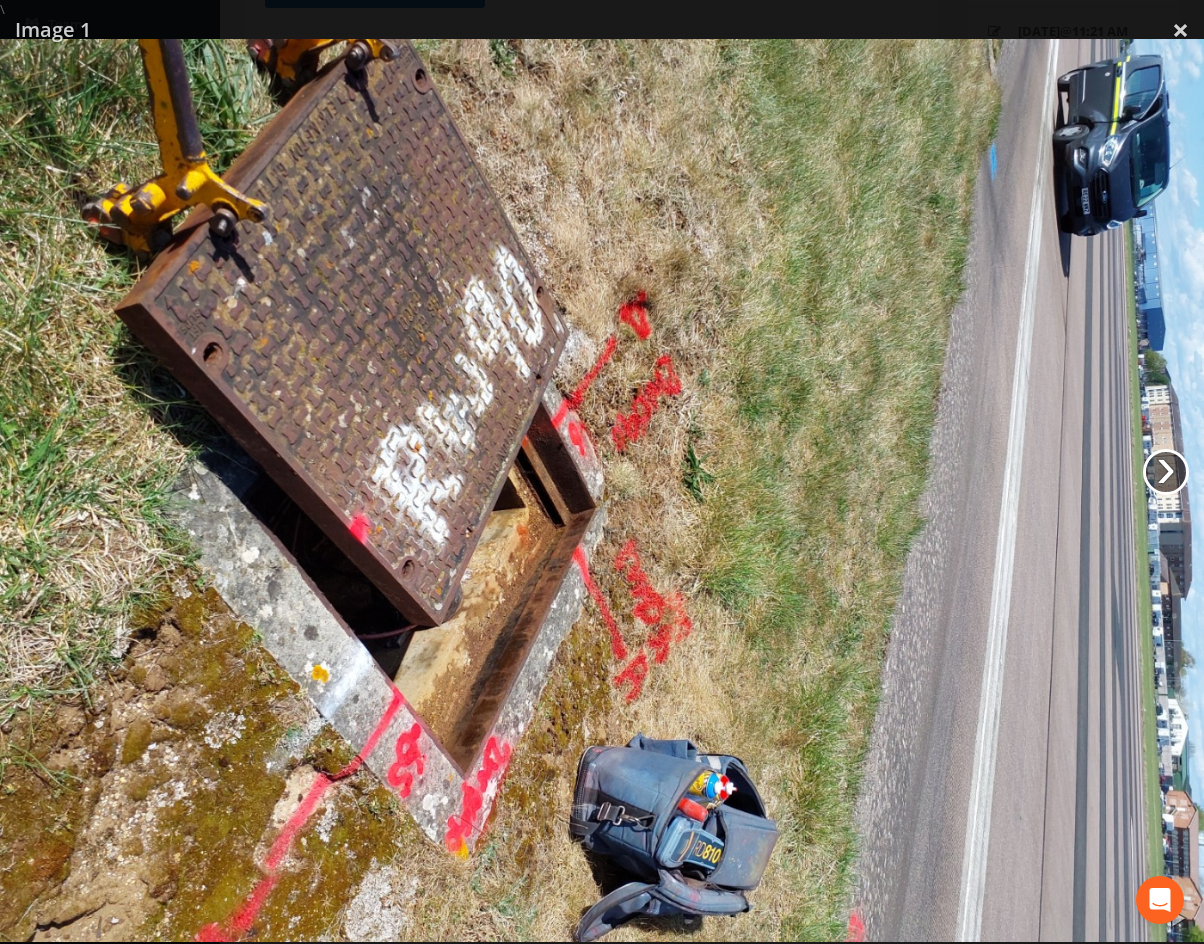 click on "›" at bounding box center [1166, 472] 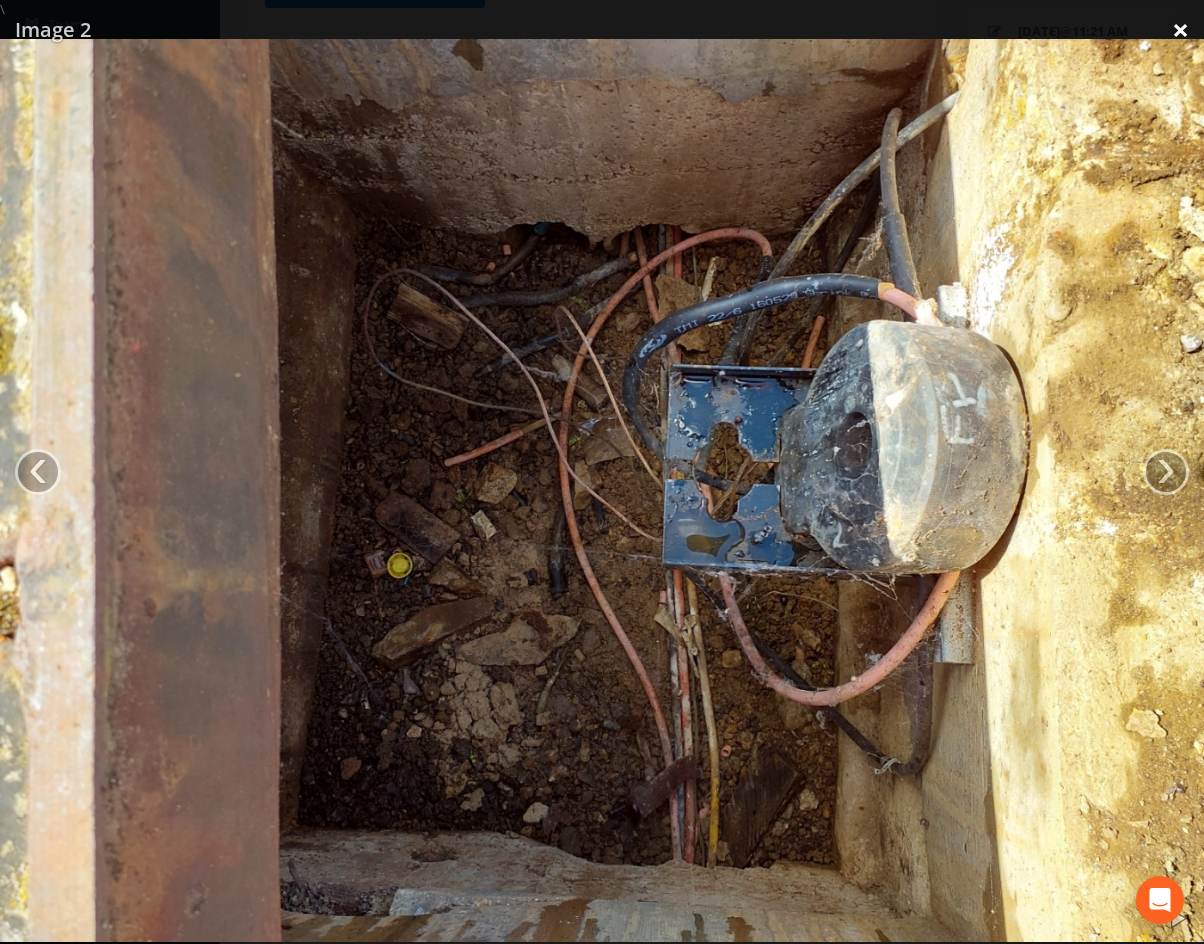 click on "×" at bounding box center (1180, 30) 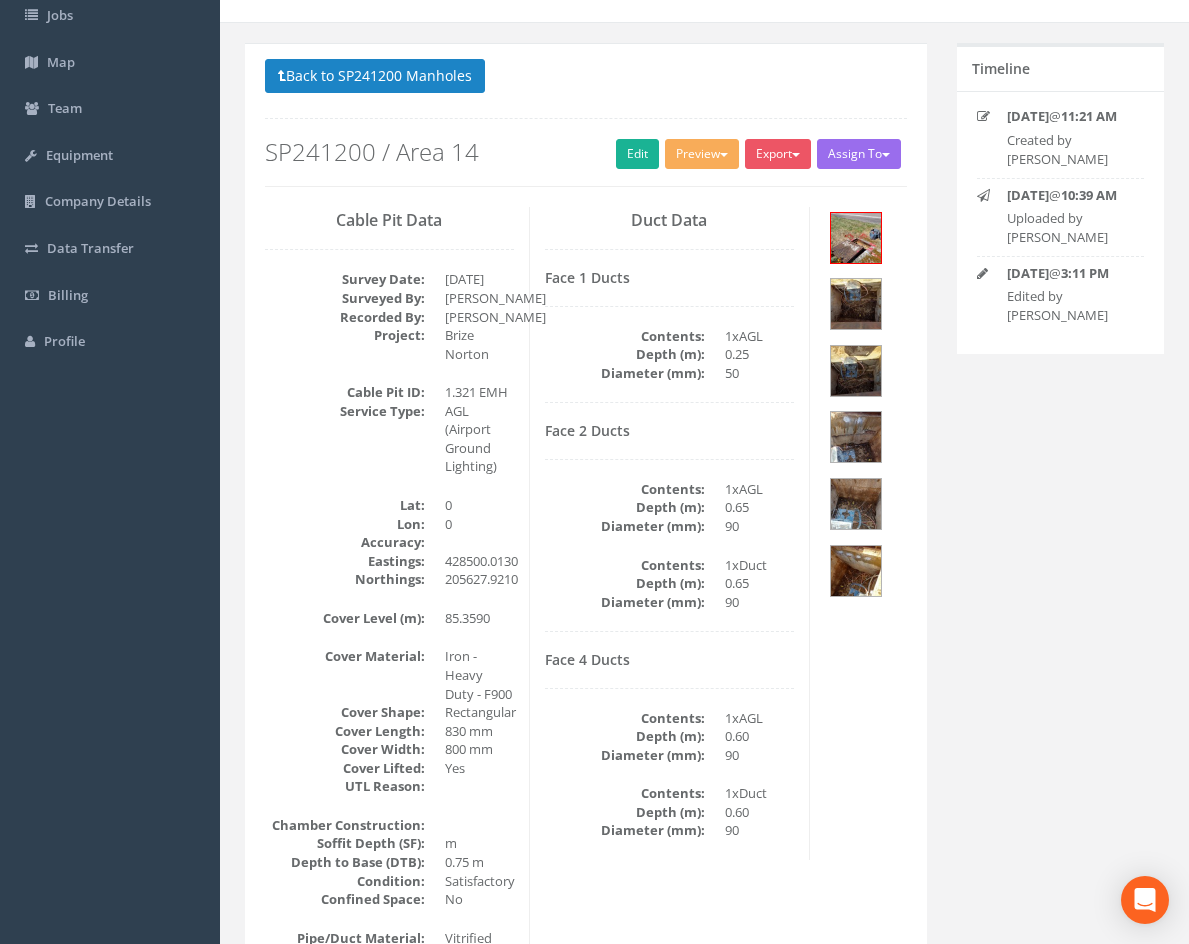 scroll, scrollTop: 0, scrollLeft: 0, axis: both 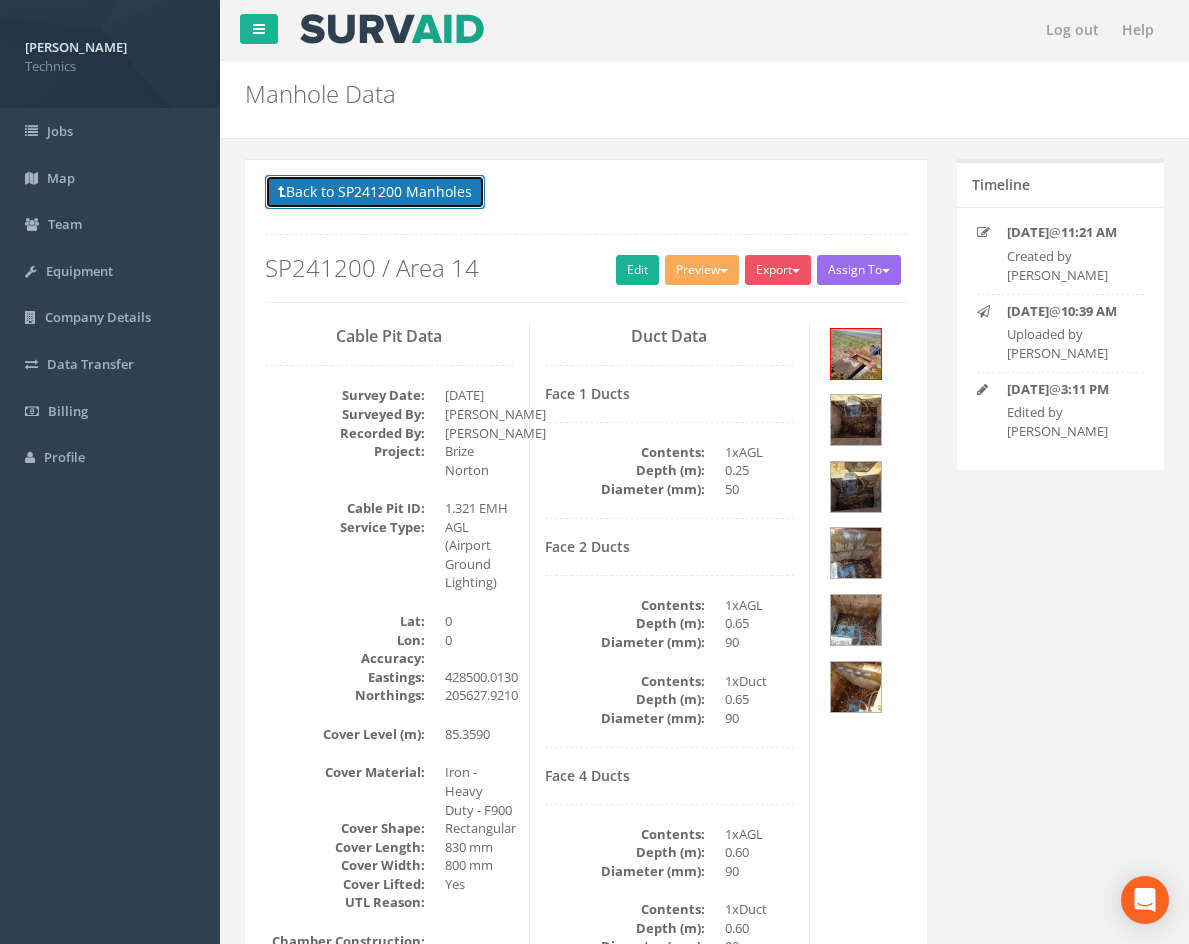 click on "Back to SP241200 Manholes" at bounding box center (375, 192) 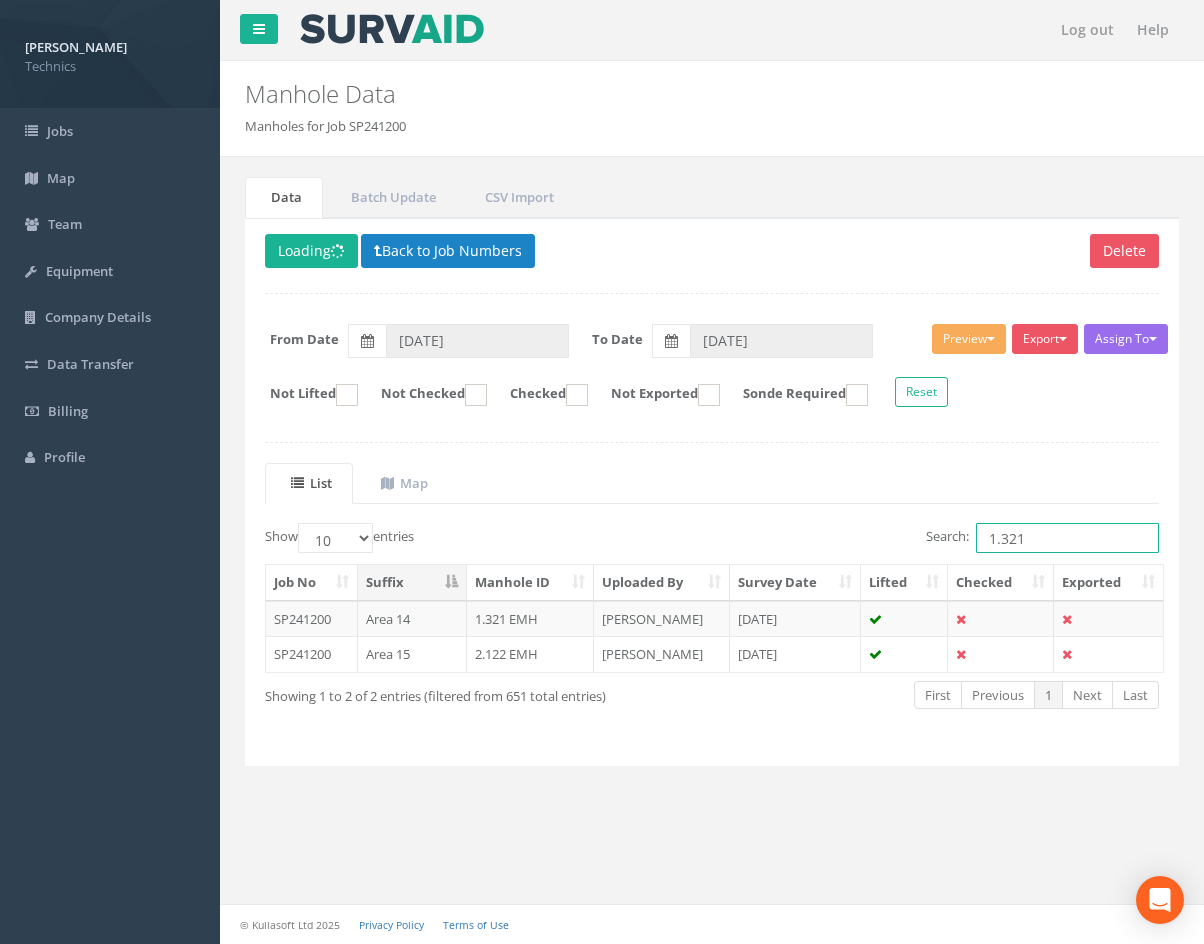 click on "1.321" at bounding box center (1067, 538) 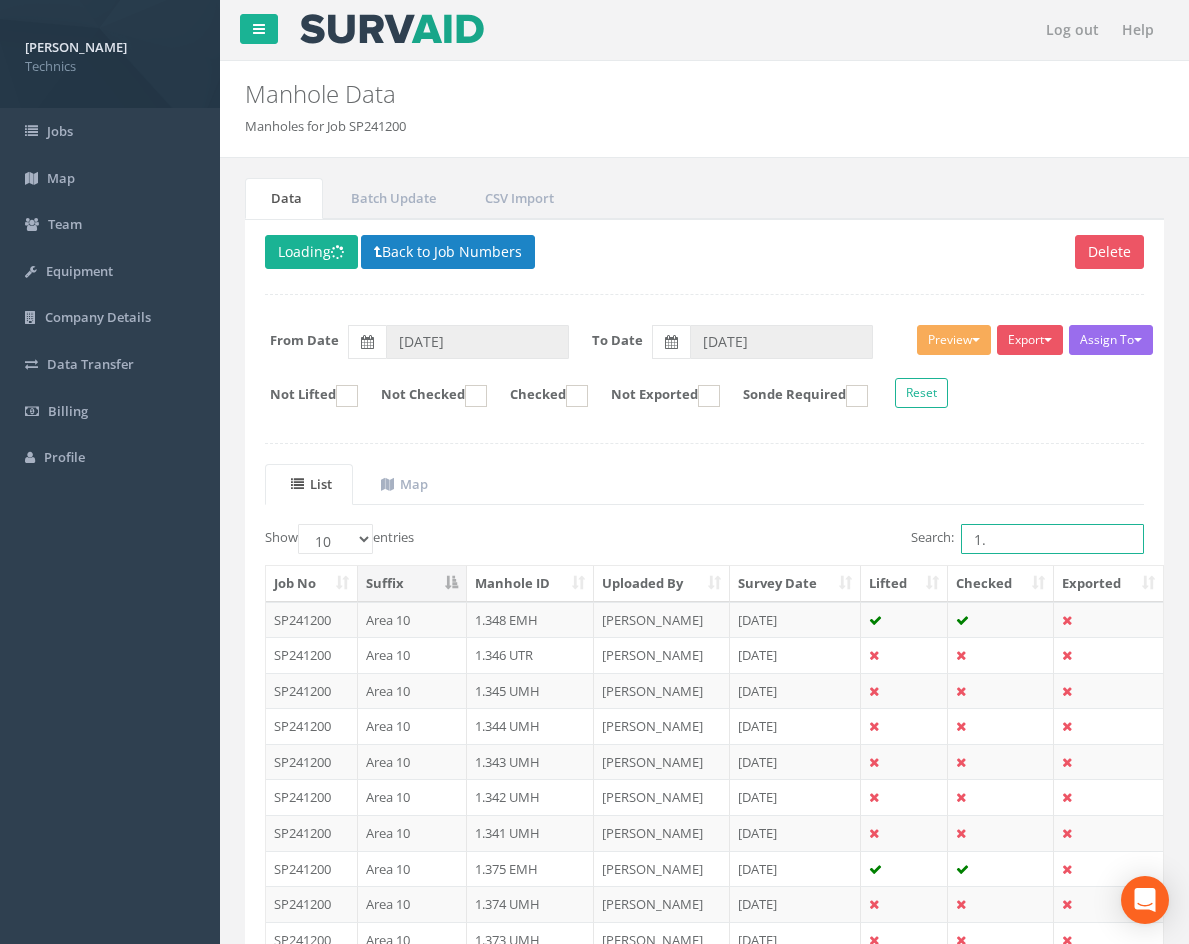 type on "1" 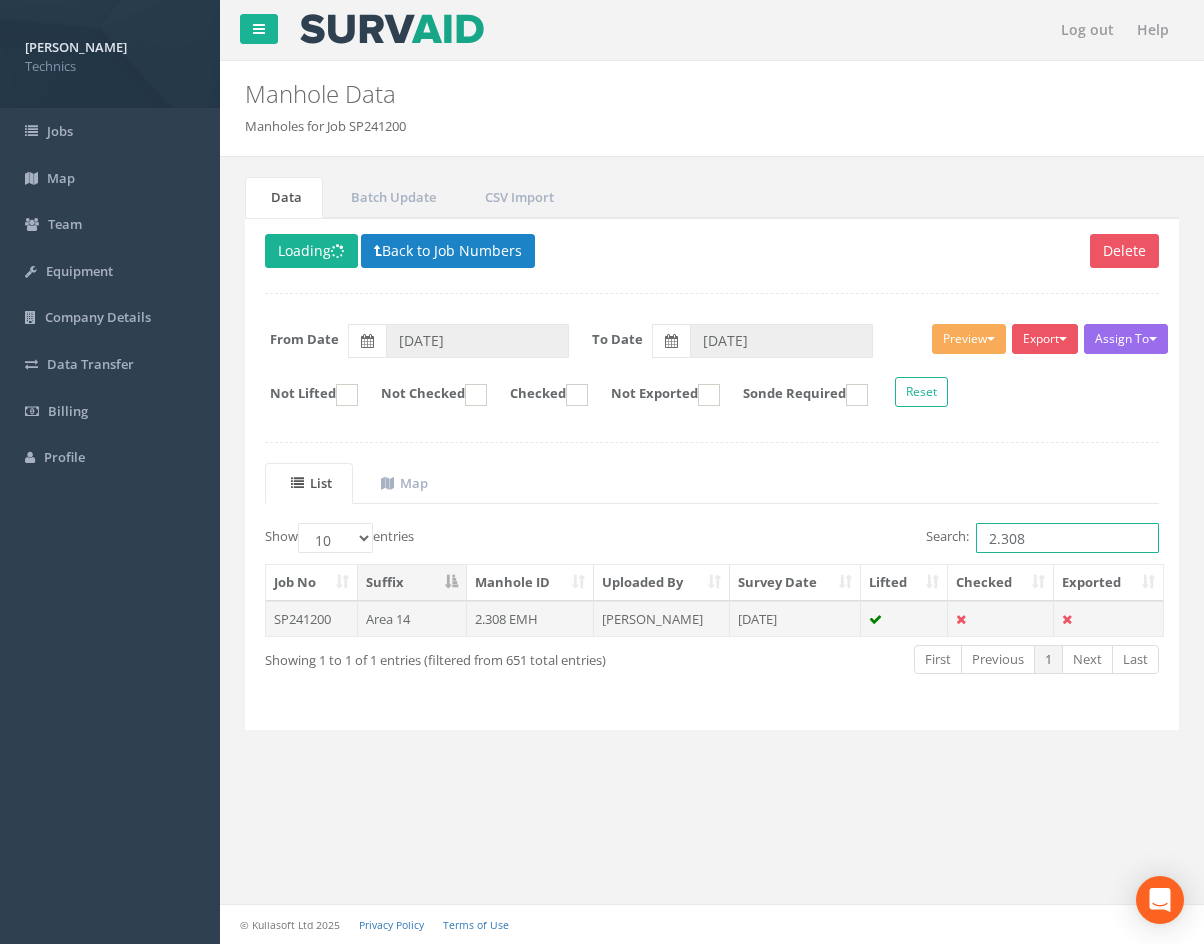 type on "2.308" 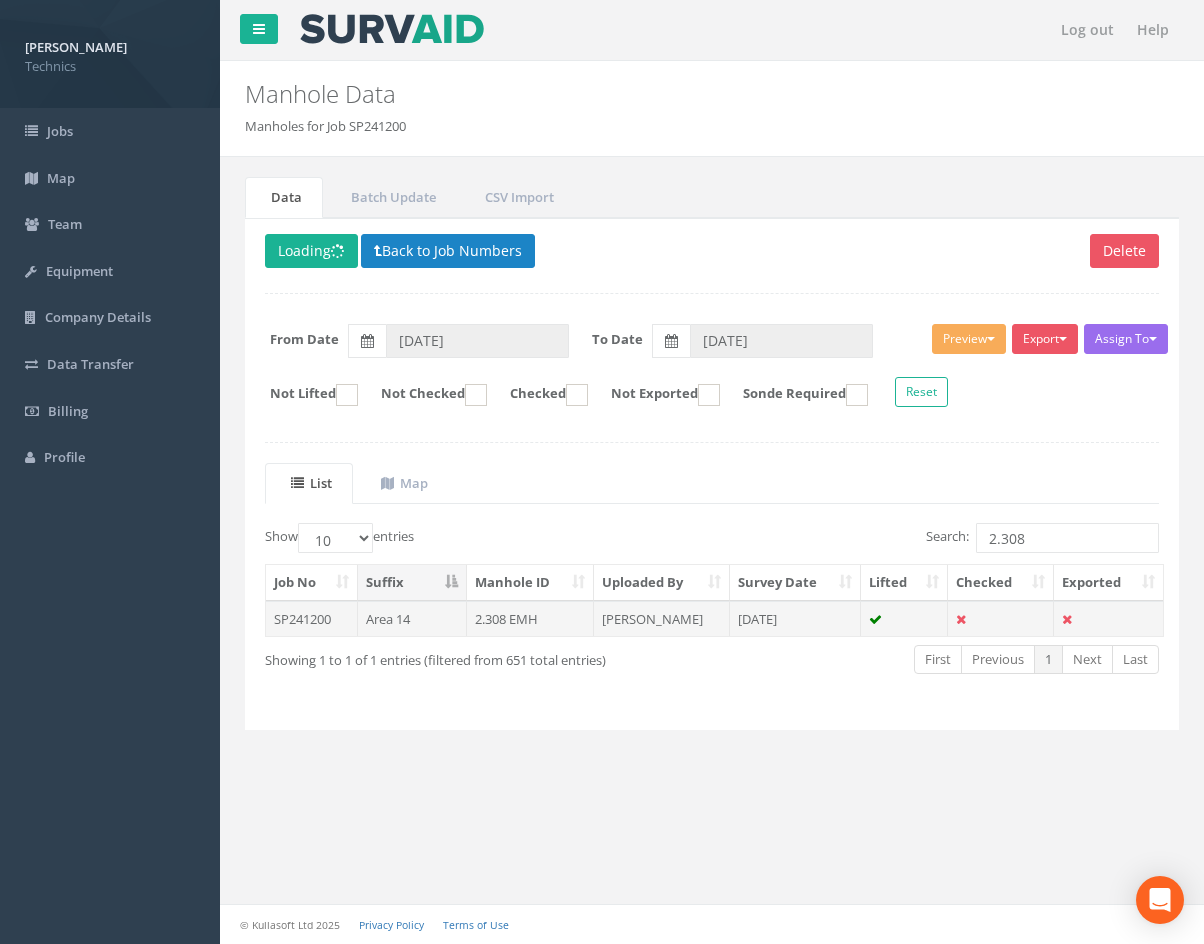click on "[PERSON_NAME]" at bounding box center (662, 619) 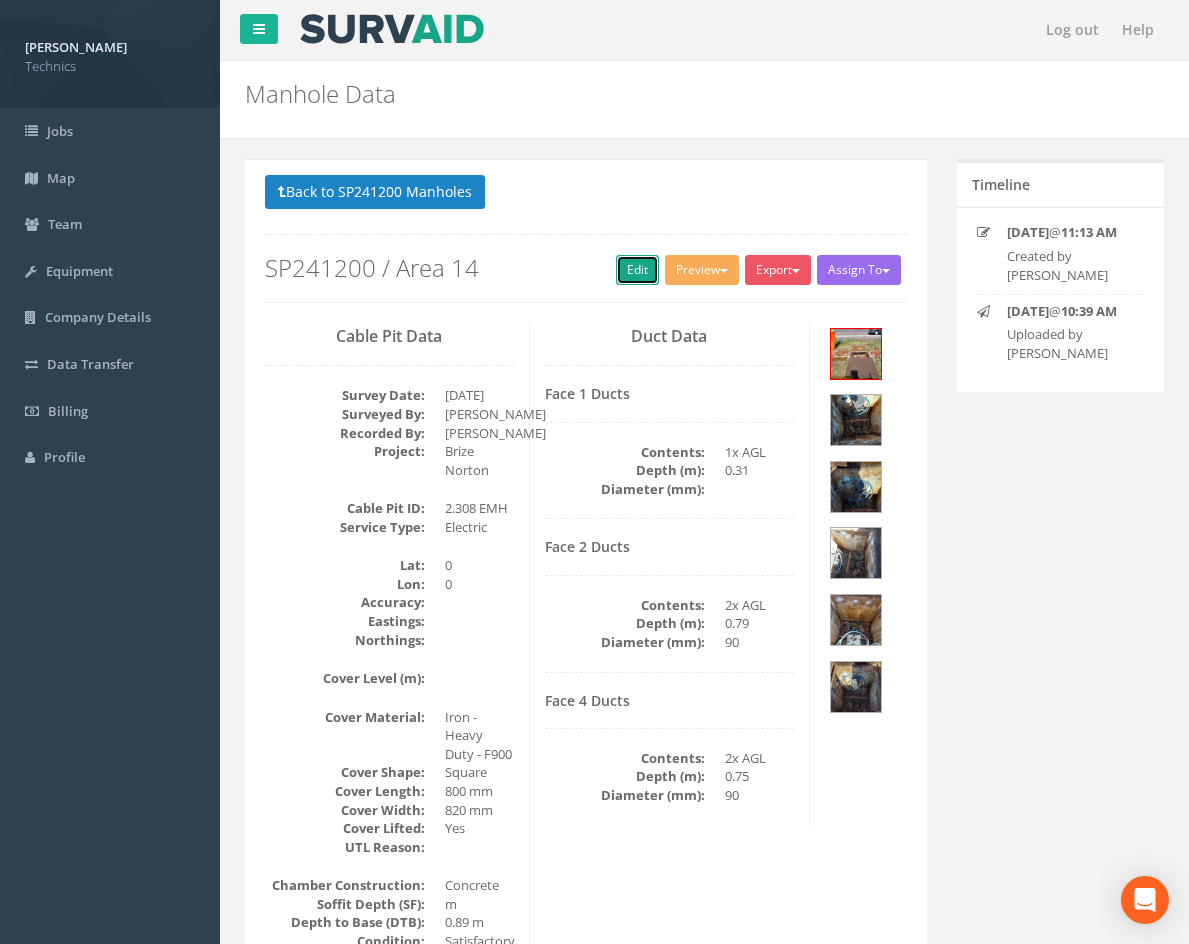 click on "Edit" at bounding box center (637, 270) 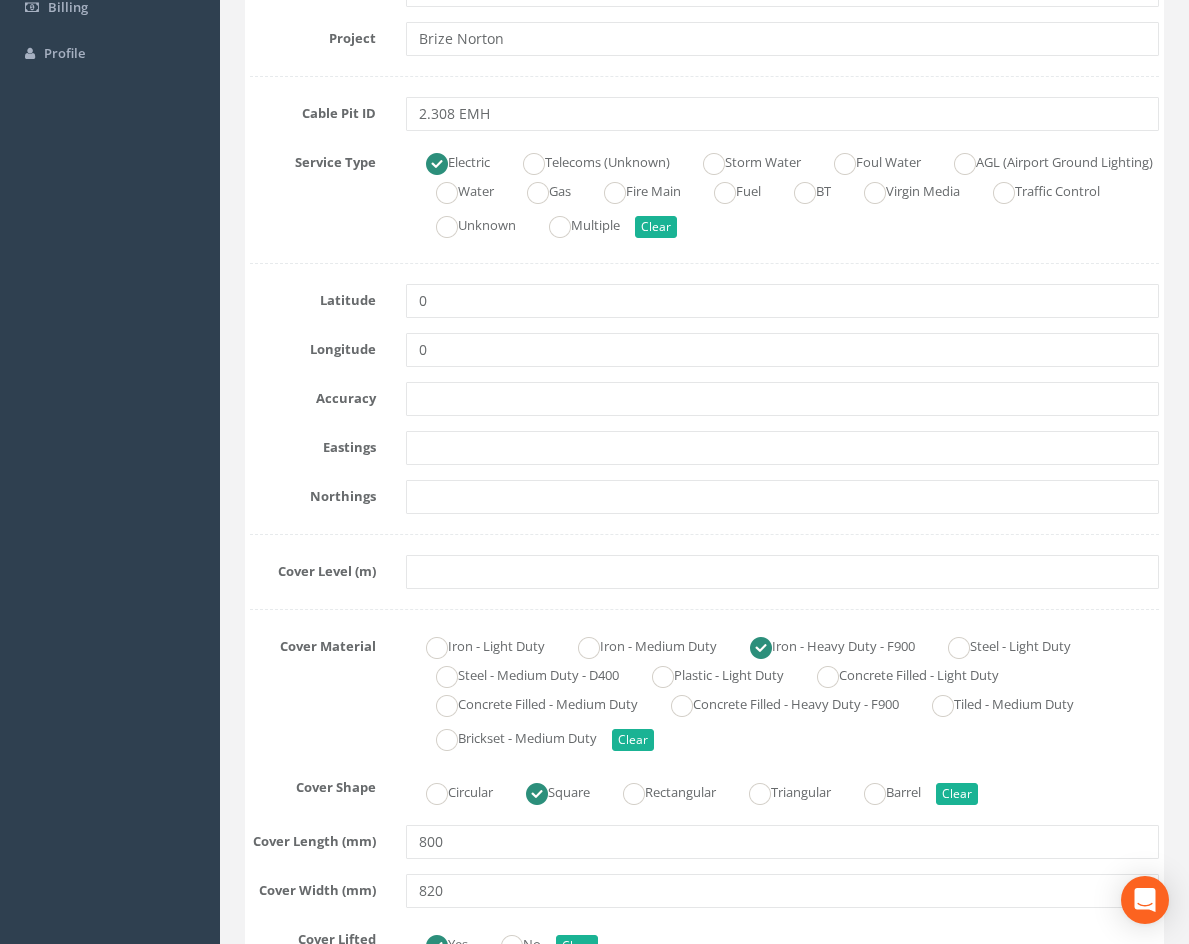 scroll, scrollTop: 400, scrollLeft: 0, axis: vertical 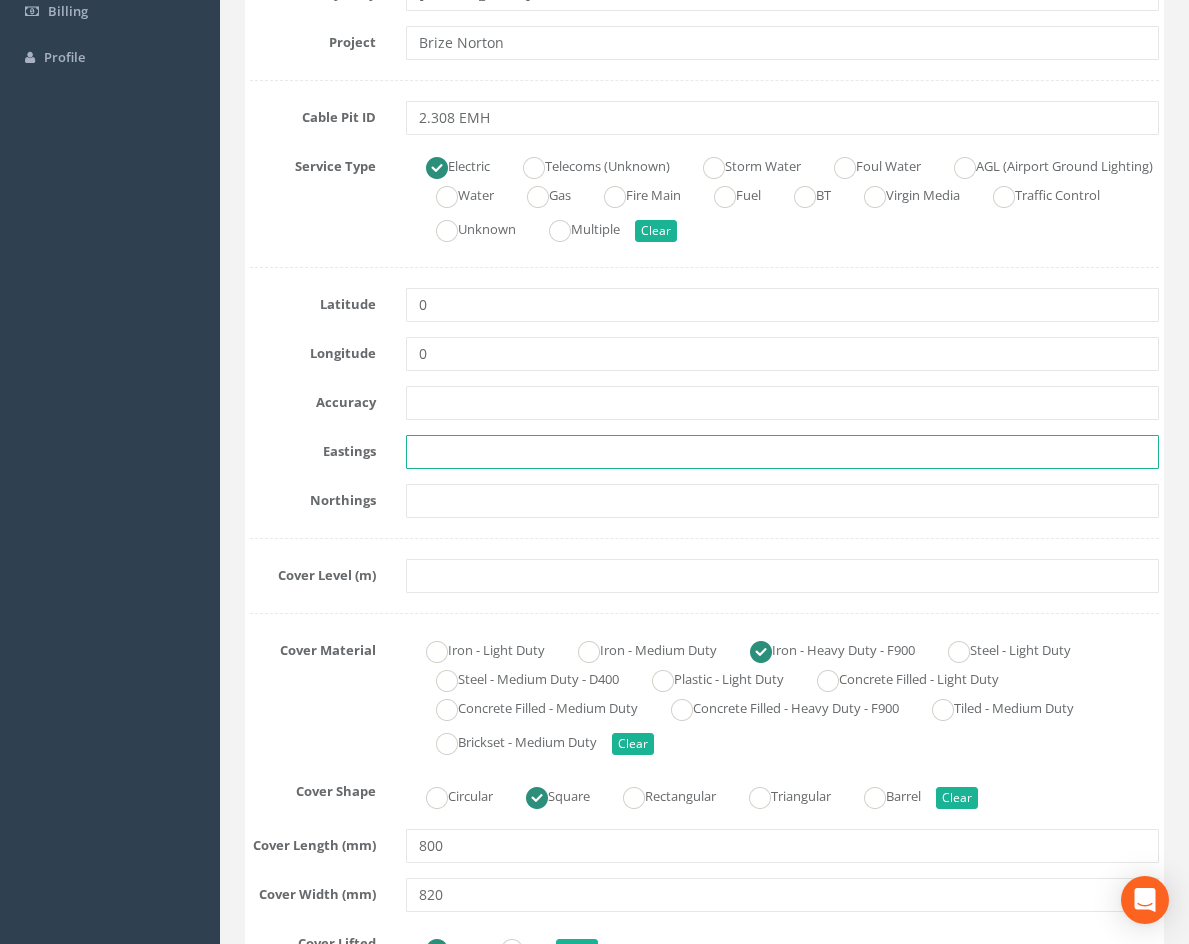 click at bounding box center [782, 452] 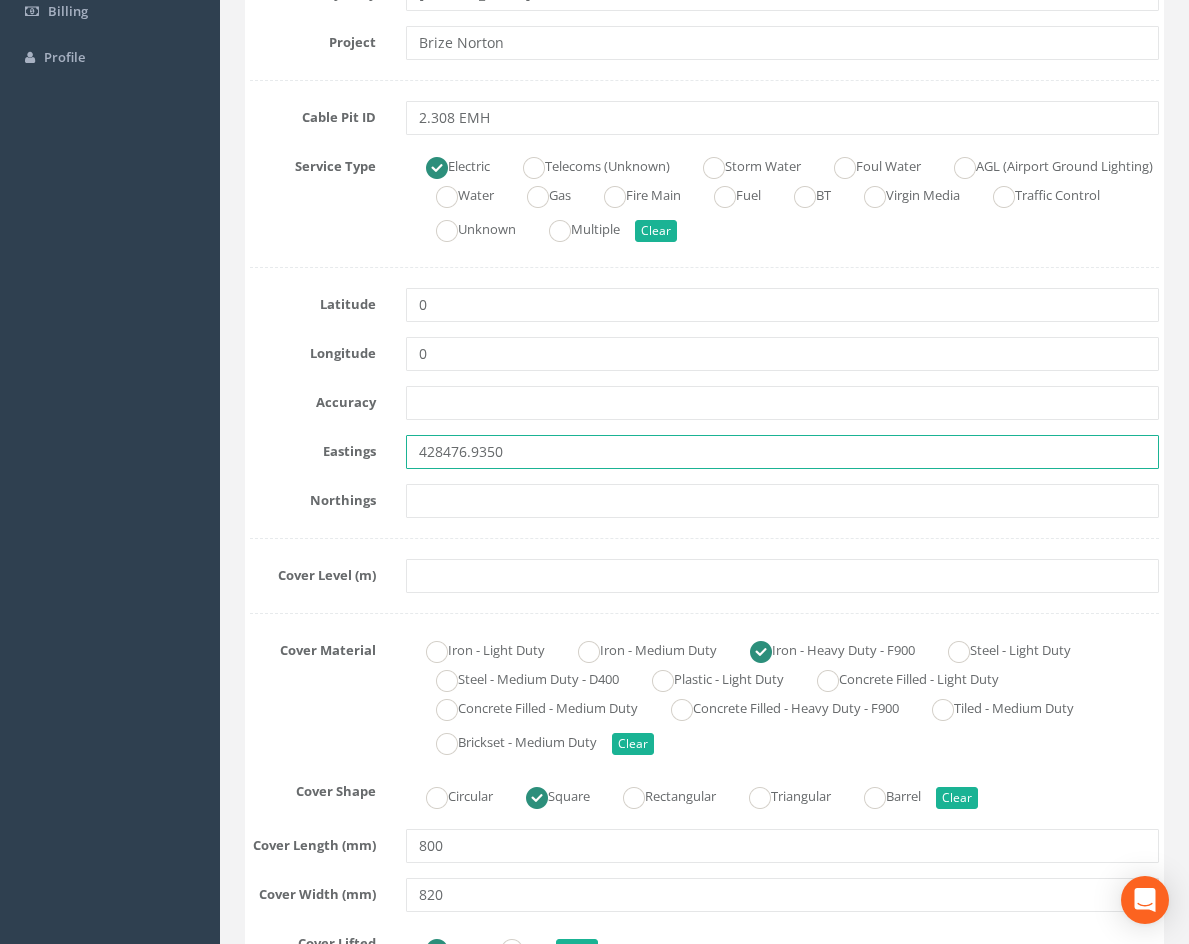 type on "428476.9350" 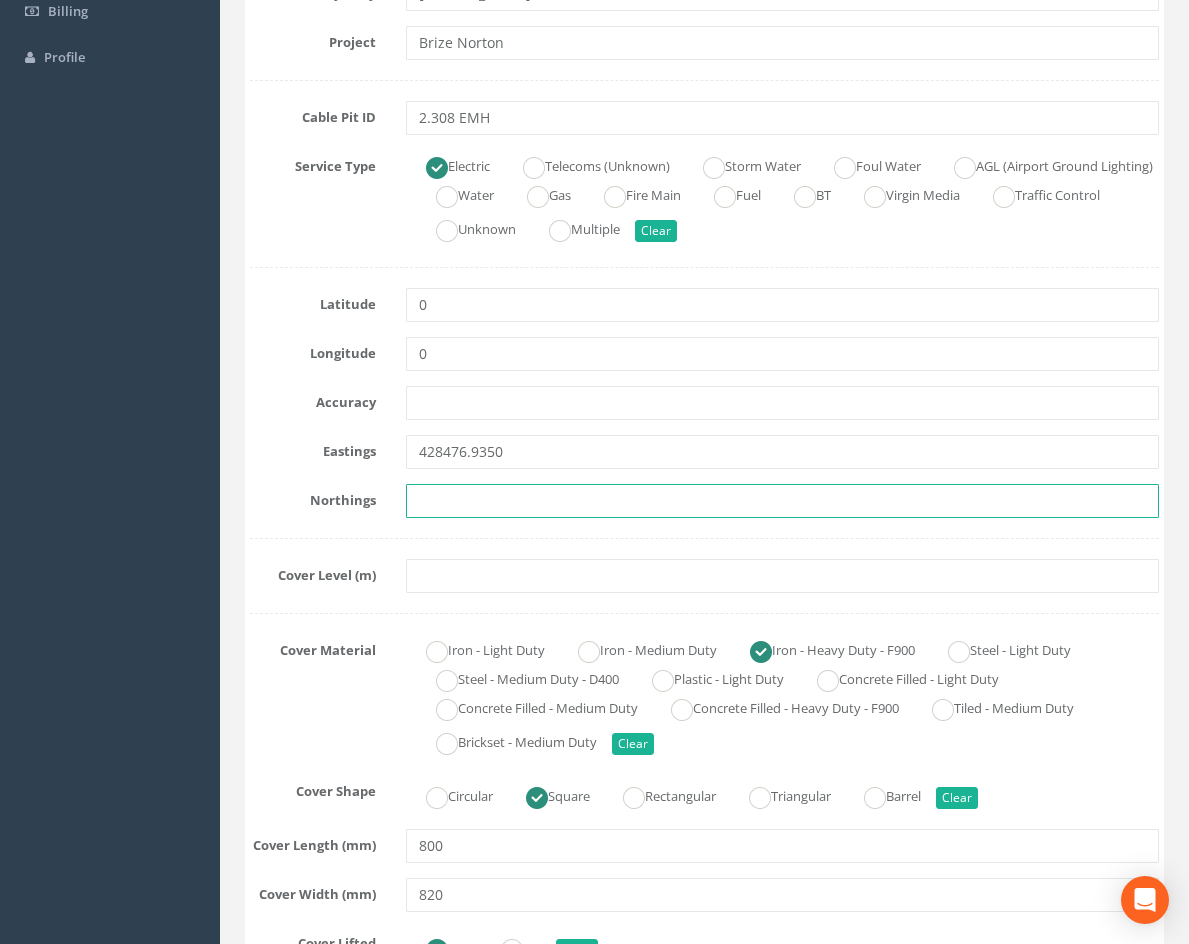 click at bounding box center [782, 501] 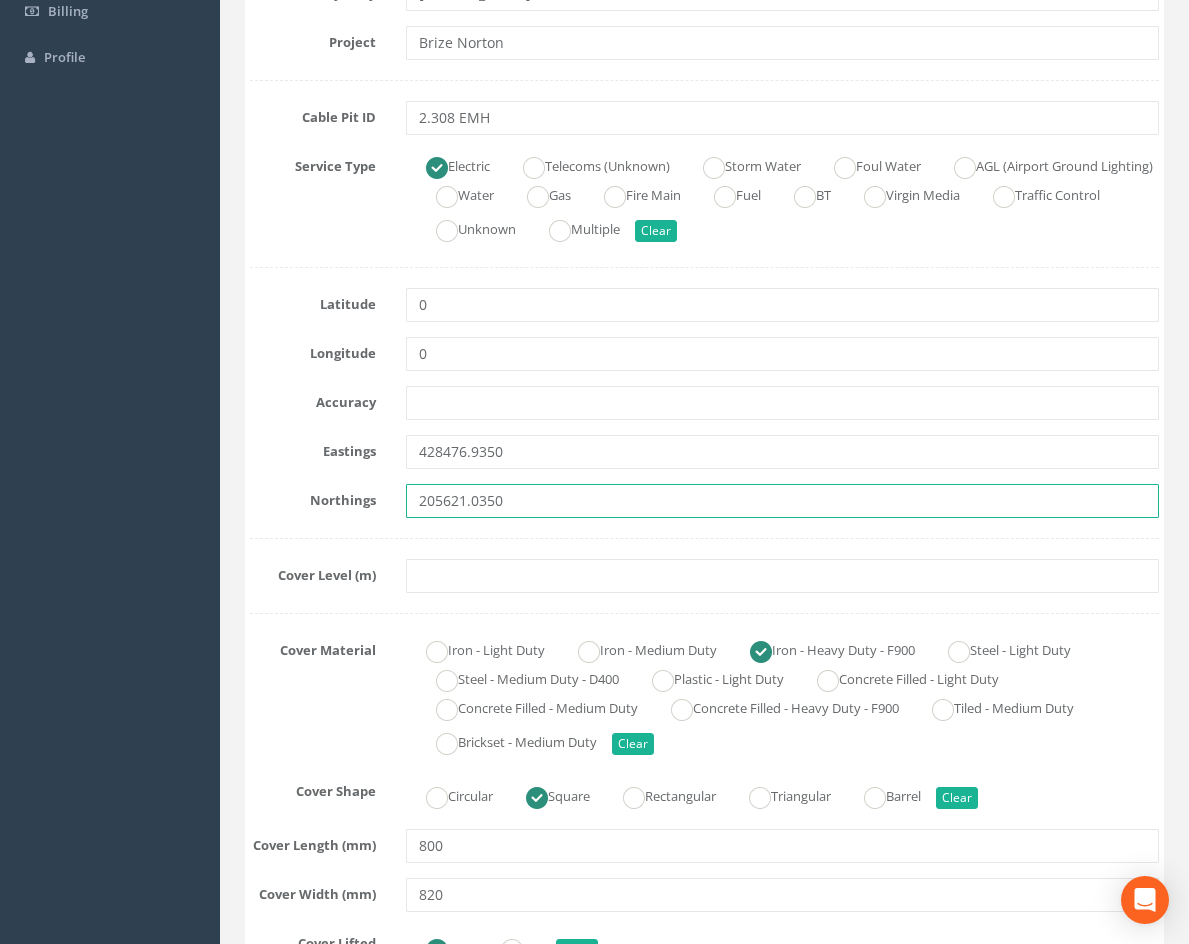 type on "205621.0350" 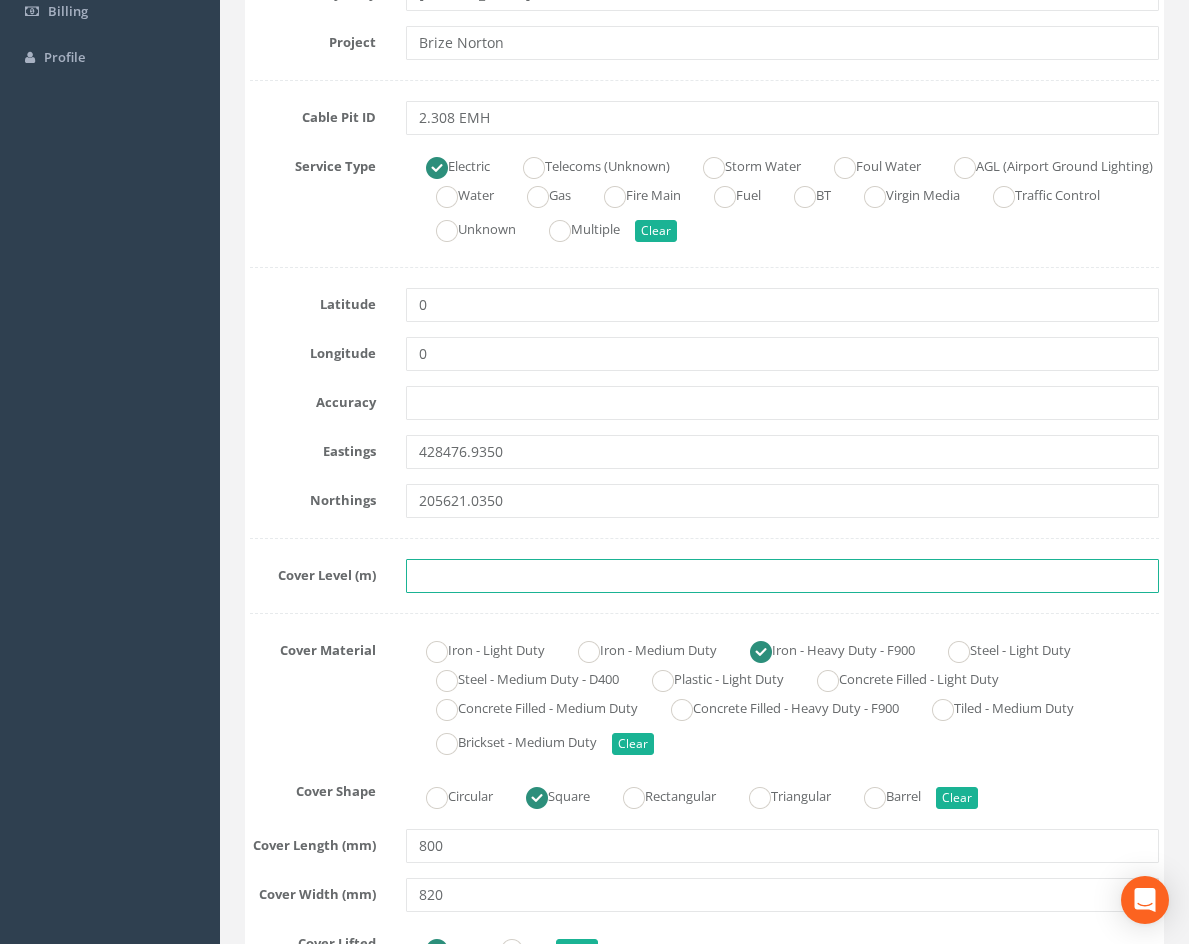 click at bounding box center [782, 576] 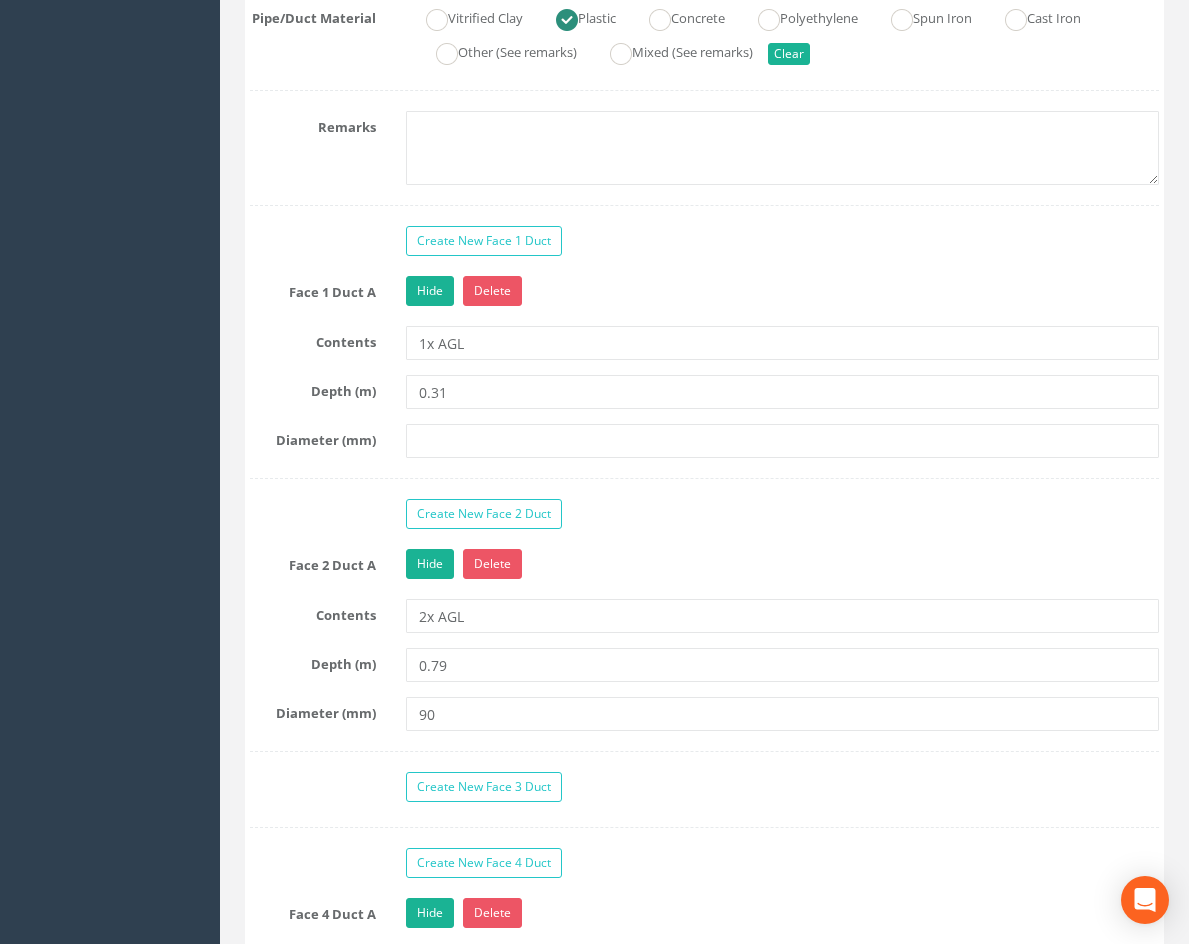 scroll, scrollTop: 1800, scrollLeft: 0, axis: vertical 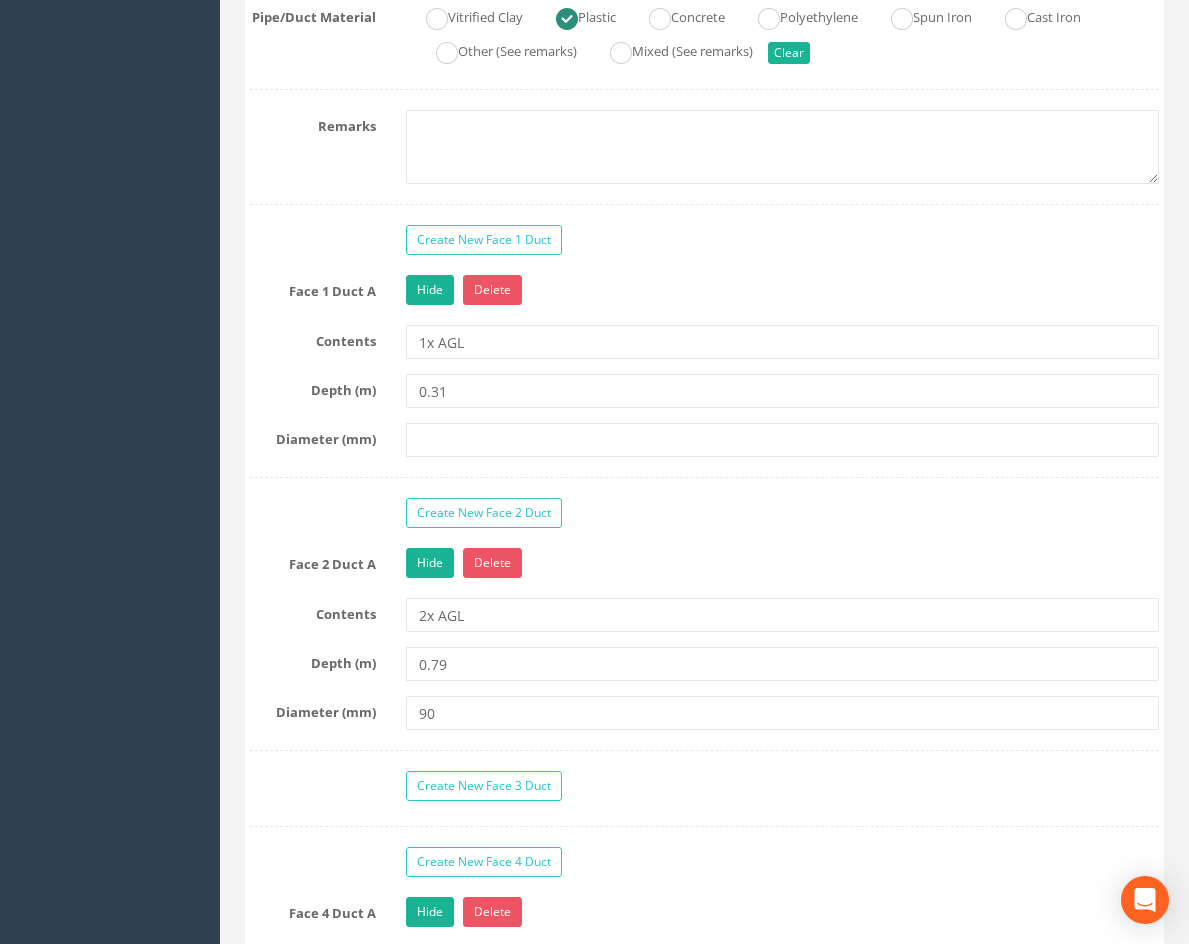 type on "85.5390" 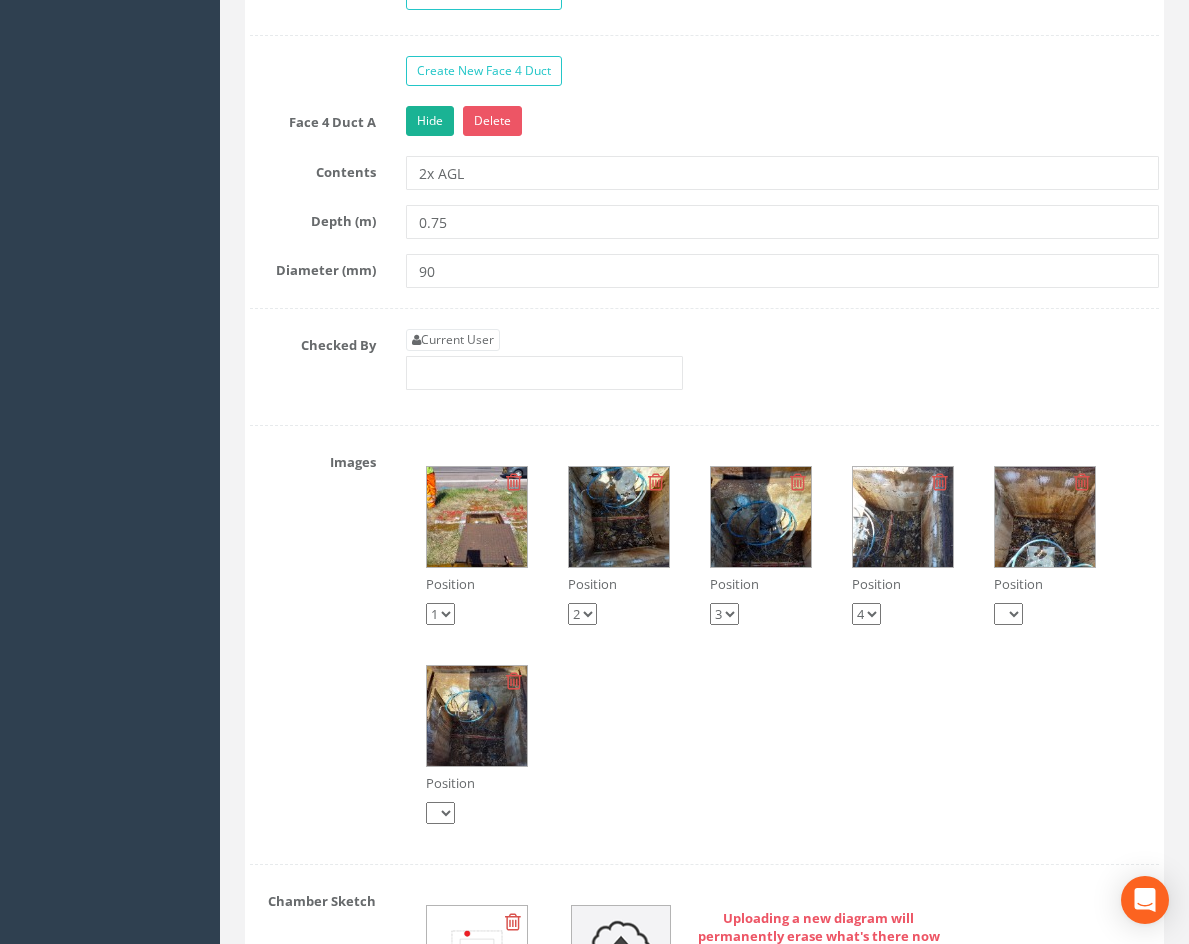 scroll, scrollTop: 2600, scrollLeft: 0, axis: vertical 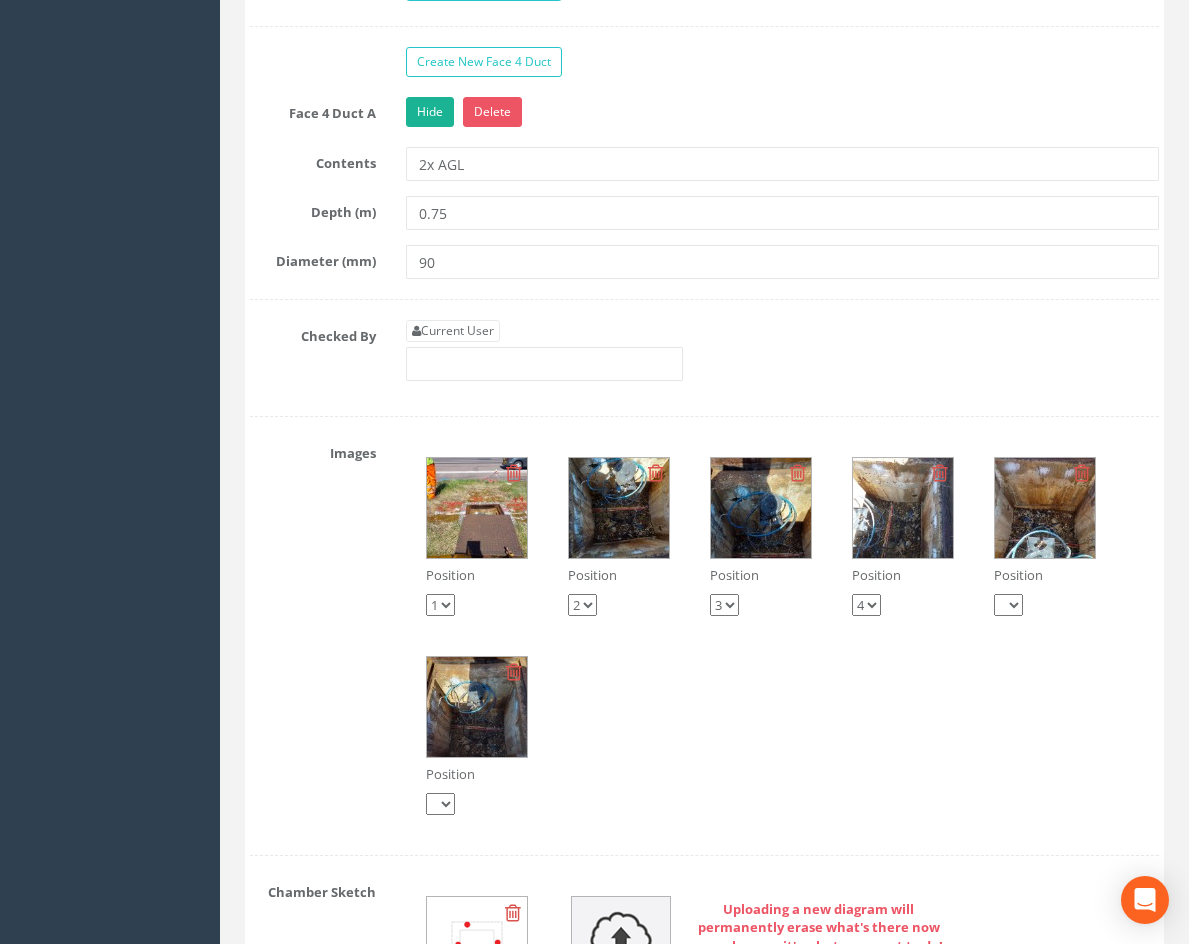 click at bounding box center (477, 508) 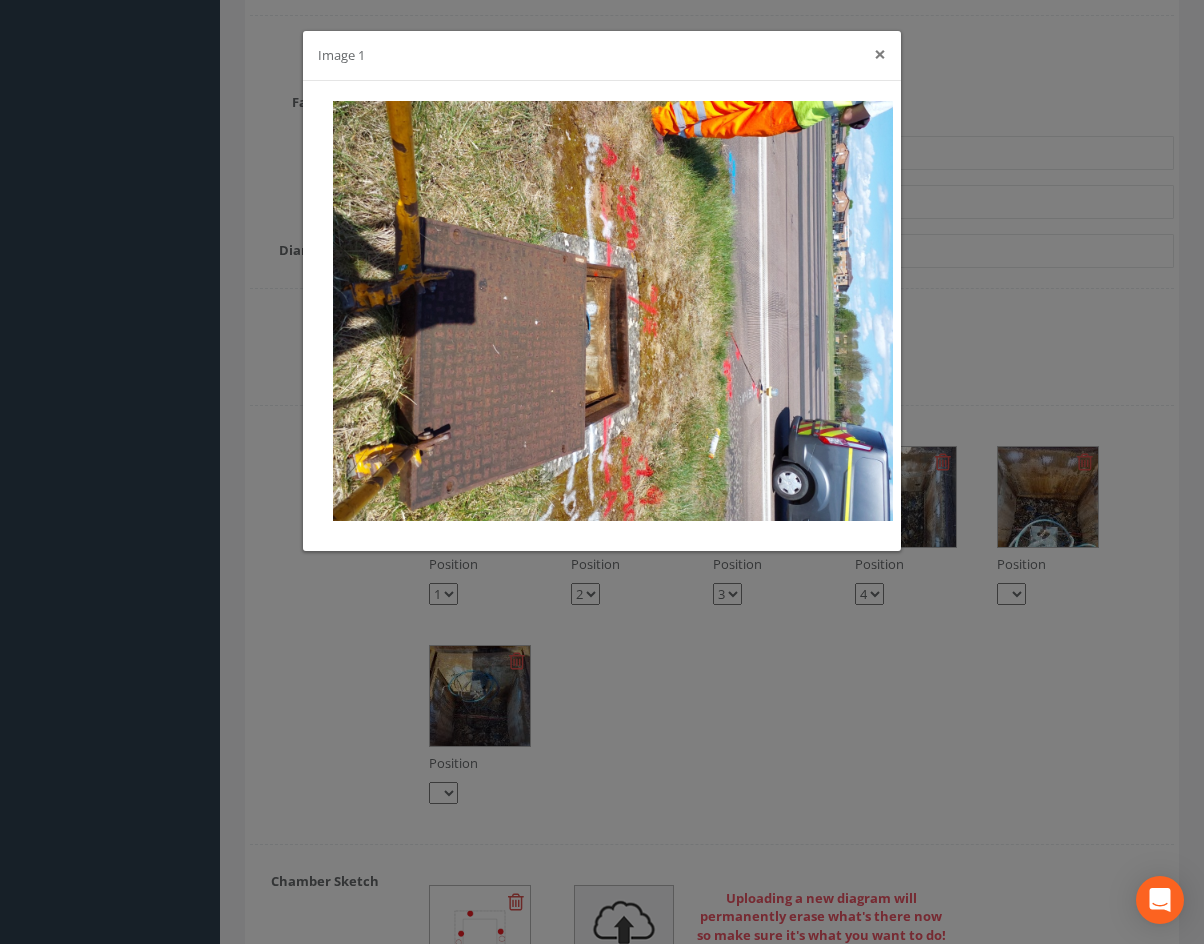 click on "×" at bounding box center [880, 54] 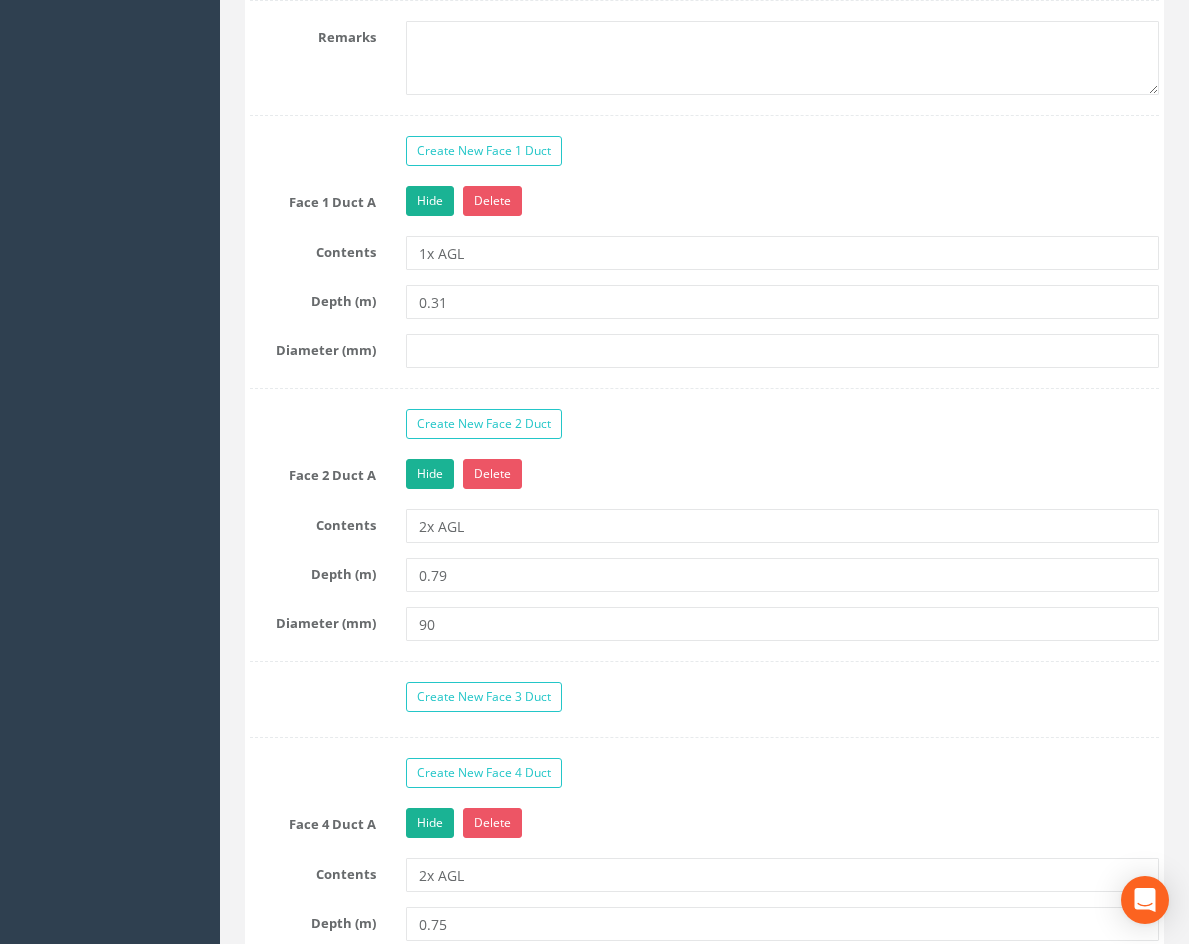 scroll, scrollTop: 1800, scrollLeft: 0, axis: vertical 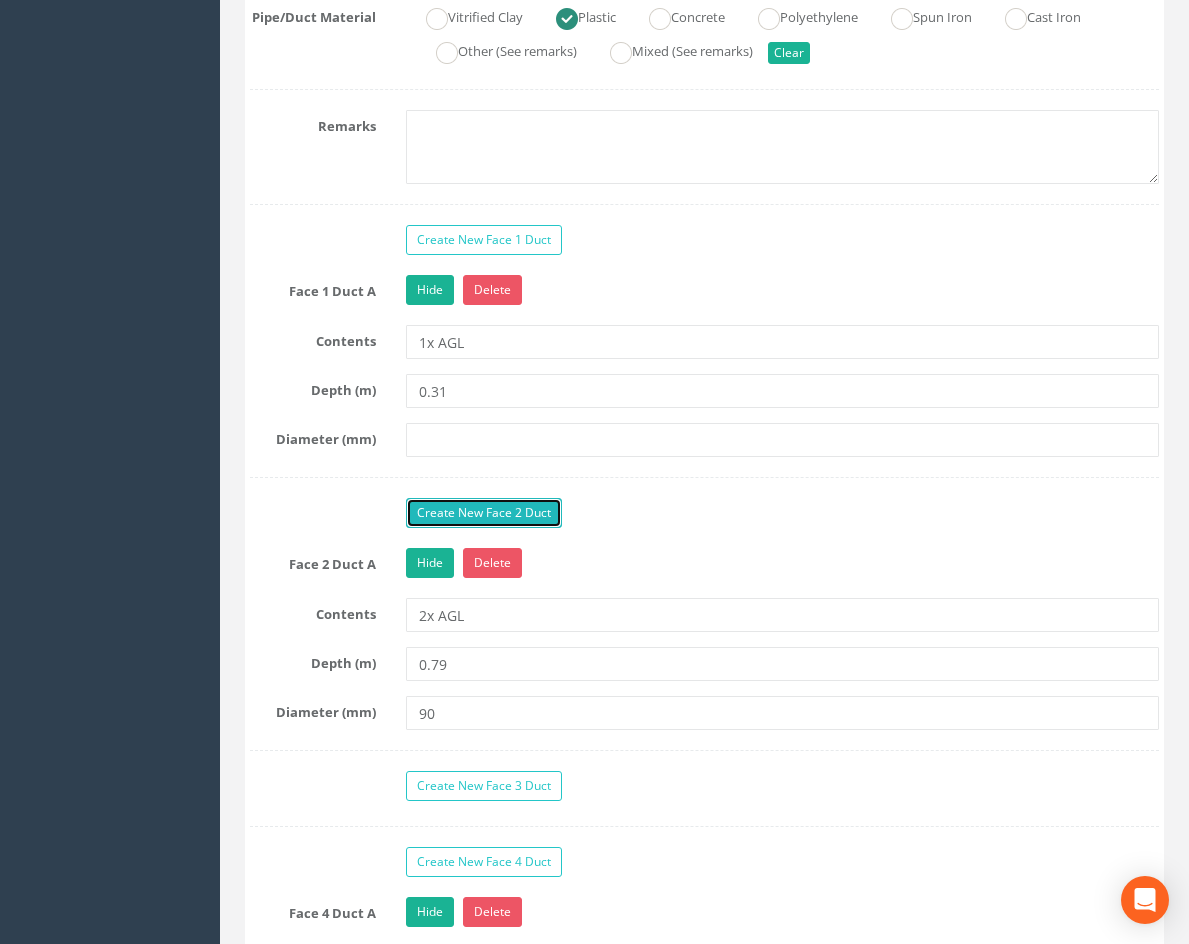 click on "Create New Face 2 Duct" at bounding box center [484, 513] 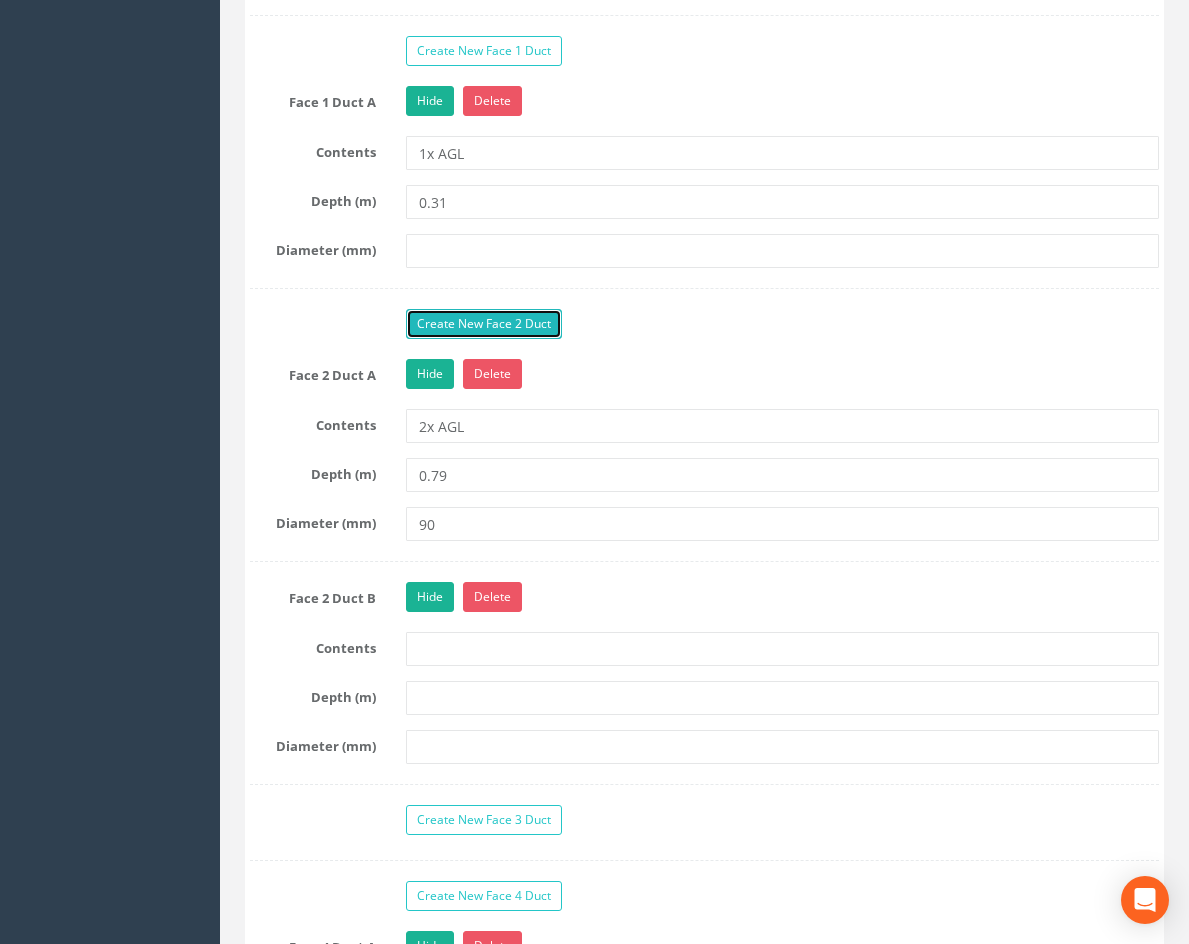 scroll, scrollTop: 2100, scrollLeft: 0, axis: vertical 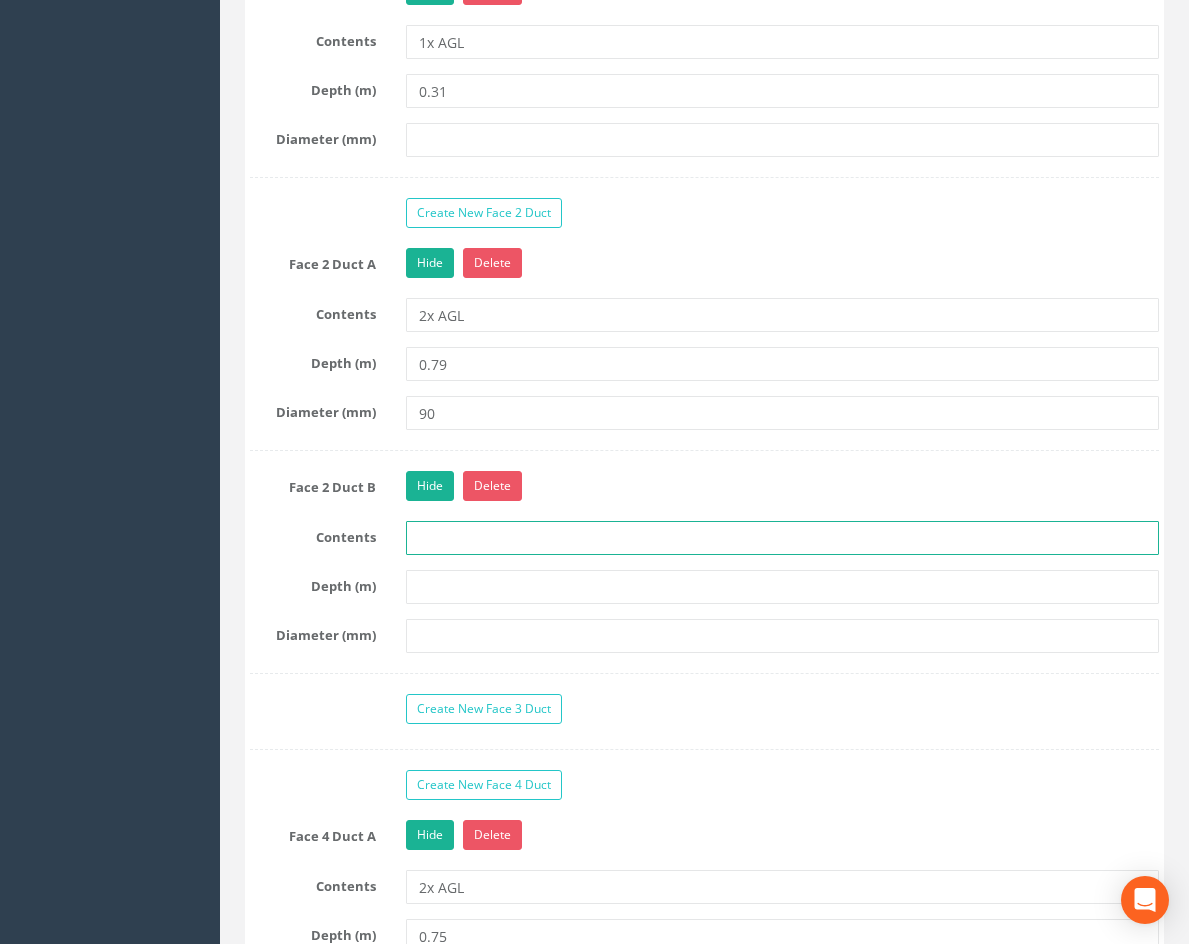 click at bounding box center (782, 538) 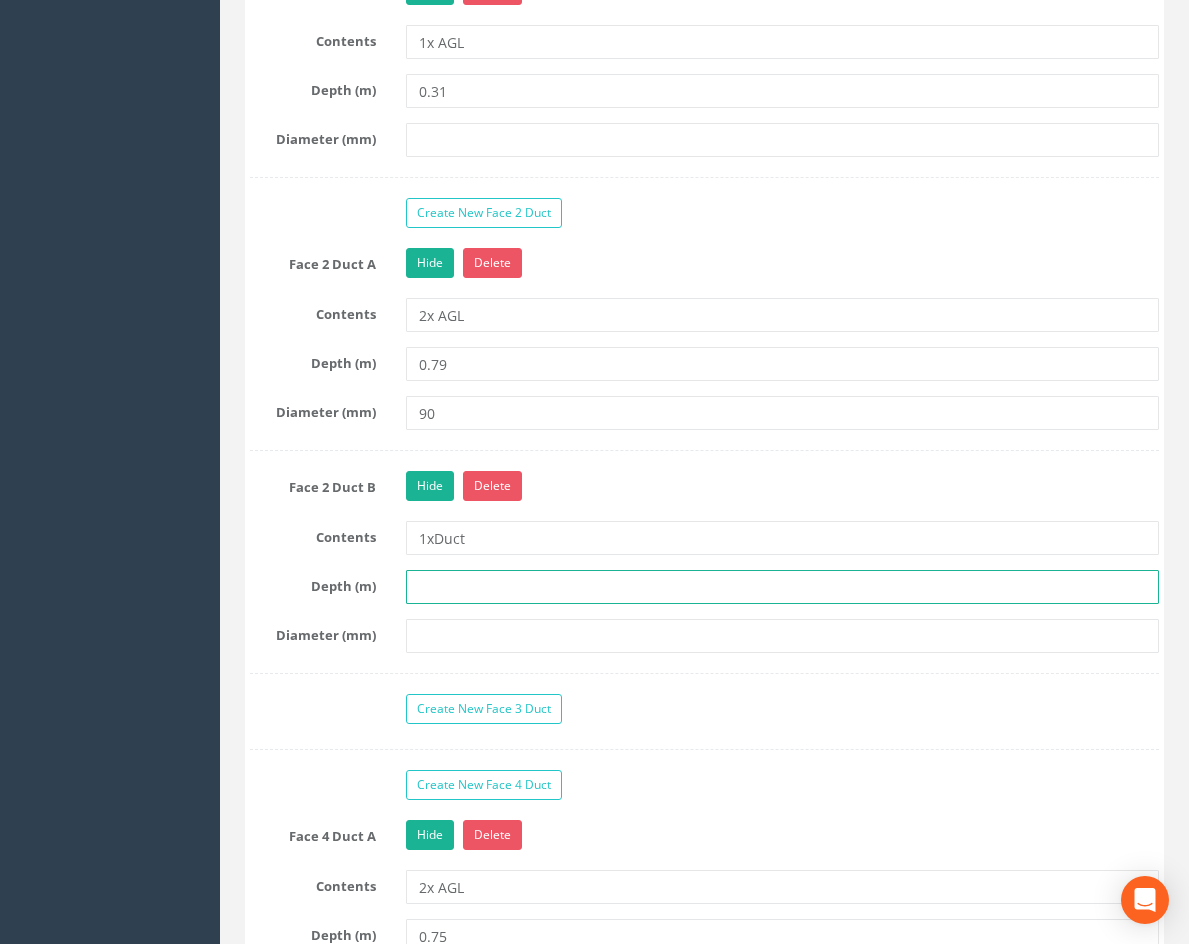 click at bounding box center (782, 587) 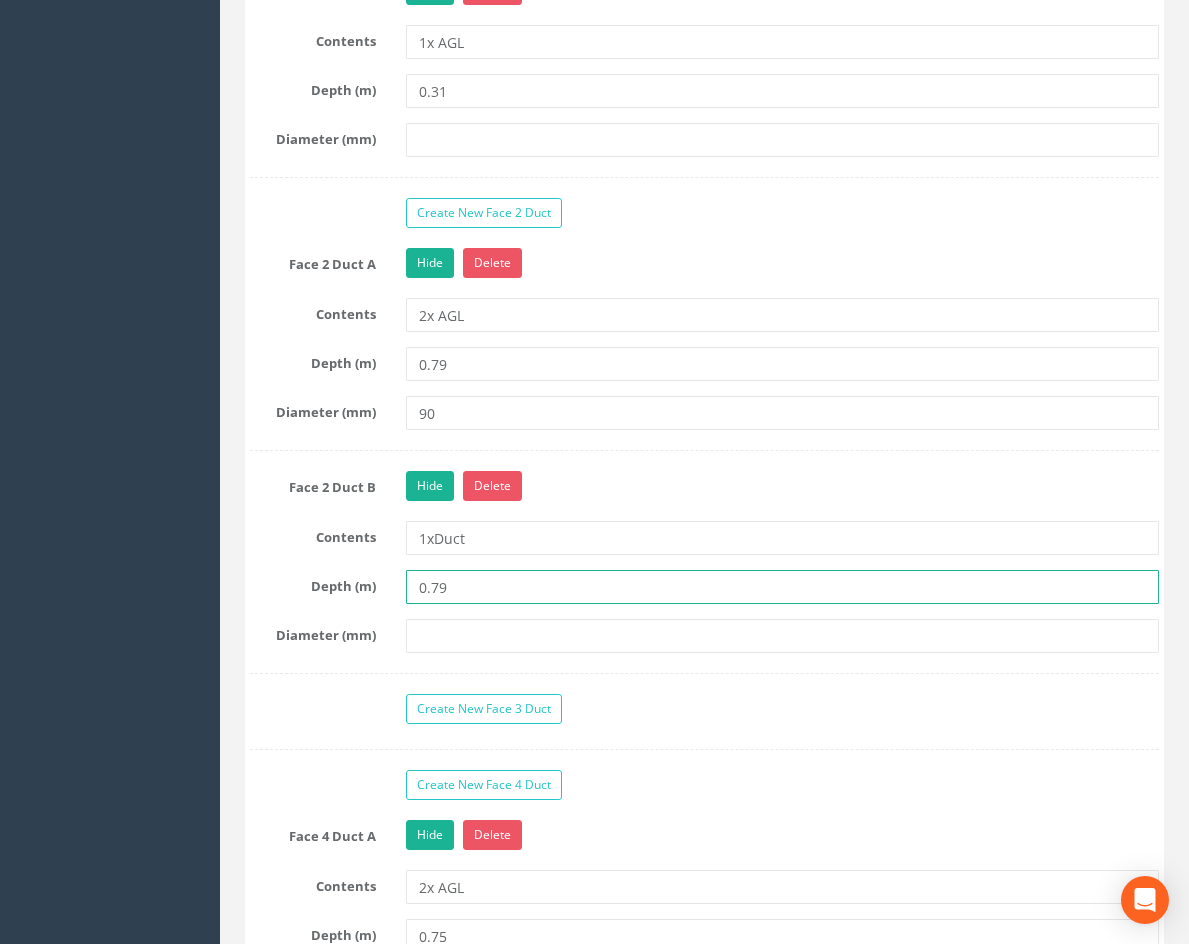 type on "0.79" 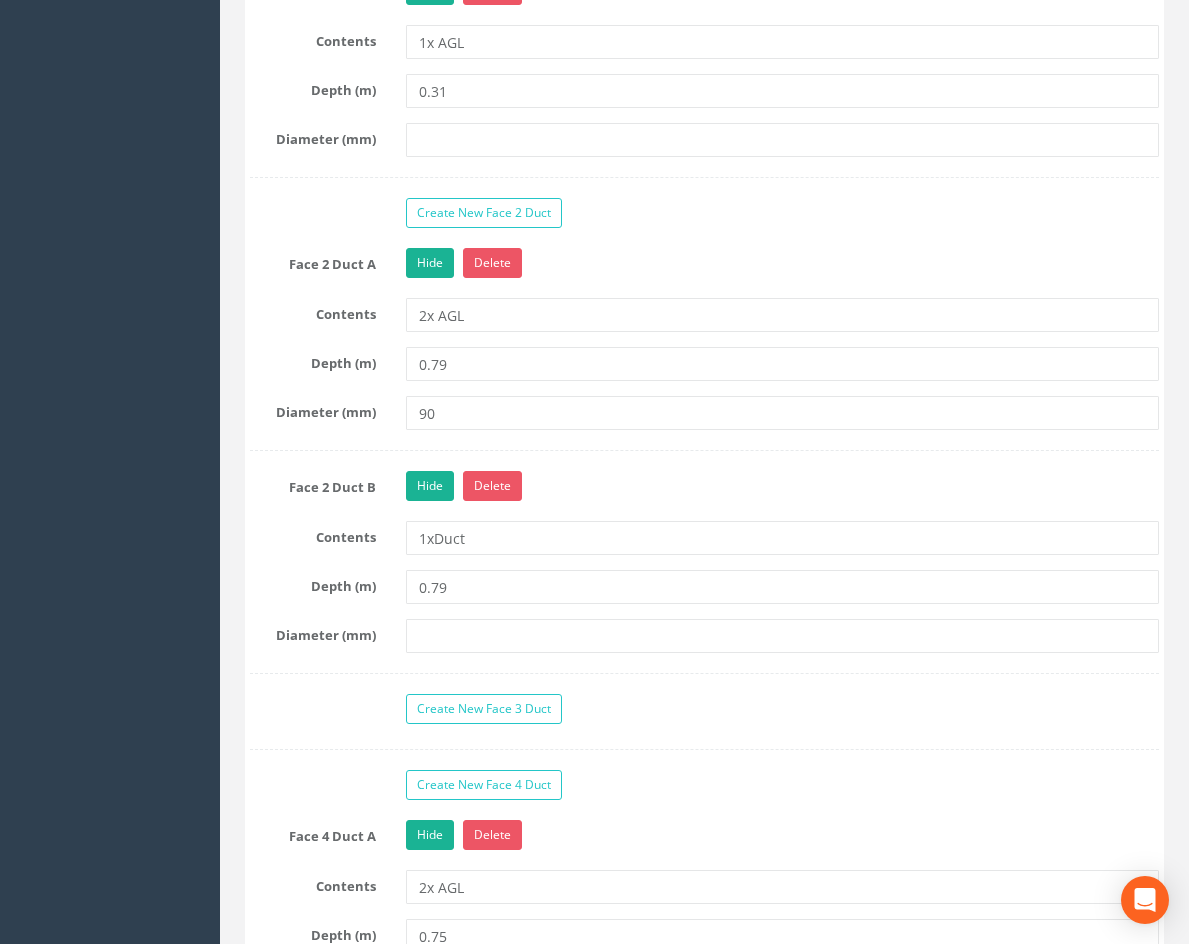 click on "Face 2 Duct B
Hide
Delete
Contents
1xDuct
Depth (m)
0.79
Diameter (mm)" at bounding box center (704, 572) 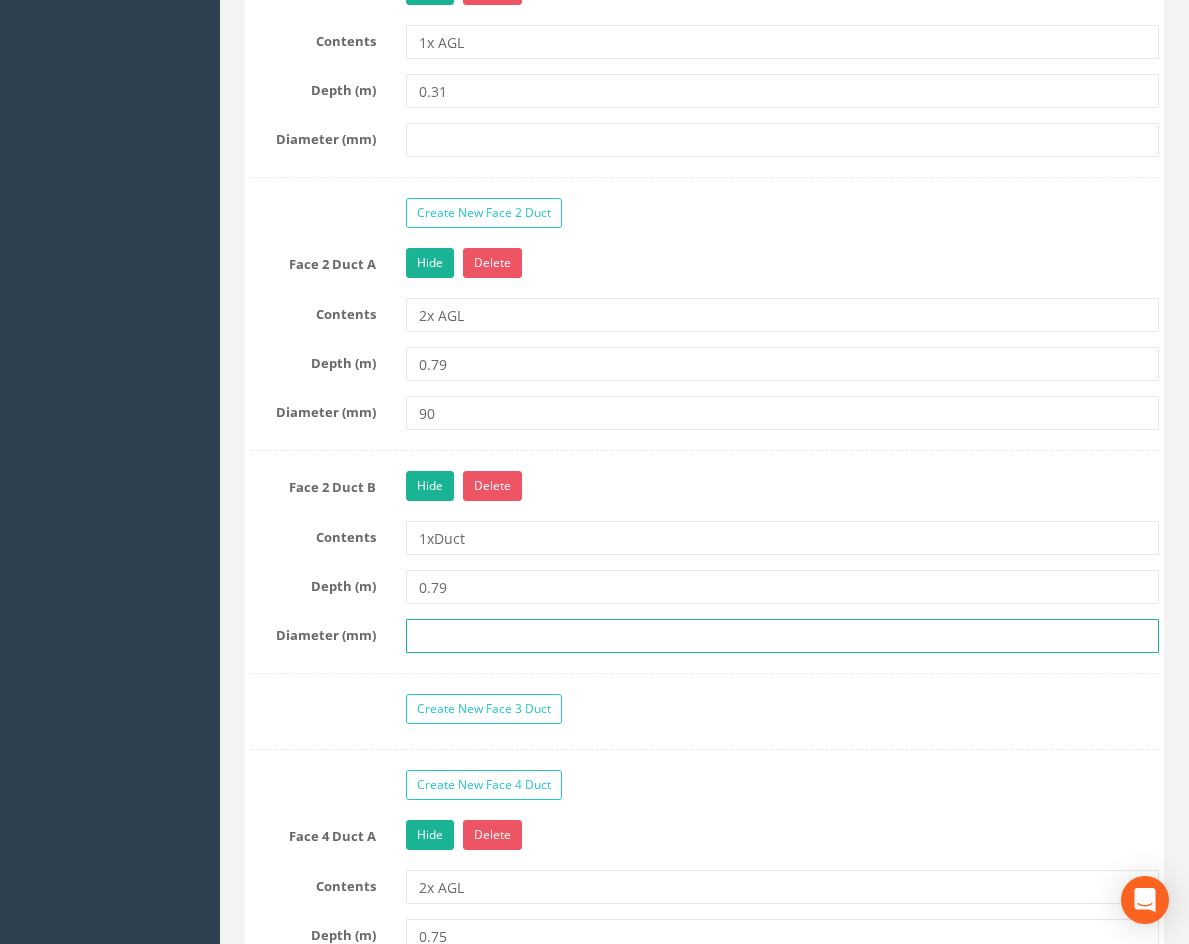 click at bounding box center [782, 636] 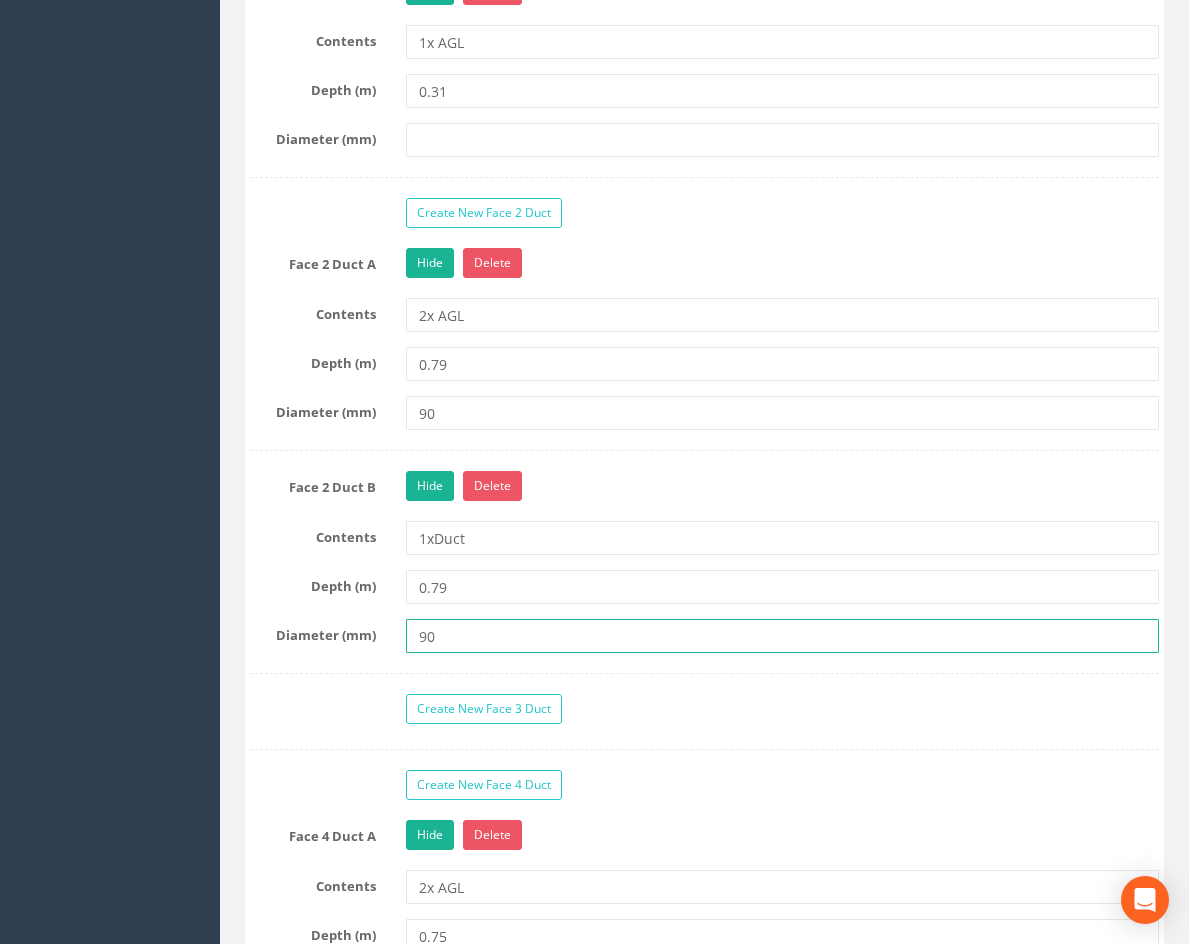 type on "90" 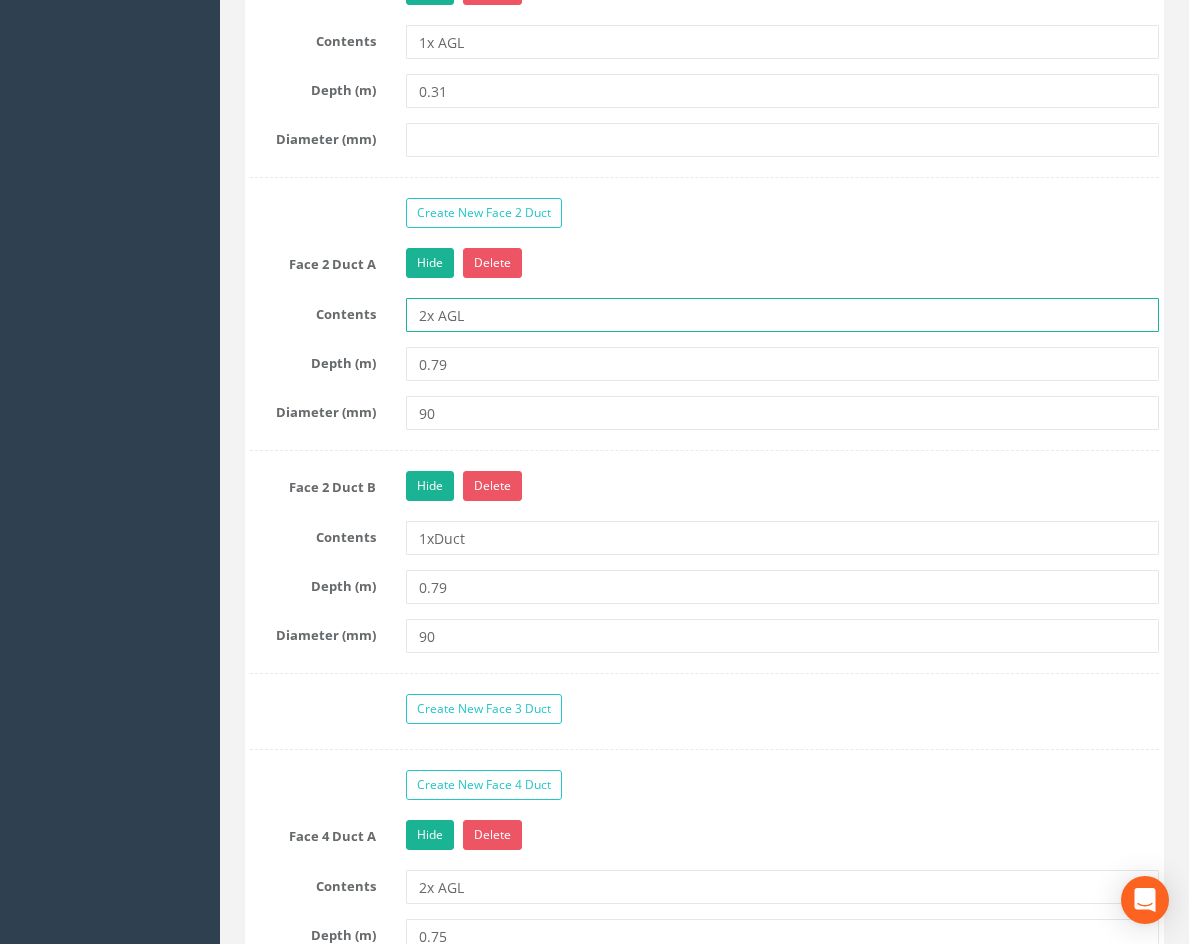 drag, startPoint x: 481, startPoint y: 324, endPoint x: 350, endPoint y: 323, distance: 131.00381 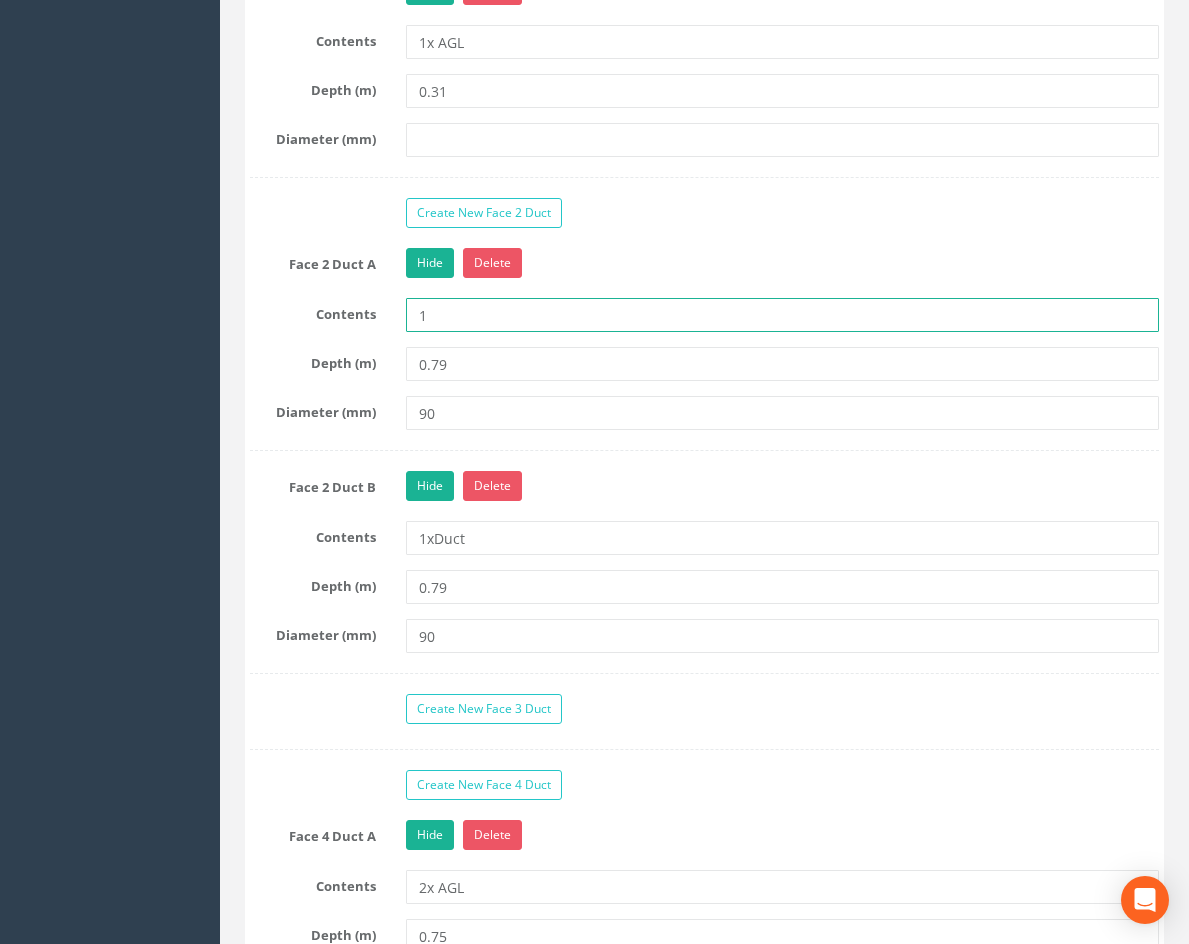 type on "1xAGL" 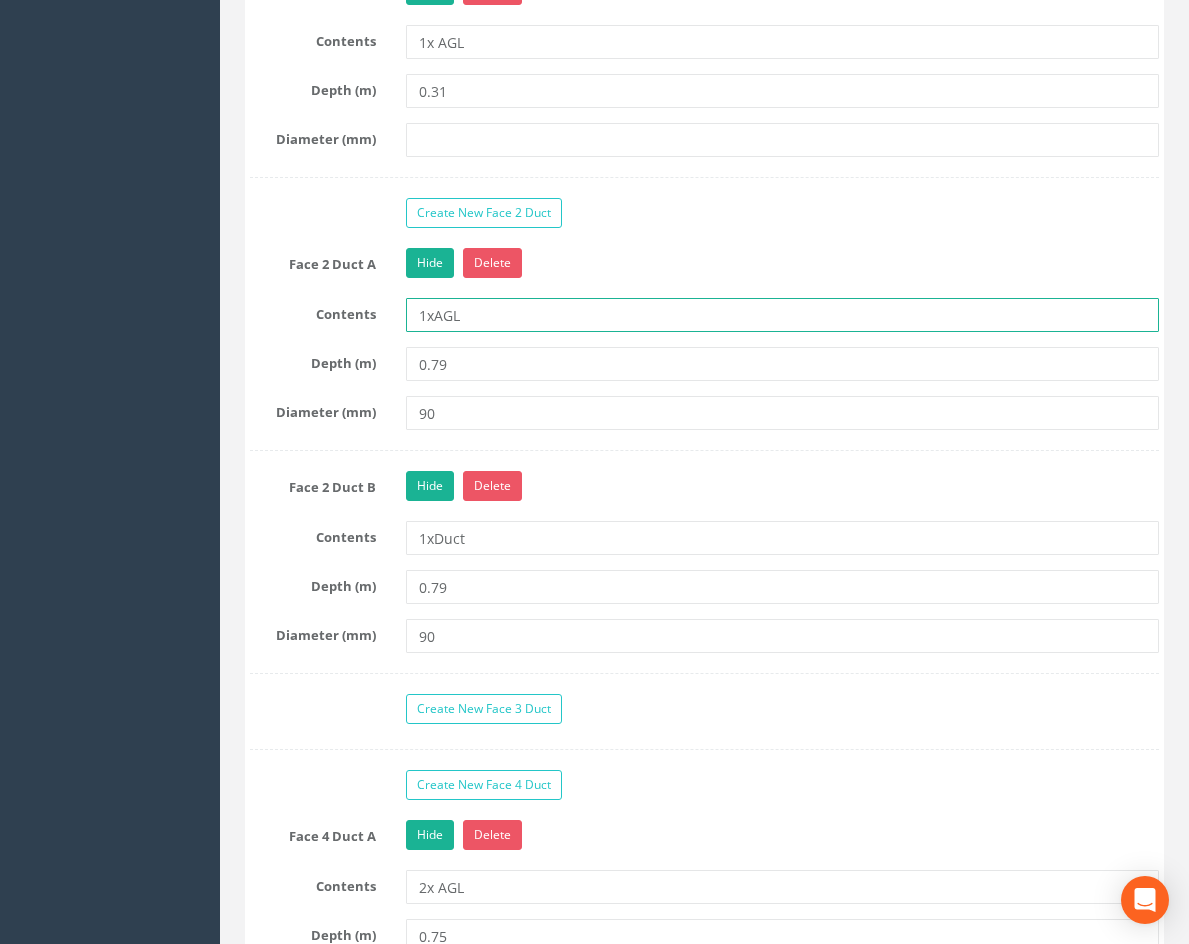 scroll, scrollTop: 2200, scrollLeft: 0, axis: vertical 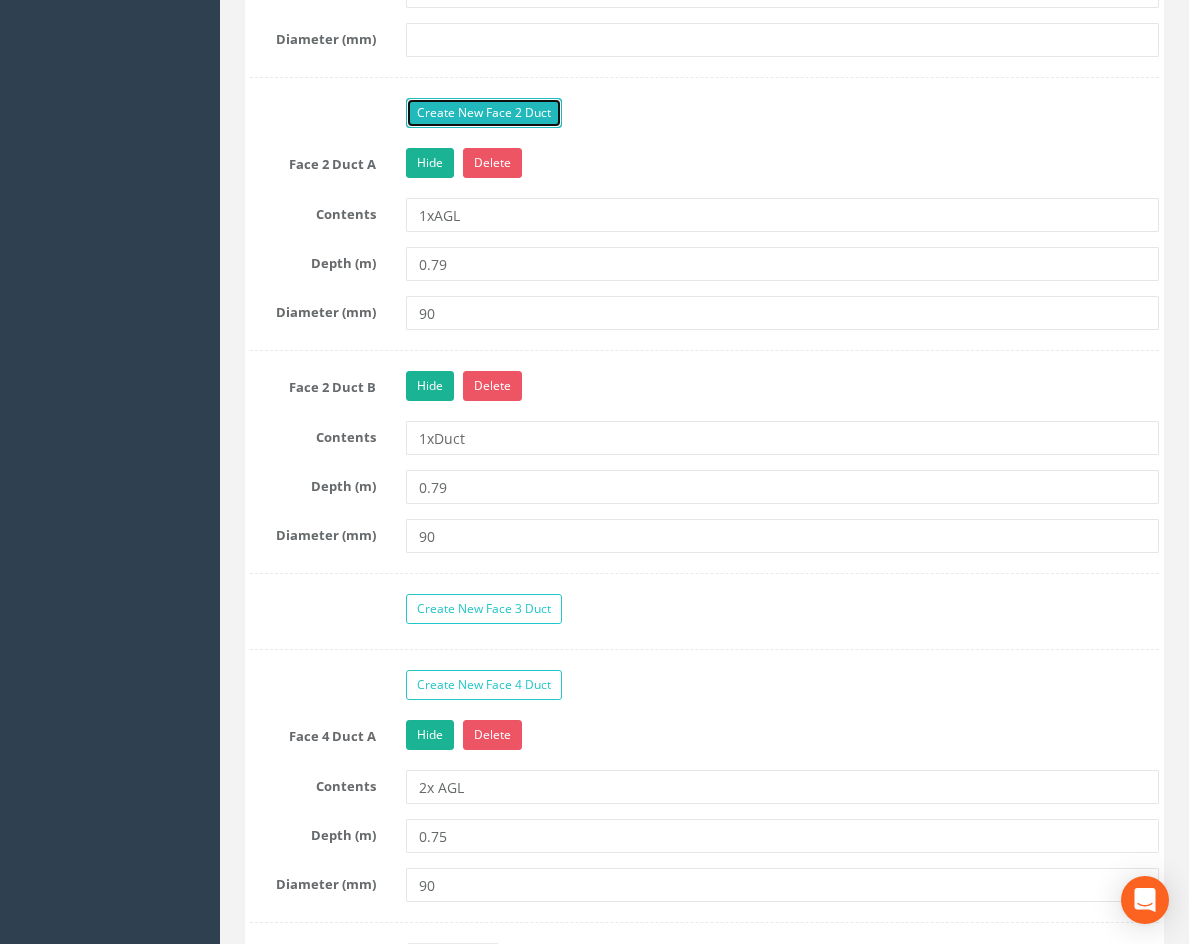 click on "Create New Face 2 Duct" at bounding box center [484, 113] 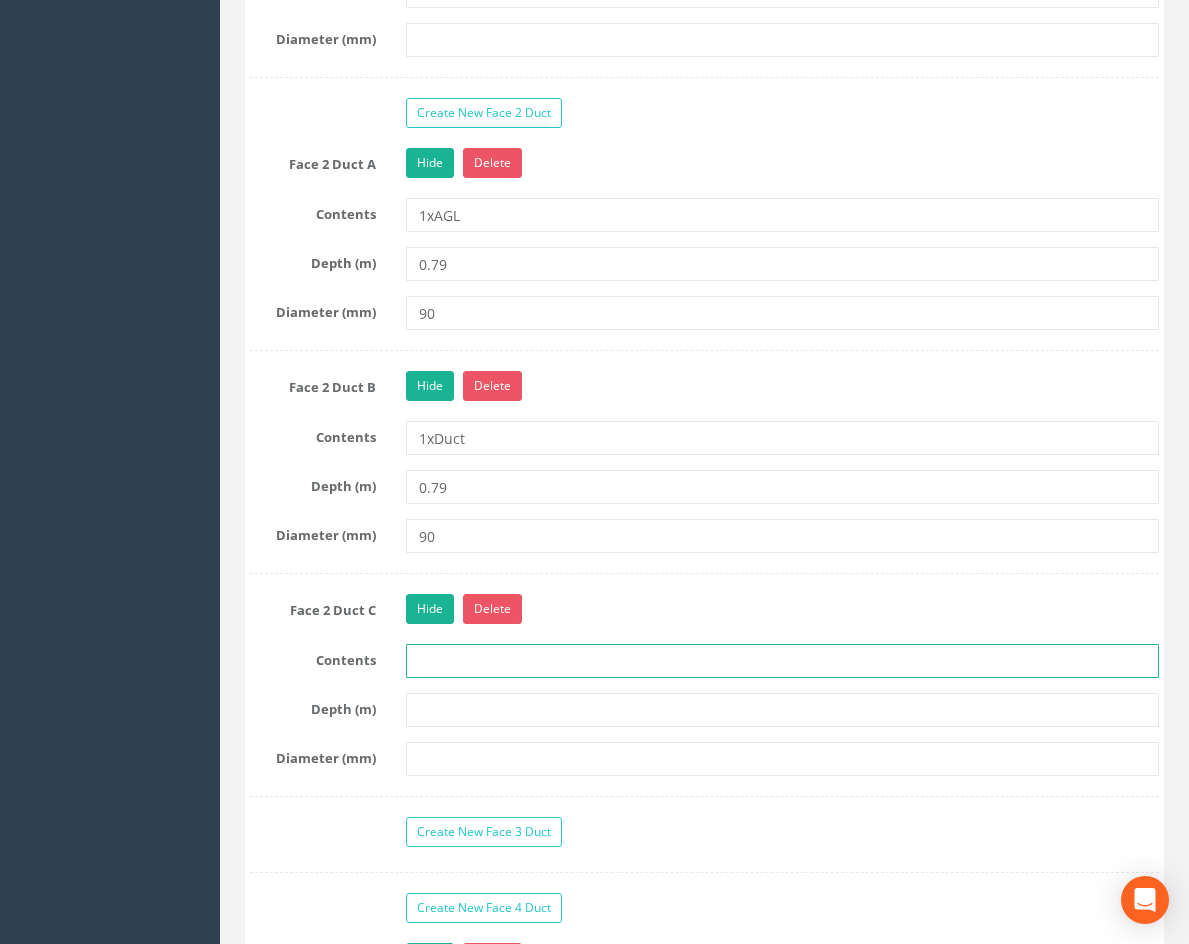 click at bounding box center [782, 661] 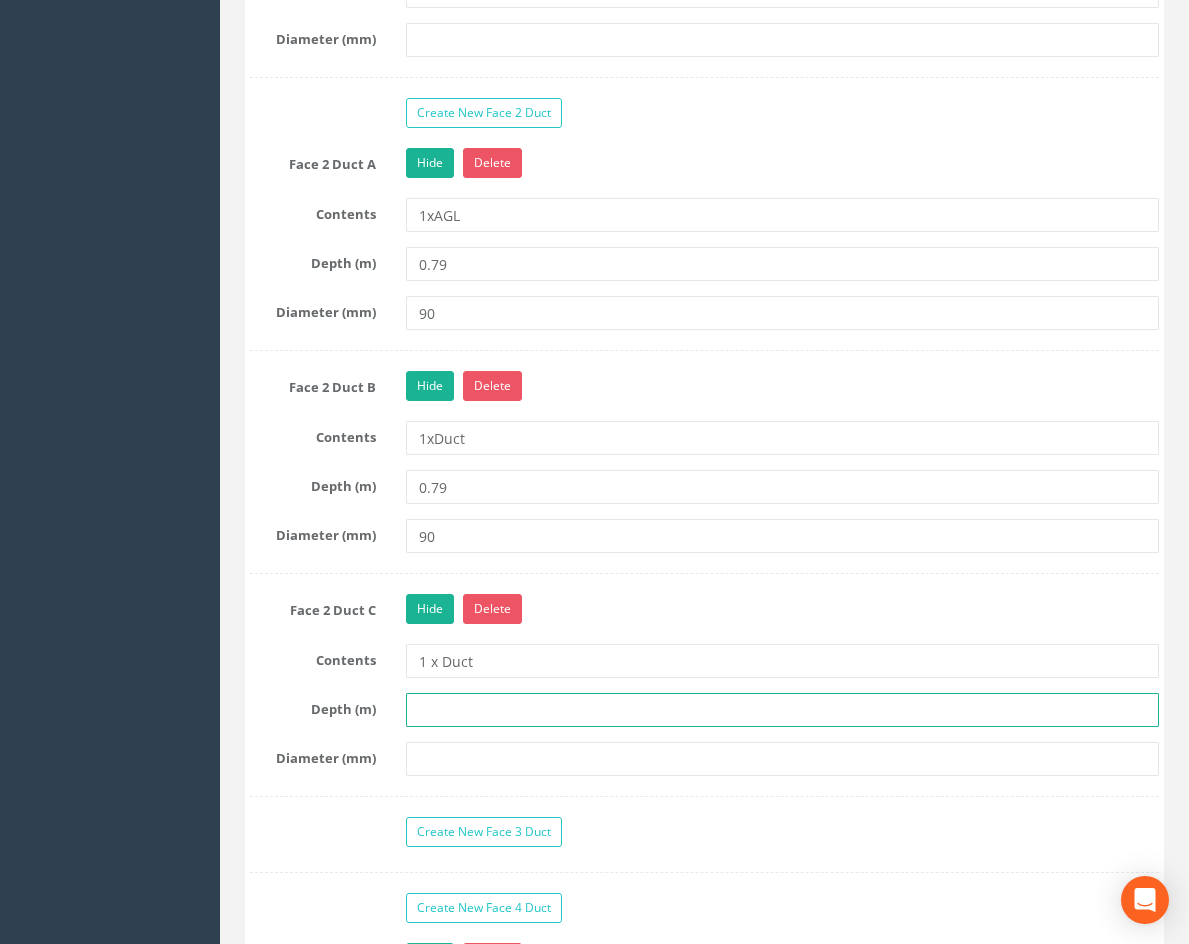 click at bounding box center (782, 710) 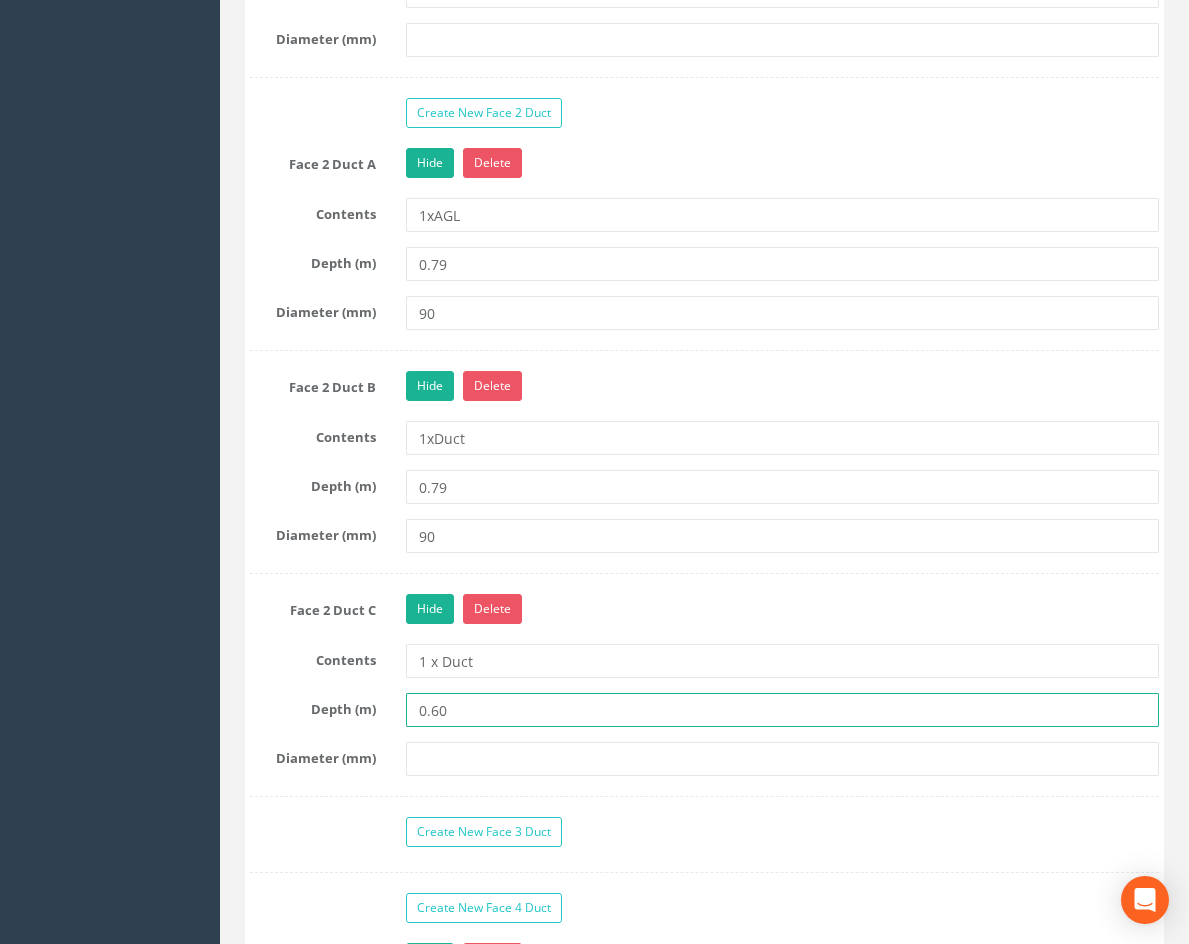 type on "0.60" 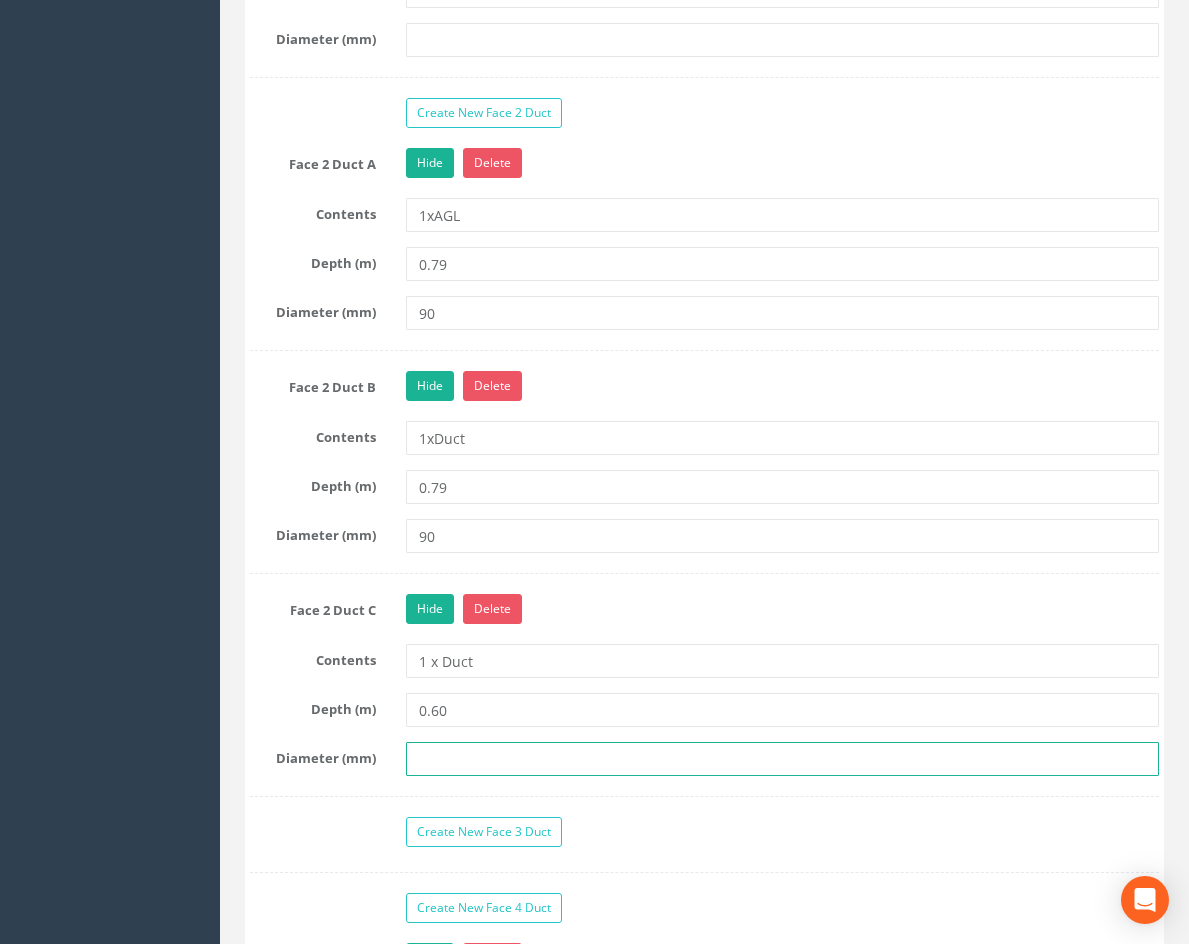 click at bounding box center (782, 759) 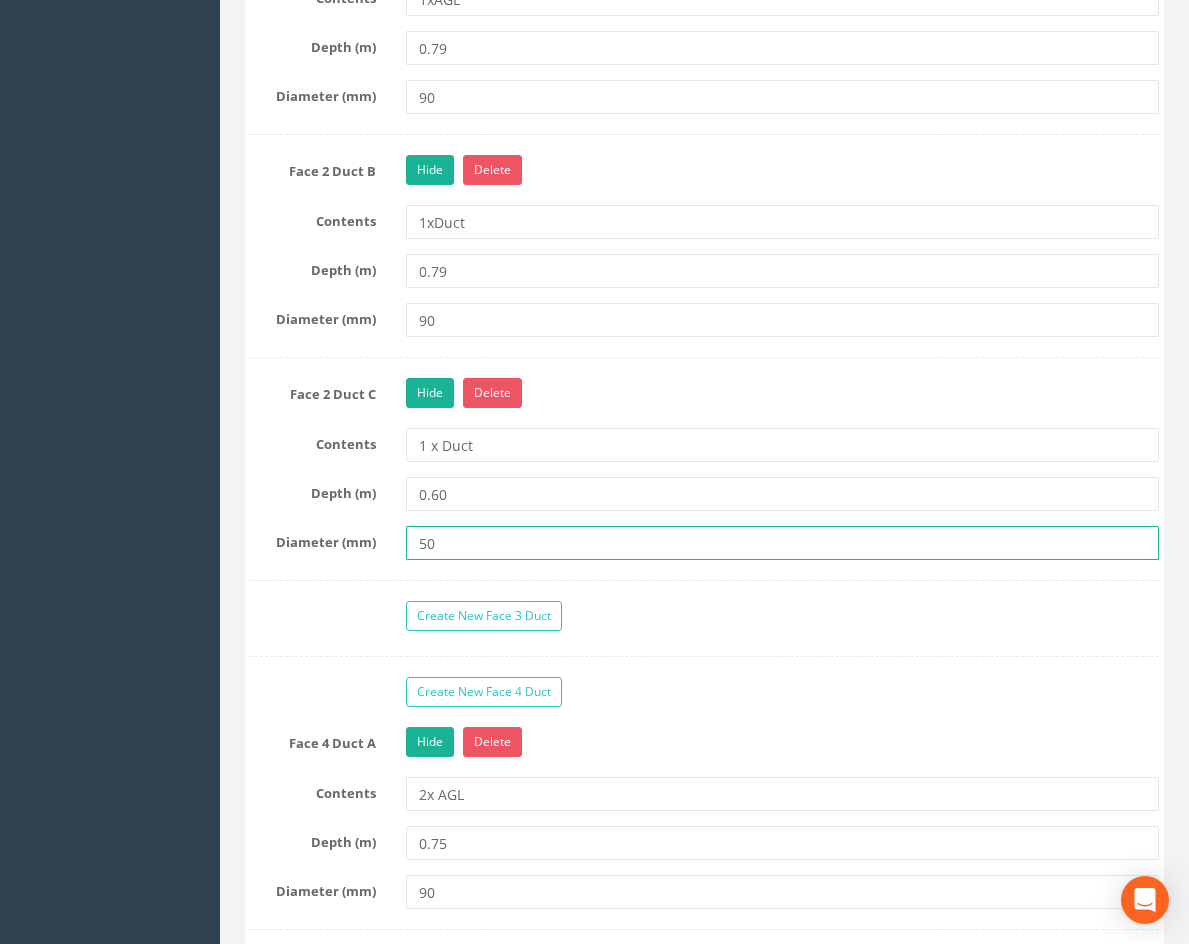 scroll, scrollTop: 2600, scrollLeft: 0, axis: vertical 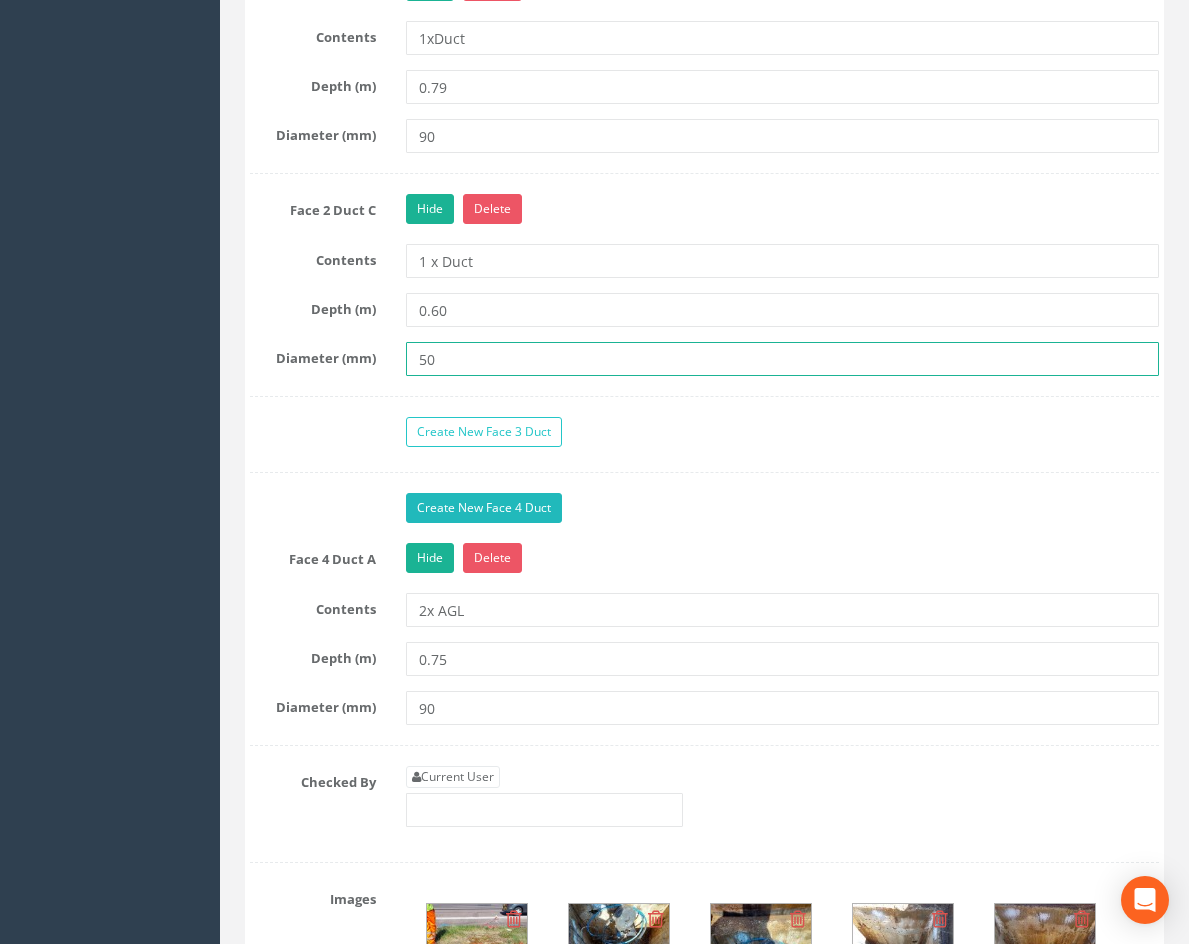 type on "50" 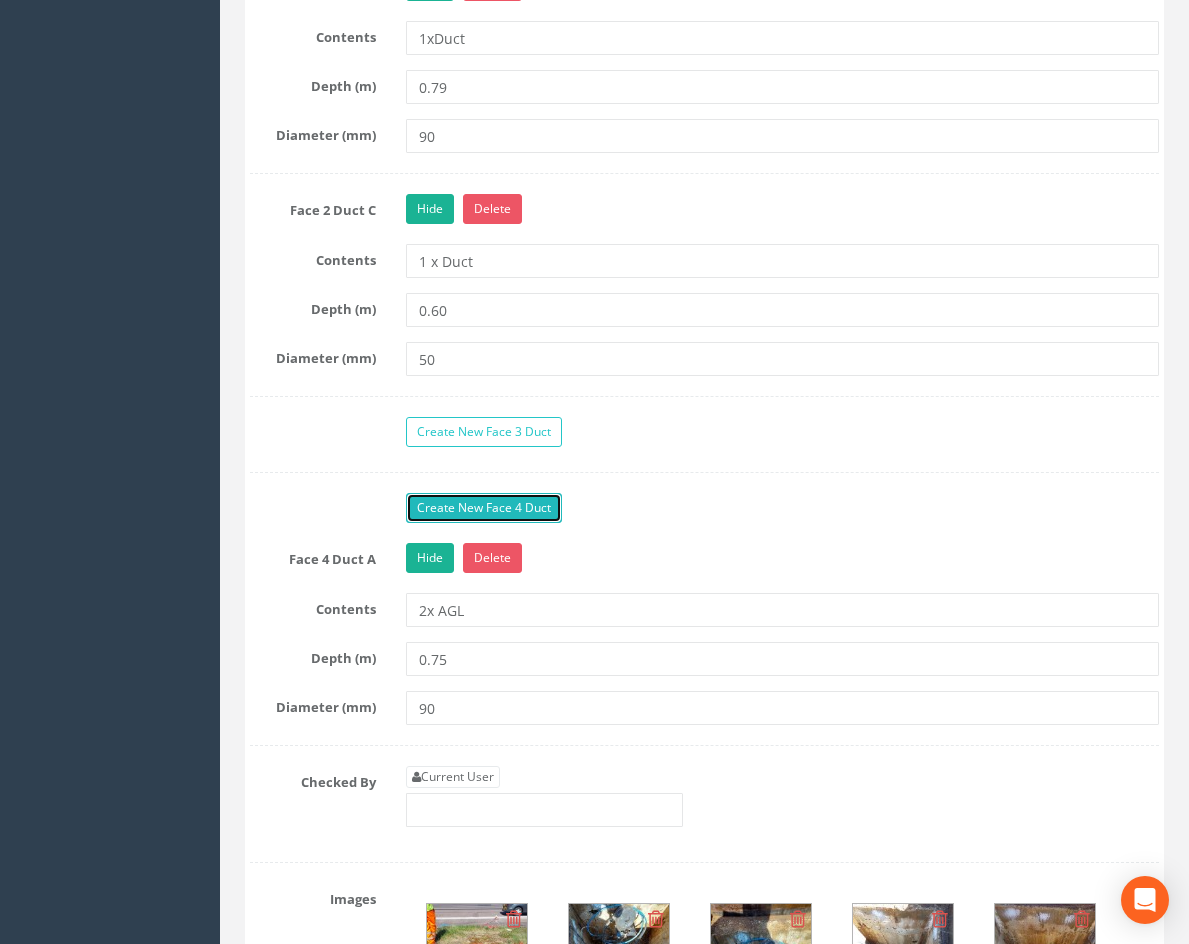 click on "Create New Face 4 Duct" at bounding box center (484, 508) 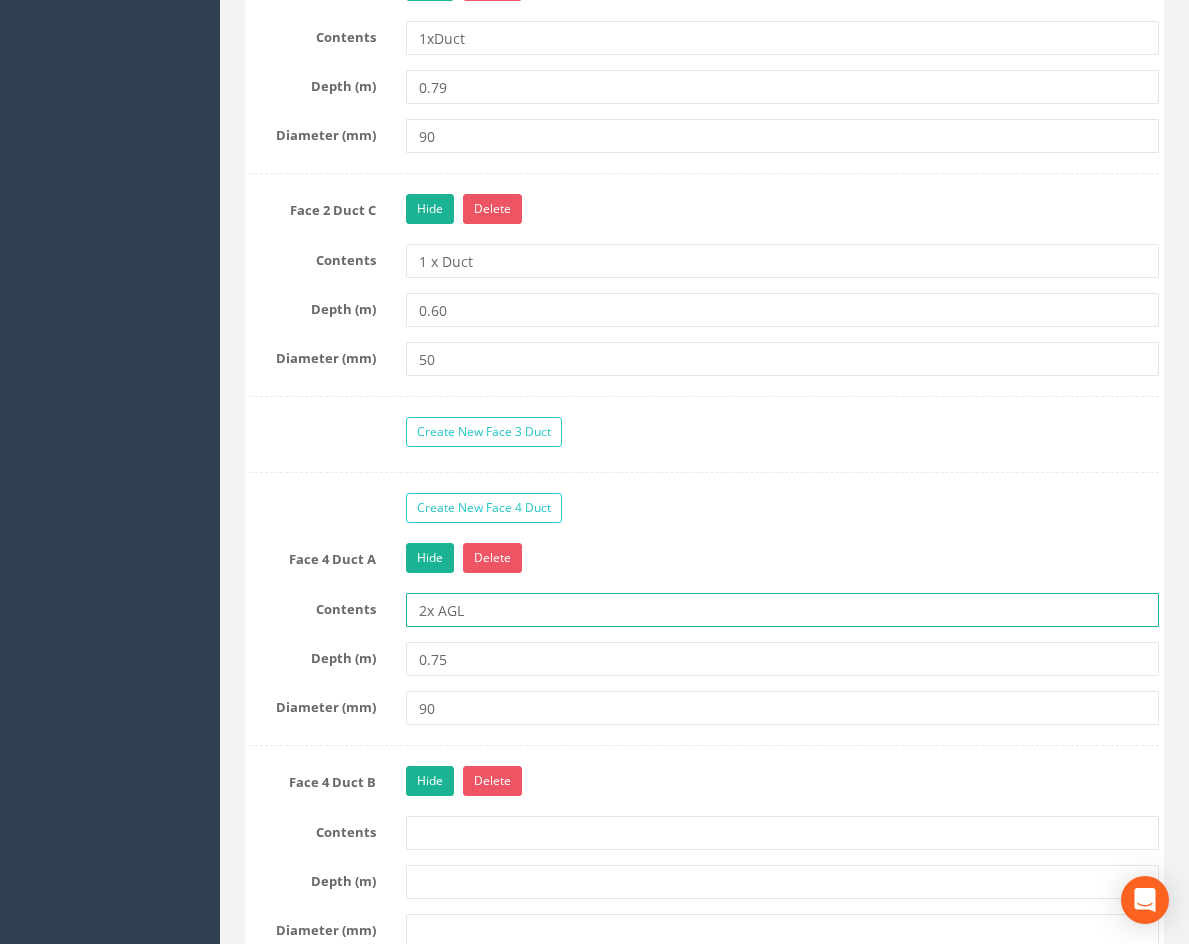 drag, startPoint x: 481, startPoint y: 608, endPoint x: 369, endPoint y: 623, distance: 113 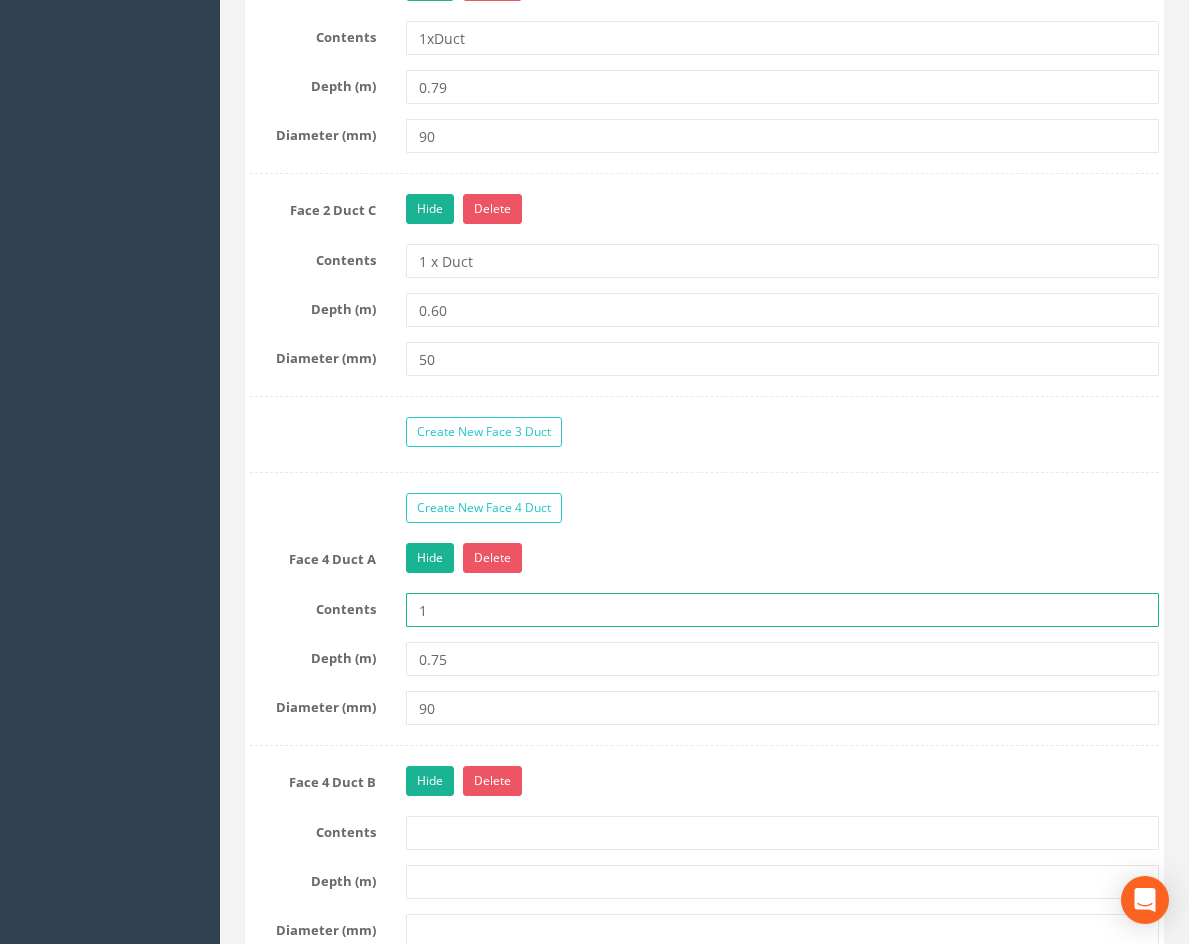 type on "1xAGL" 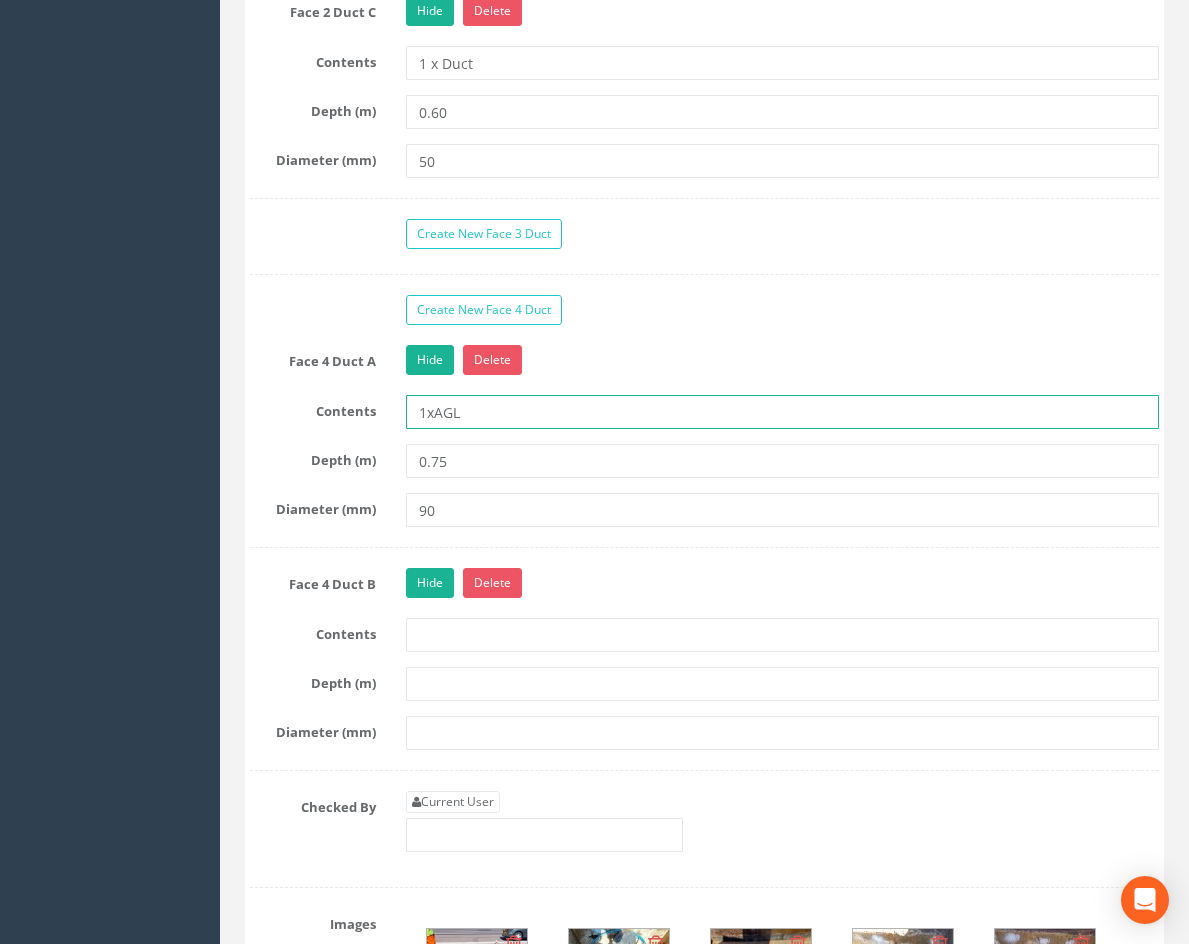 scroll, scrollTop: 2800, scrollLeft: 0, axis: vertical 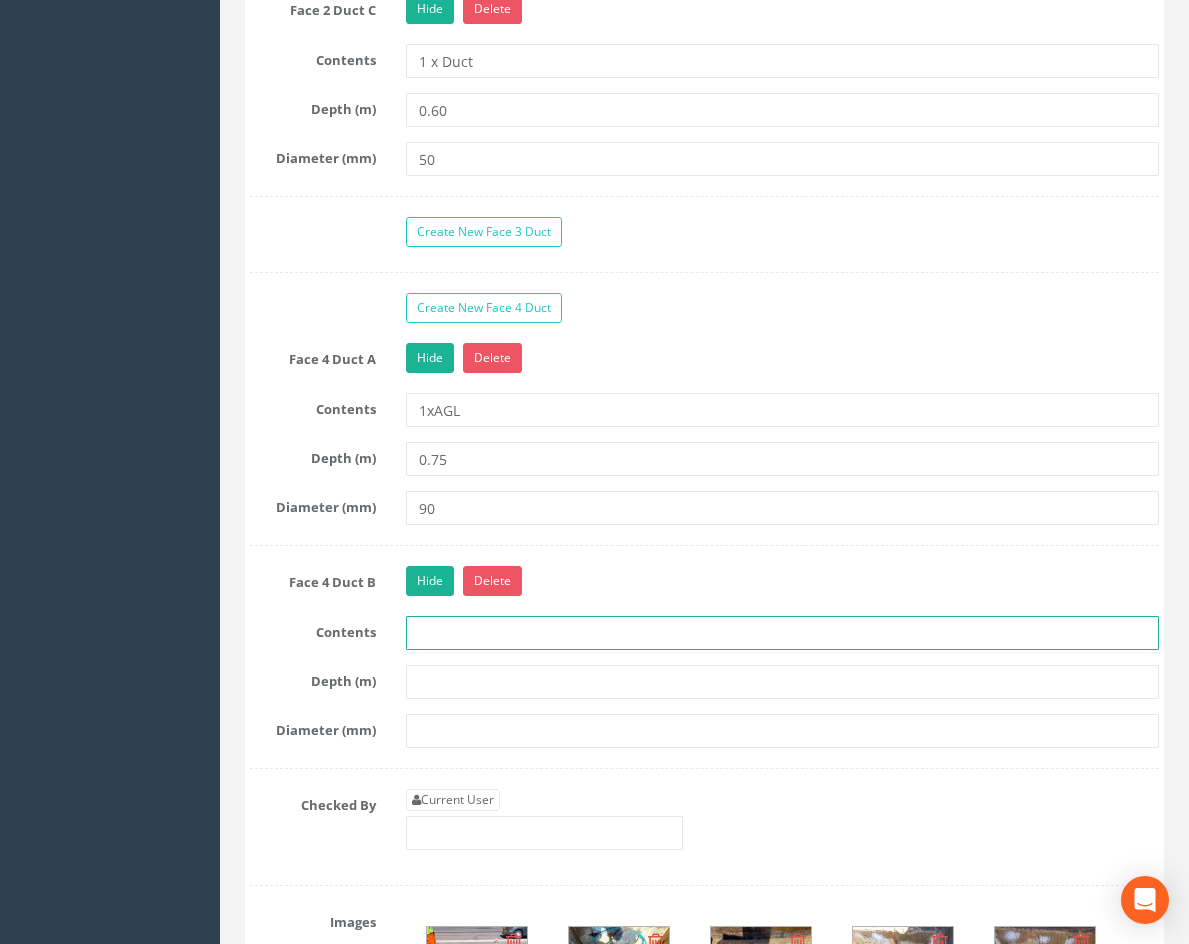 click at bounding box center (782, 633) 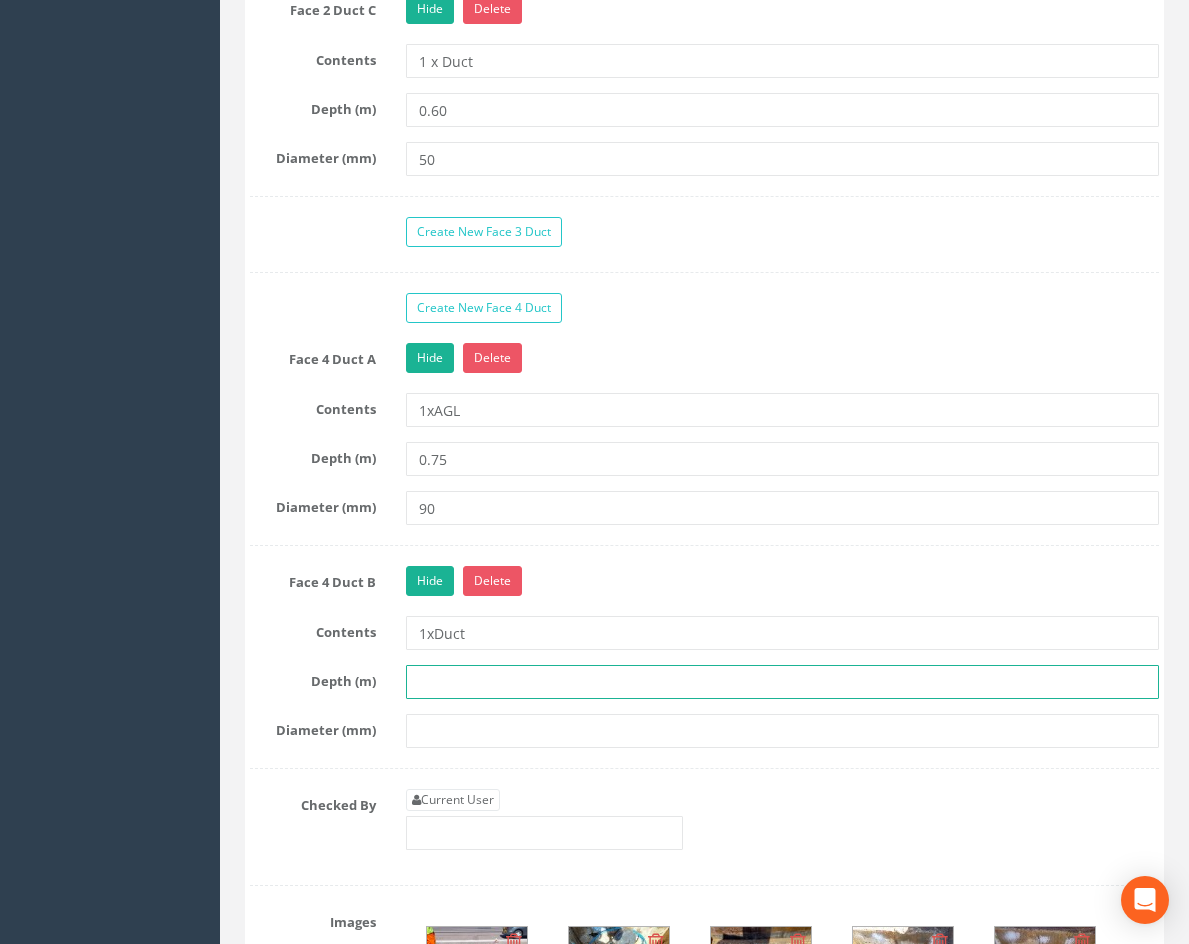 click at bounding box center [782, 682] 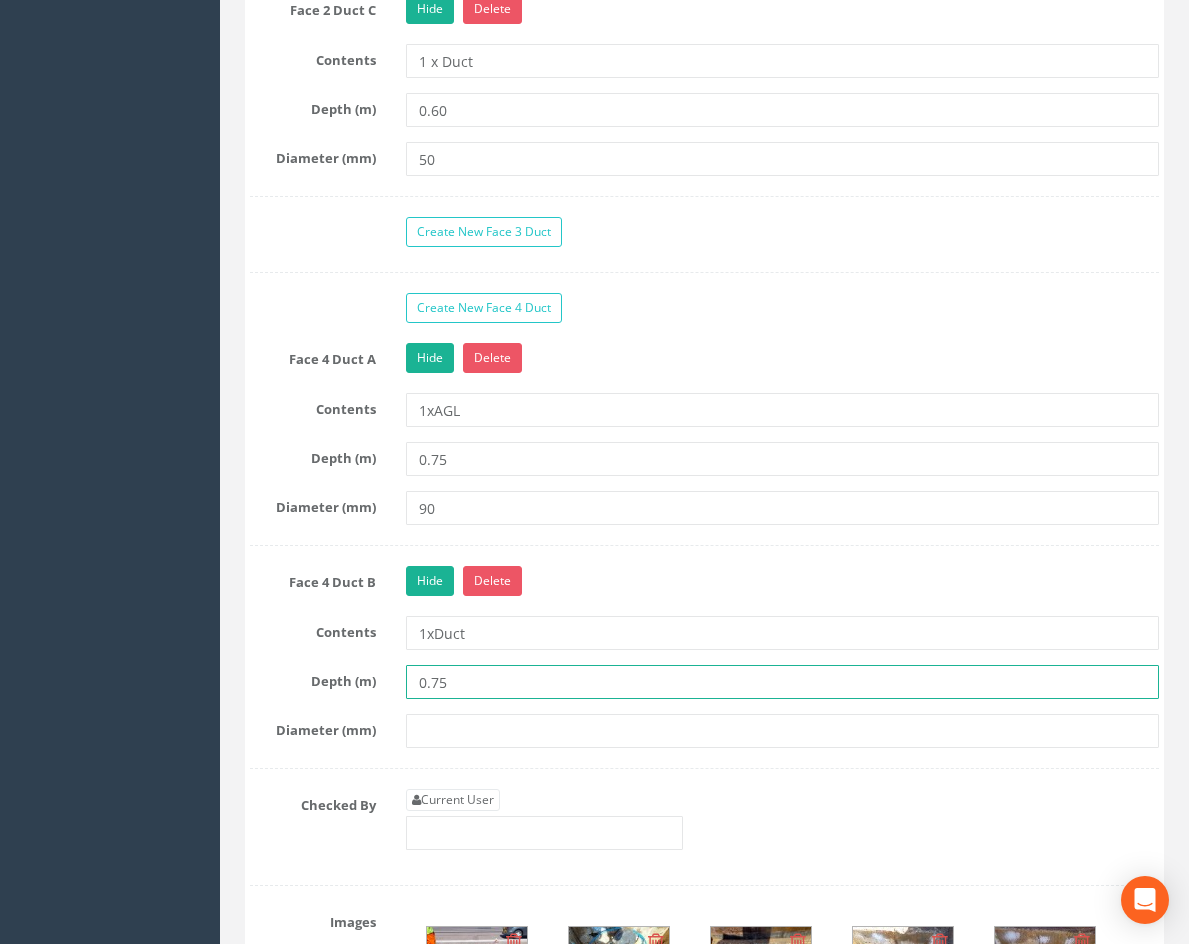 type on "0.75" 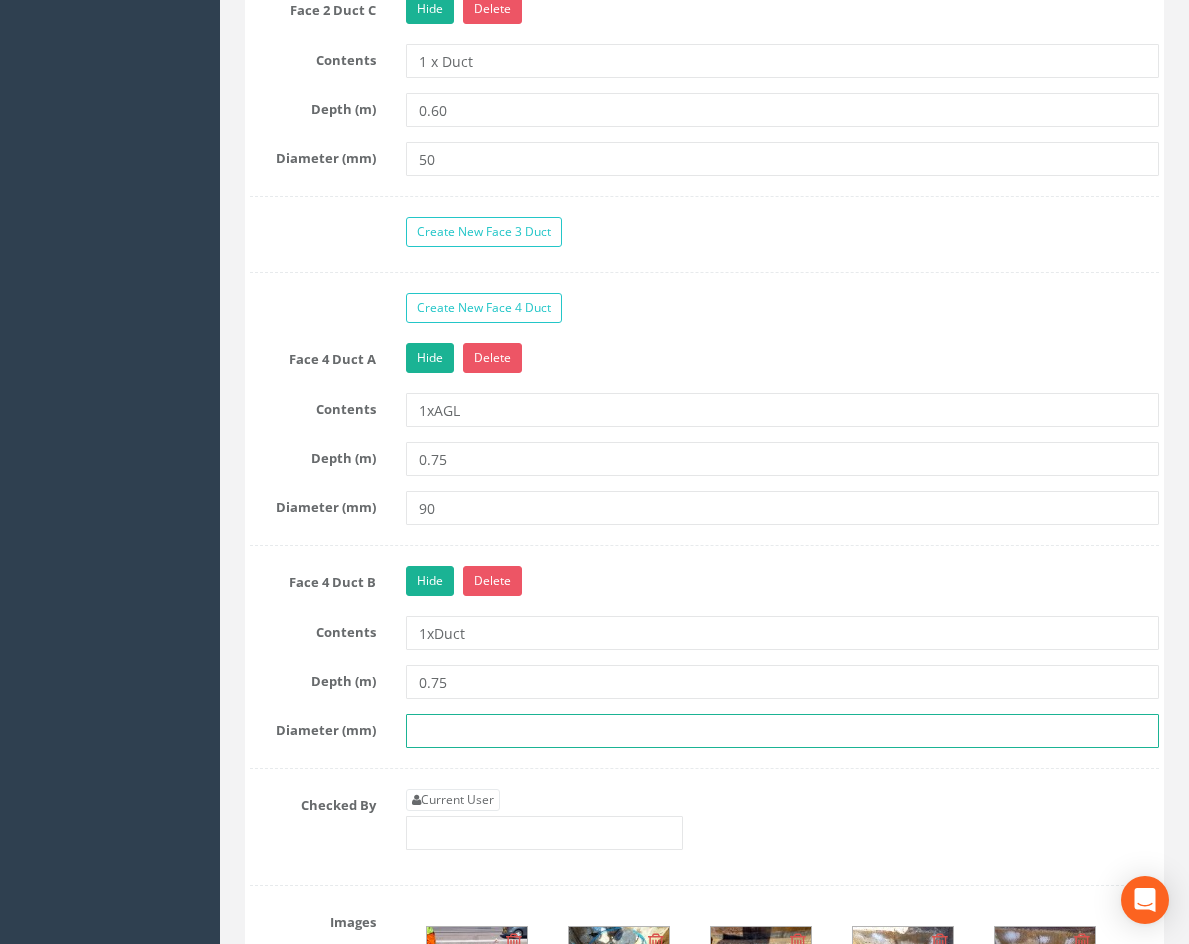 click at bounding box center [782, 731] 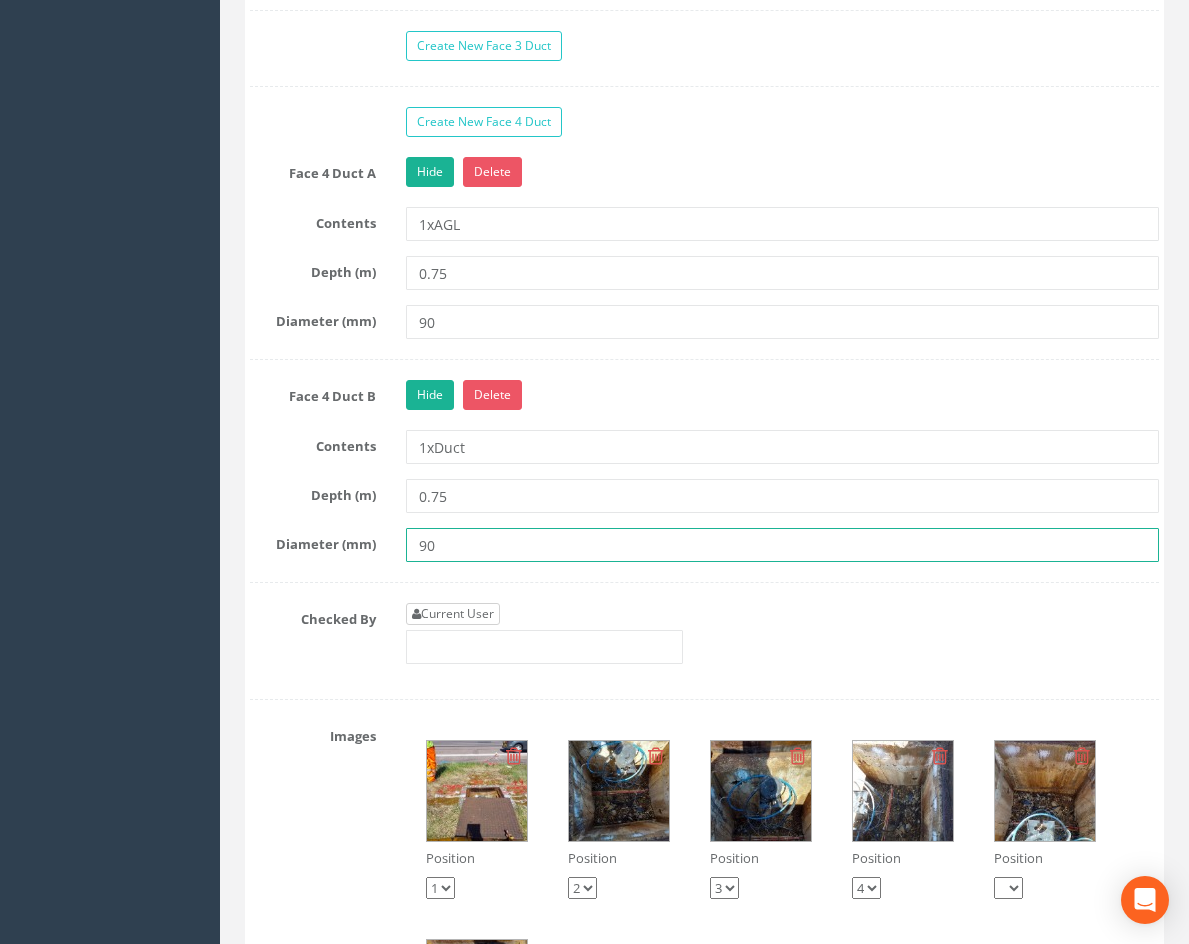 scroll, scrollTop: 3100, scrollLeft: 0, axis: vertical 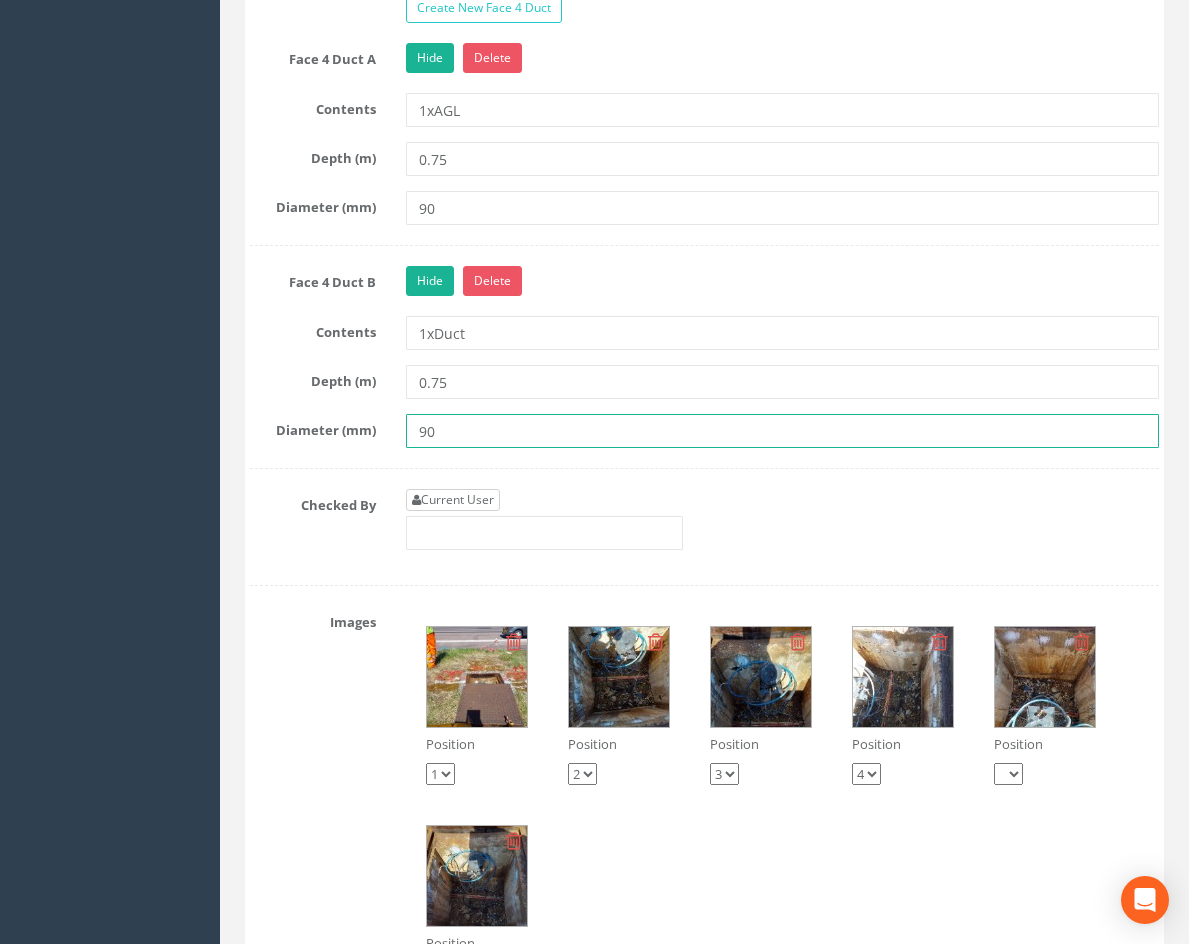 type on "90" 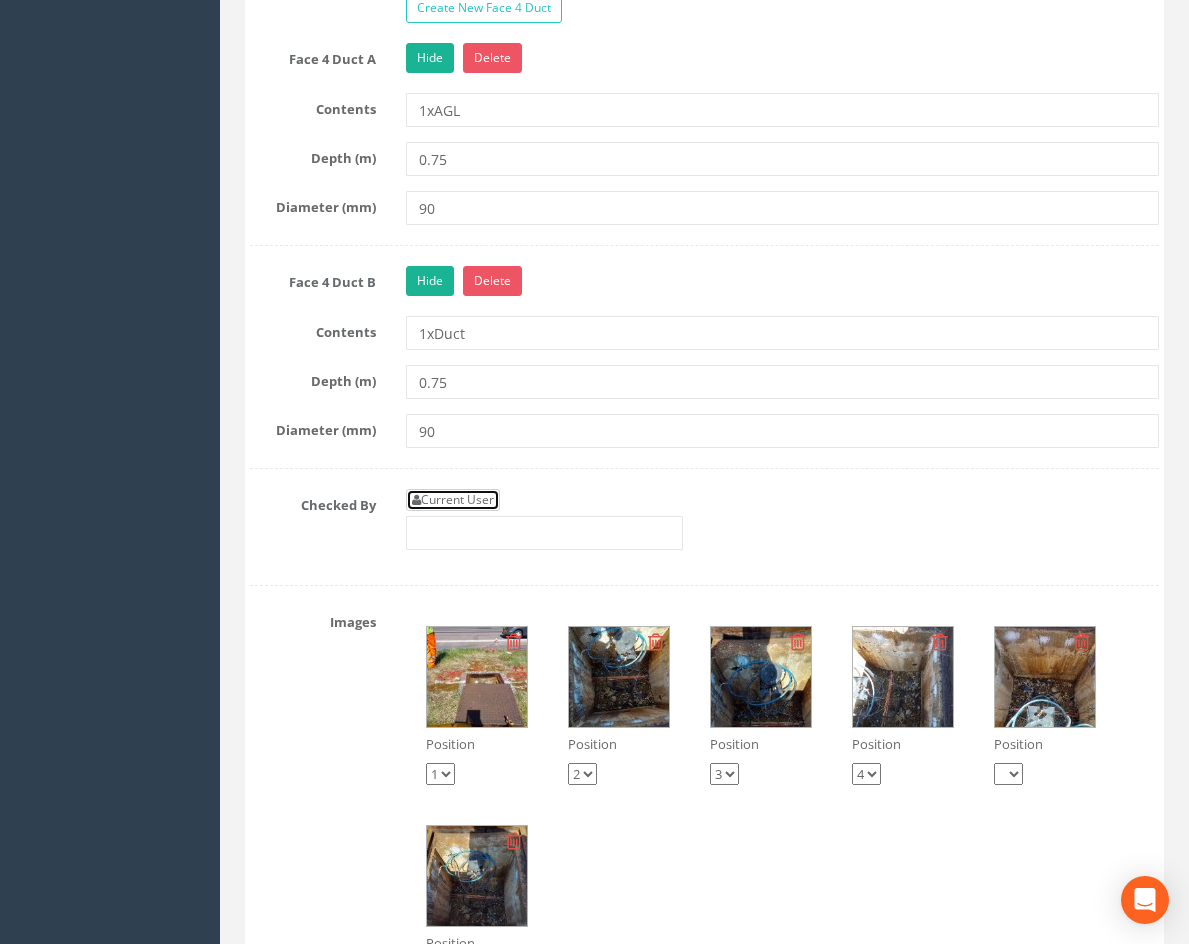 click on "Current User" at bounding box center (453, 500) 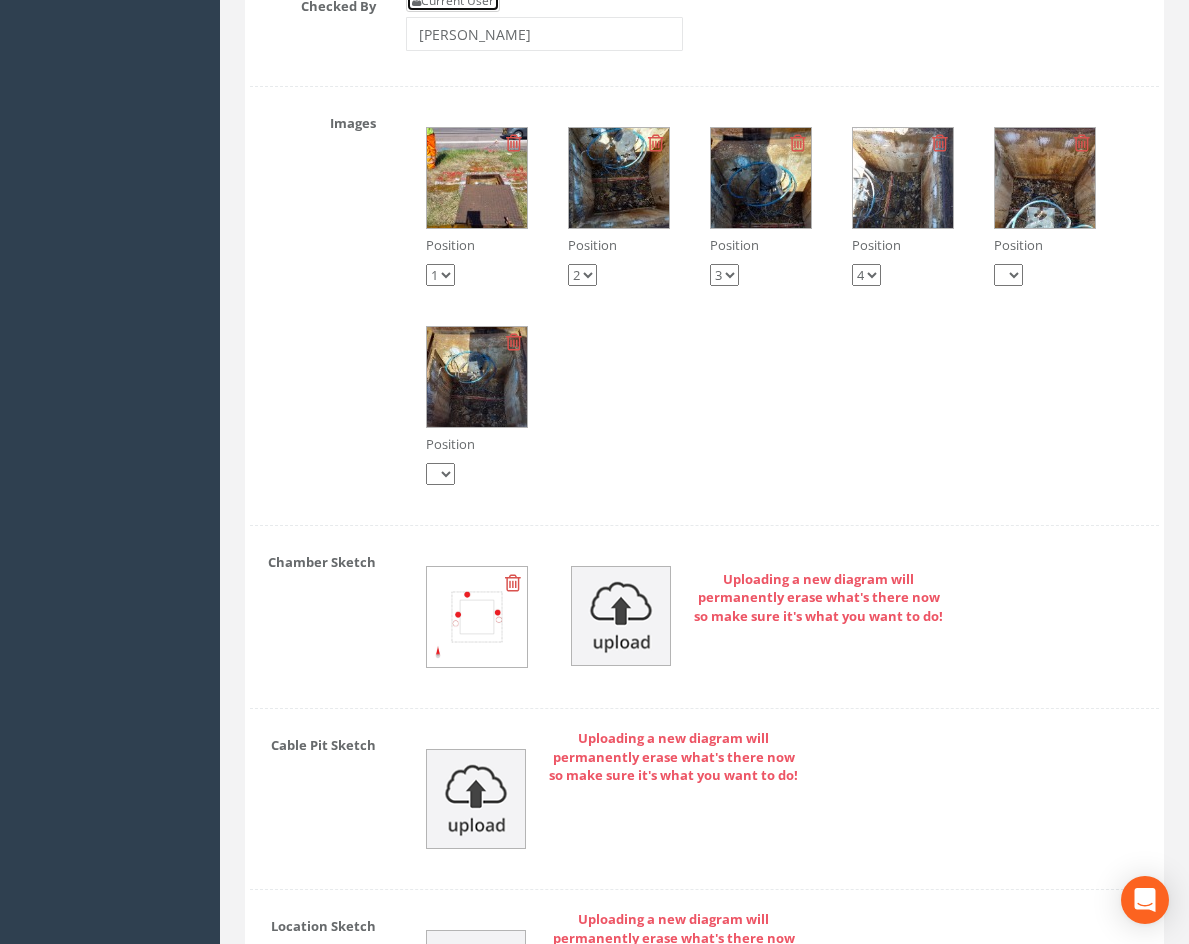 scroll, scrollTop: 3600, scrollLeft: 0, axis: vertical 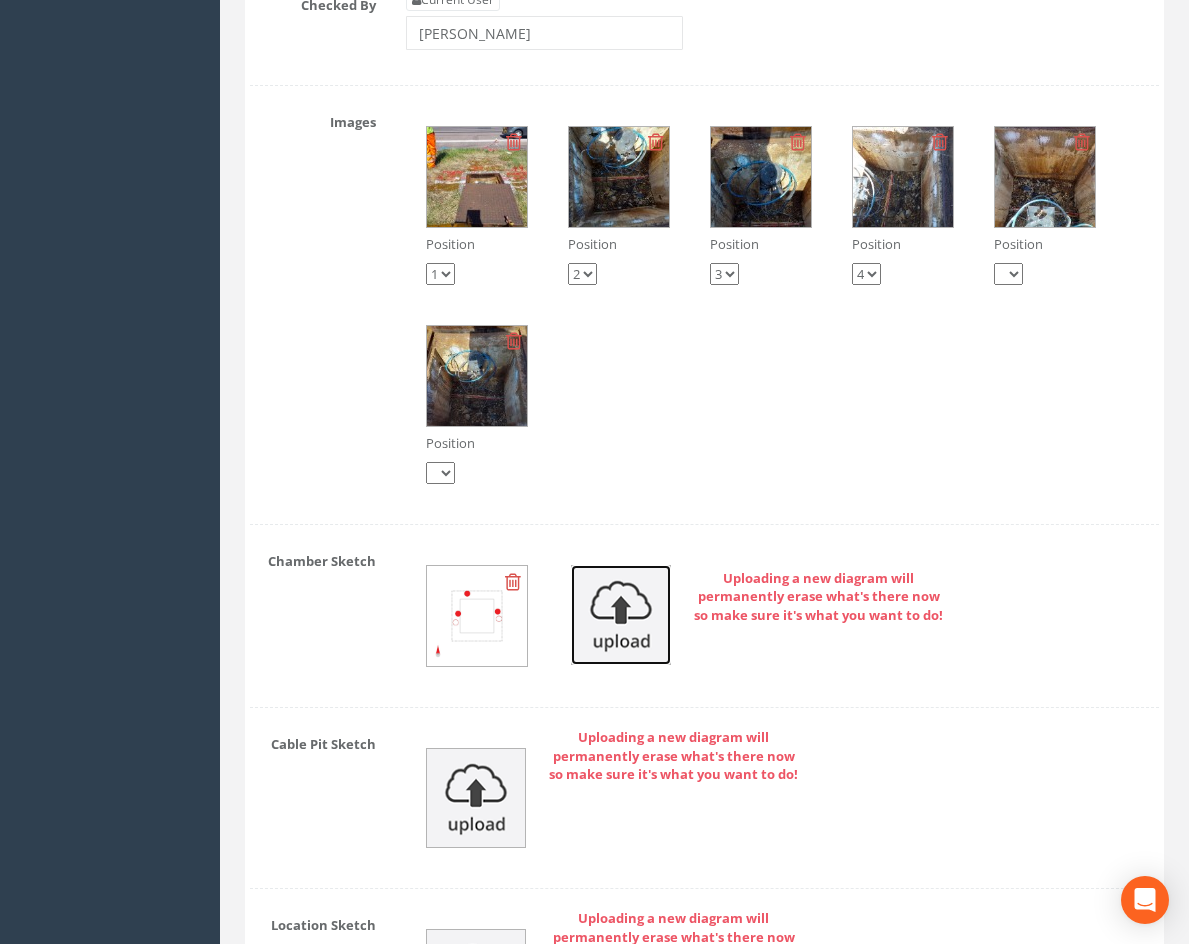 click at bounding box center (621, 615) 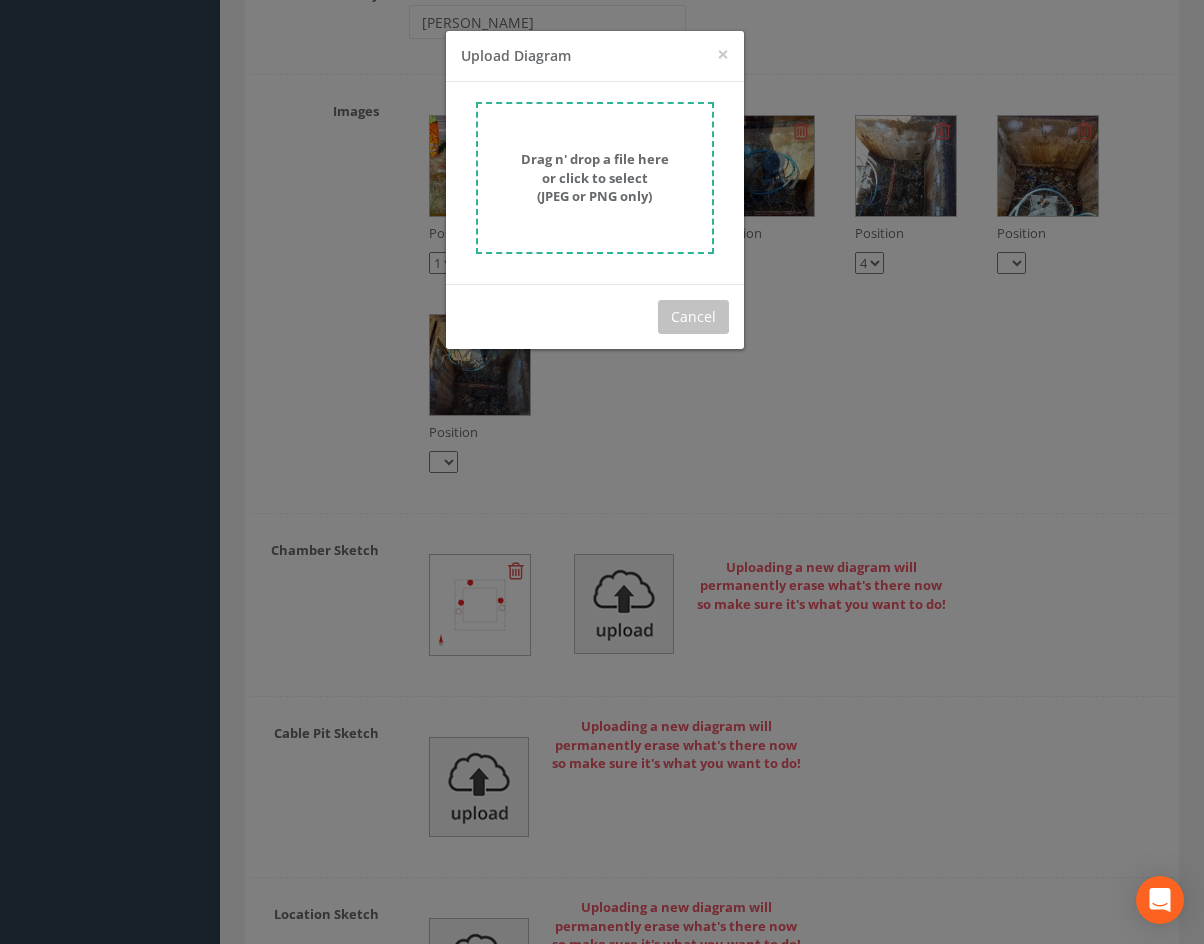 click on "Drag n' drop a file here or click to select (JPEG or PNG only)" at bounding box center [595, 177] 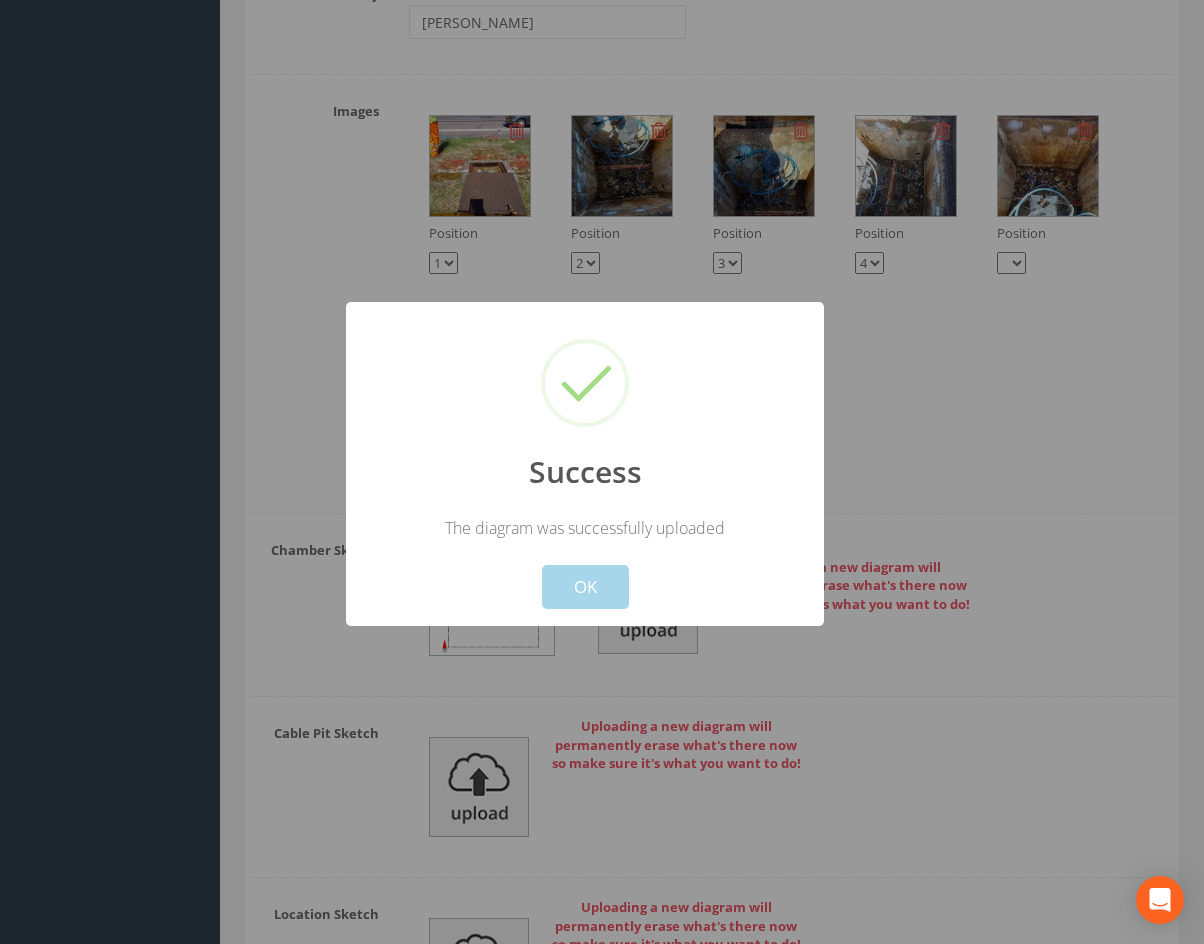 click on "OK" at bounding box center [585, 587] 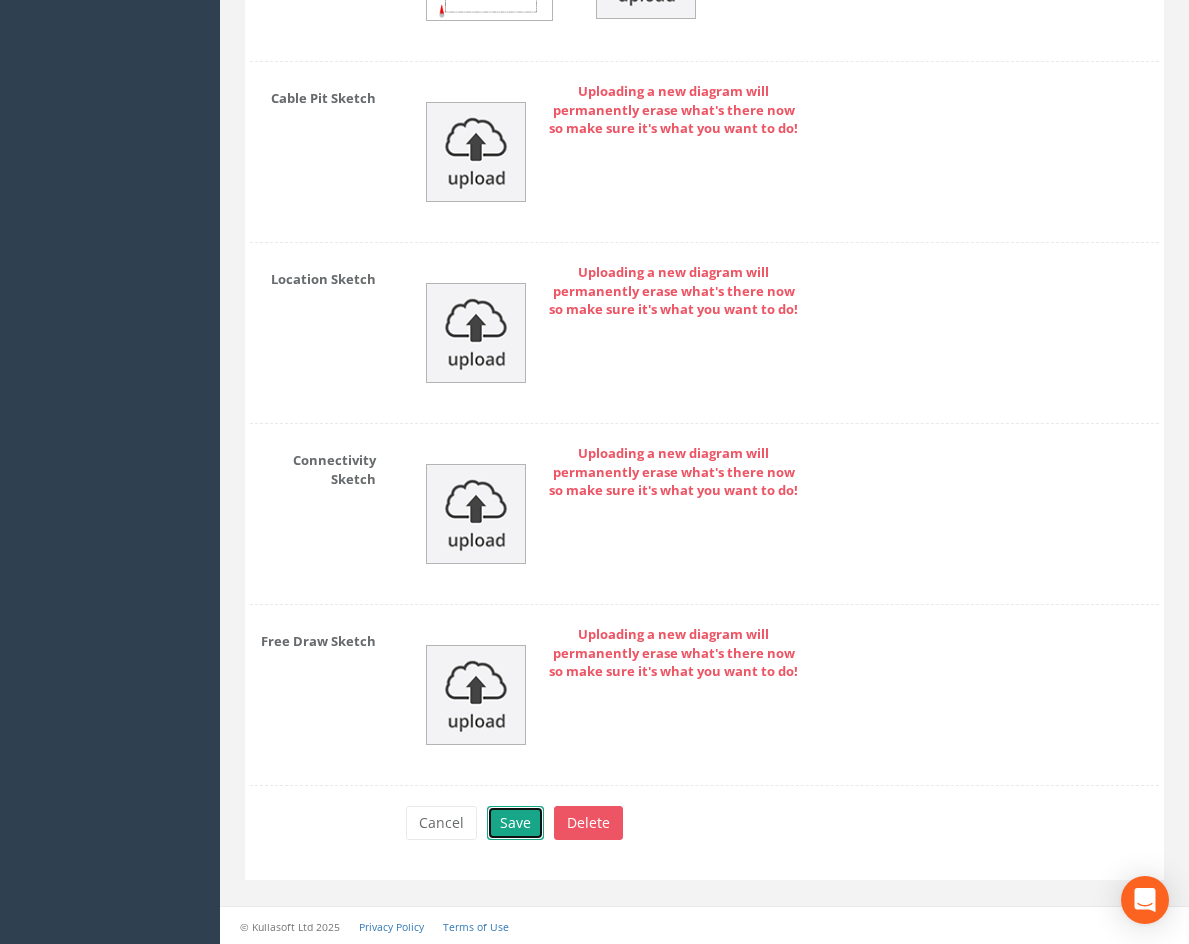 click on "Save" at bounding box center (515, 823) 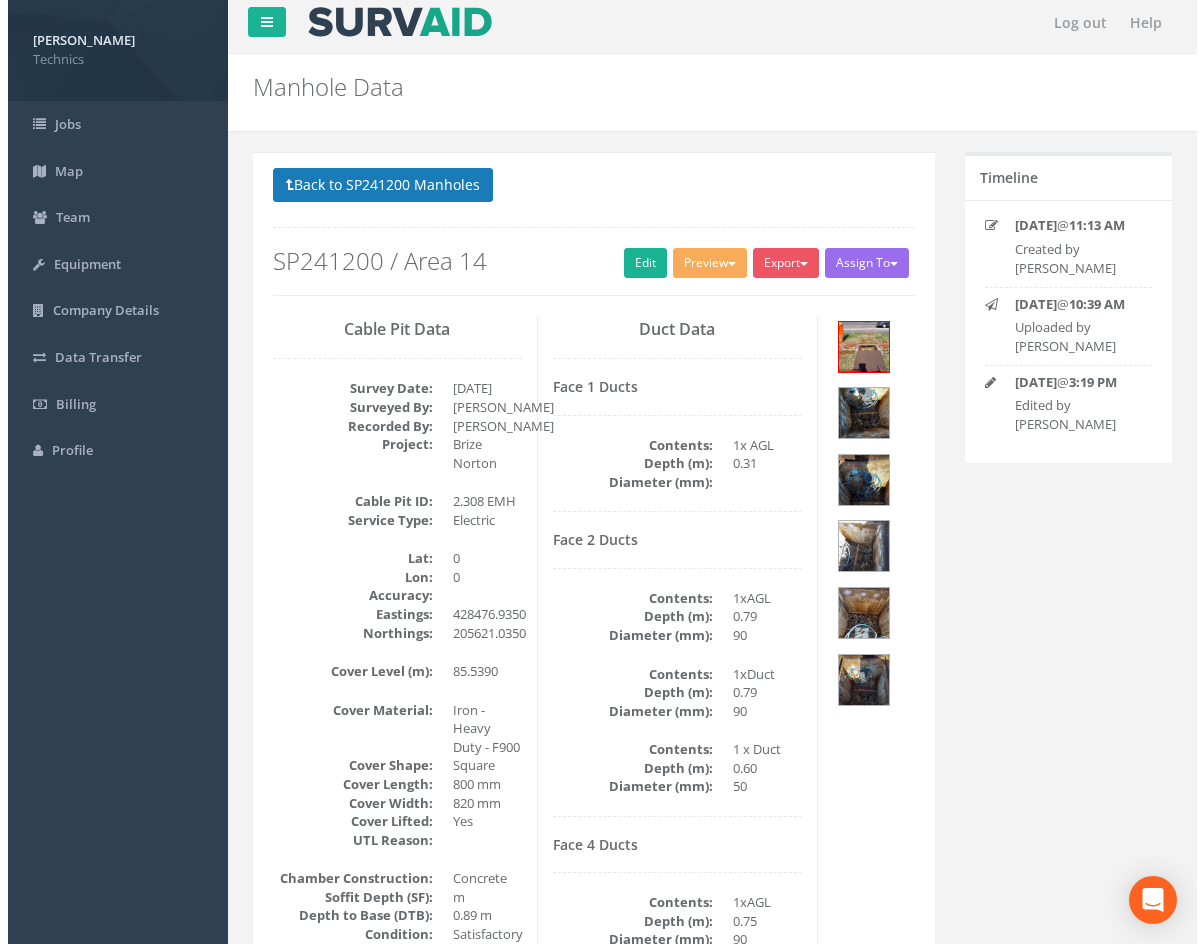 scroll, scrollTop: 0, scrollLeft: 0, axis: both 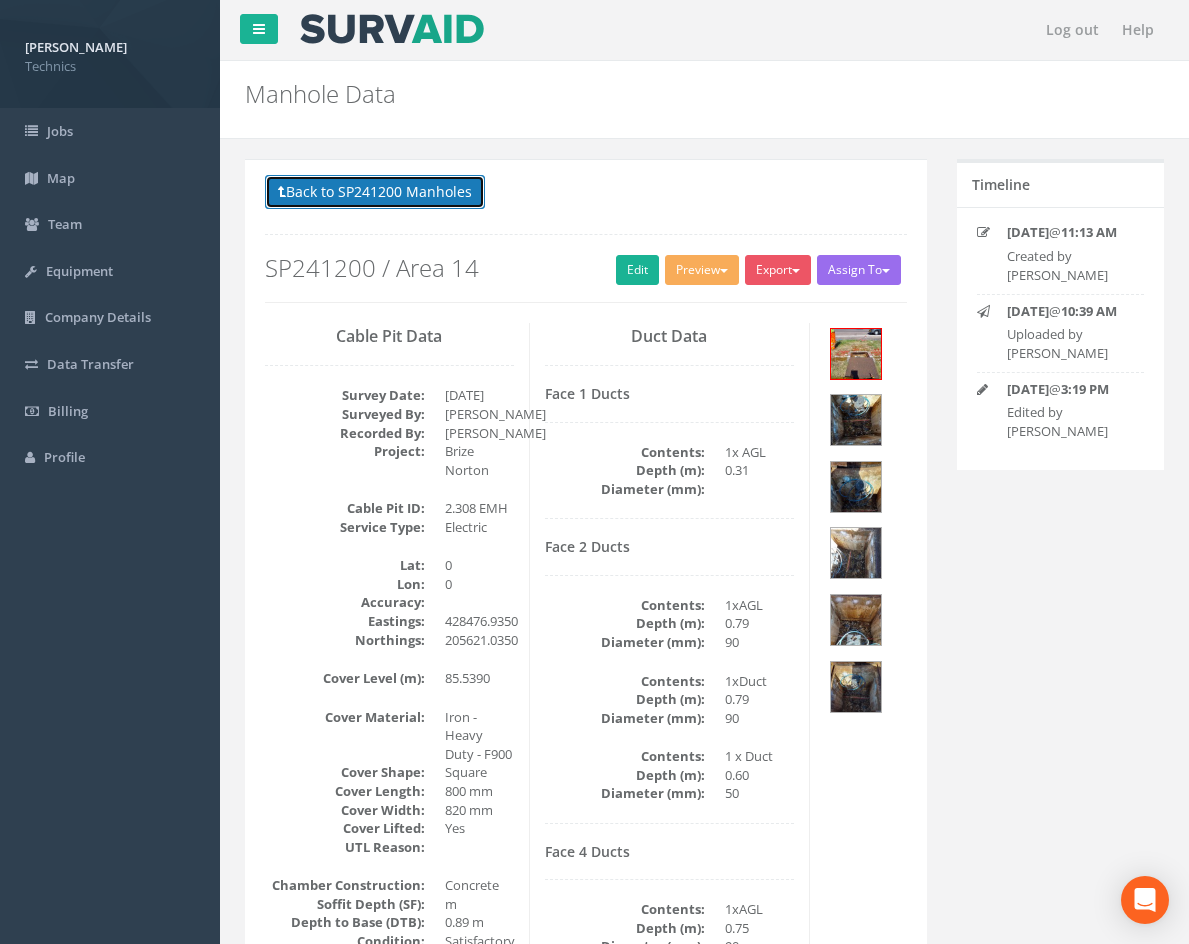 click on "Back to SP241200 Manholes" at bounding box center (375, 192) 